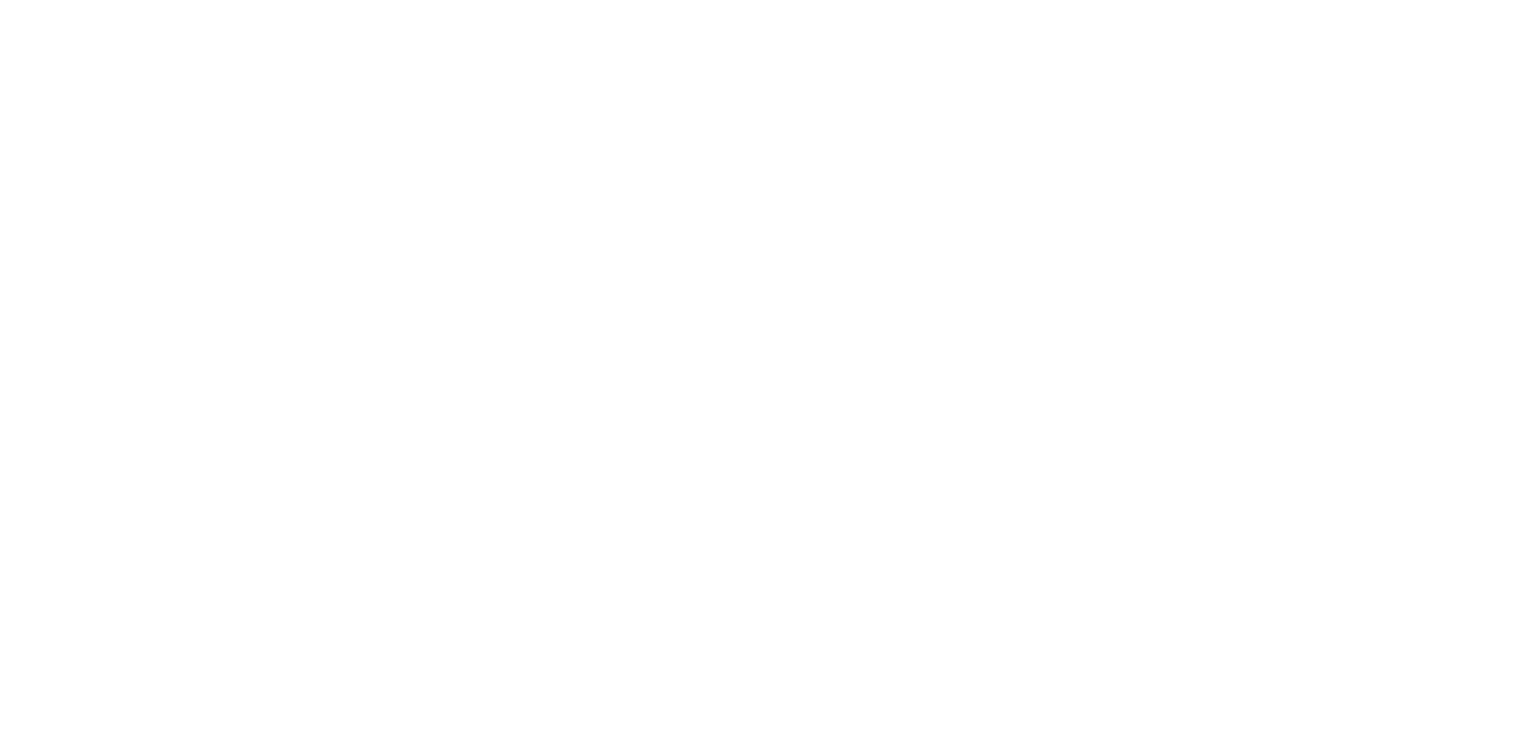 scroll, scrollTop: 0, scrollLeft: 0, axis: both 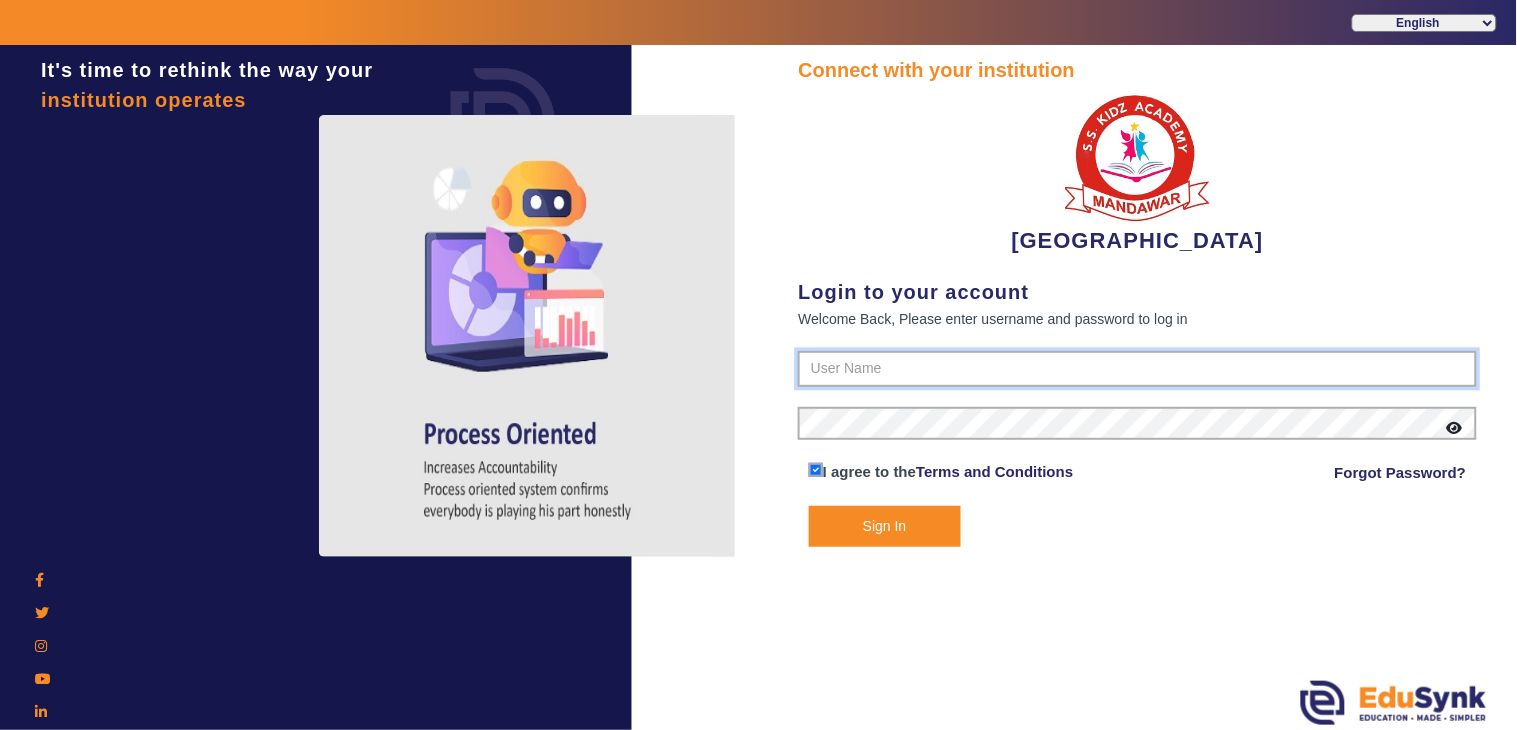 type on "9928895959" 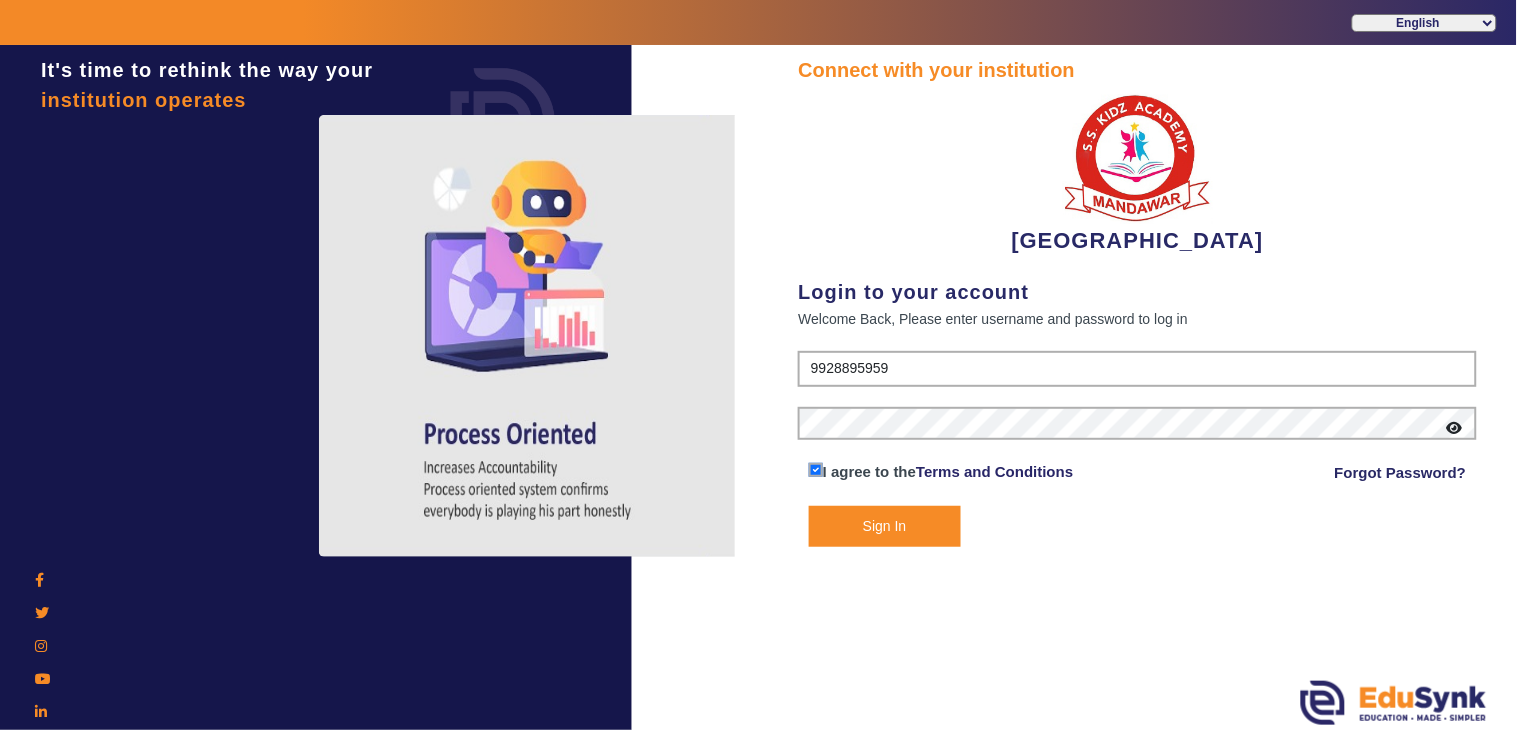 click on "Sign In" 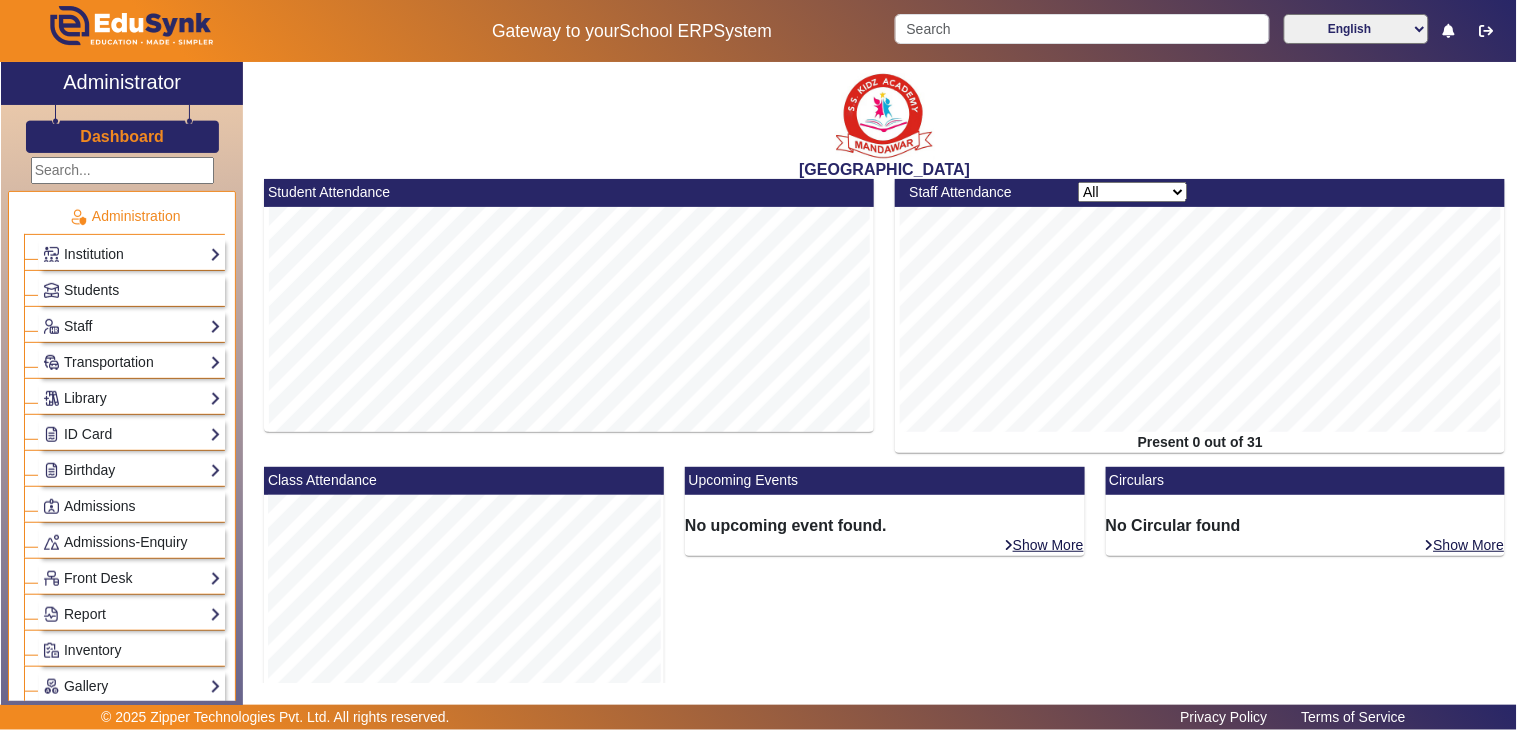 scroll, scrollTop: 386, scrollLeft: 0, axis: vertical 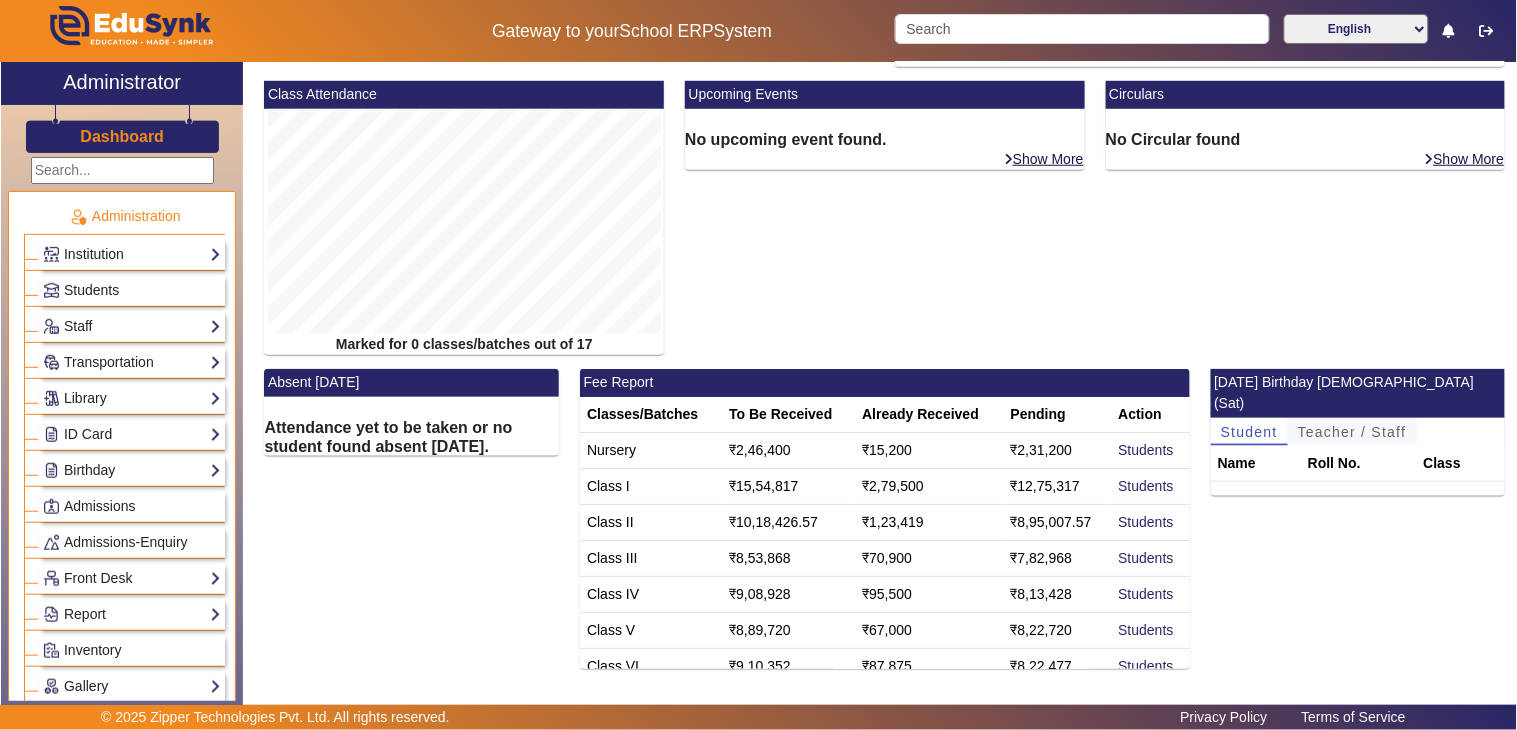 click on "Teacher / Staff" at bounding box center (1352, 432) 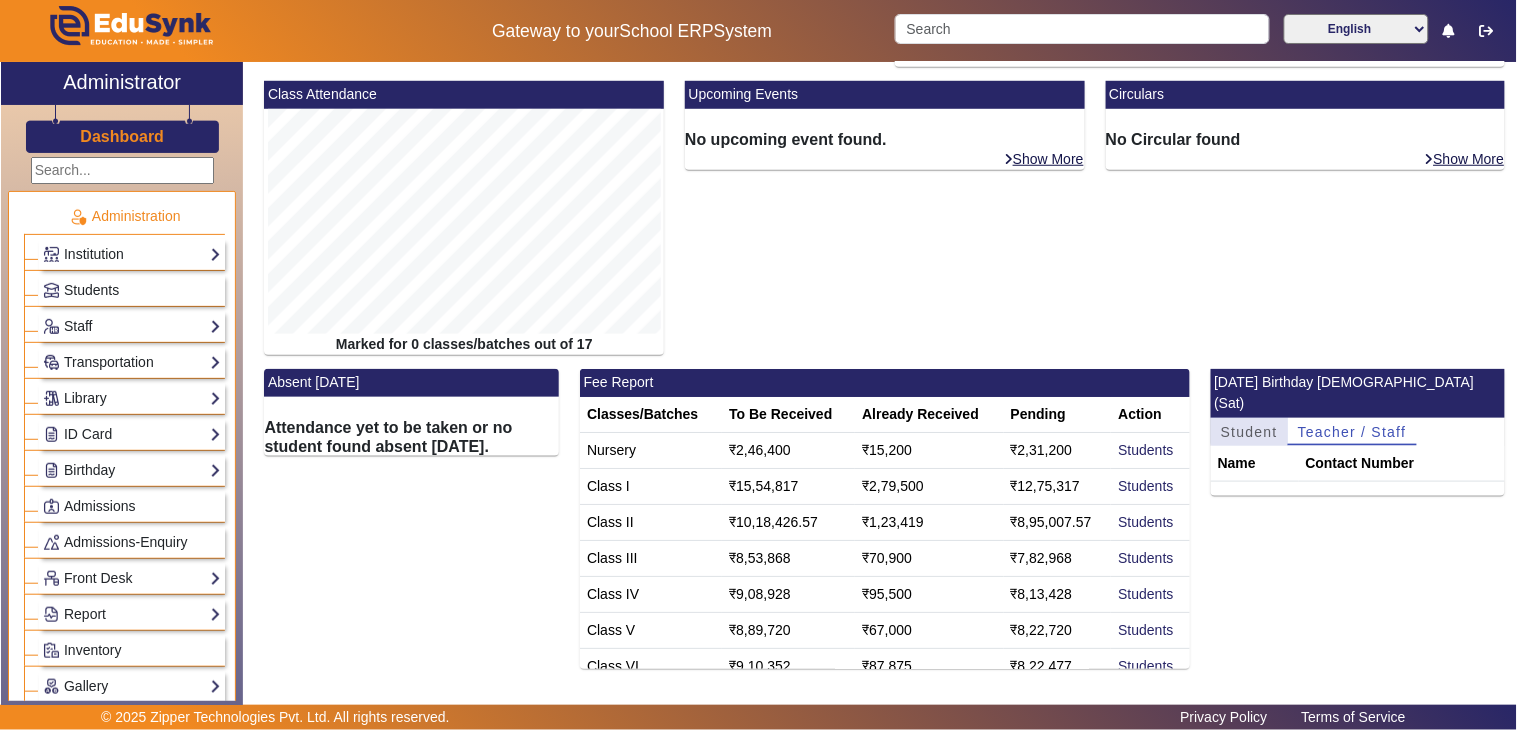 click on "Student" at bounding box center [1249, 432] 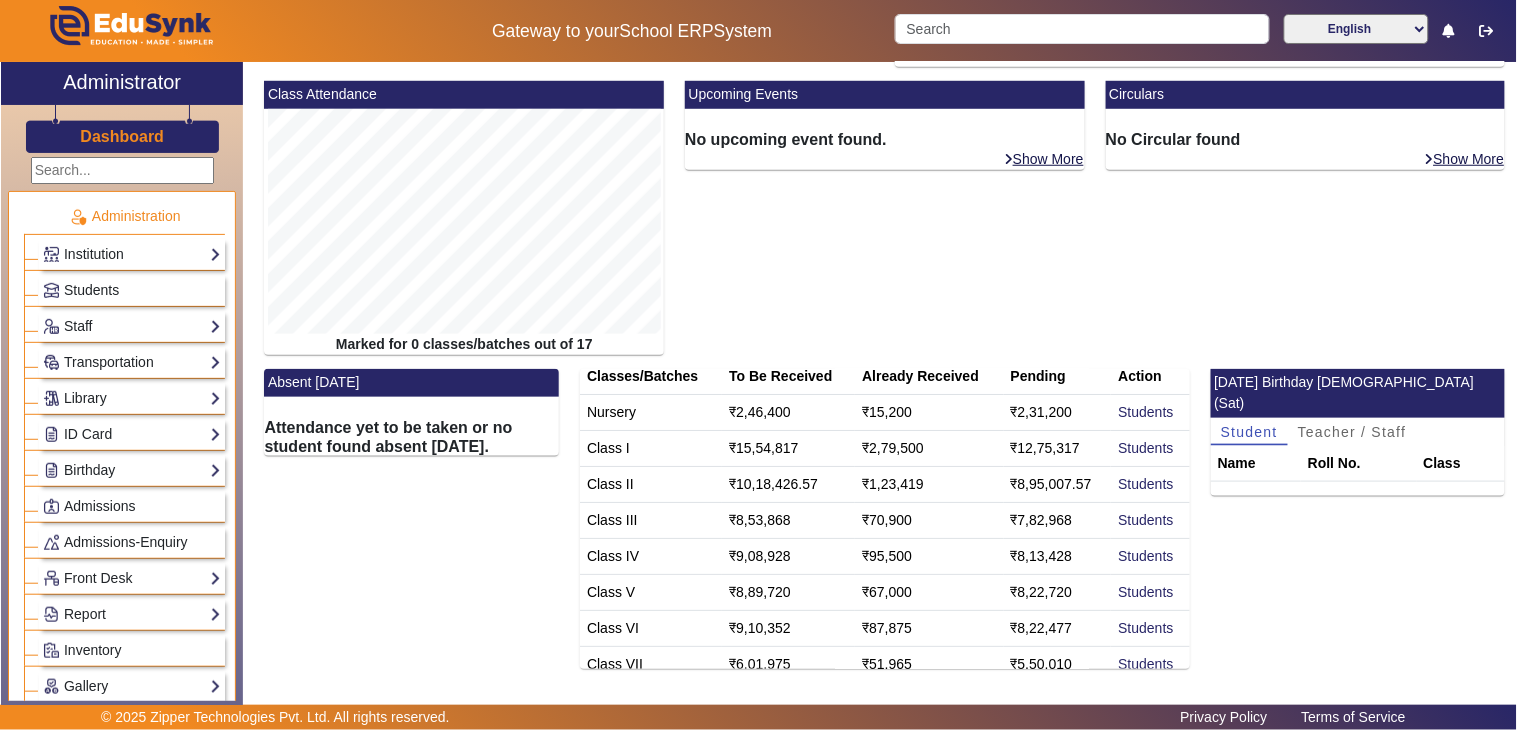 scroll, scrollTop: 0, scrollLeft: 0, axis: both 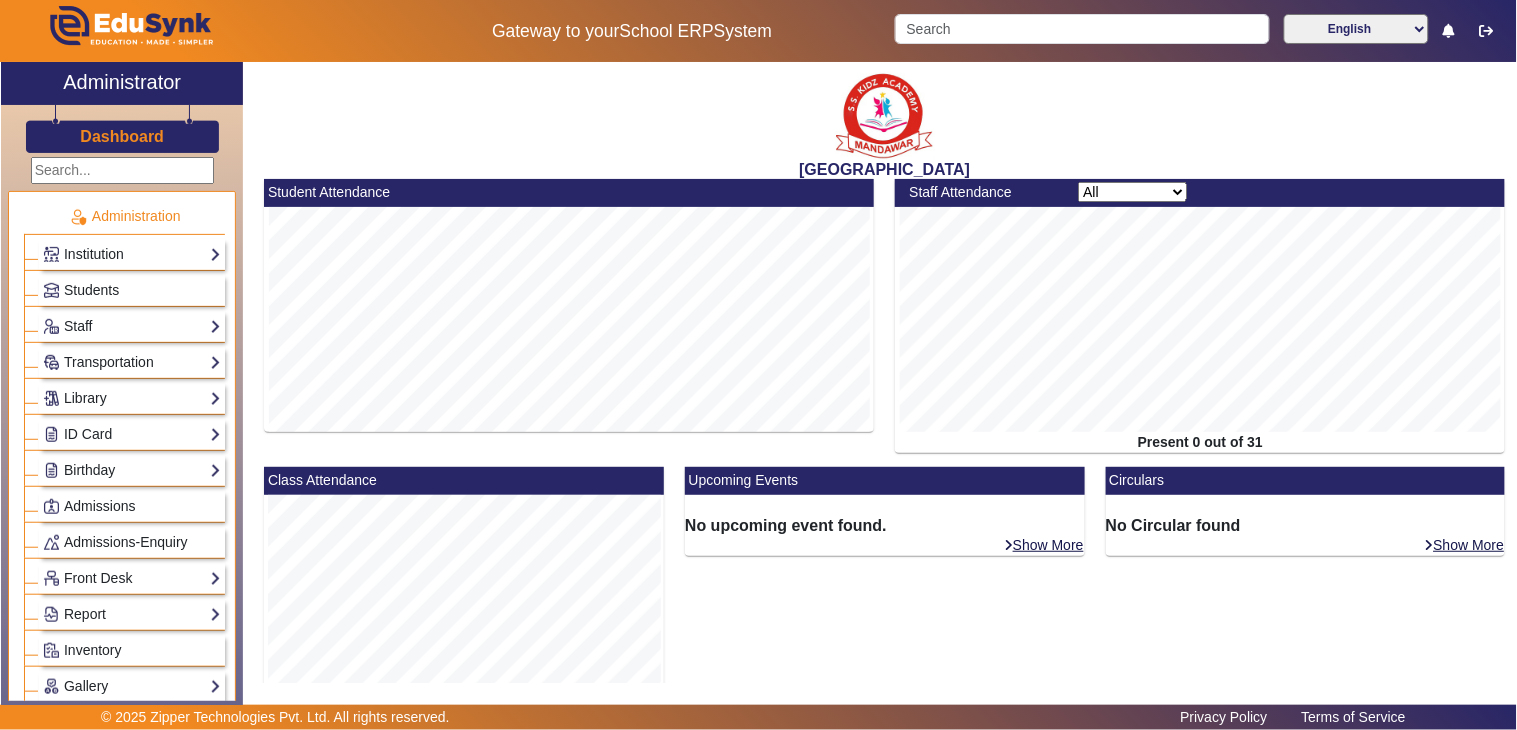 click on "Dashboard" 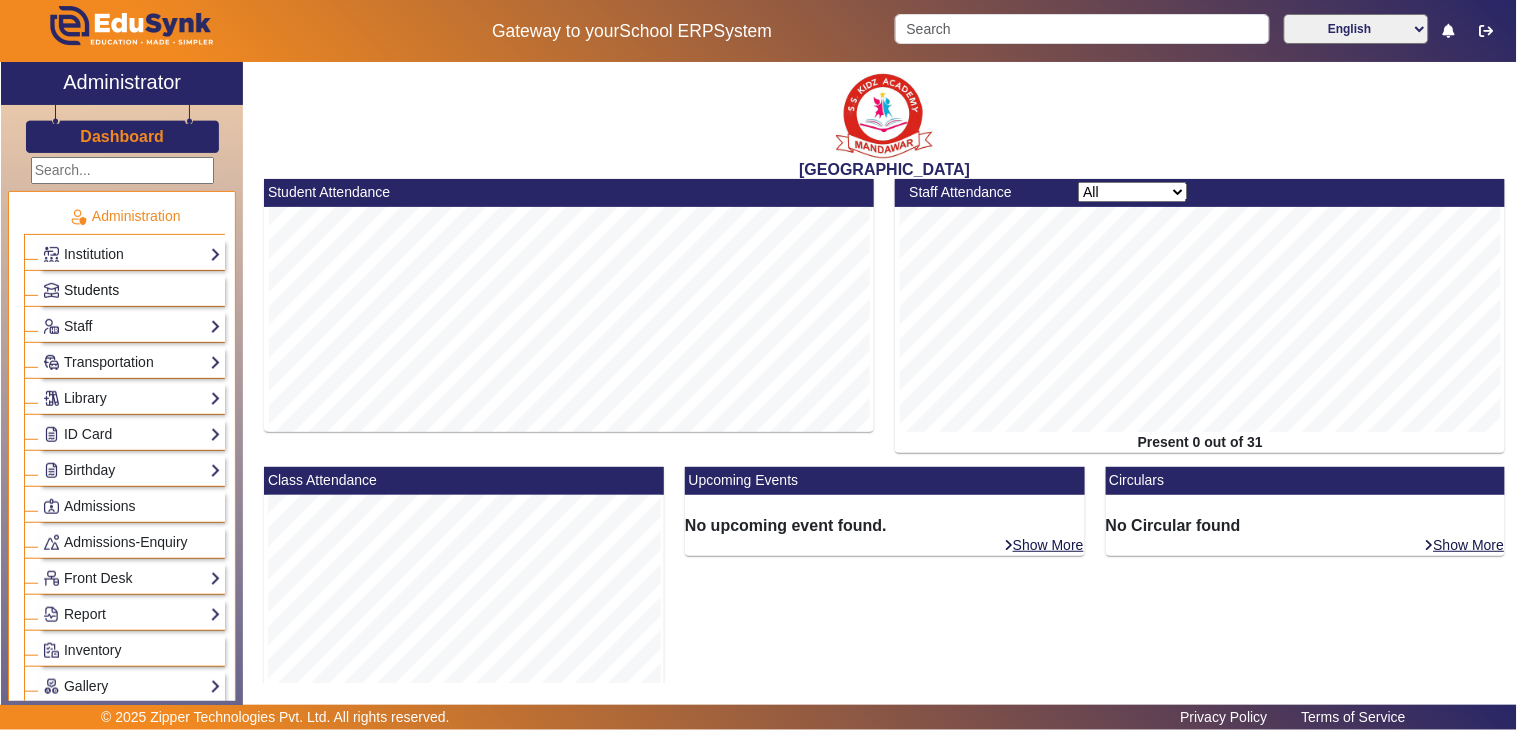 click on "Students" 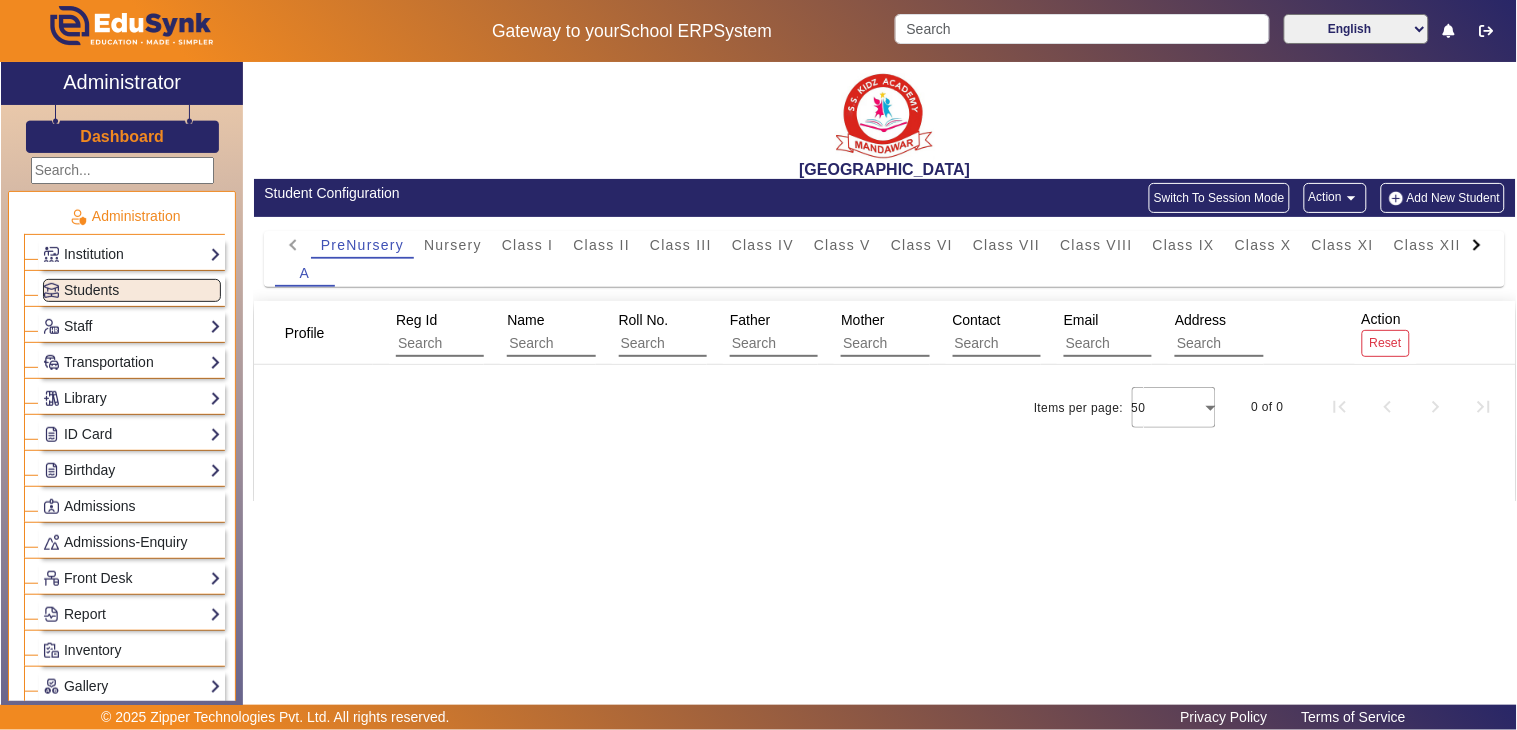 click on "Switch To Session Mode" 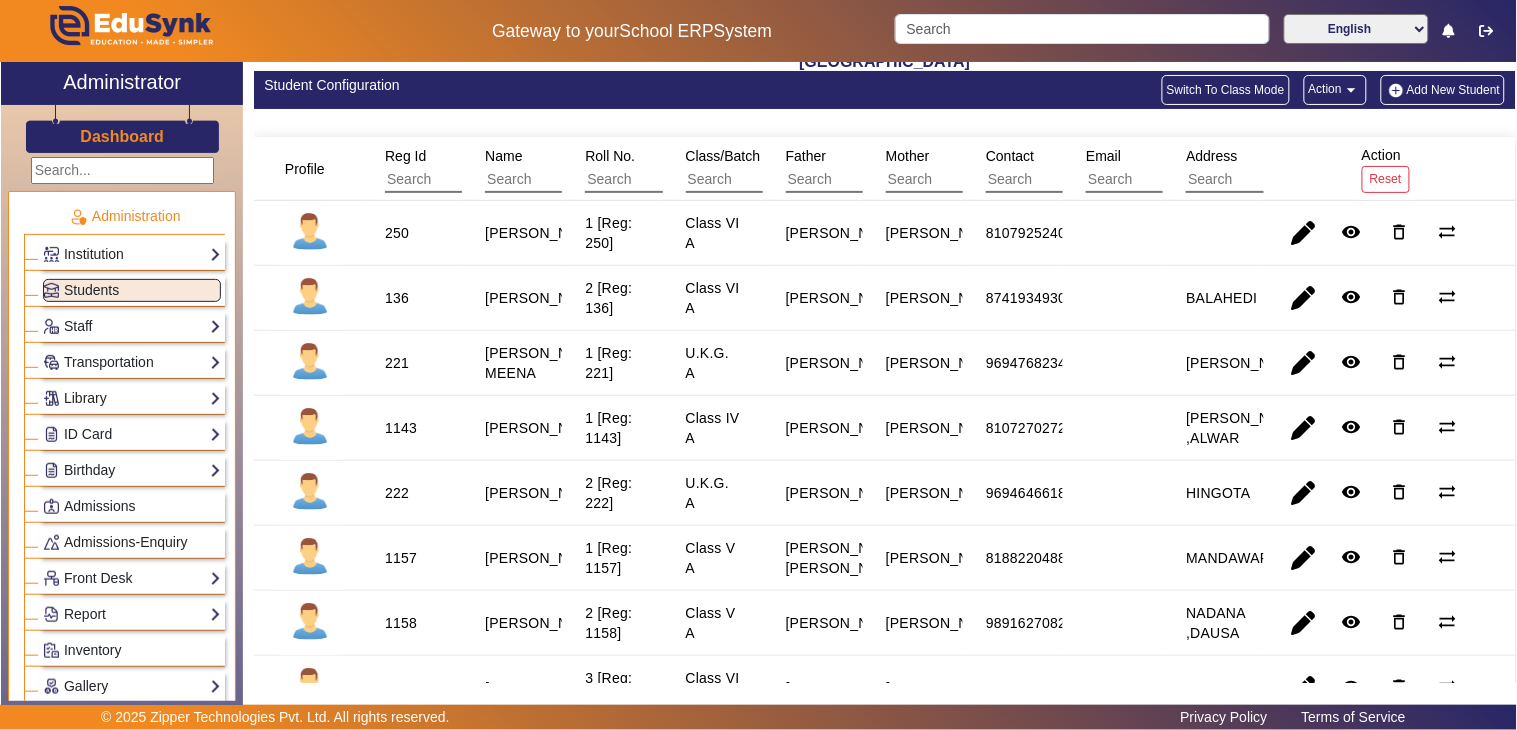 scroll, scrollTop: 0, scrollLeft: 0, axis: both 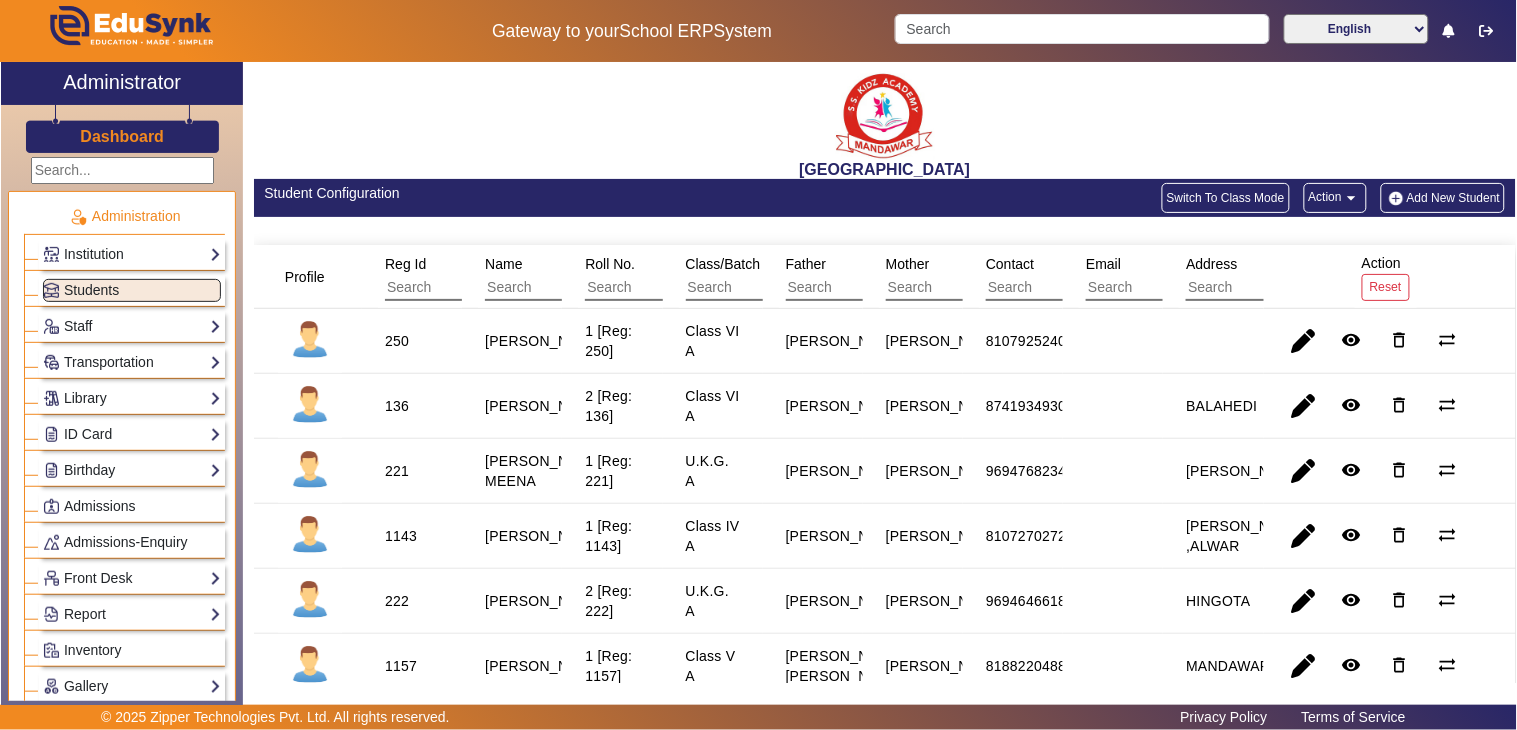 click on "Switch To Class Mode" 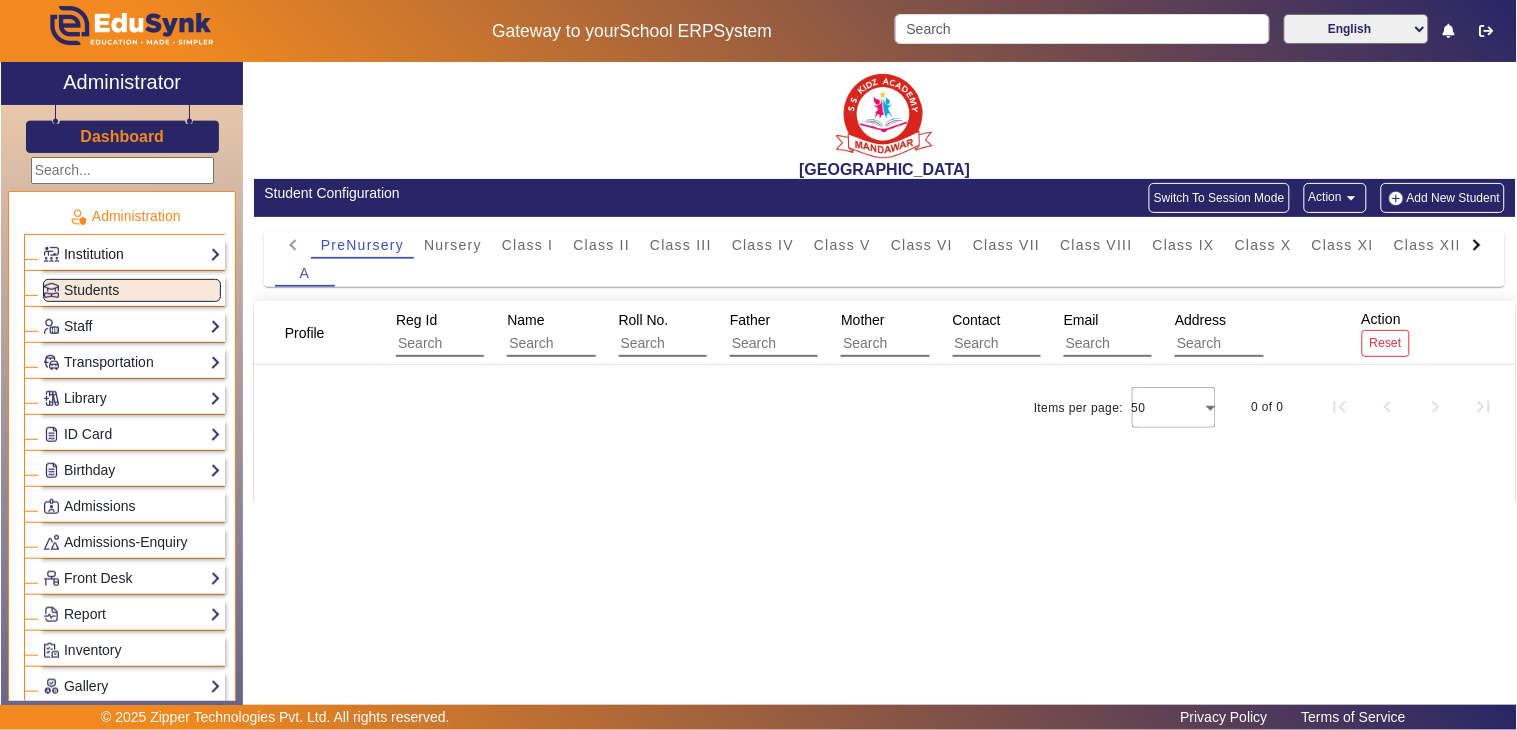 click on "Institution" 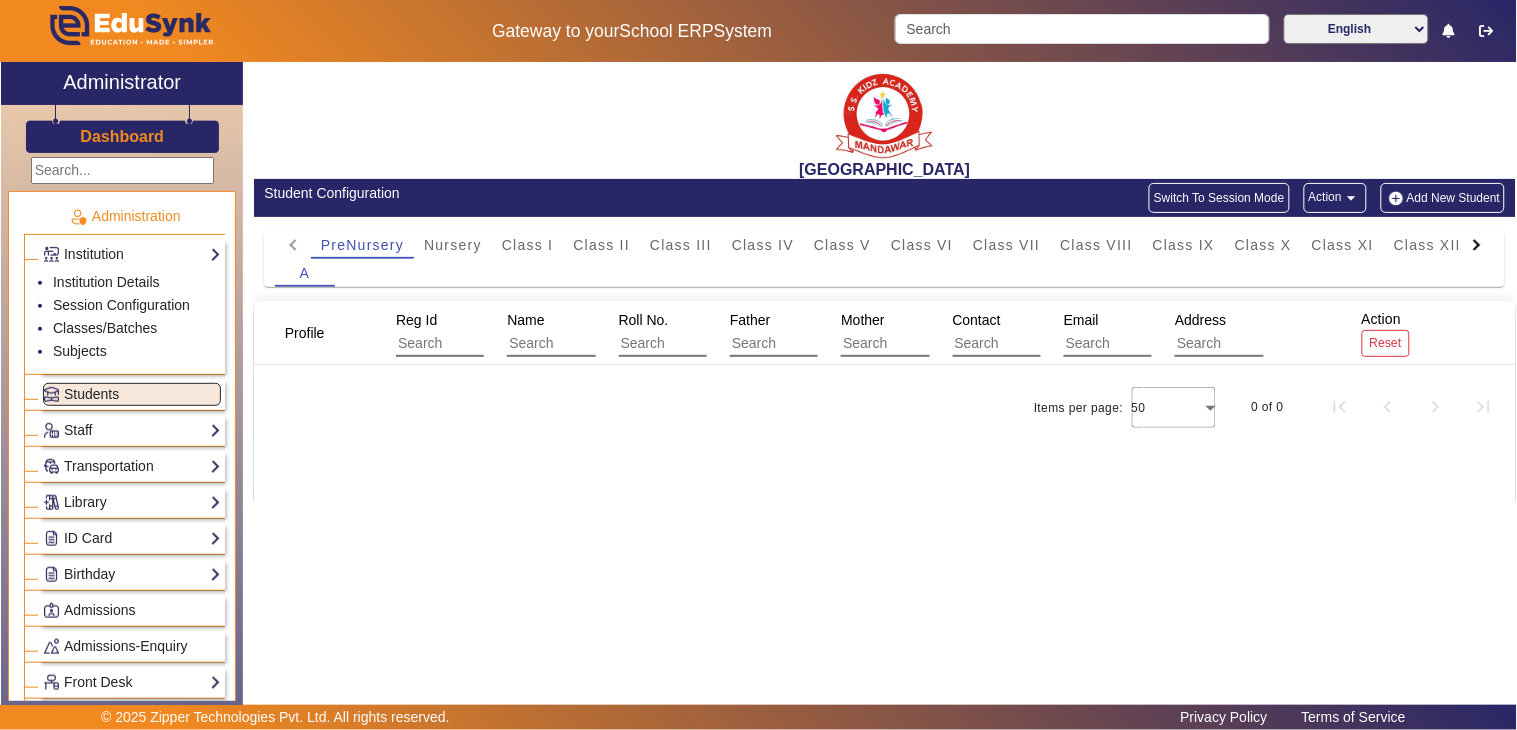 click on "Dashboard" 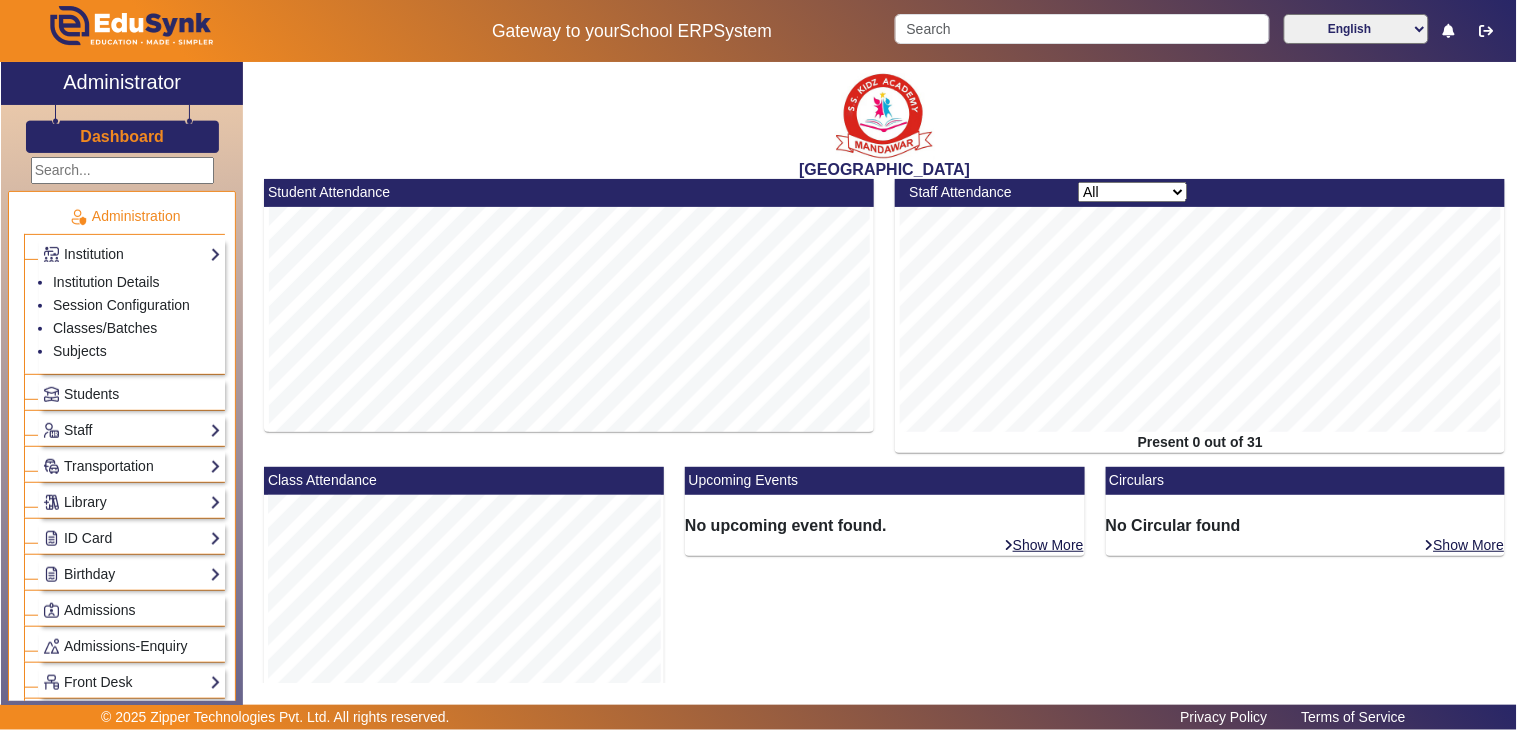 scroll, scrollTop: 386, scrollLeft: 0, axis: vertical 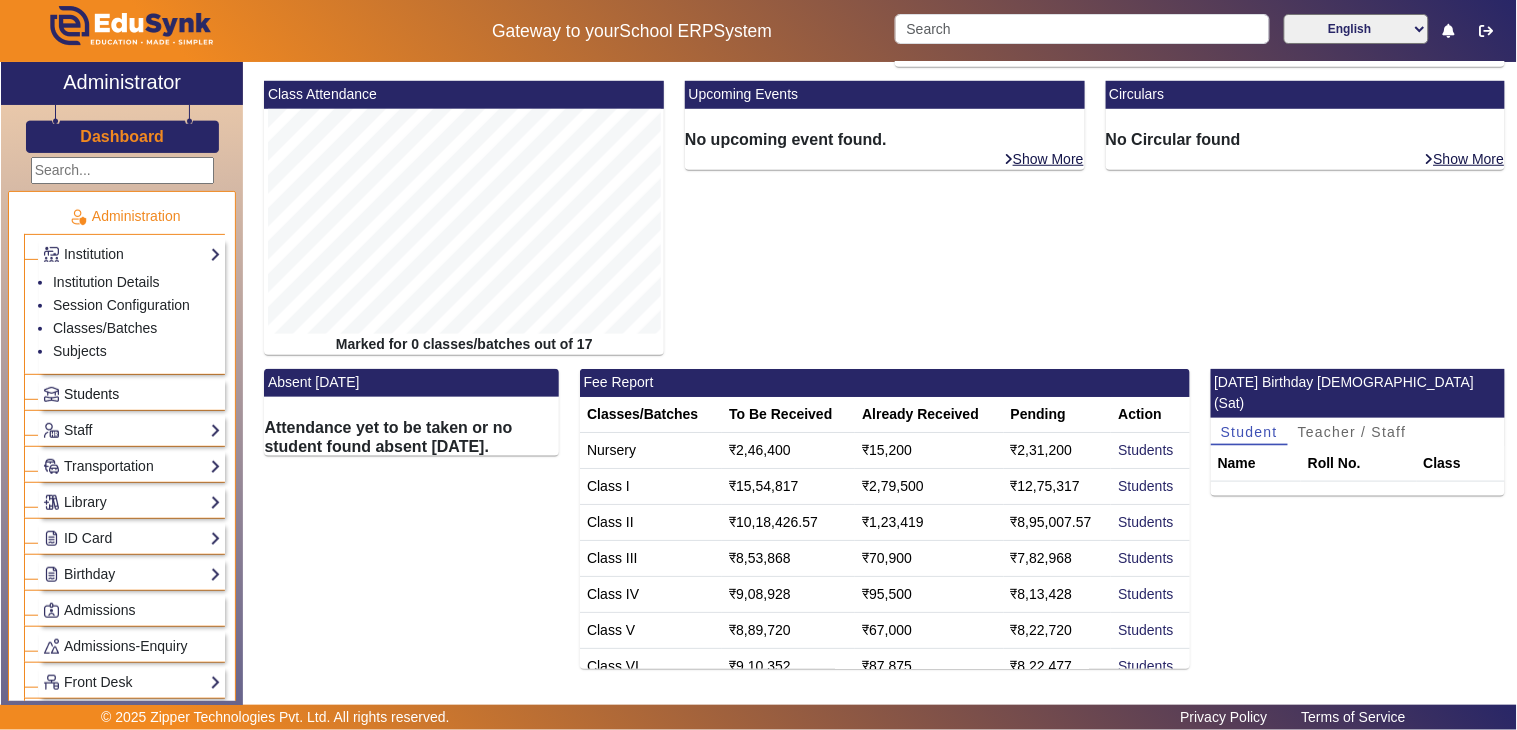 click on "Students" 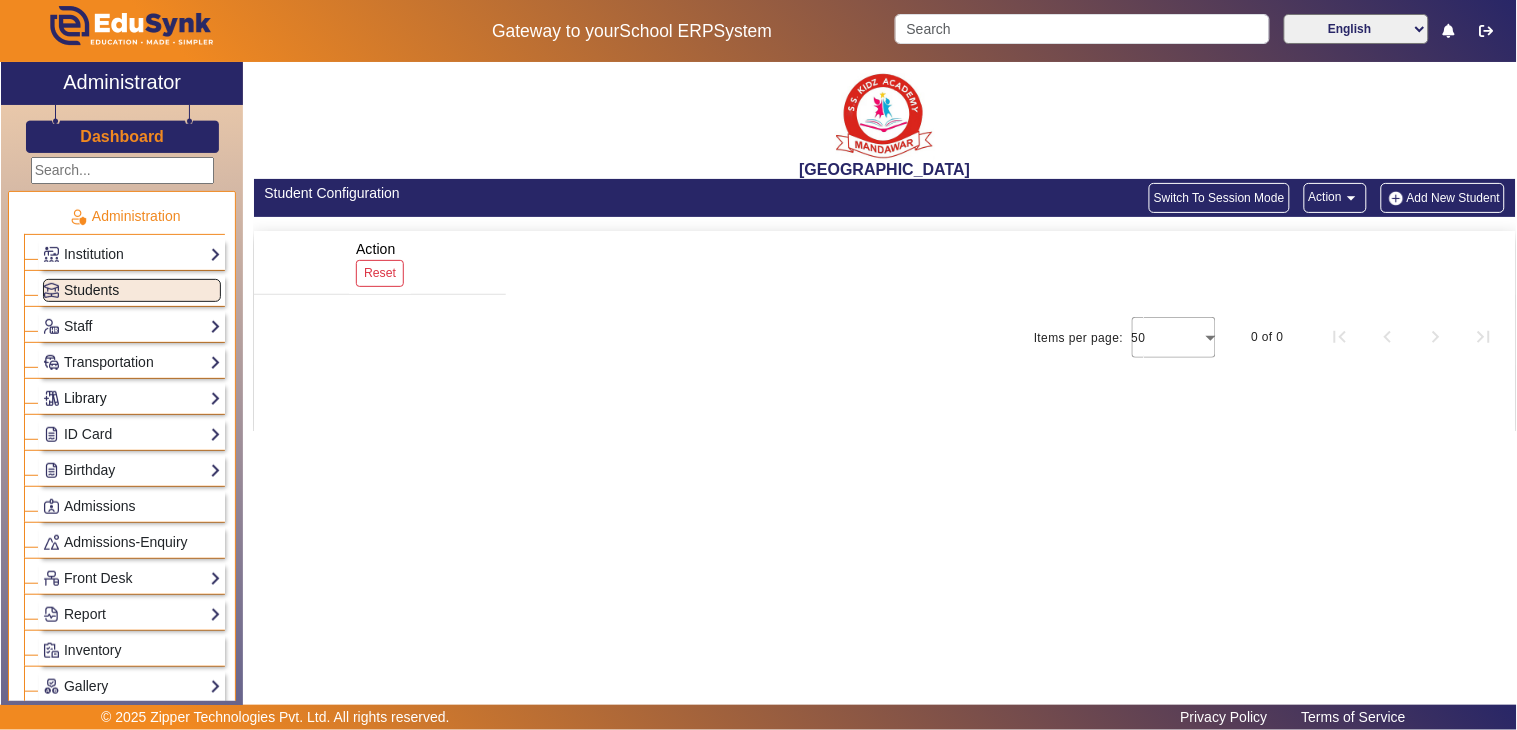 scroll, scrollTop: 0, scrollLeft: 0, axis: both 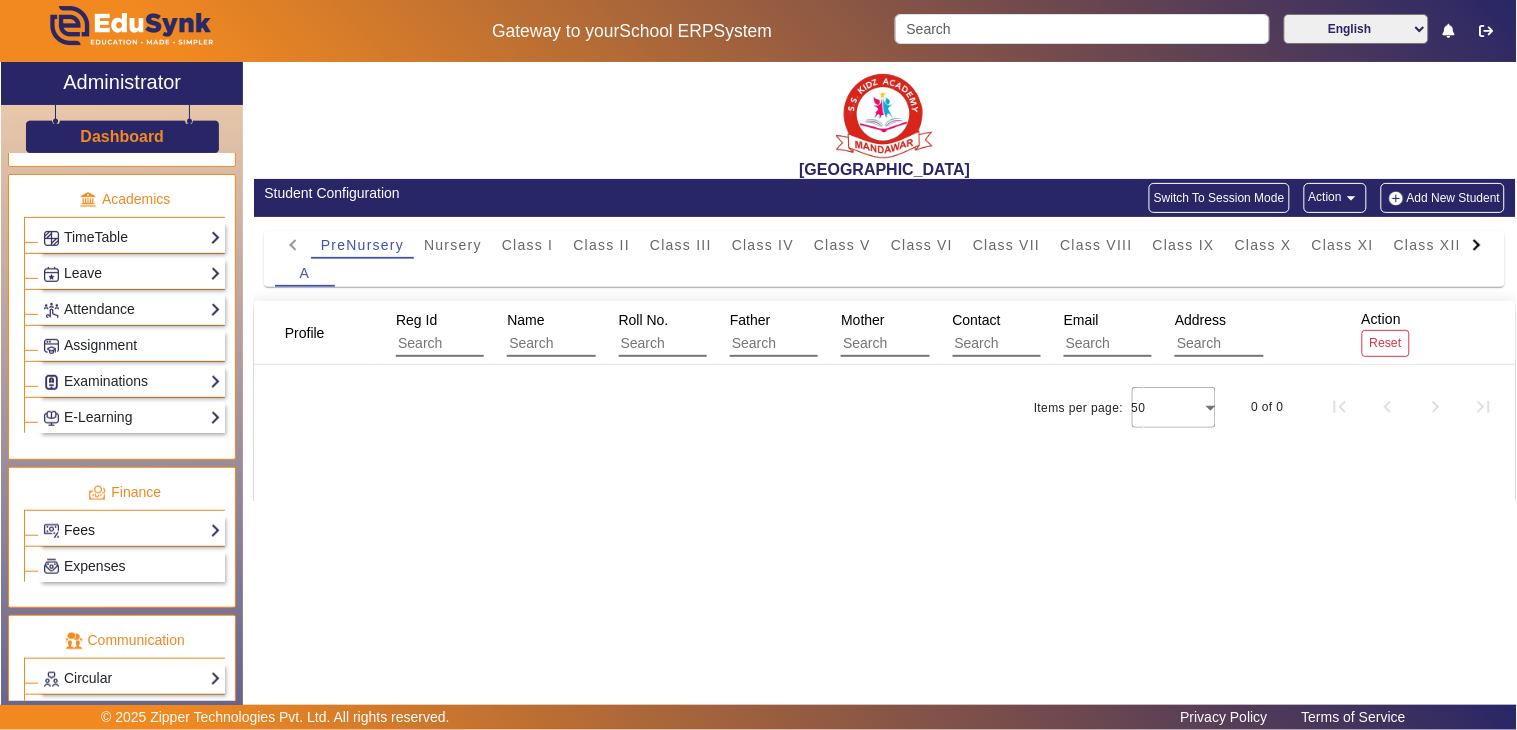 click on "Fees" 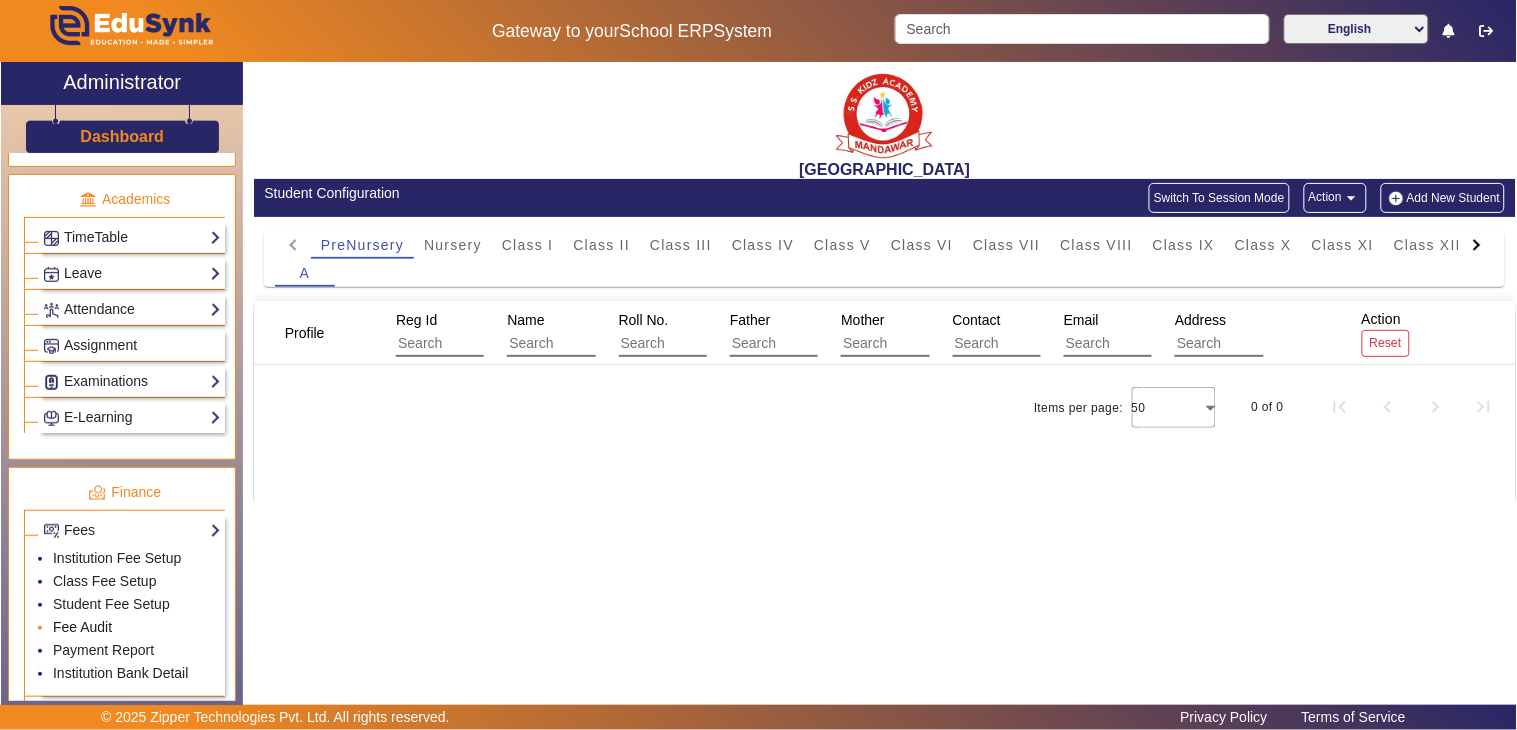 click on "Fee Audit" 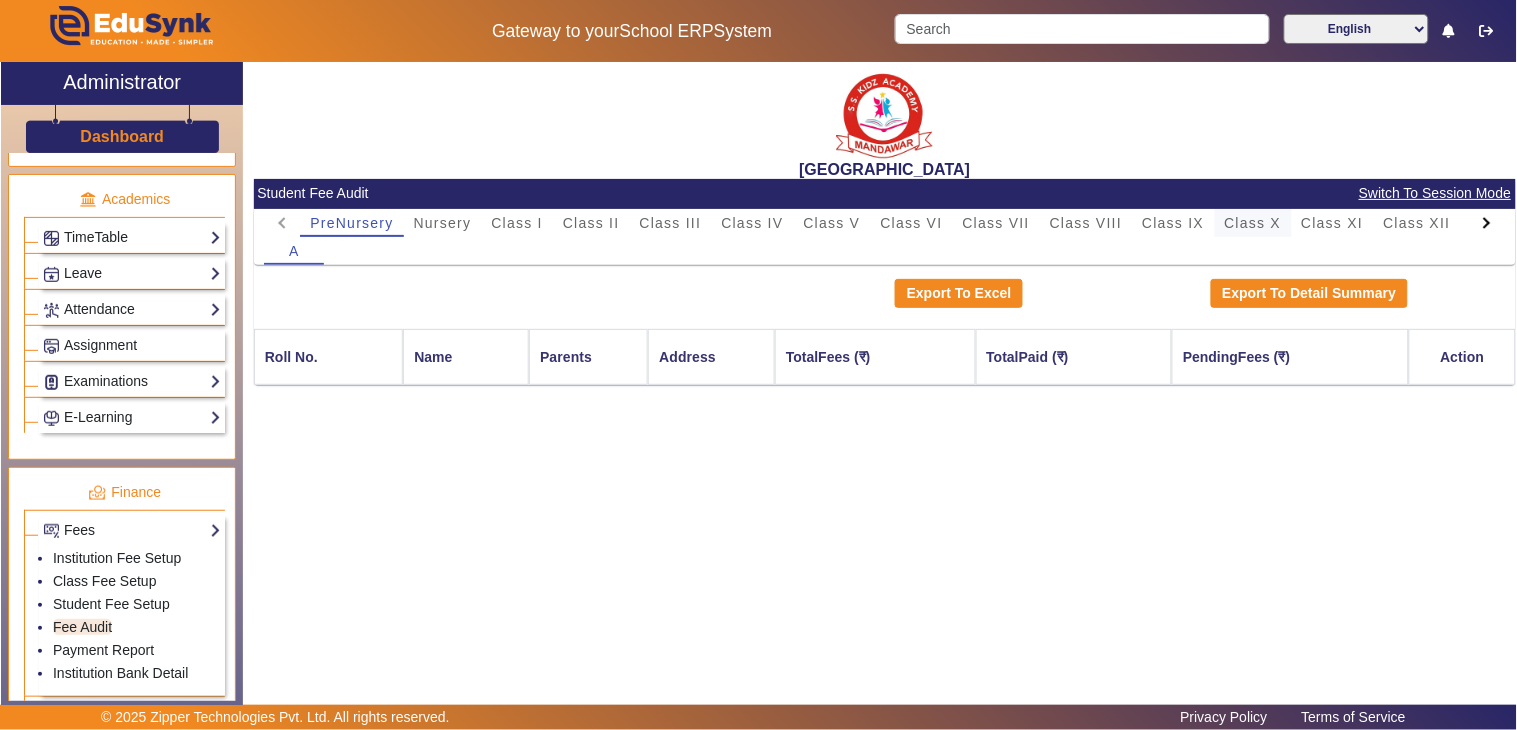 click on "Class X" at bounding box center (1253, 223) 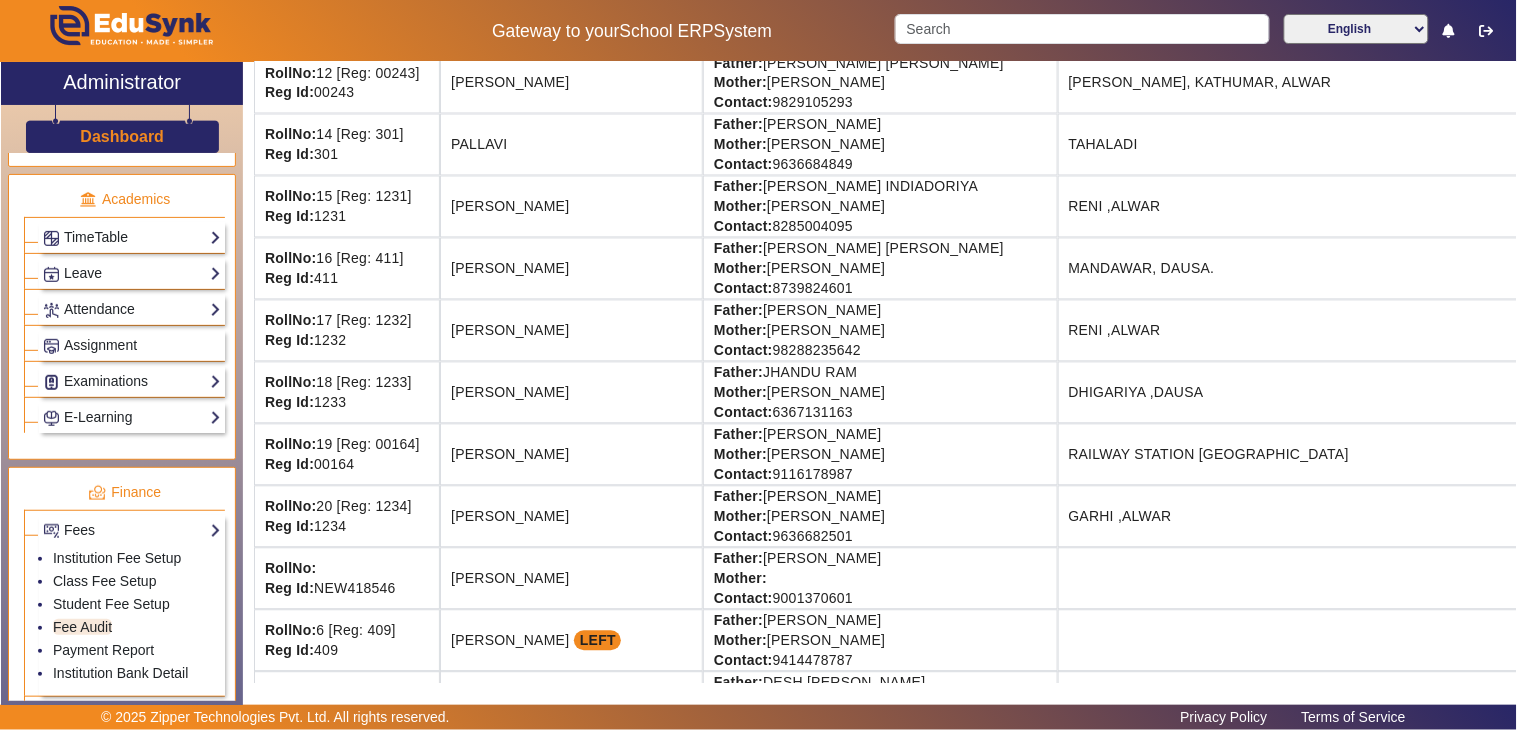 scroll, scrollTop: 820, scrollLeft: 0, axis: vertical 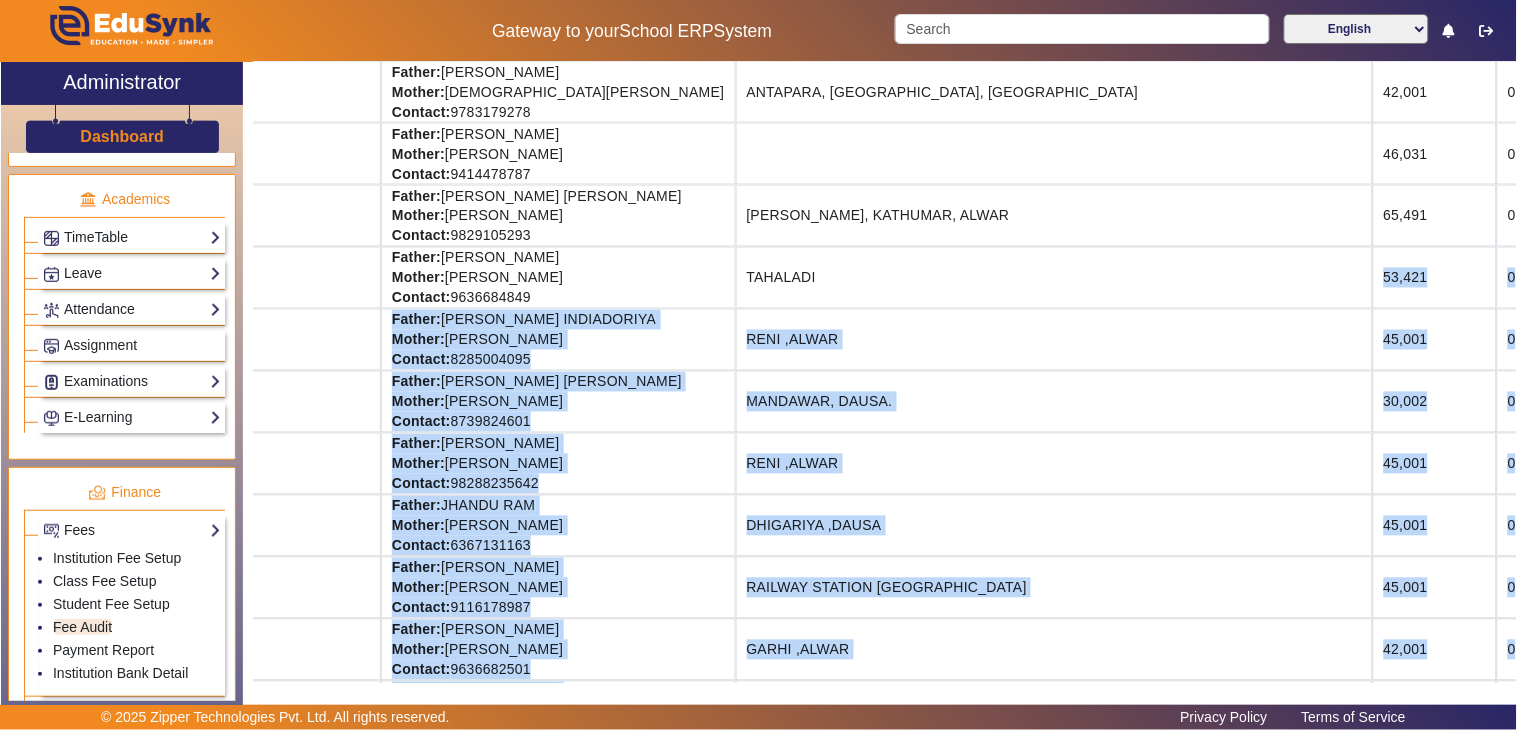 drag, startPoint x: 1282, startPoint y: 286, endPoint x: 1498, endPoint y: 287, distance: 216.00232 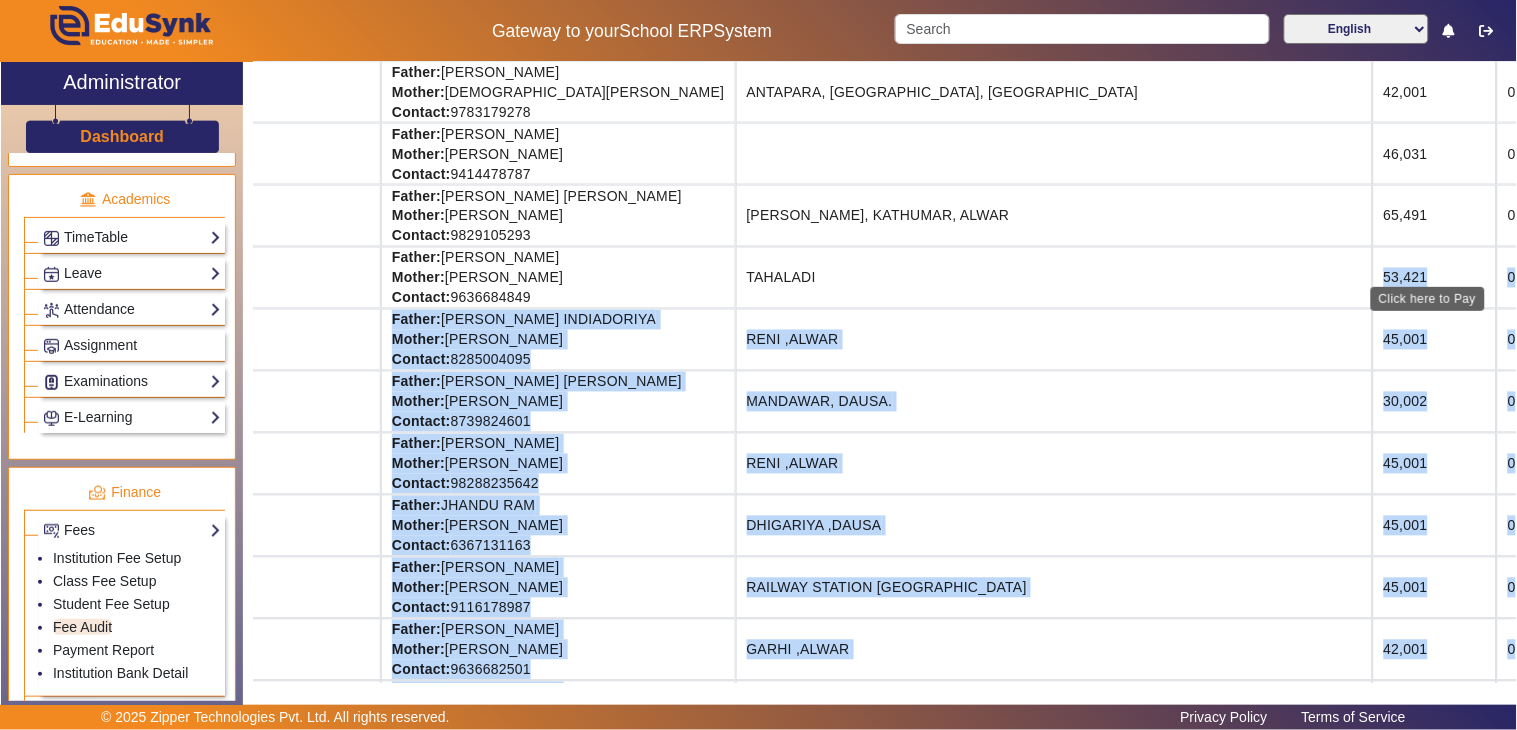 click on "View & Pay" 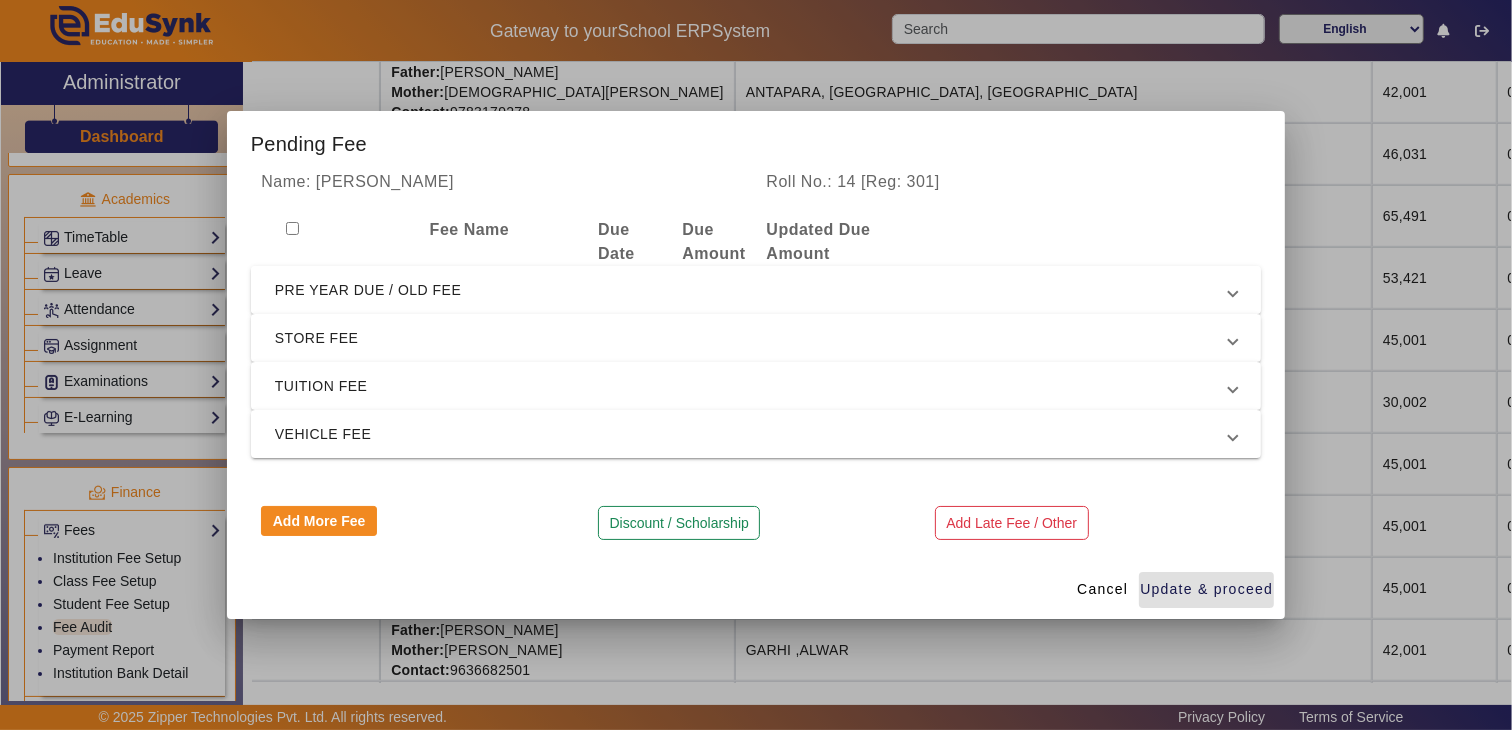 click on "PRE YEAR DUE  / OLD FEE" at bounding box center (752, 290) 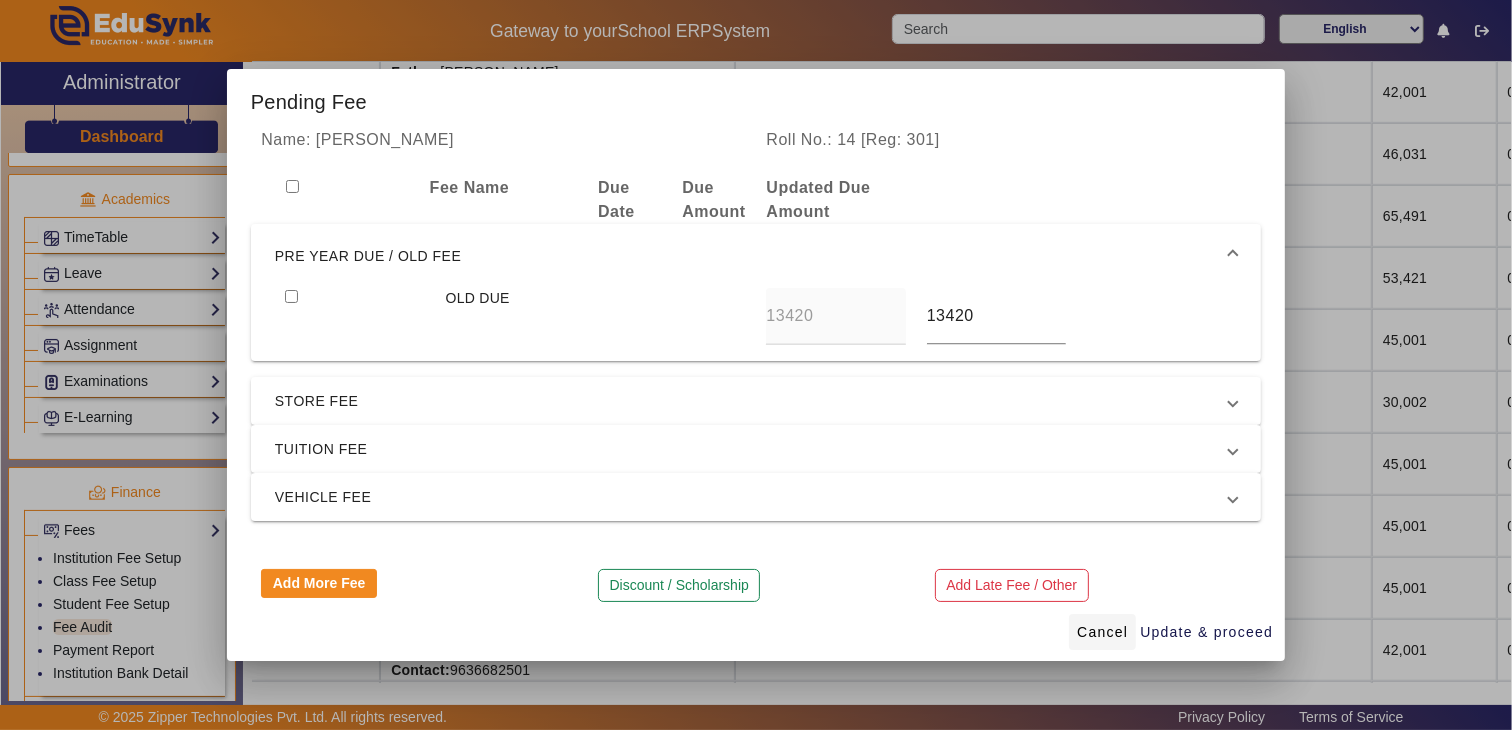 click on "Cancel" at bounding box center [1102, 632] 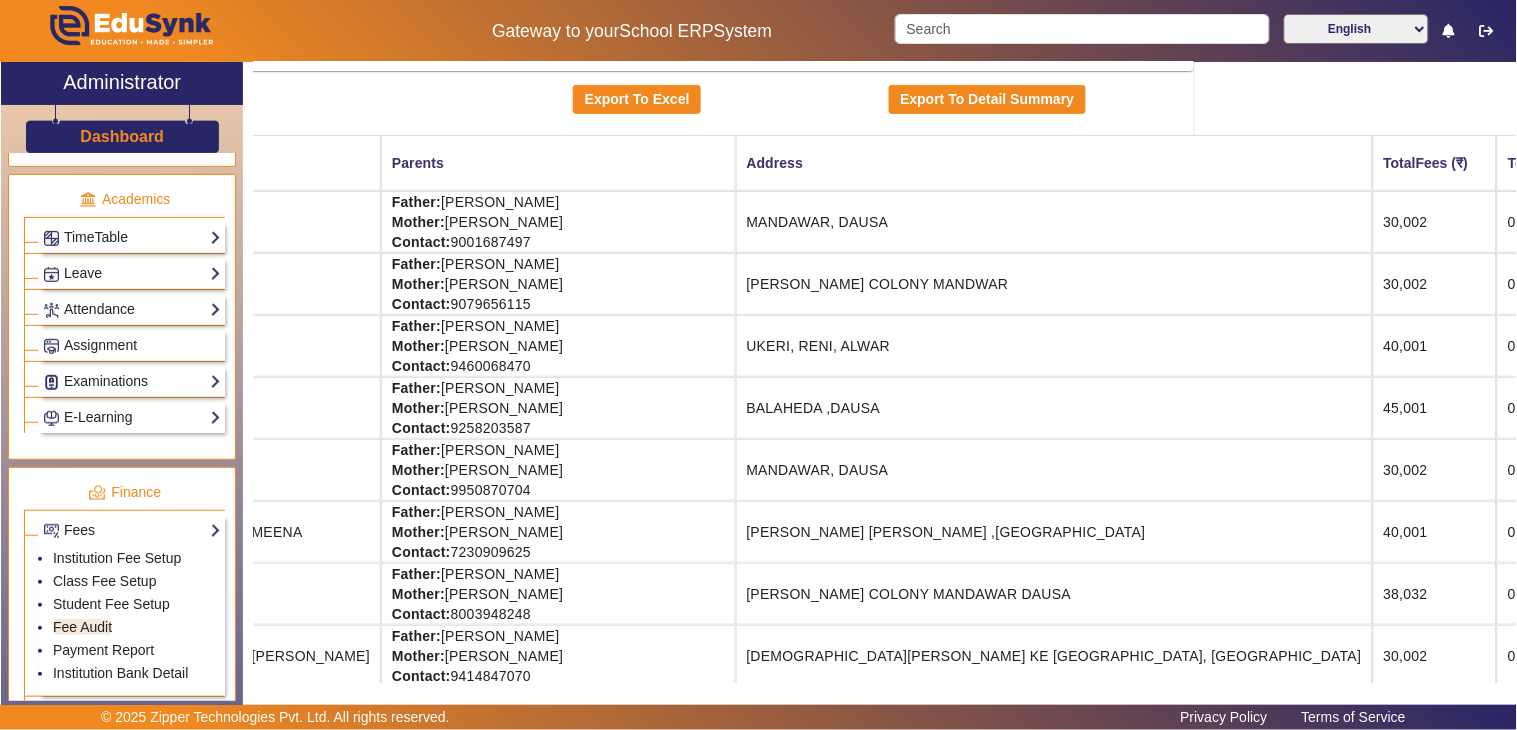 scroll, scrollTop: 0, scrollLeft: 322, axis: horizontal 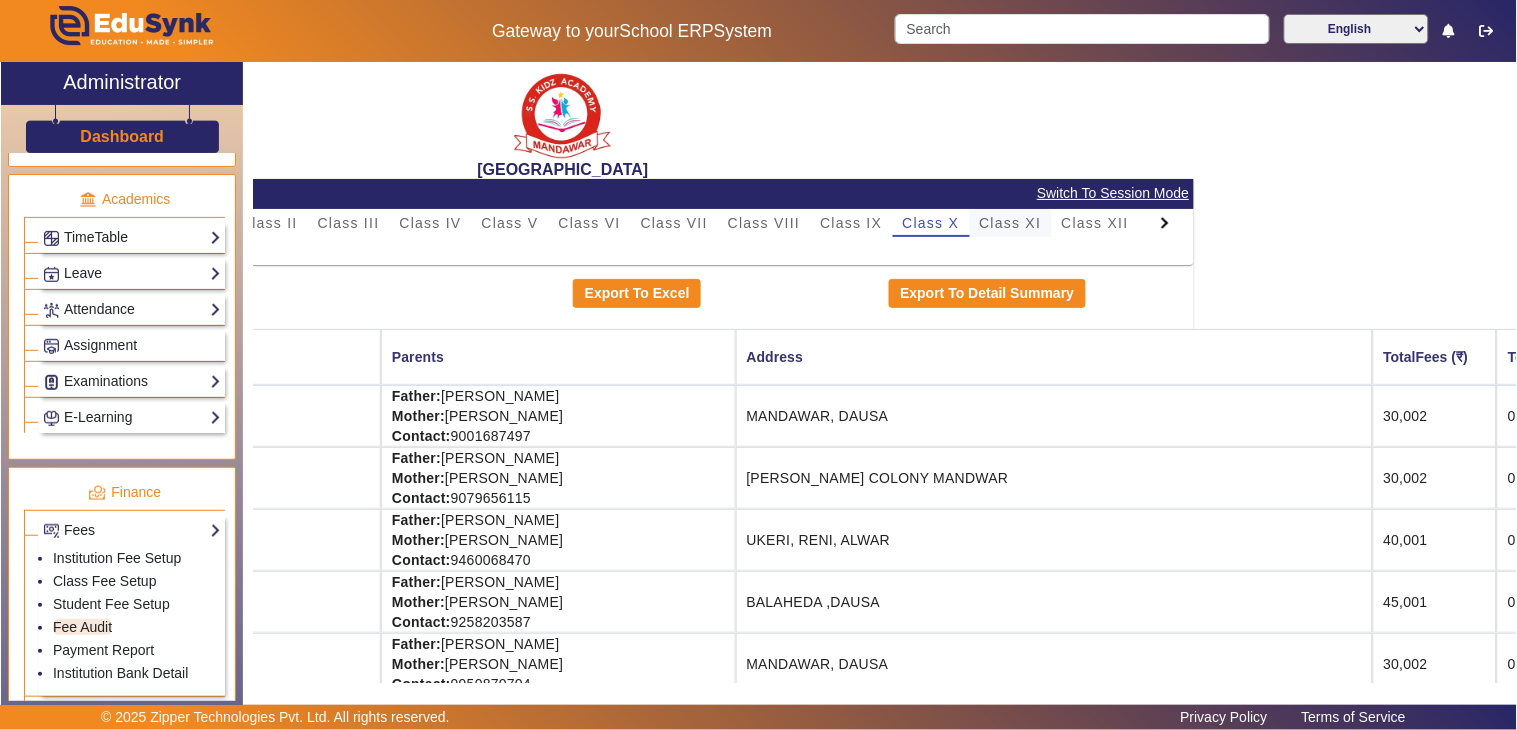 click on "Class XI" at bounding box center (1011, 223) 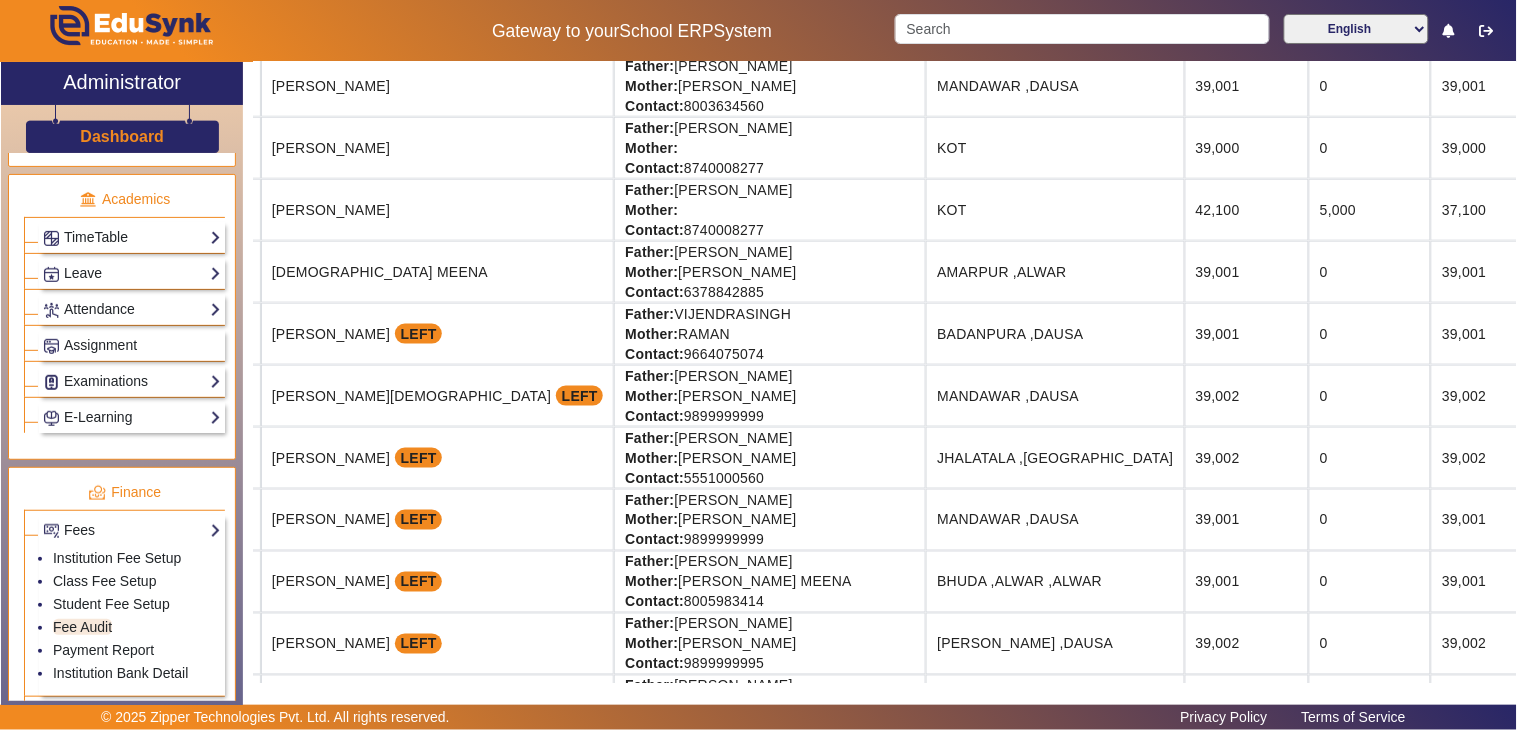scroll, scrollTop: 555, scrollLeft: 178, axis: both 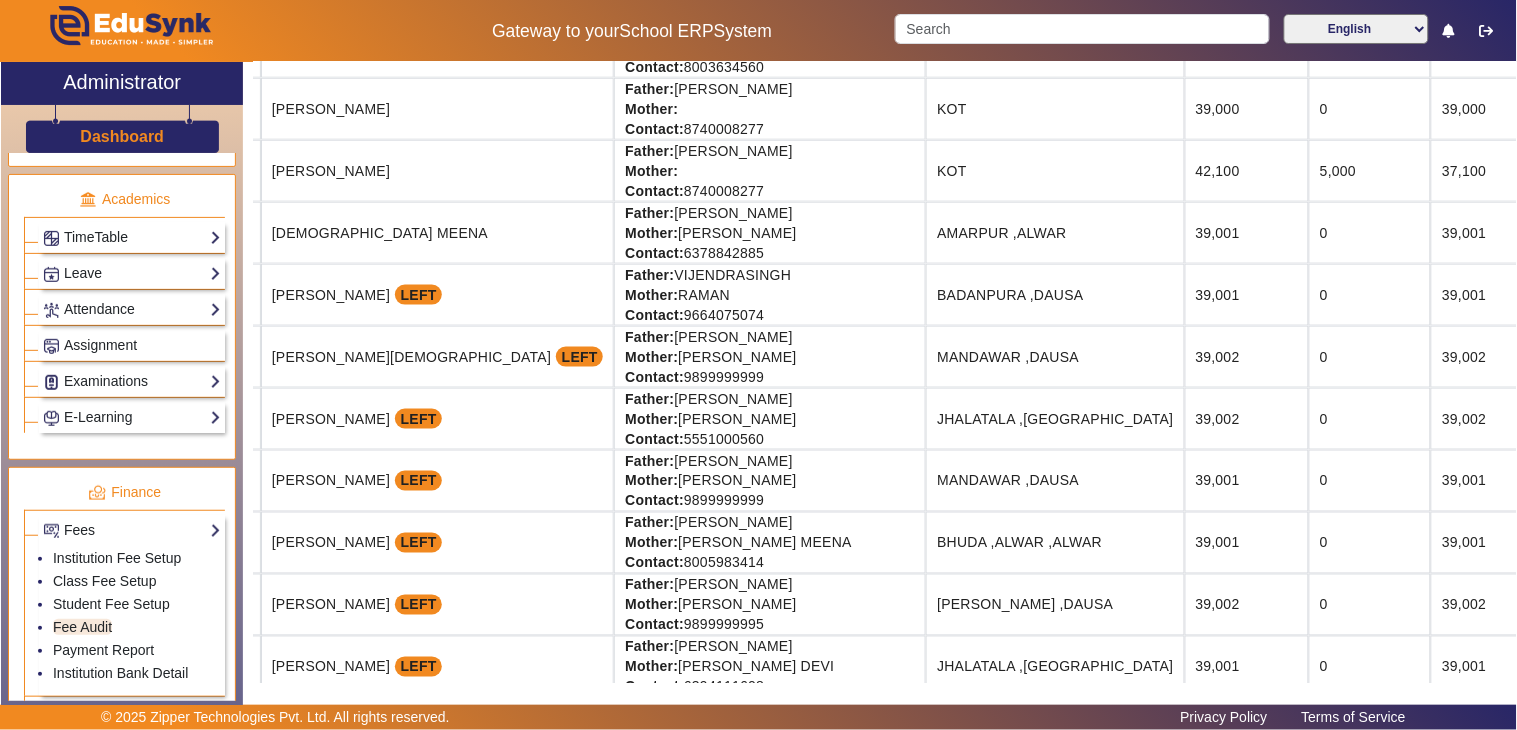 drag, startPoint x: 1032, startPoint y: 341, endPoint x: 1516, endPoint y: 353, distance: 484.14874 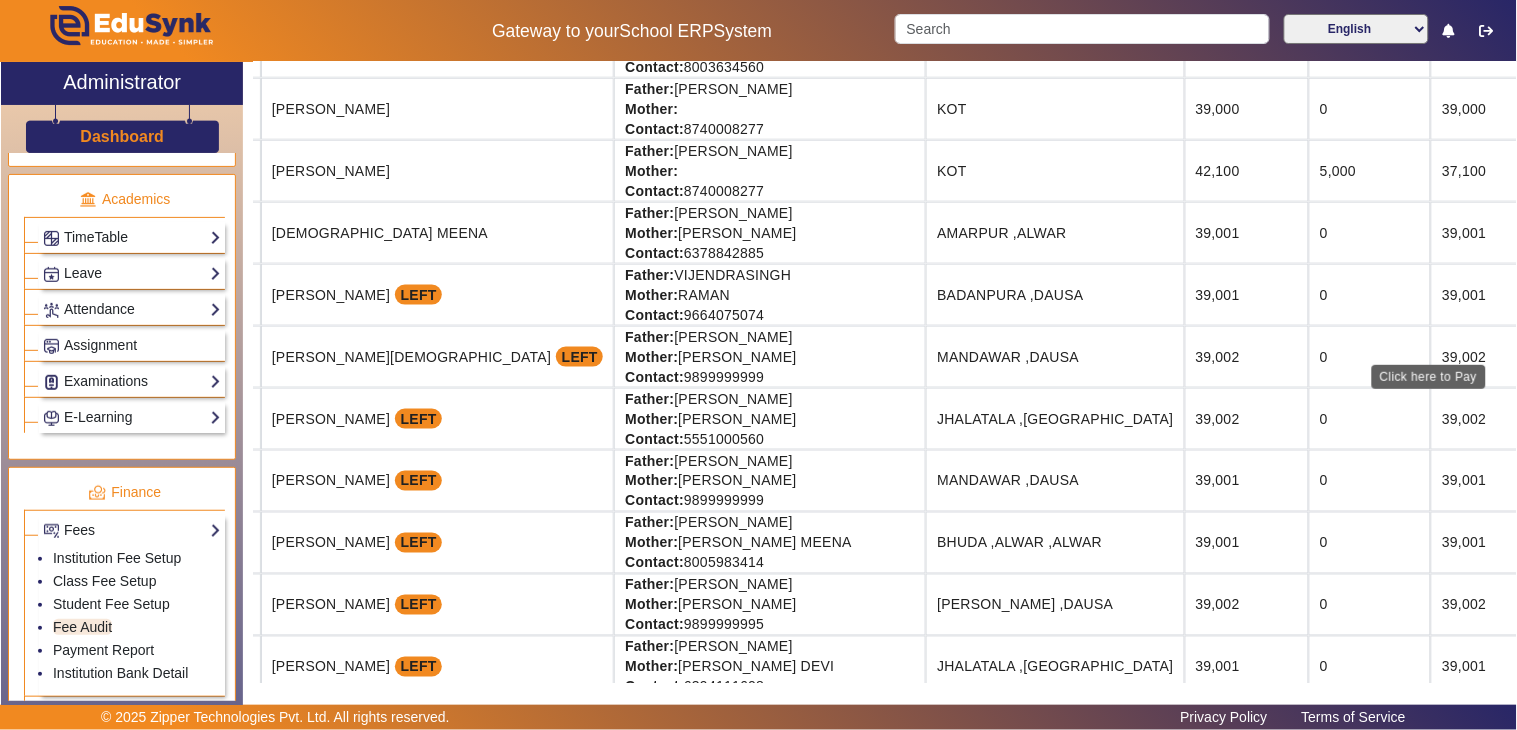 click on "View & Pay" 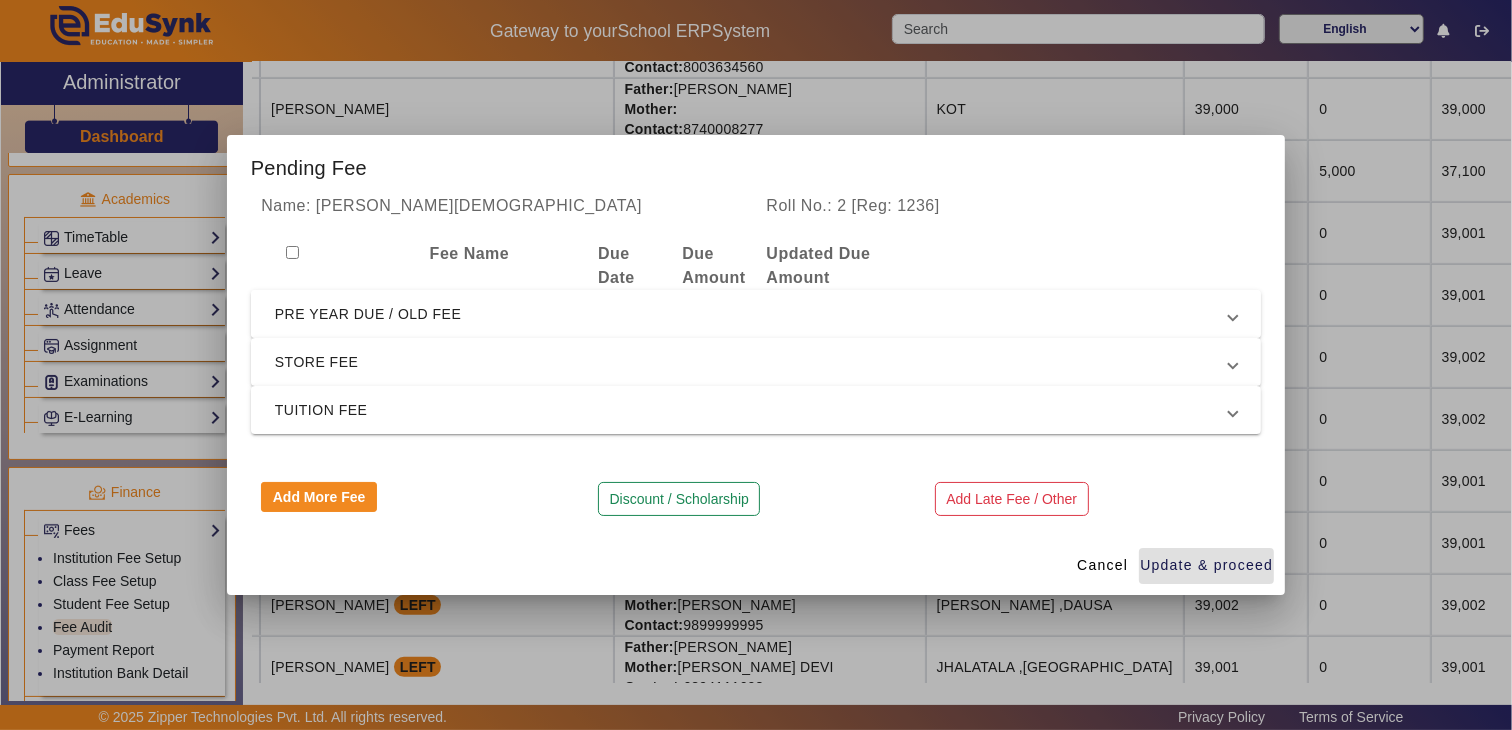click on "PRE YEAR DUE  / OLD FEE" at bounding box center (752, 314) 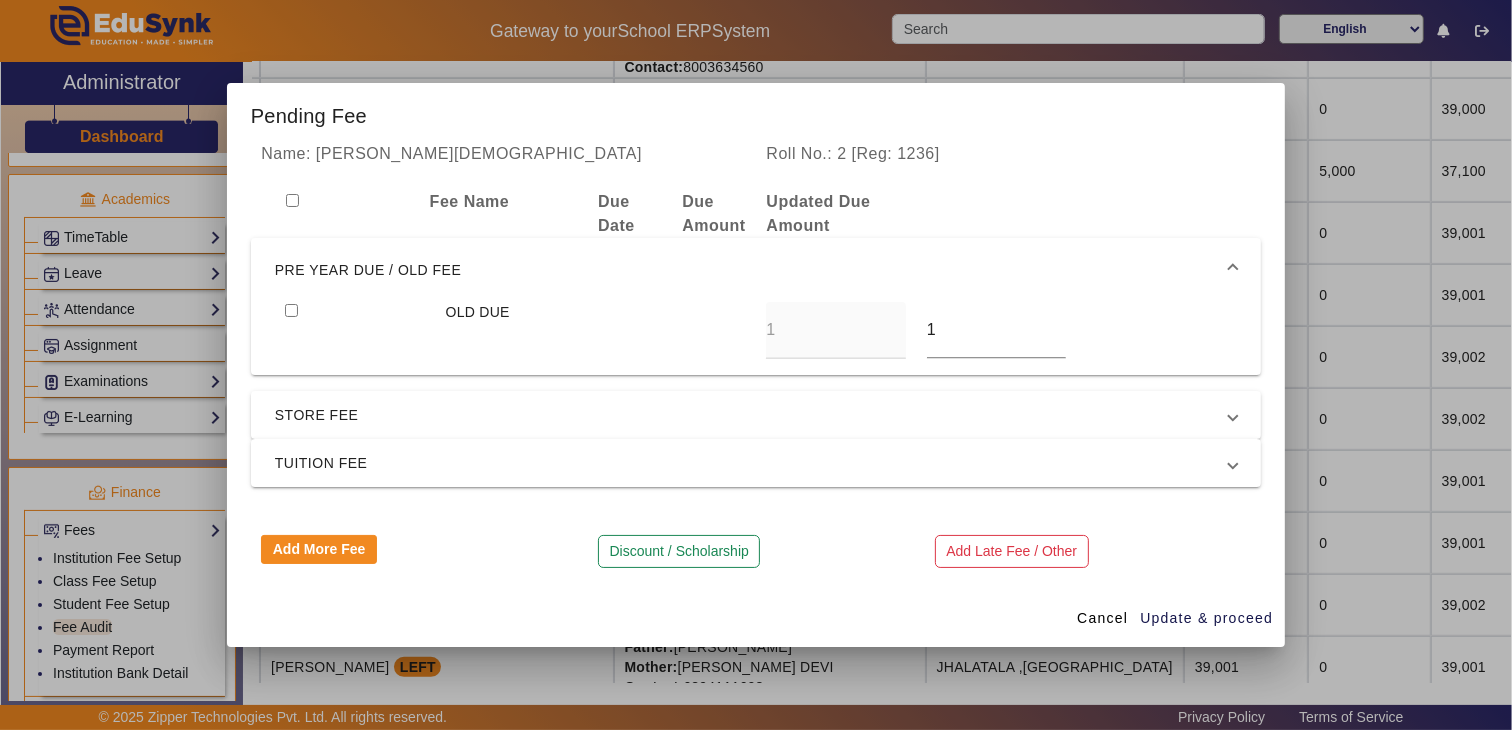 click on "OLD DUE 1 1" at bounding box center (756, 338) 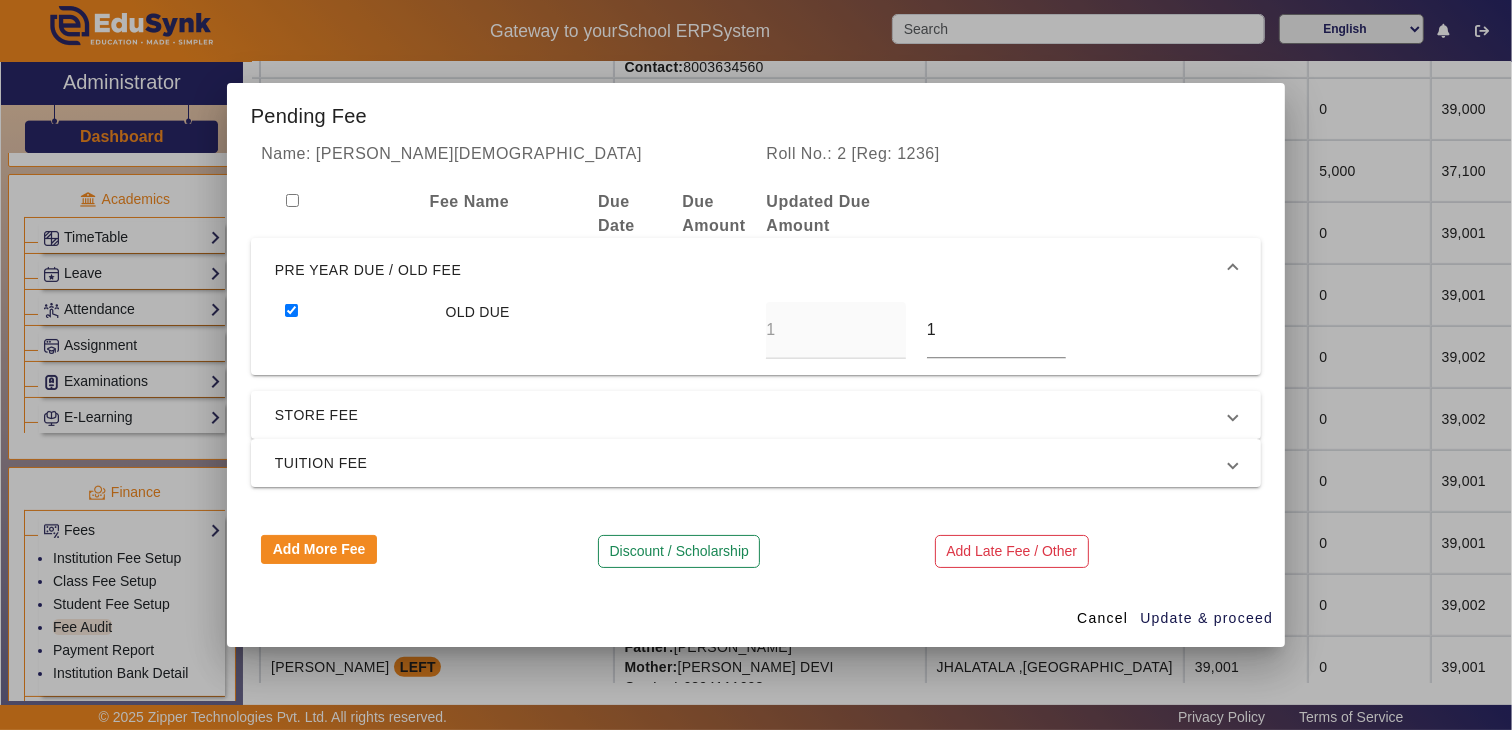 drag, startPoint x: 984, startPoint y: 332, endPoint x: 844, endPoint y: 331, distance: 140.00357 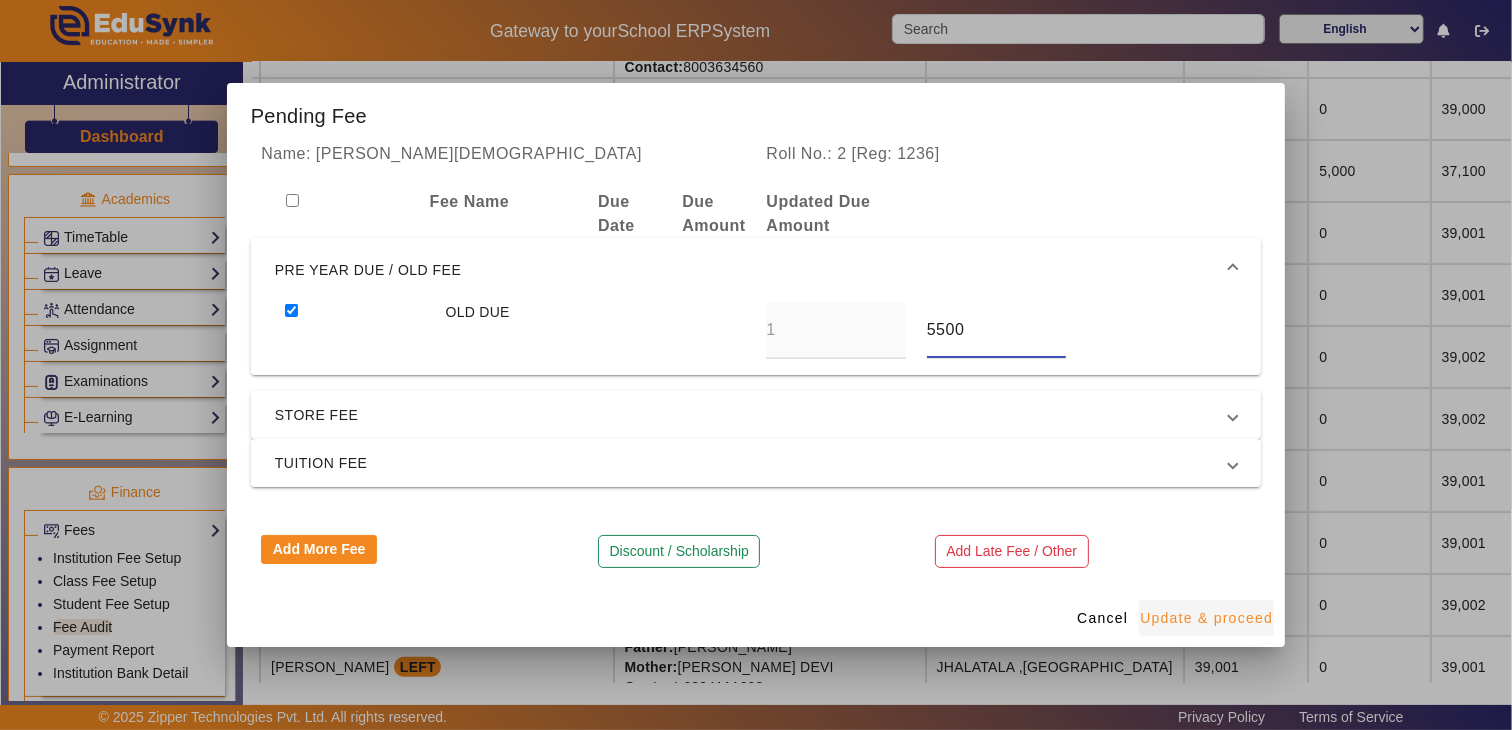 type on "5500" 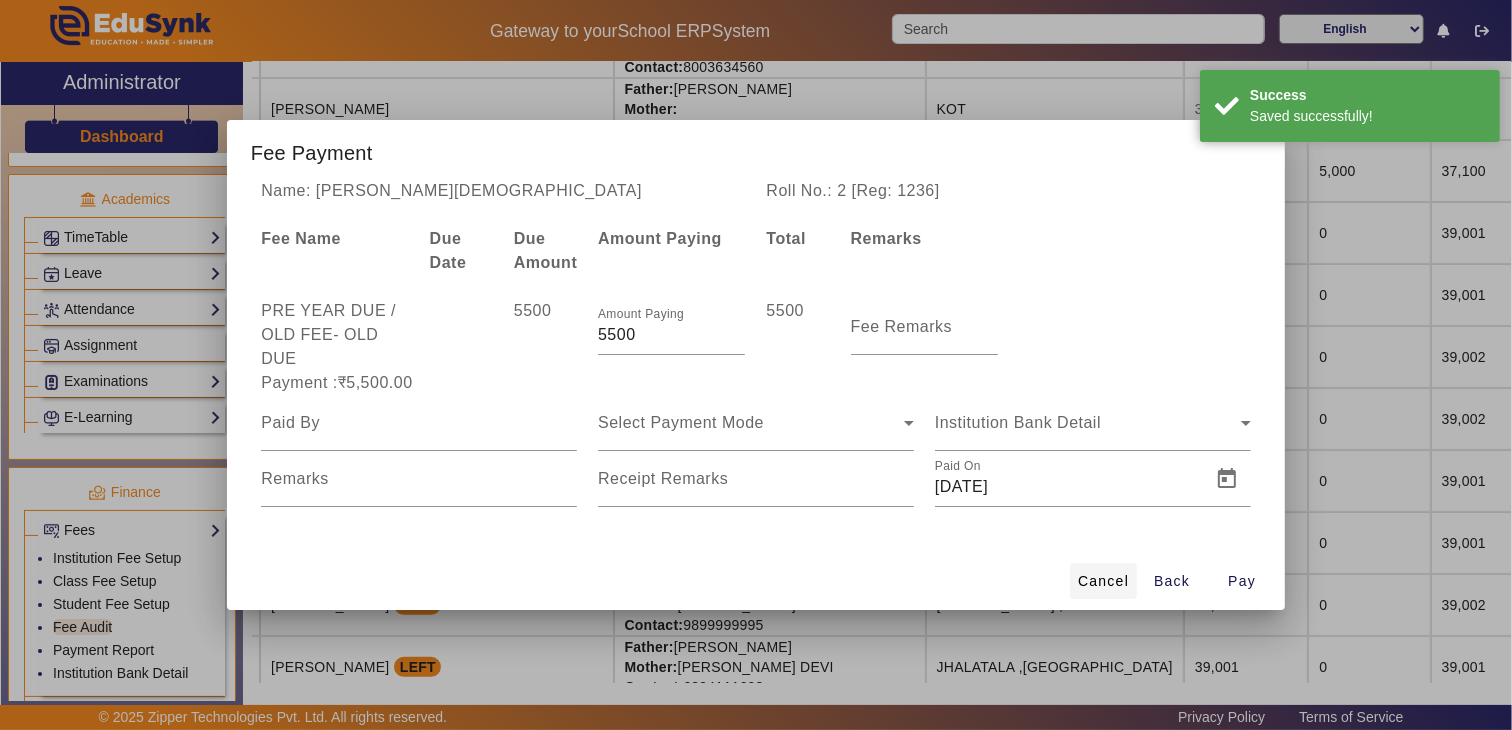 drag, startPoint x: 1114, startPoint y: 573, endPoint x: 1125, endPoint y: 581, distance: 13.601471 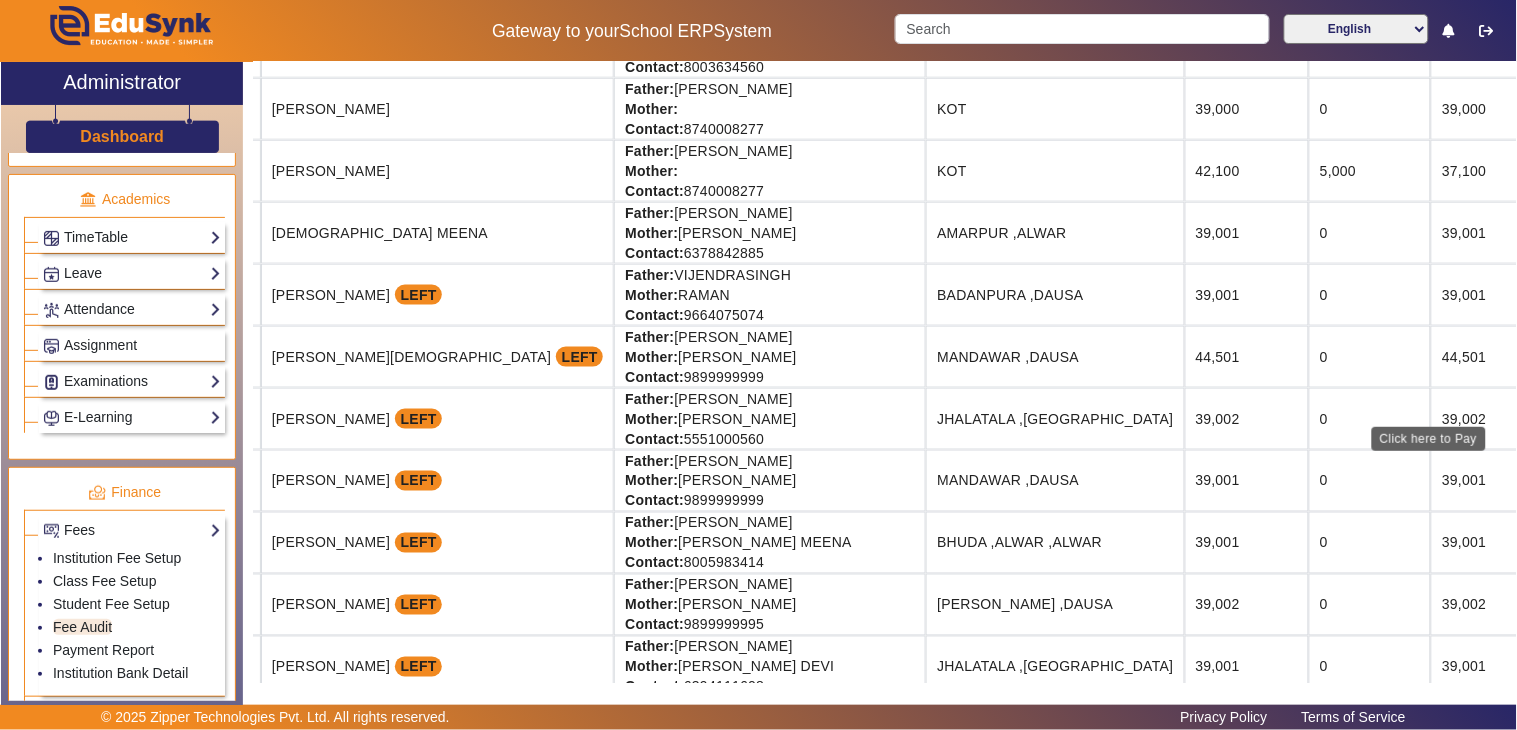 click on "View & Pay" 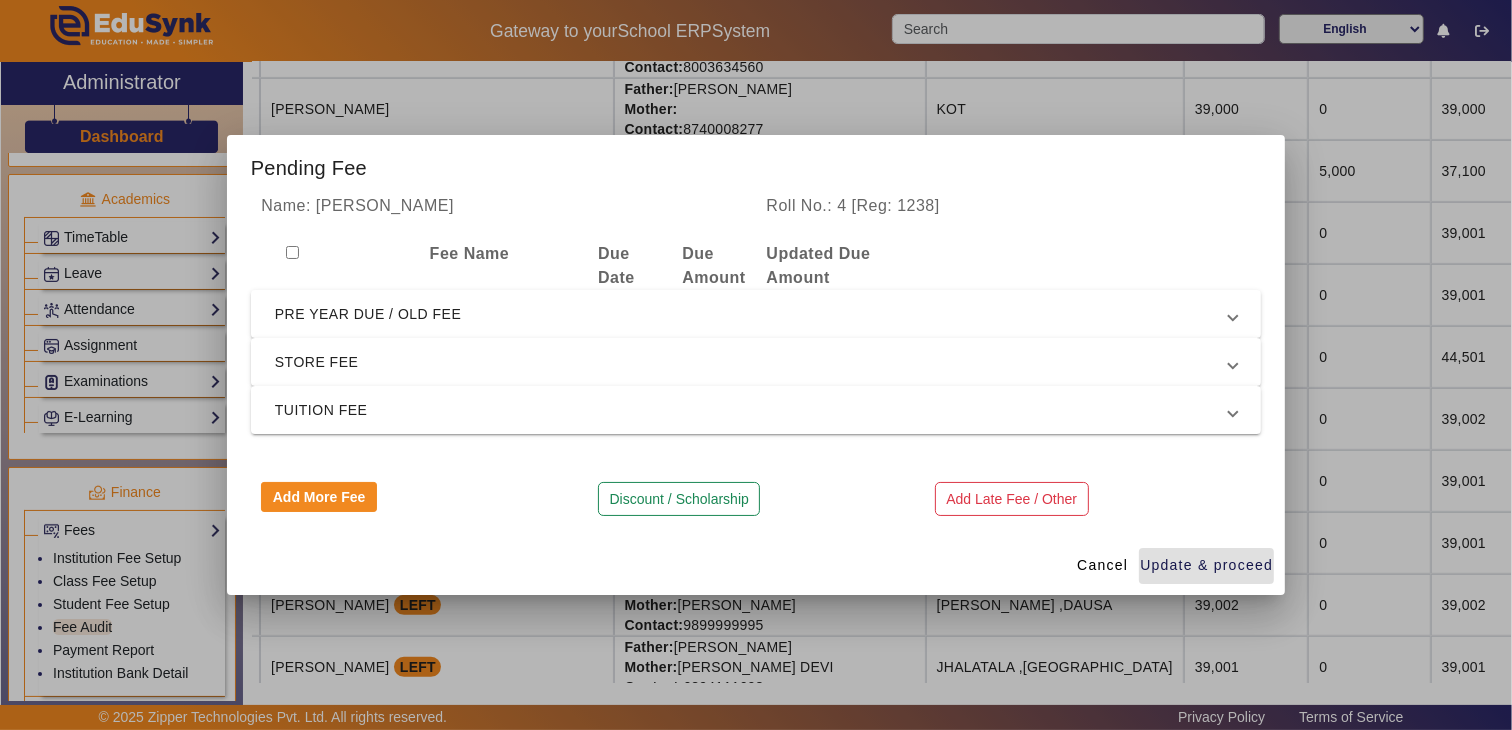 drag, startPoint x: 332, startPoint y: 301, endPoint x: 303, endPoint y: 322, distance: 35.805027 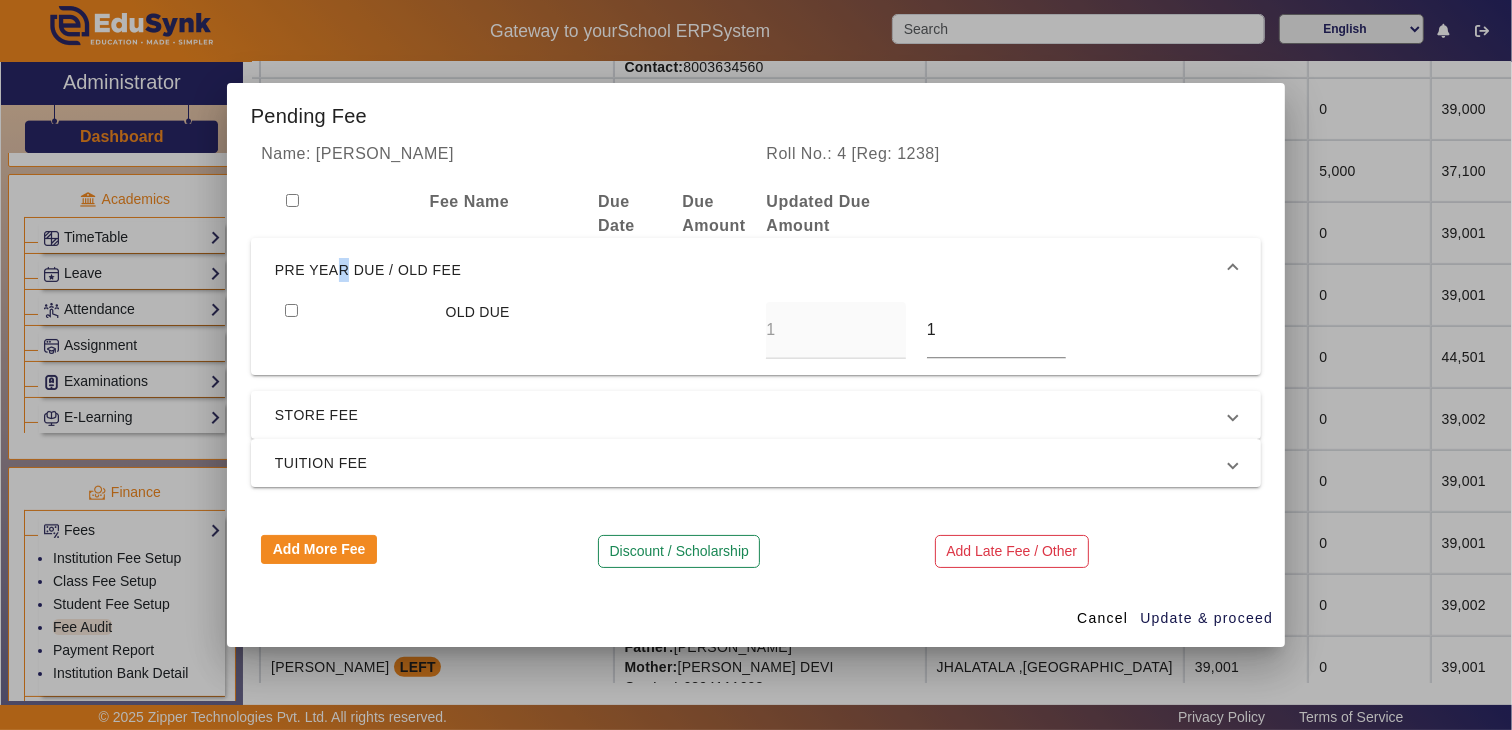 click at bounding box center [291, 310] 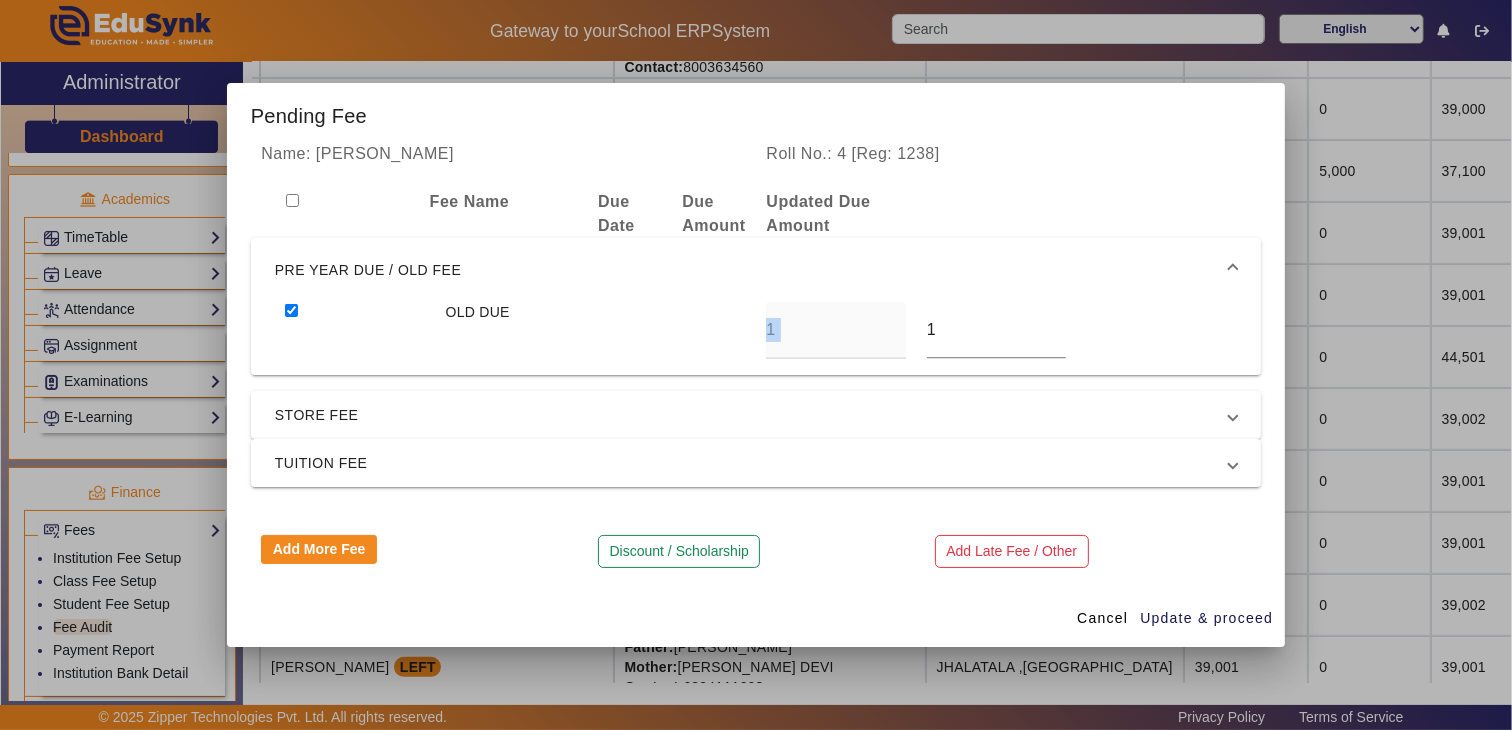 drag, startPoint x: 956, startPoint y: 344, endPoint x: 876, endPoint y: 337, distance: 80.305664 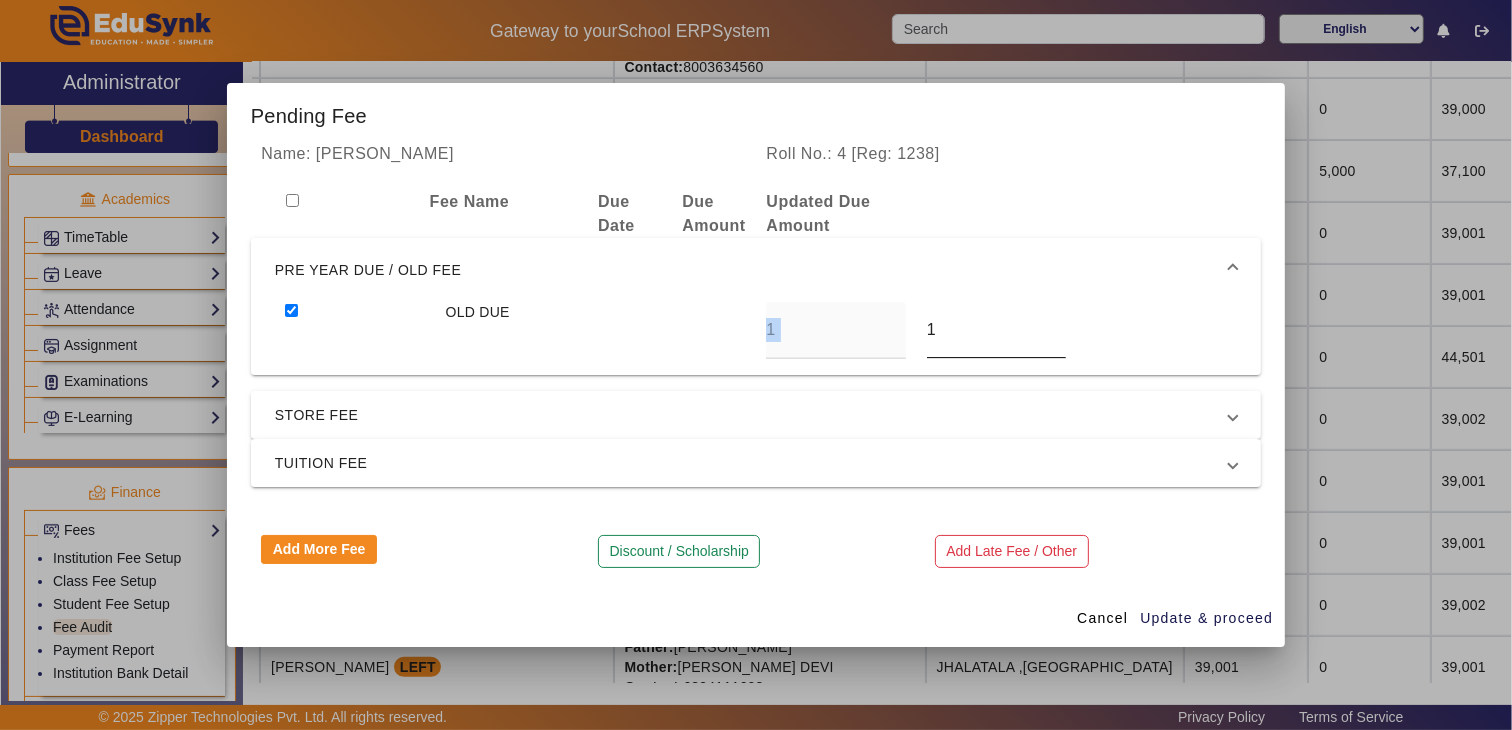 click on "1" at bounding box center [996, 330] 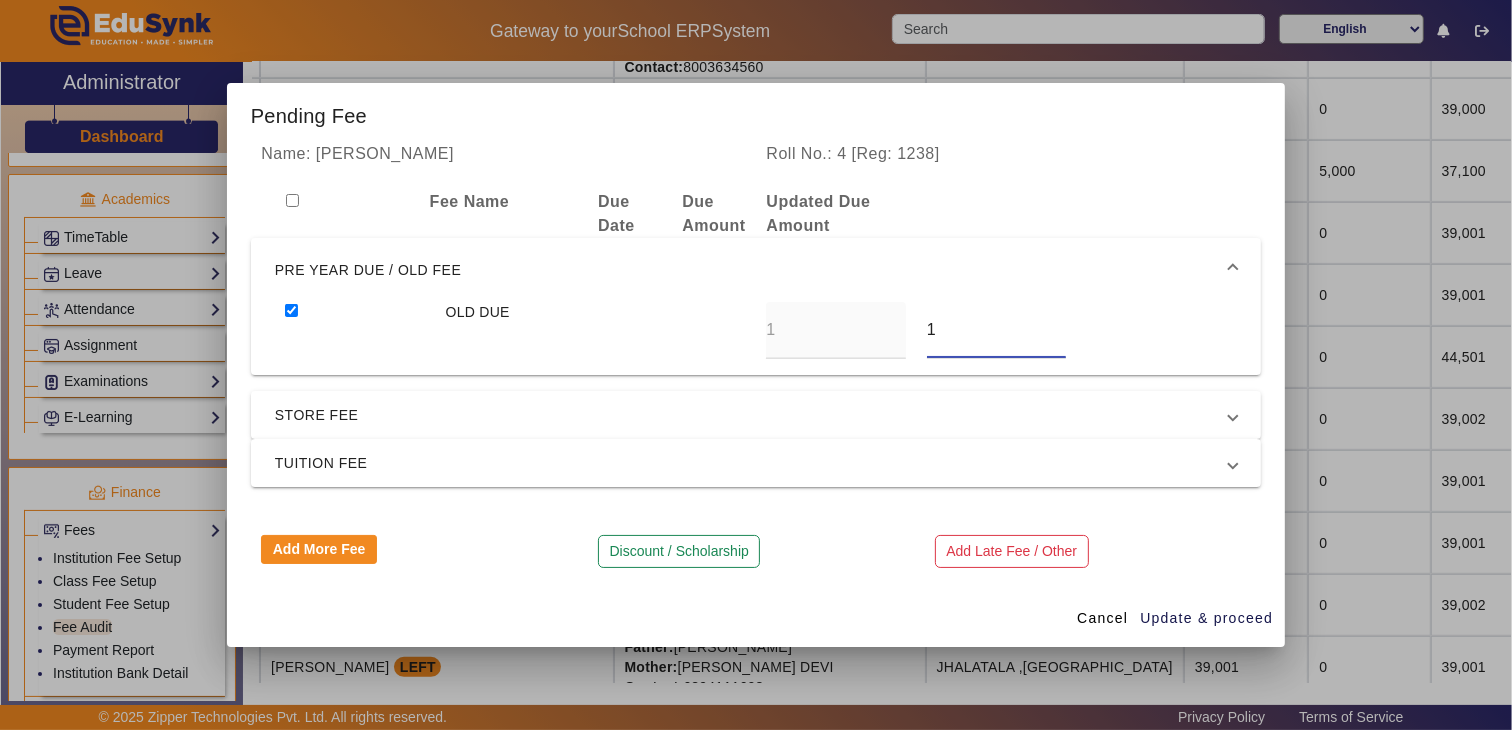 drag, startPoint x: 964, startPoint y: 335, endPoint x: 921, endPoint y: 335, distance: 43 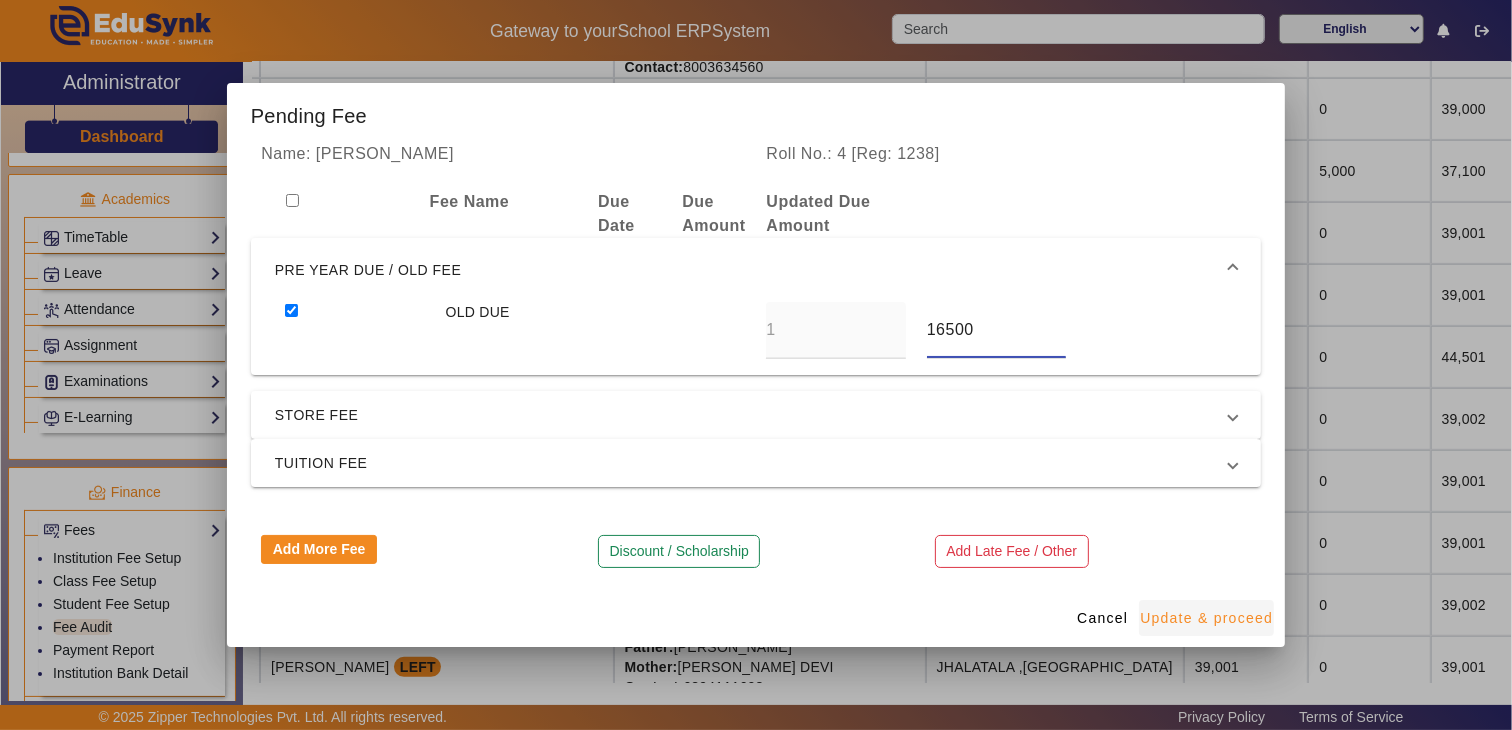 type on "16500" 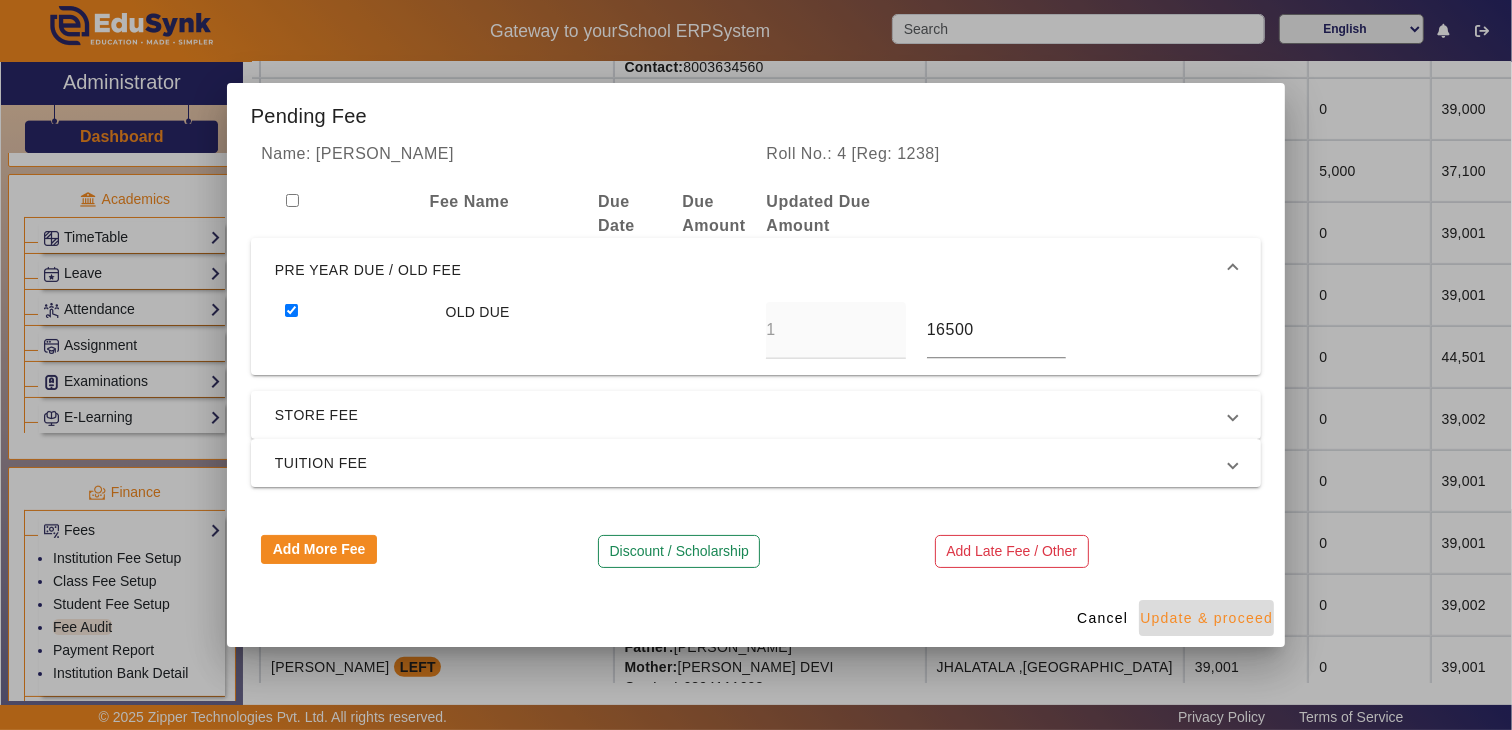 click on "Update & proceed" at bounding box center [1206, 618] 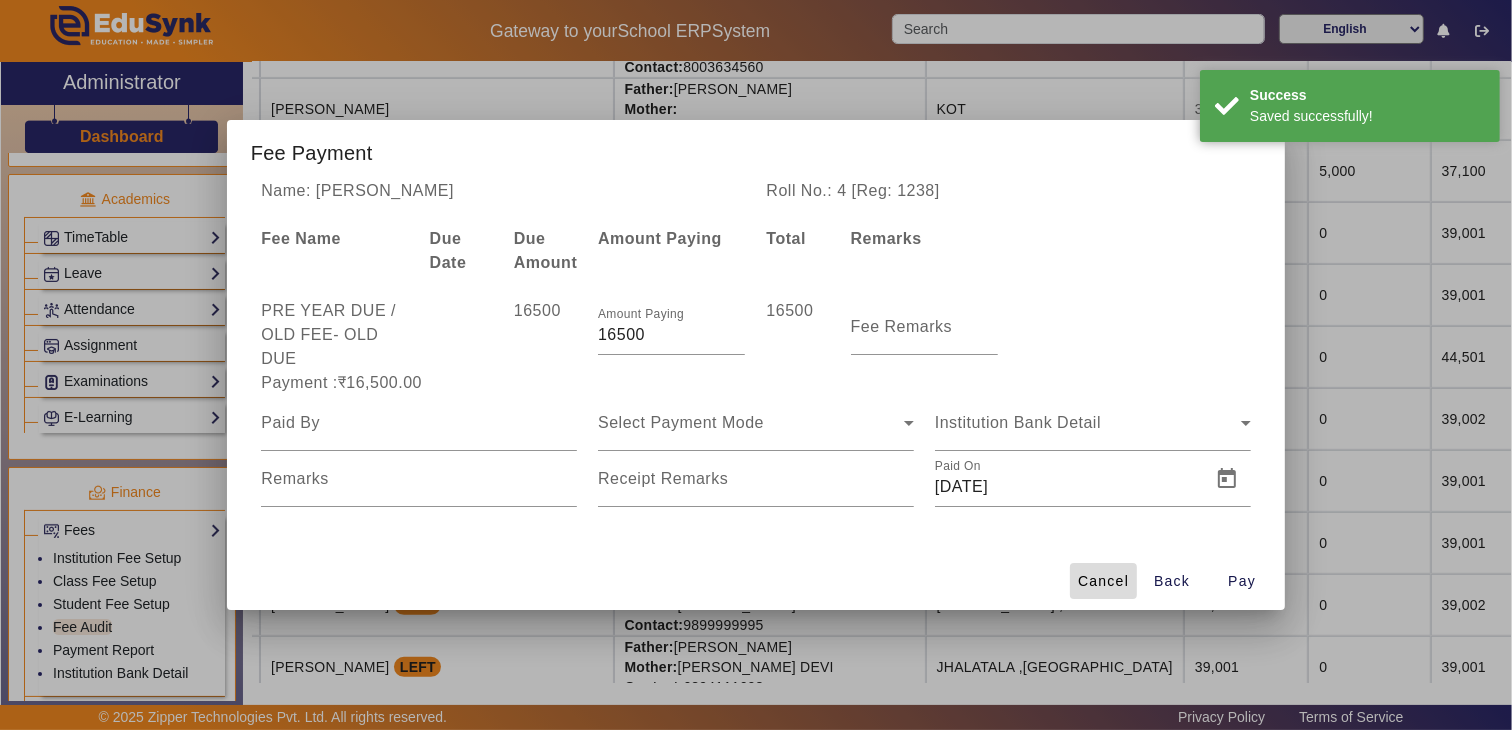 click at bounding box center [1103, 581] 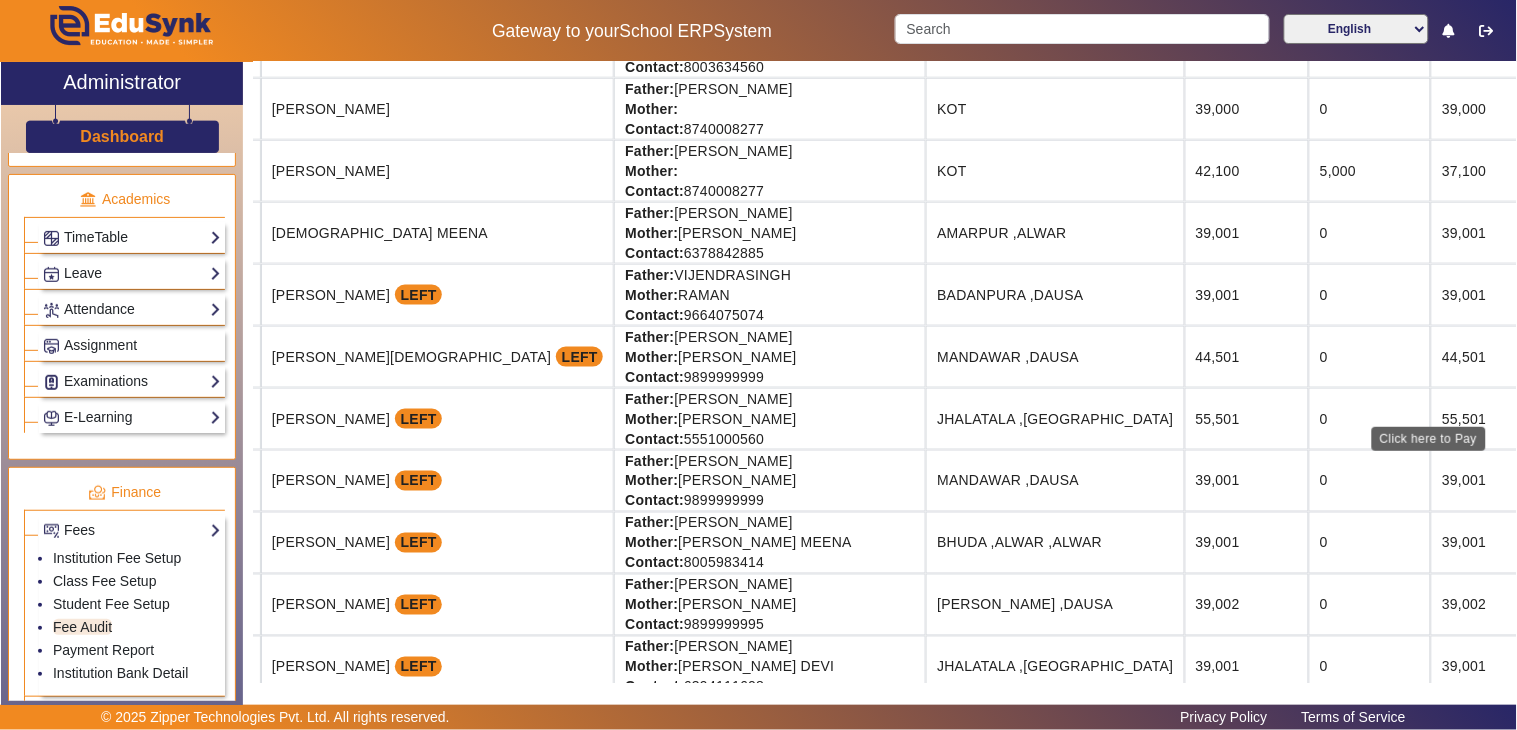 click on "View & Pay" 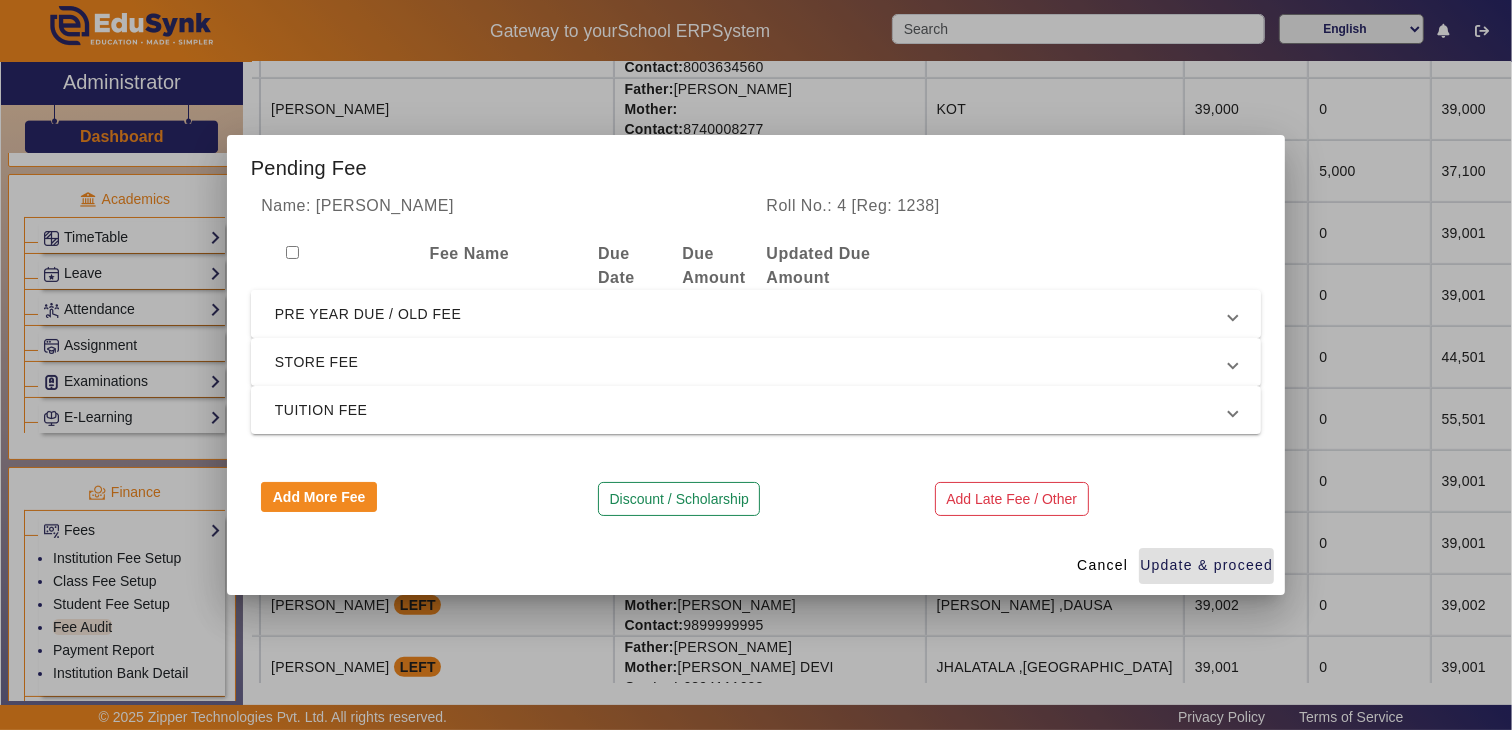 click on "PRE YEAR DUE  / OLD FEE" at bounding box center [752, 314] 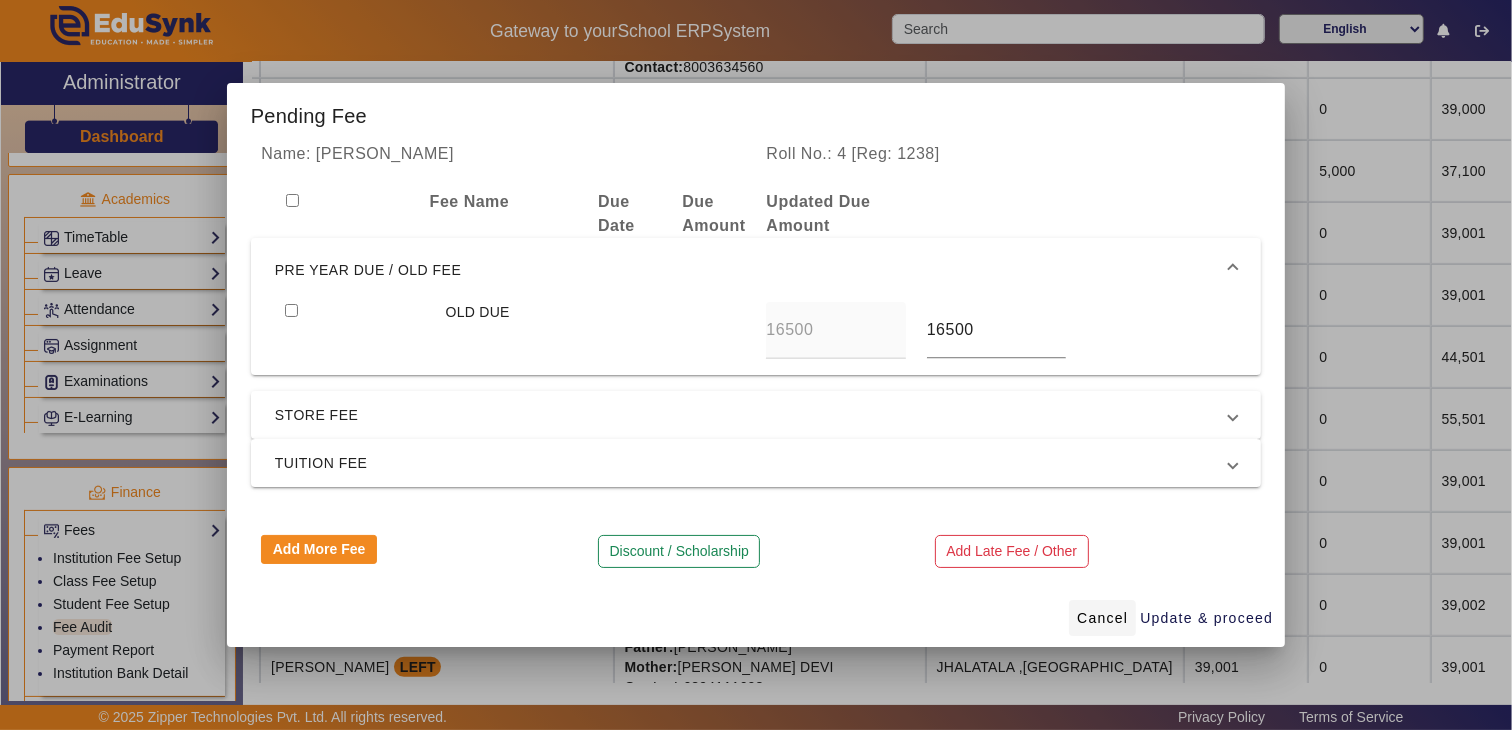click at bounding box center [1102, 618] 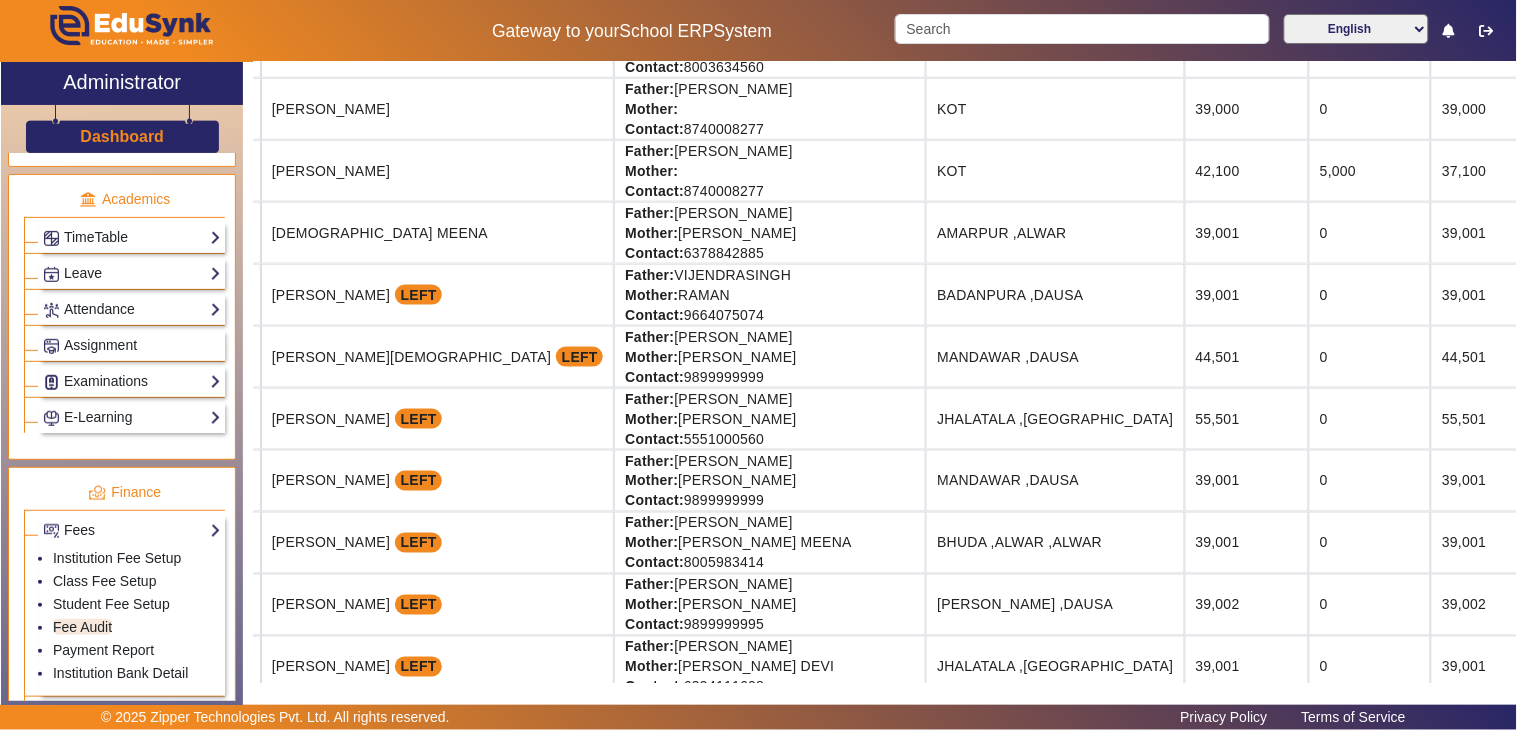 scroll, scrollTop: 855, scrollLeft: 178, axis: both 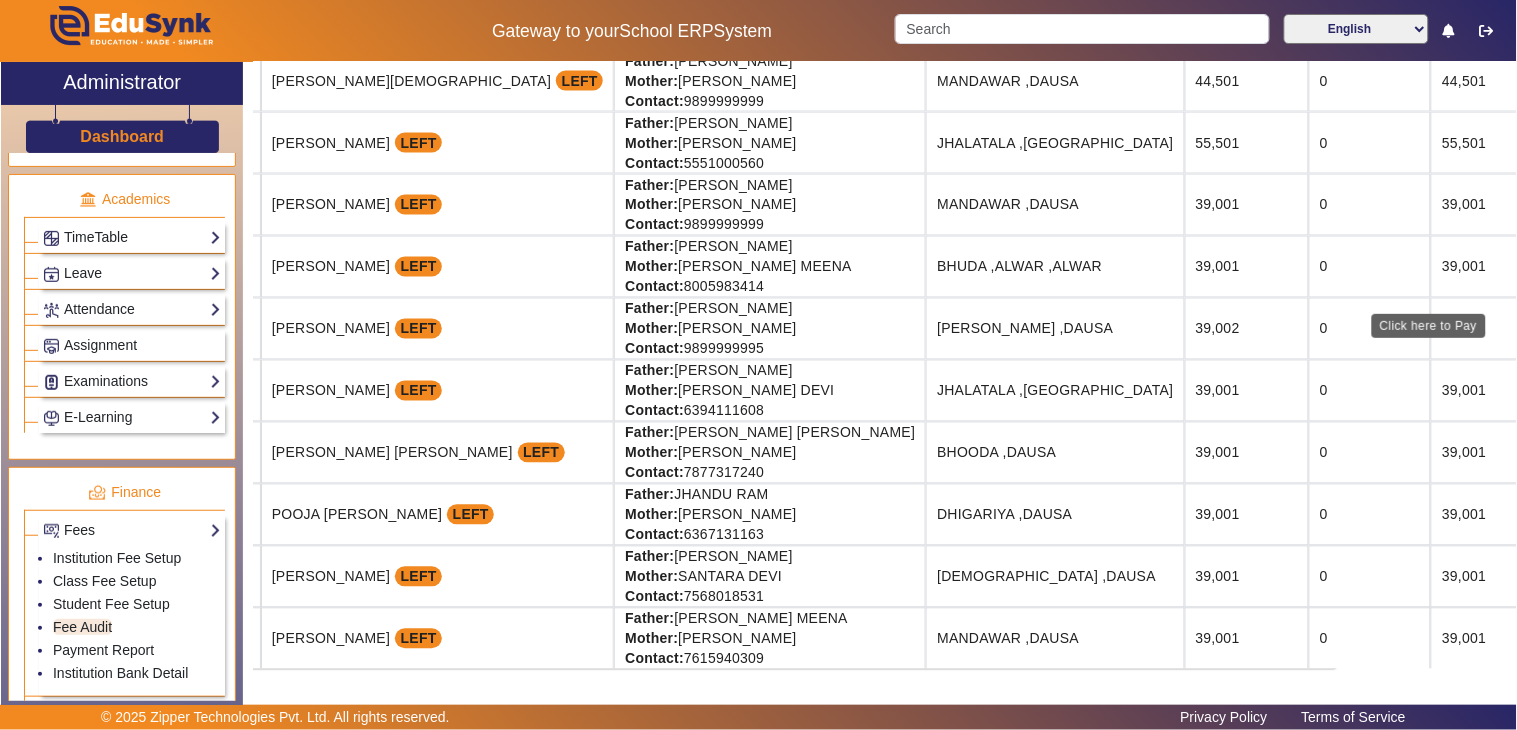 click on "View & Pay" 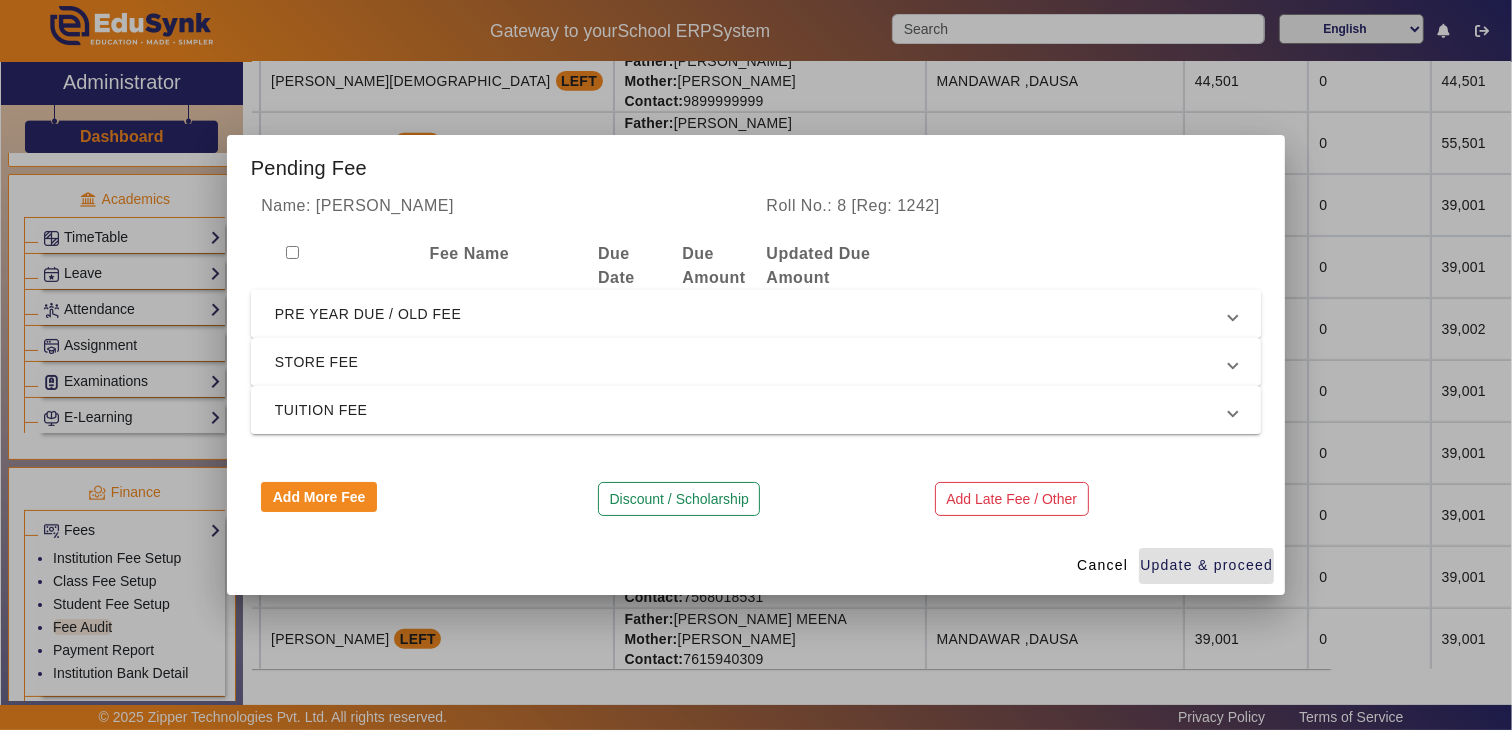 click on "PRE YEAR DUE  / OLD FEE" at bounding box center [756, 314] 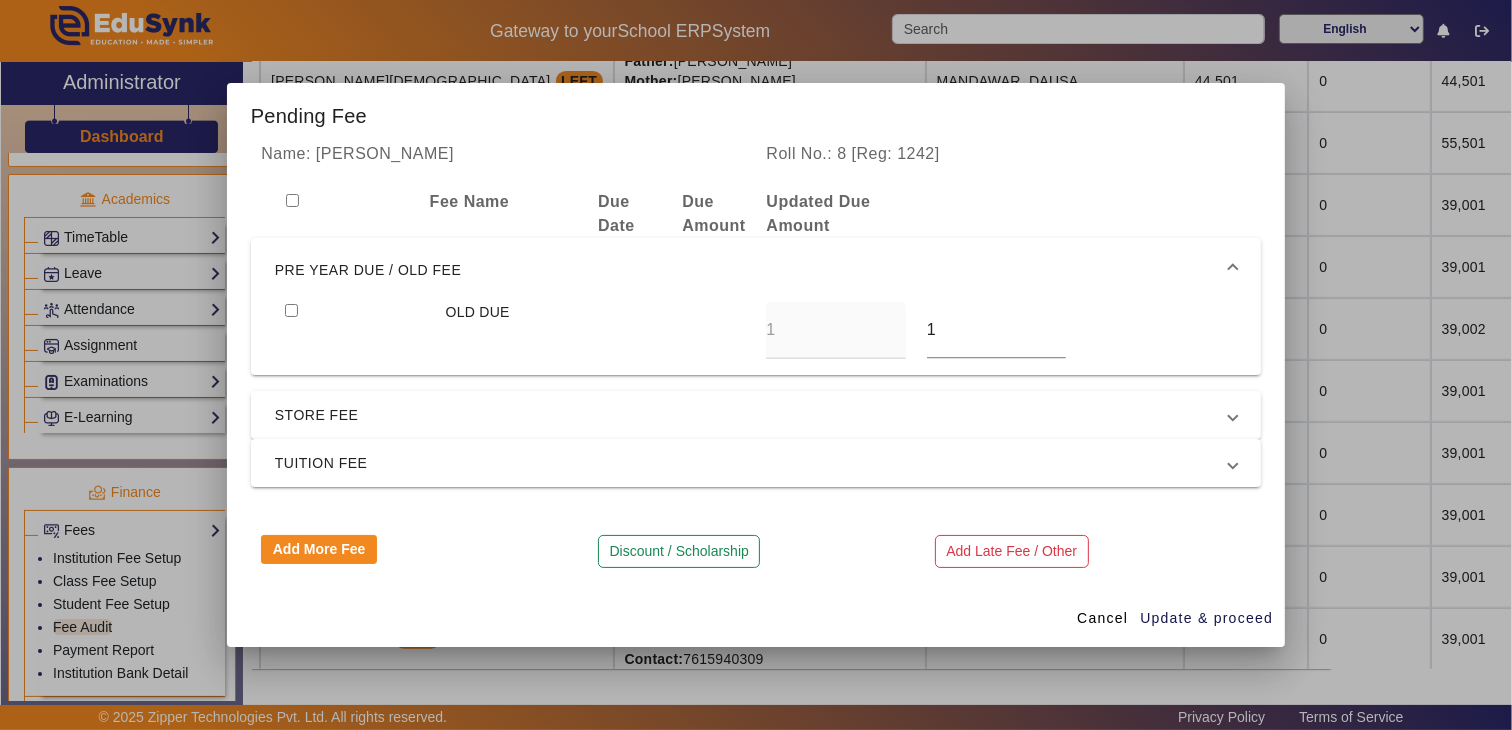 click at bounding box center [291, 310] 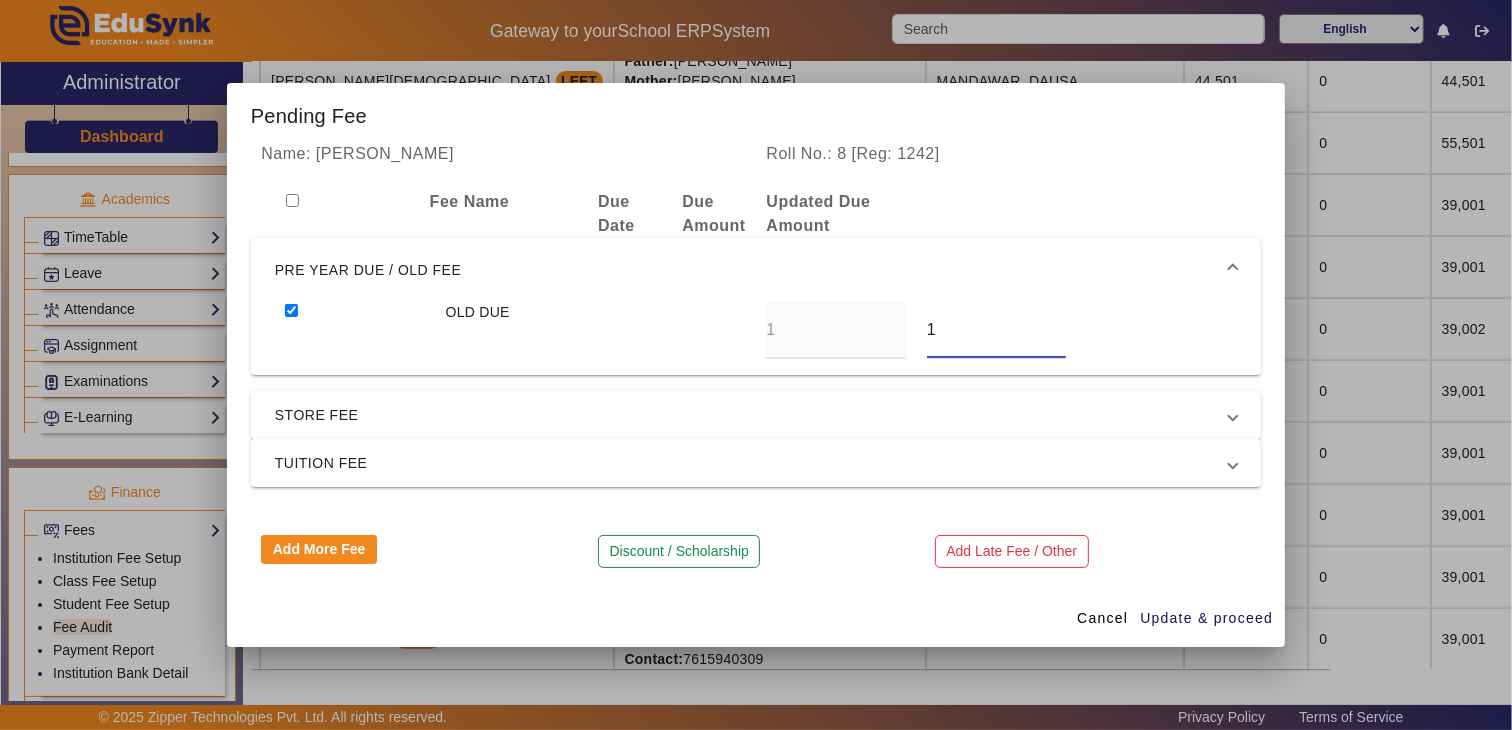 drag, startPoint x: 974, startPoint y: 332, endPoint x: 885, endPoint y: 363, distance: 94.24436 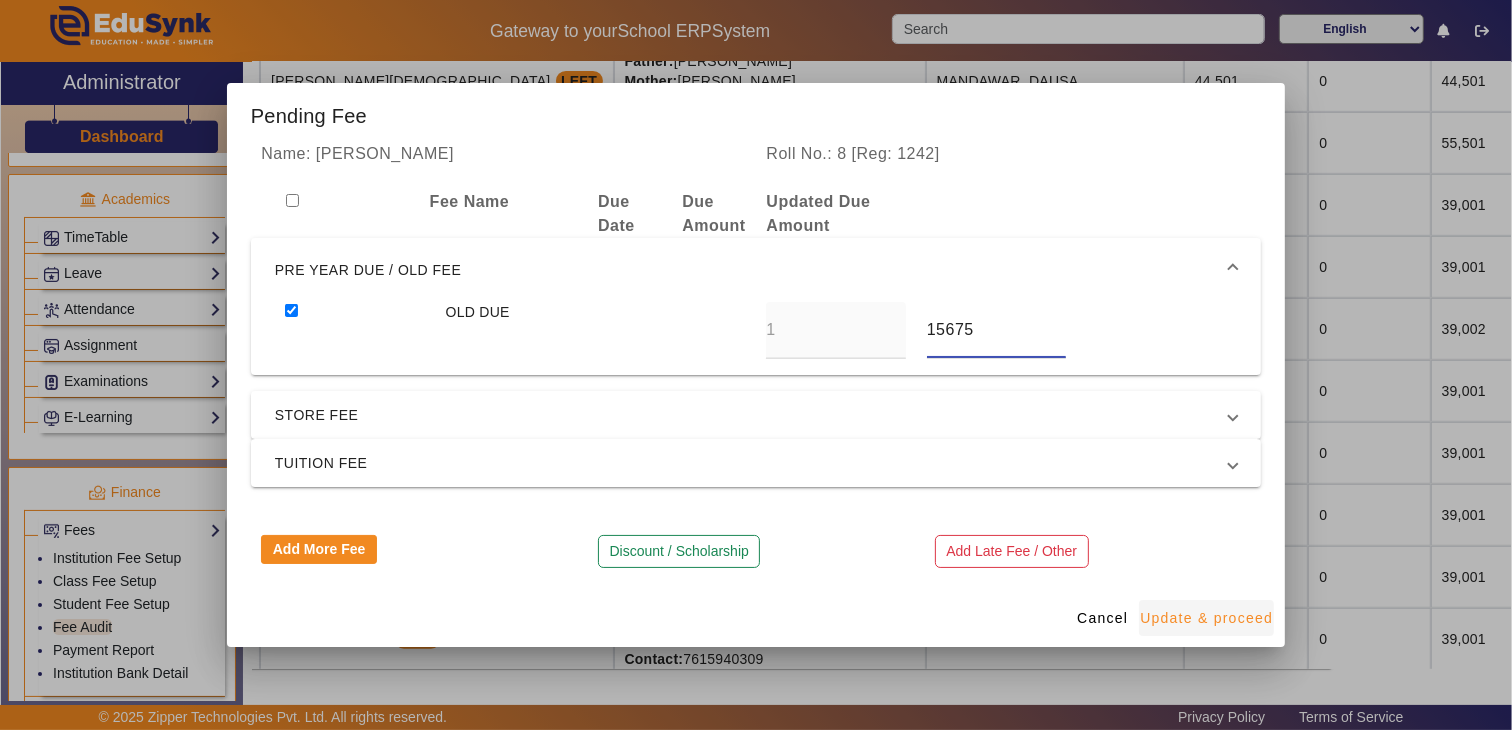 type on "15675" 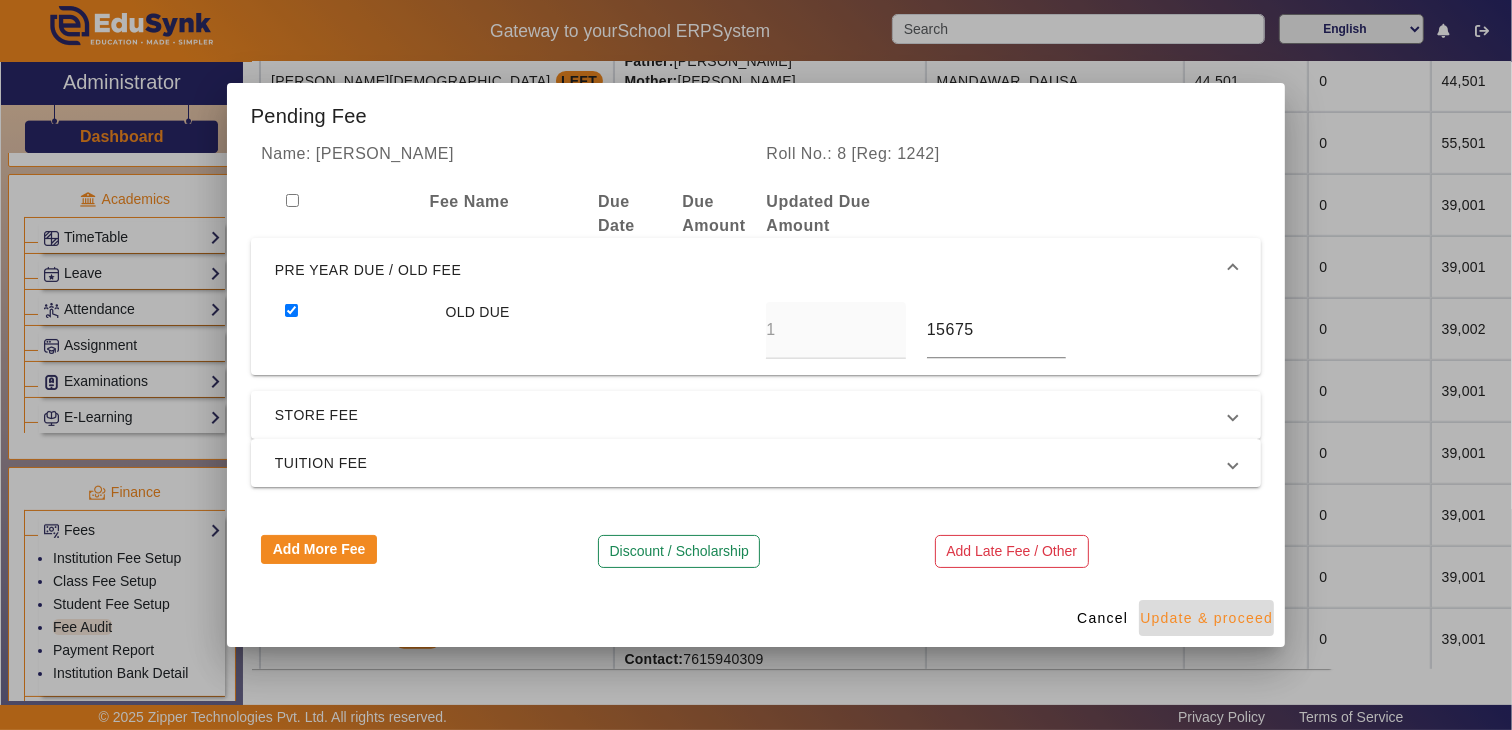 click on "Update & proceed" at bounding box center (1206, 618) 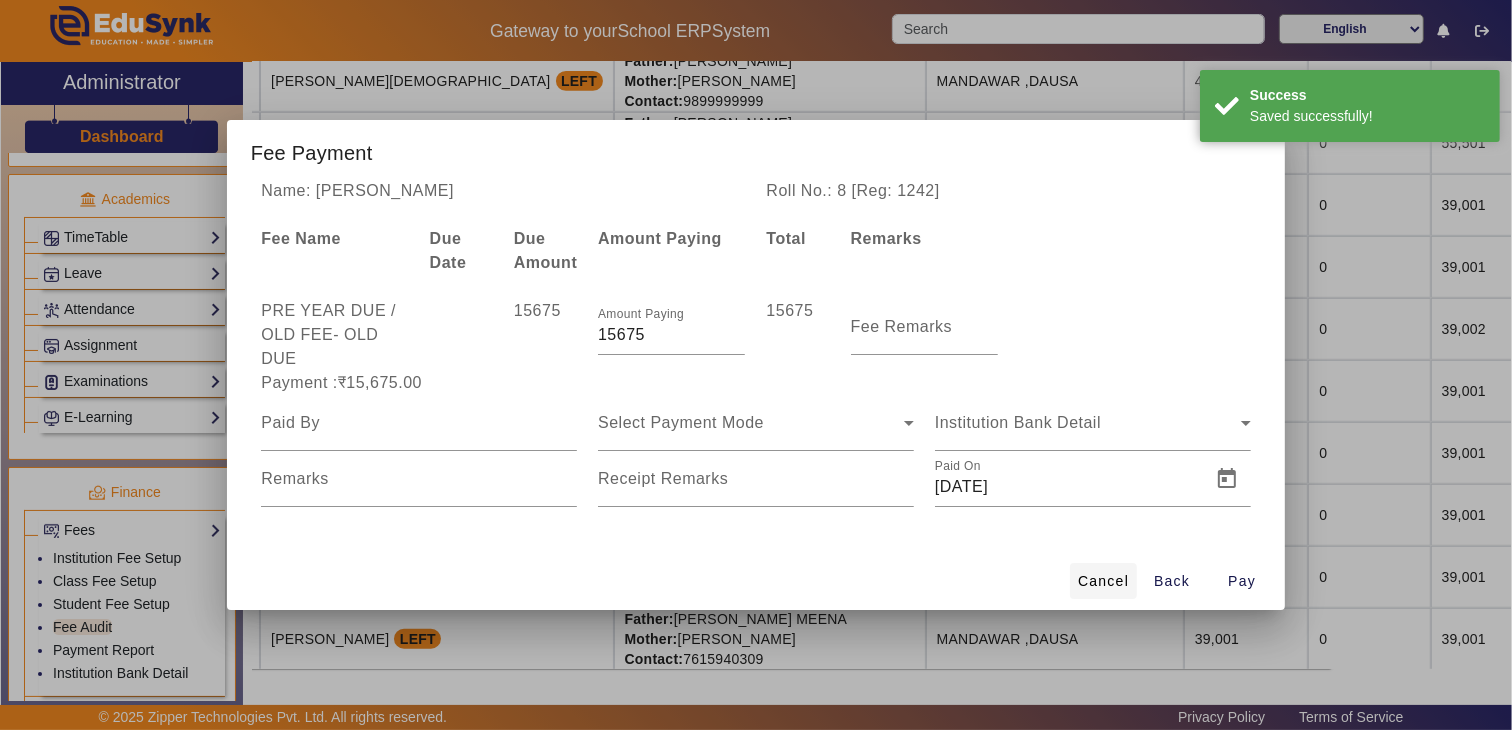 click on "Cancel" at bounding box center (1103, 581) 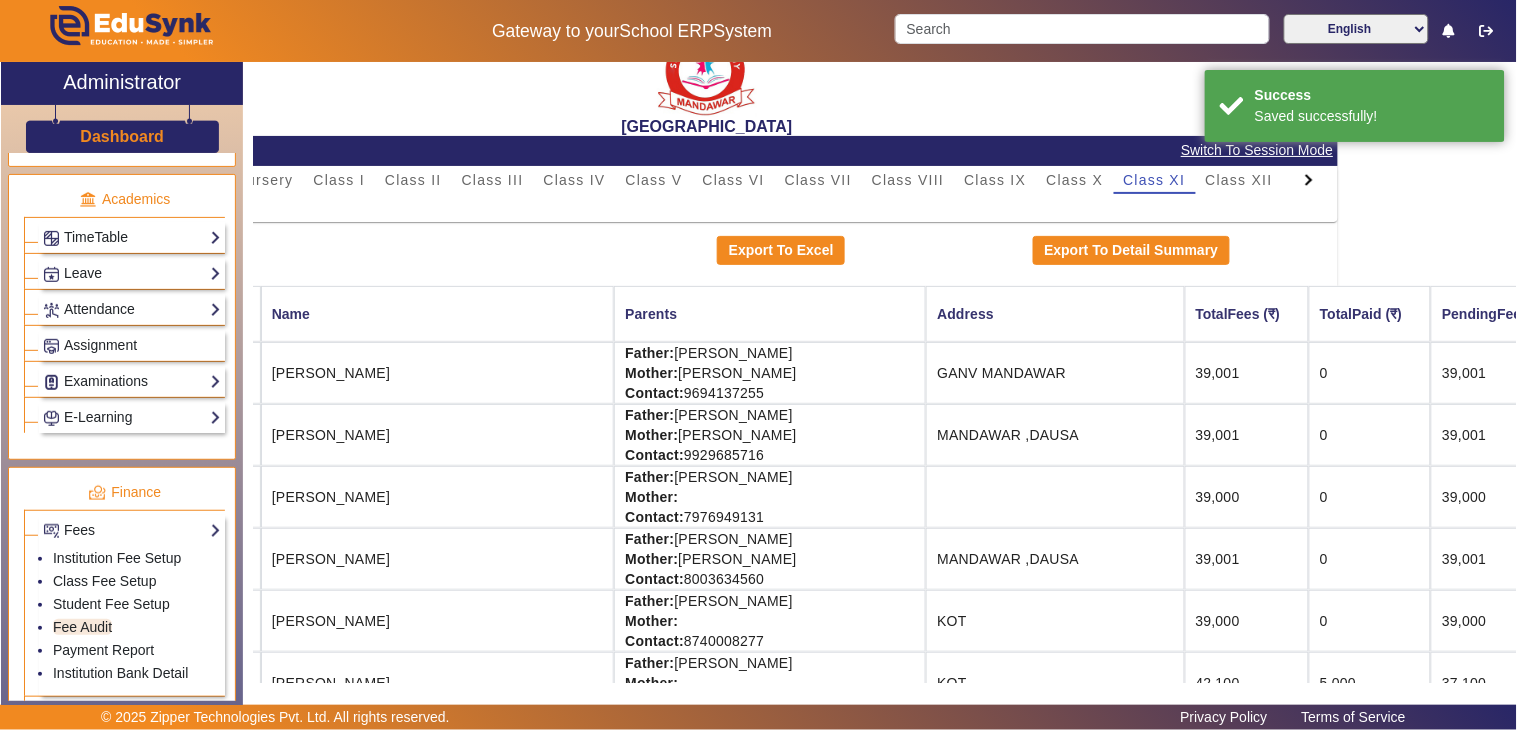 scroll, scrollTop: 855, scrollLeft: 178, axis: both 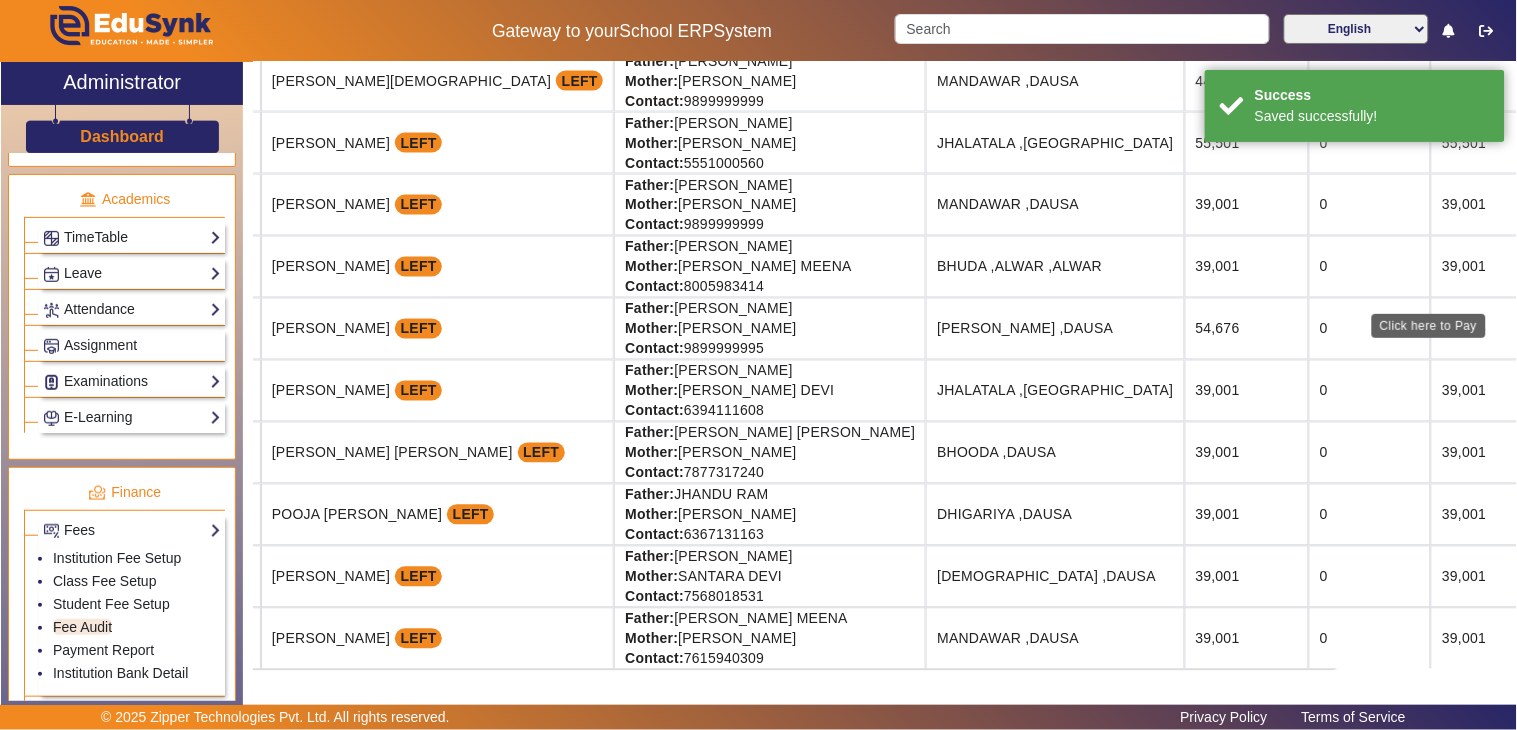 click on "View & Pay" 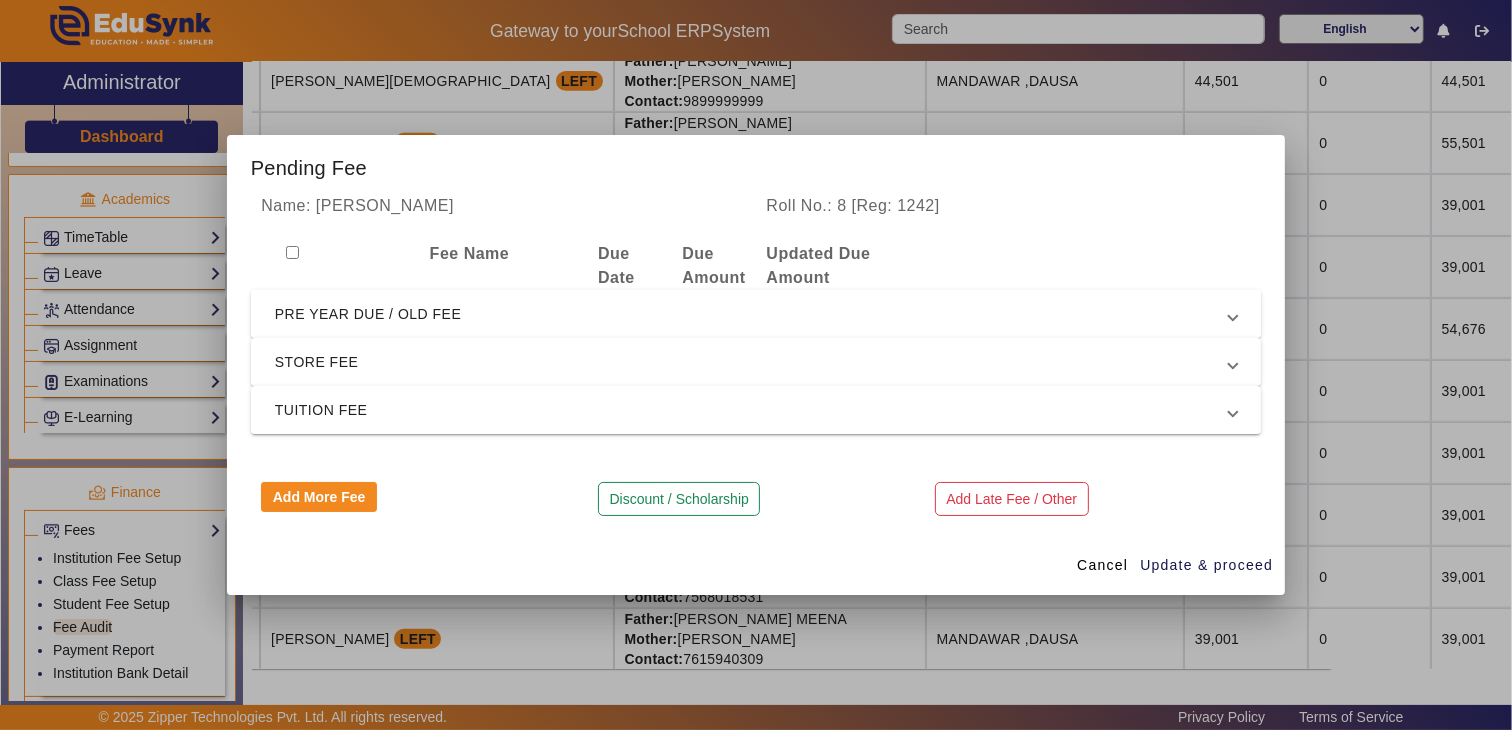 click on "PRE YEAR DUE  / OLD FEE" at bounding box center [756, 314] 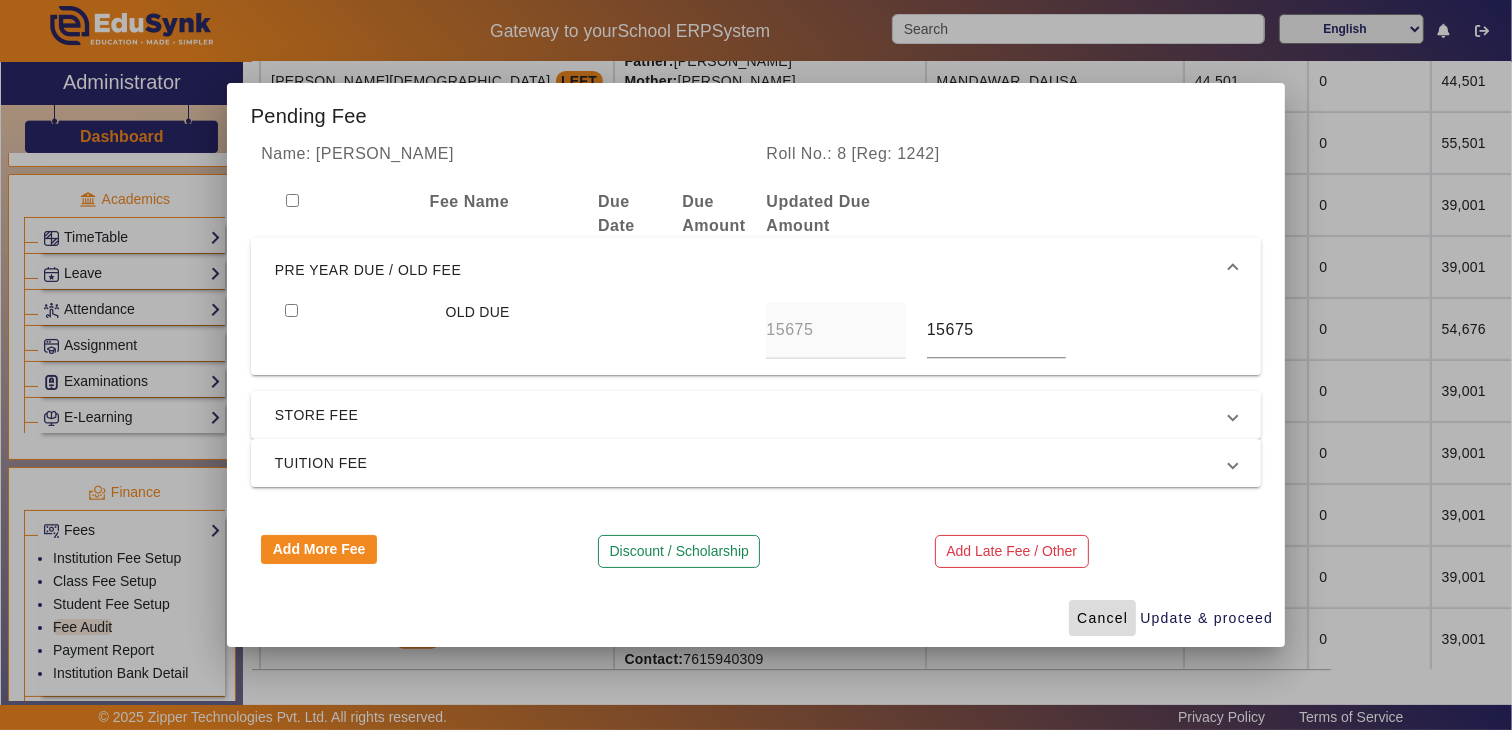 click on "Cancel" at bounding box center [1102, 618] 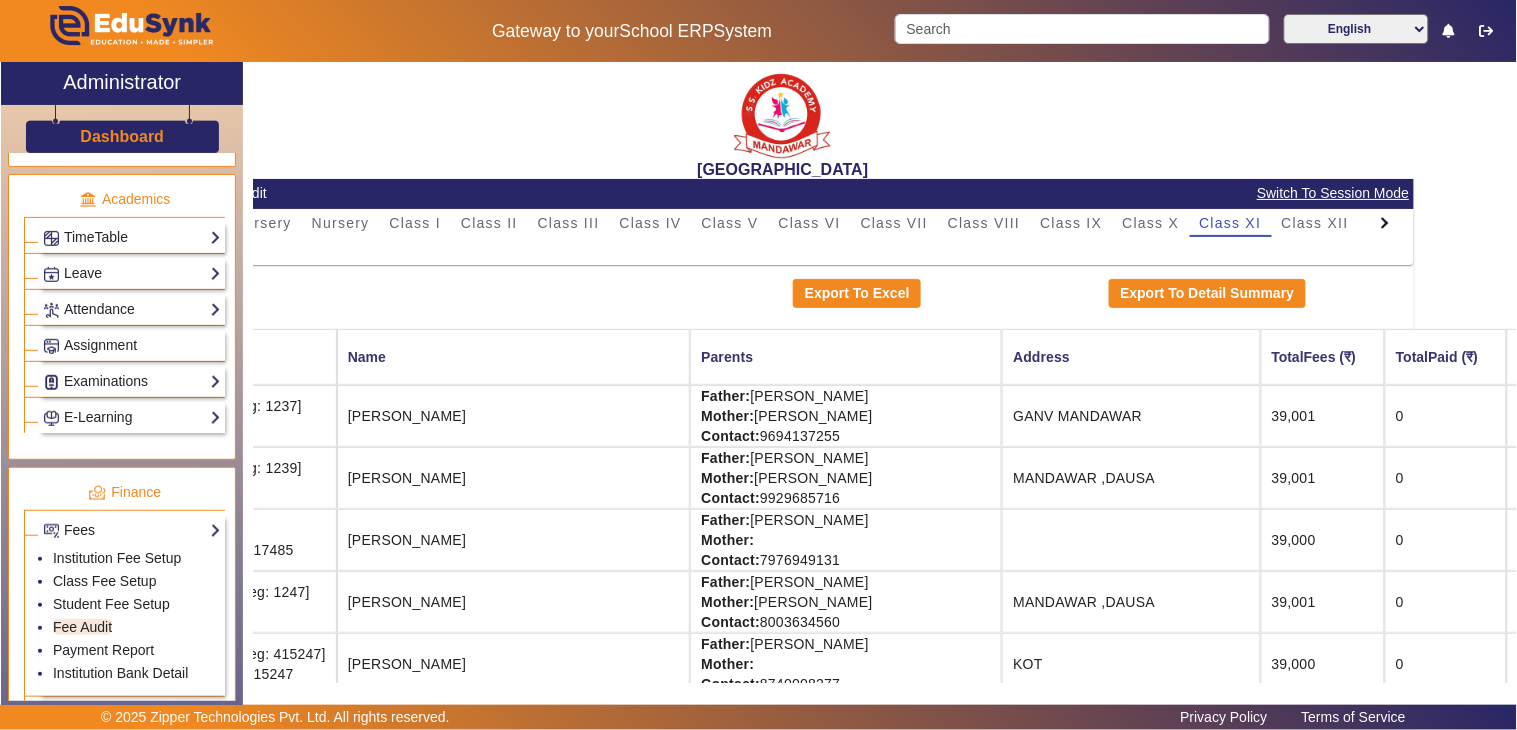 scroll, scrollTop: 0, scrollLeft: 0, axis: both 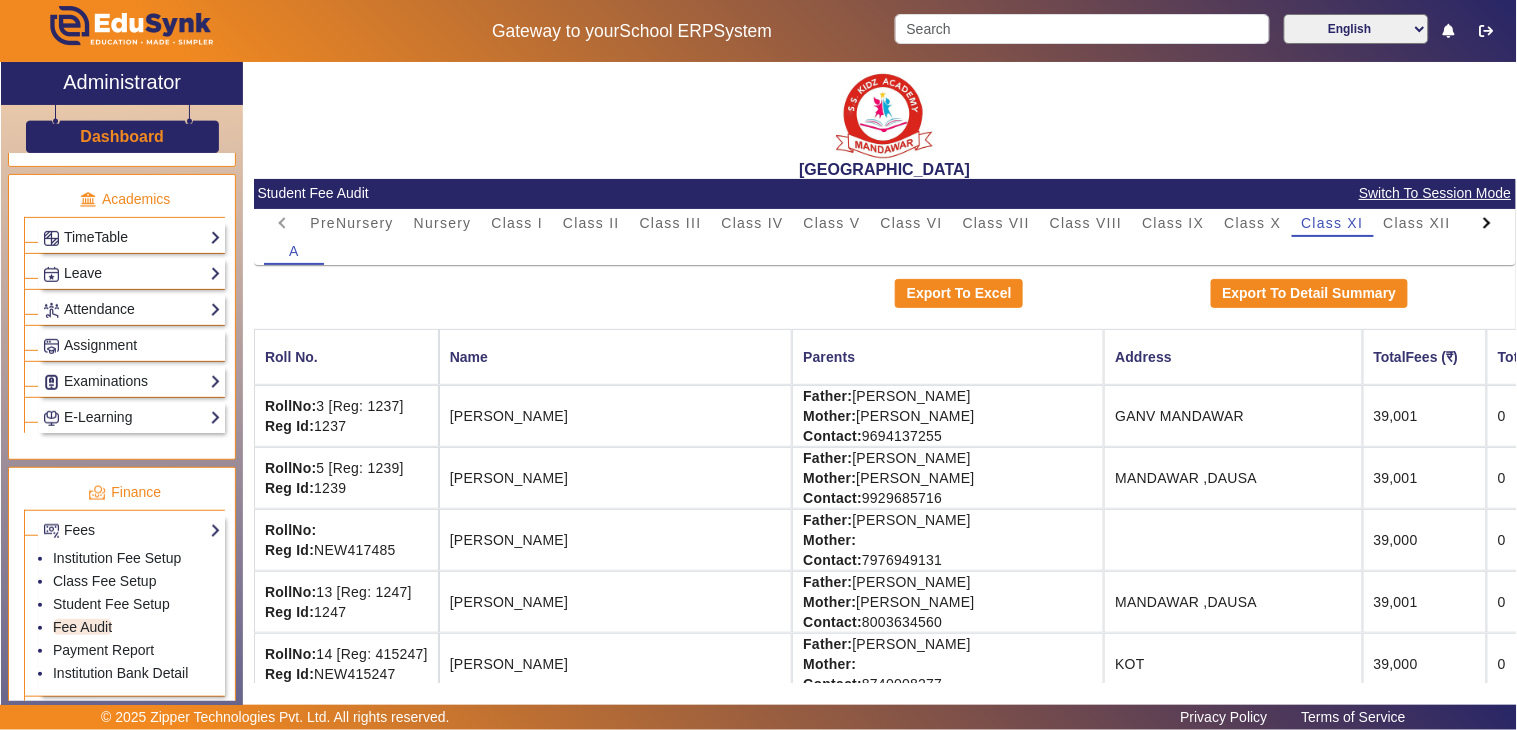 click on "Switch To Session Mode" 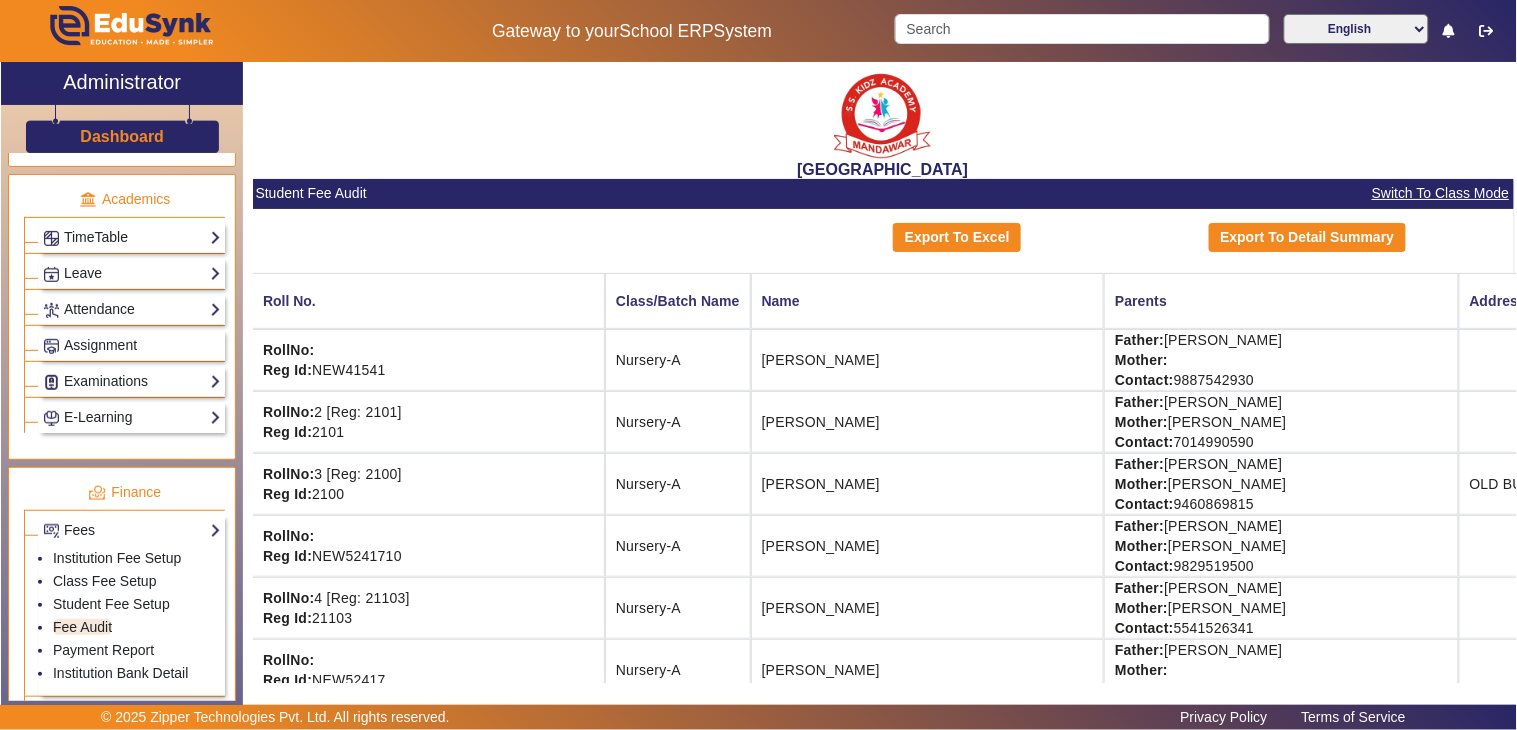scroll, scrollTop: 0, scrollLeft: 10, axis: horizontal 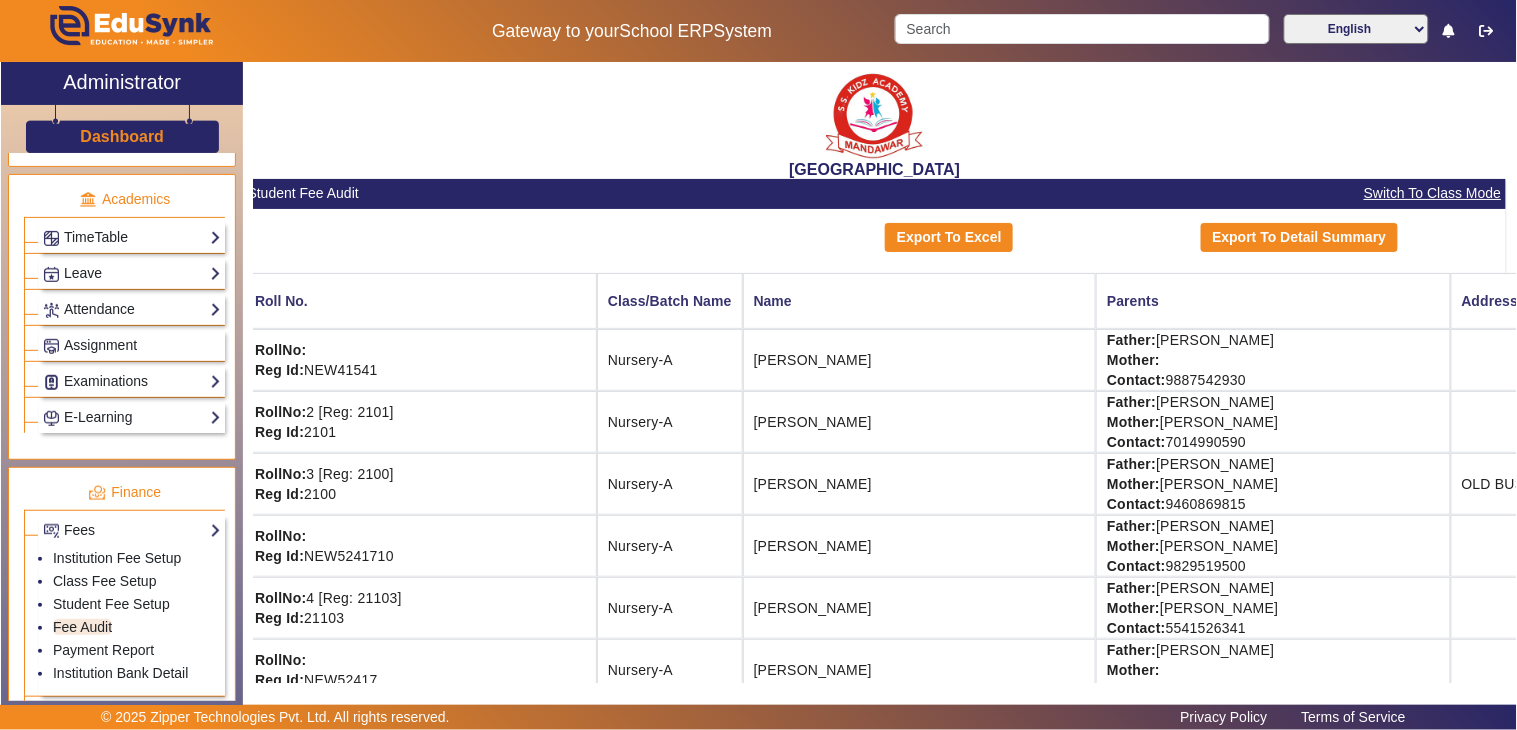 click on "Switch To Class Mode" 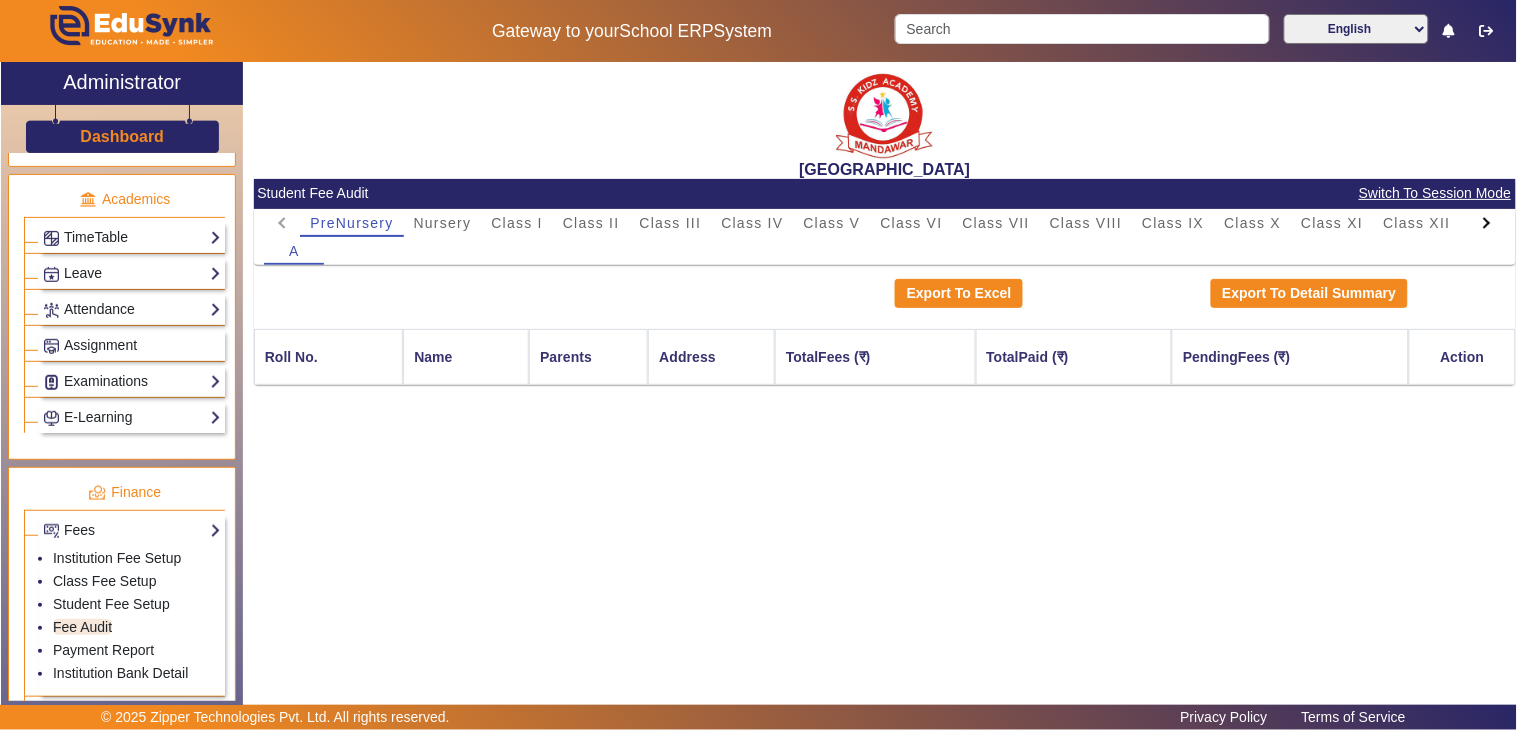 scroll, scrollTop: 0, scrollLeft: 0, axis: both 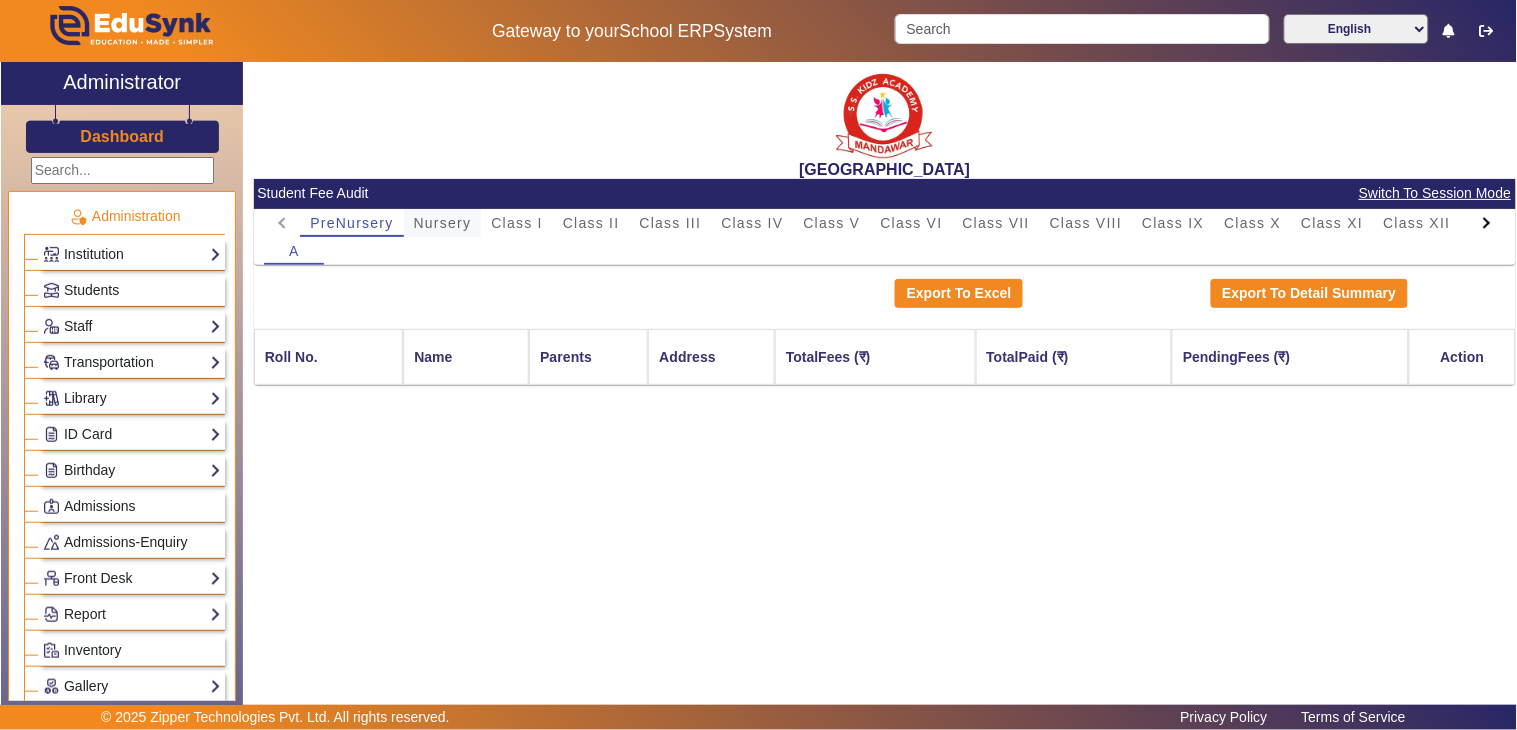 click on "Nursery" at bounding box center (443, 223) 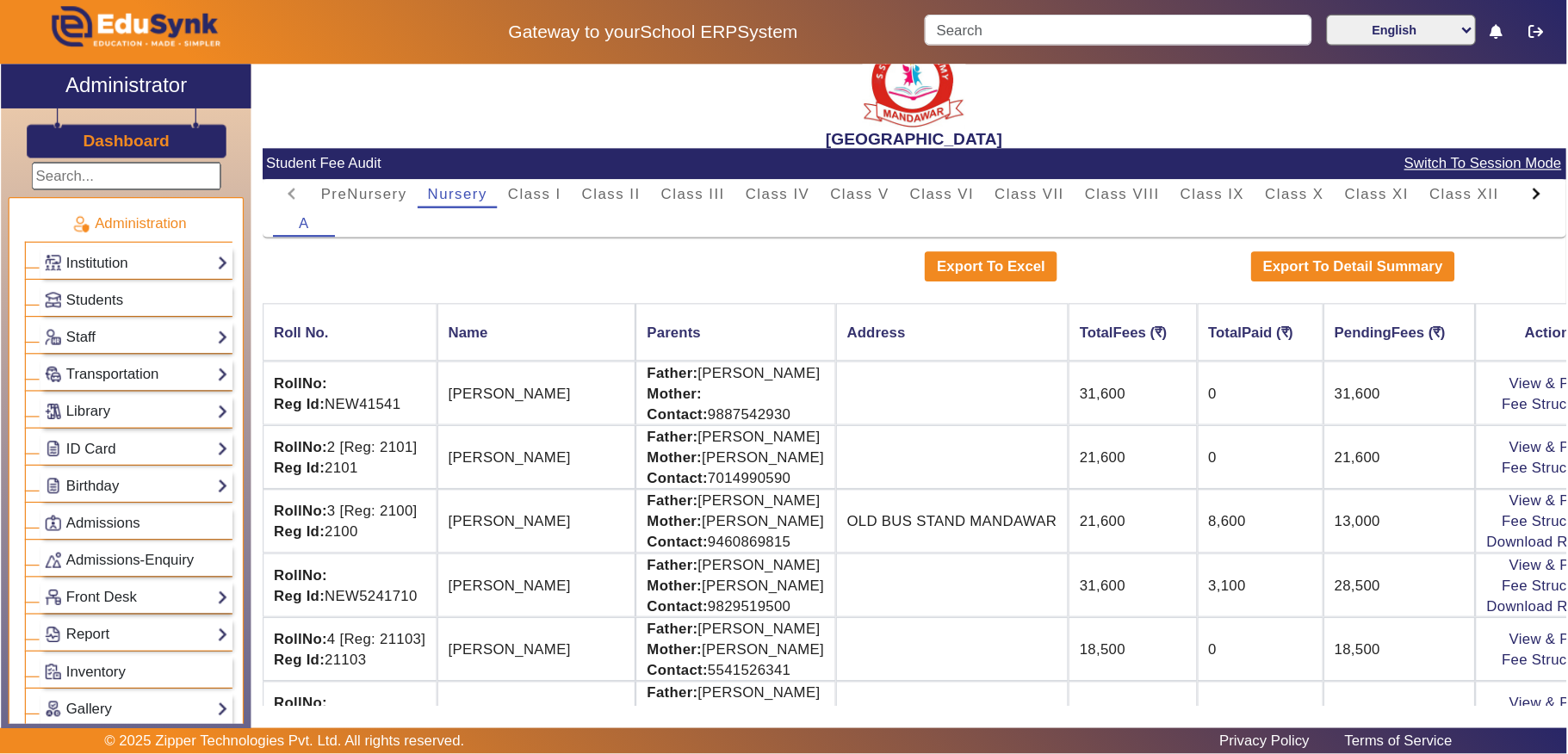 scroll, scrollTop: 21, scrollLeft: 0, axis: vertical 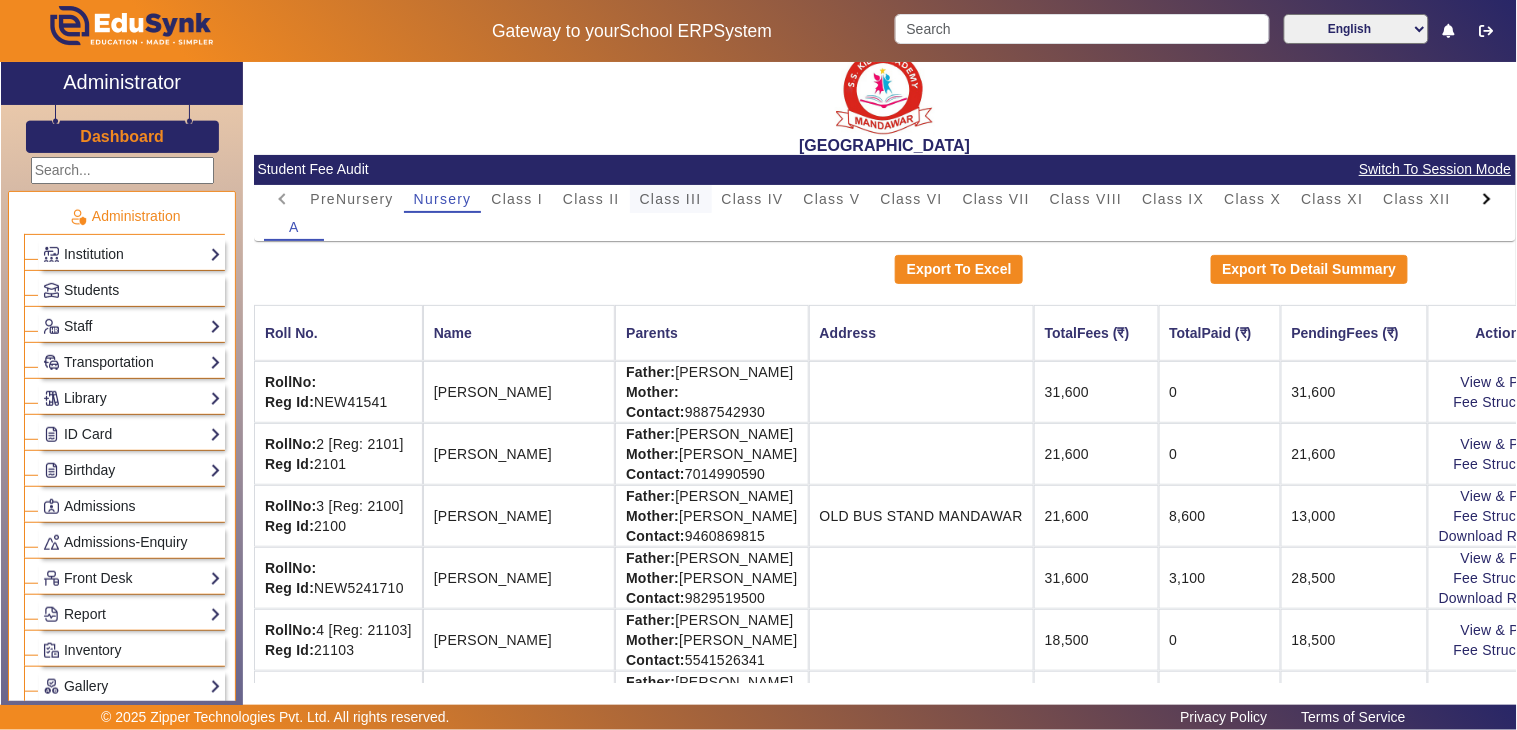 click on "Class III" at bounding box center [671, 199] 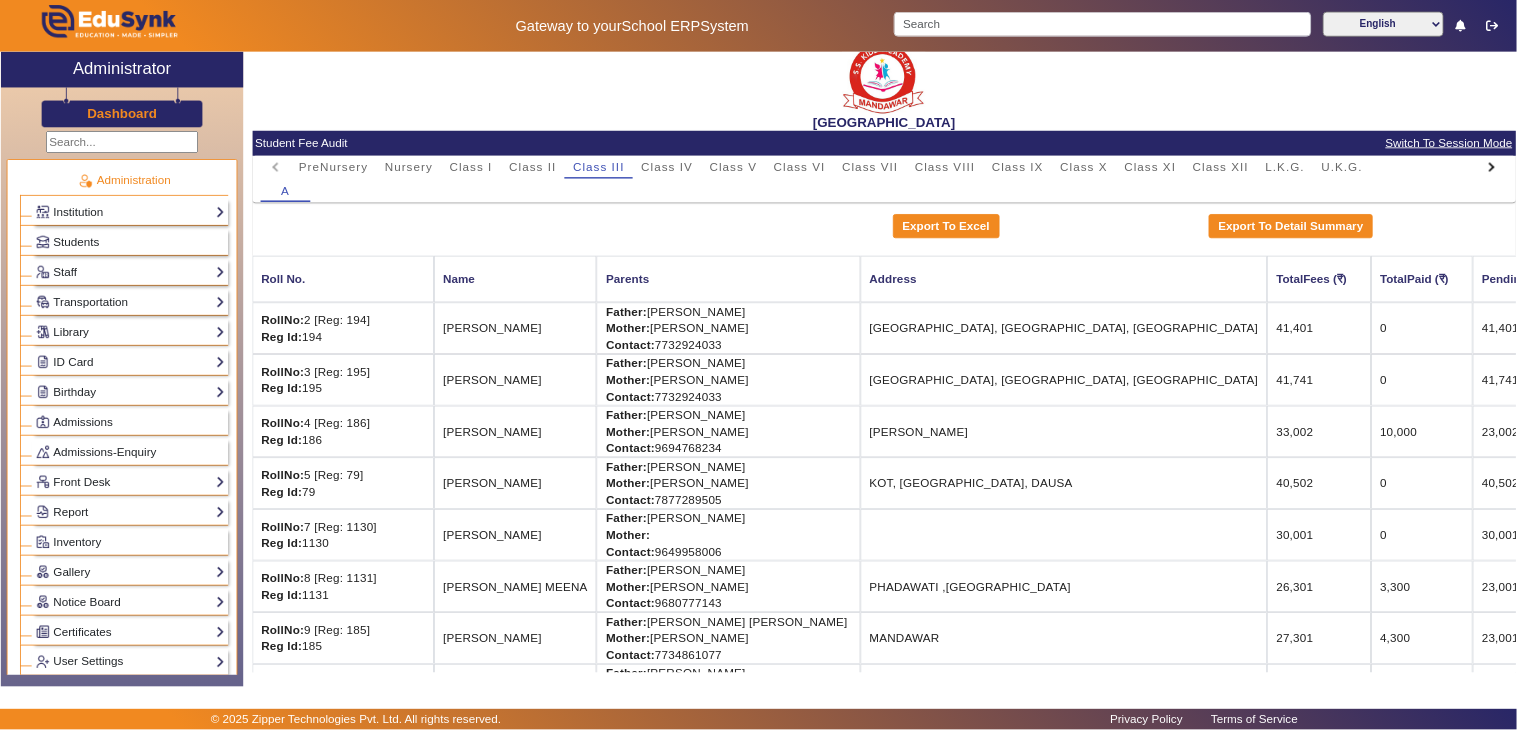 scroll, scrollTop: 22, scrollLeft: 0, axis: vertical 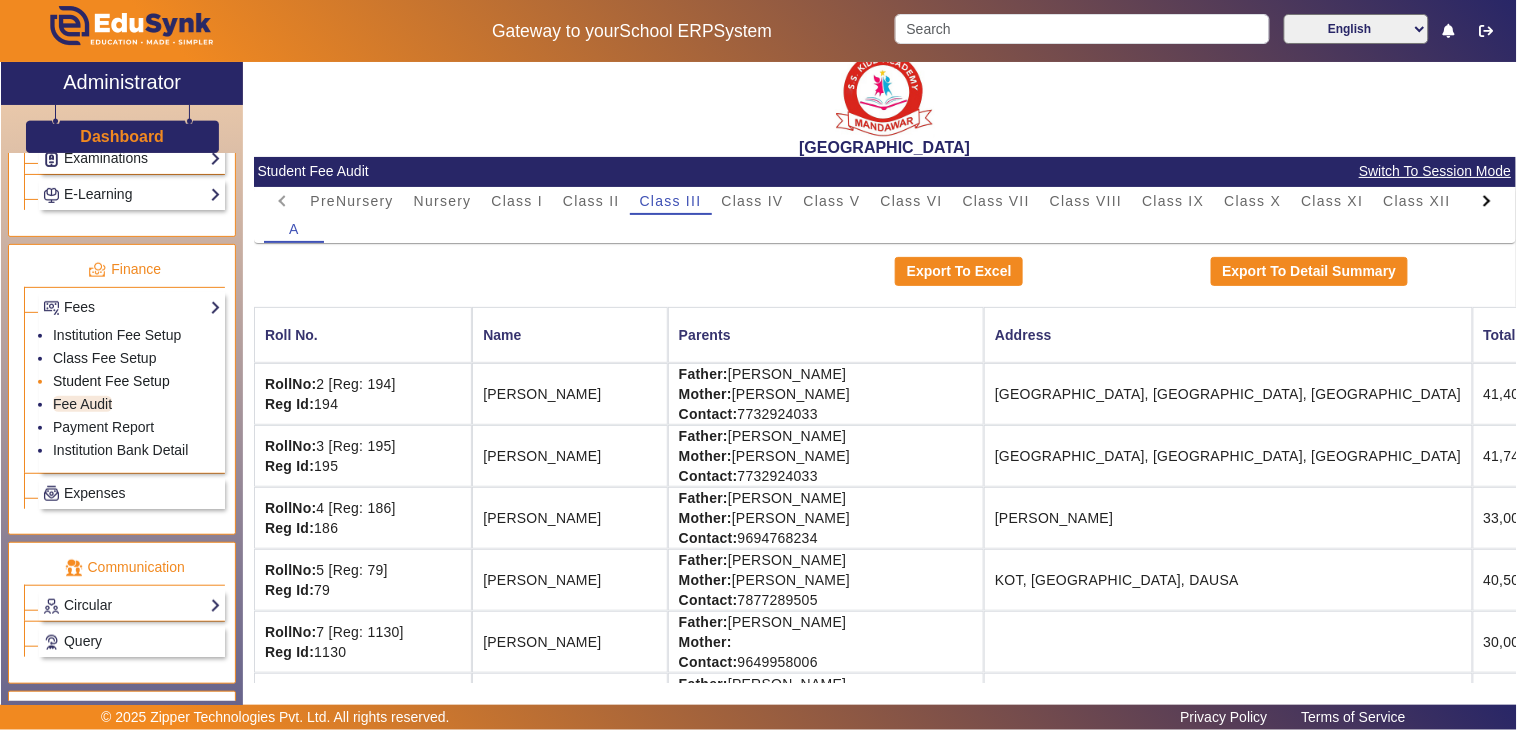 click on "Student Fee Setup" 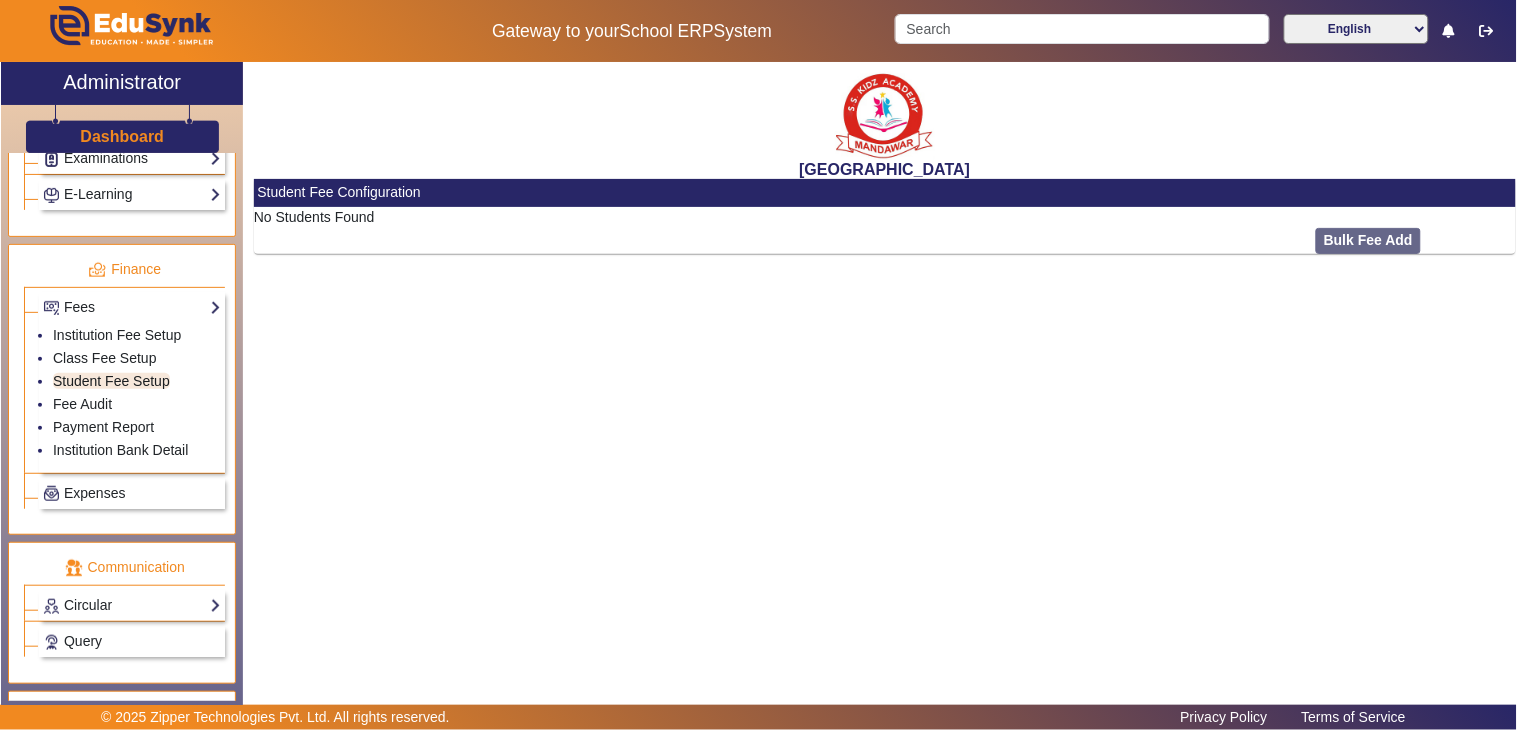 scroll, scrollTop: 0, scrollLeft: 0, axis: both 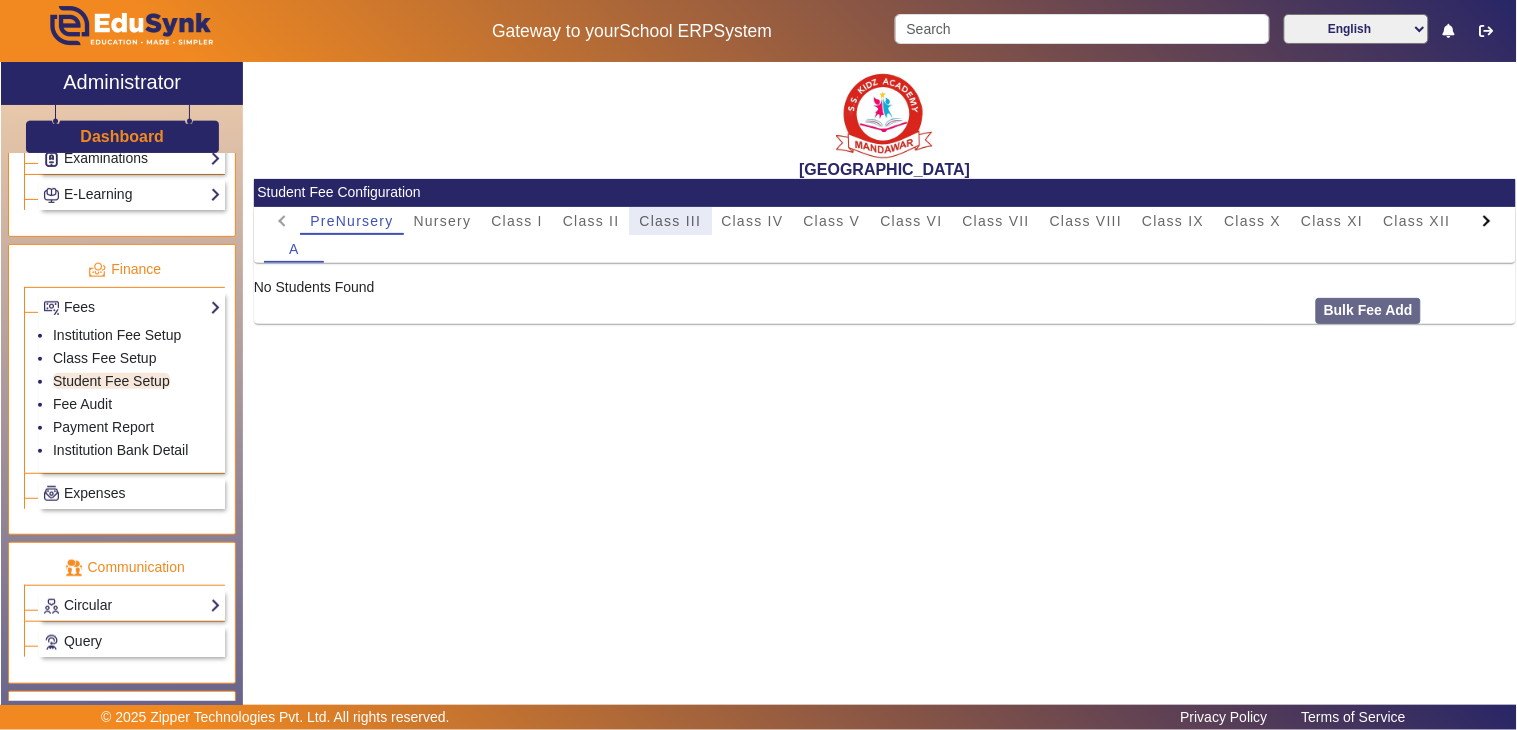 drag, startPoint x: 665, startPoint y: 212, endPoint x: 685, endPoint y: 263, distance: 54.781384 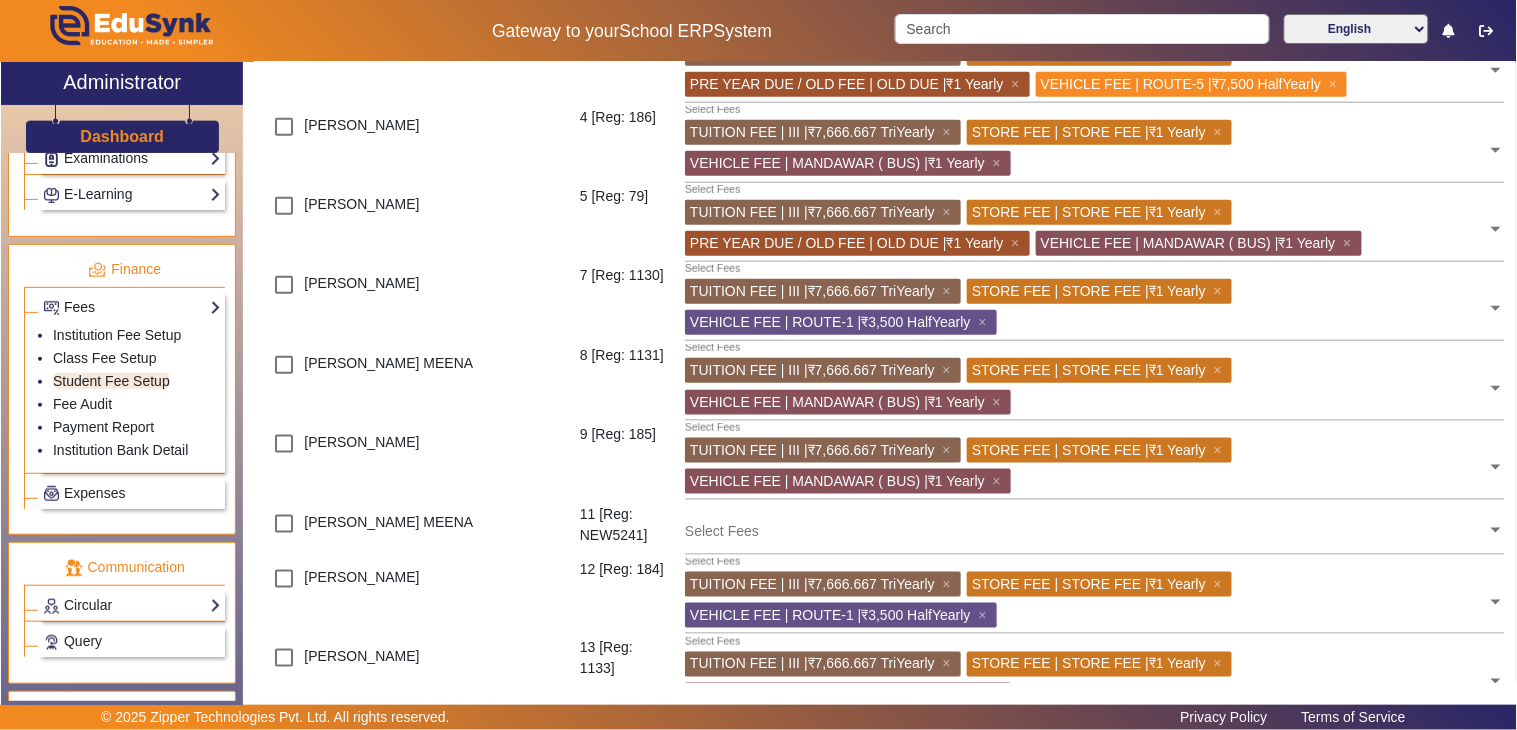 scroll, scrollTop: 444, scrollLeft: 0, axis: vertical 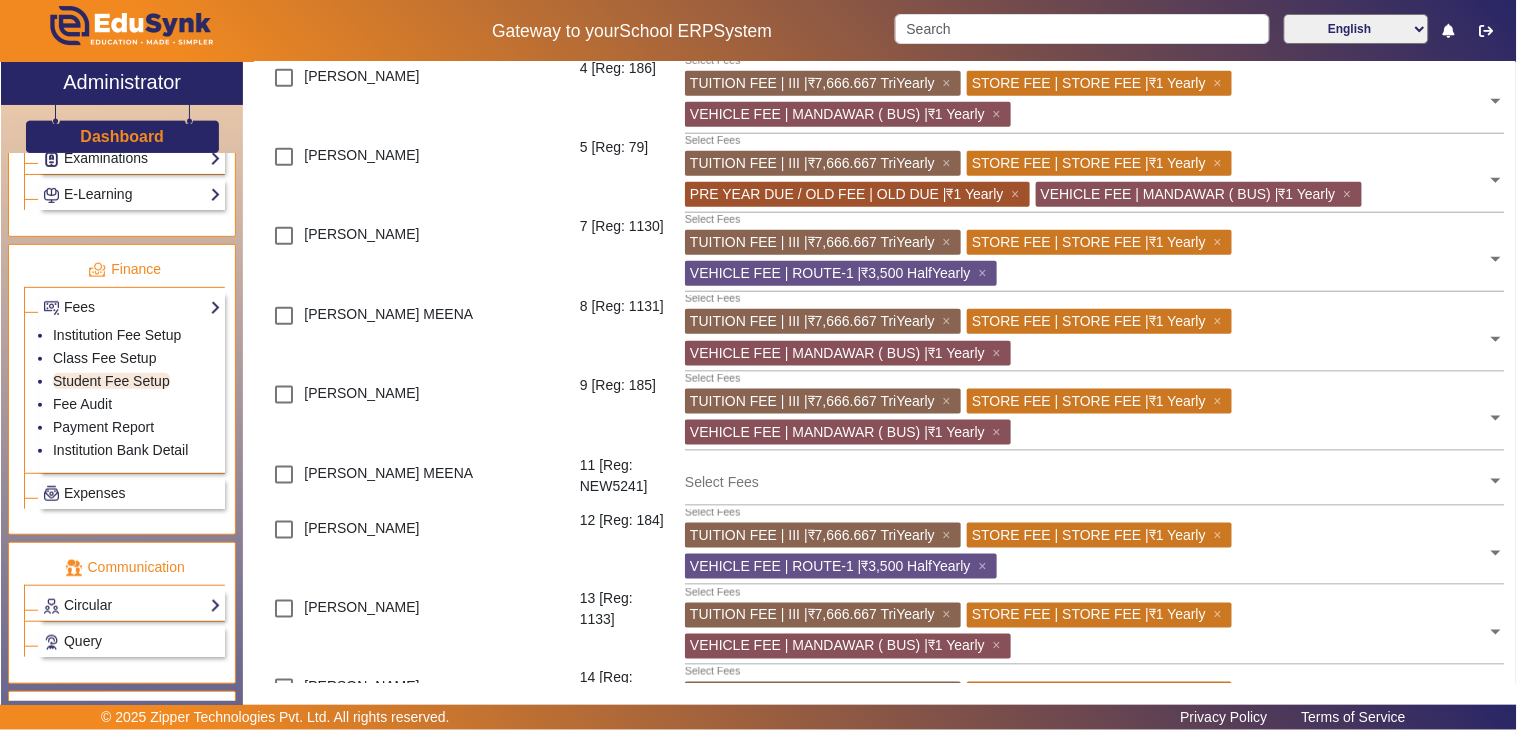 click 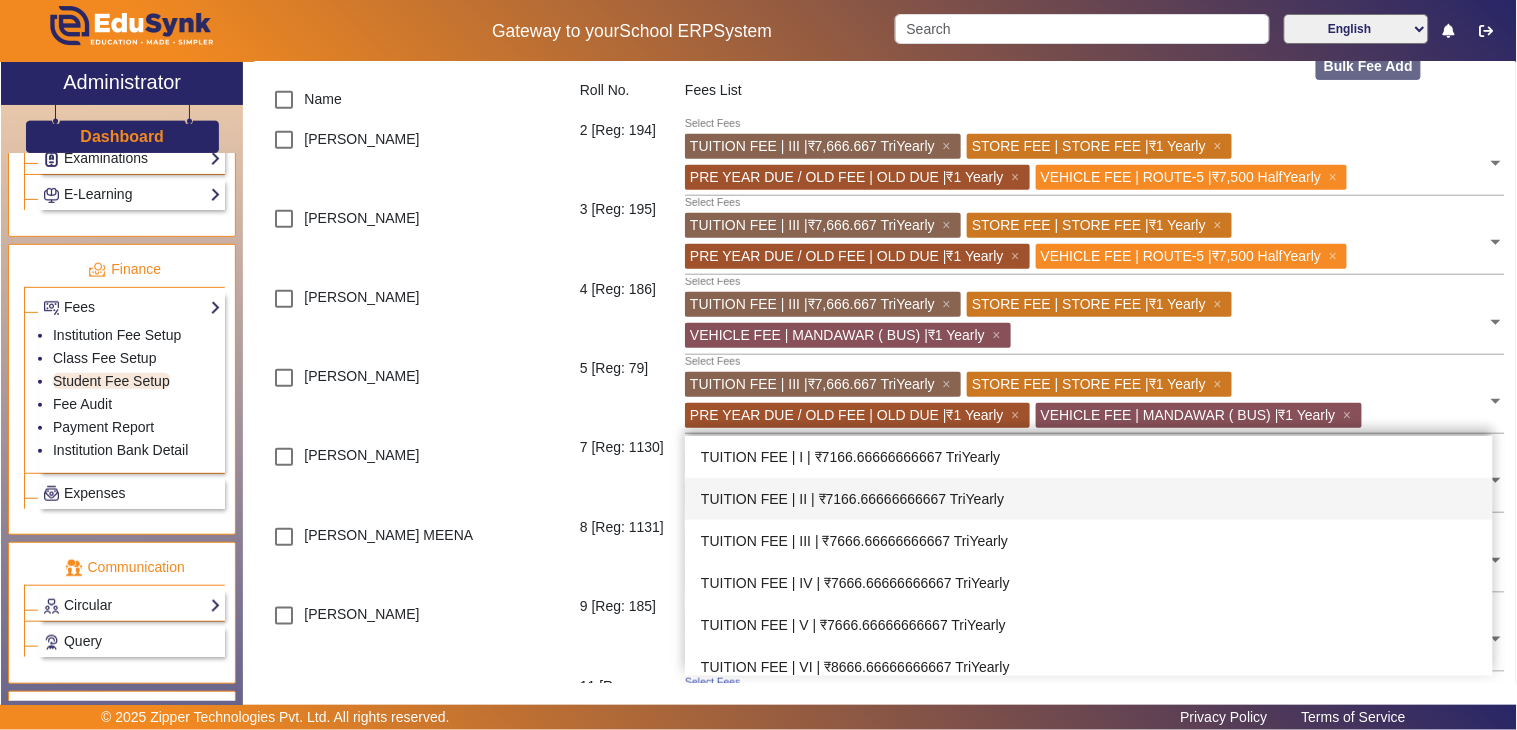 scroll, scrollTop: 222, scrollLeft: 0, axis: vertical 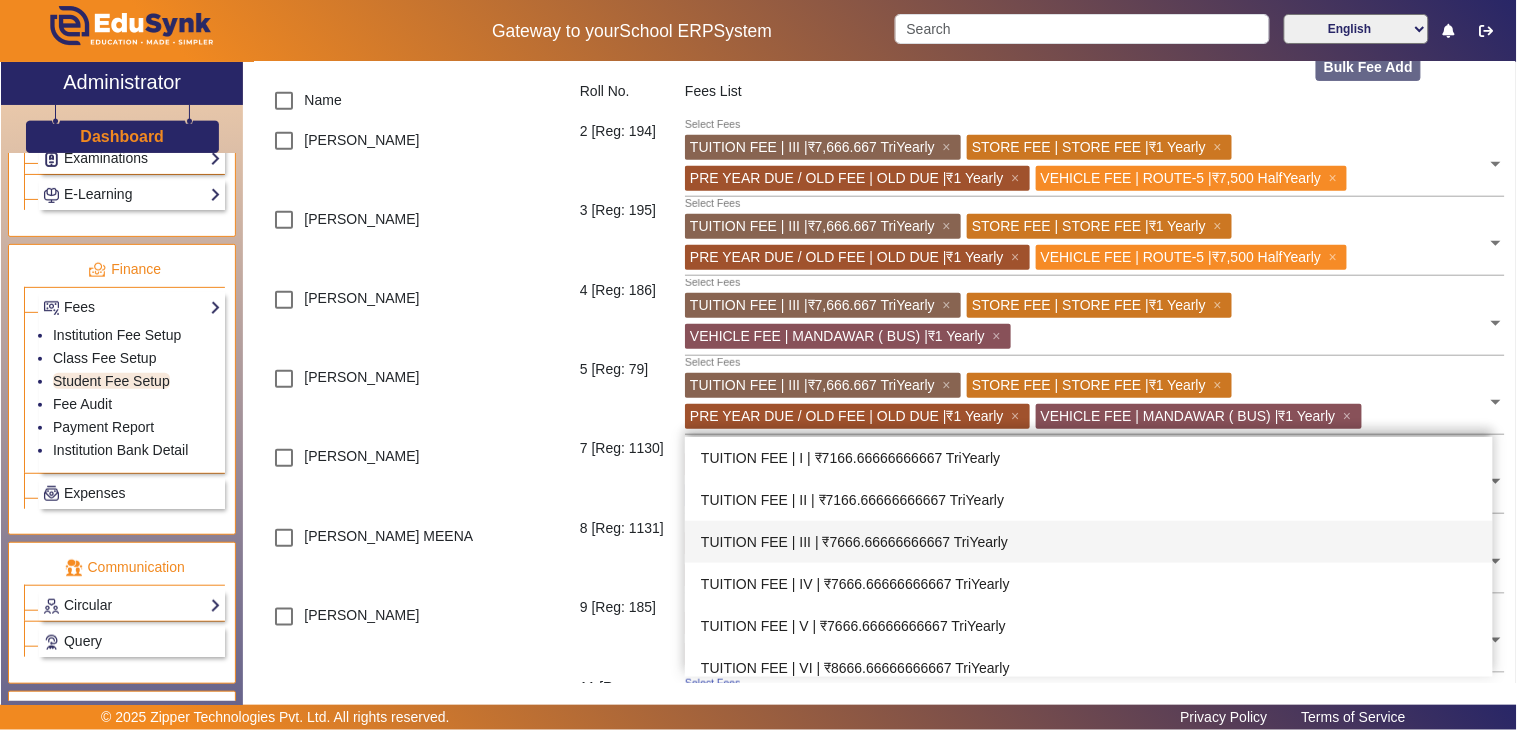 click on "TUITION FEE | III | ₹7666.66666666667 TriYearly" at bounding box center (1089, 542) 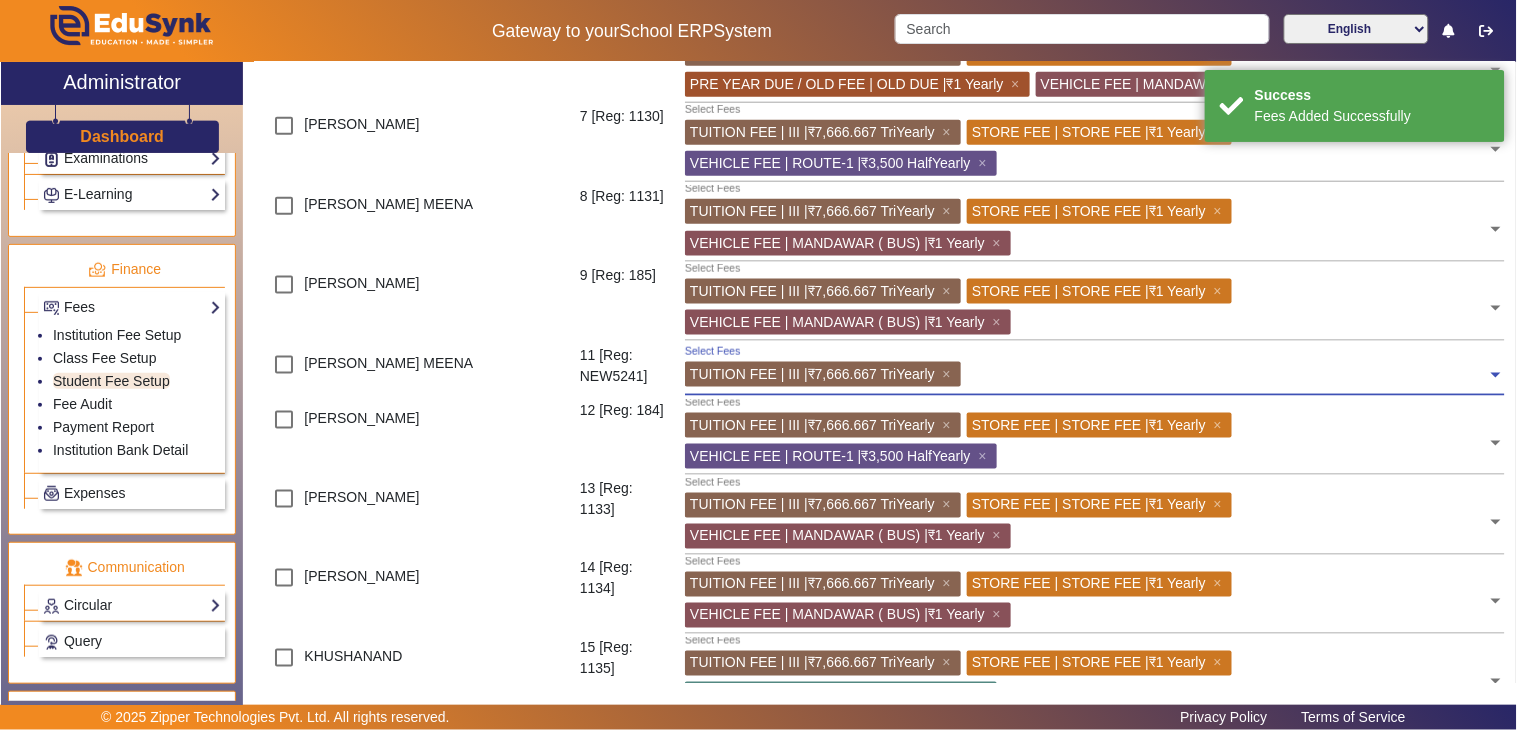 scroll, scrollTop: 555, scrollLeft: 0, axis: vertical 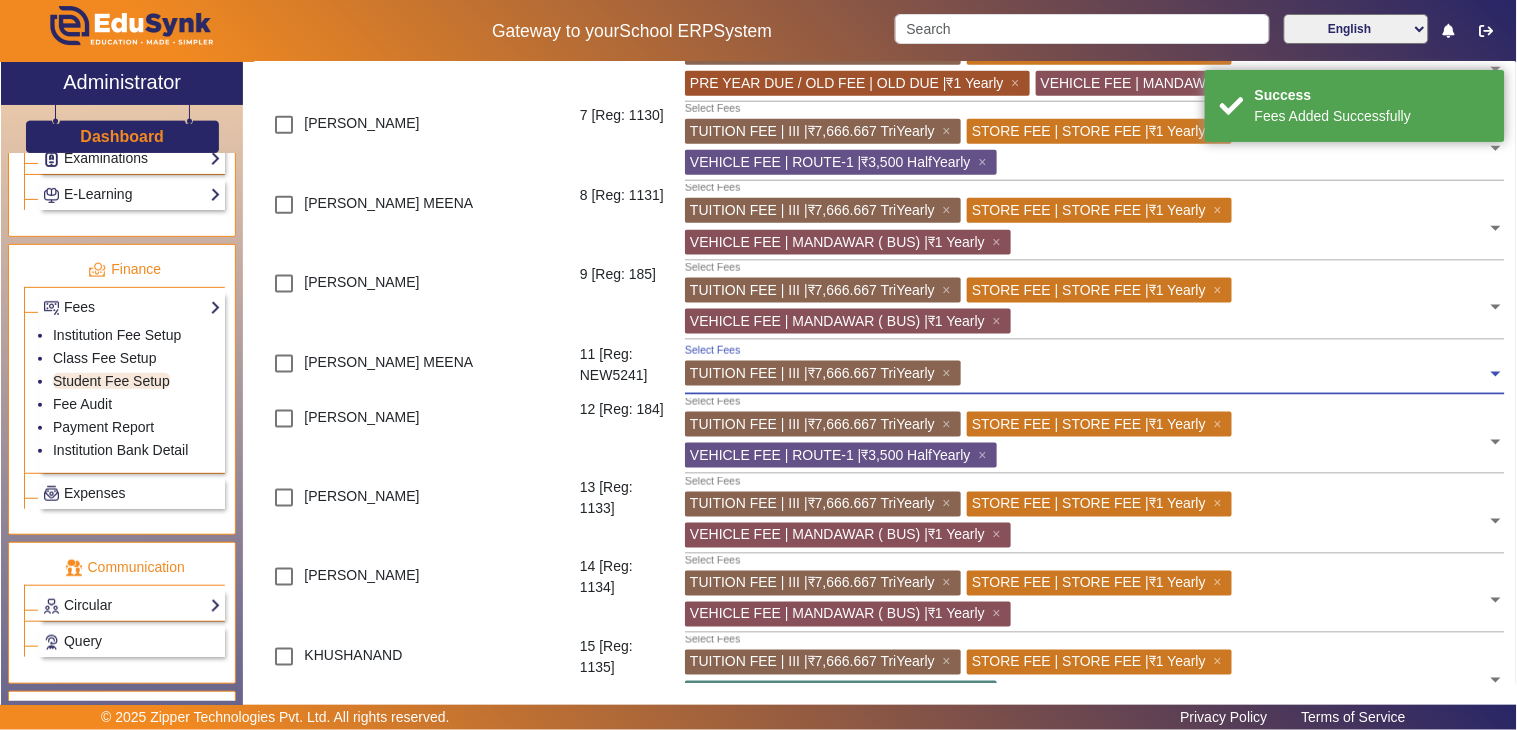 click 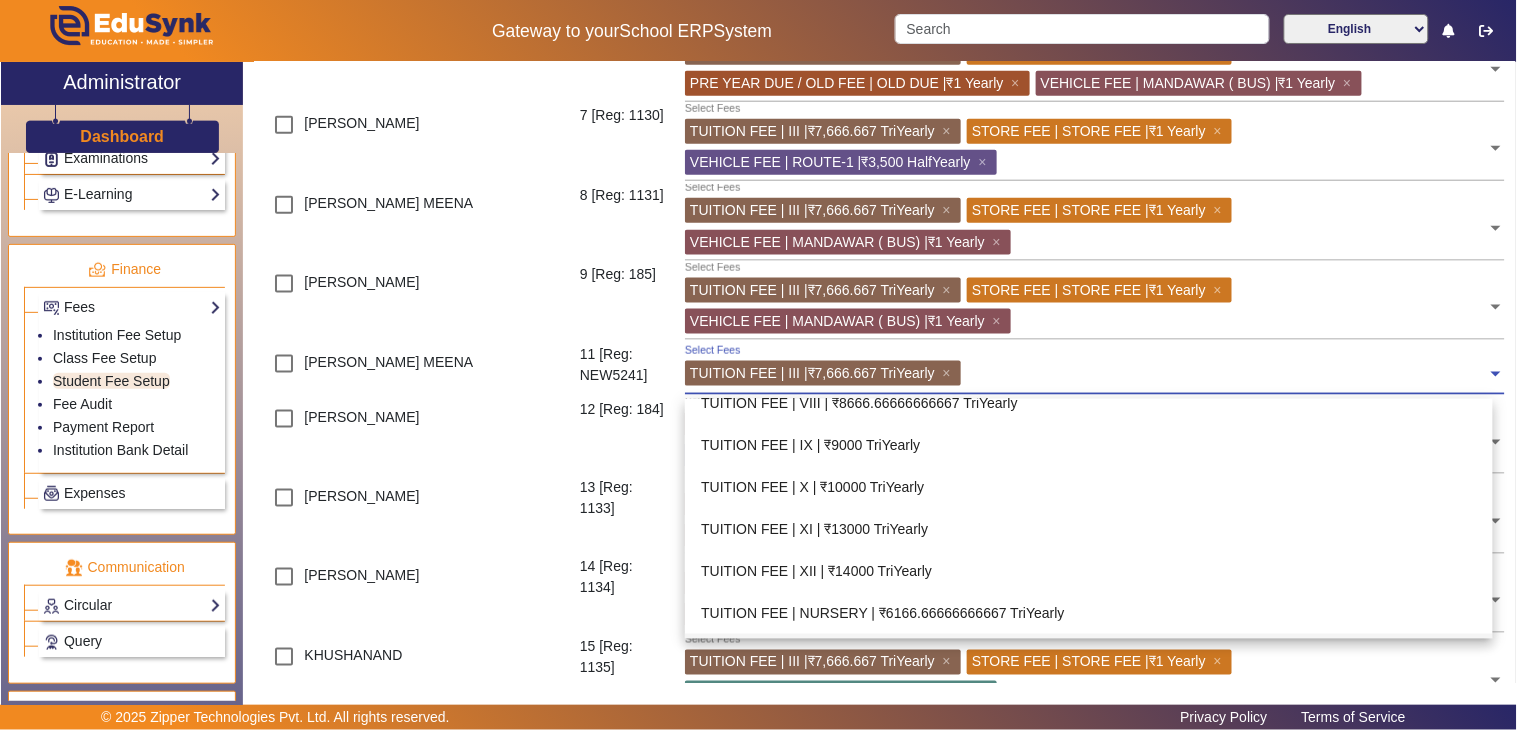 scroll, scrollTop: 777, scrollLeft: 0, axis: vertical 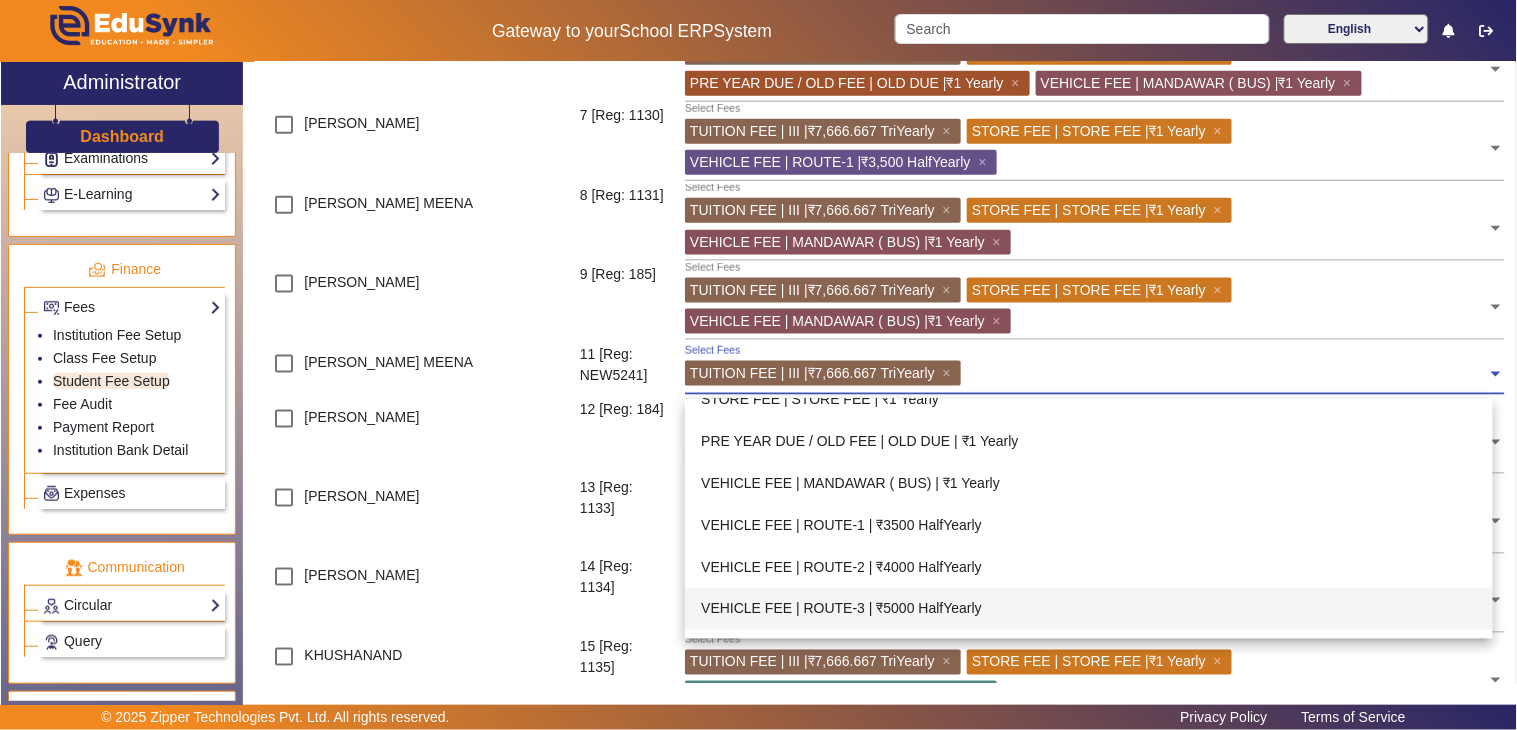 click on "VEHICLE FEE | ROUTE-3 | ₹5000 HalfYearly" at bounding box center (1089, 609) 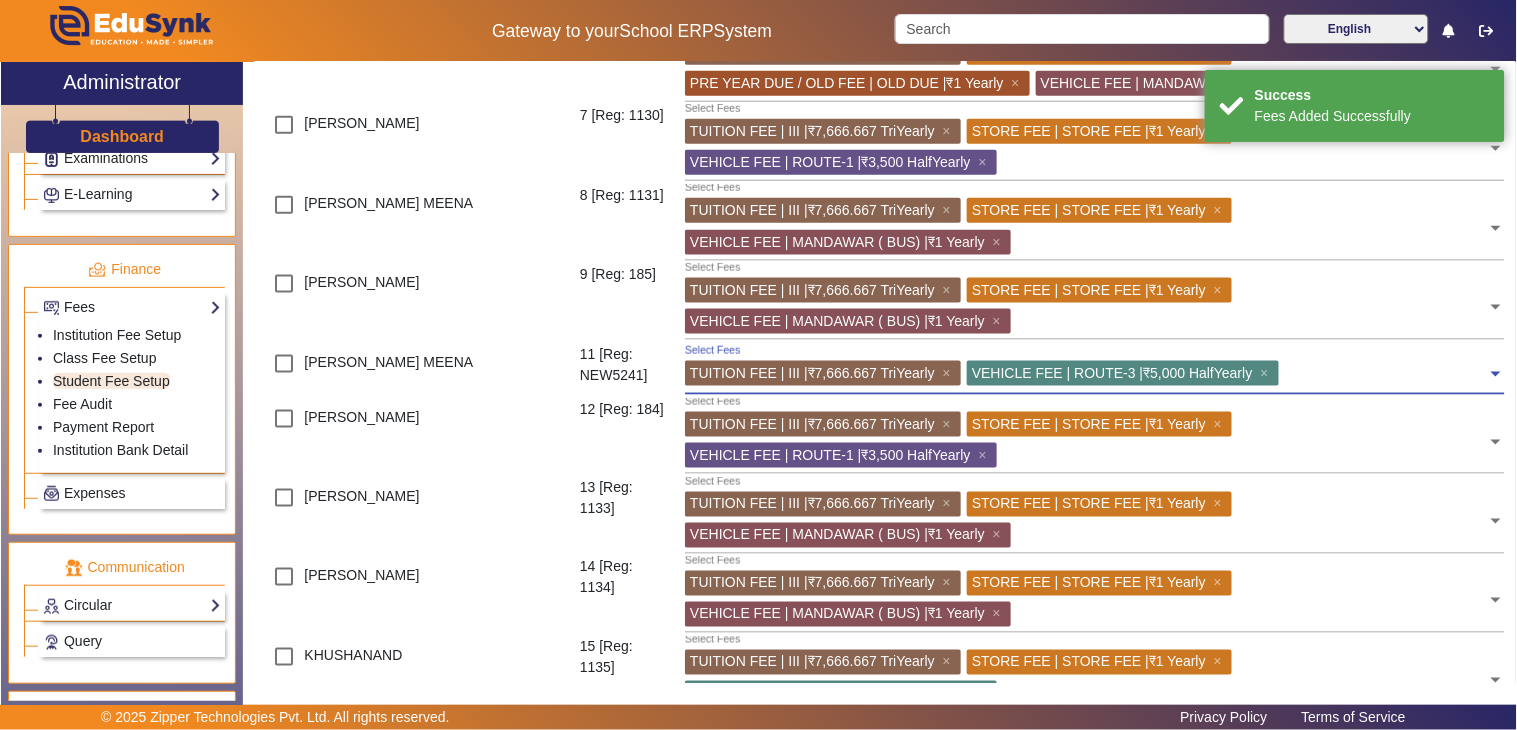 click 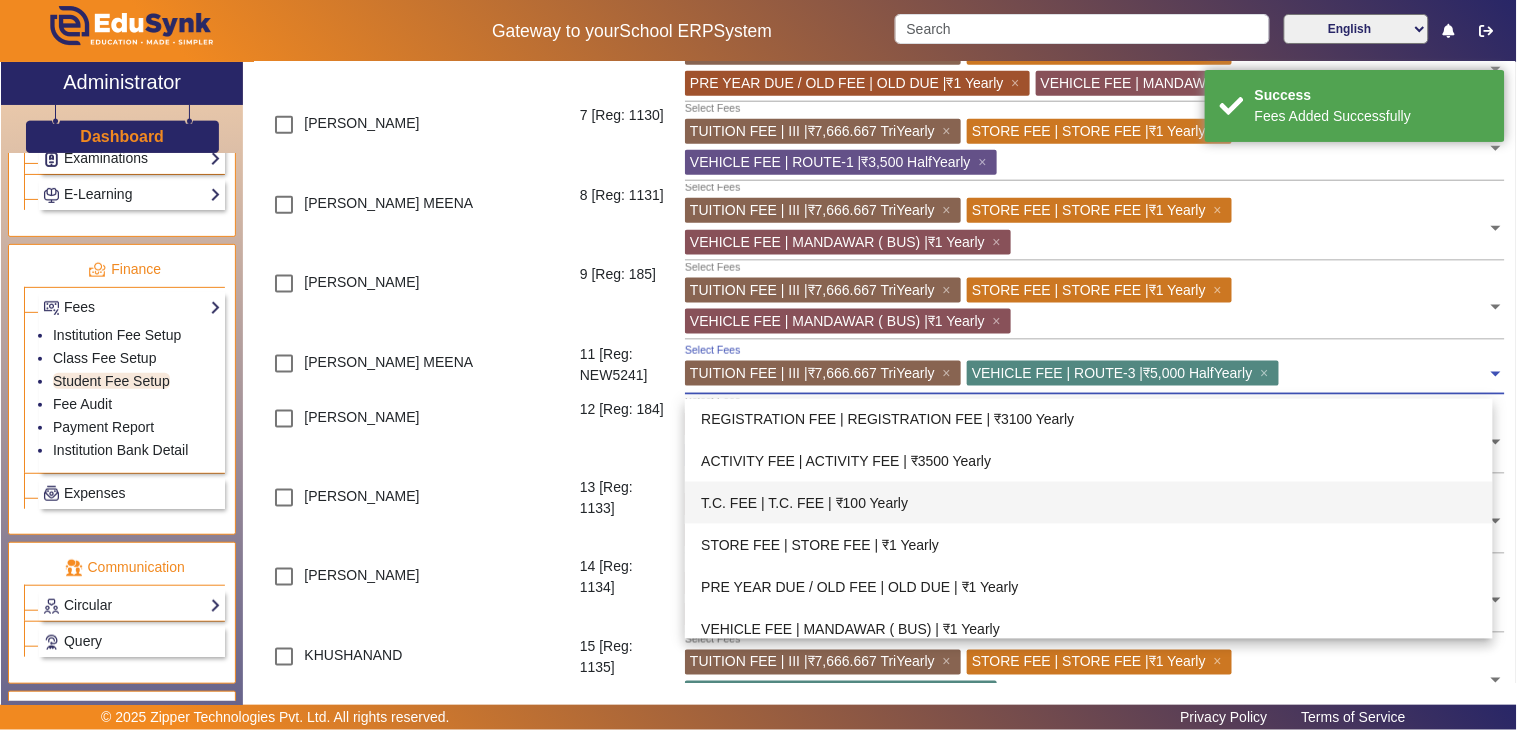scroll, scrollTop: 630, scrollLeft: 0, axis: vertical 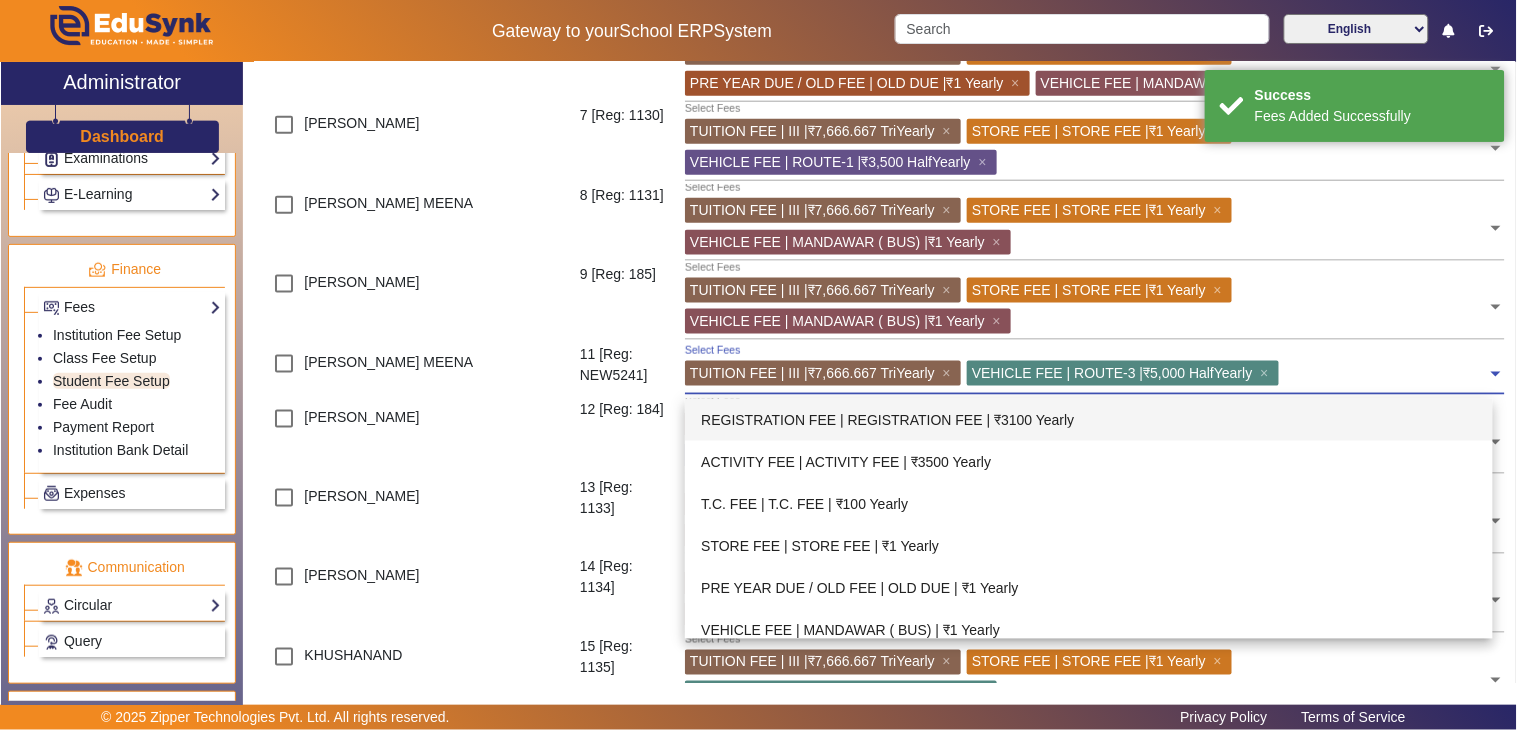 click on "REGISTRATION FEE | REGISTRATION FEE | ₹3100 Yearly" at bounding box center [1089, 420] 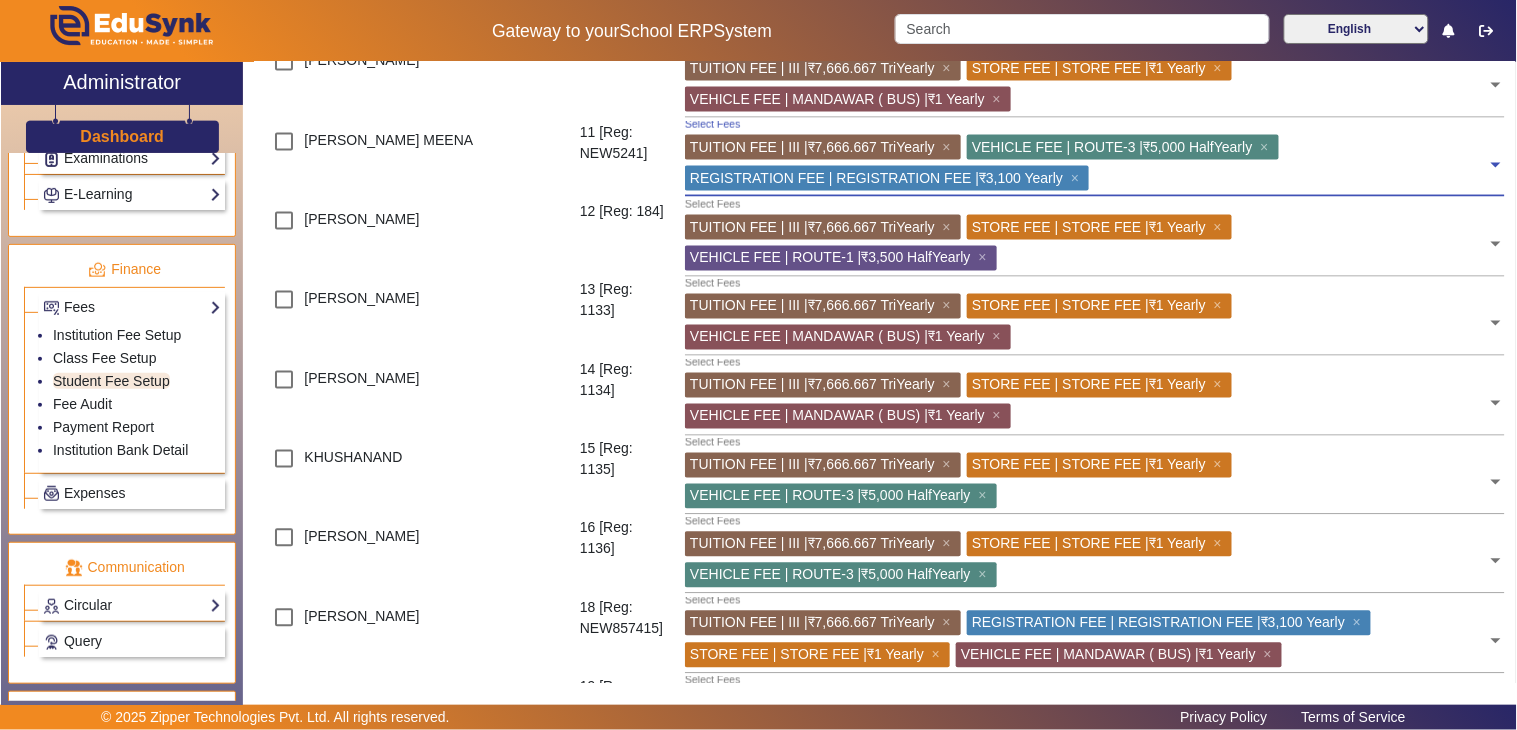 scroll, scrollTop: 888, scrollLeft: 0, axis: vertical 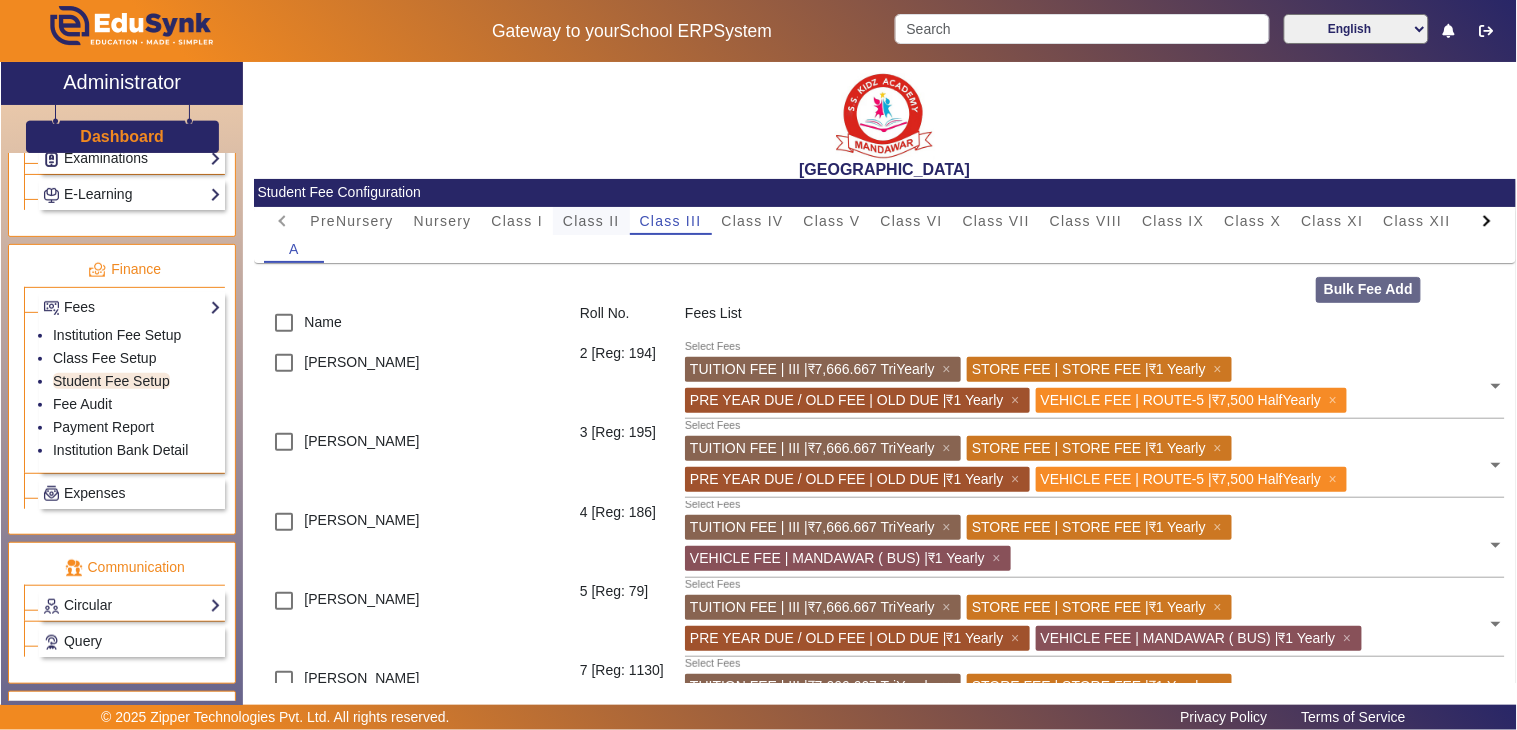 click on "Class II" at bounding box center (591, 221) 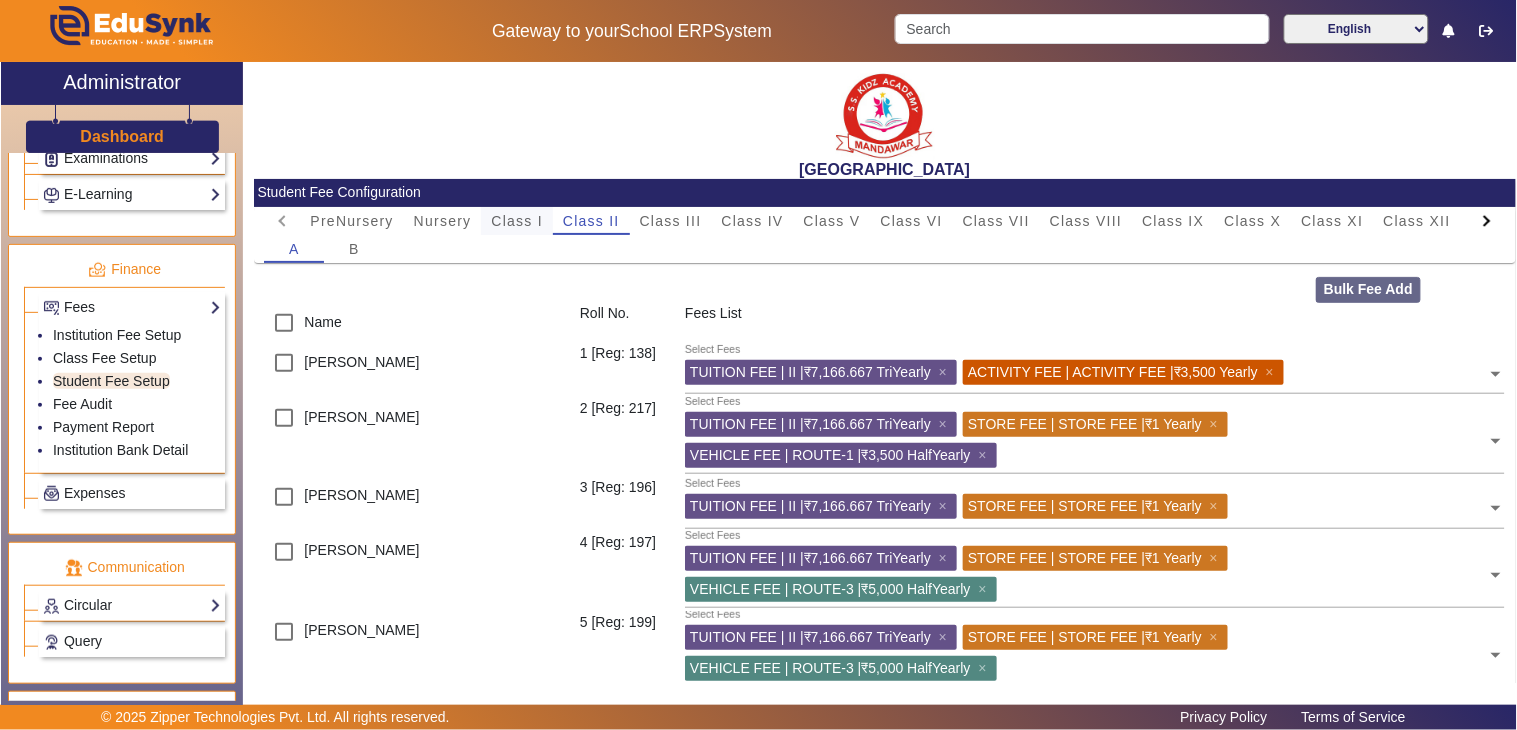 click on "Class I" at bounding box center (517, 221) 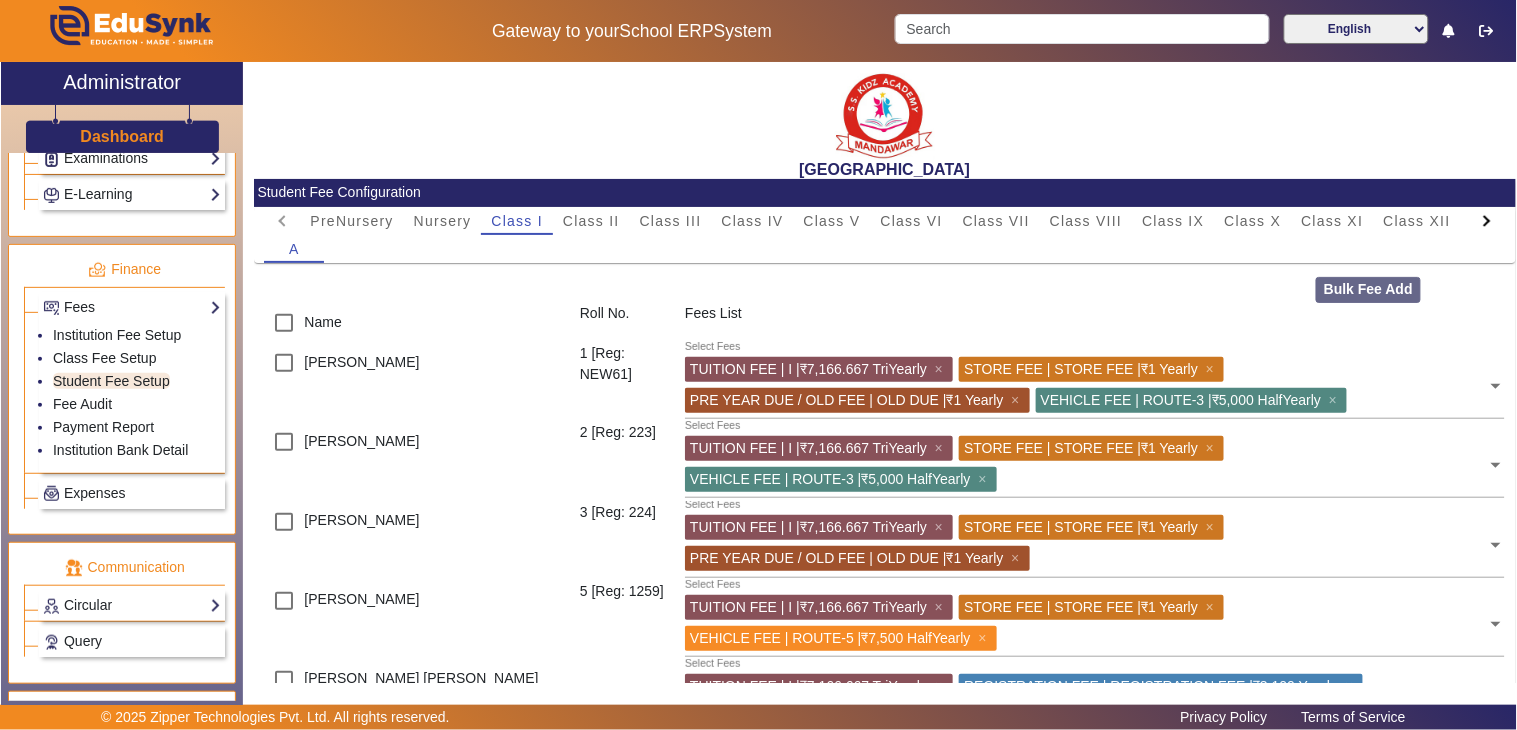 click 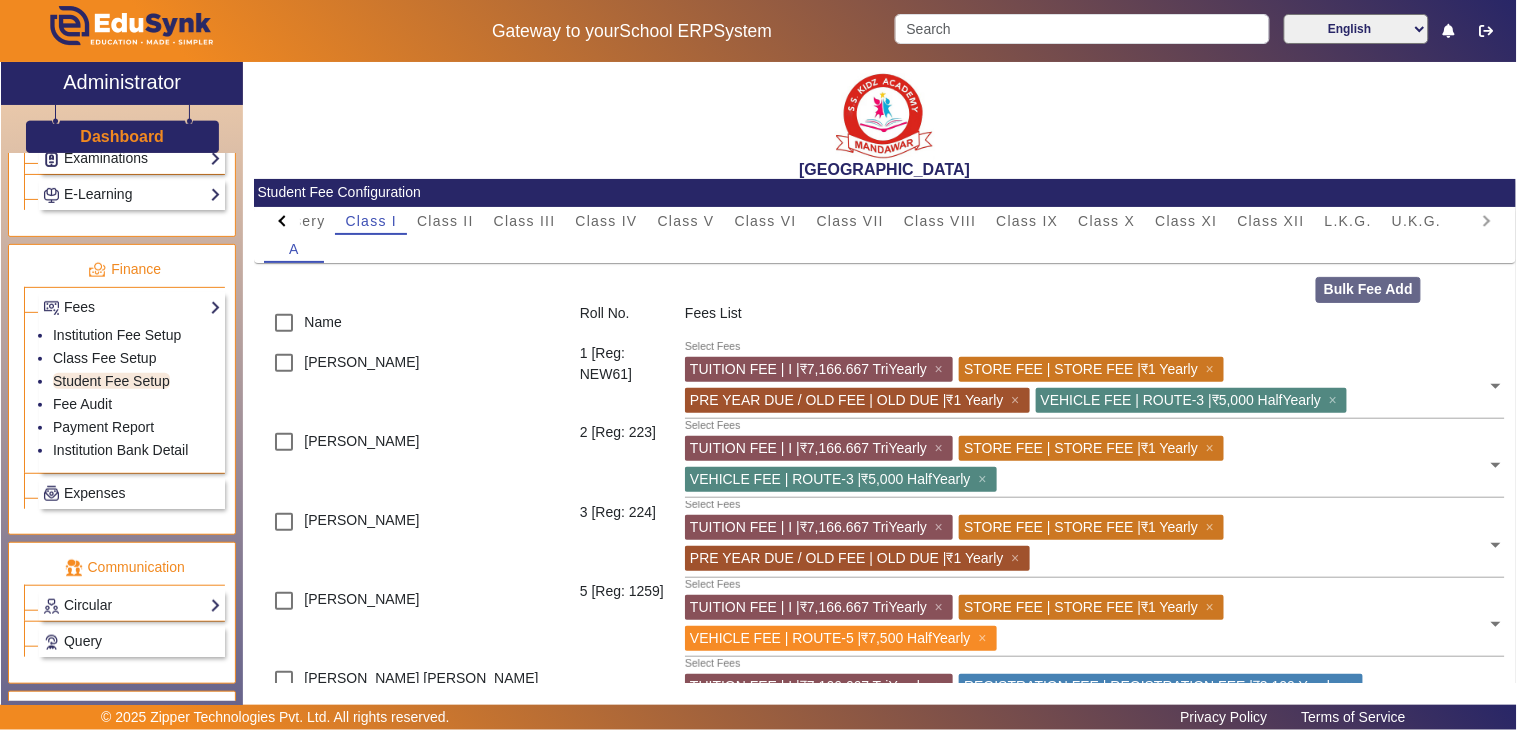 click on "PreNursery Nursery Class I Class II Class III Class IV Class V Class VI Class VII Class VIII Class IX Class X Class XI Class XII L.K.G. U.K.G." 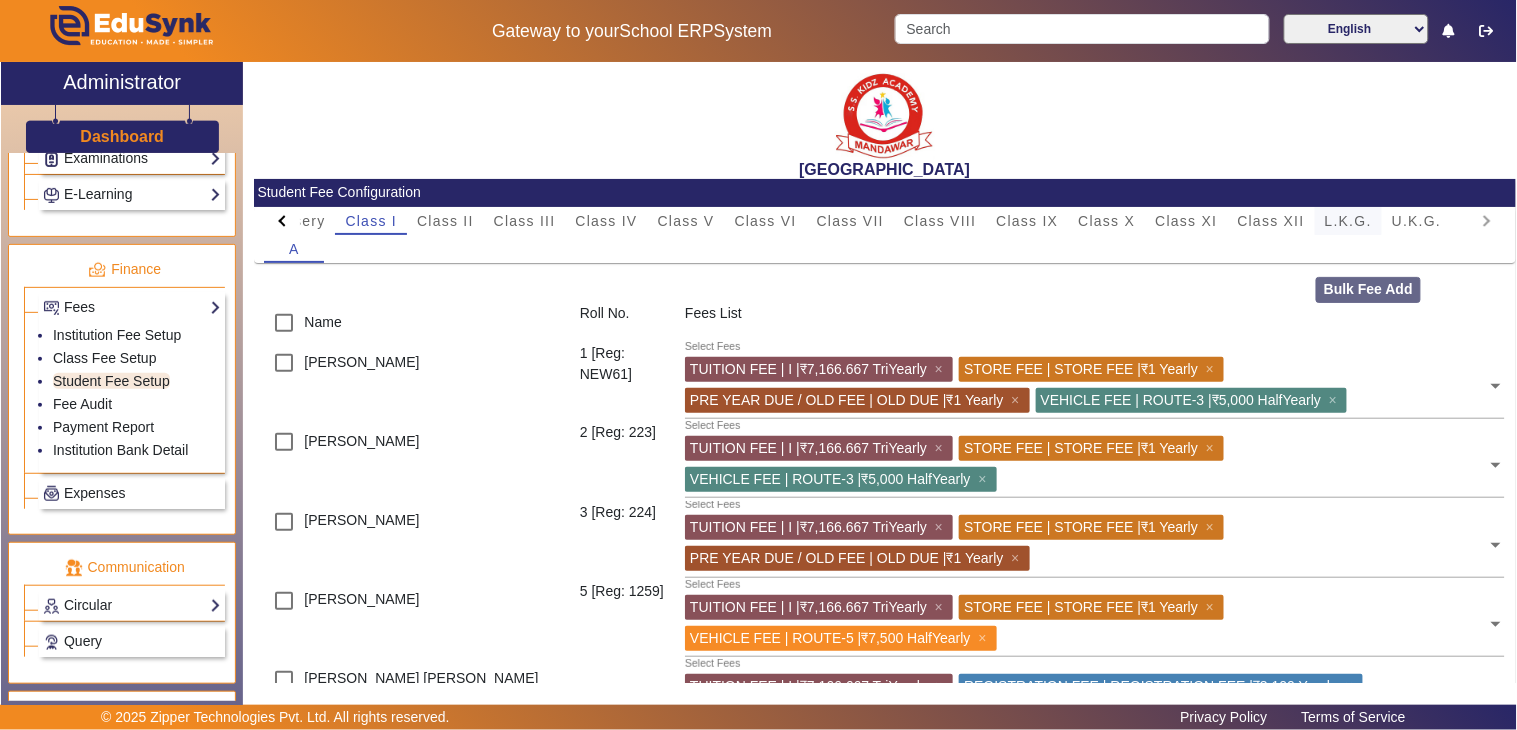 click on "L.K.G." at bounding box center [1348, 221] 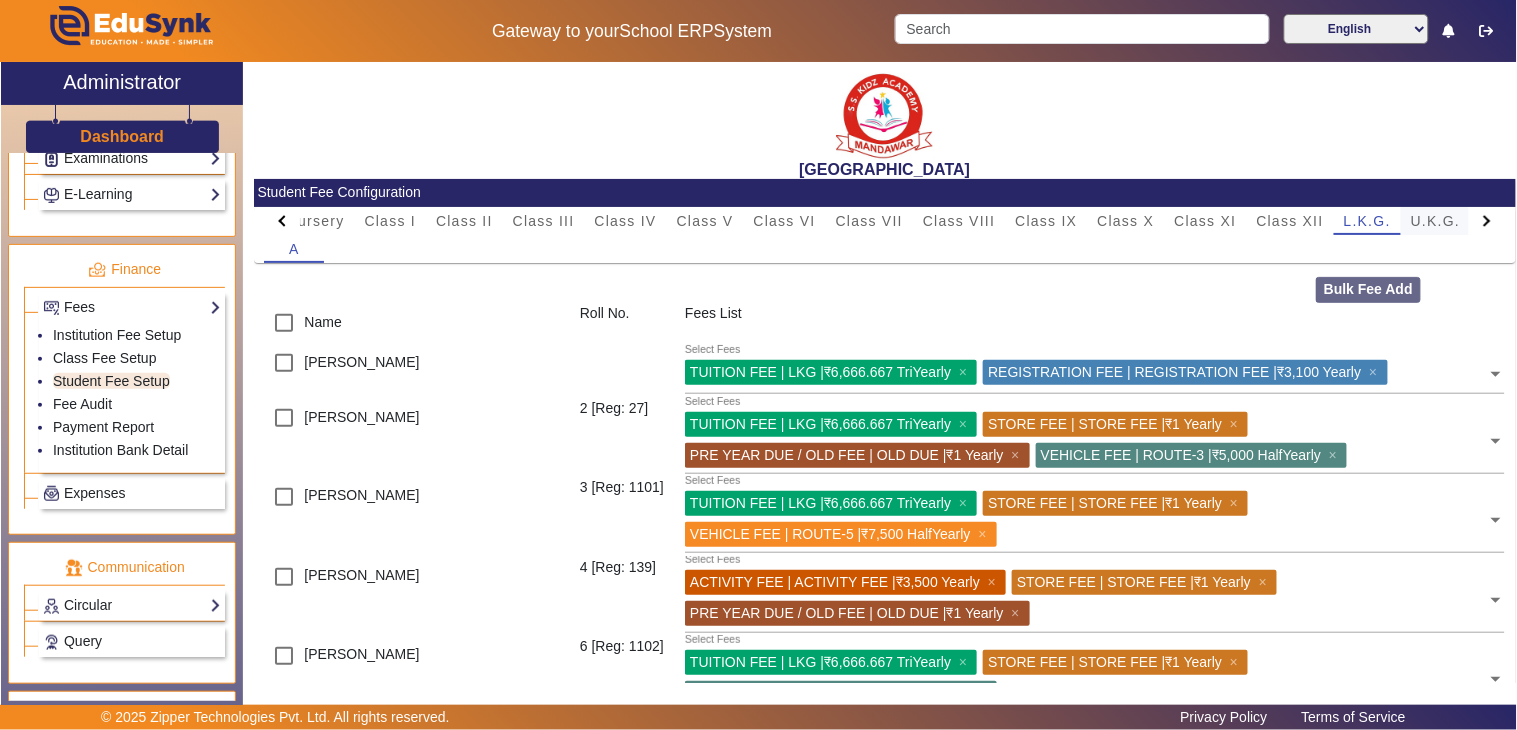 click on "U.K.G." at bounding box center (1436, 221) 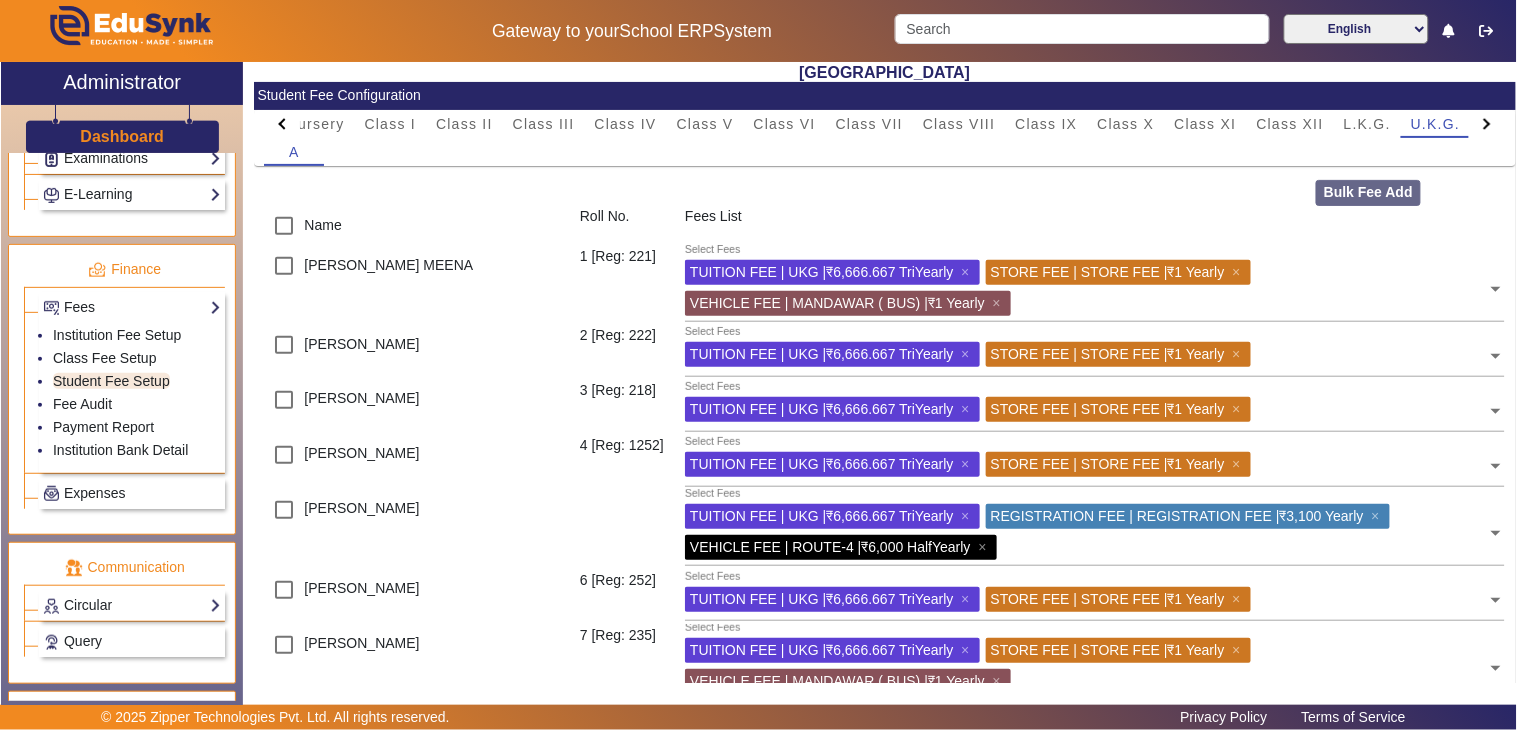 scroll, scrollTop: 0, scrollLeft: 0, axis: both 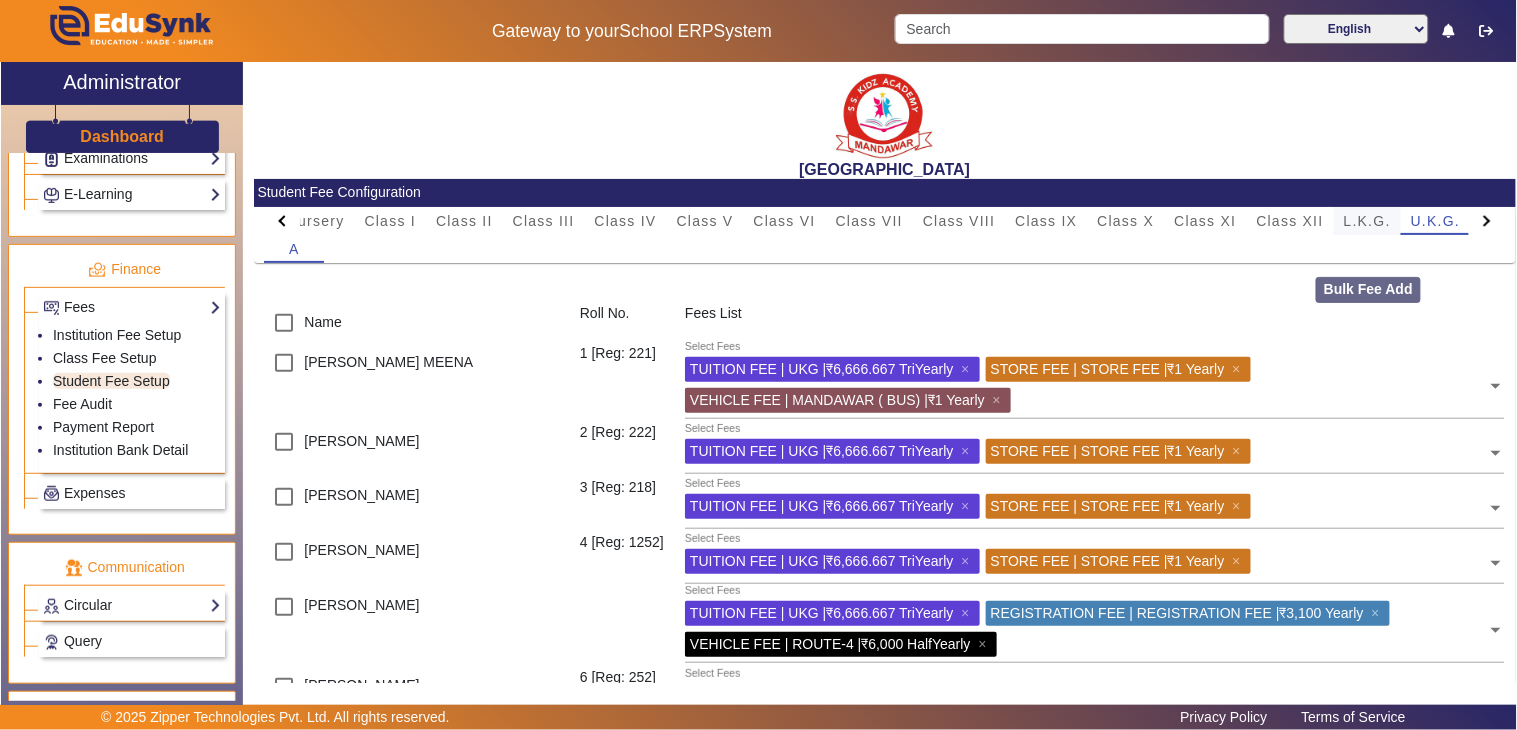 click on "L.K.G." at bounding box center (1367, 221) 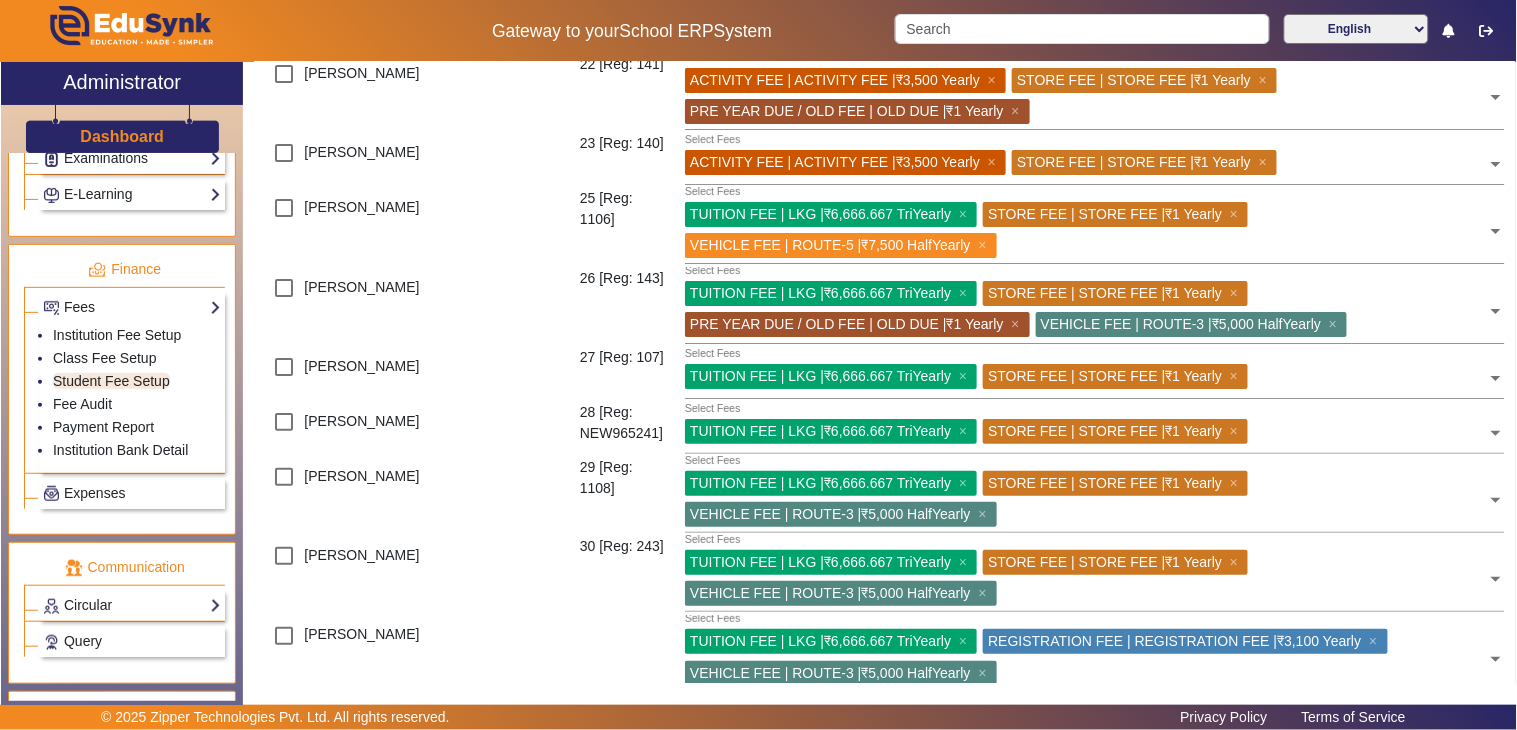 scroll, scrollTop: 1888, scrollLeft: 0, axis: vertical 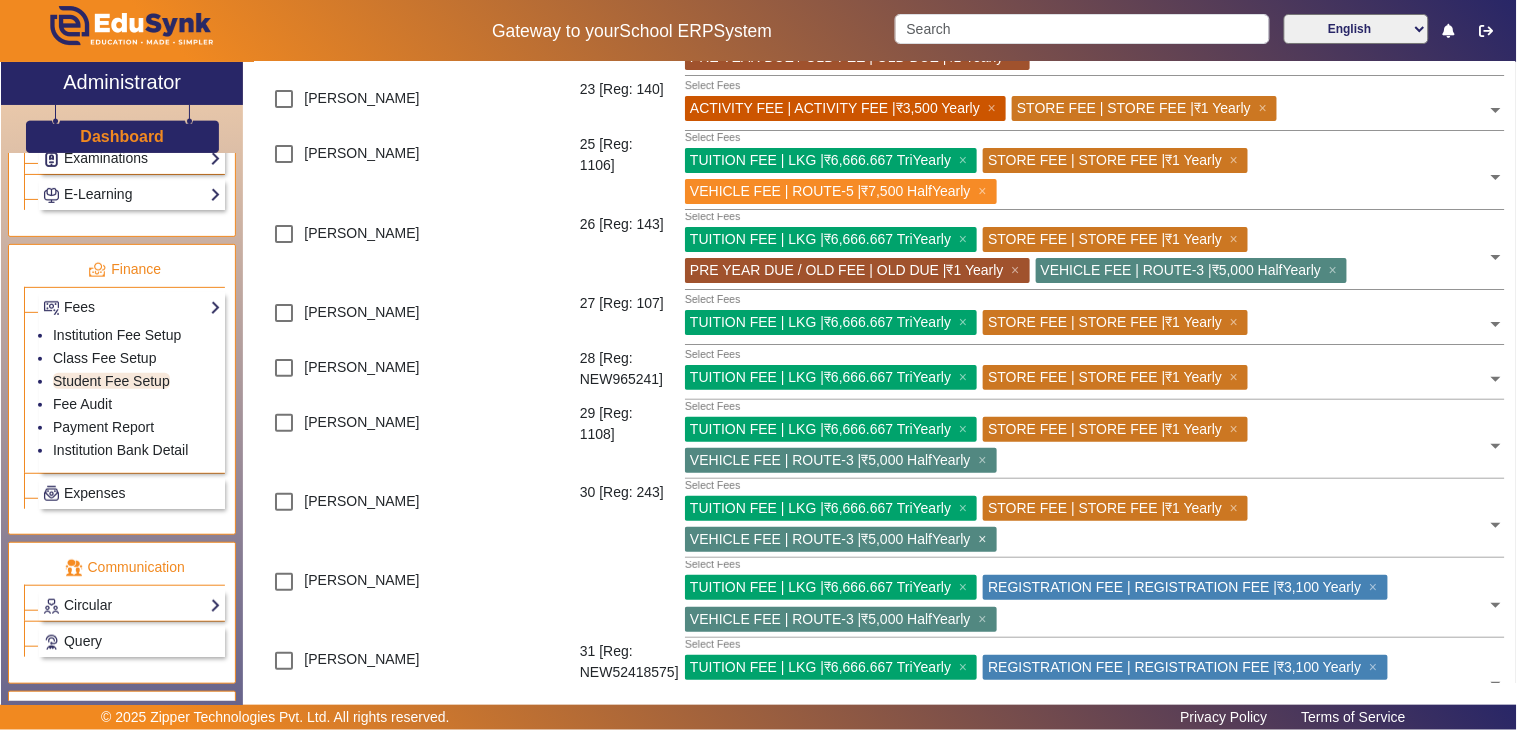click on "×" 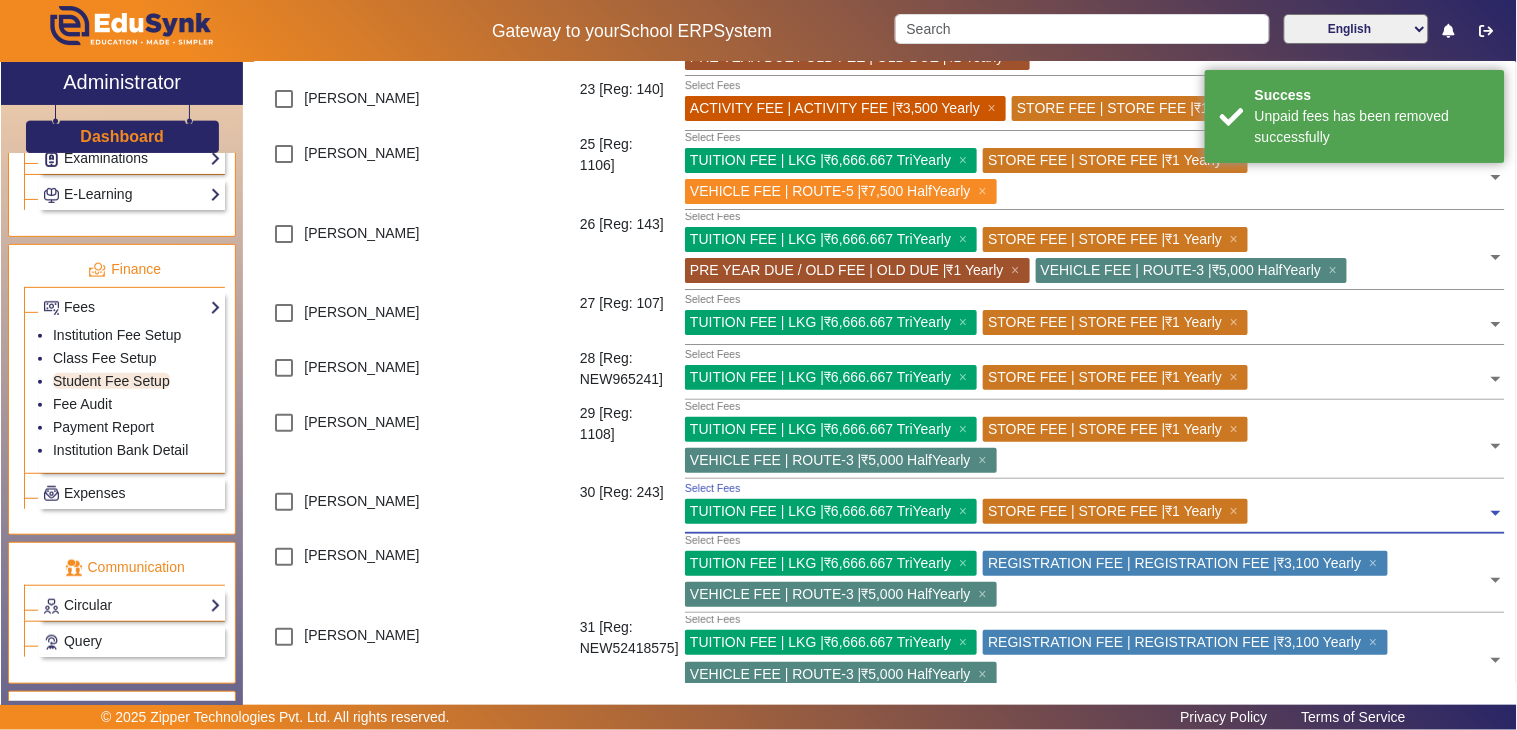 click 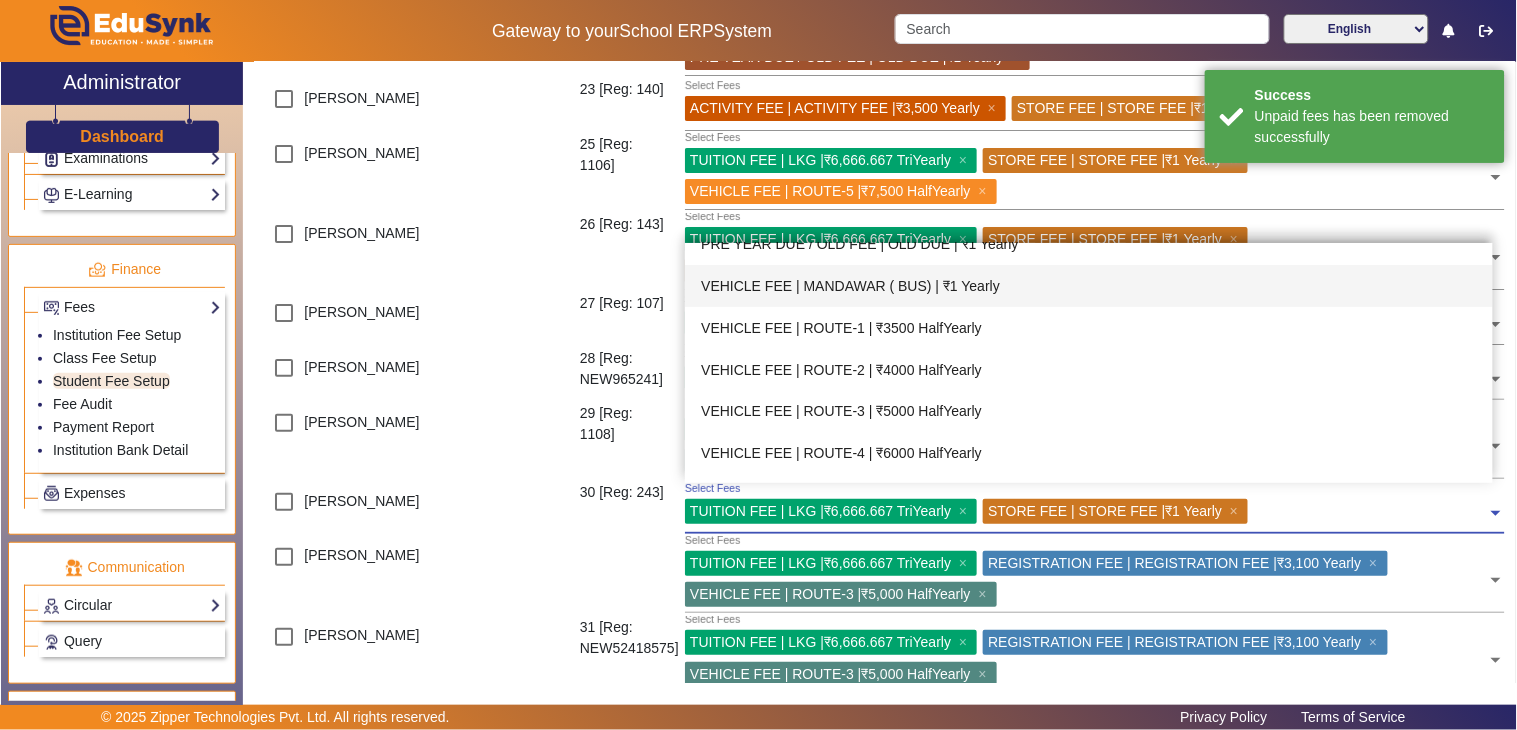 scroll, scrollTop: 852, scrollLeft: 0, axis: vertical 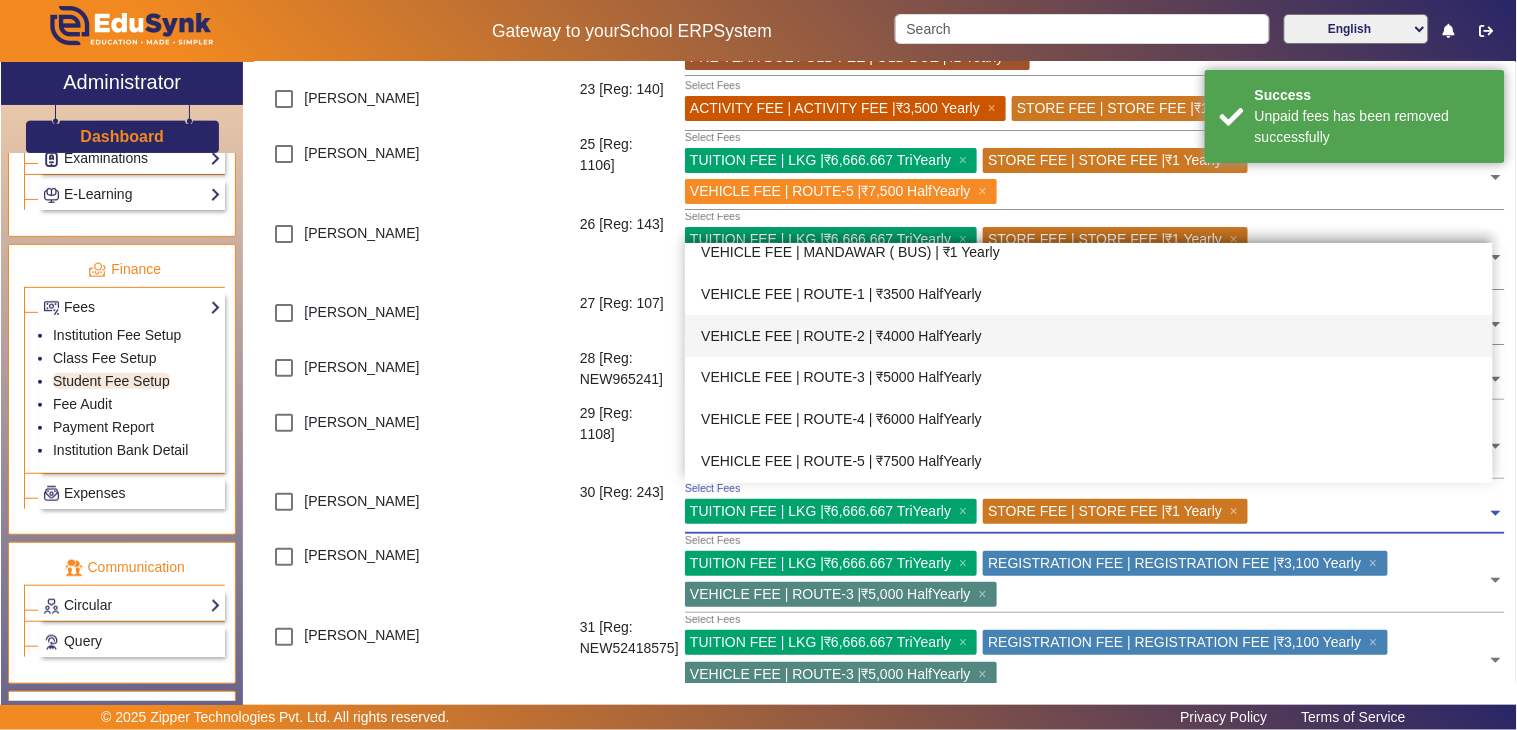 click on "VEHICLE FEE | ROUTE-2 | ₹4000 HalfYearly" at bounding box center (1089, 336) 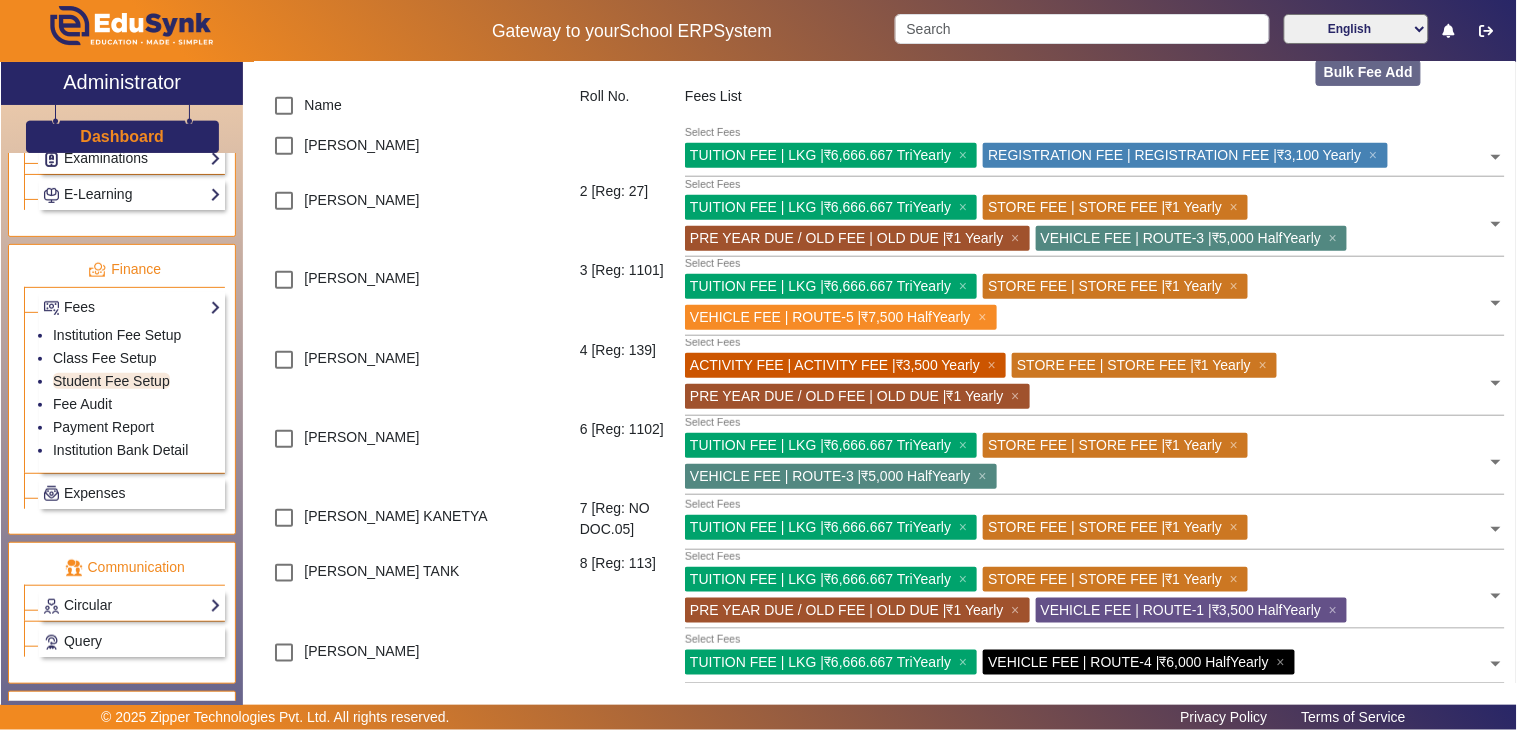 scroll, scrollTop: 0, scrollLeft: 0, axis: both 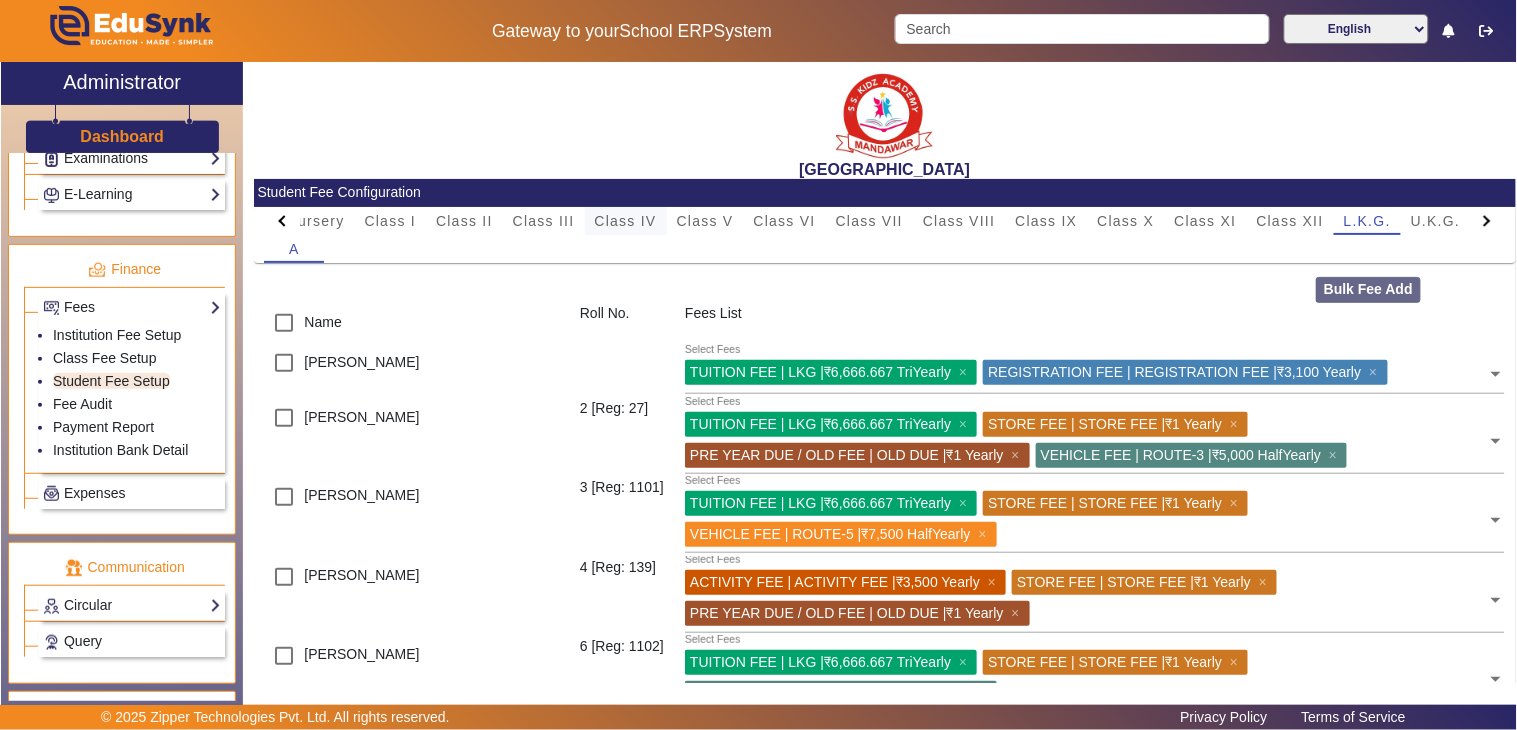 click on "Class IV" at bounding box center [626, 221] 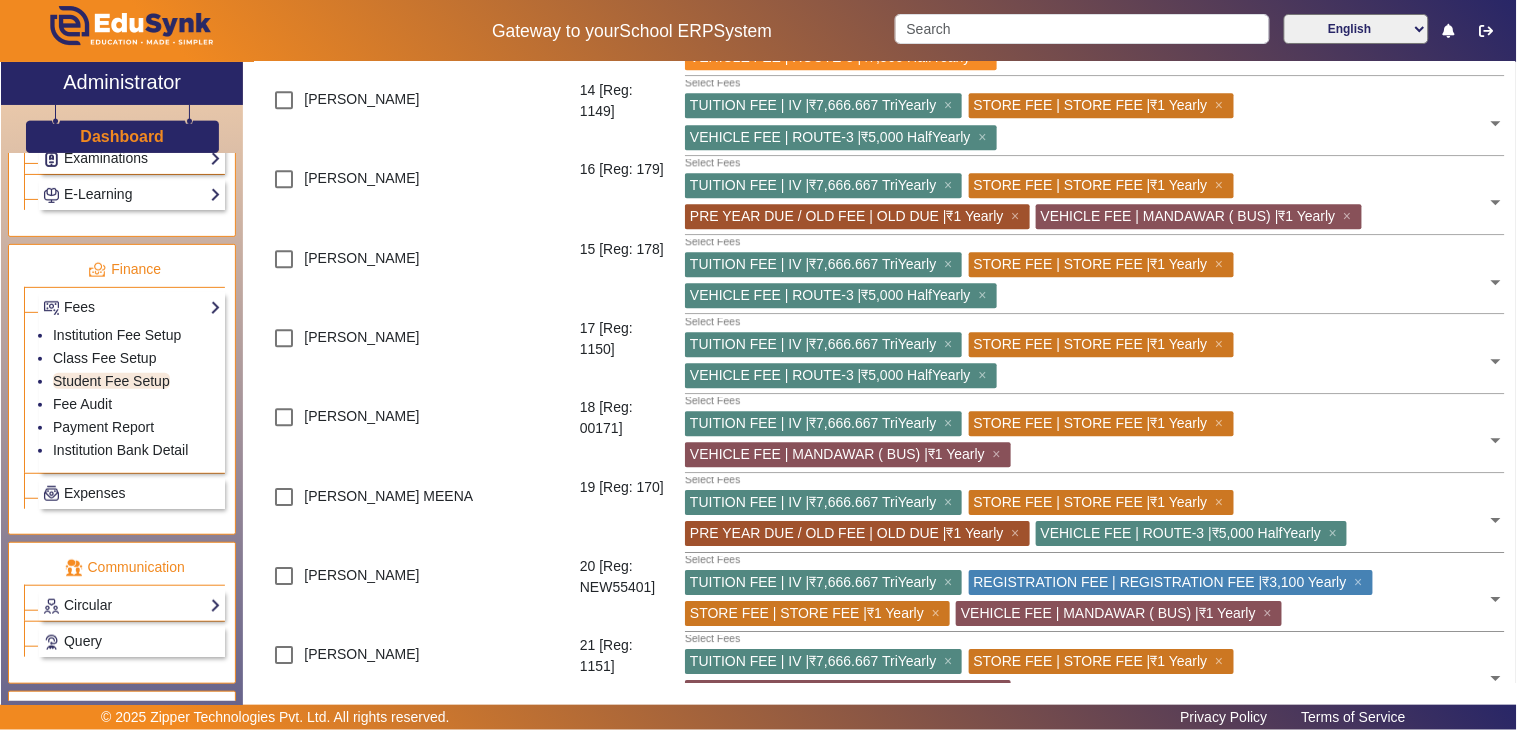 scroll, scrollTop: 1333, scrollLeft: 0, axis: vertical 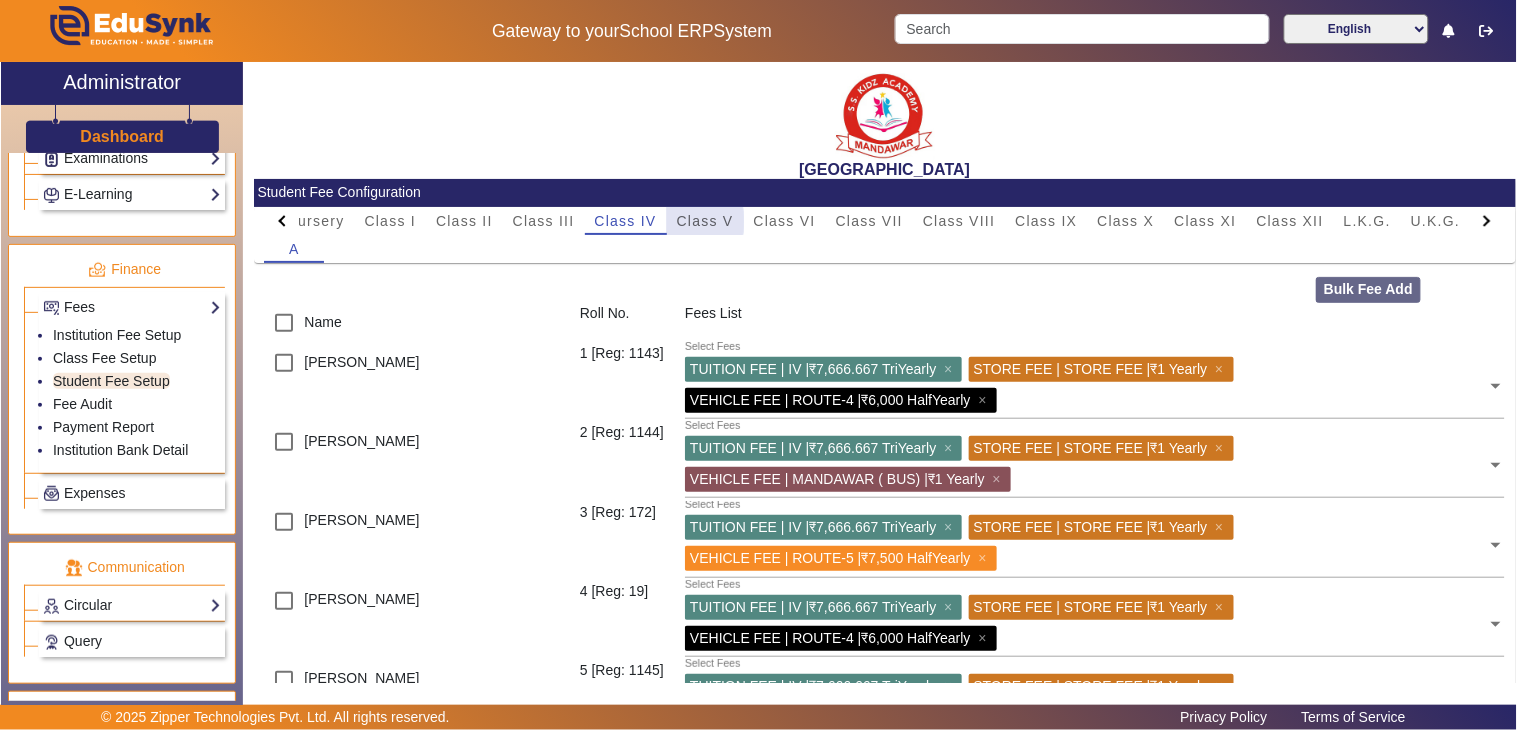 click on "Class V" at bounding box center [705, 221] 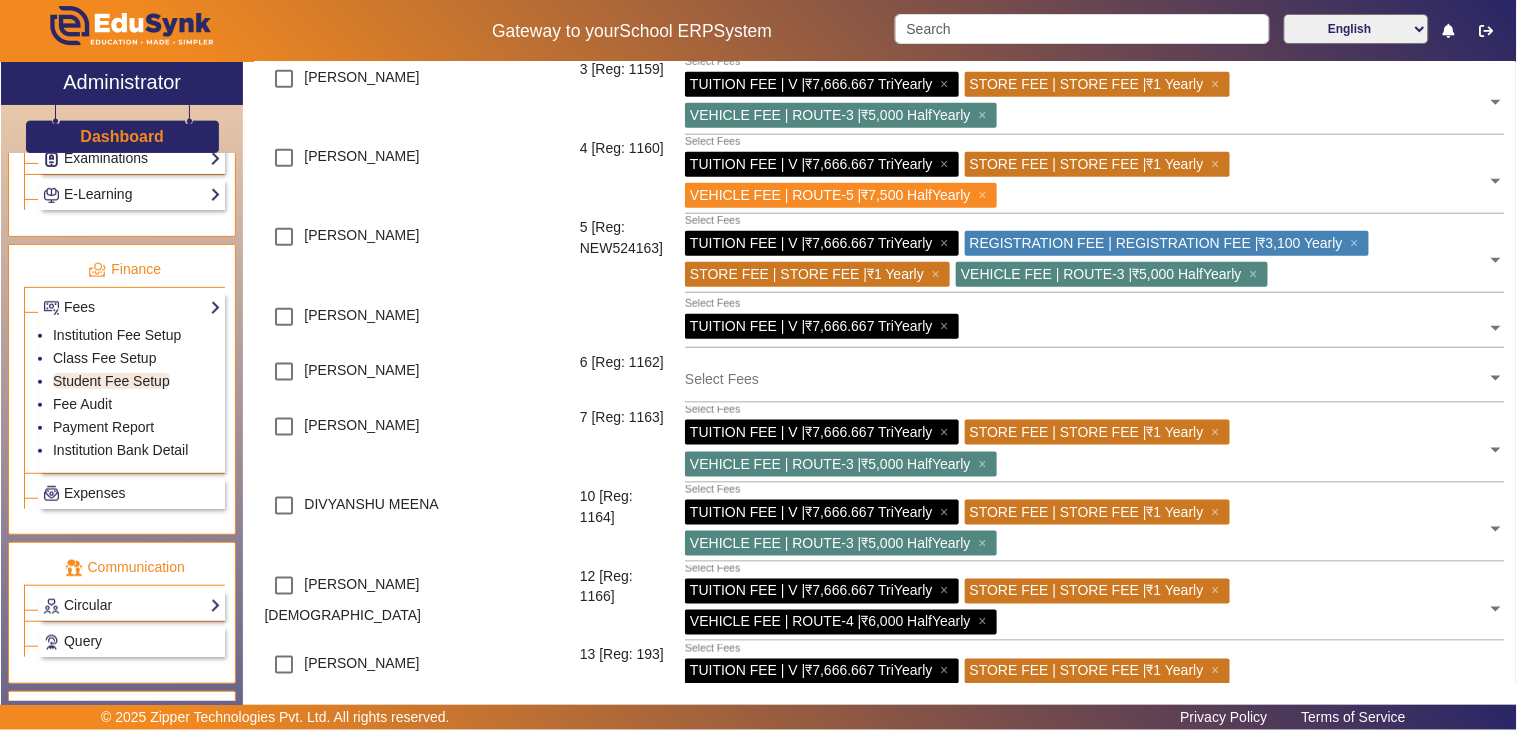scroll, scrollTop: 444, scrollLeft: 0, axis: vertical 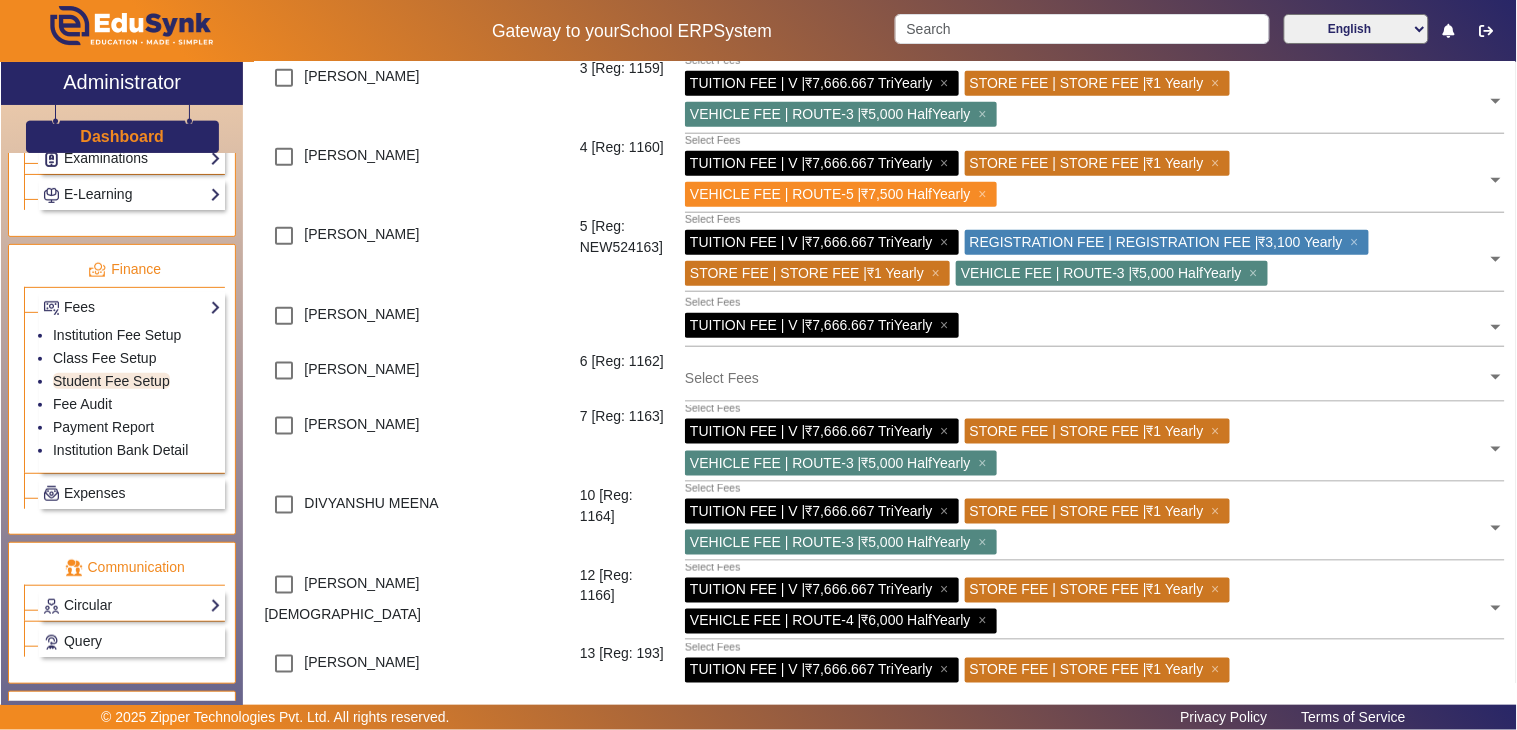 click 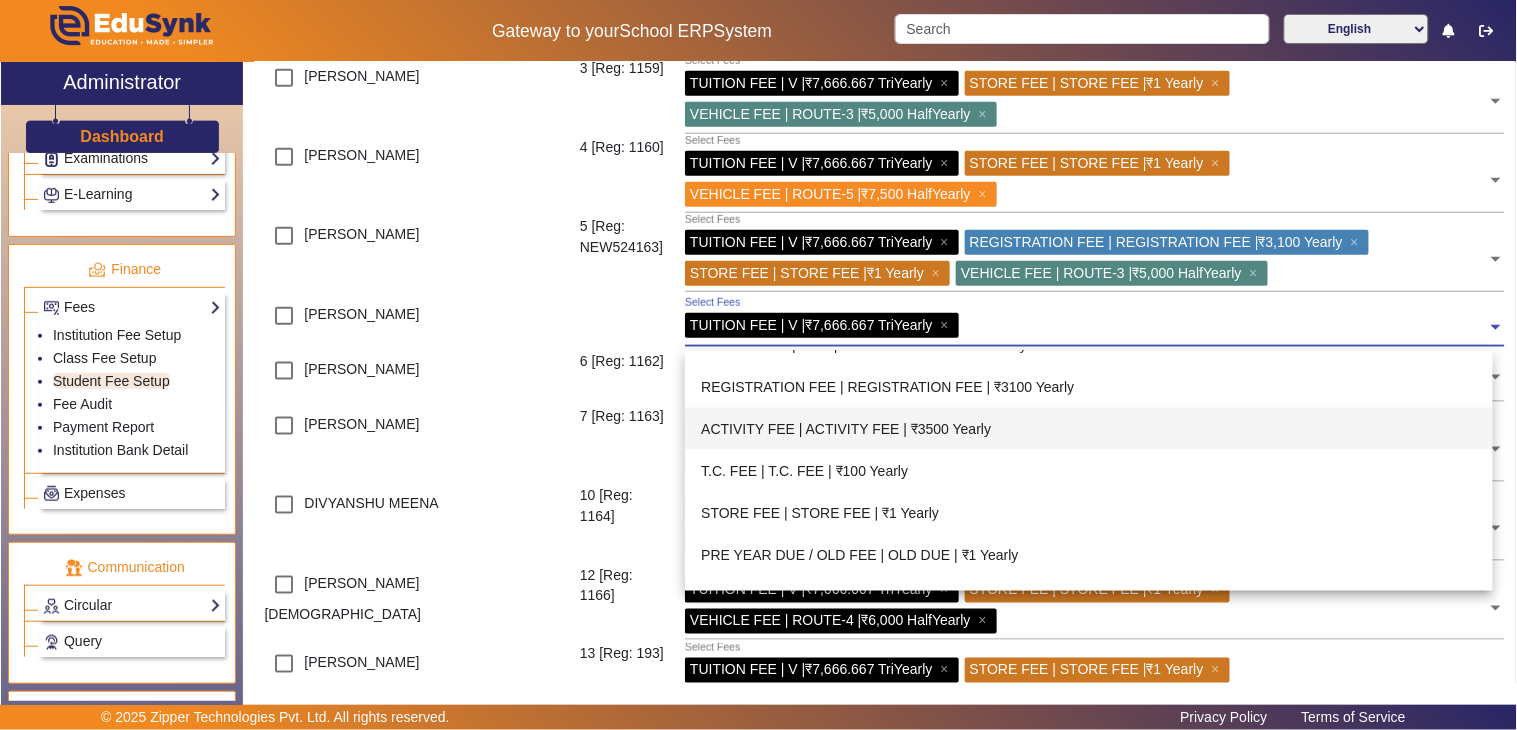 scroll, scrollTop: 777, scrollLeft: 0, axis: vertical 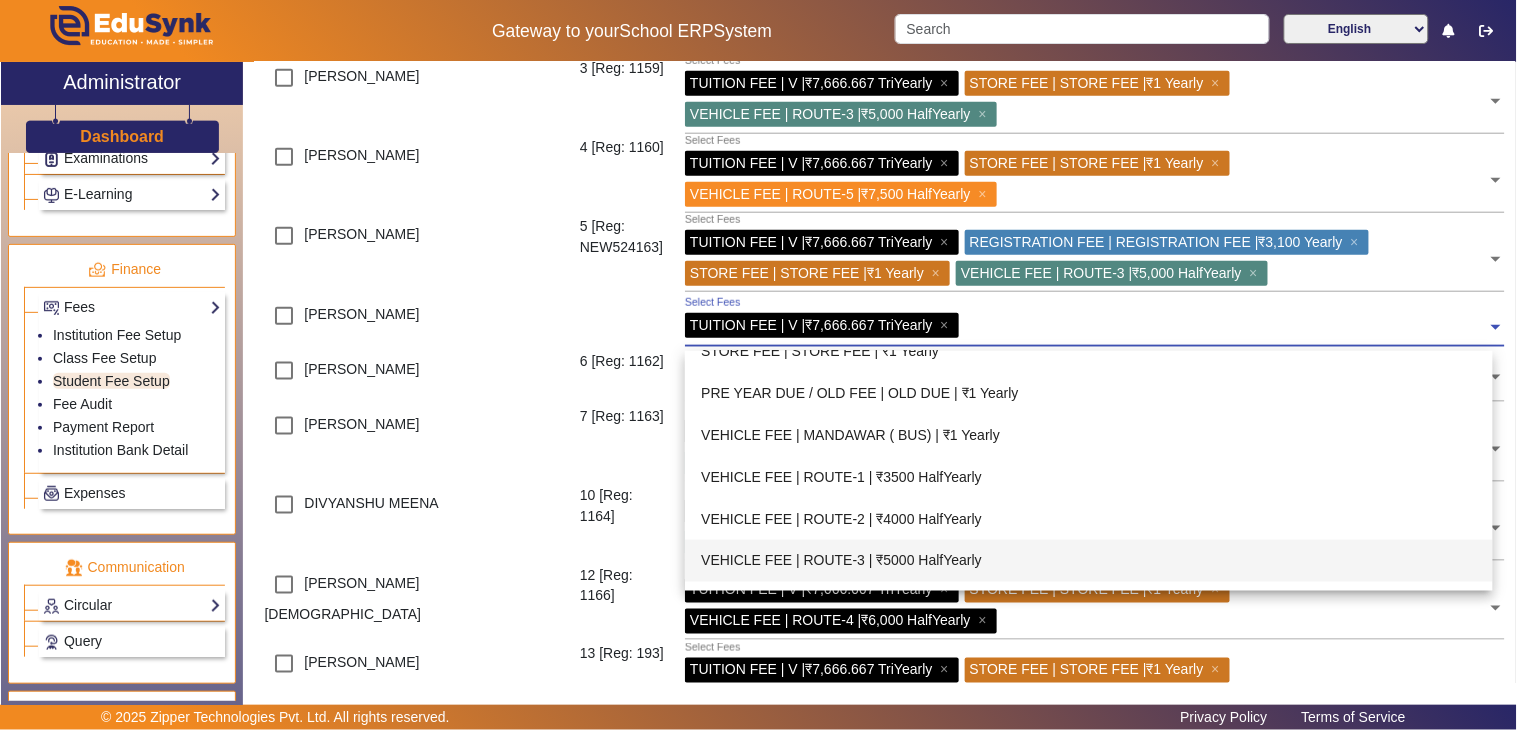 click on "VEHICLE FEE | ROUTE-3 | ₹5000 HalfYearly" at bounding box center [1089, 561] 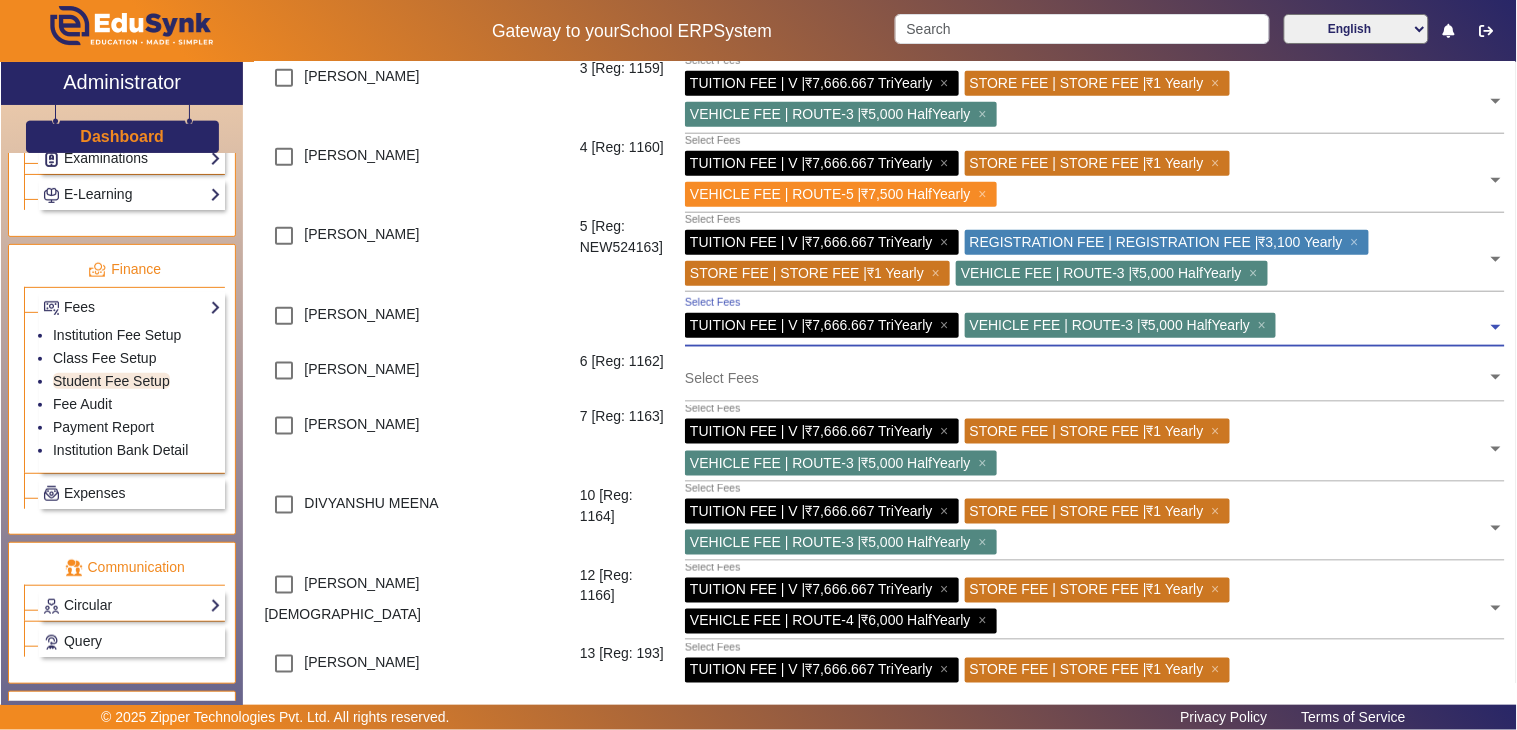click on "Select Fees" 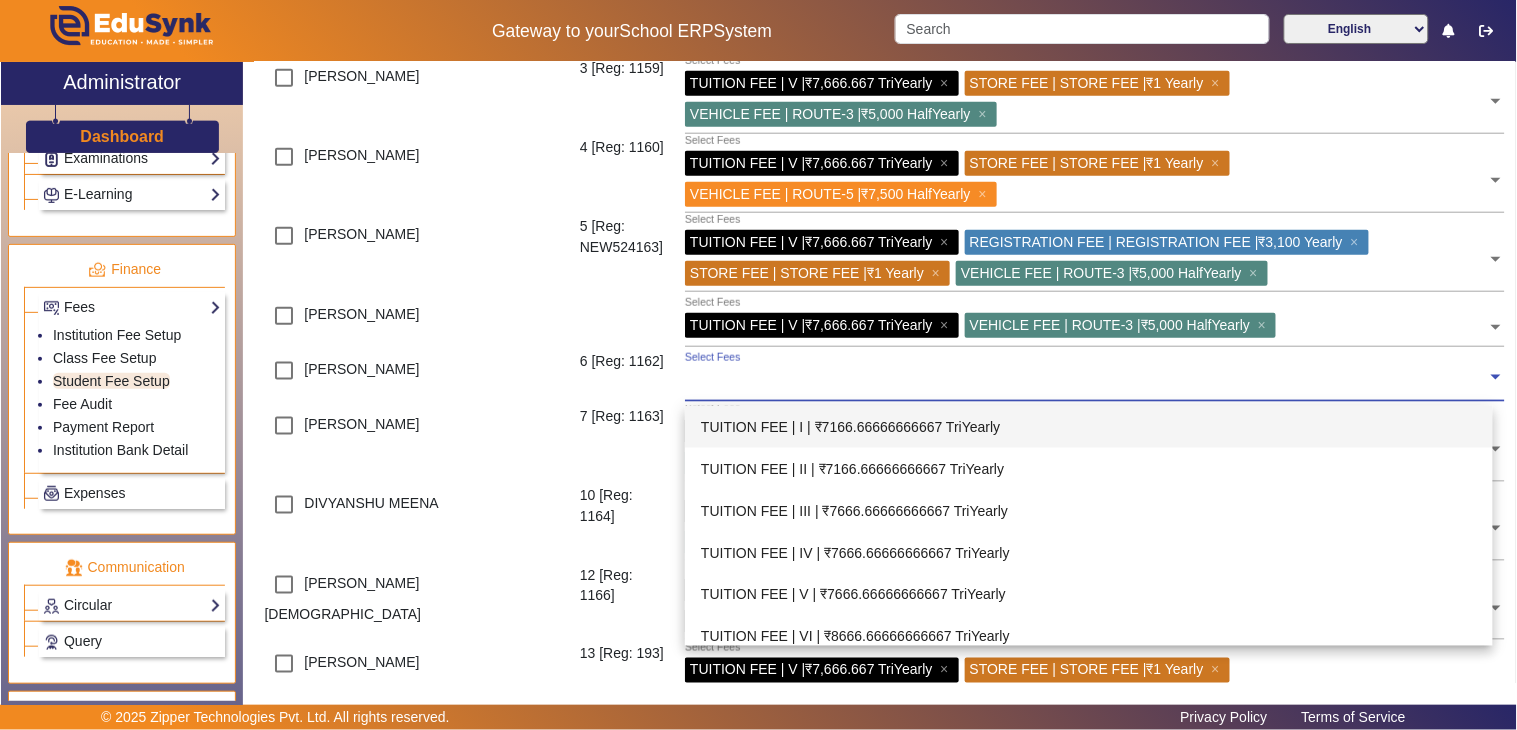 click on "6 [Reg: 1162]" 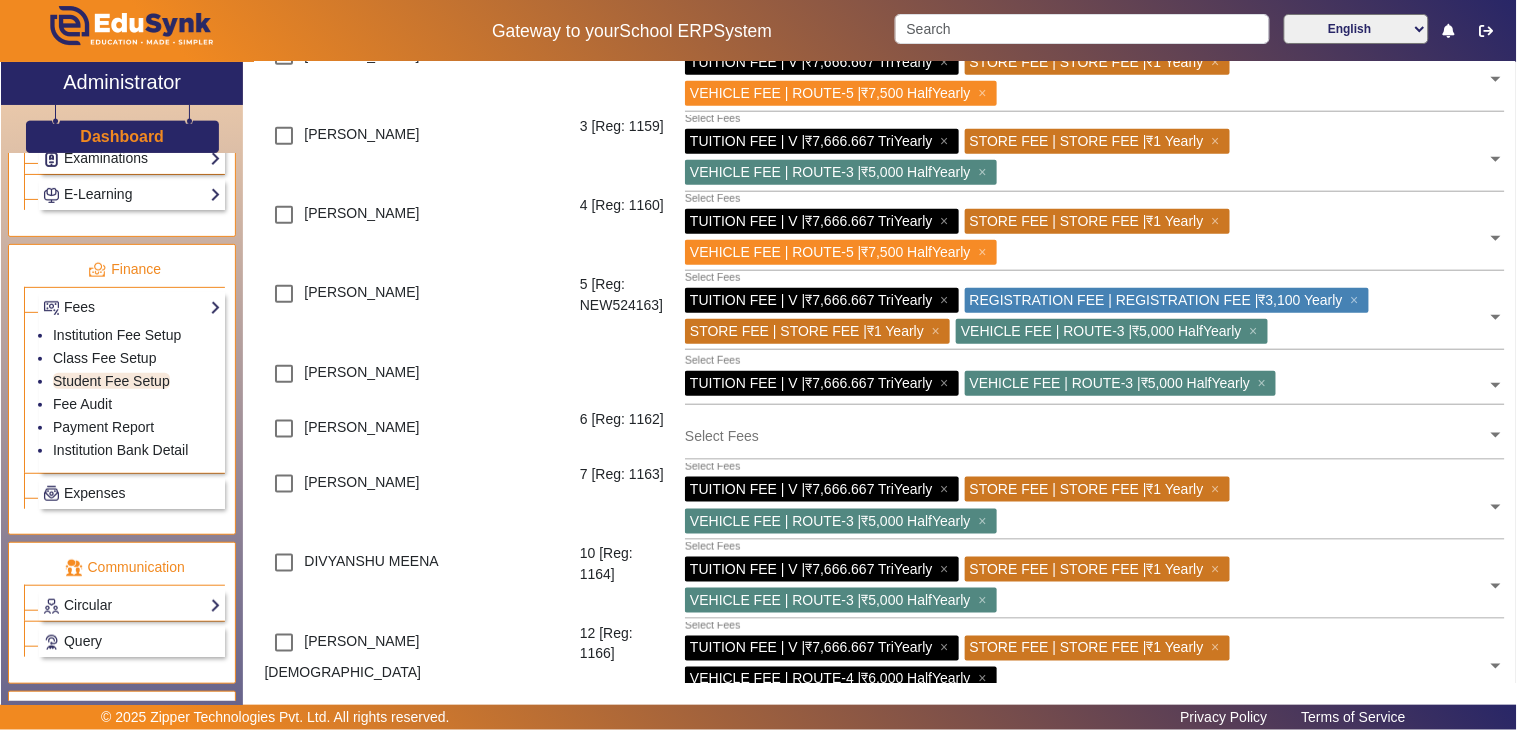 scroll, scrollTop: 444, scrollLeft: 0, axis: vertical 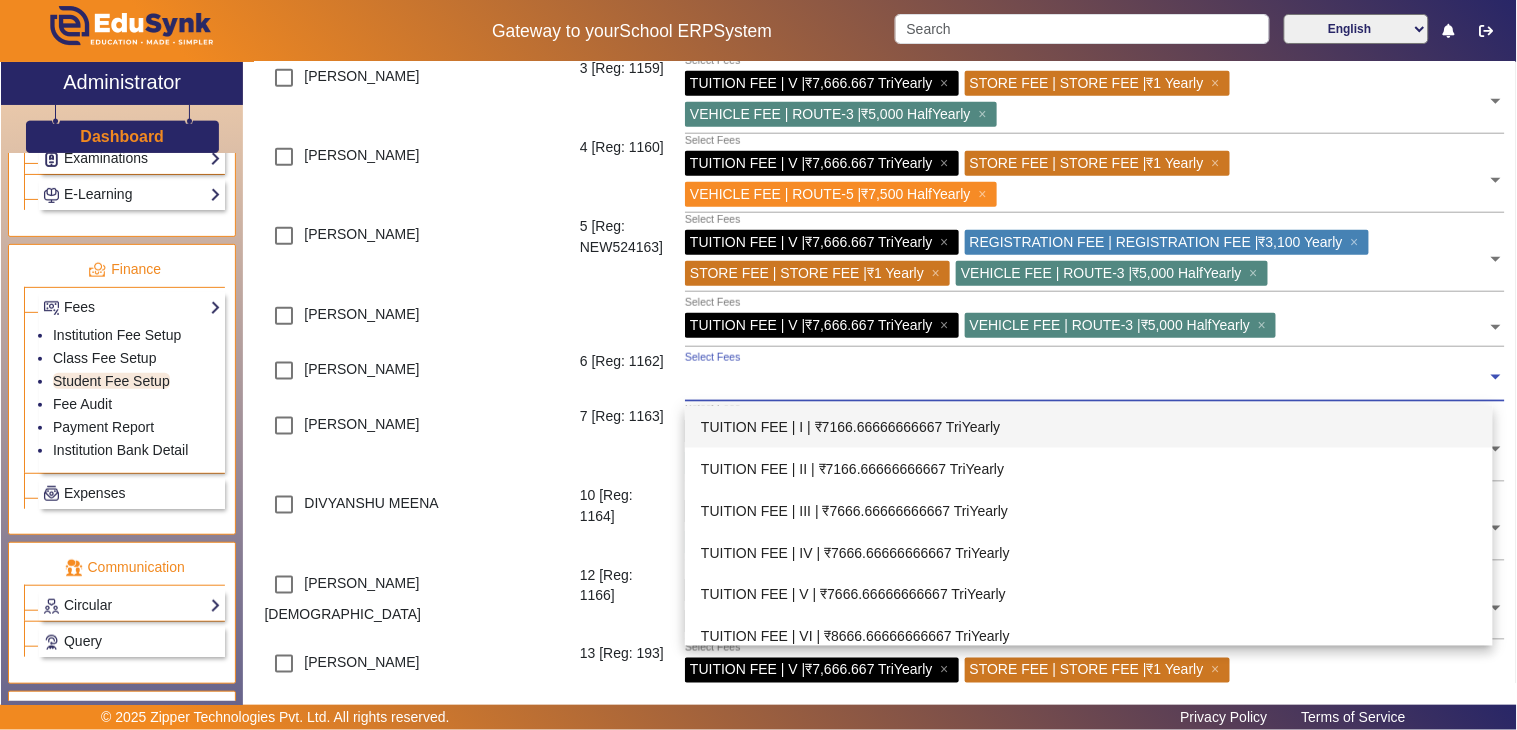 click on "Select Fees" 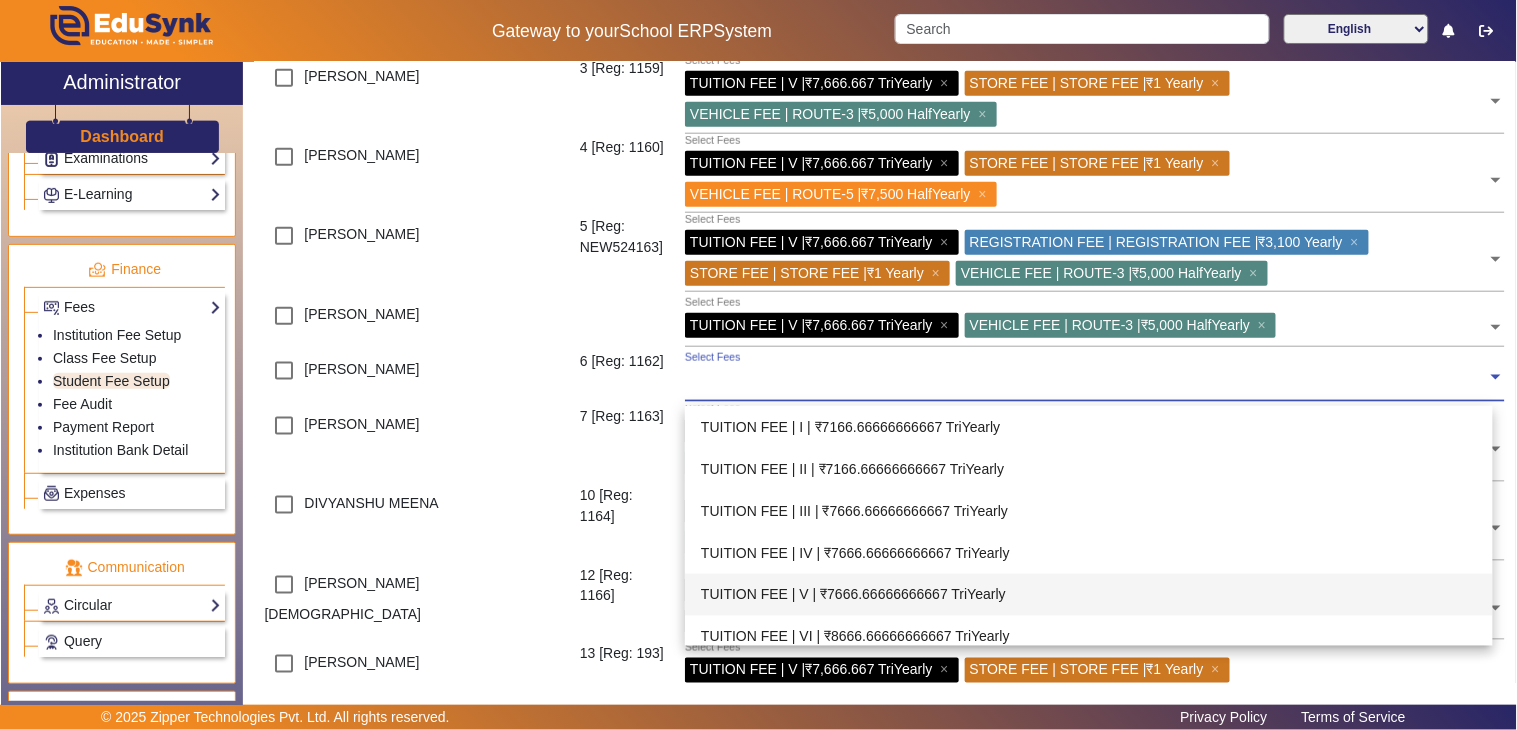 click on "TUITION FEE | V | ₹7666.66666666667 TriYearly" at bounding box center [1089, 595] 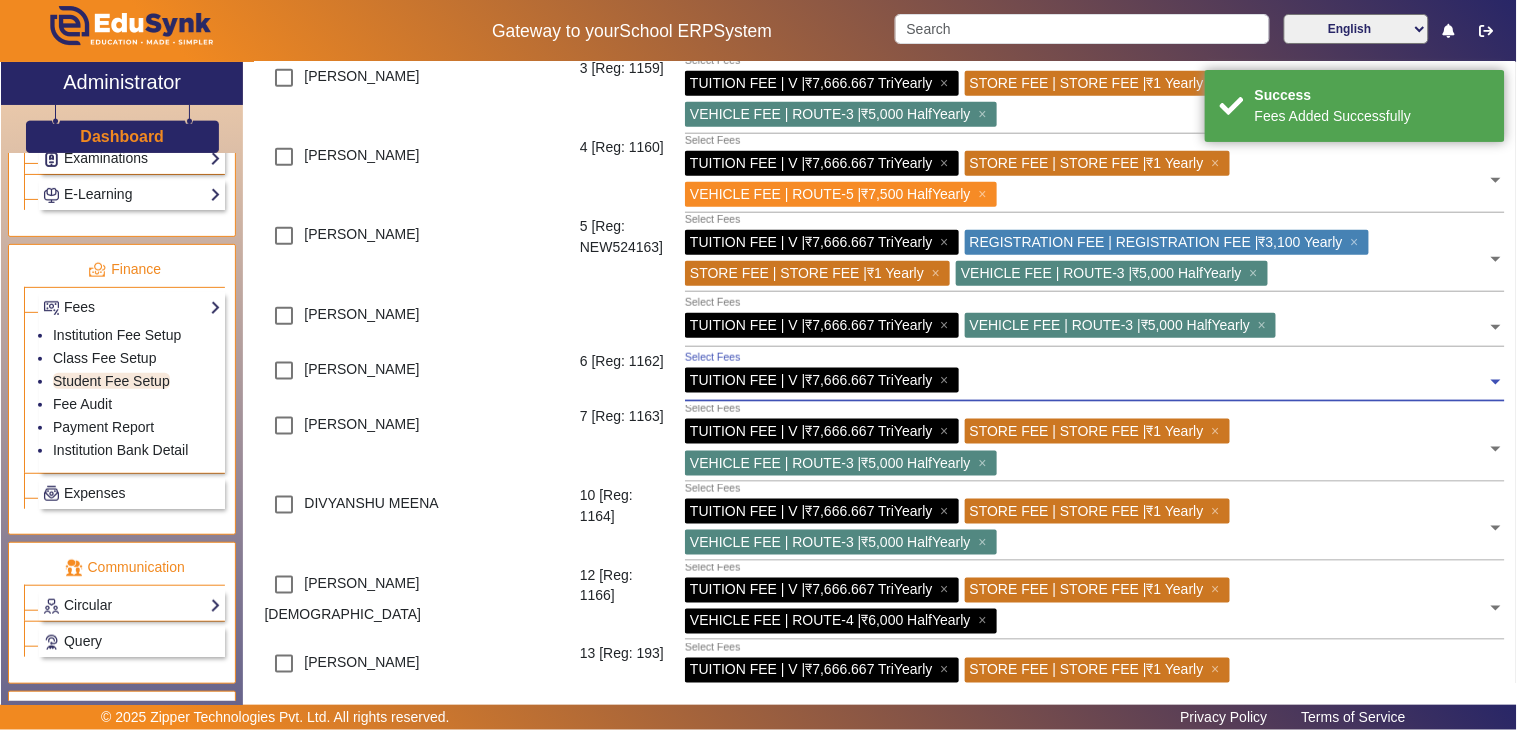 click 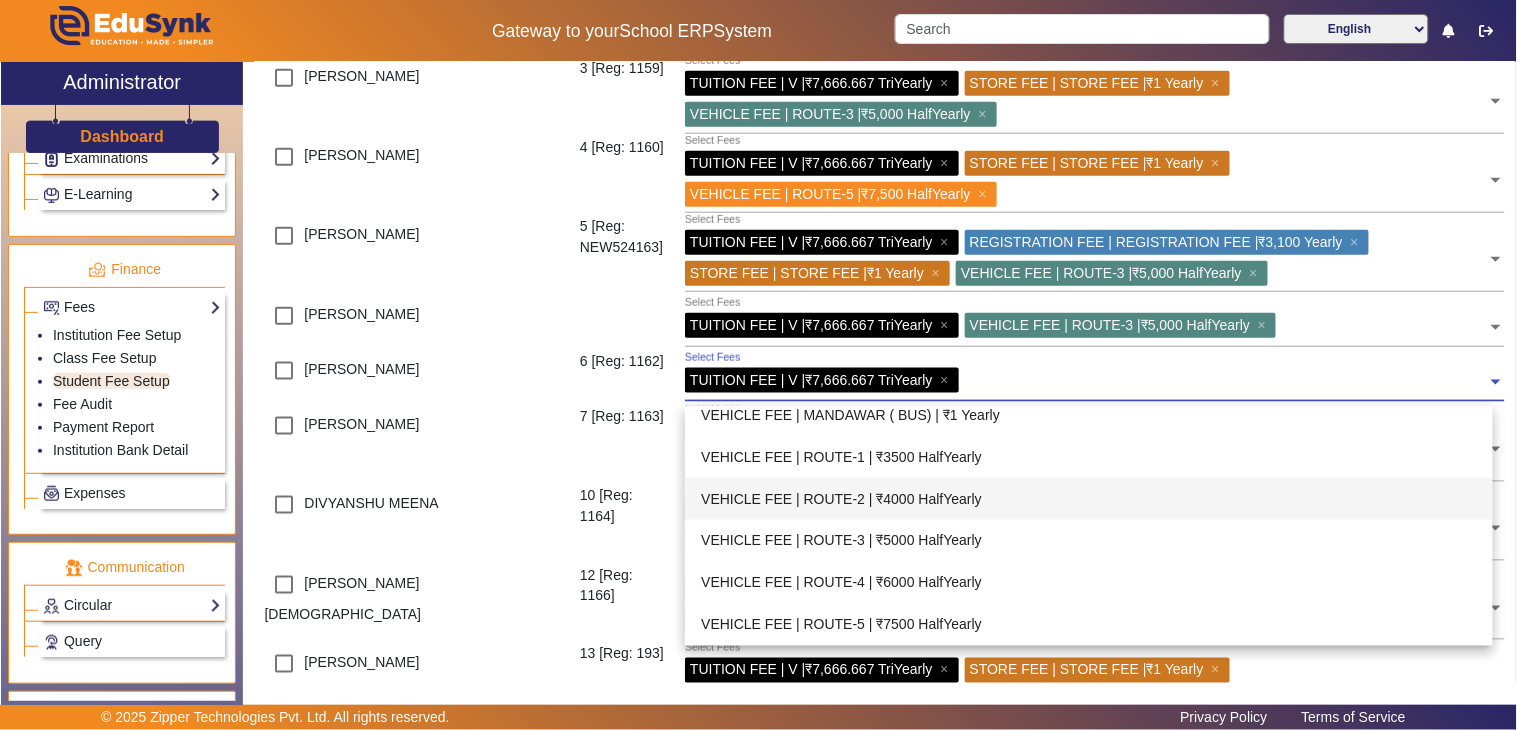 scroll, scrollTop: 555, scrollLeft: 0, axis: vertical 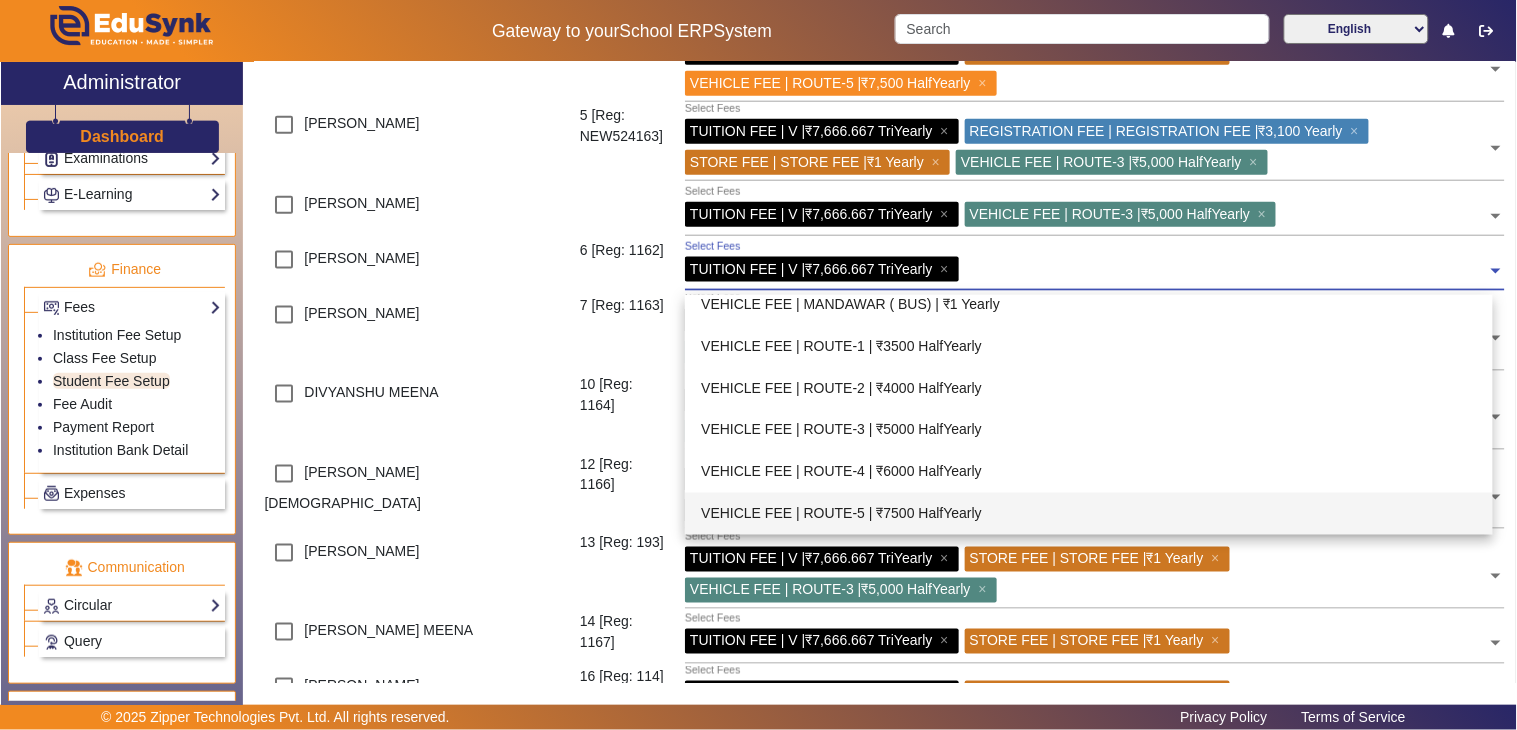 click on "VEHICLE FEE | ROUTE-5 | ₹7500 HalfYearly" at bounding box center (1089, 514) 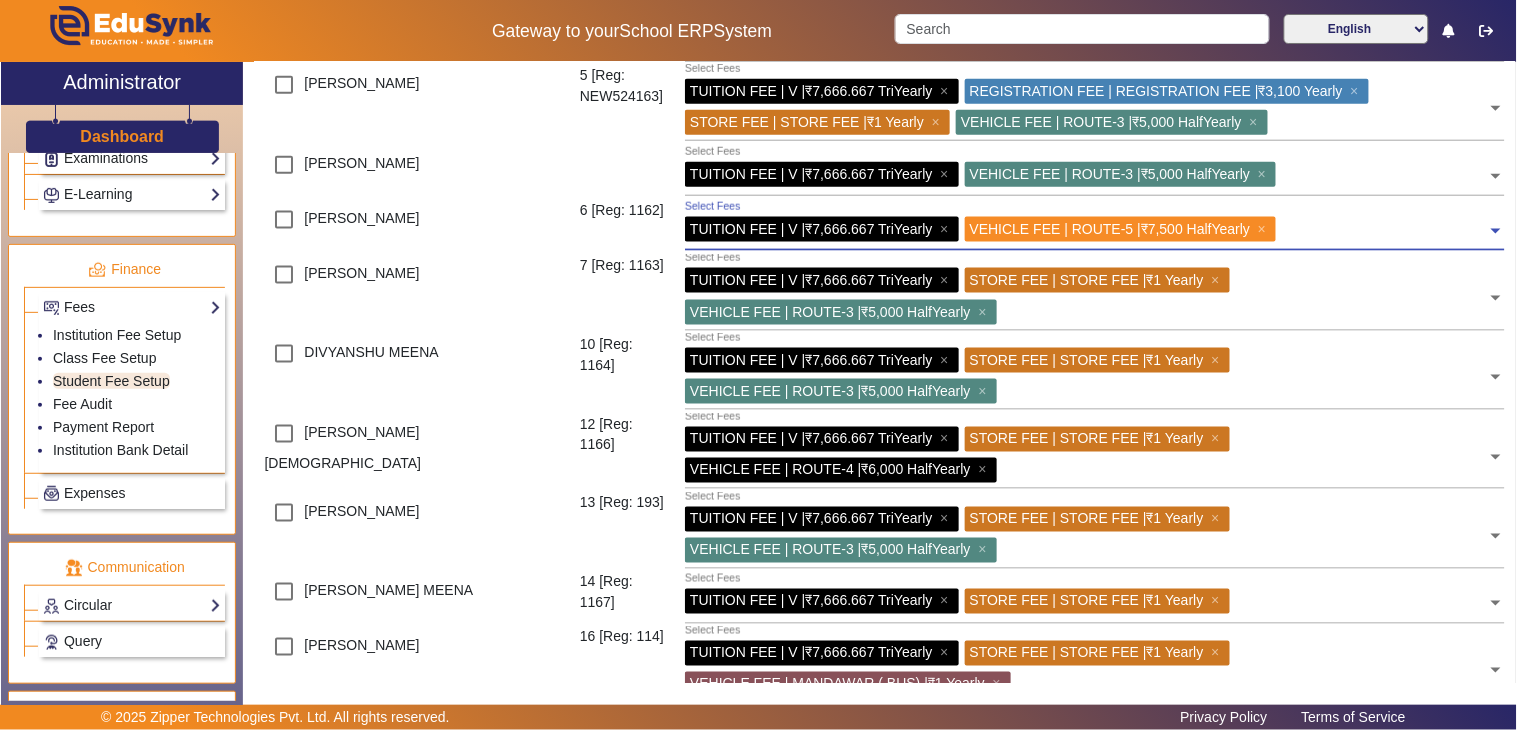 scroll, scrollTop: 666, scrollLeft: 0, axis: vertical 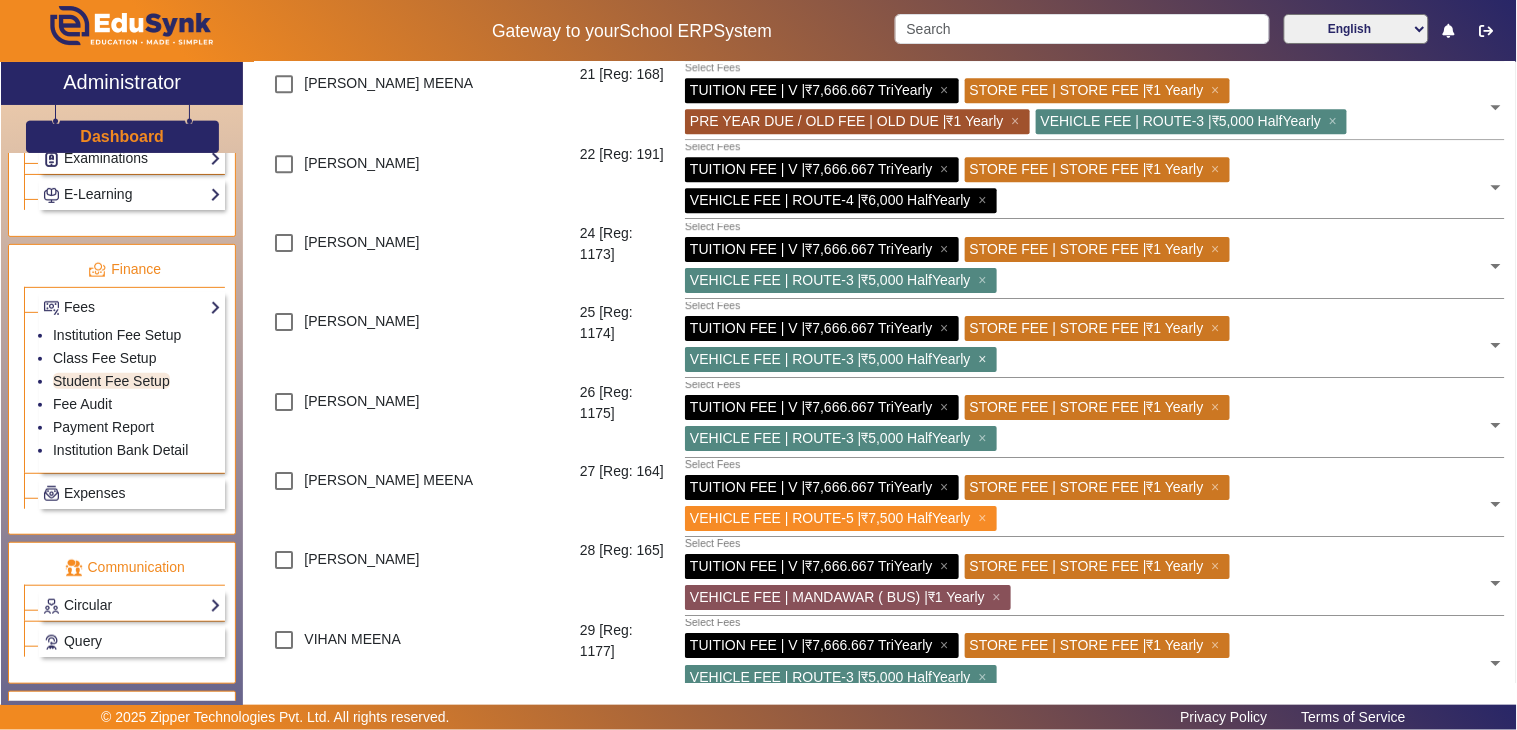 click on "×" 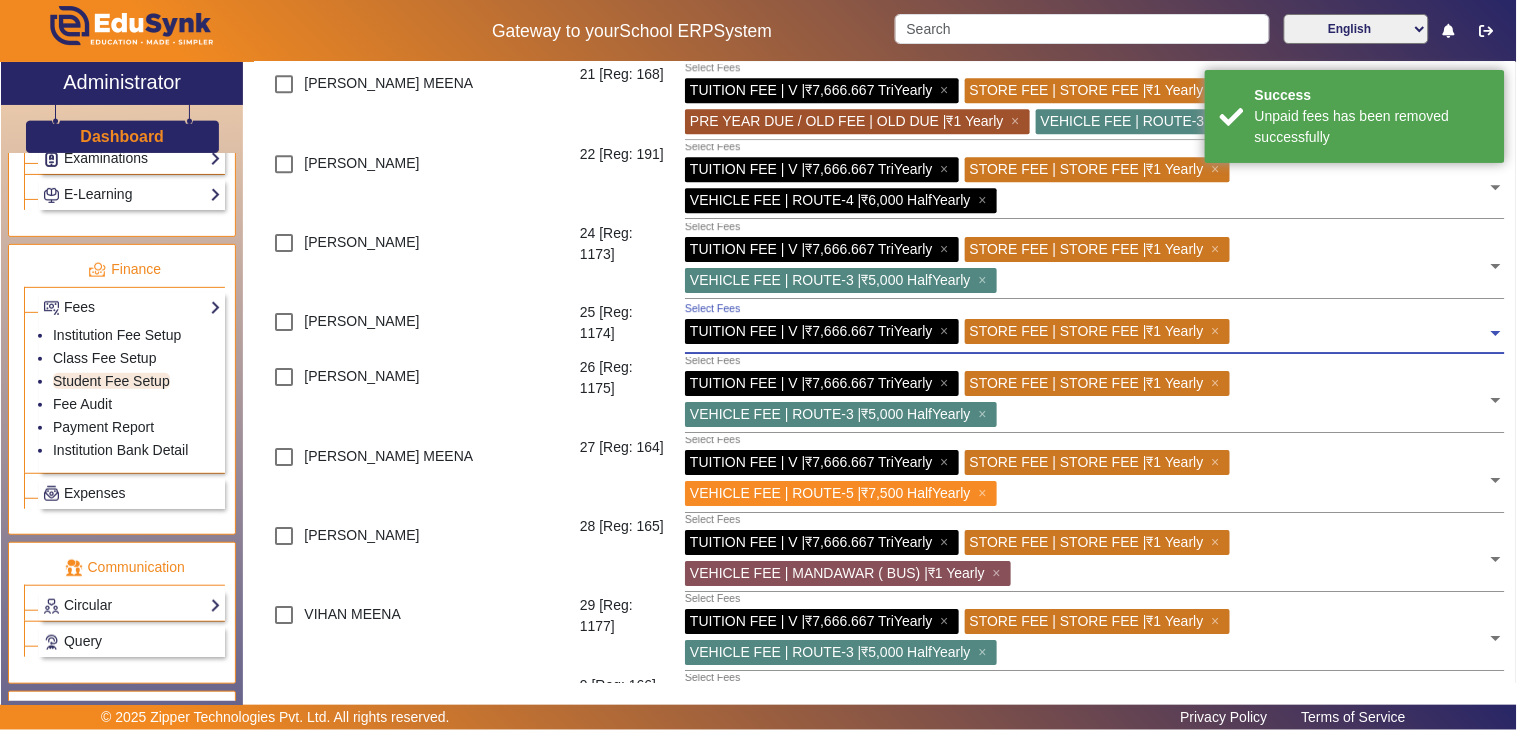 click 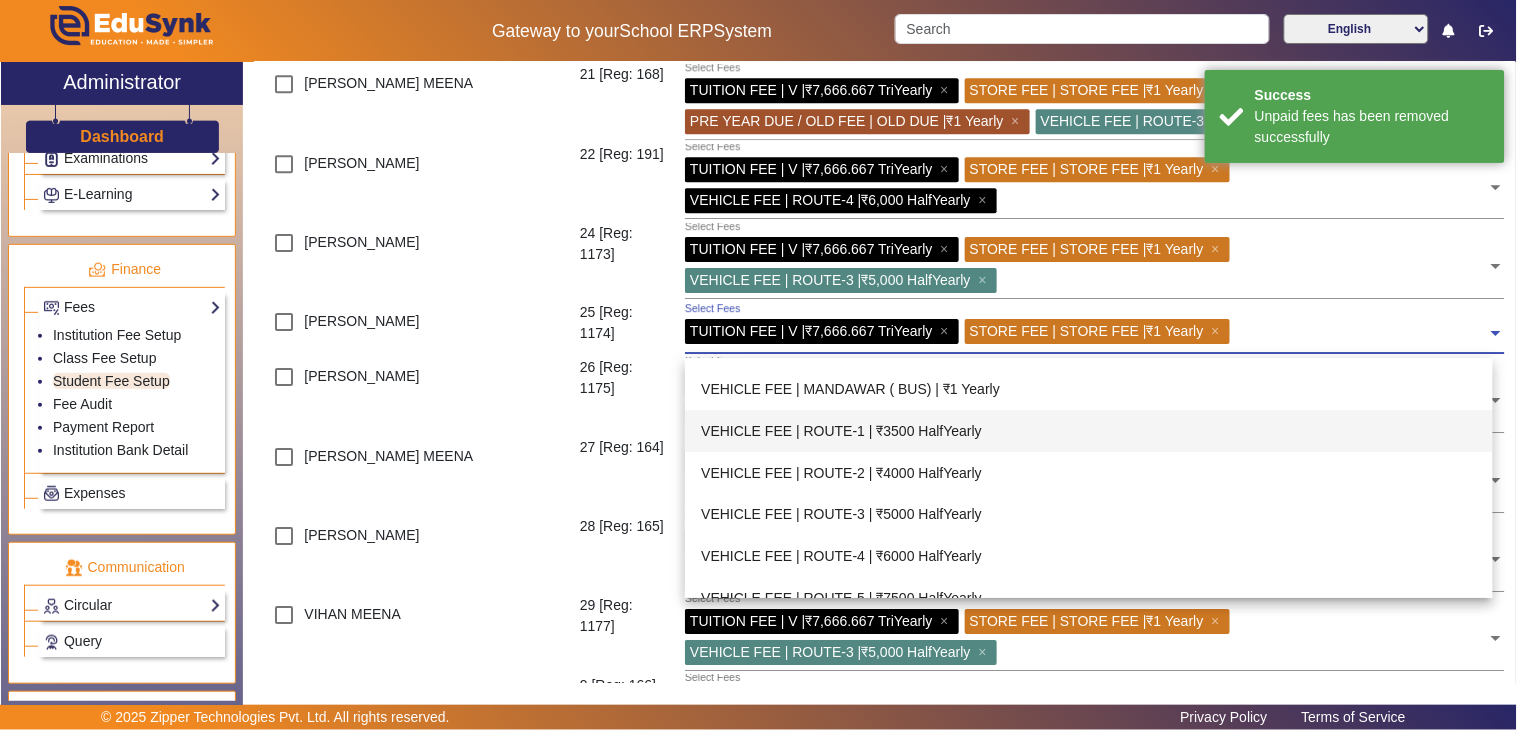 scroll, scrollTop: 851, scrollLeft: 0, axis: vertical 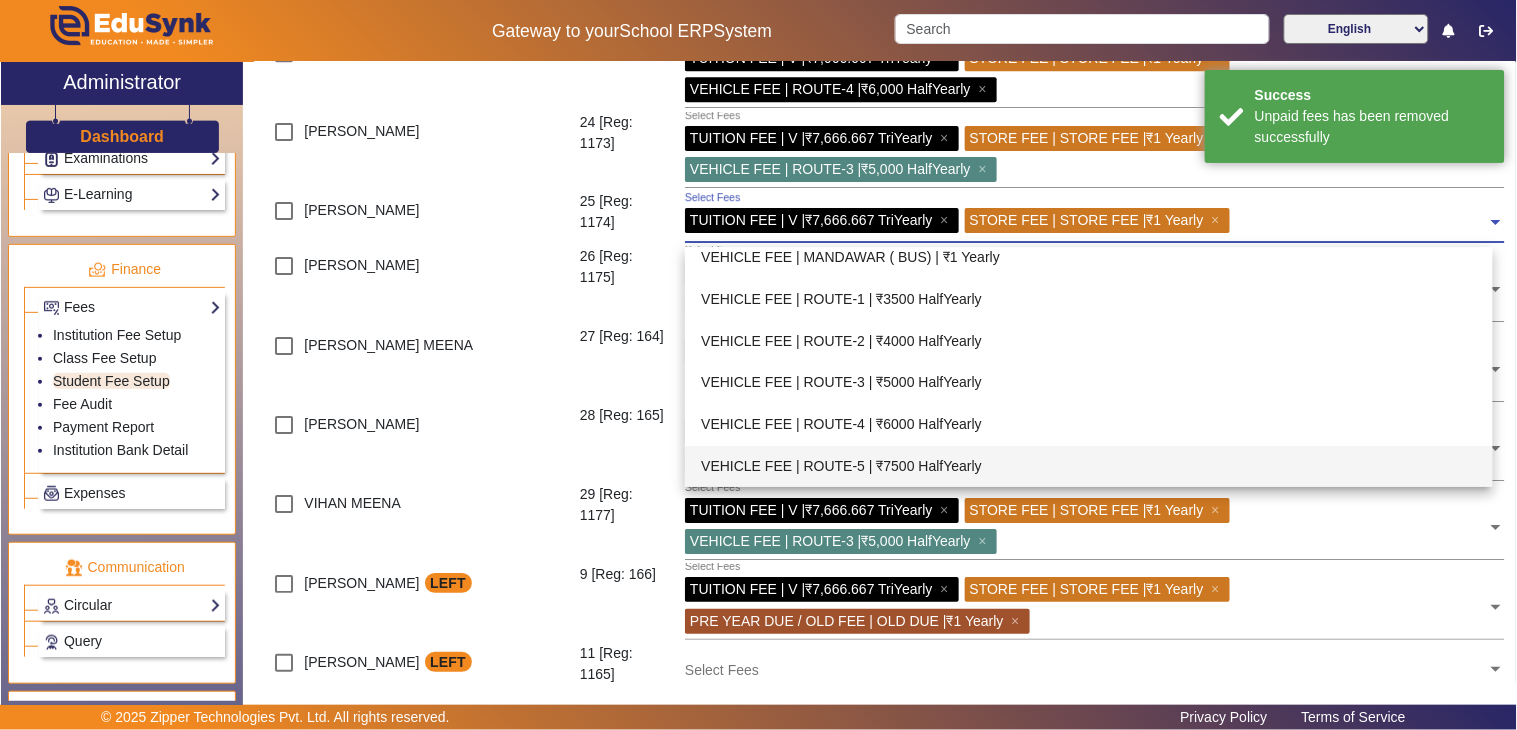 click on "VEHICLE FEE | ROUTE-5 | ₹7500 HalfYearly" at bounding box center (1089, 467) 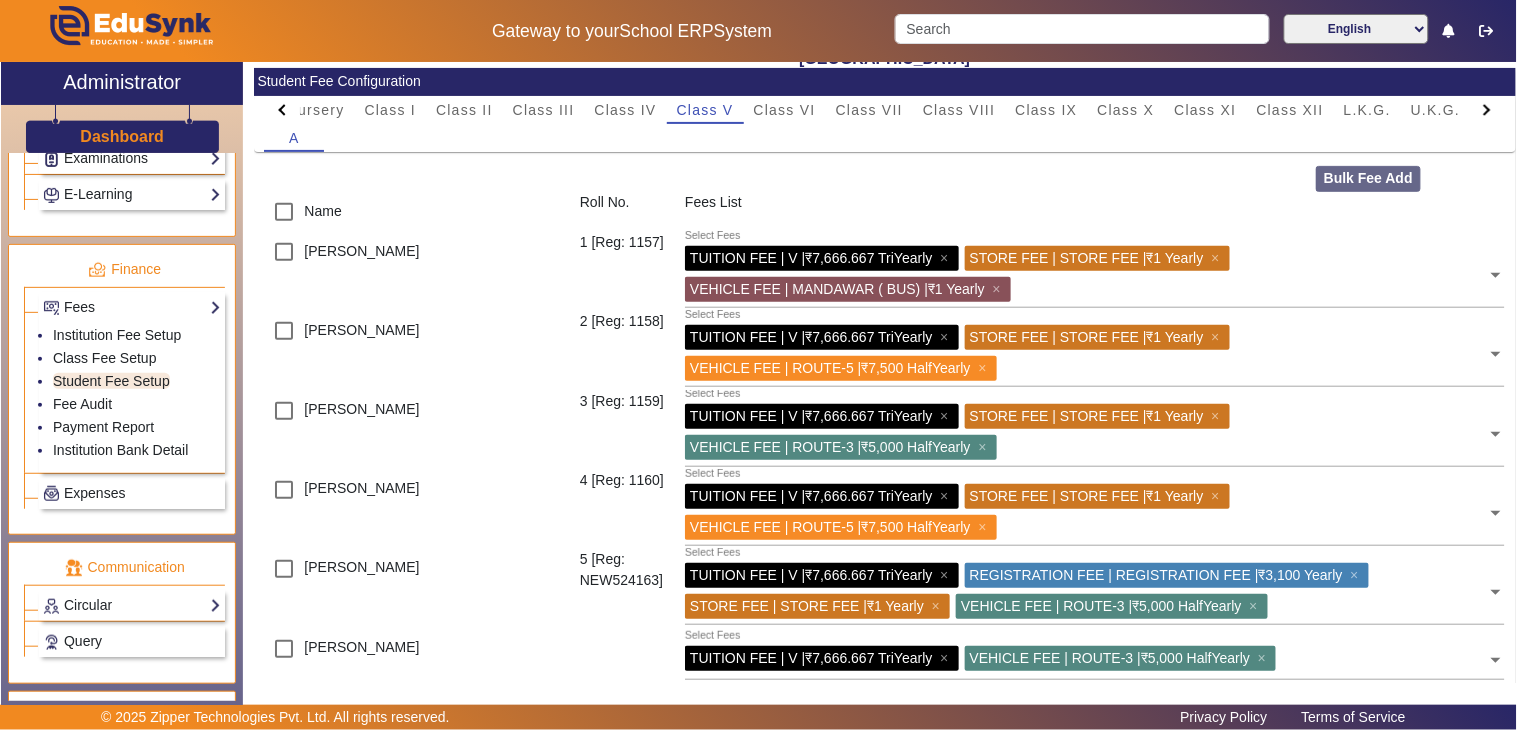 scroll, scrollTop: 0, scrollLeft: 0, axis: both 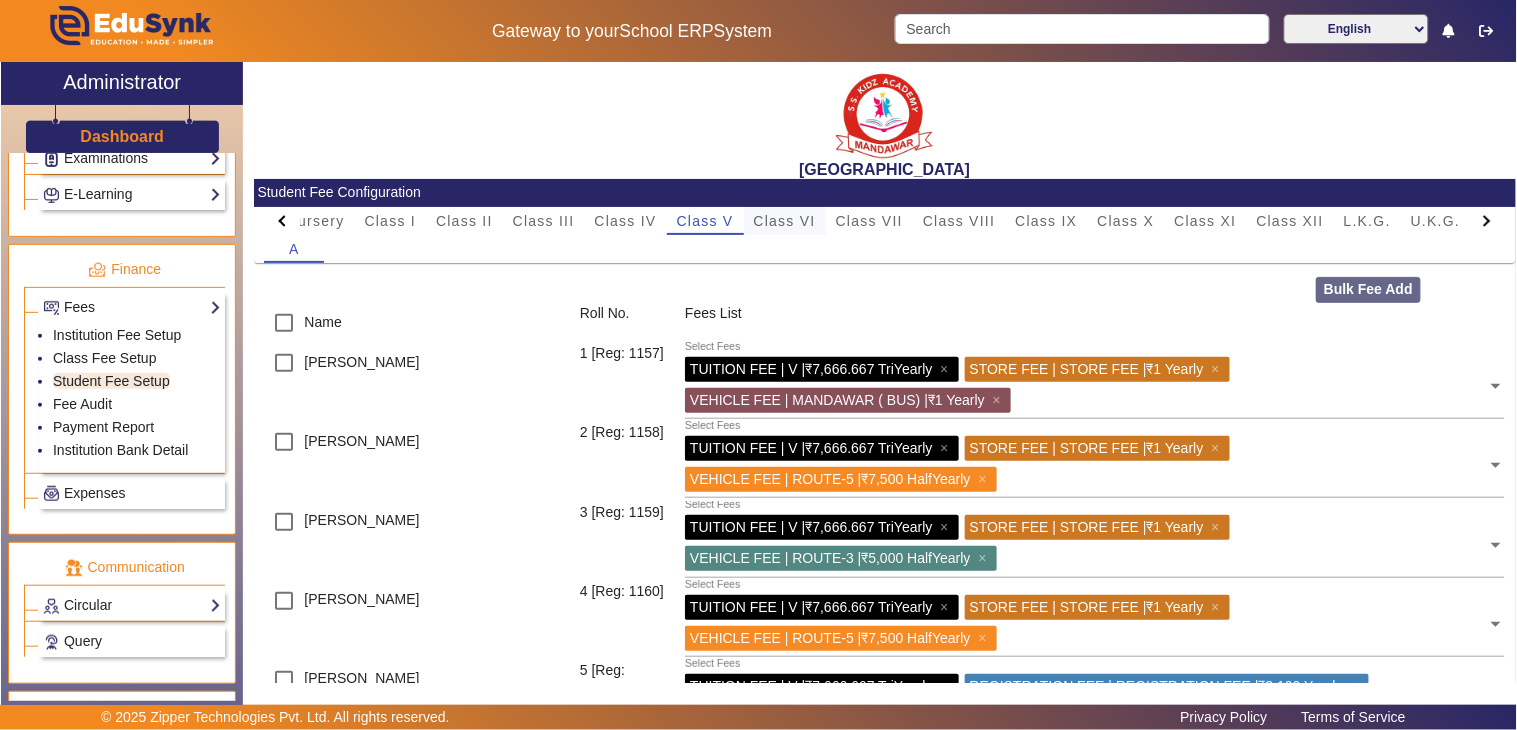 click on "Class VI" at bounding box center [785, 221] 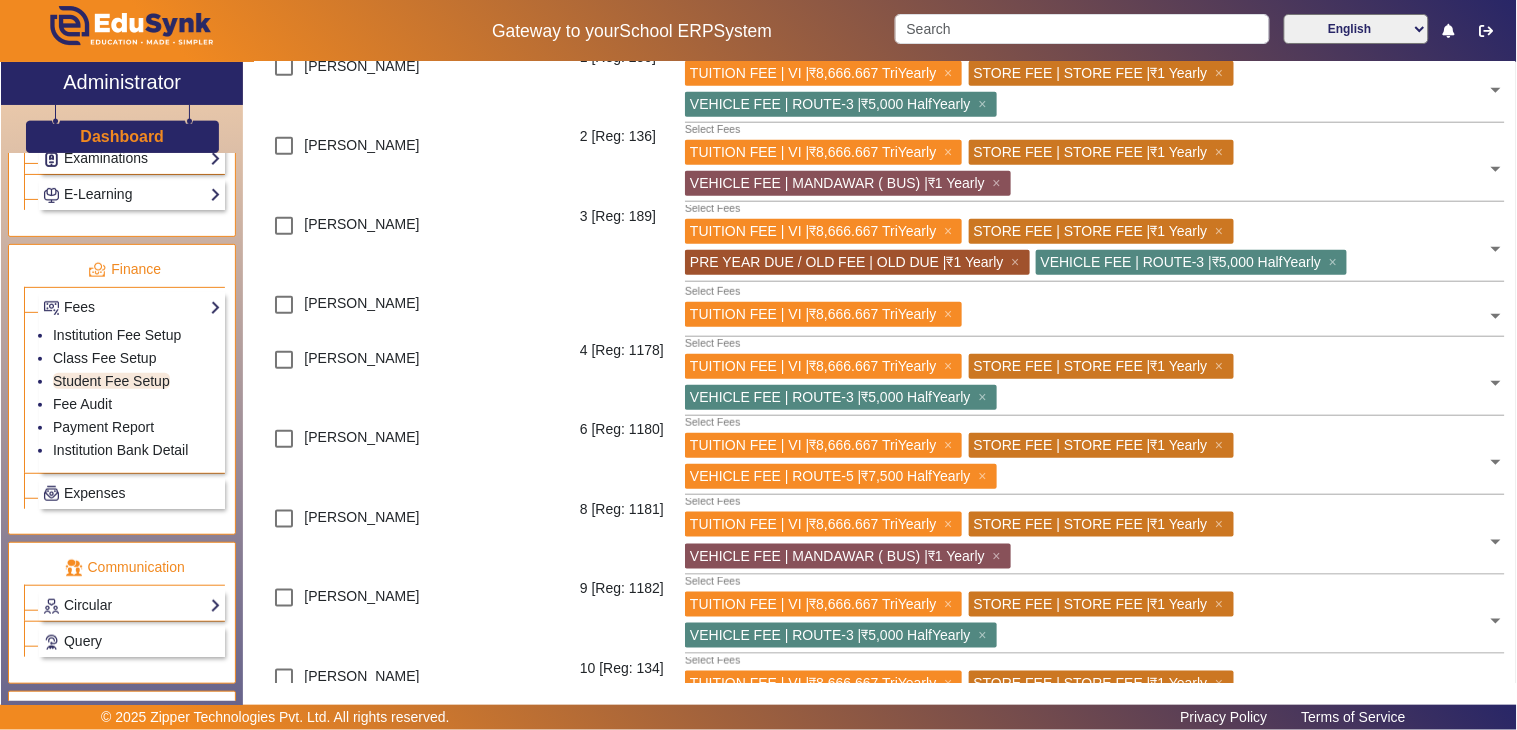 scroll, scrollTop: 333, scrollLeft: 0, axis: vertical 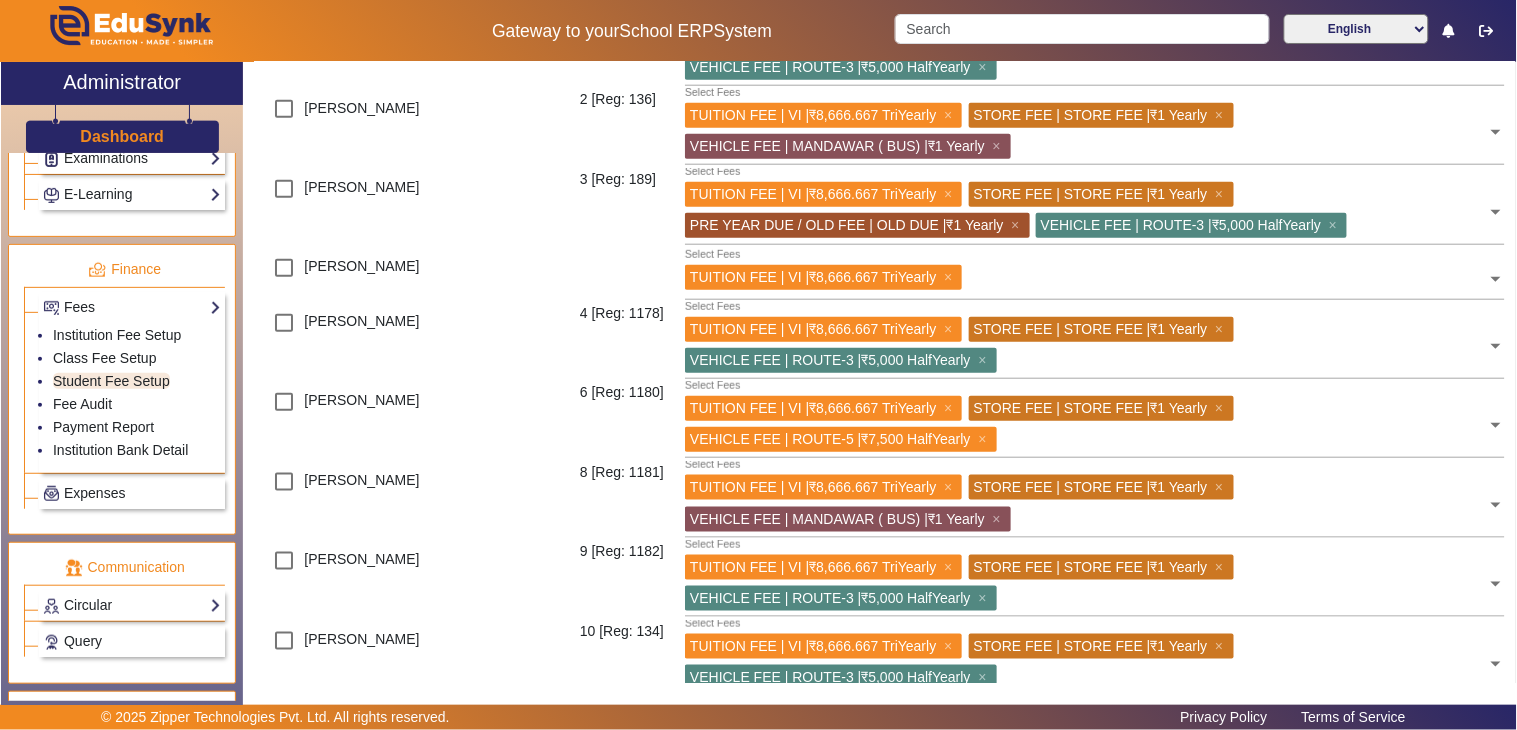 click 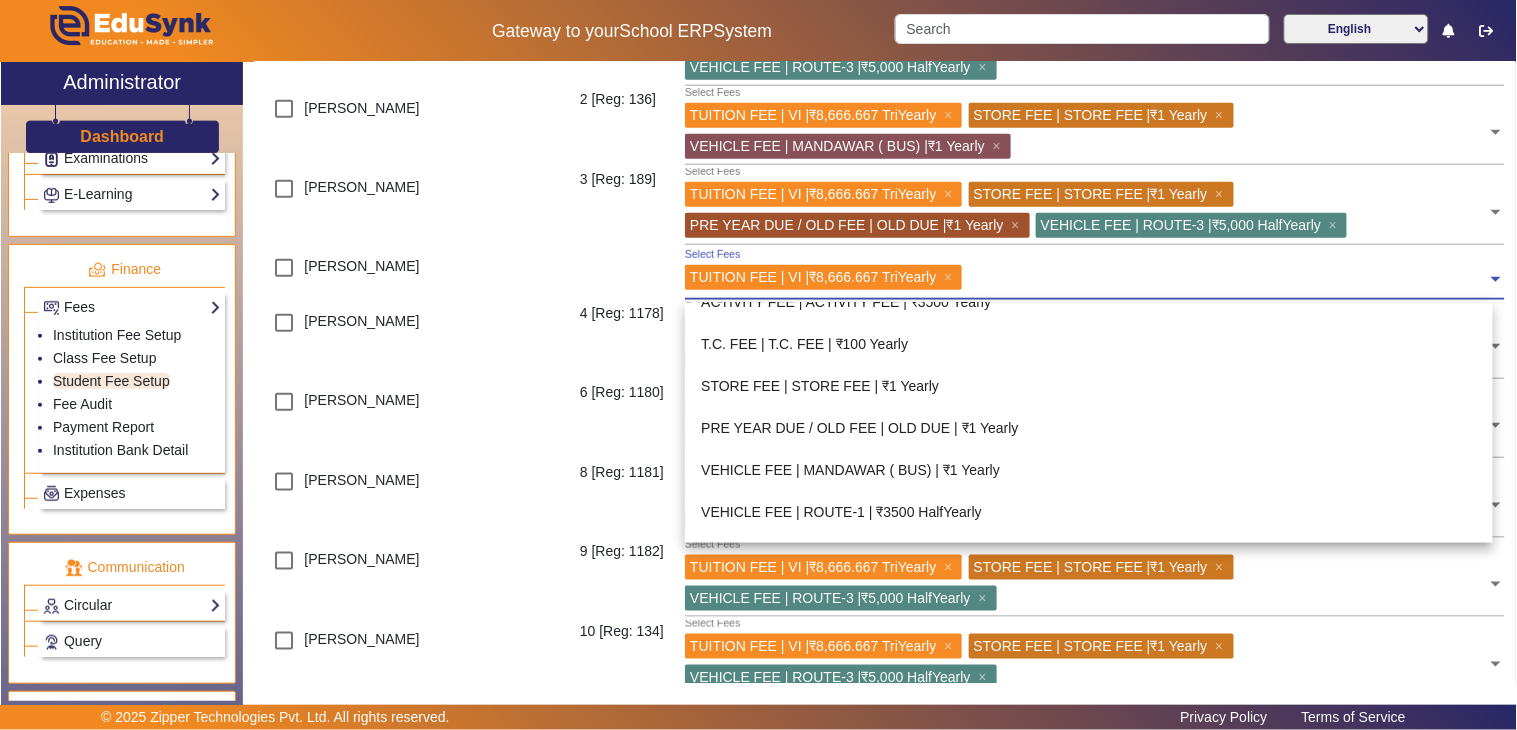 scroll, scrollTop: 851, scrollLeft: 0, axis: vertical 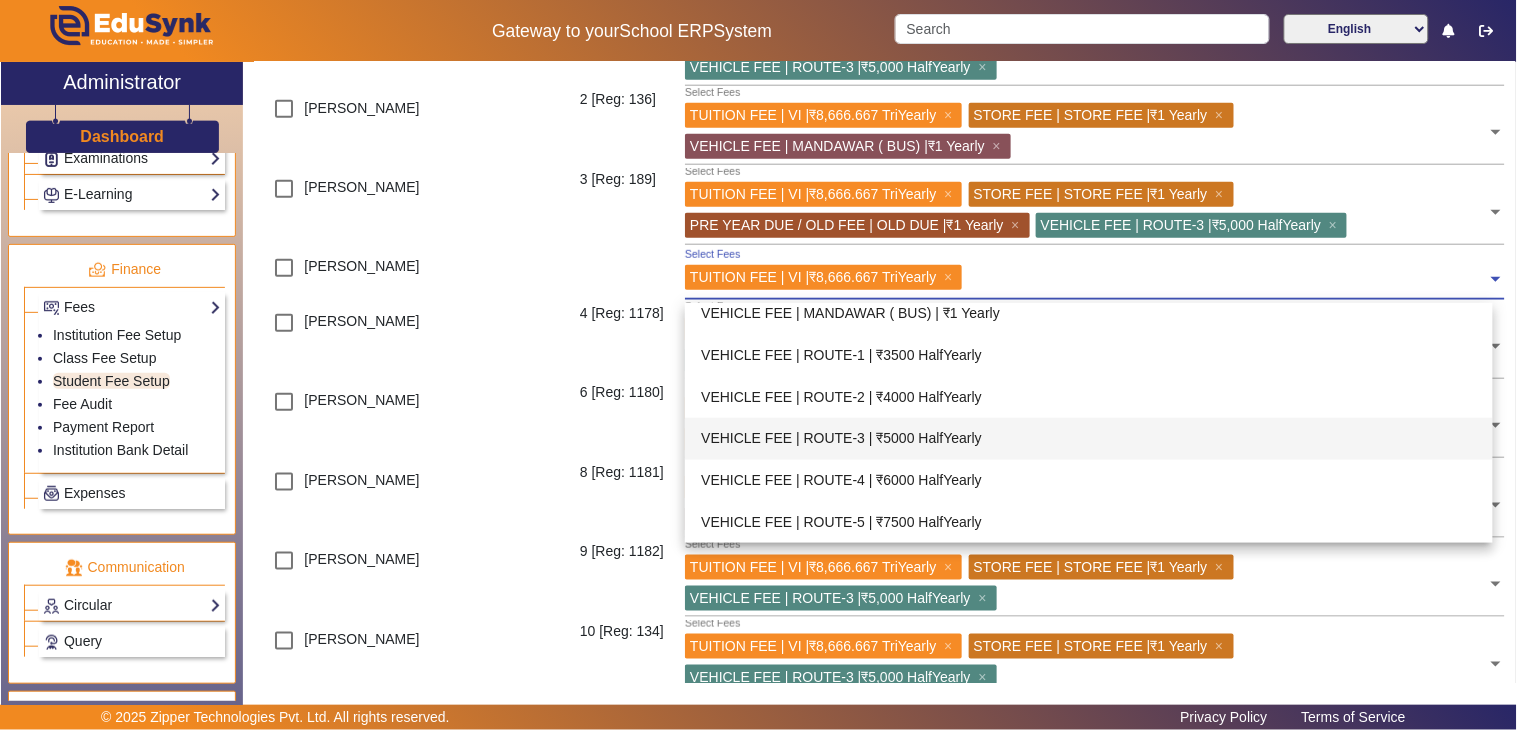 click on "VEHICLE FEE | ROUTE-3 | ₹5000 HalfYearly" at bounding box center (1089, 439) 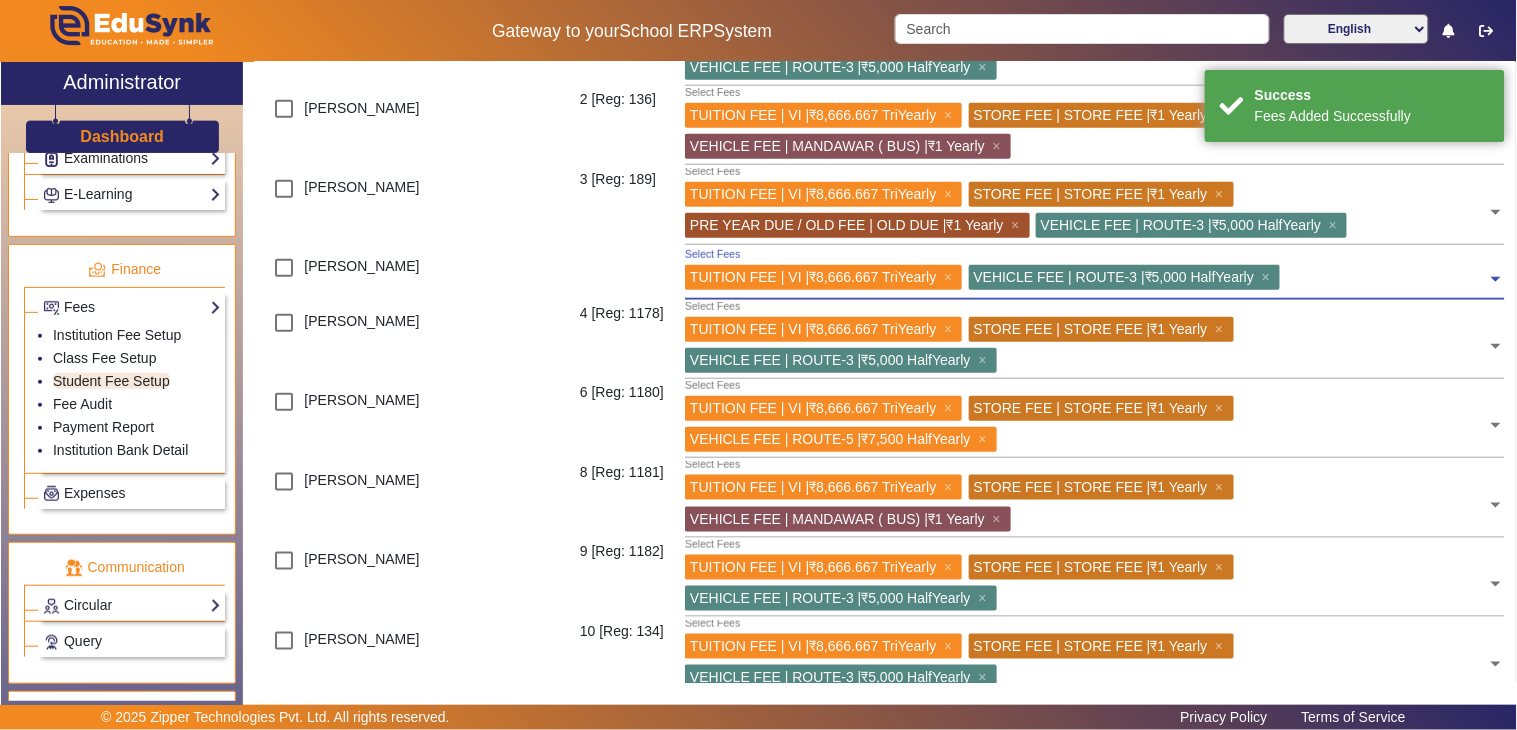 click 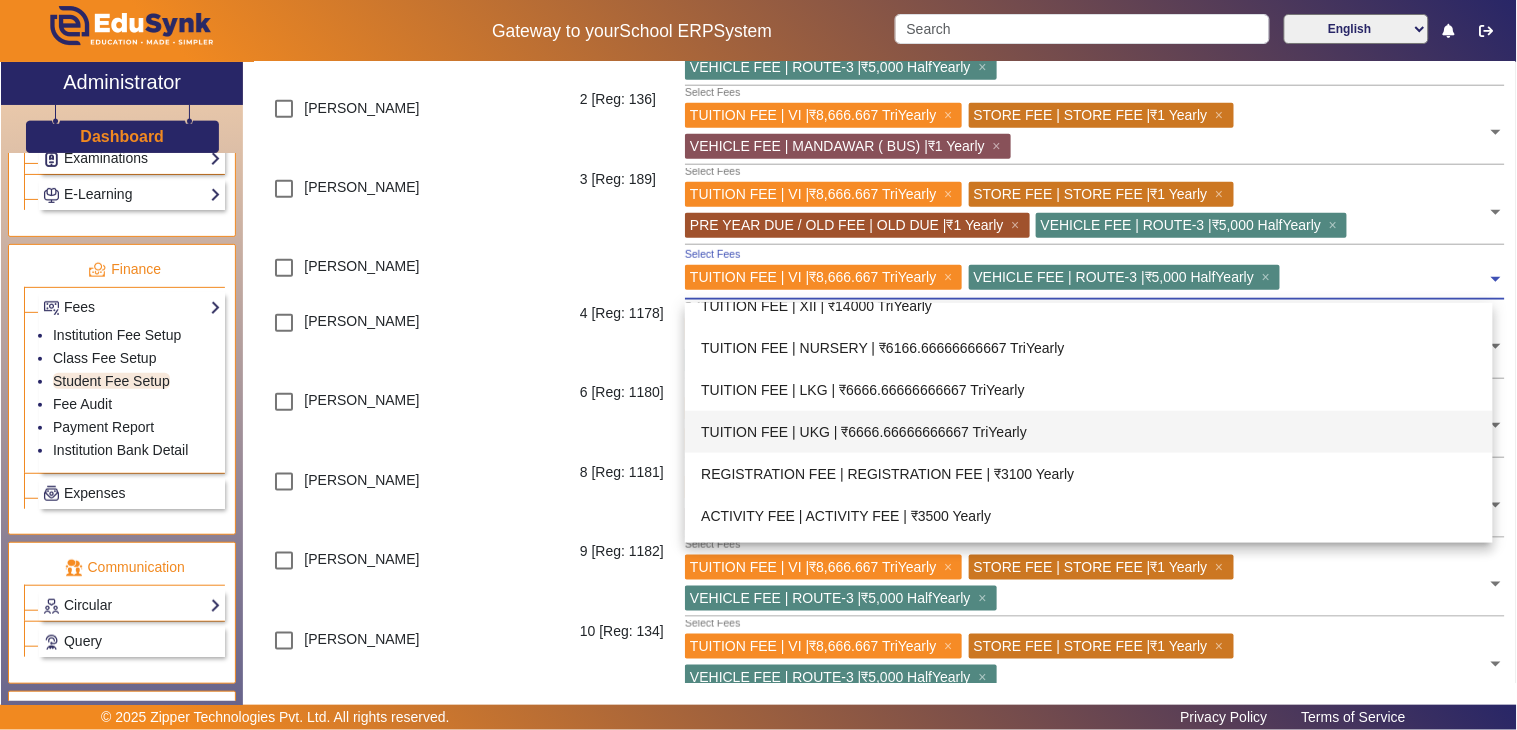 scroll, scrollTop: 518, scrollLeft: 0, axis: vertical 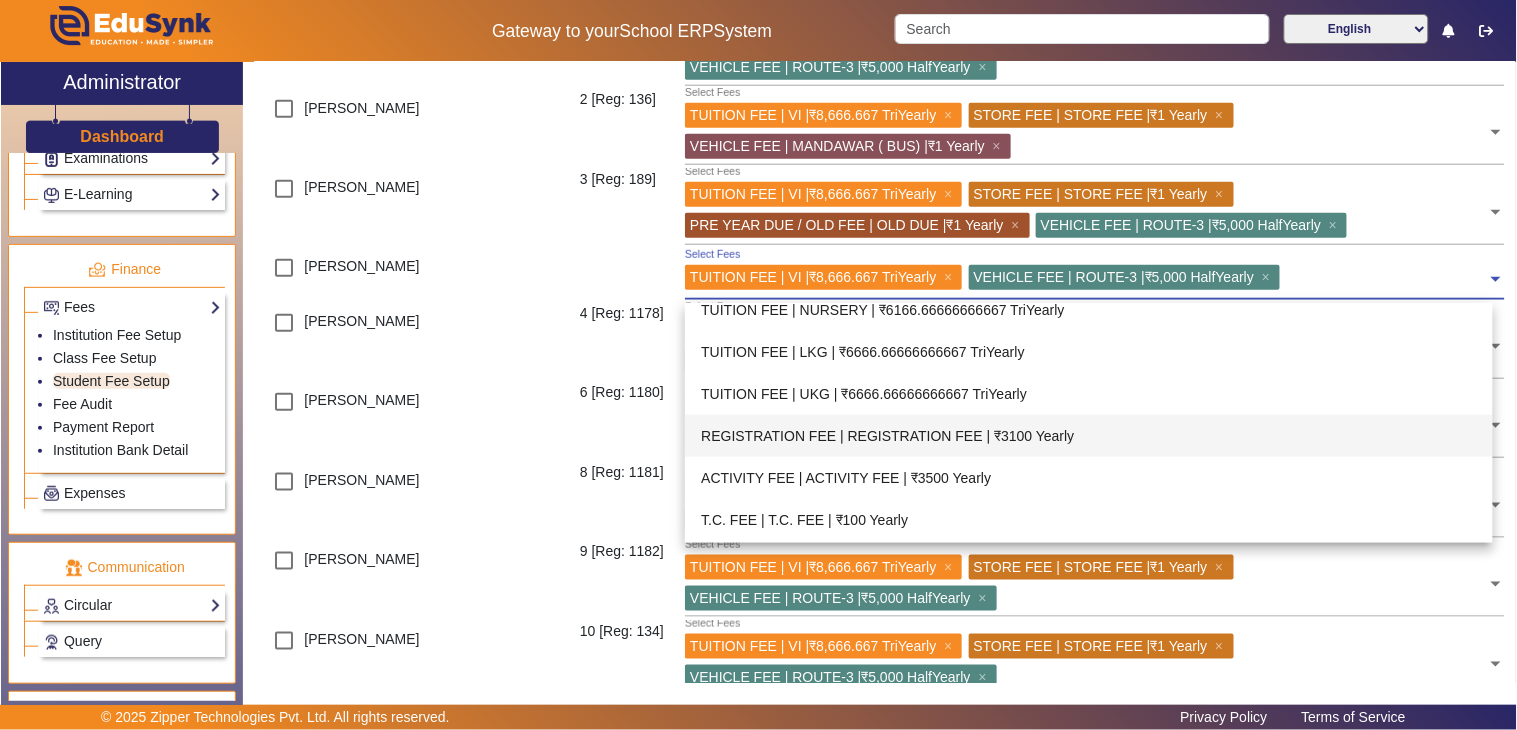 click on "REGISTRATION FEE | REGISTRATION FEE | ₹3100 Yearly" at bounding box center (1089, 436) 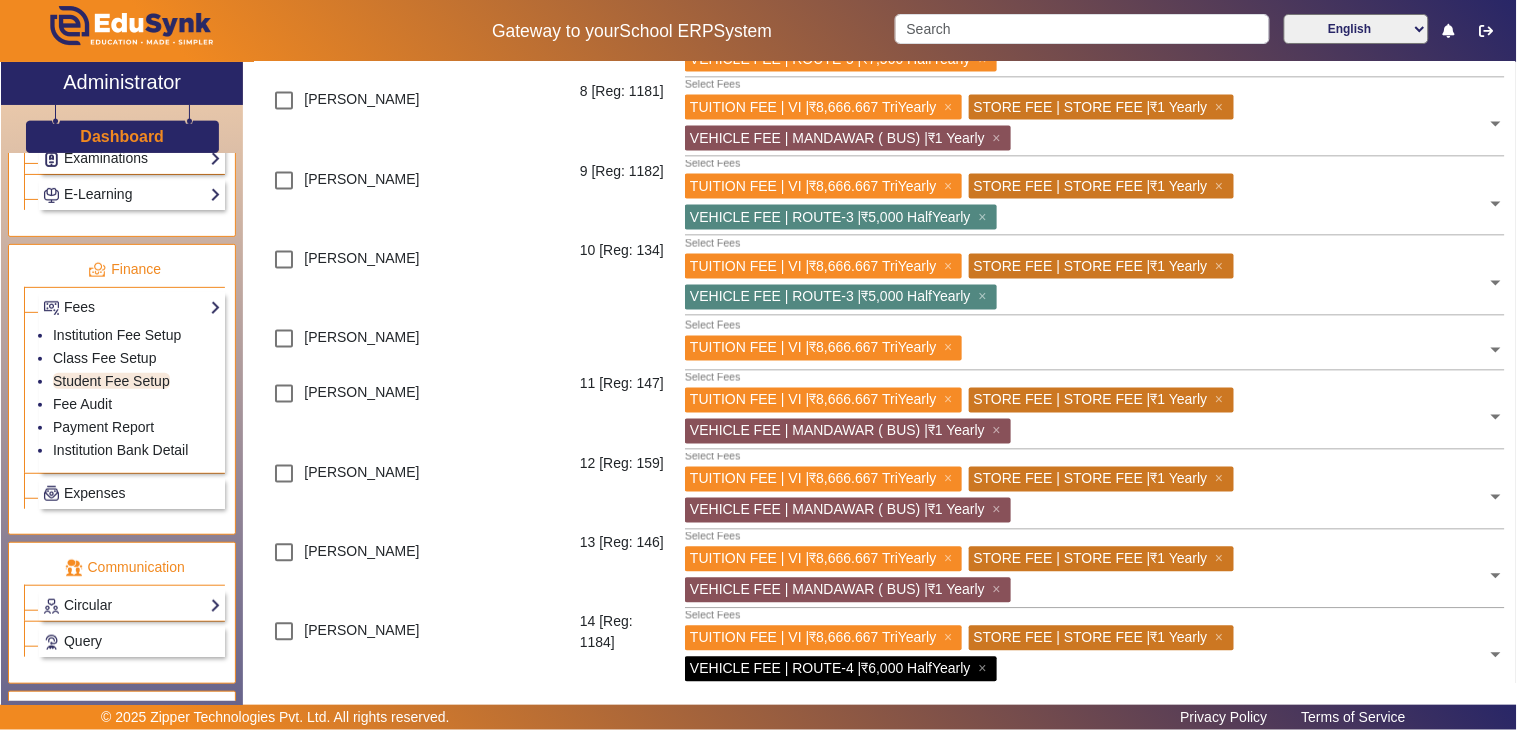 scroll, scrollTop: 777, scrollLeft: 0, axis: vertical 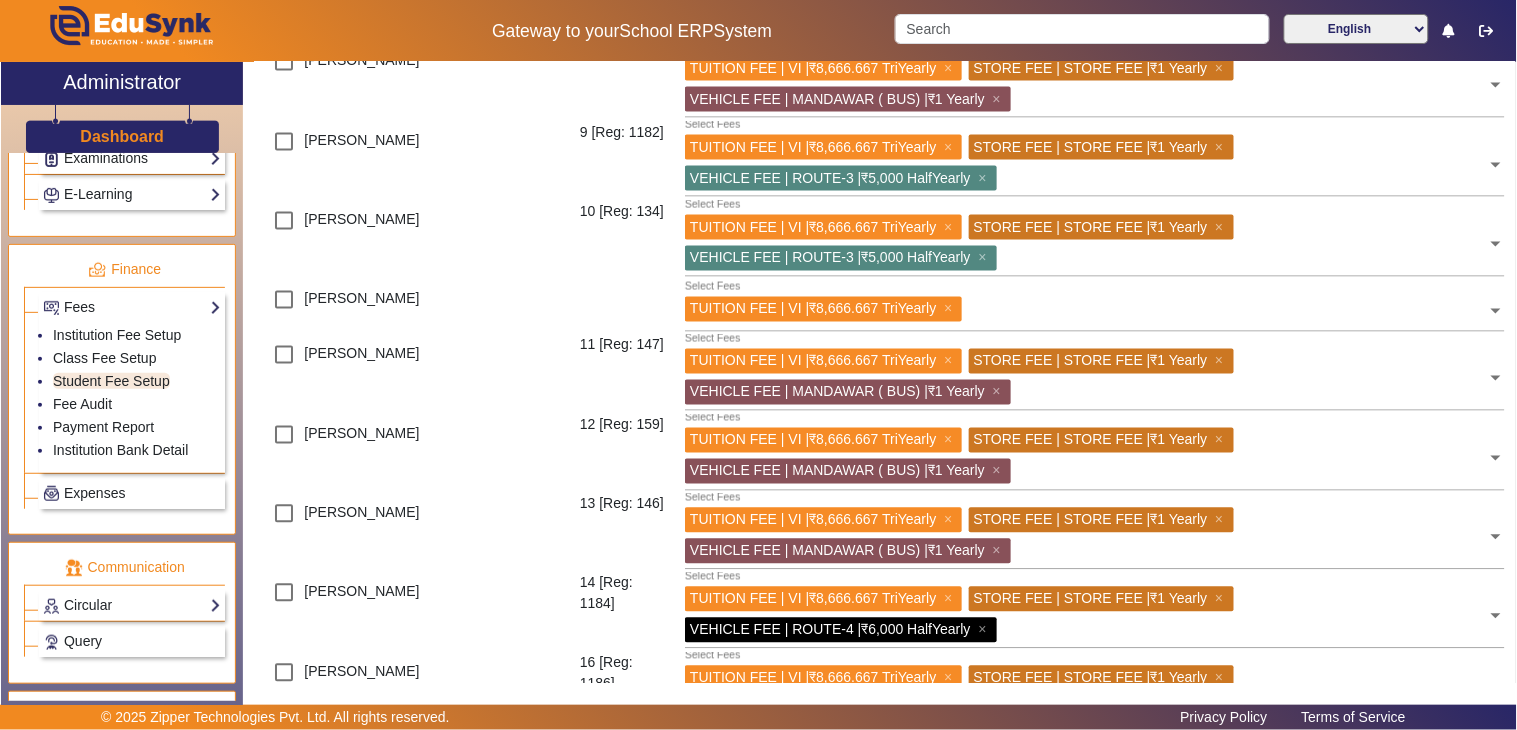click 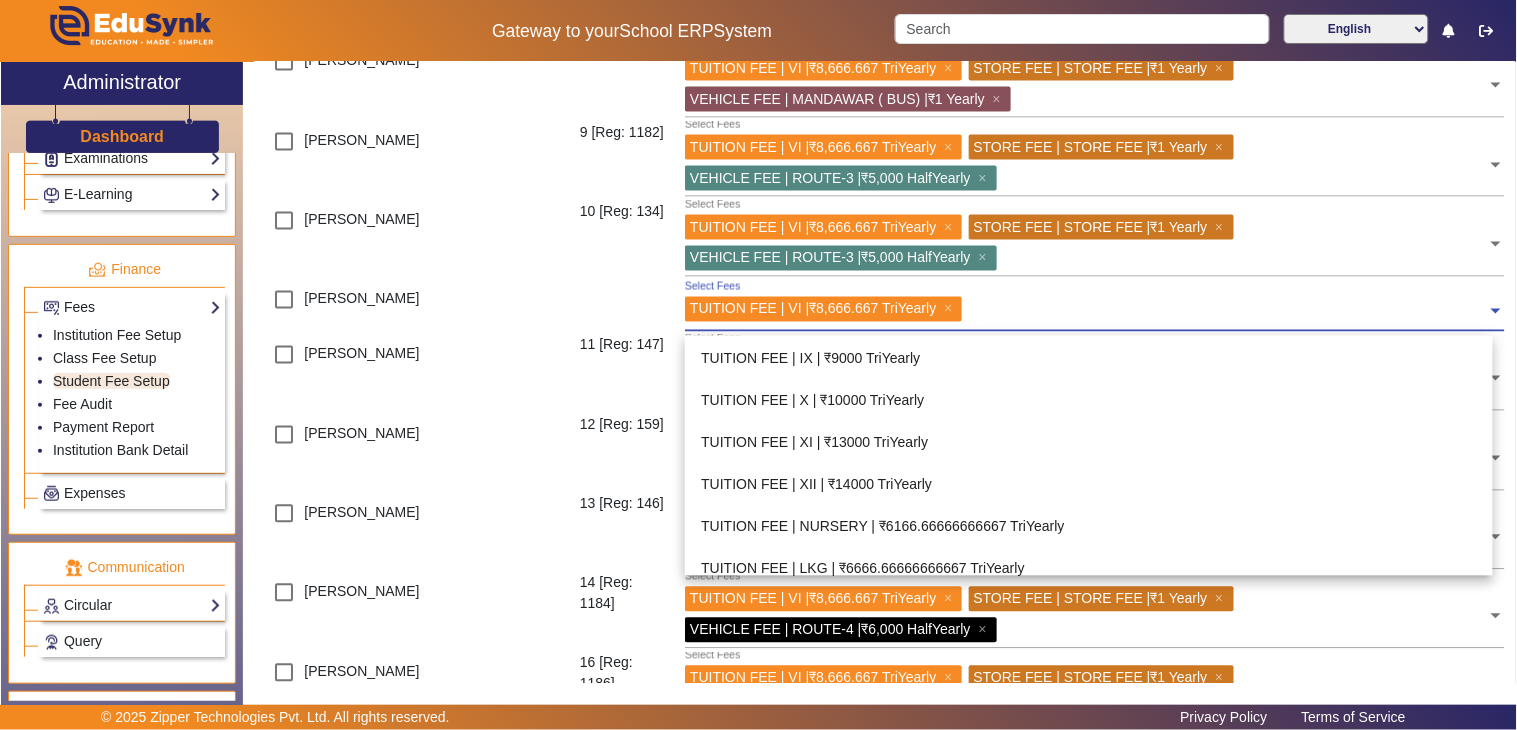 scroll, scrollTop: 852, scrollLeft: 0, axis: vertical 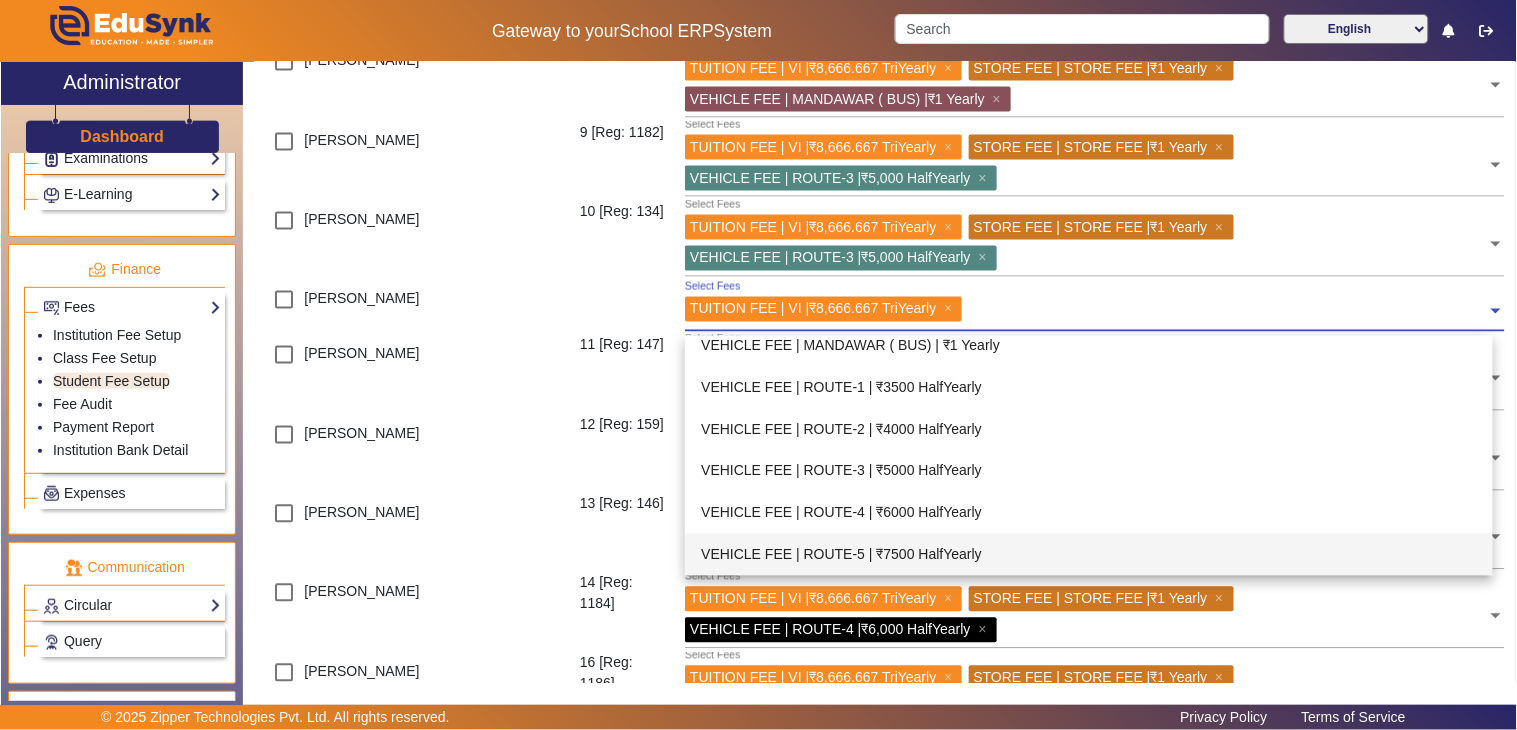 click on "VEHICLE FEE | ROUTE-5 | ₹7500 HalfYearly" at bounding box center (1089, 555) 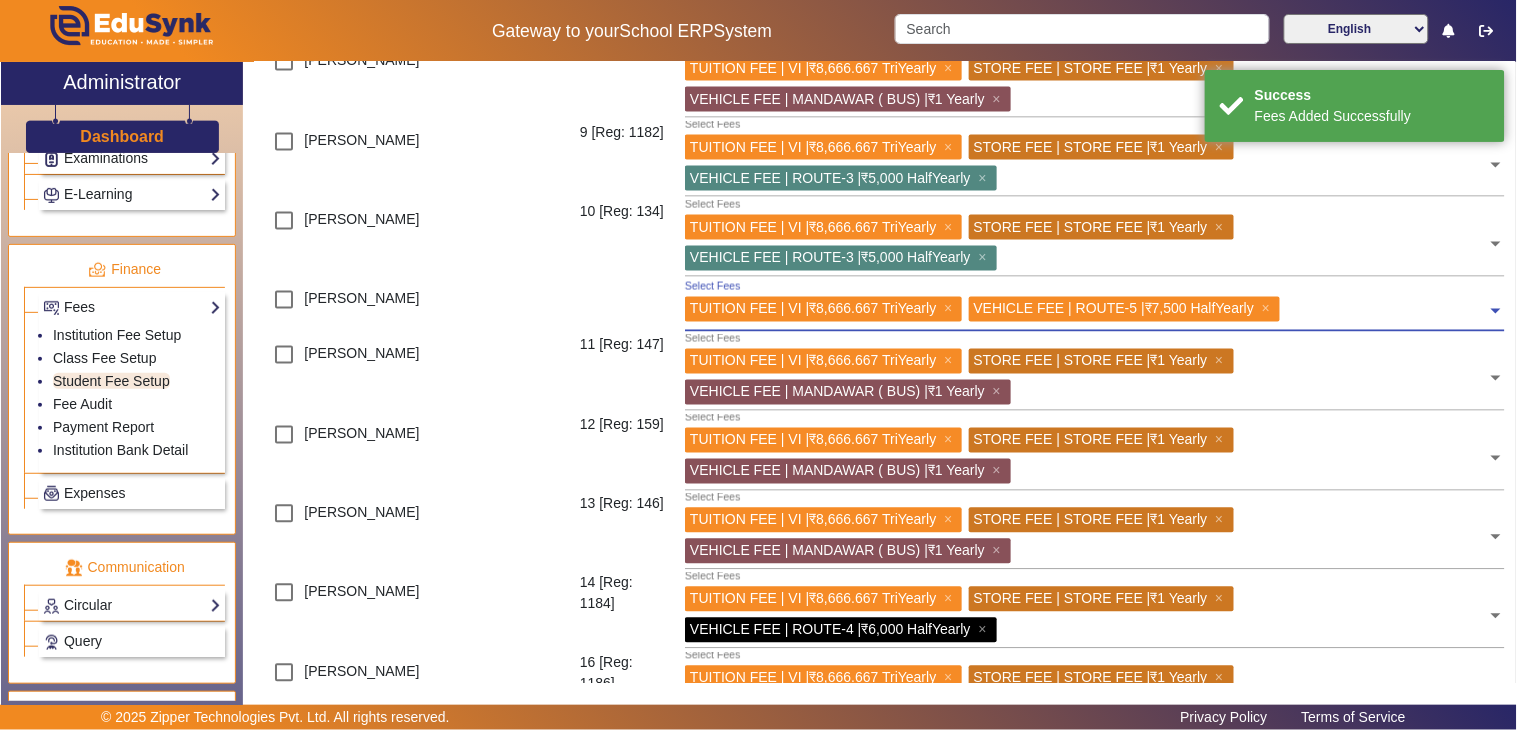 click 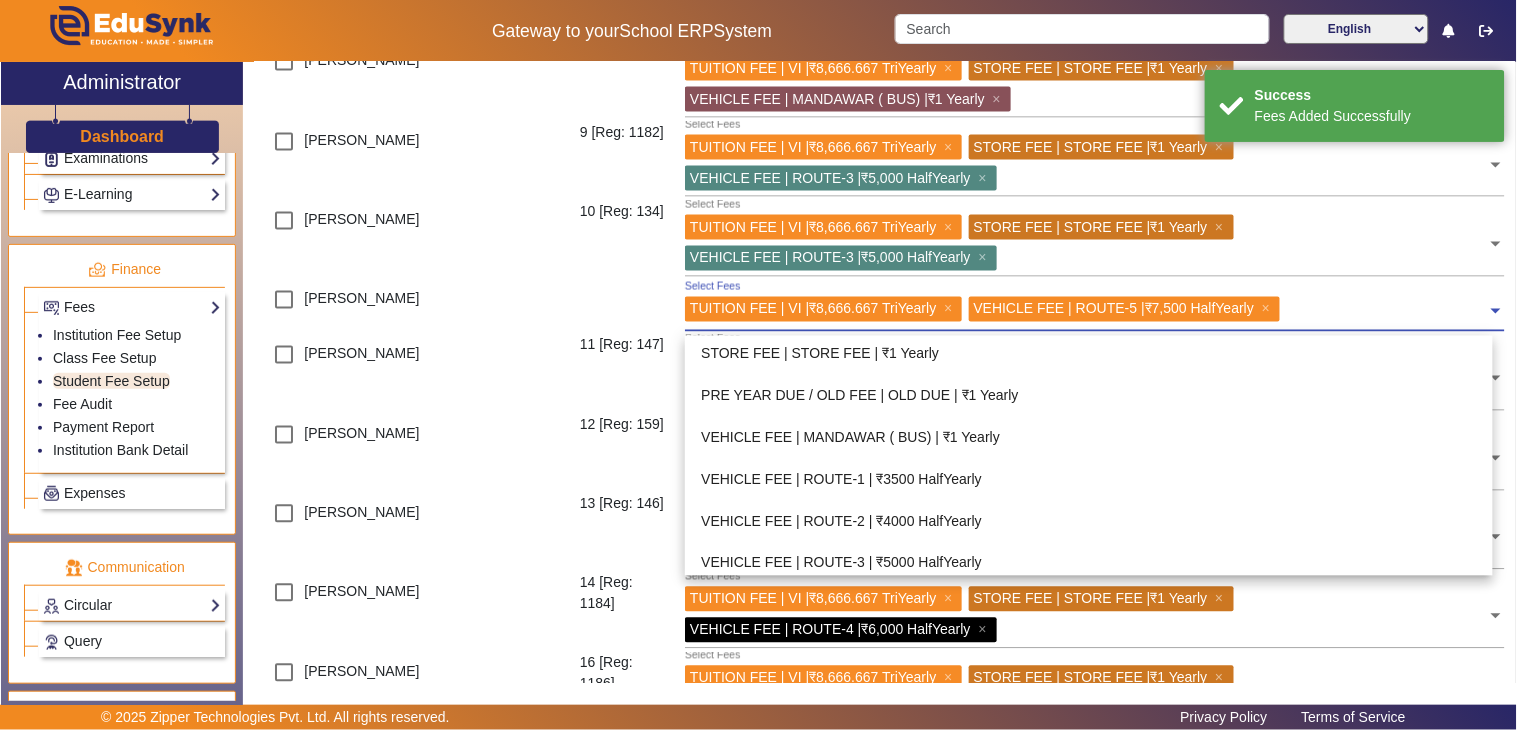scroll, scrollTop: 630, scrollLeft: 0, axis: vertical 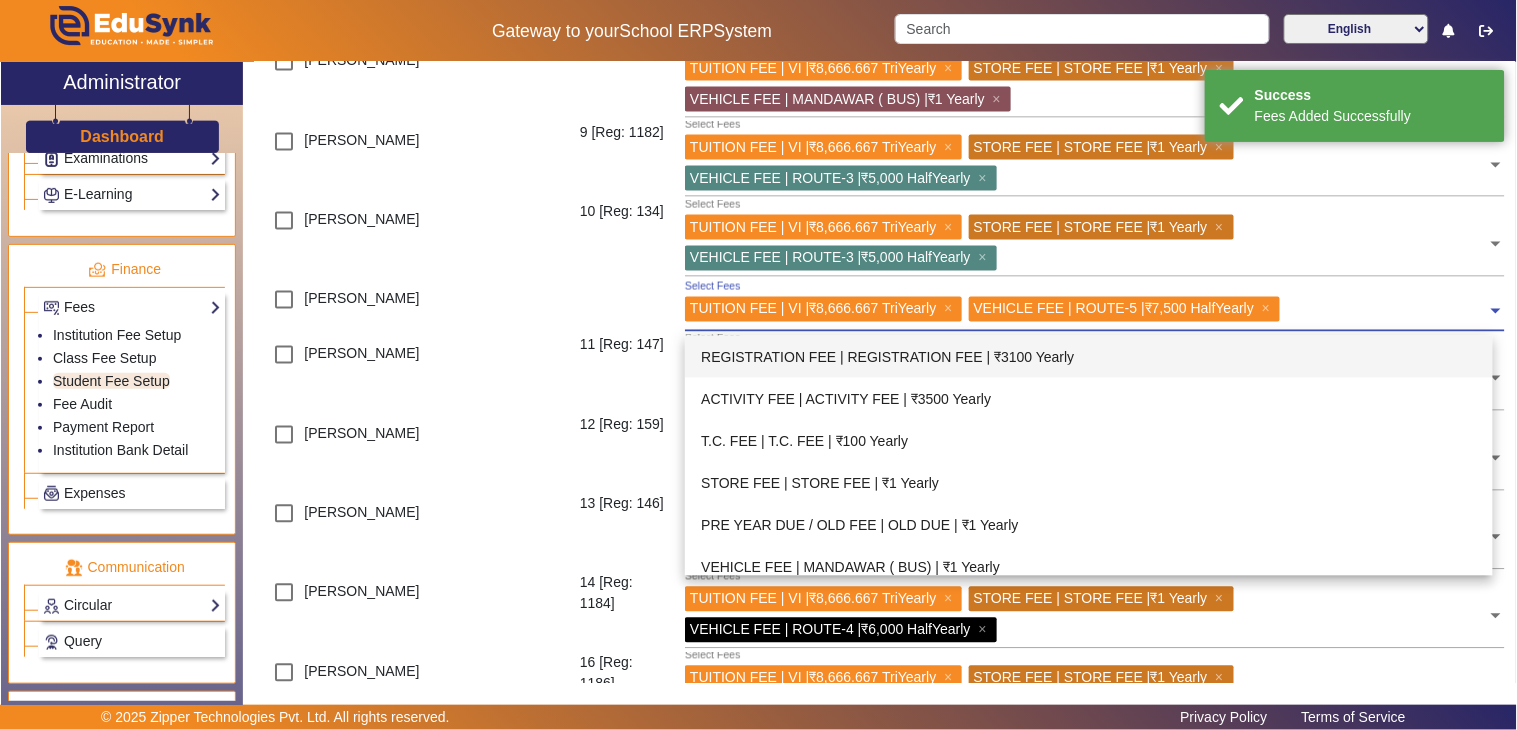 click on "REGISTRATION FEE | REGISTRATION FEE | ₹3100 Yearly" at bounding box center [1089, 357] 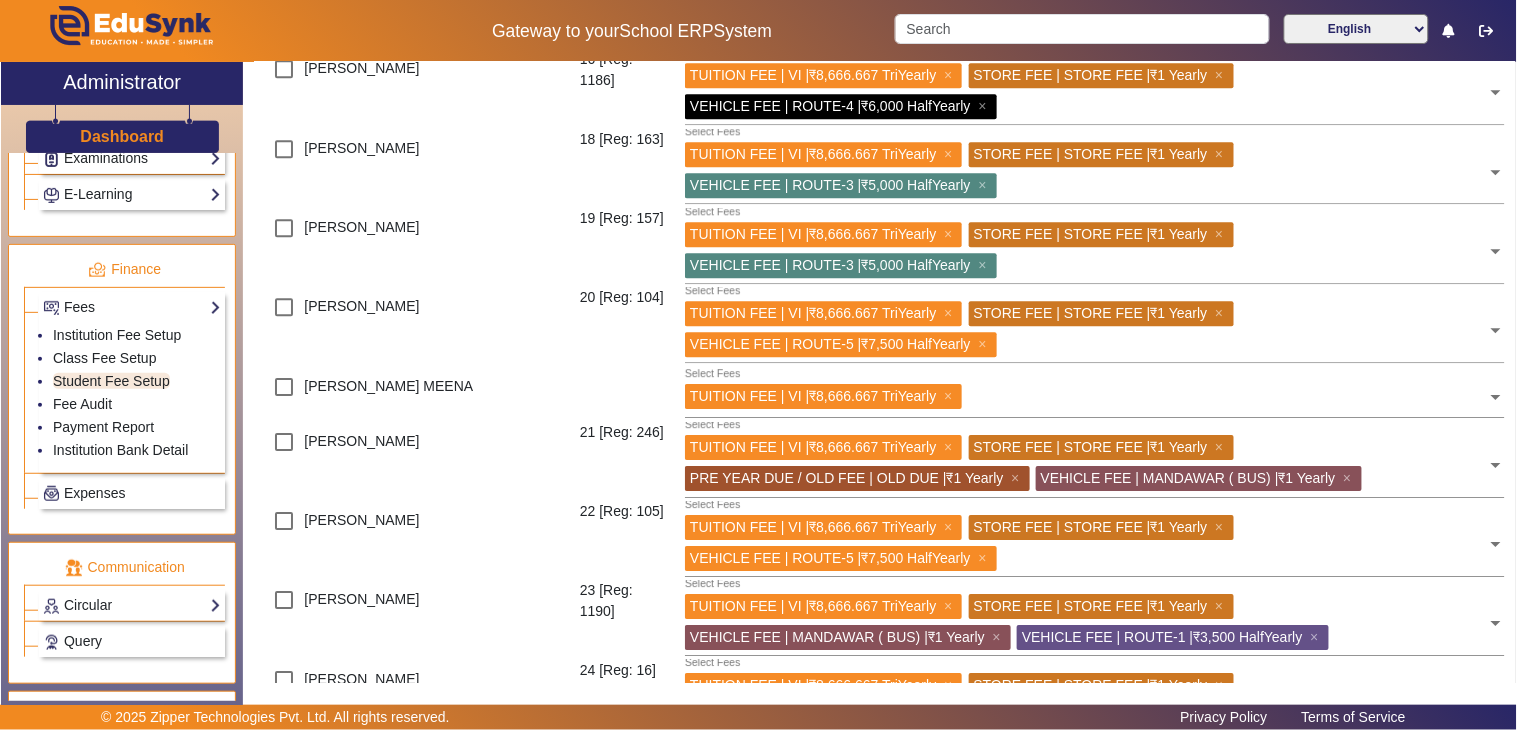 scroll, scrollTop: 1444, scrollLeft: 0, axis: vertical 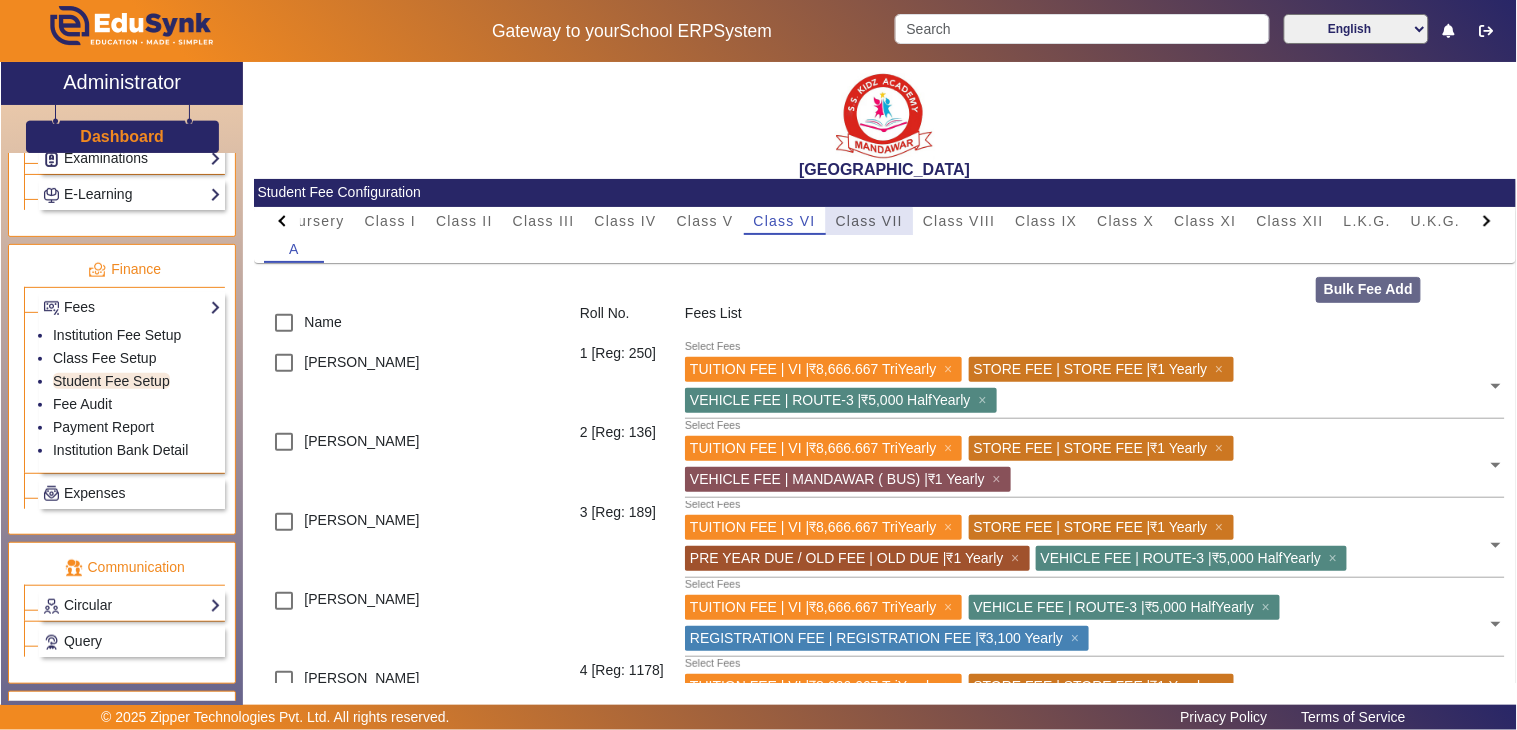 click on "Class VII" at bounding box center [869, 221] 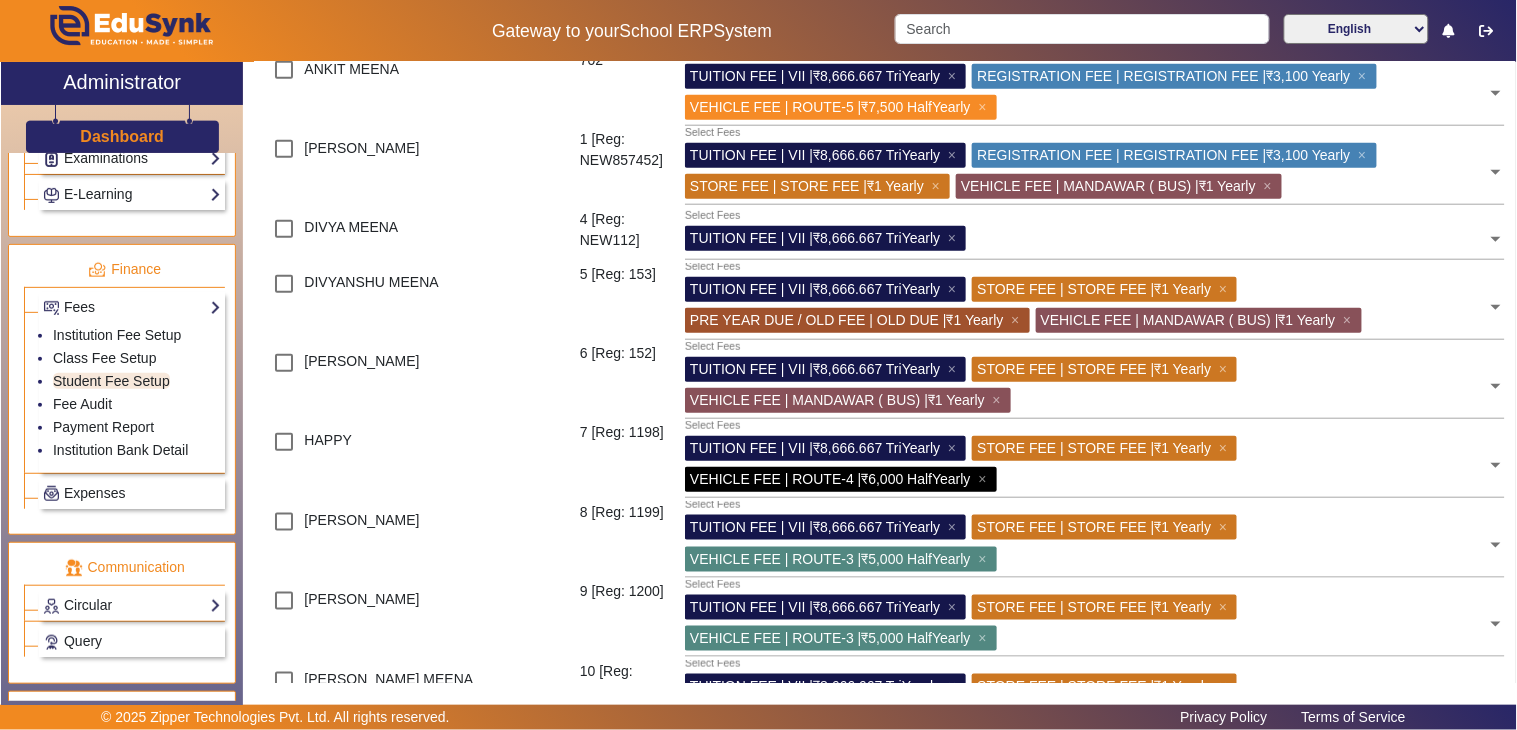 scroll, scrollTop: 333, scrollLeft: 0, axis: vertical 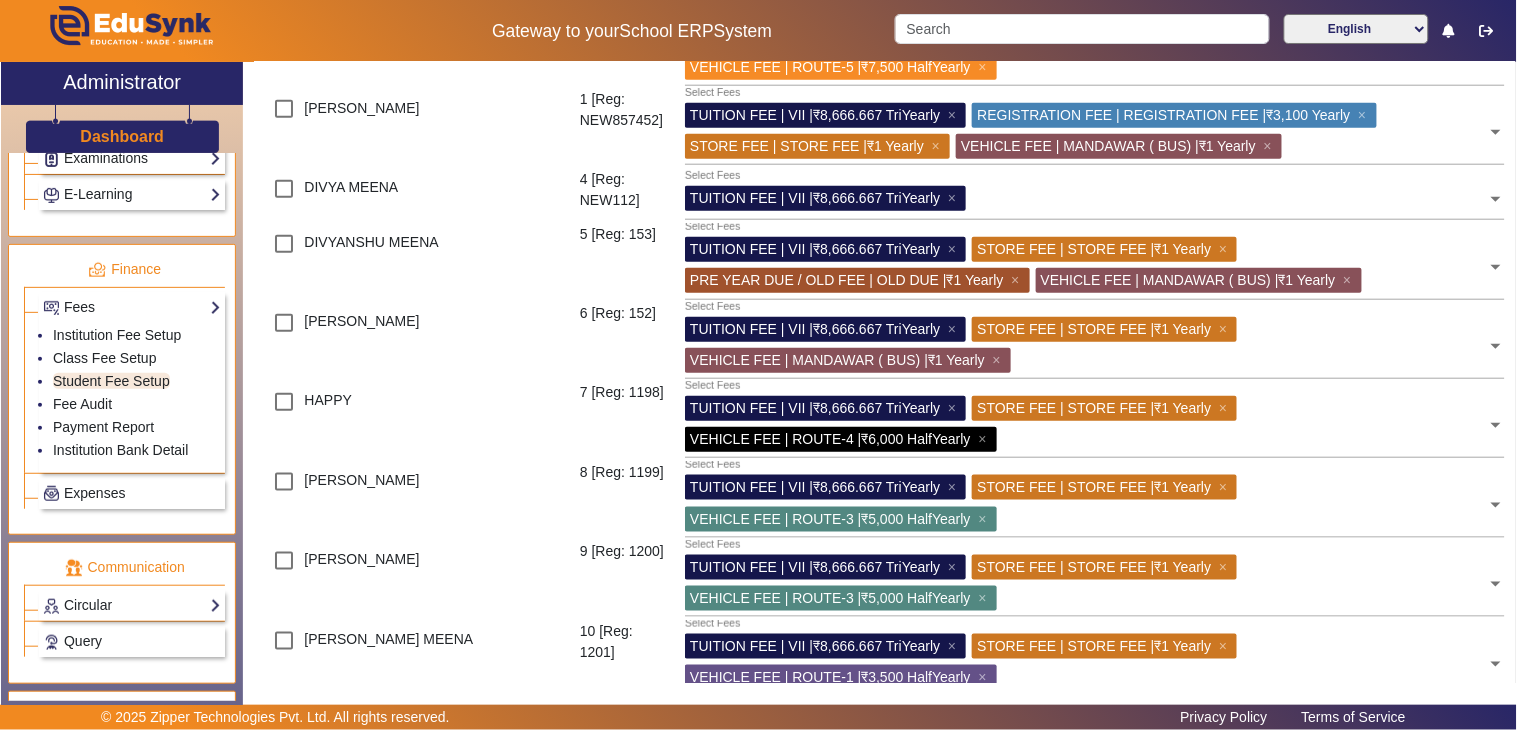 click 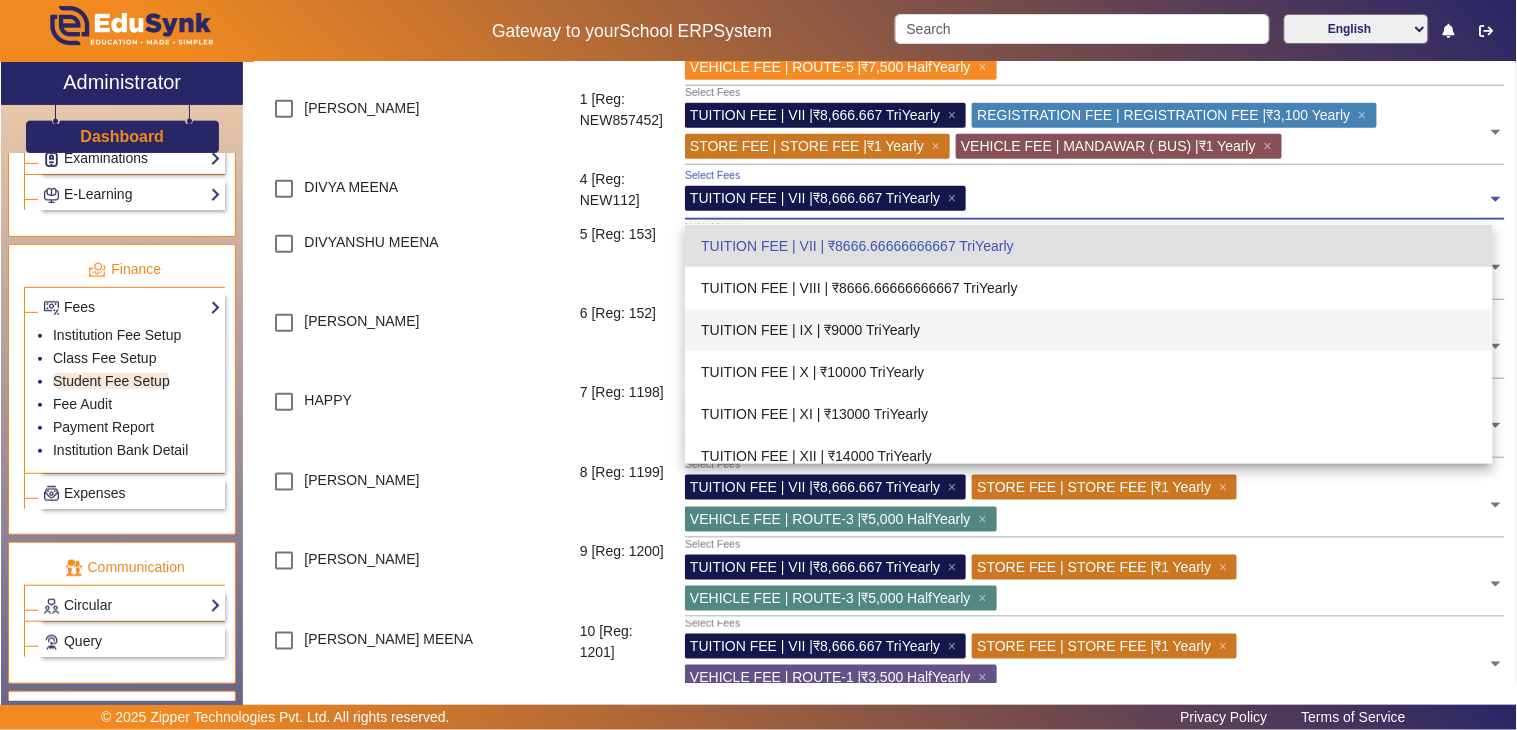scroll, scrollTop: 852, scrollLeft: 0, axis: vertical 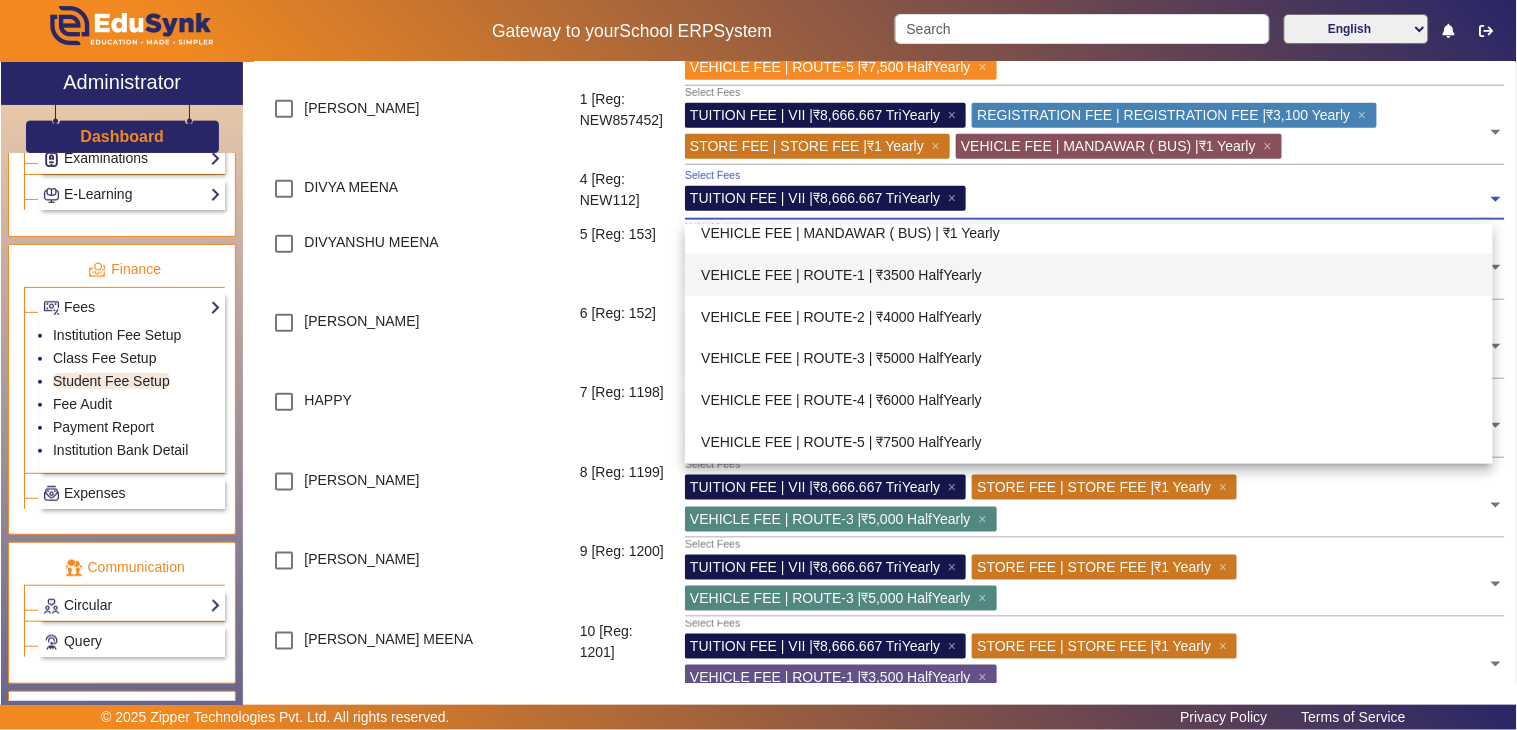 click on "VEHICLE FEE | ROUTE-1 | ₹3500 HalfYearly" at bounding box center [1089, 275] 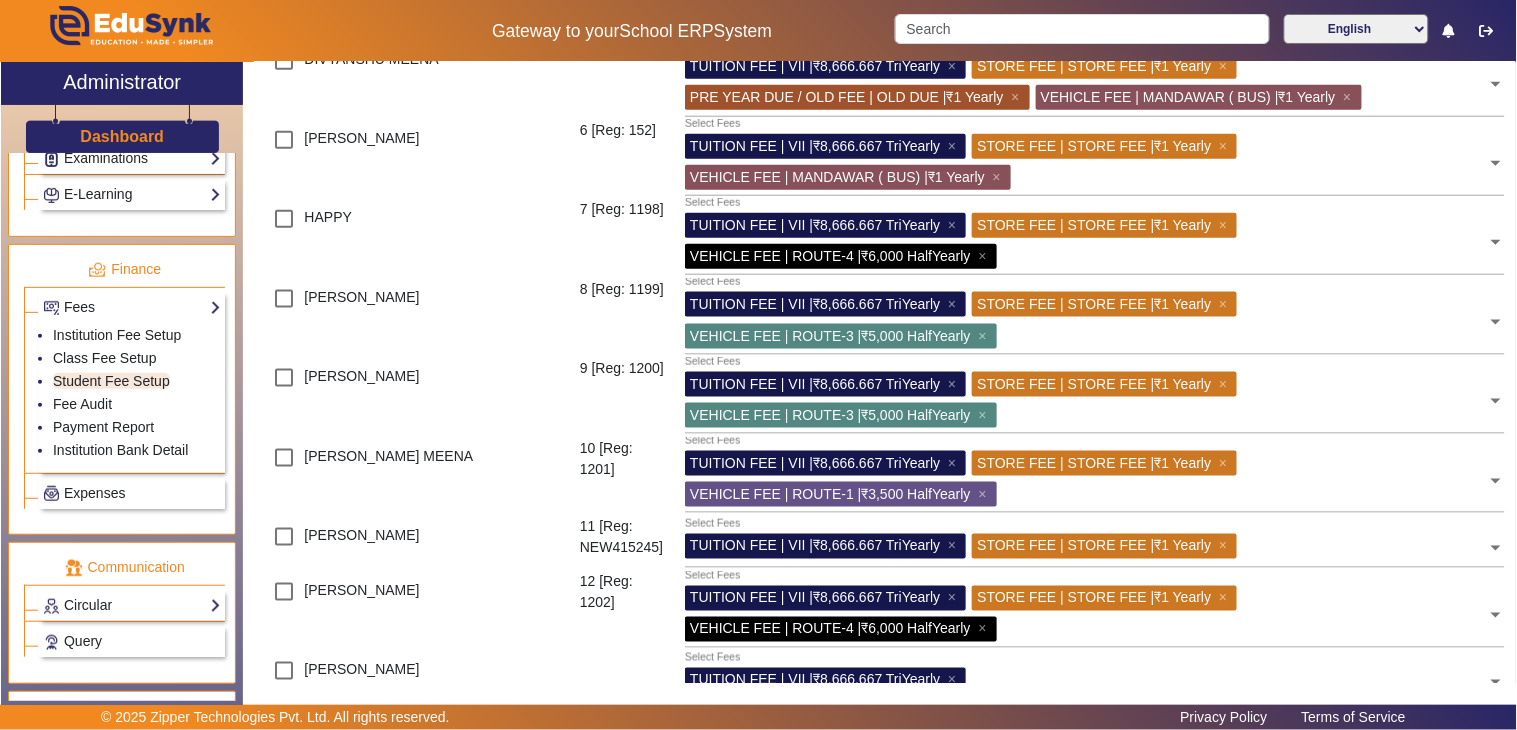 scroll, scrollTop: 555, scrollLeft: 0, axis: vertical 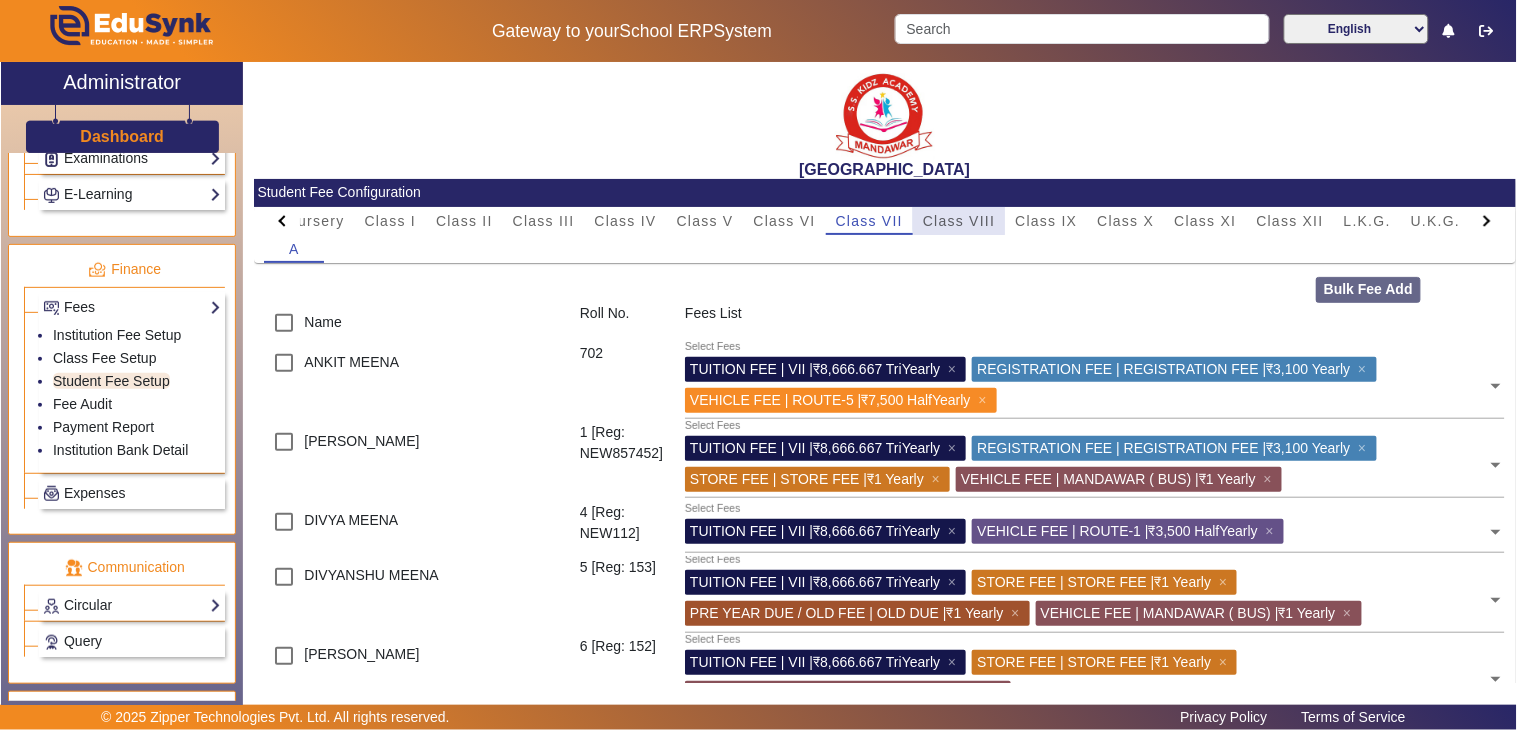 click on "Class VIII" at bounding box center [959, 221] 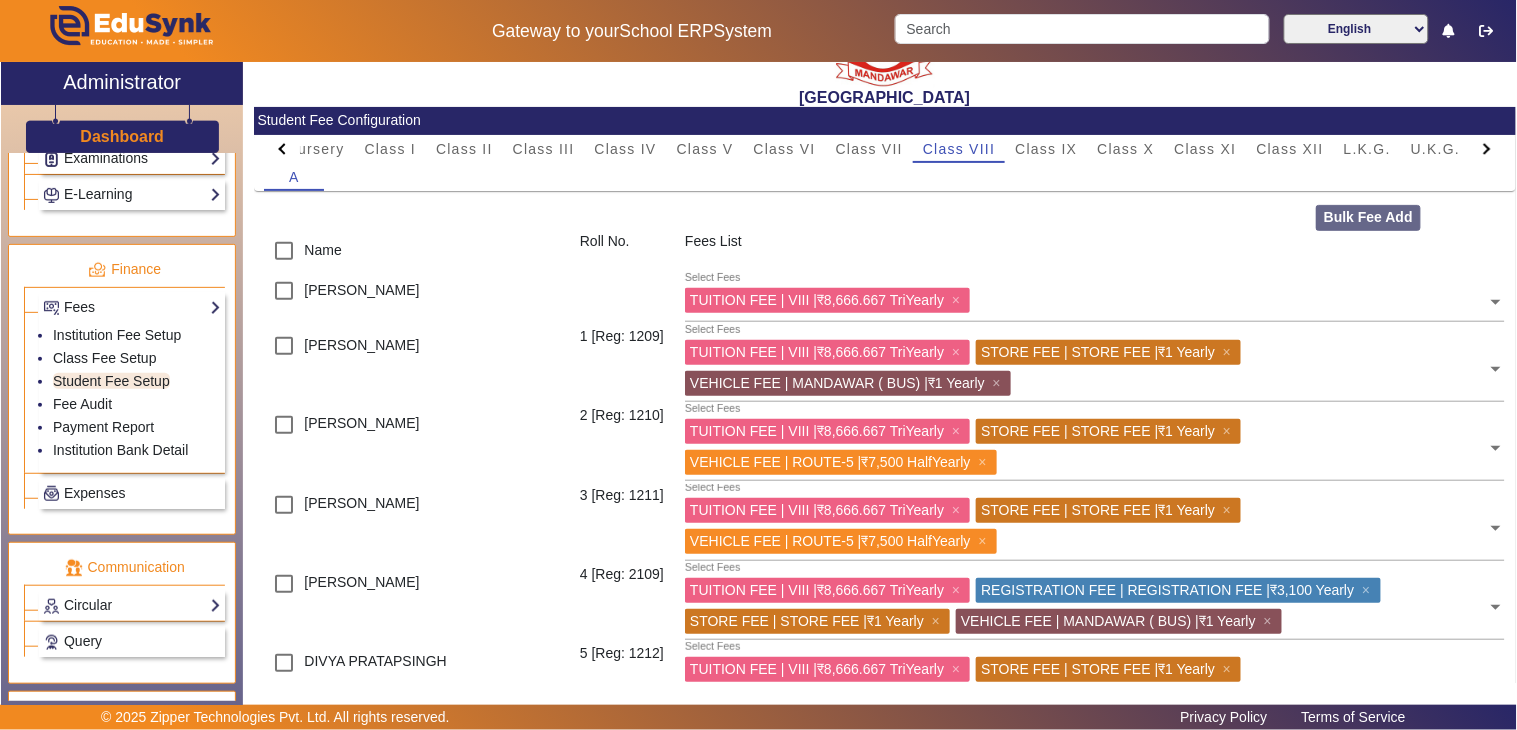 scroll, scrollTop: 111, scrollLeft: 0, axis: vertical 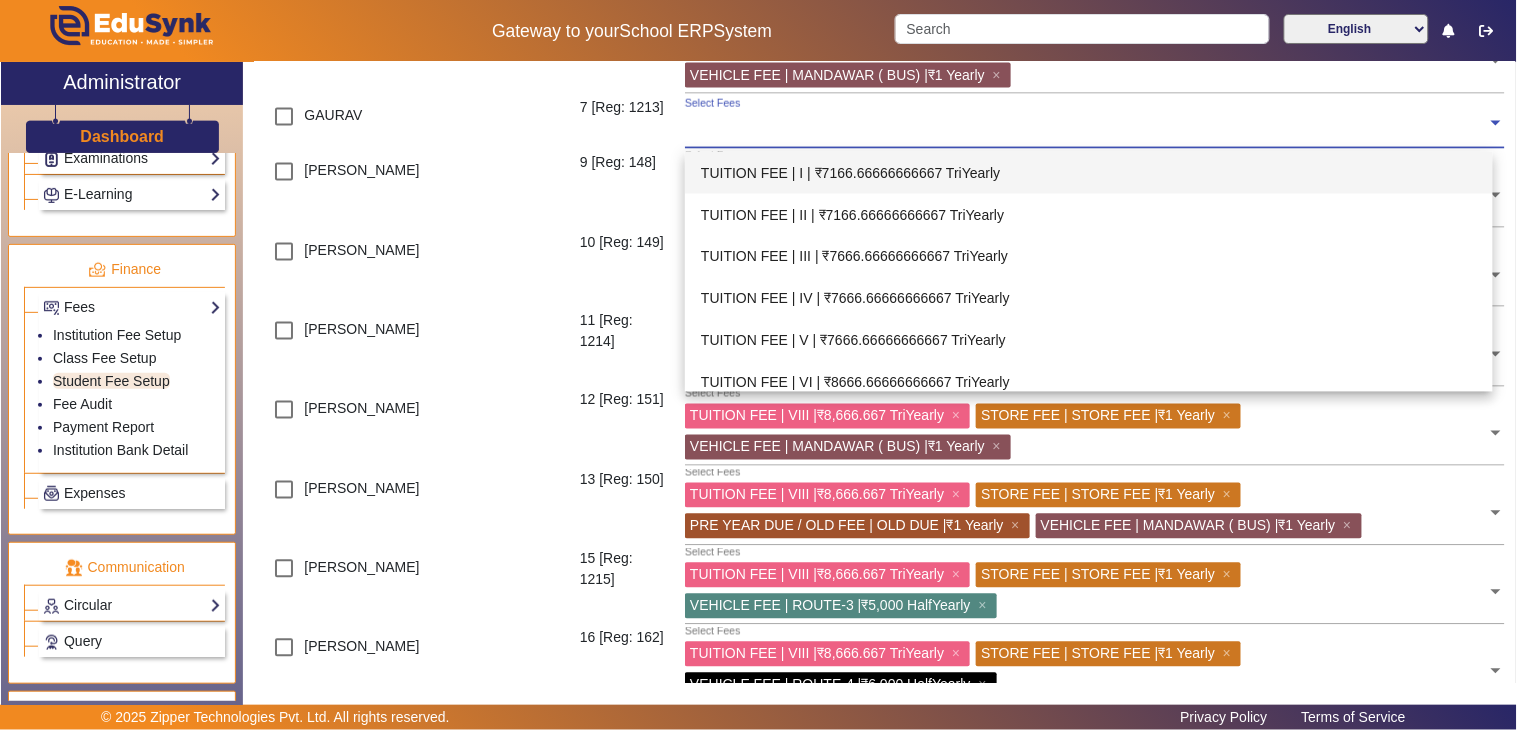 click 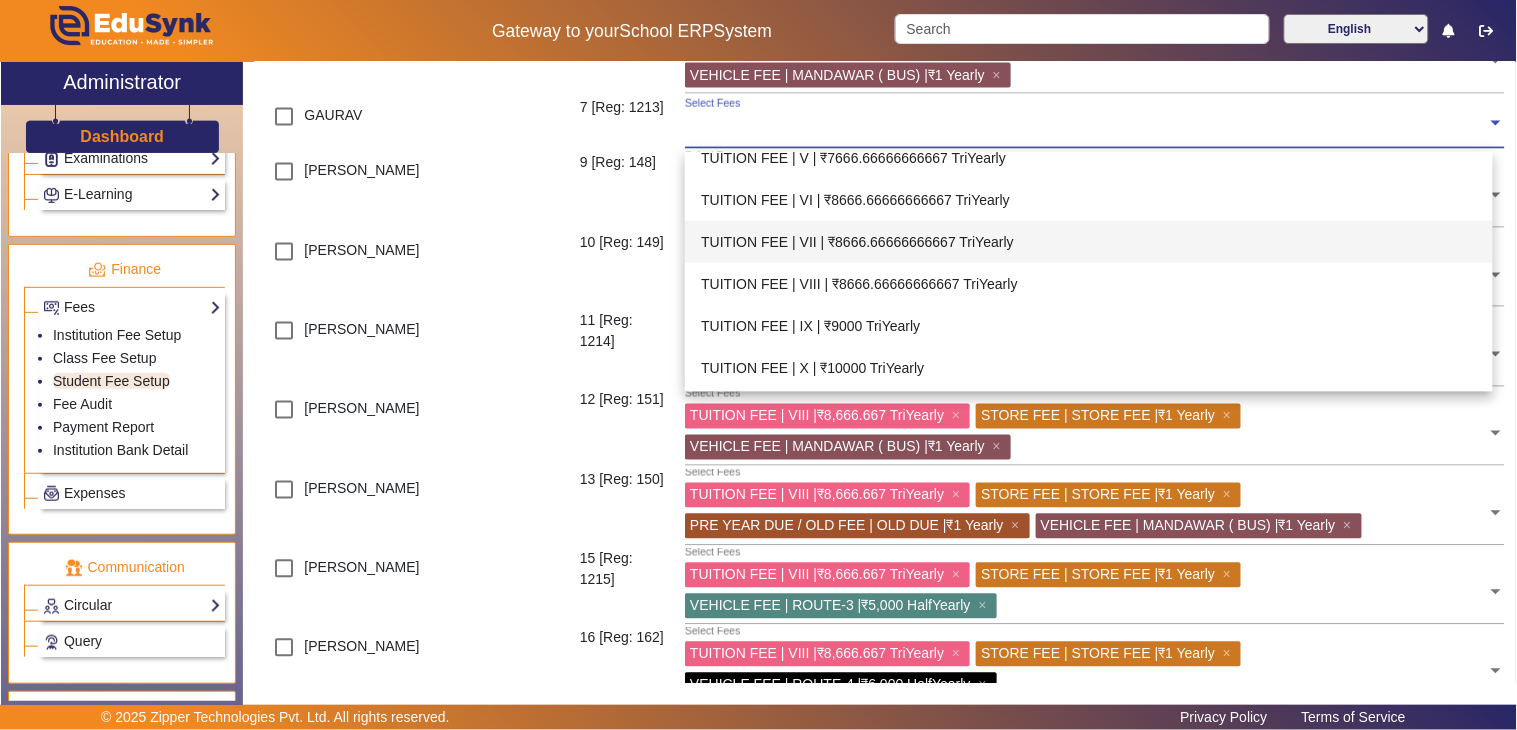 scroll, scrollTop: 222, scrollLeft: 0, axis: vertical 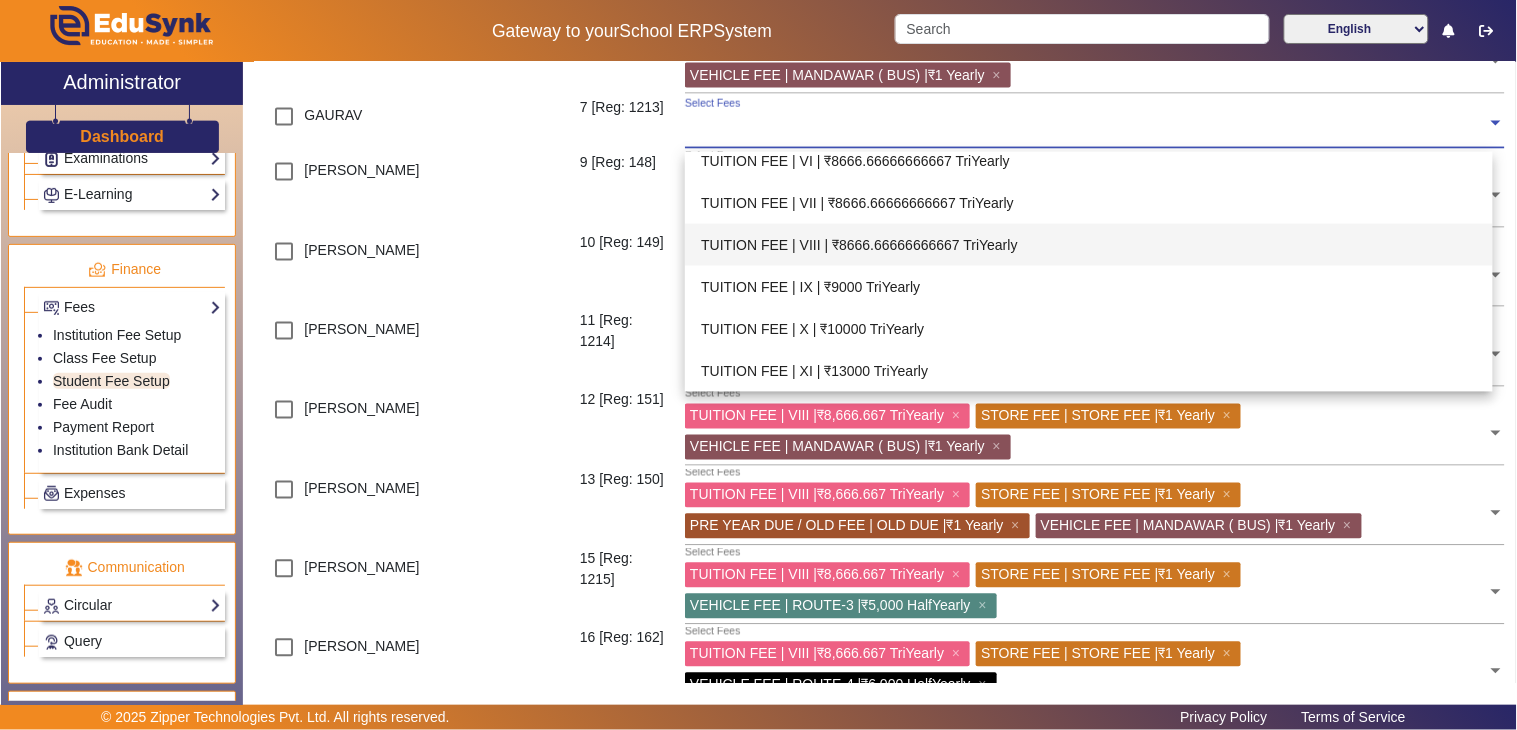 click on "TUITION FEE | VIII | ₹8666.66666666667 TriYearly" at bounding box center (1089, 245) 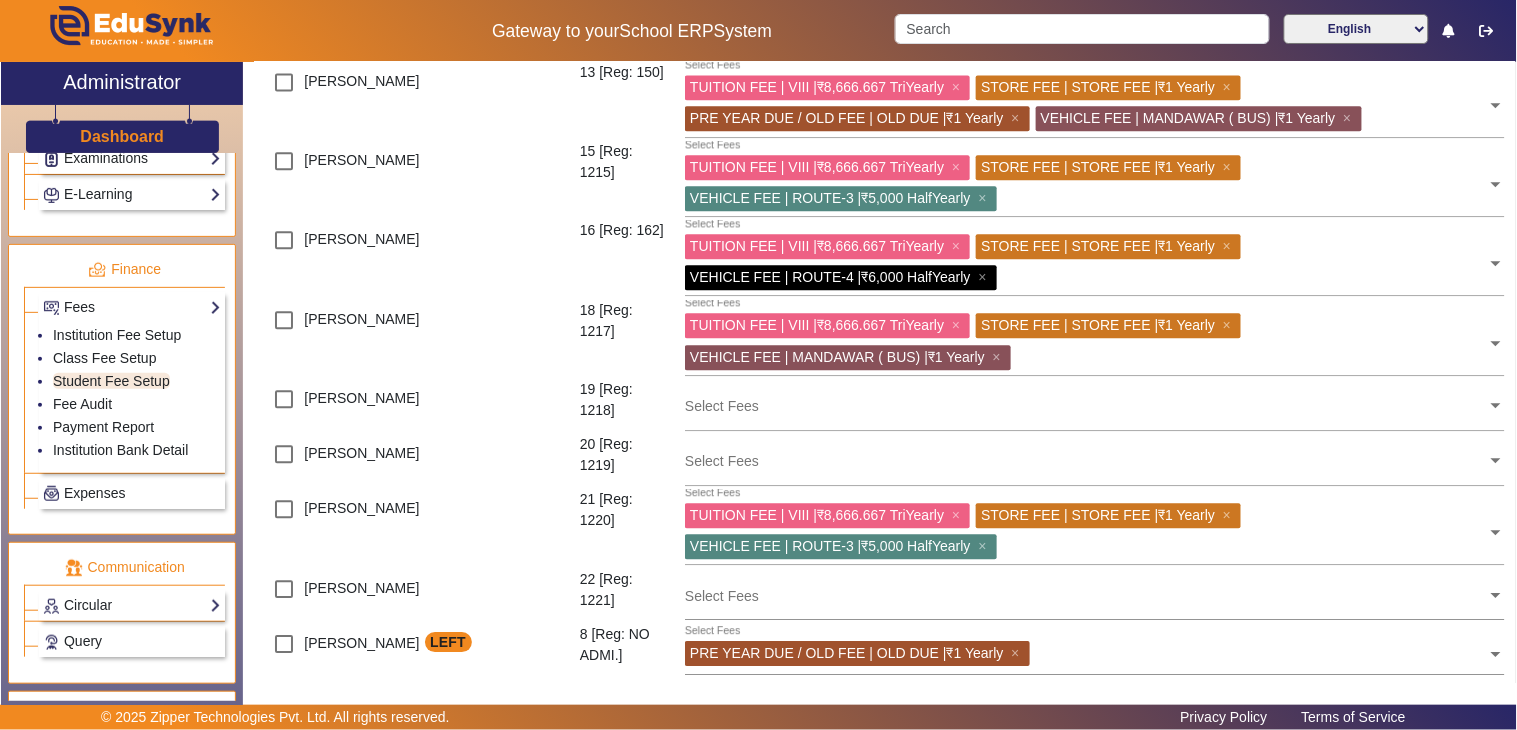 scroll, scrollTop: 1222, scrollLeft: 0, axis: vertical 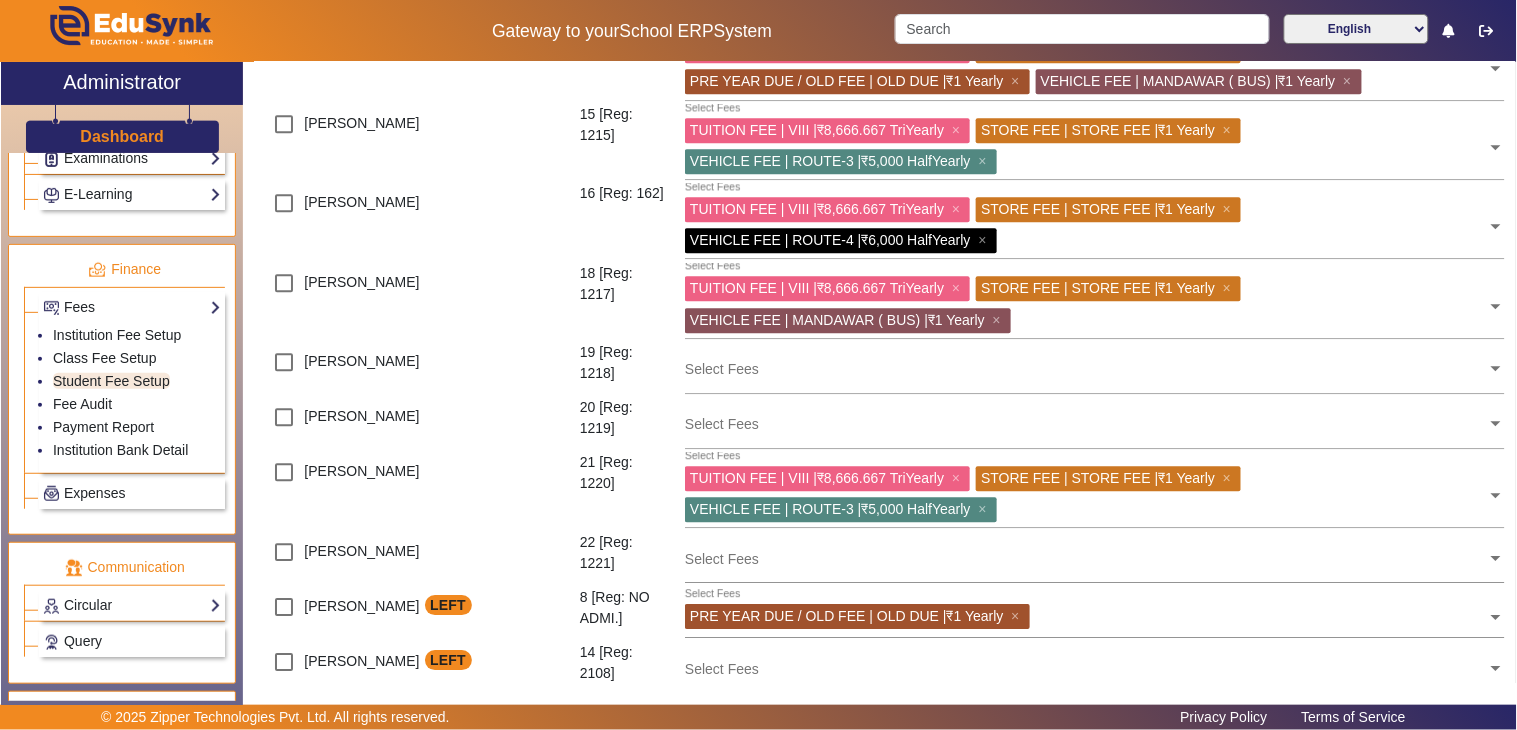 click 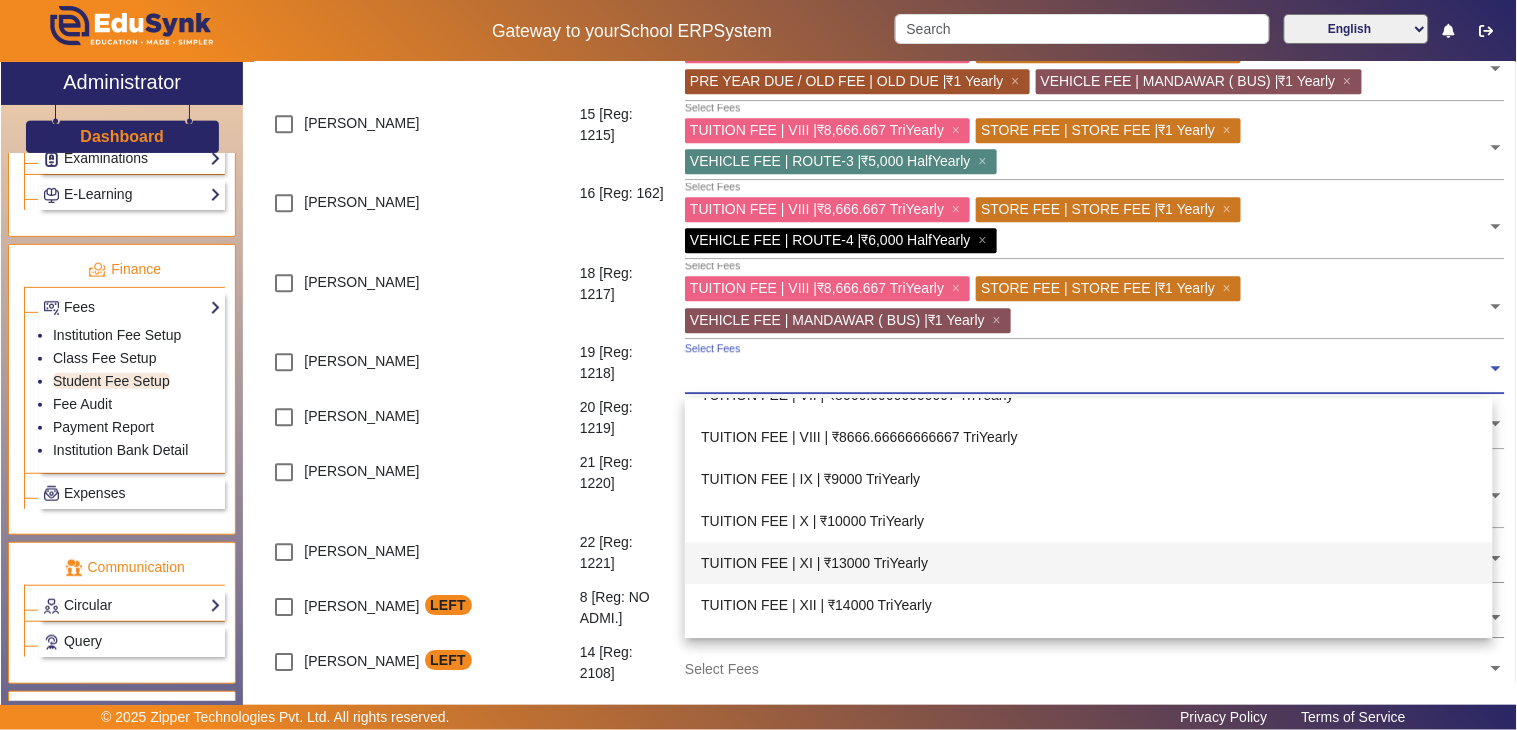 scroll, scrollTop: 222, scrollLeft: 0, axis: vertical 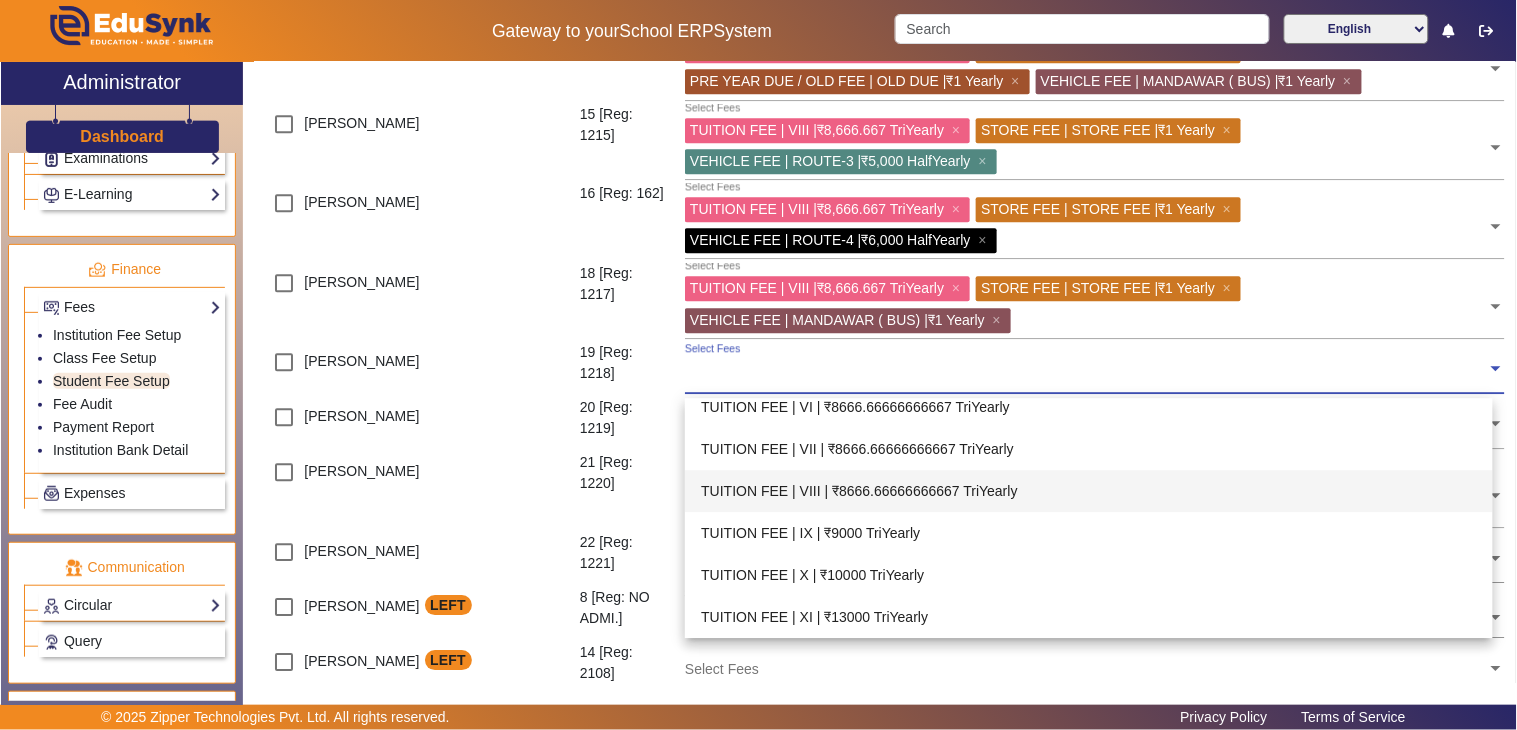 click on "TUITION FEE | VIII | ₹8666.66666666667 TriYearly" at bounding box center (1089, 491) 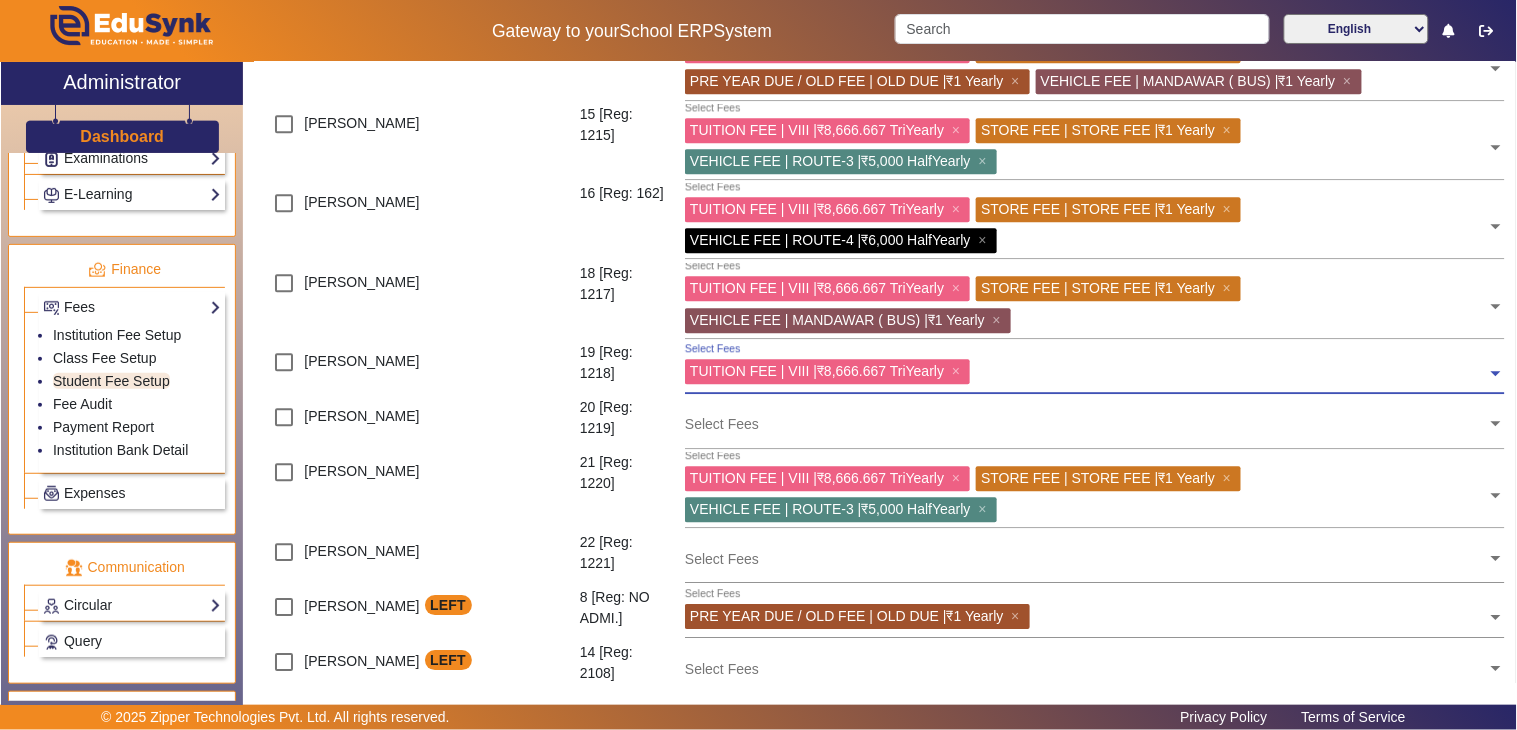 click 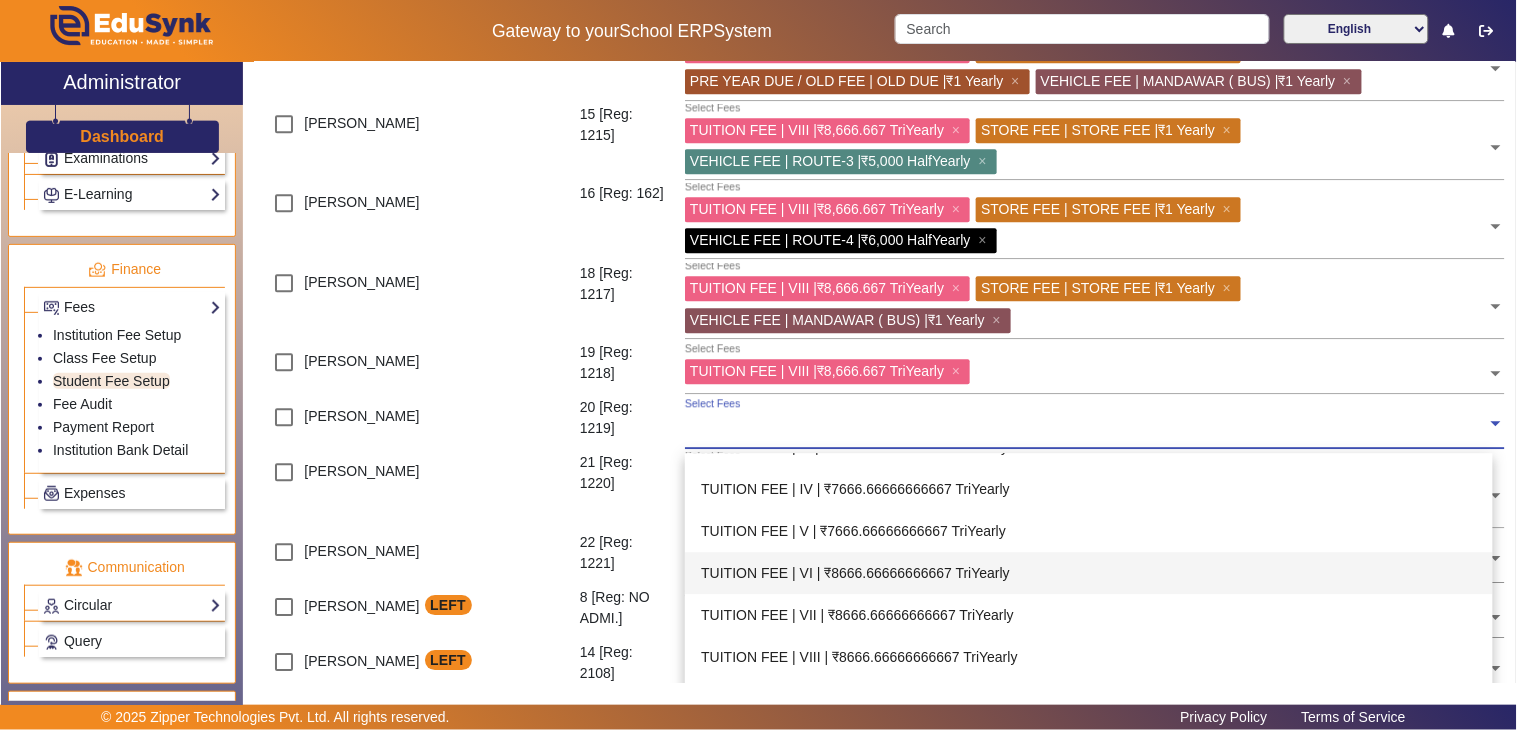 scroll, scrollTop: 222, scrollLeft: 0, axis: vertical 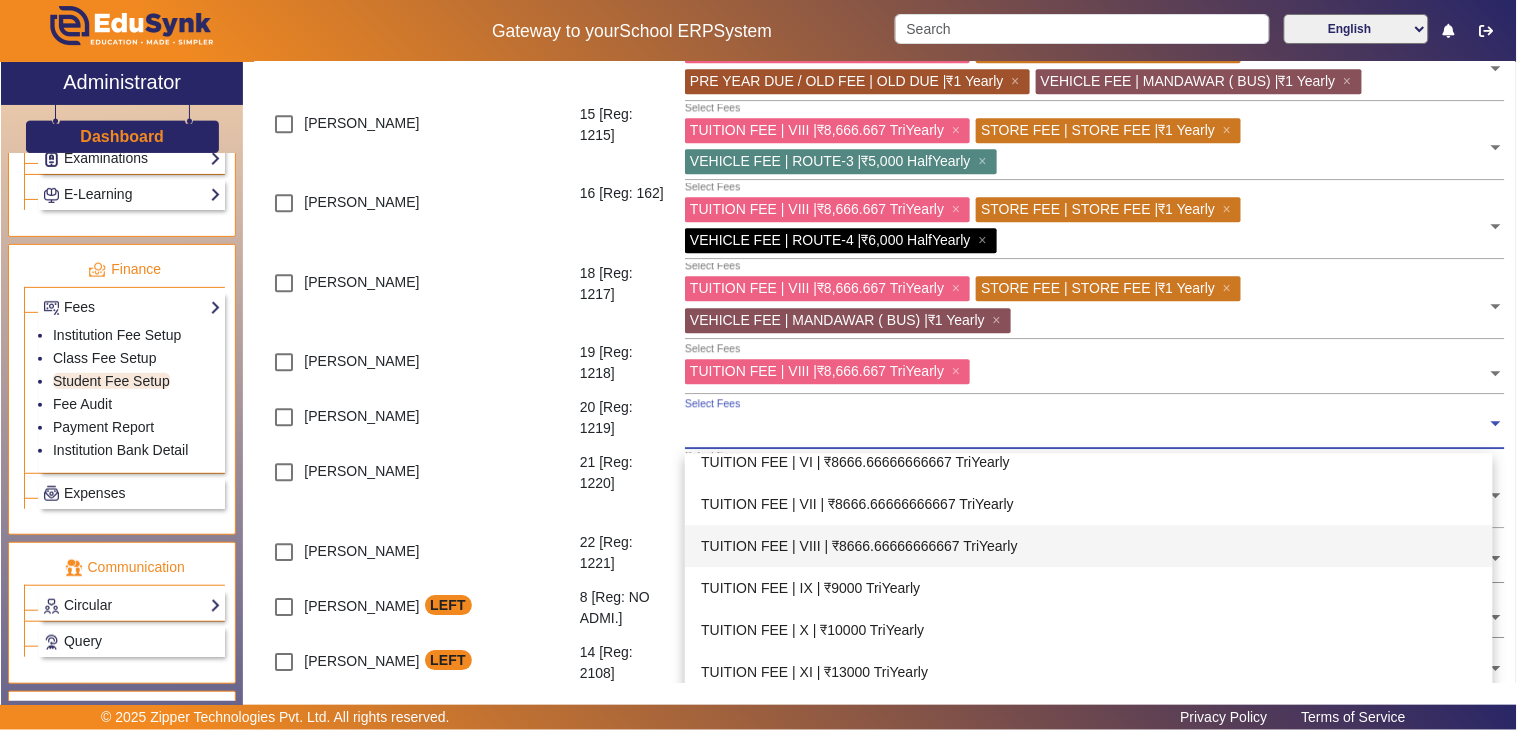 click on "TUITION FEE | VIII | ₹8666.66666666667 TriYearly" at bounding box center [1089, 546] 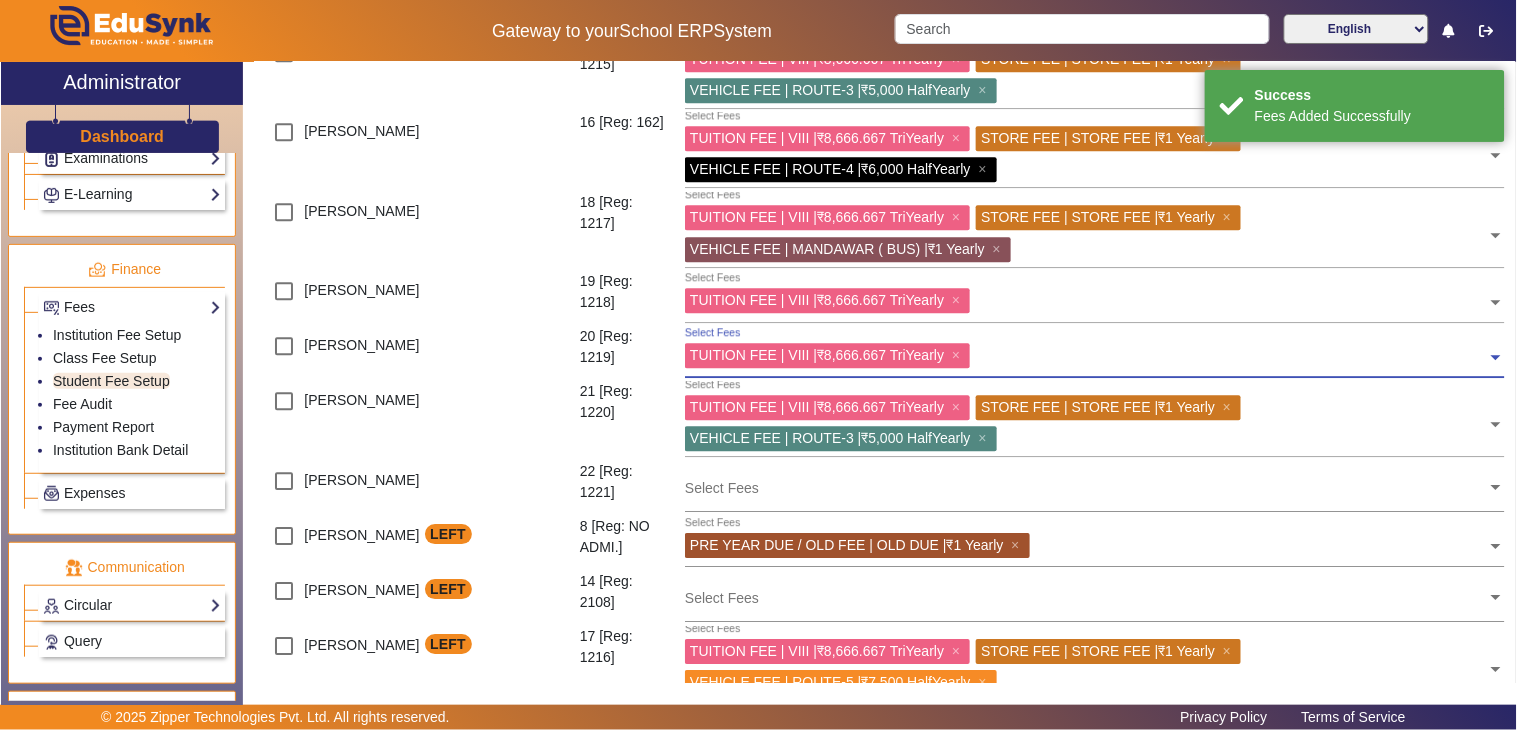 scroll, scrollTop: 1330, scrollLeft: 0, axis: vertical 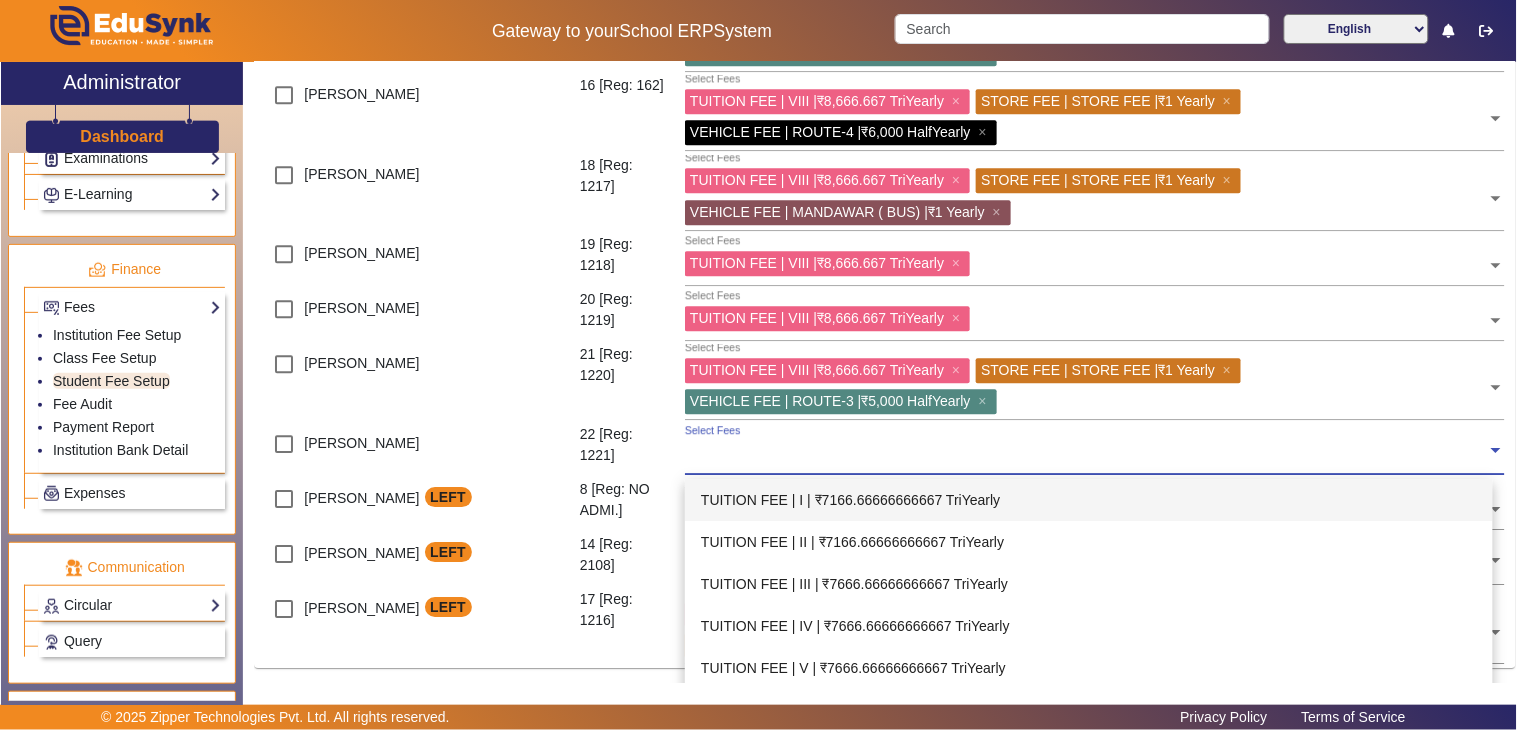 click on "Select Fees" 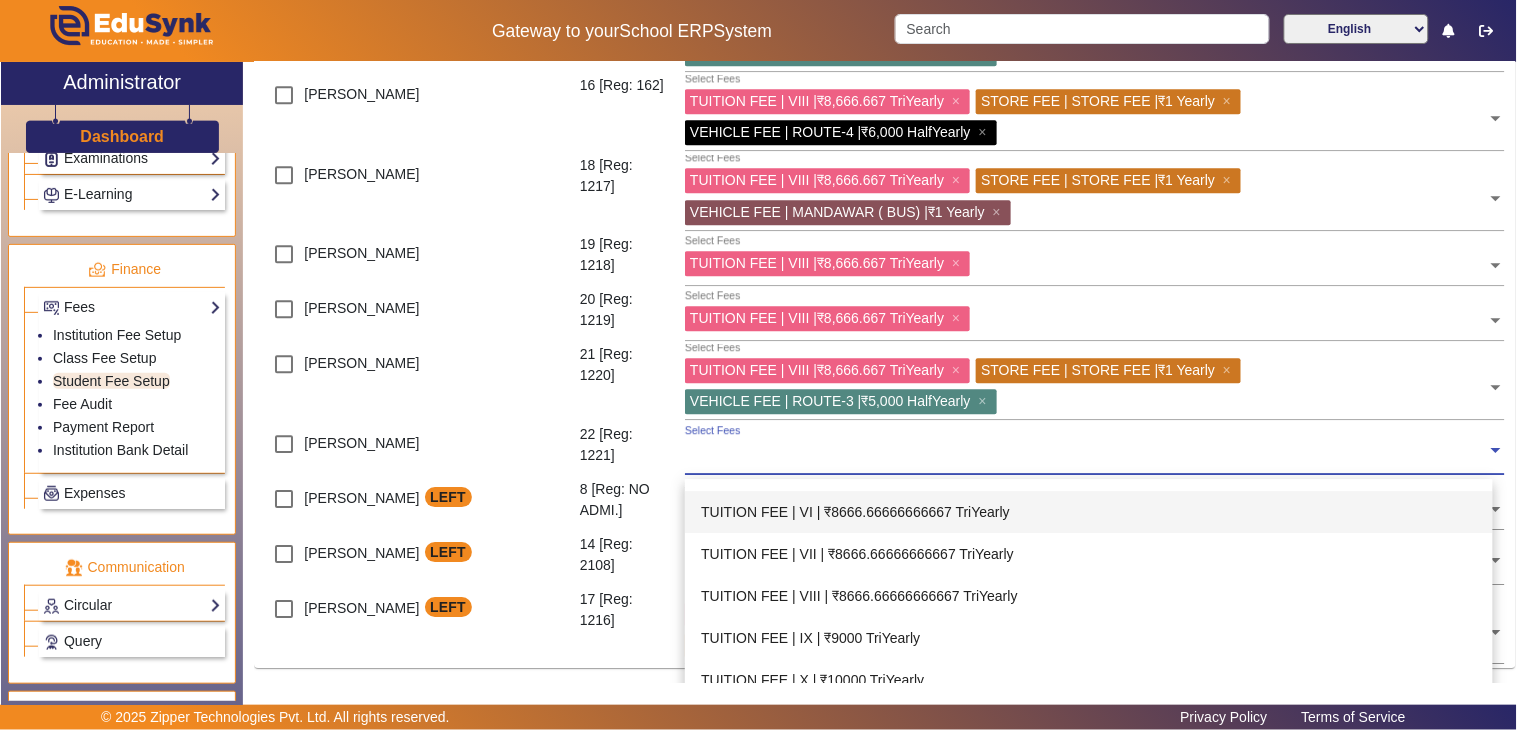 scroll, scrollTop: 222, scrollLeft: 0, axis: vertical 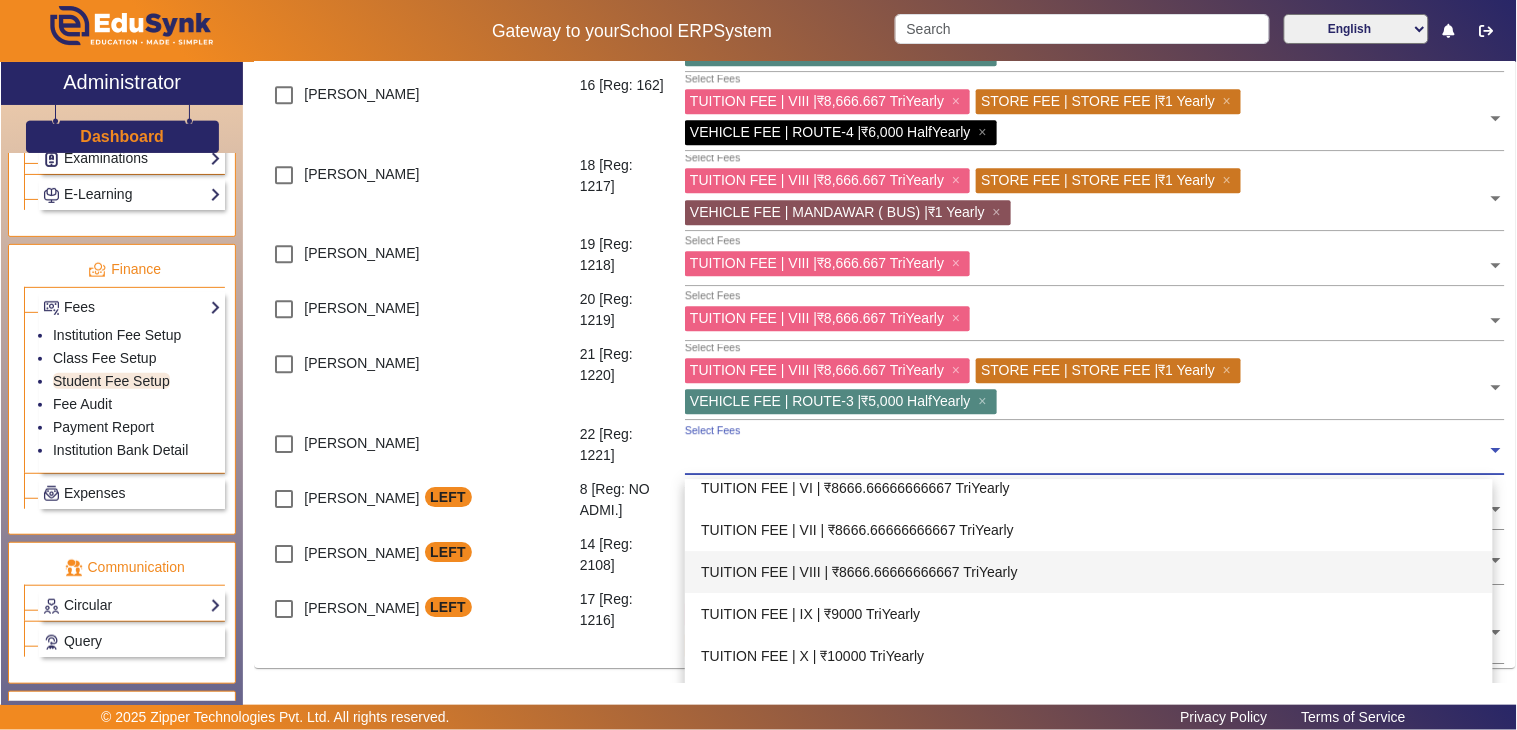 click on "TUITION FEE | VIII | ₹8666.66666666667 TriYearly" at bounding box center [1089, 572] 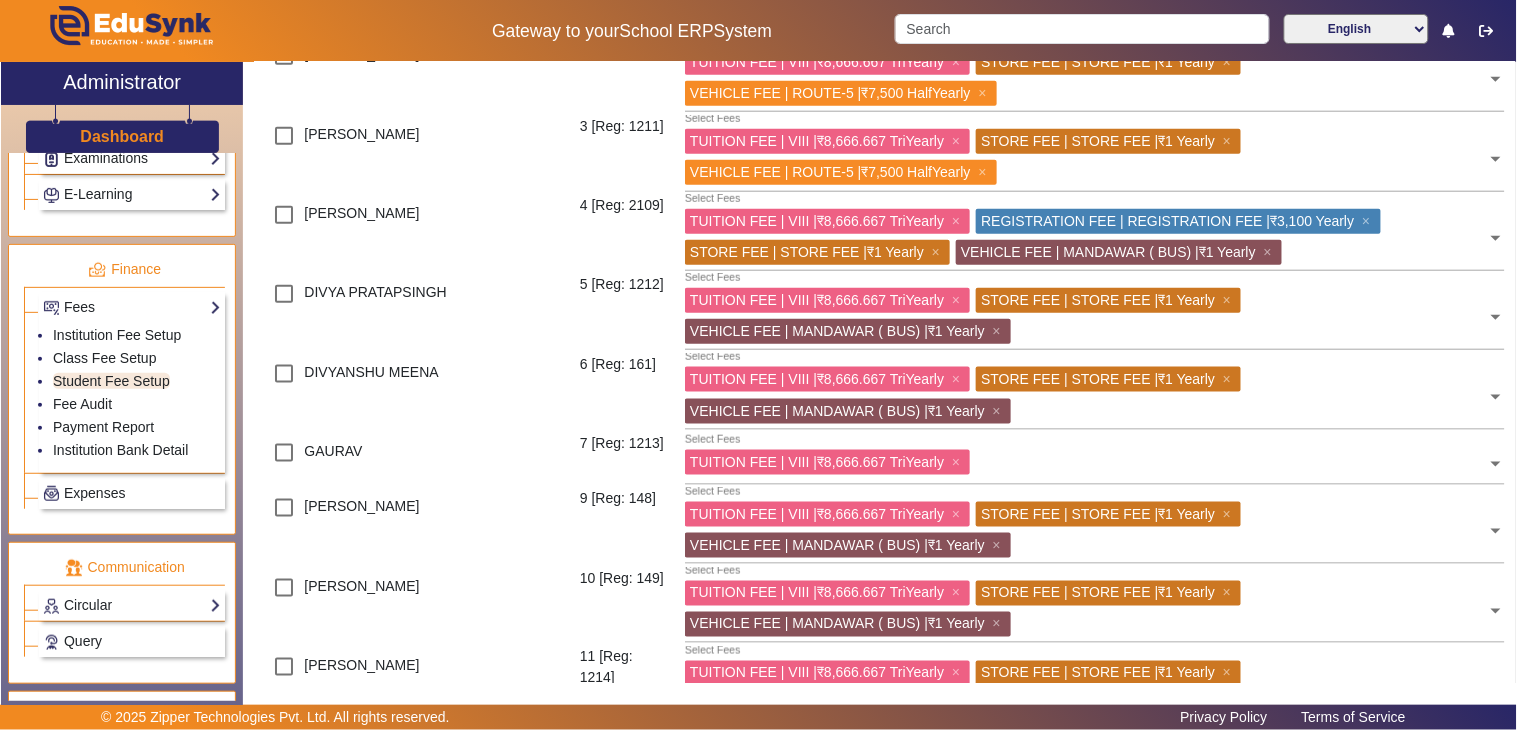 scroll, scrollTop: 0, scrollLeft: 0, axis: both 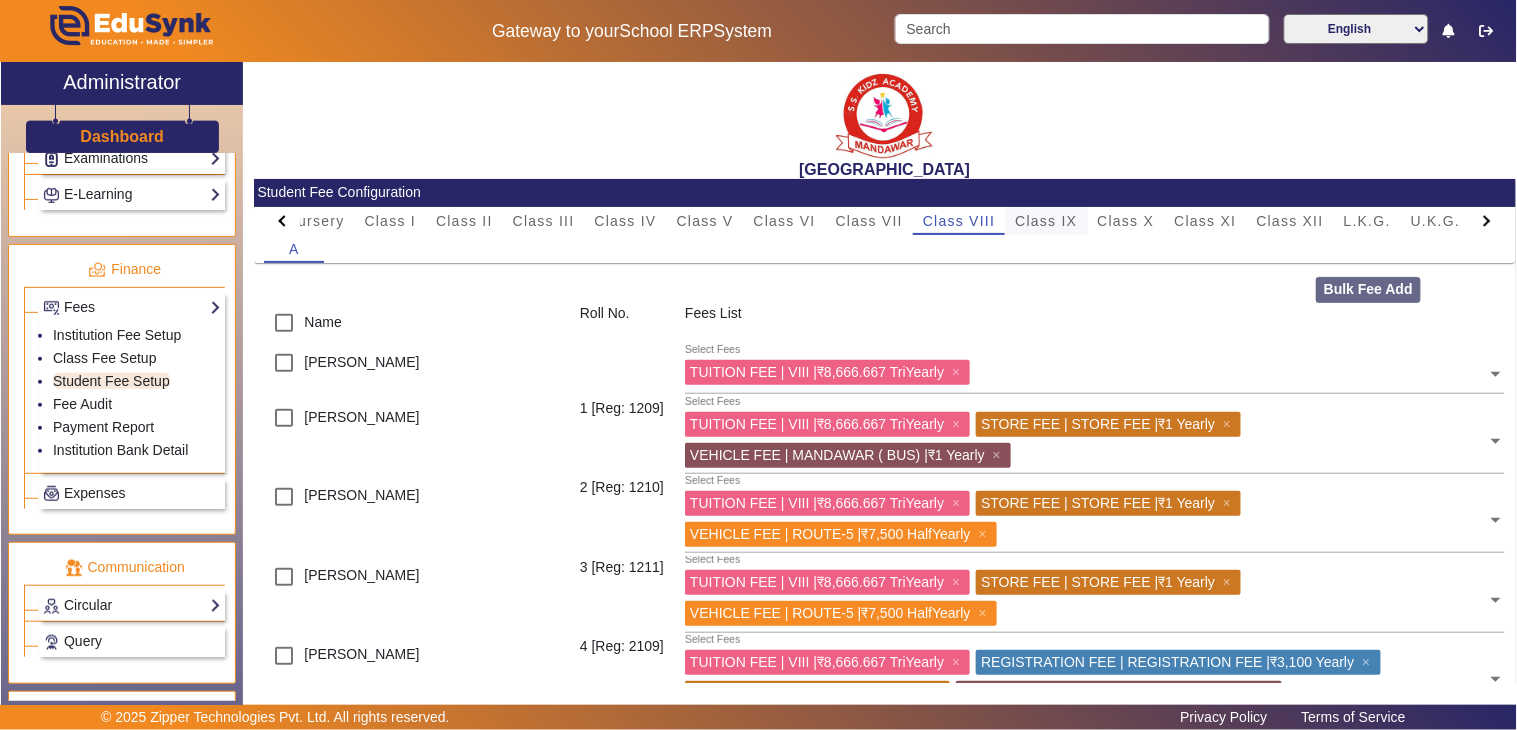 click on "Class IX" at bounding box center [1046, 221] 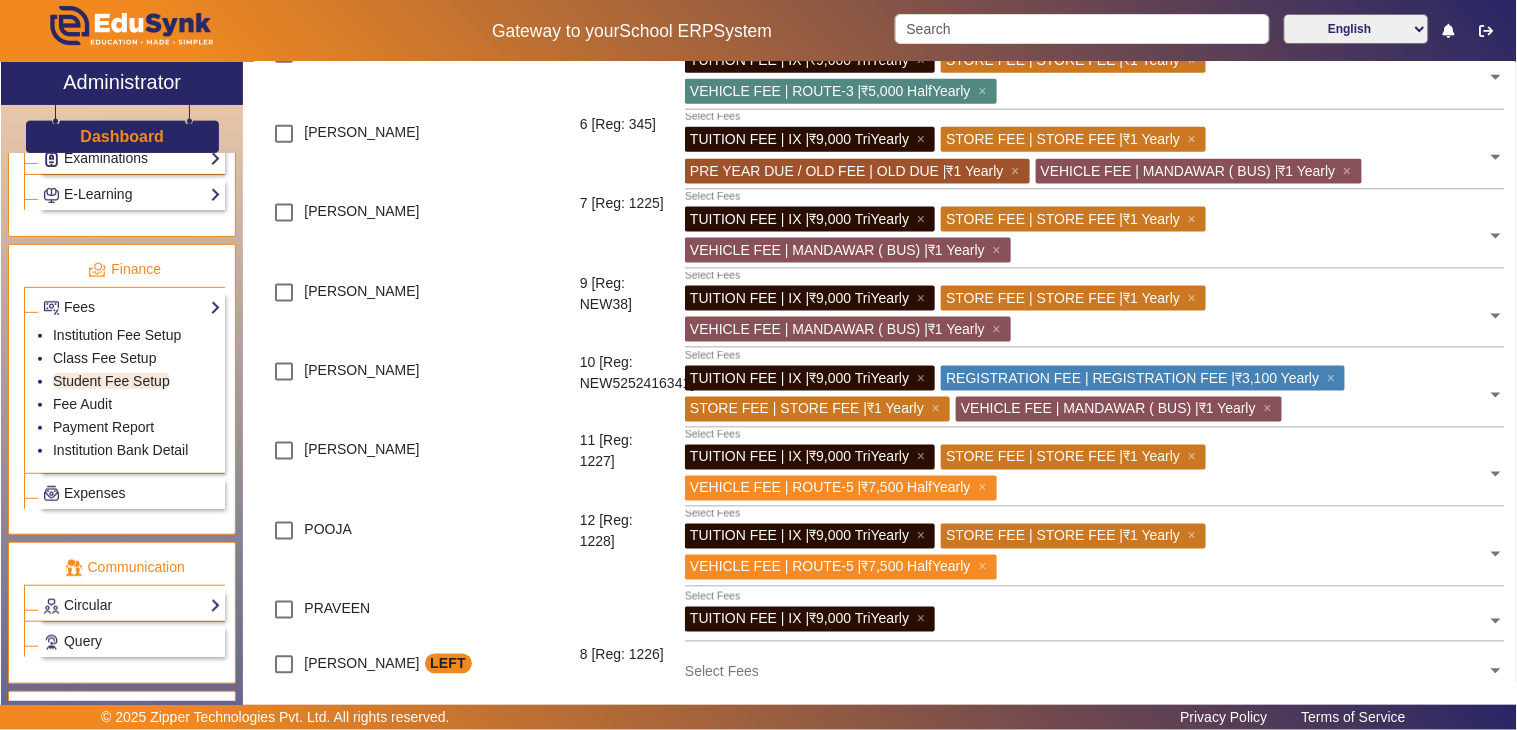 scroll, scrollTop: 737, scrollLeft: 0, axis: vertical 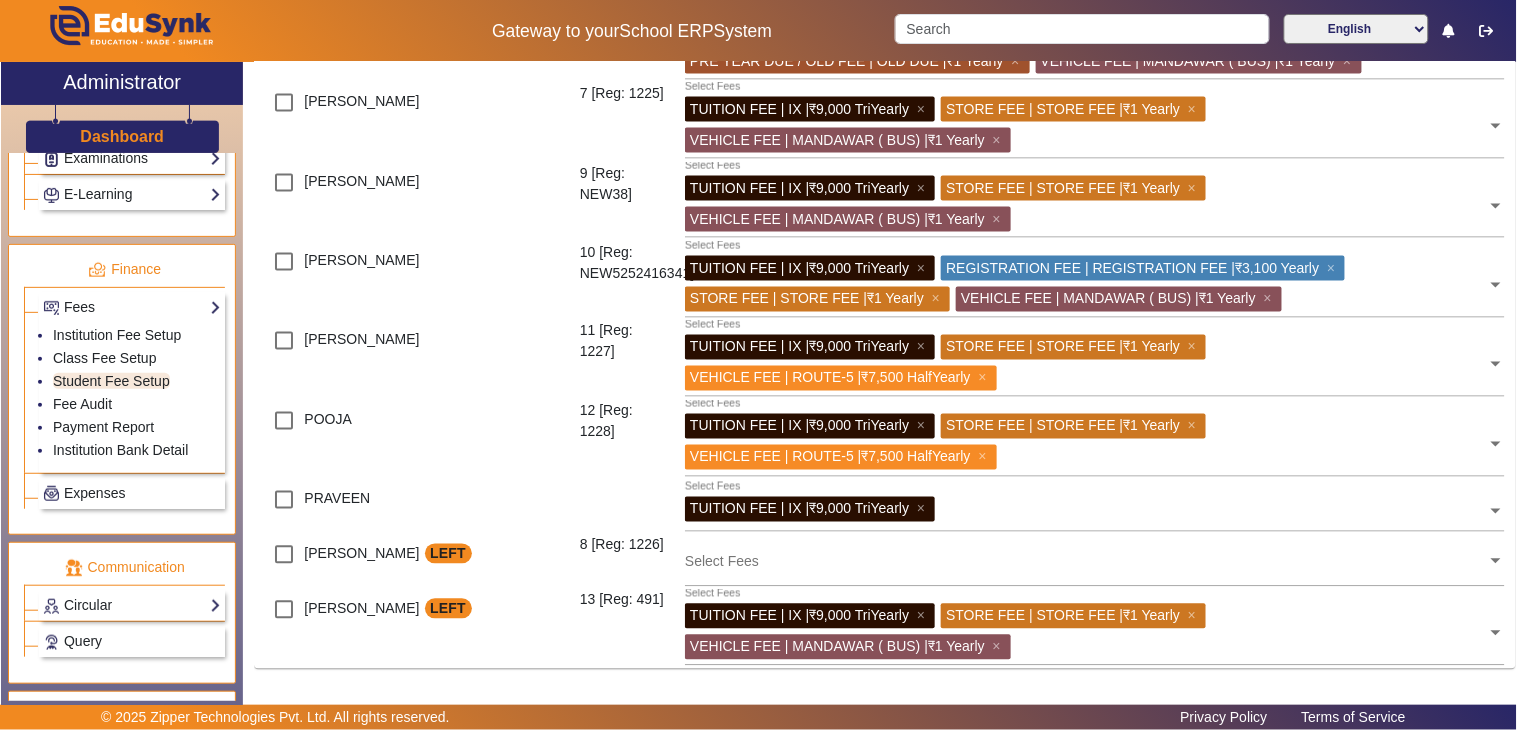 click 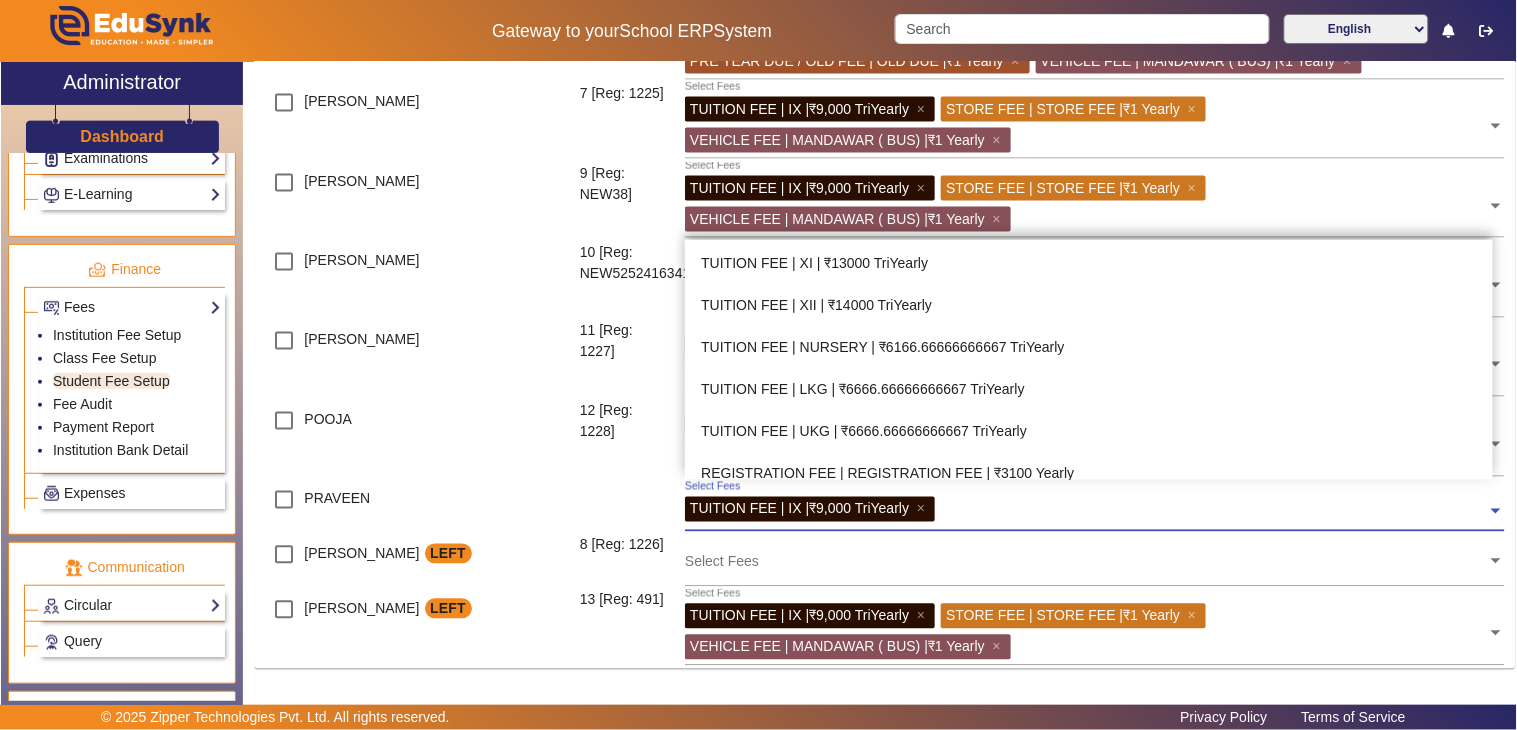 scroll, scrollTop: 852, scrollLeft: 0, axis: vertical 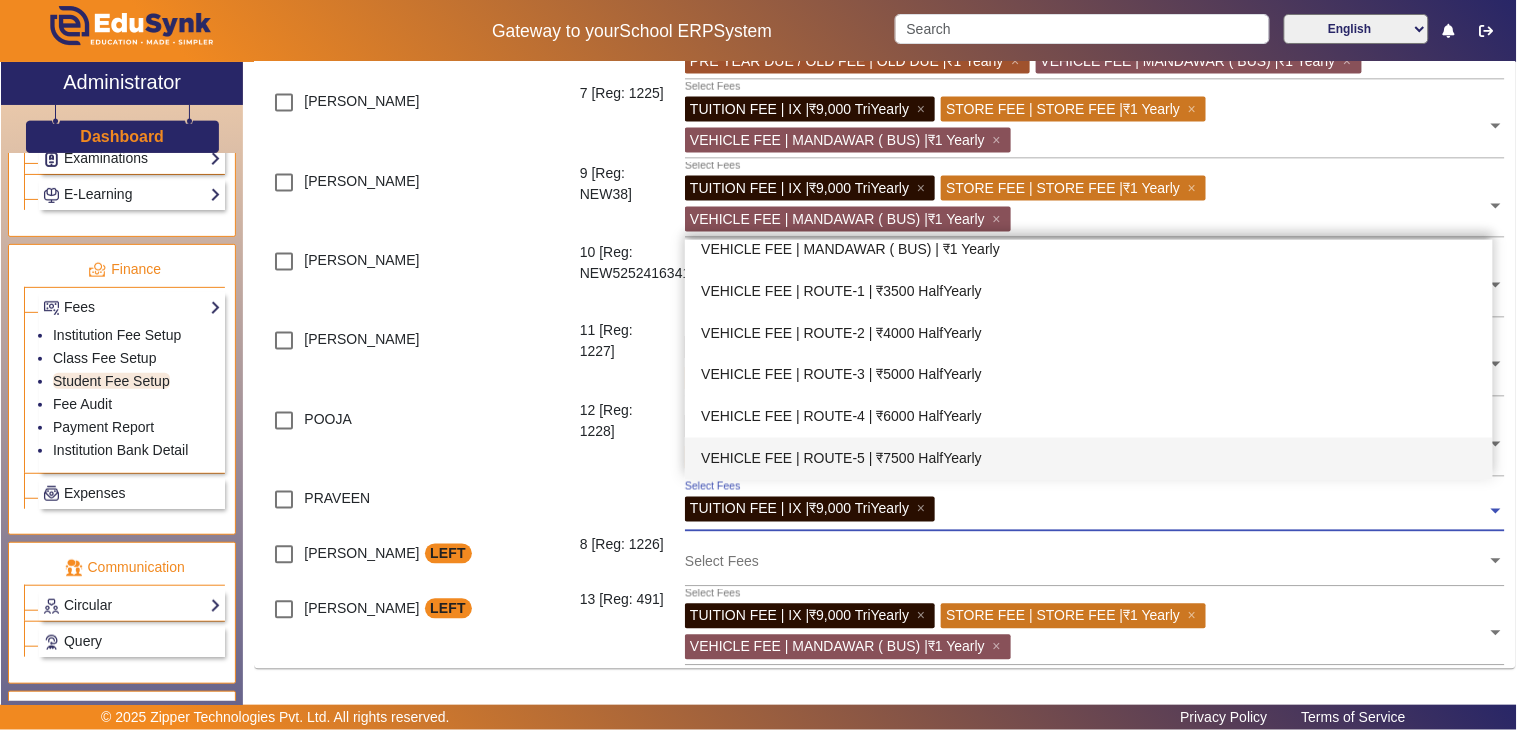 click on "VEHICLE FEE | ROUTE-5 | ₹7500 HalfYearly" at bounding box center [1089, 459] 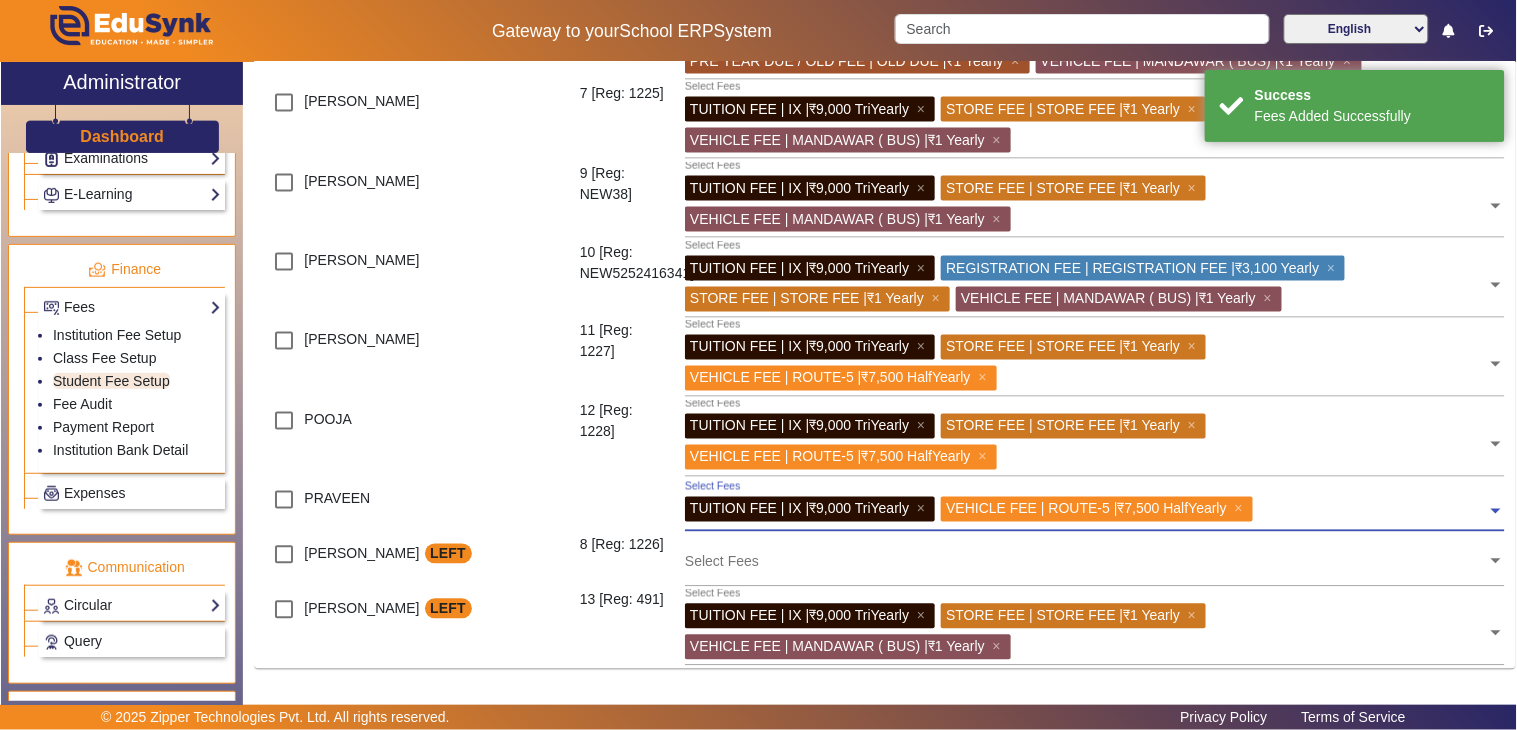 click 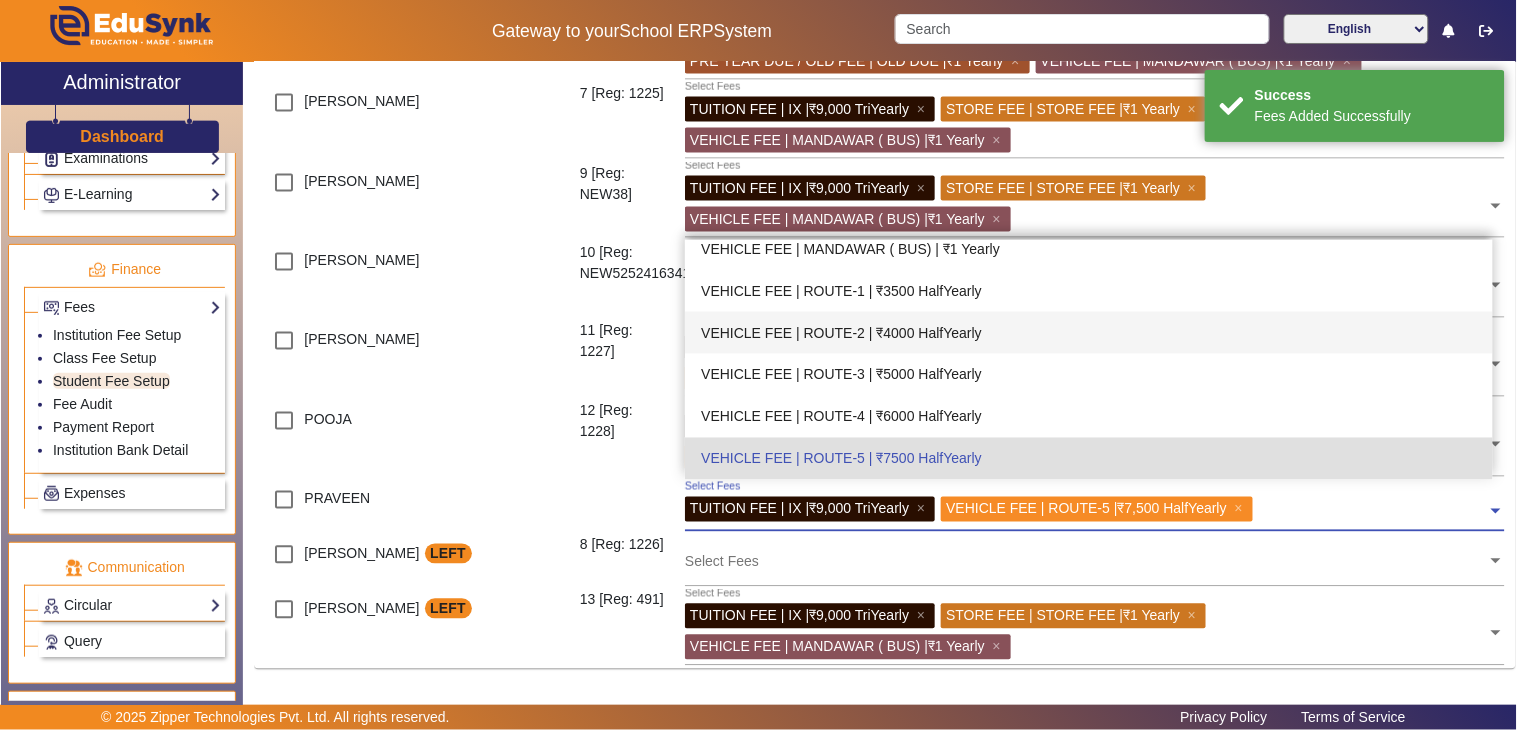 scroll, scrollTop: 630, scrollLeft: 0, axis: vertical 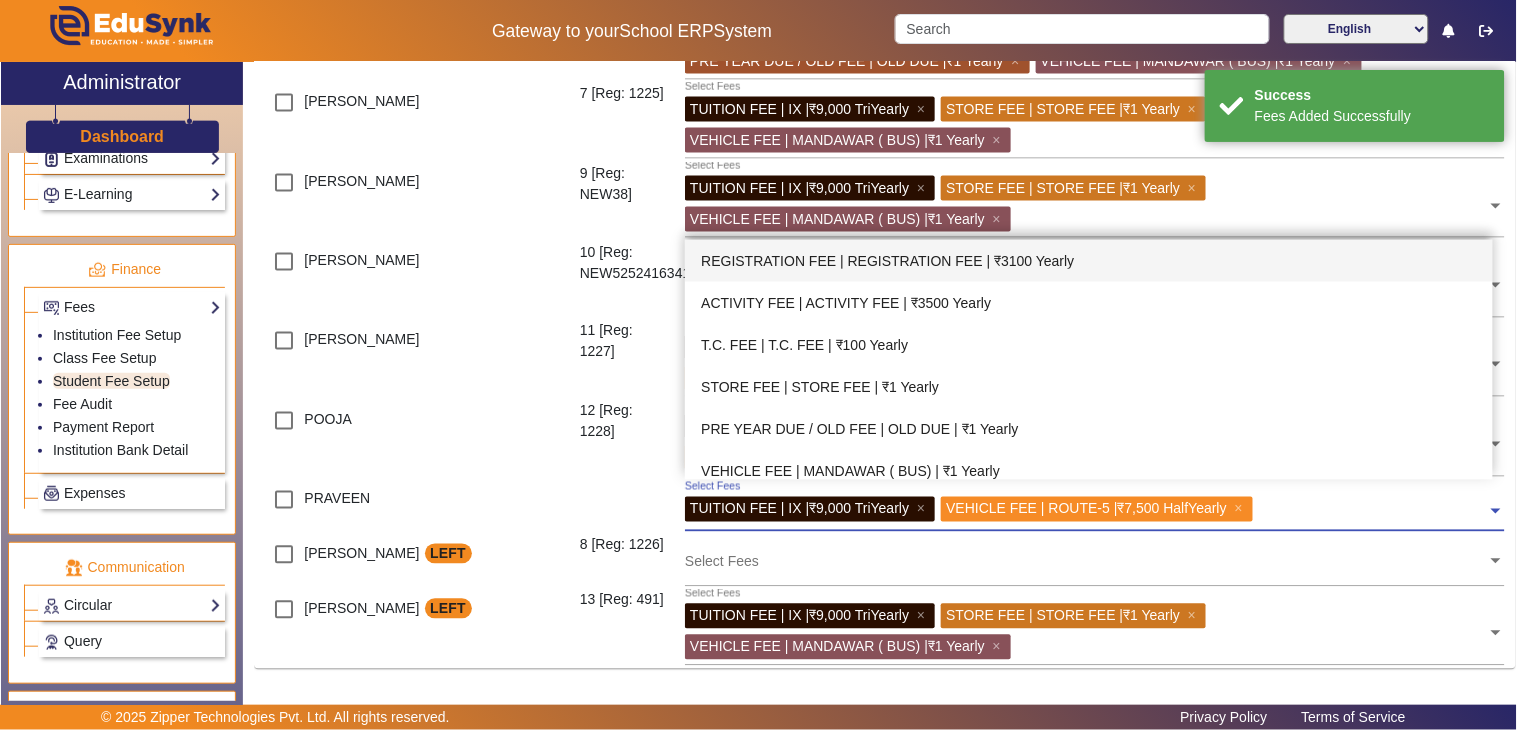 click on "REGISTRATION FEE | REGISTRATION FEE | ₹3100 Yearly" at bounding box center [1089, 261] 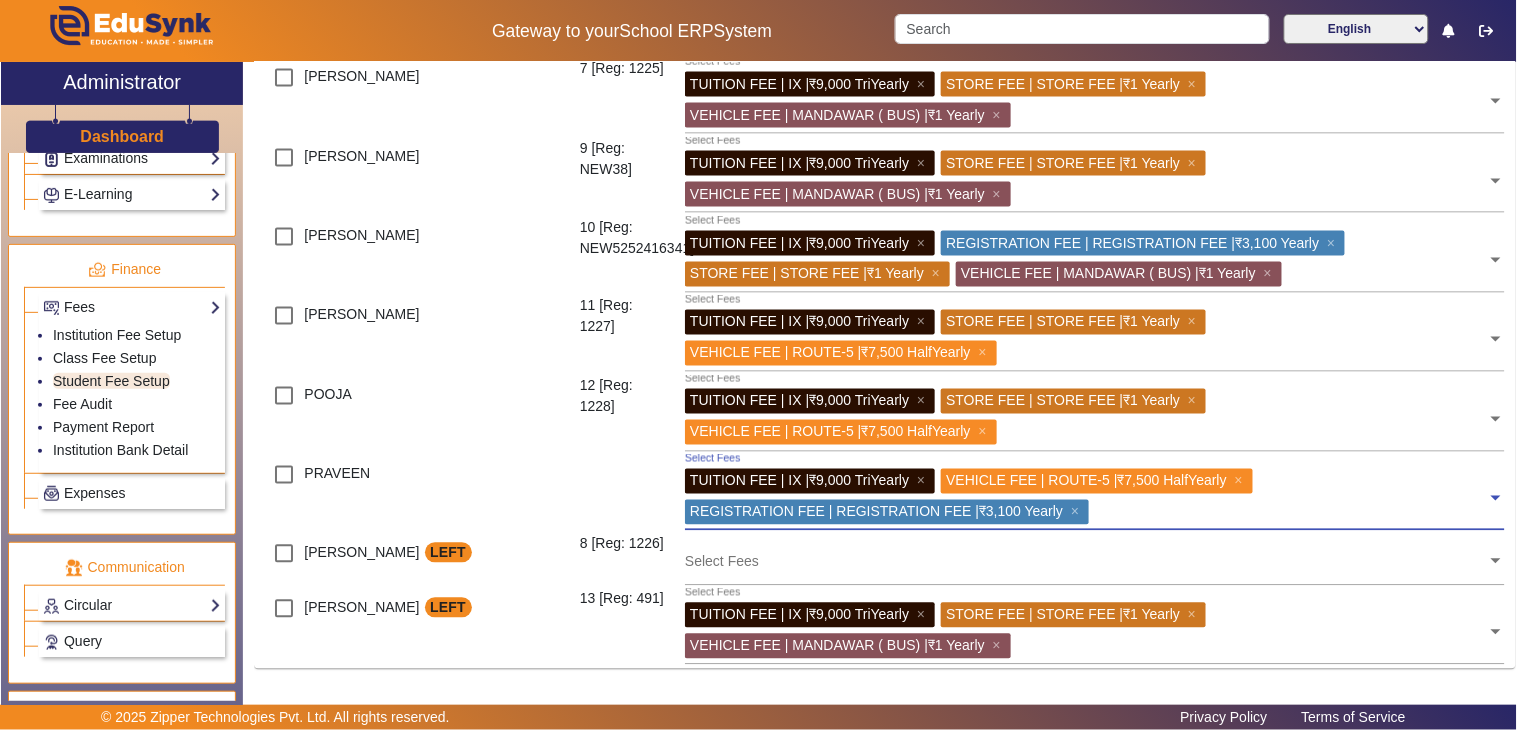 scroll, scrollTop: 0, scrollLeft: 0, axis: both 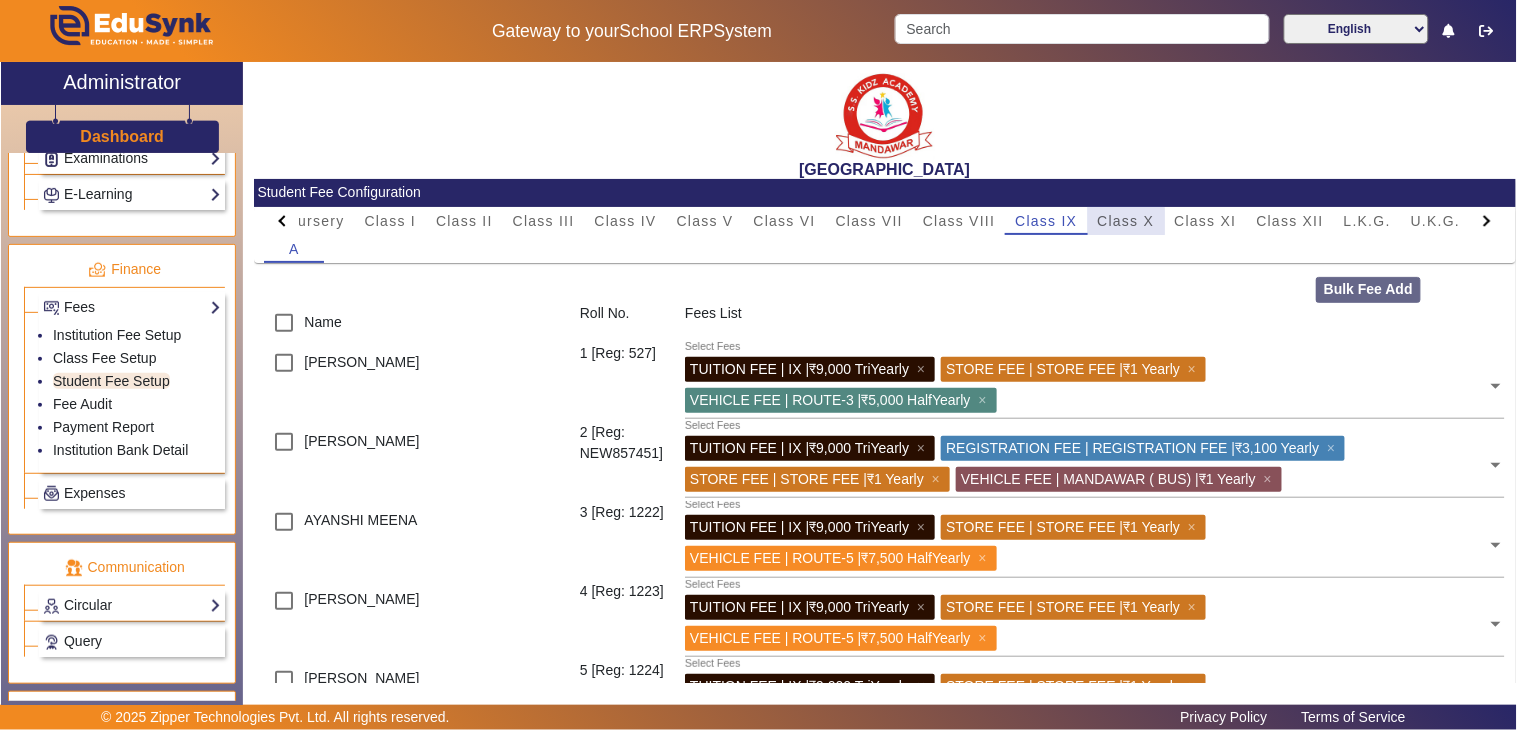click on "Class X" at bounding box center [1126, 221] 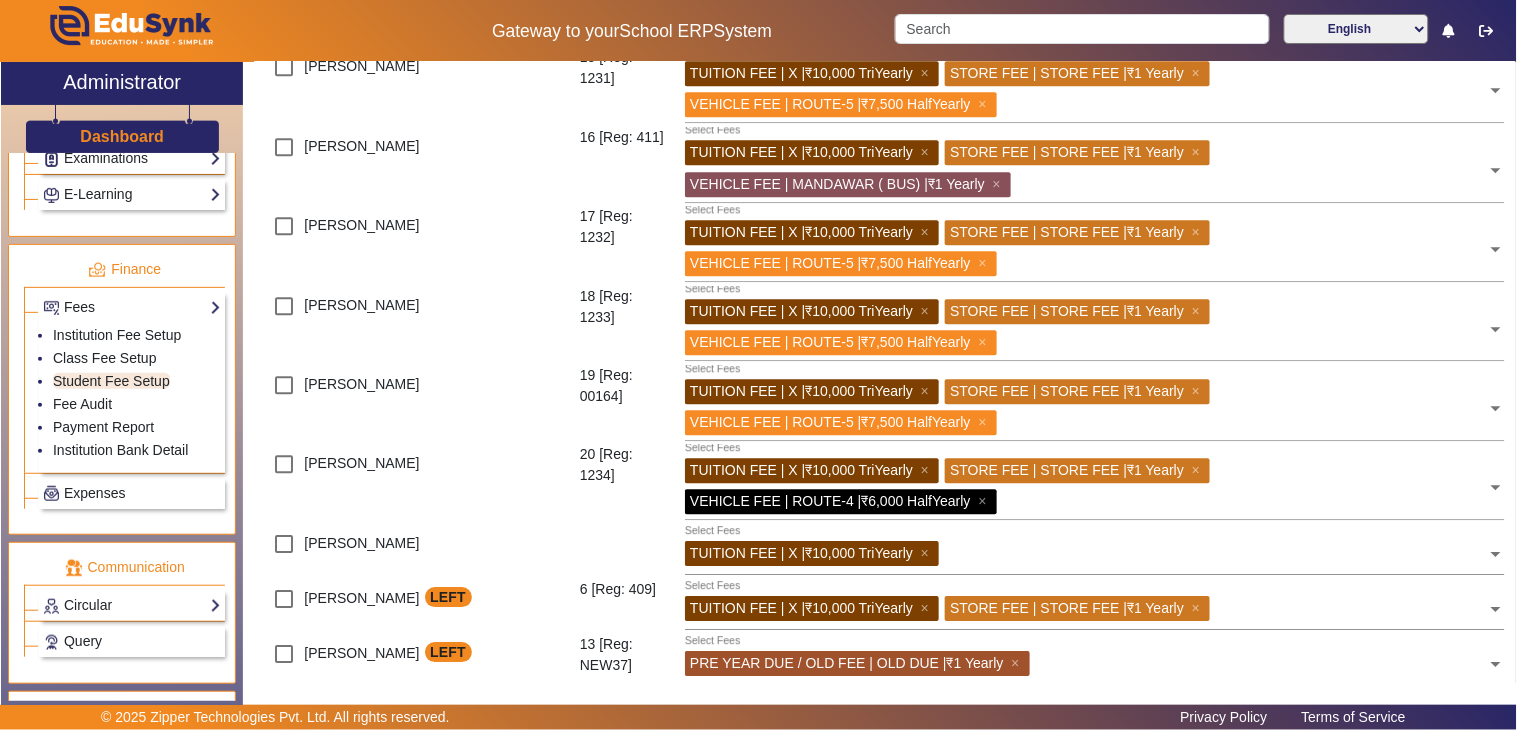 scroll, scrollTop: 1268, scrollLeft: 0, axis: vertical 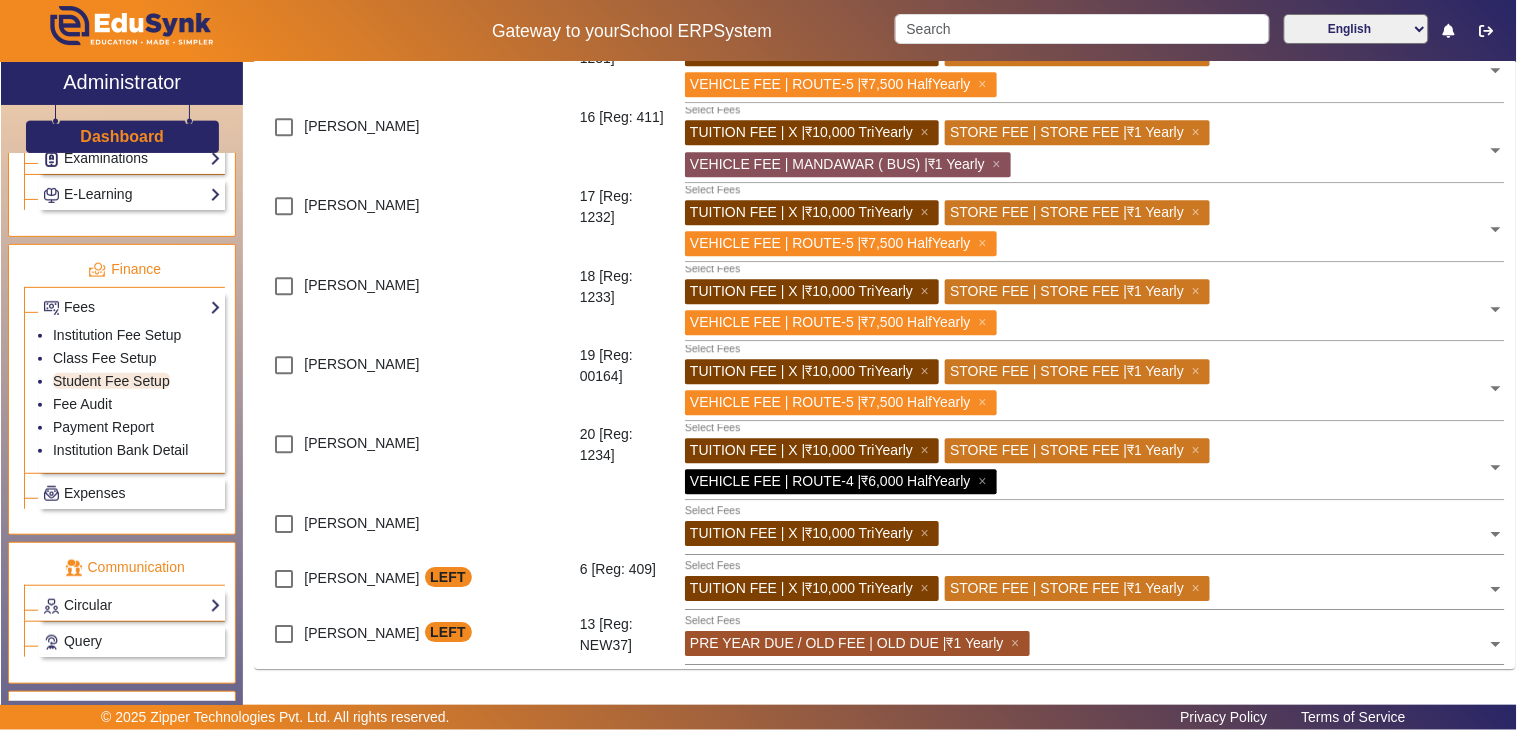 click 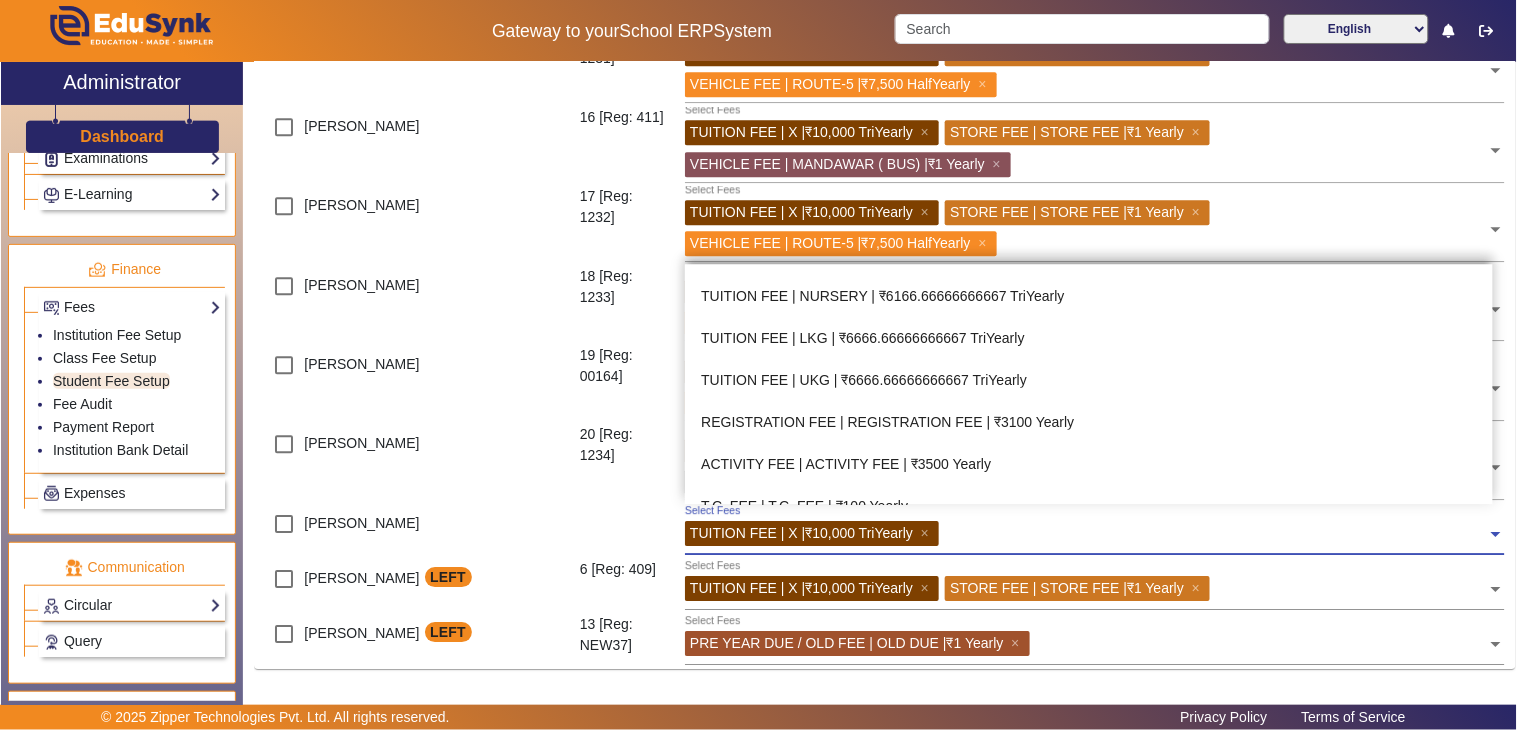 scroll, scrollTop: 852, scrollLeft: 0, axis: vertical 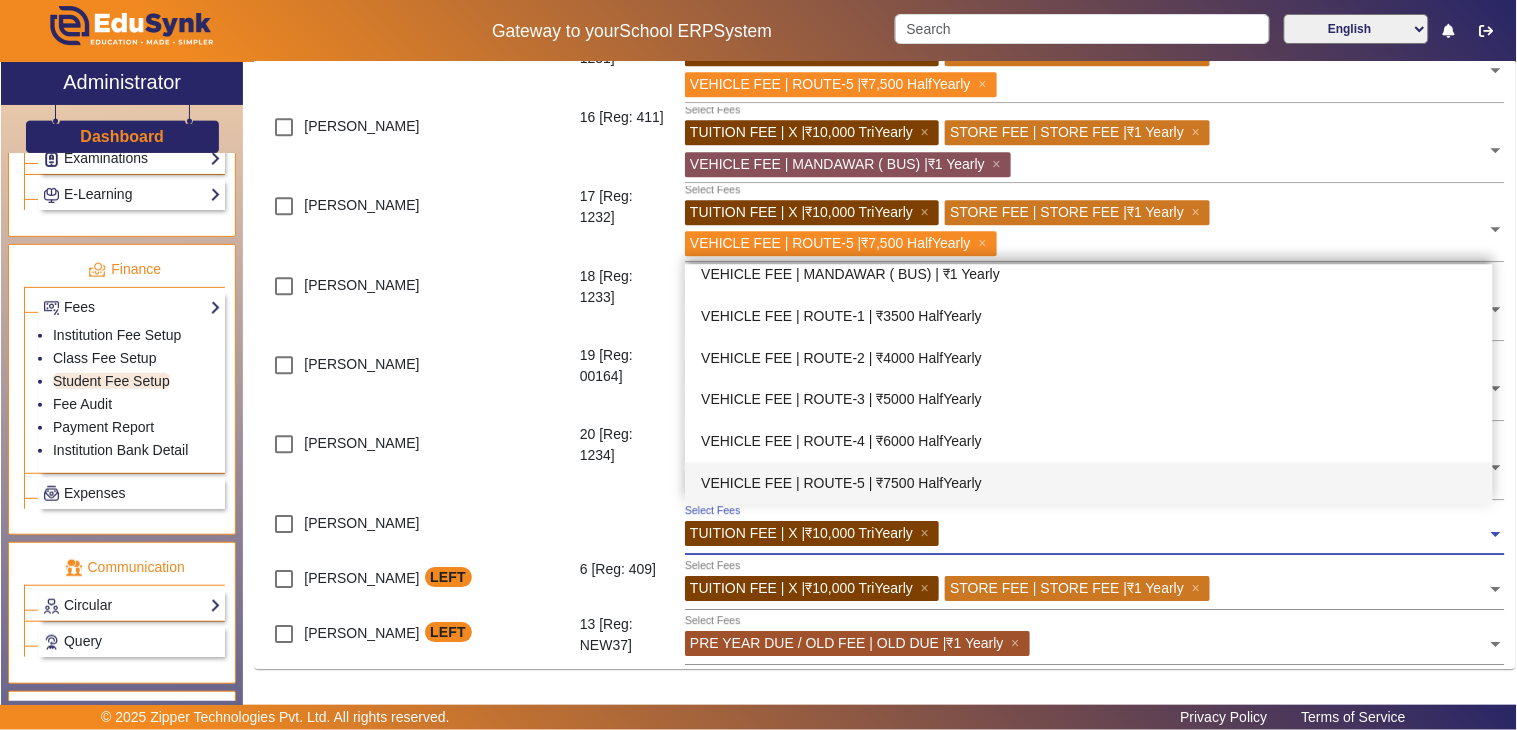 click on "VEHICLE FEE | ROUTE-5 | ₹7500 HalfYearly" at bounding box center (1089, 483) 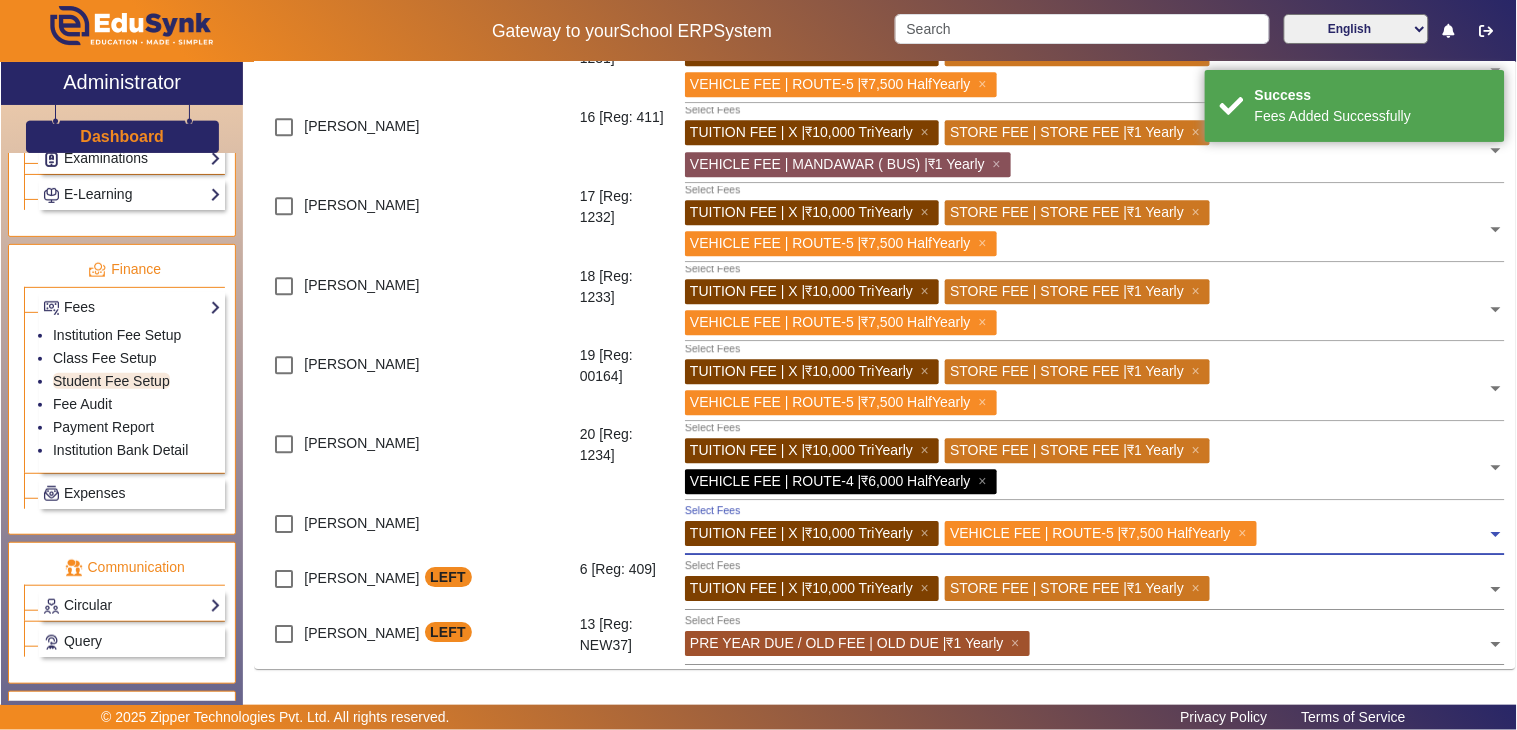 click 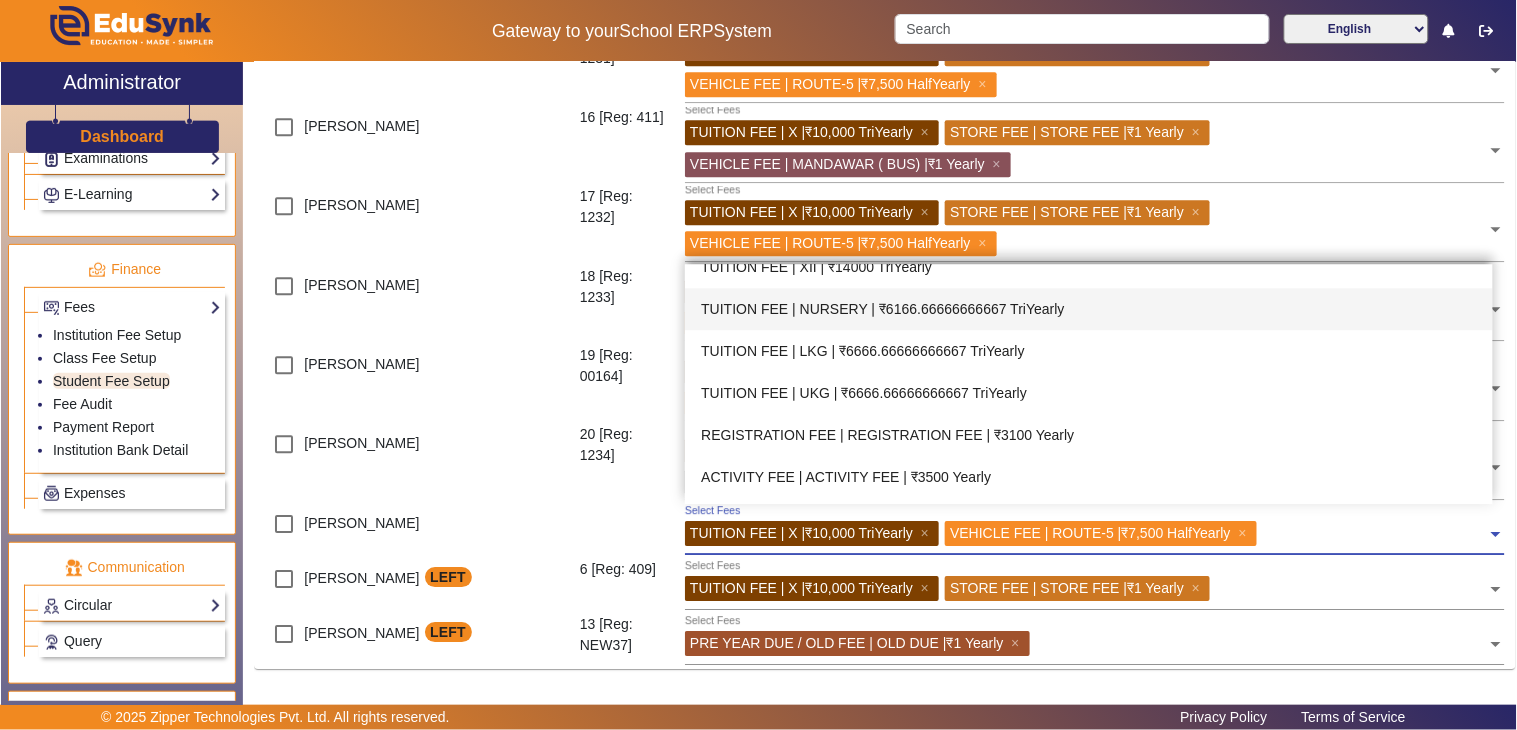 scroll, scrollTop: 518, scrollLeft: 0, axis: vertical 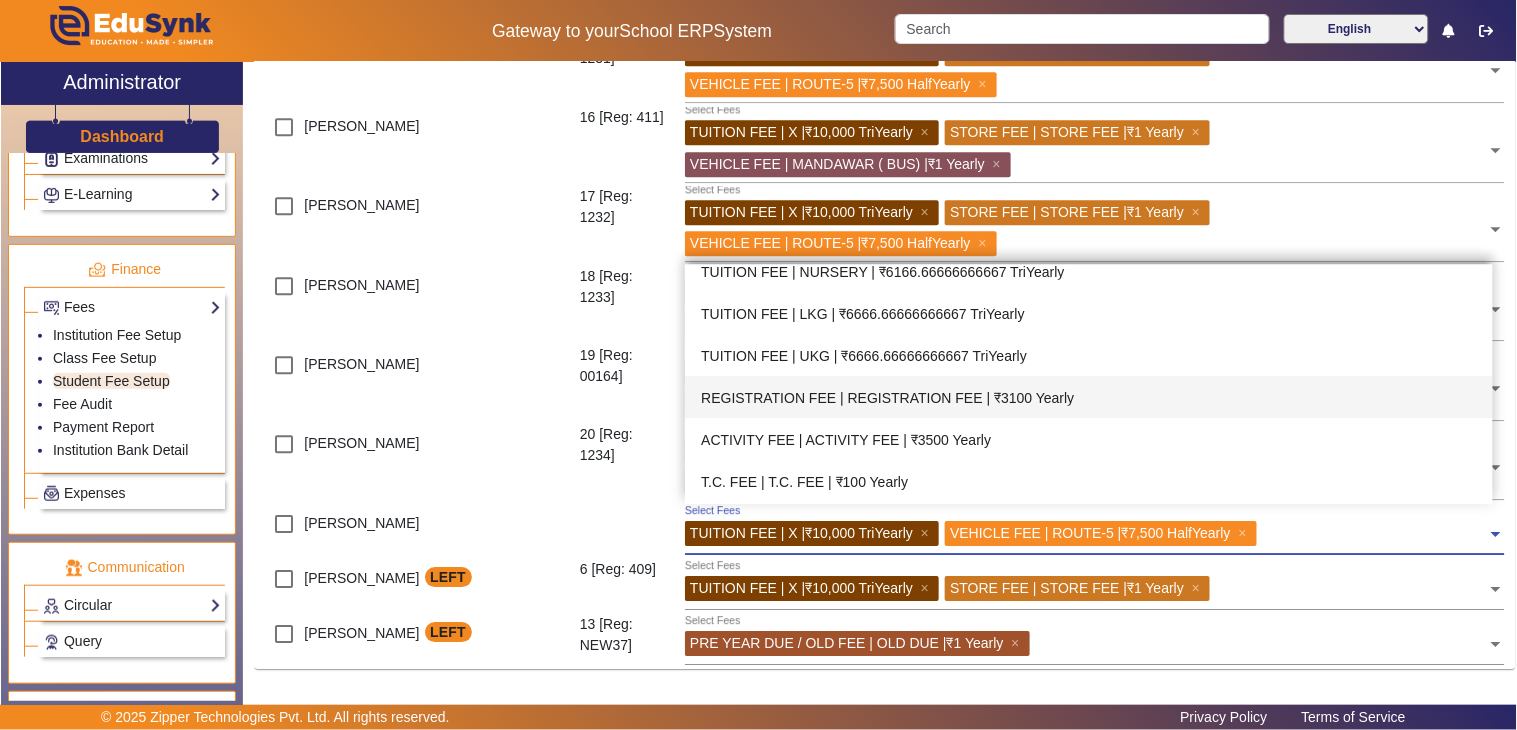 click on "REGISTRATION FEE | REGISTRATION FEE | ₹3100 Yearly" at bounding box center (1089, 397) 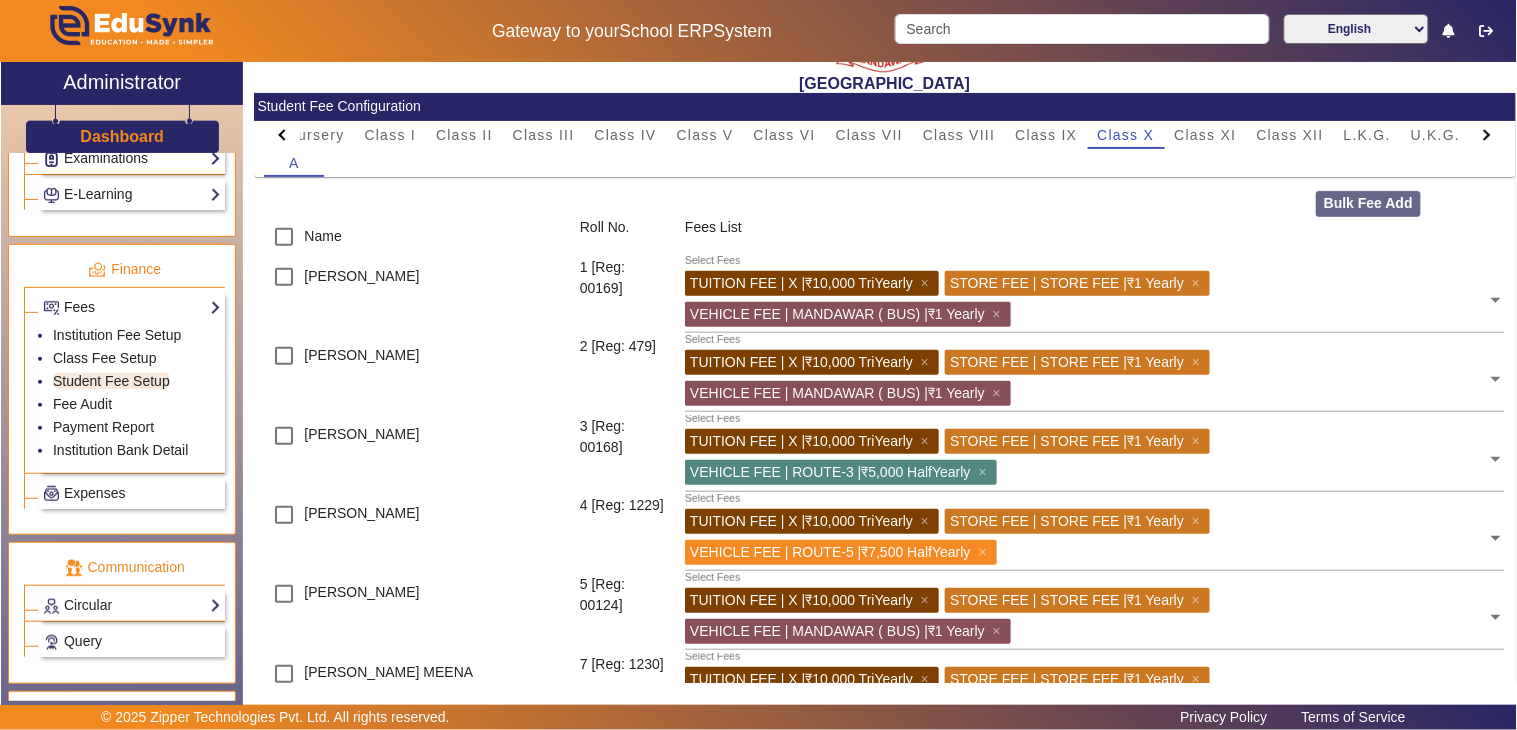 scroll, scrollTop: 0, scrollLeft: 0, axis: both 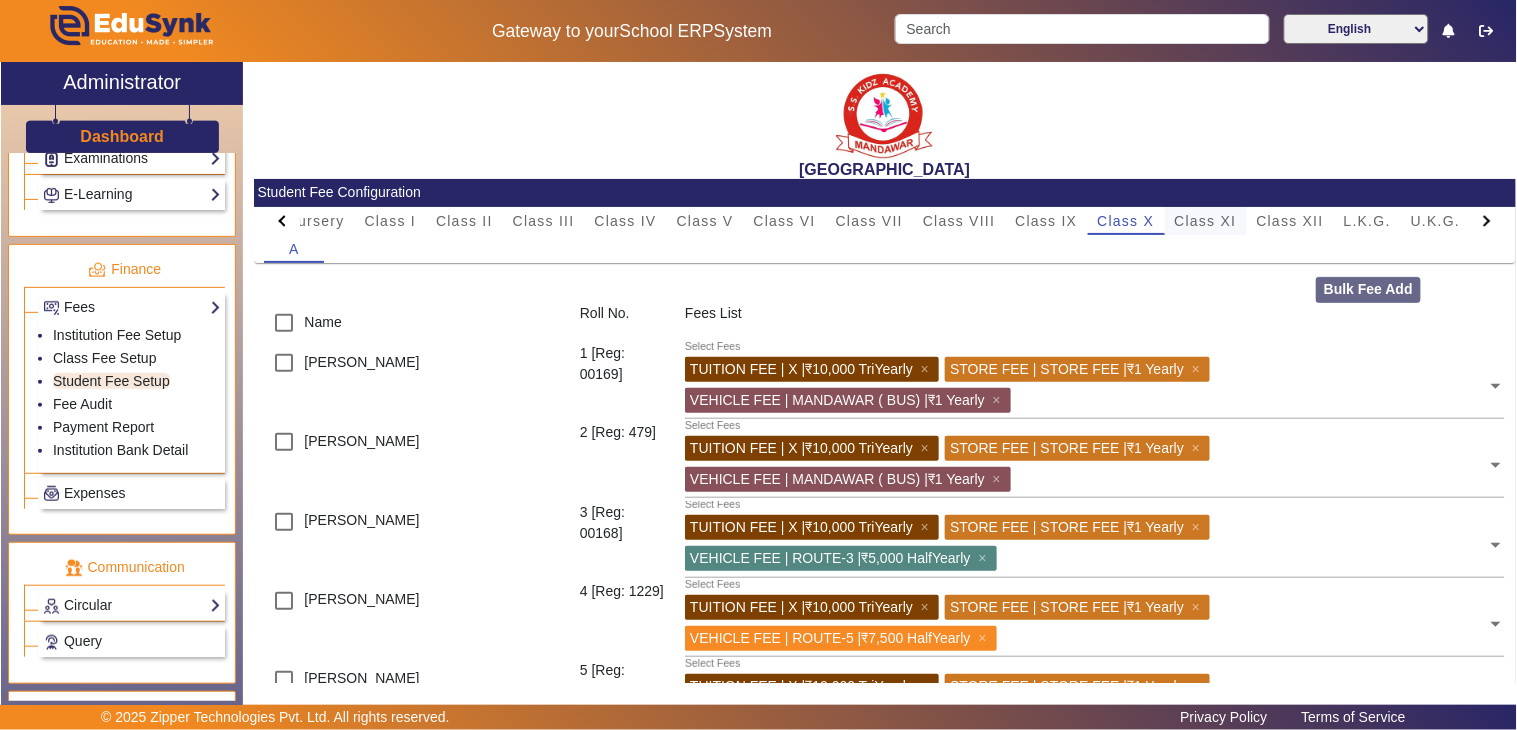 click on "Class XI" at bounding box center [1206, 221] 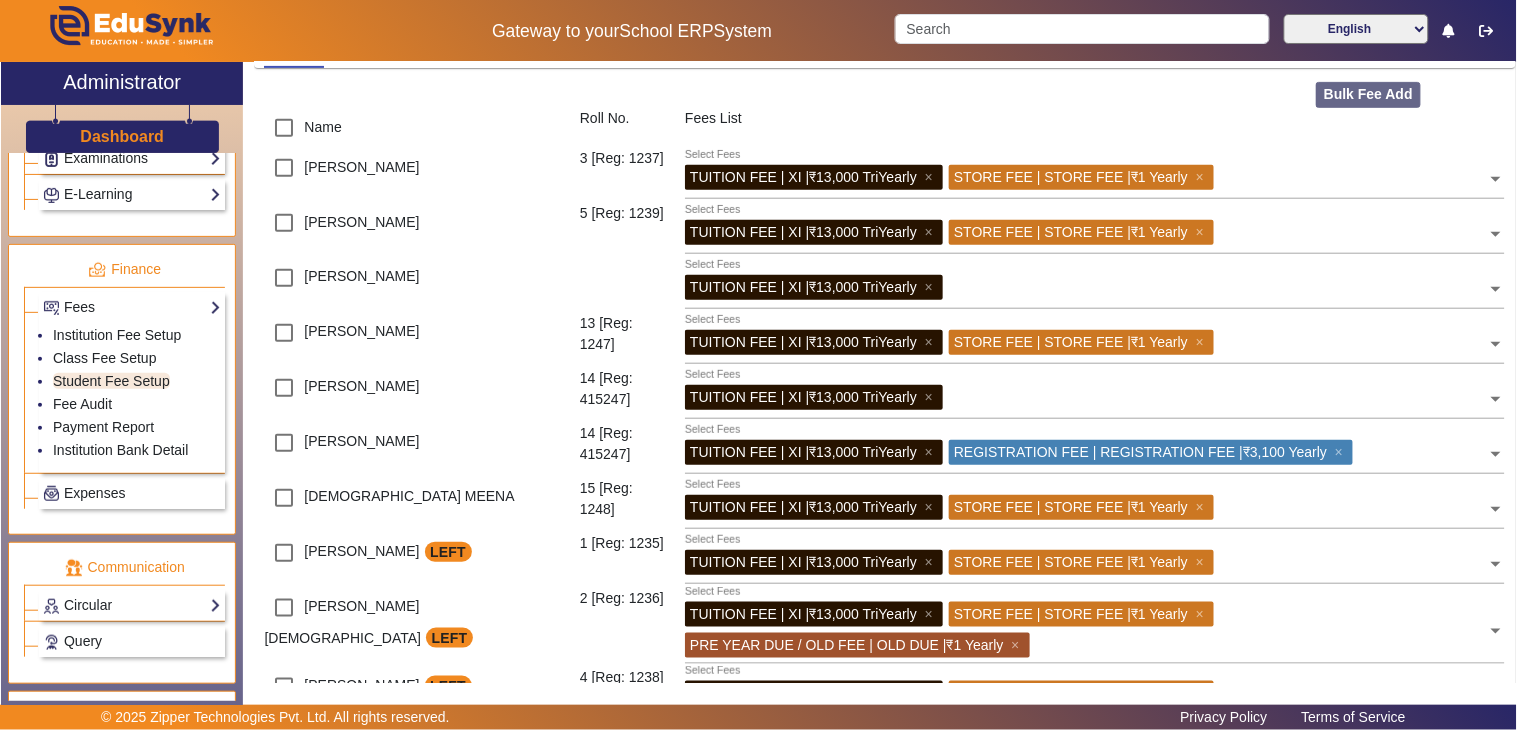 scroll, scrollTop: 222, scrollLeft: 0, axis: vertical 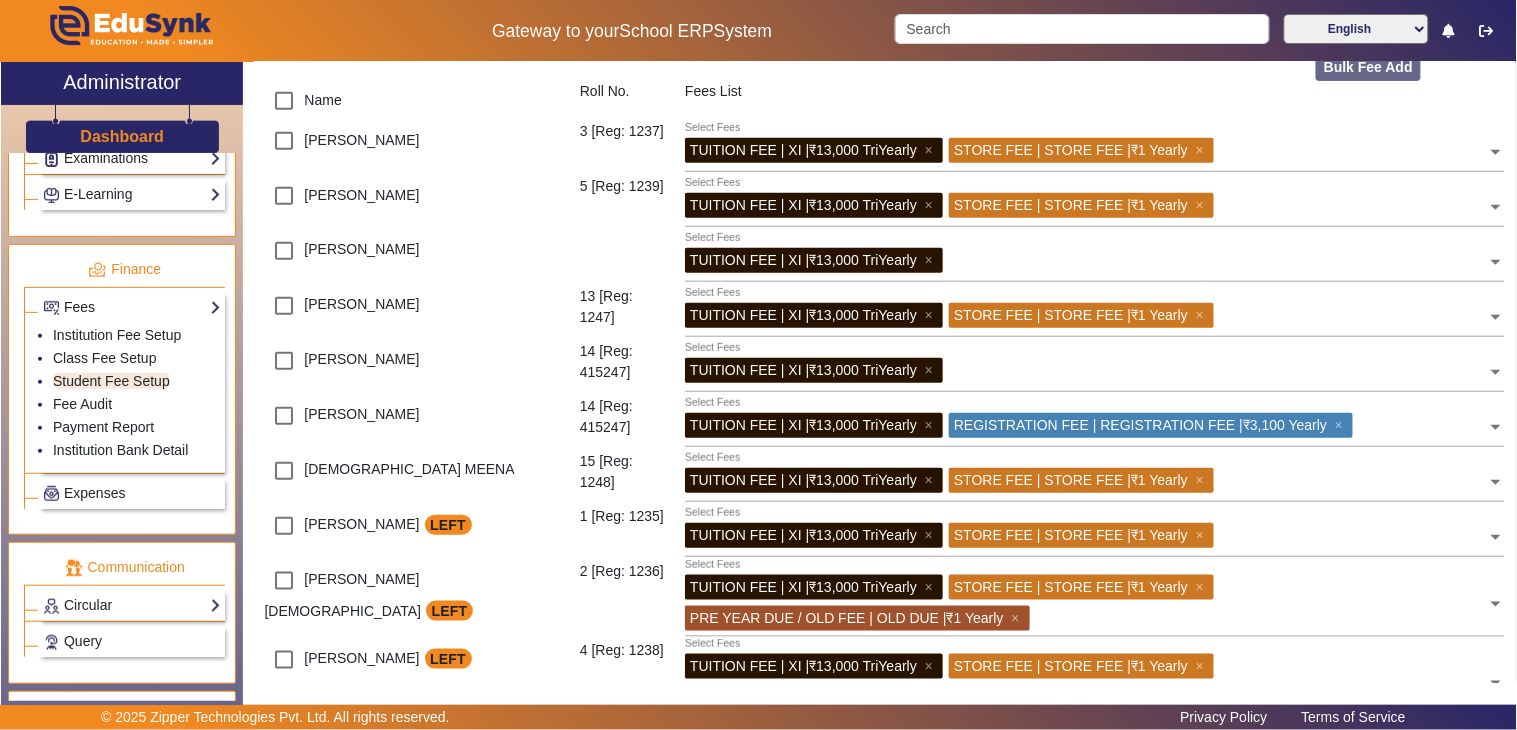 click 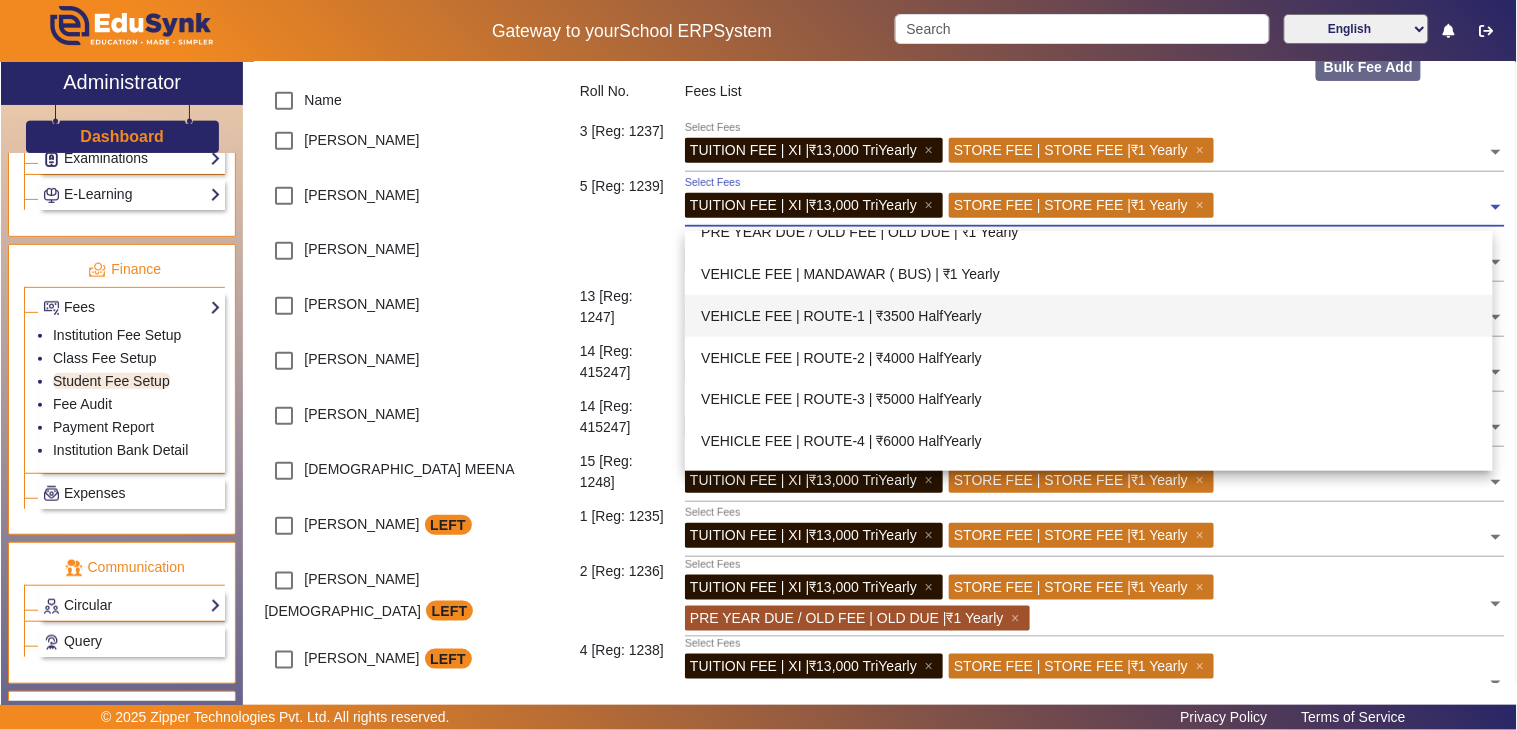 scroll, scrollTop: 851, scrollLeft: 0, axis: vertical 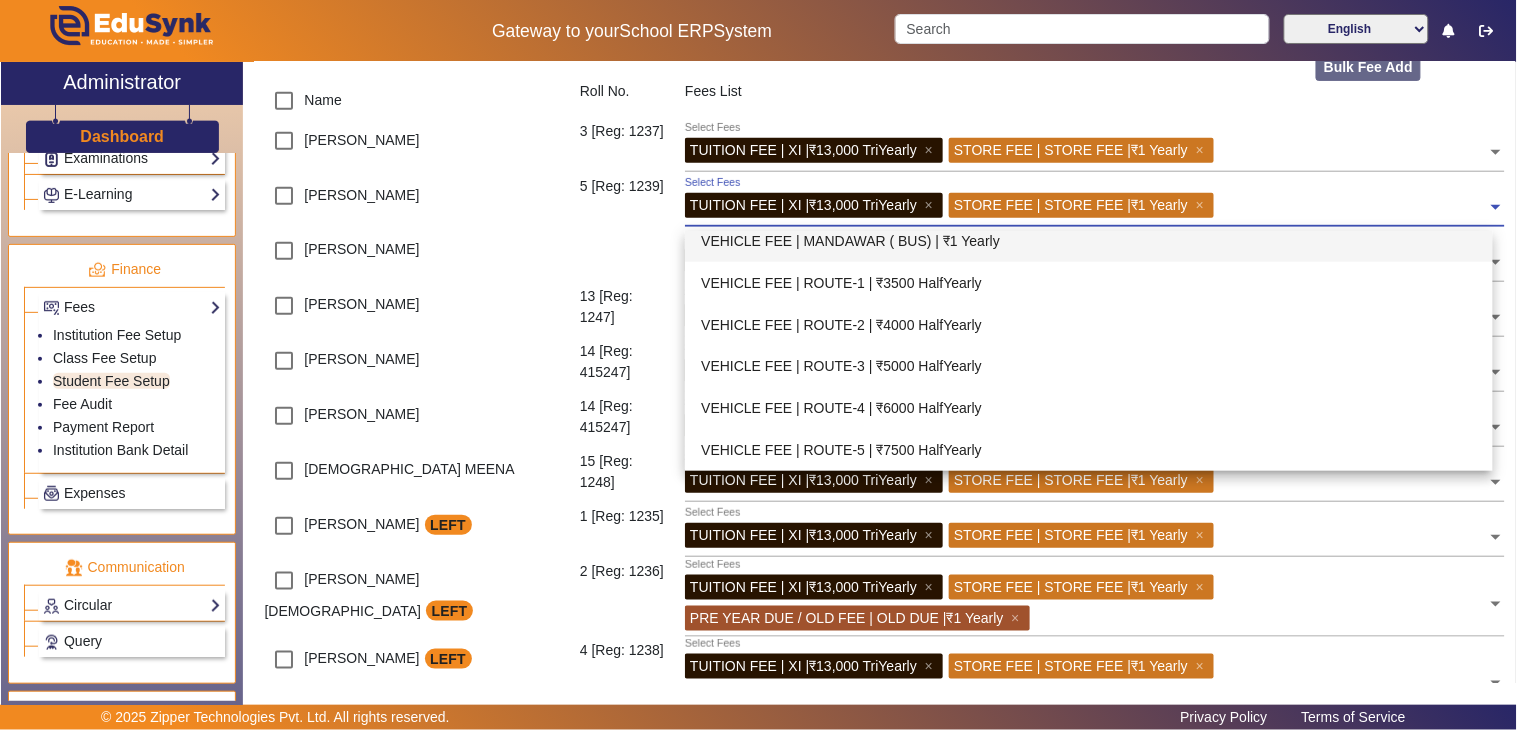 click on "VEHICLE FEE | MANDAWAR ( BUS) | ₹1 Yearly" at bounding box center (1089, 241) 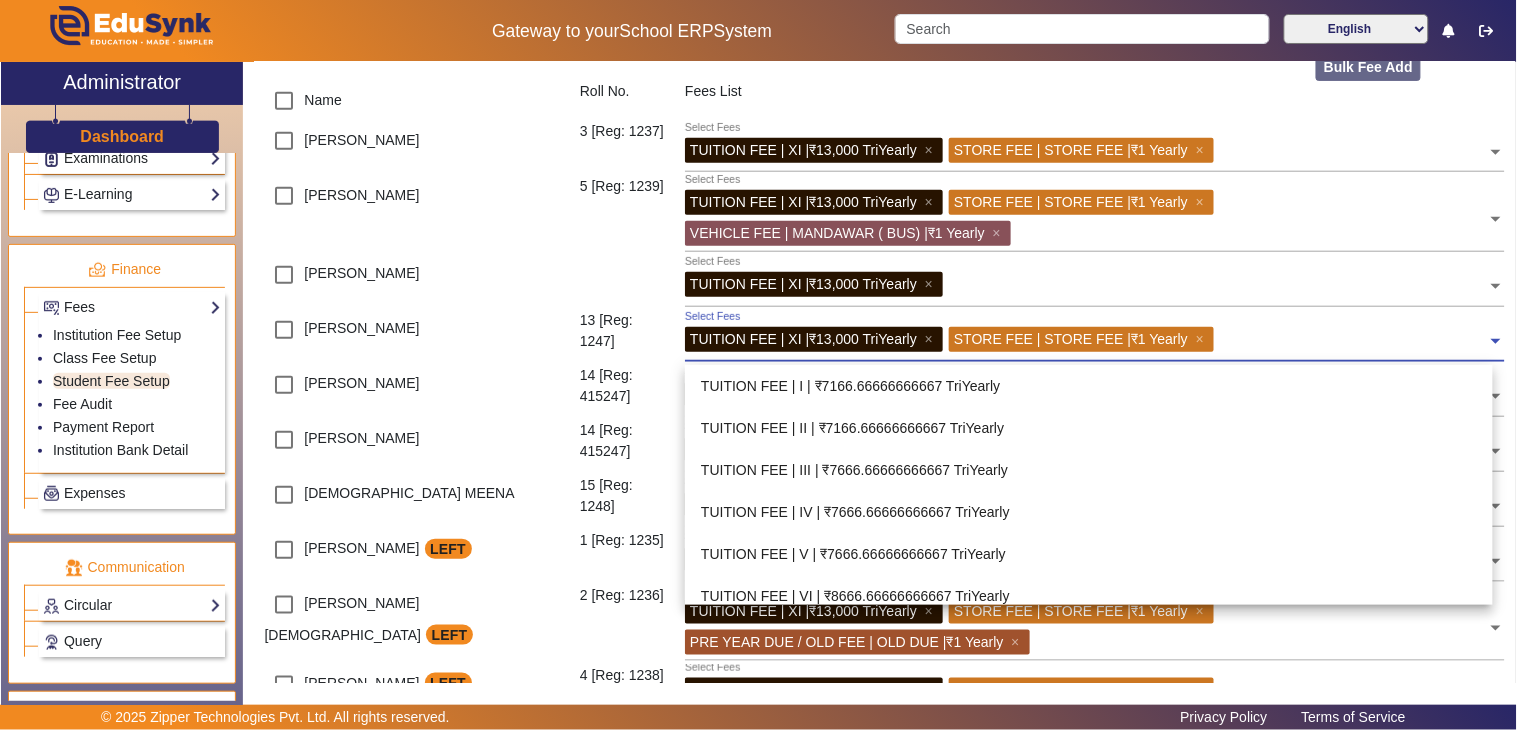 click 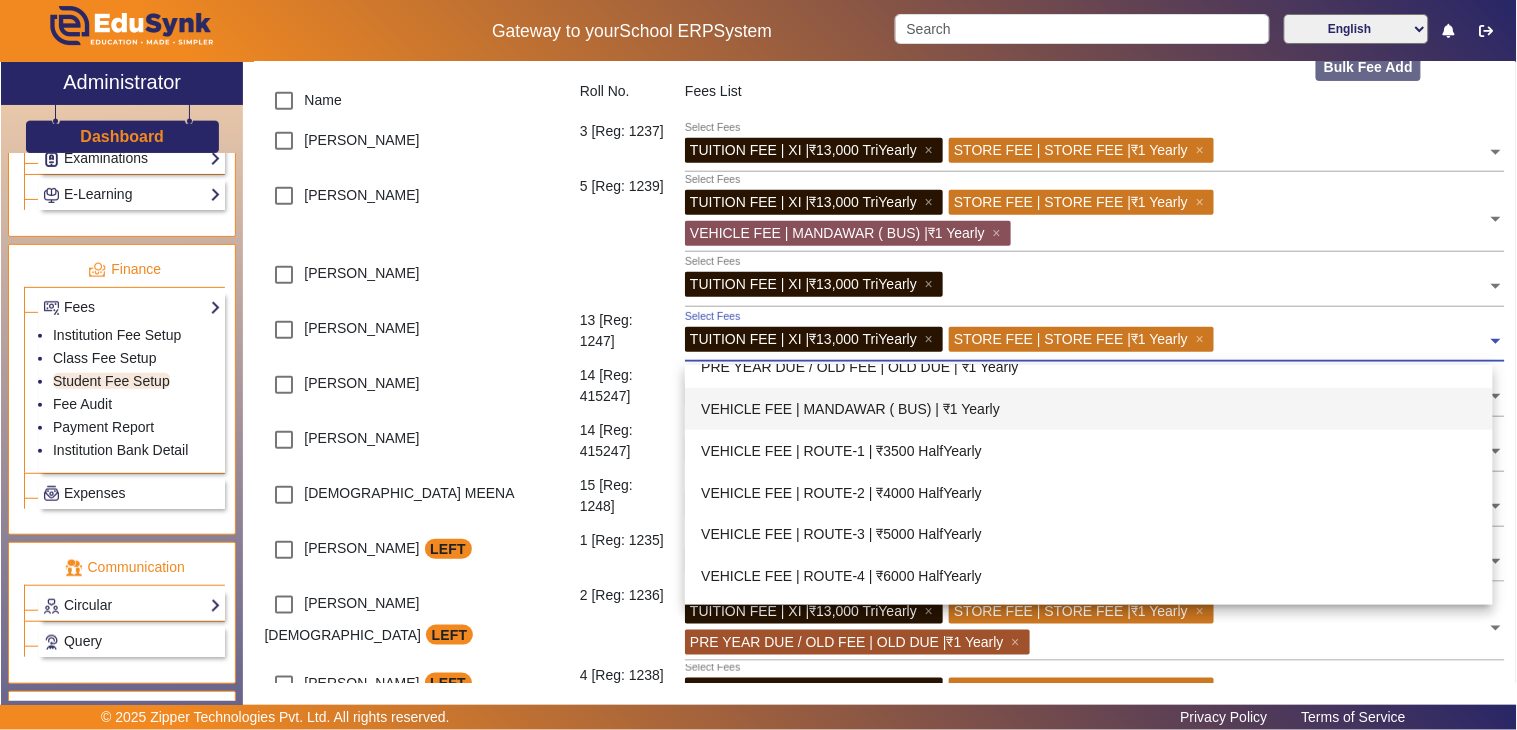scroll, scrollTop: 851, scrollLeft: 0, axis: vertical 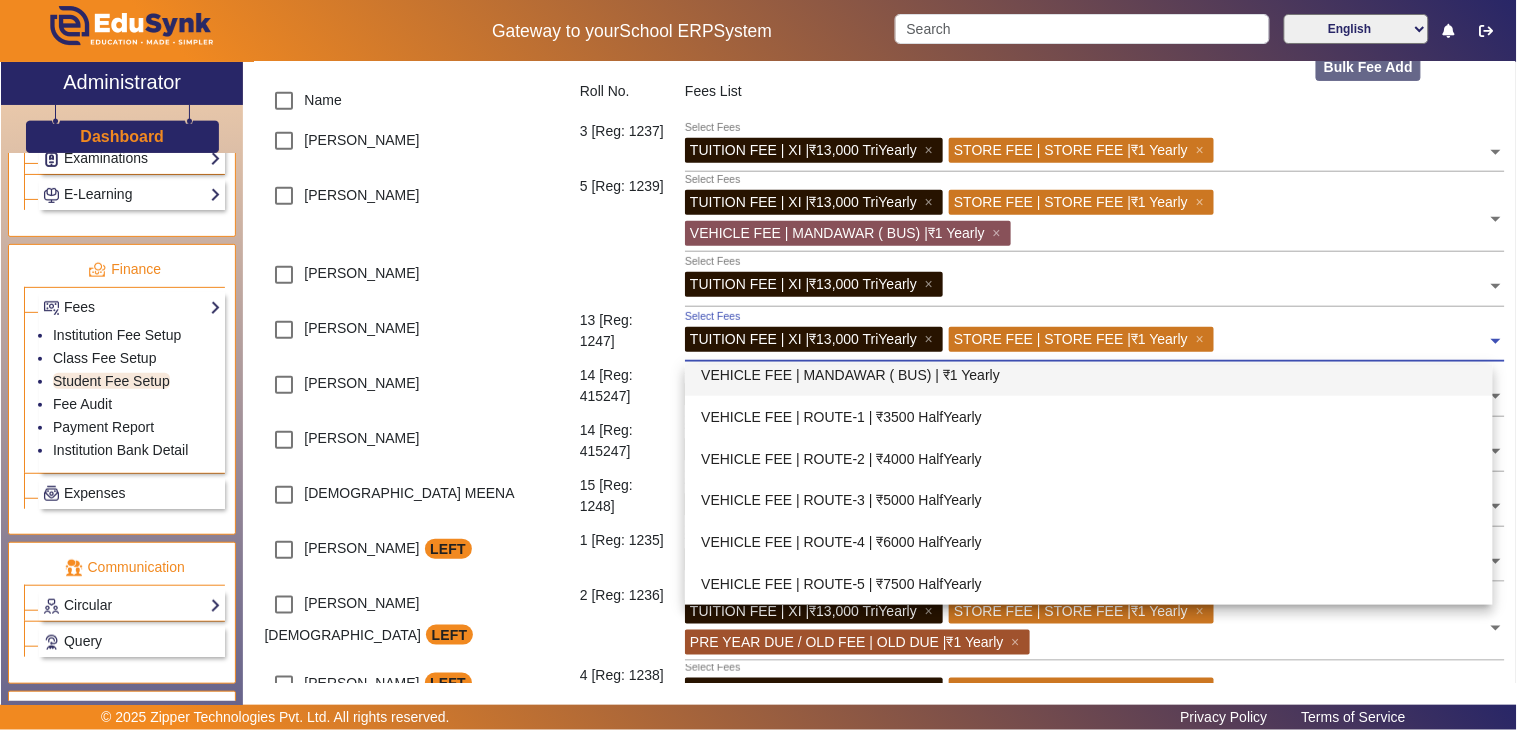 click on "VEHICLE FEE | MANDAWAR ( BUS) | ₹1 Yearly" at bounding box center (1089, 375) 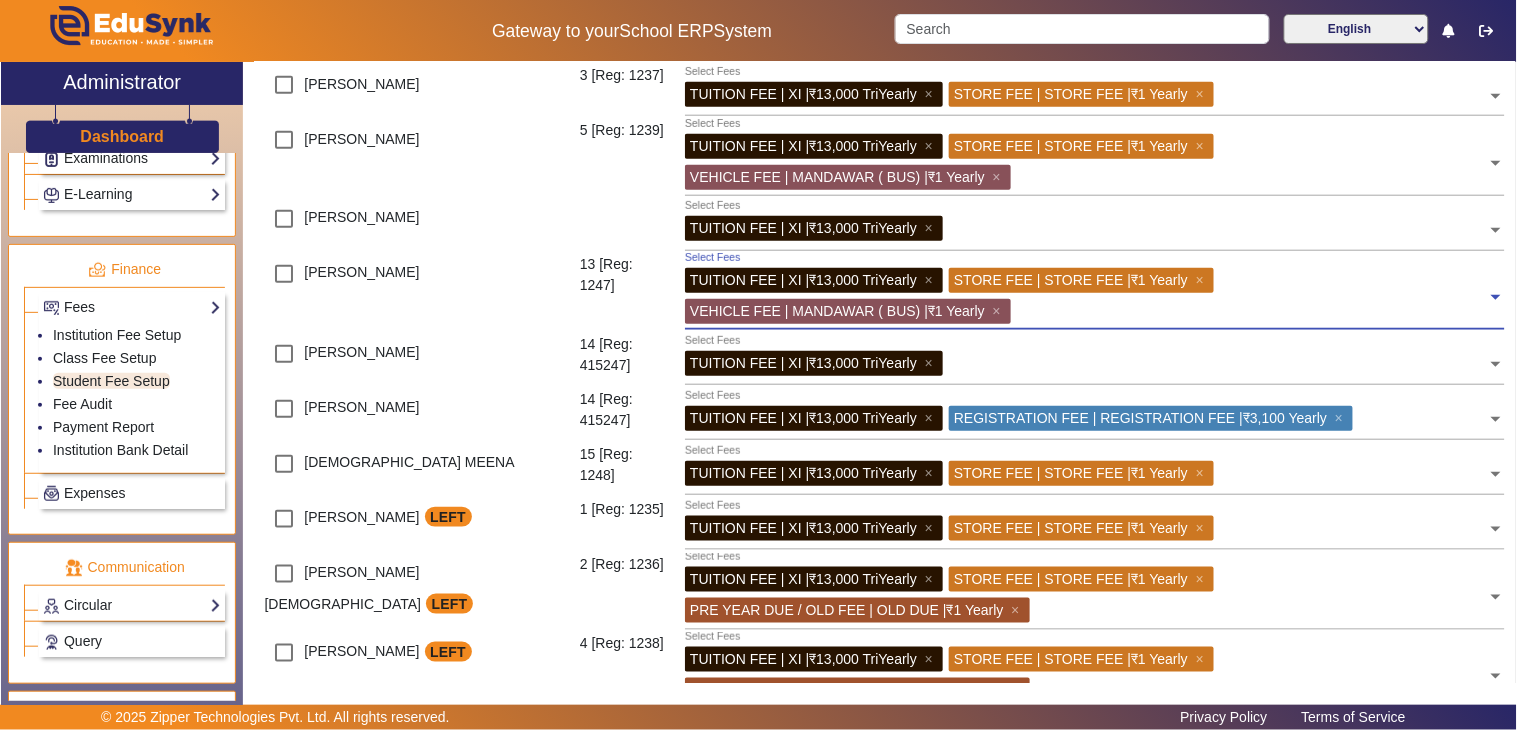 scroll, scrollTop: 333, scrollLeft: 0, axis: vertical 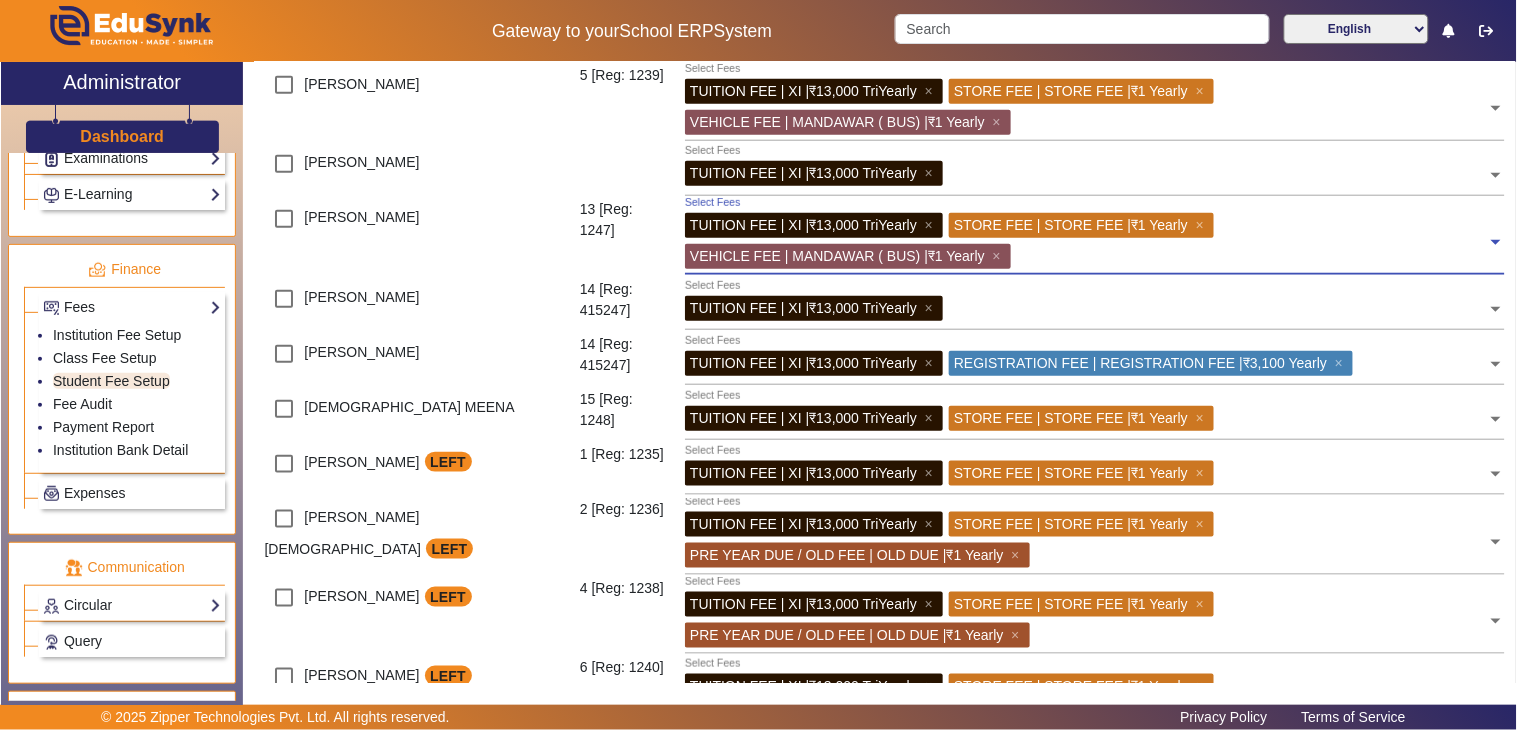 click 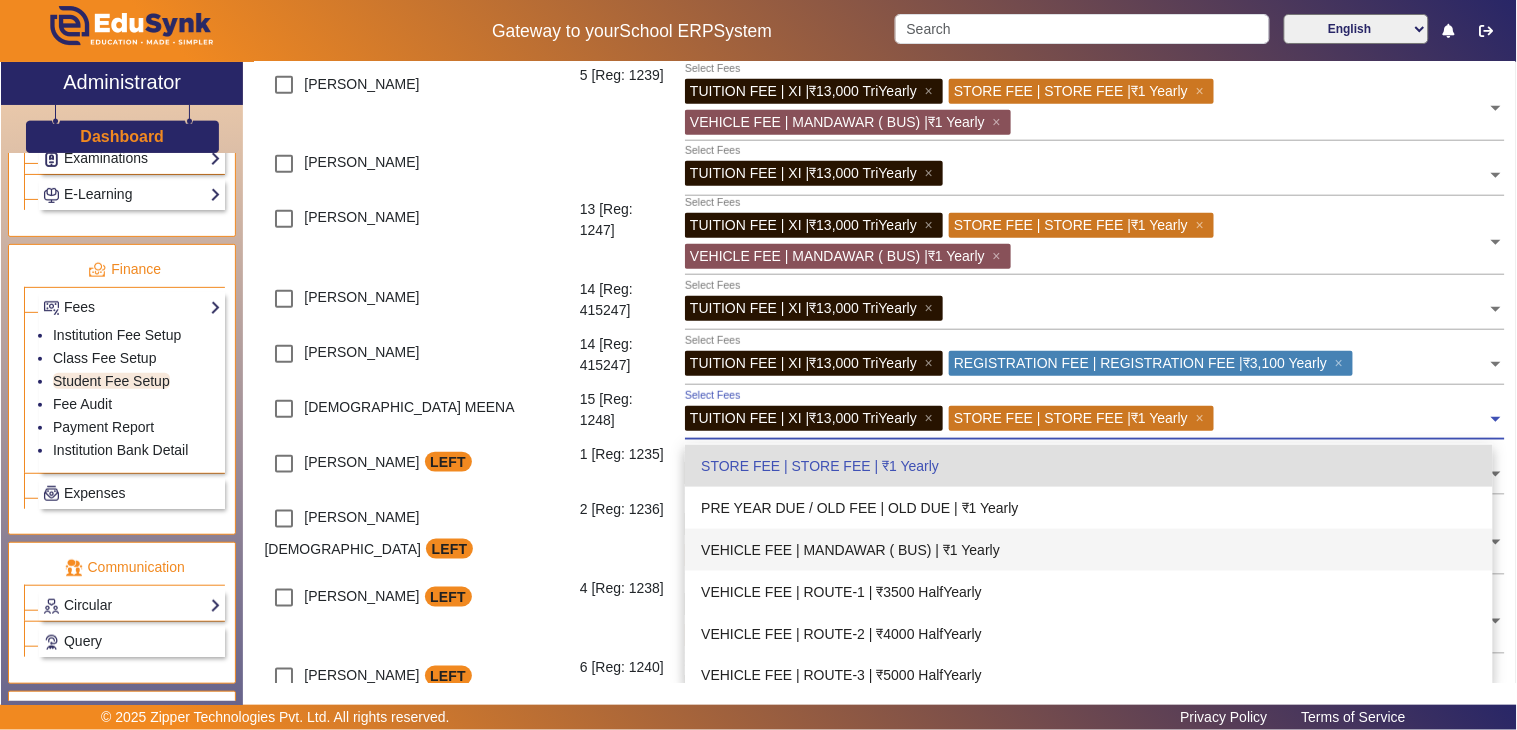 scroll, scrollTop: 852, scrollLeft: 0, axis: vertical 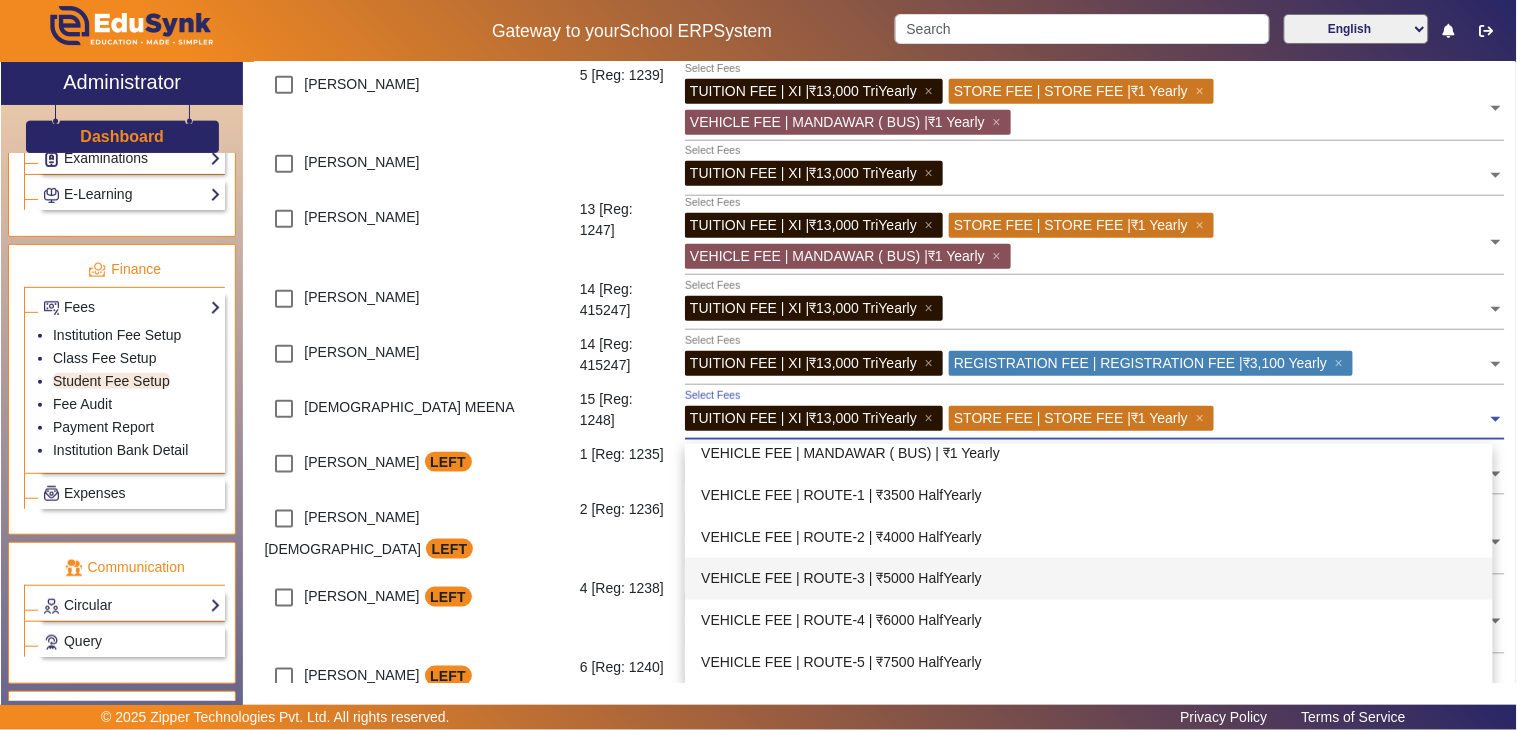 click on "VEHICLE FEE | ROUTE-3 | ₹5000 HalfYearly" at bounding box center [1089, 579] 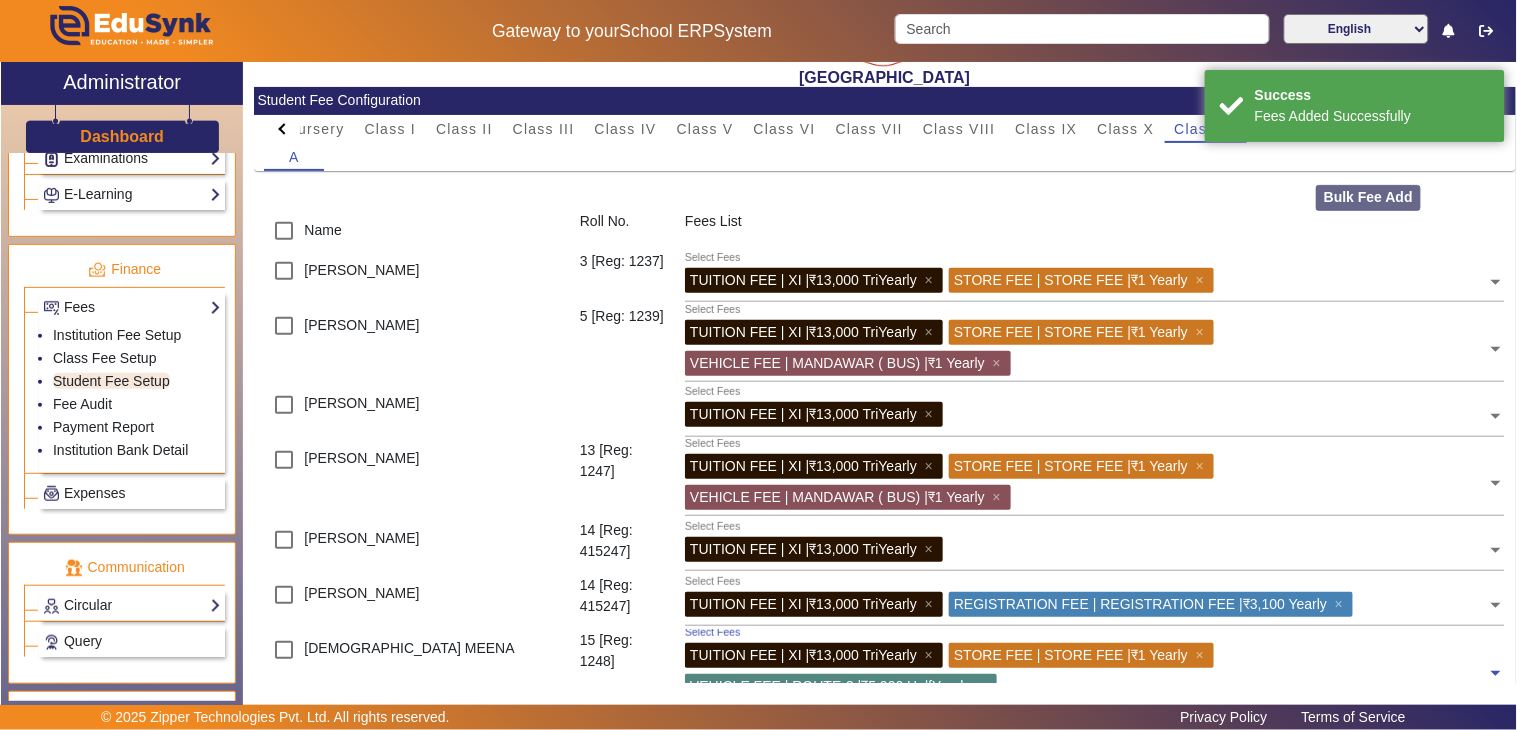 scroll, scrollTop: 0, scrollLeft: 0, axis: both 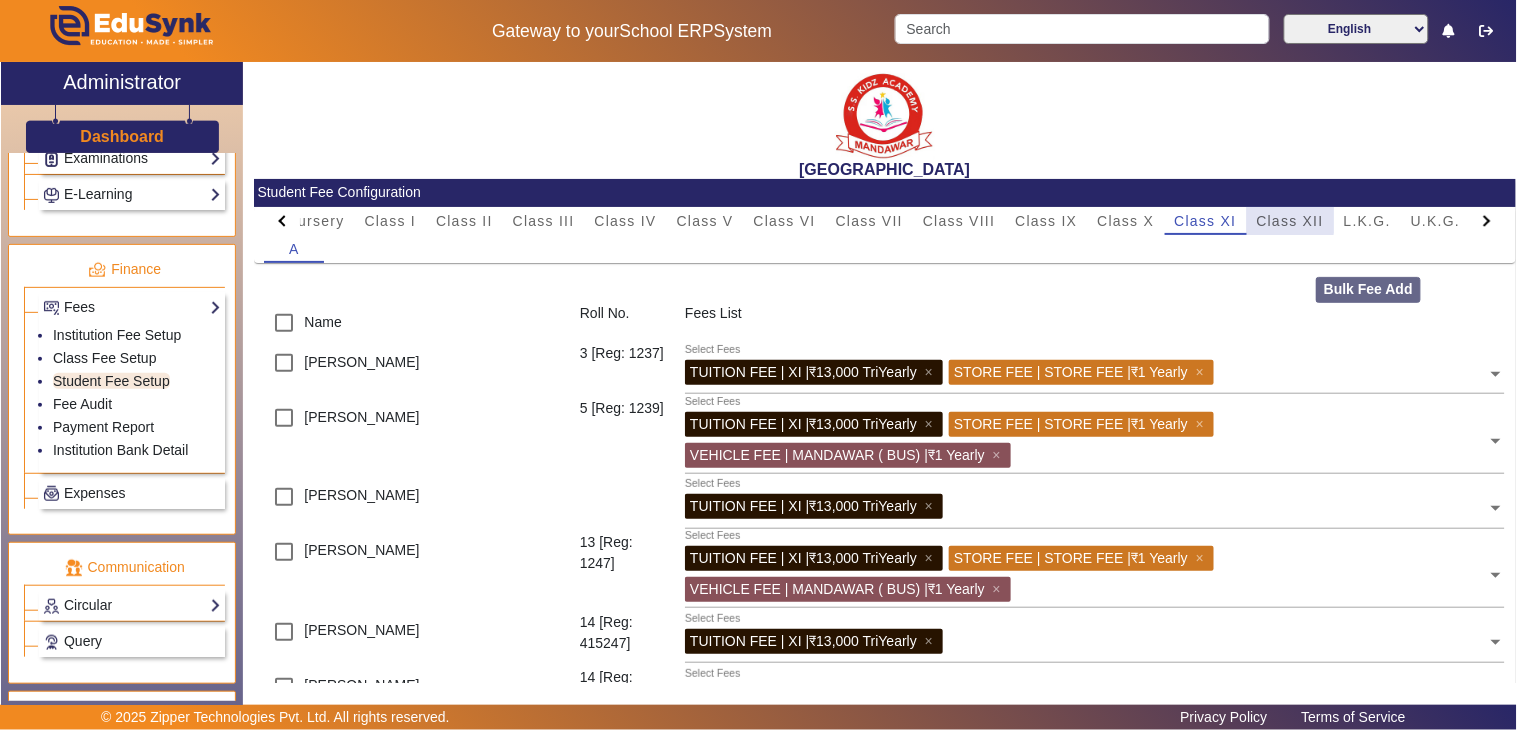 click on "Class XII" at bounding box center [1290, 221] 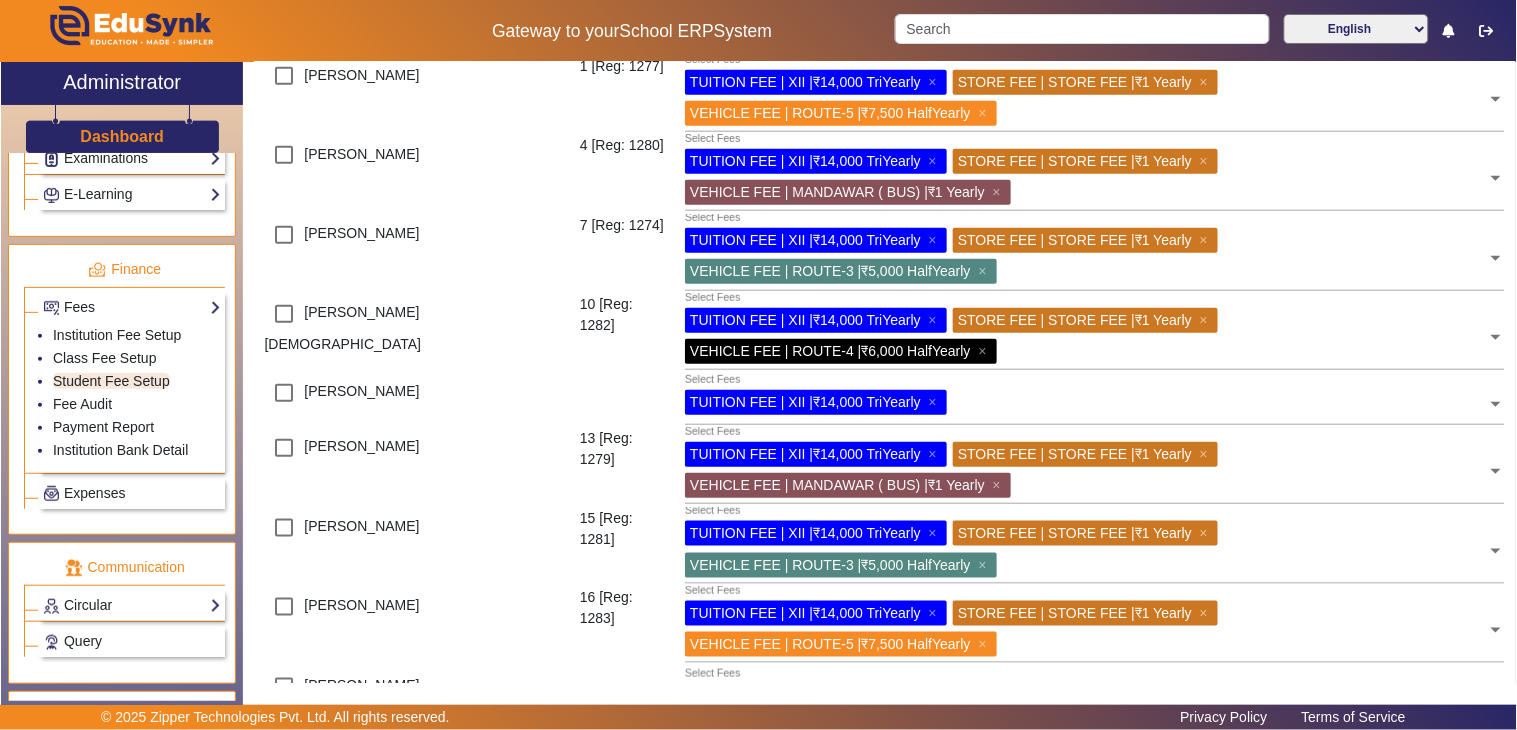 scroll, scrollTop: 333, scrollLeft: 0, axis: vertical 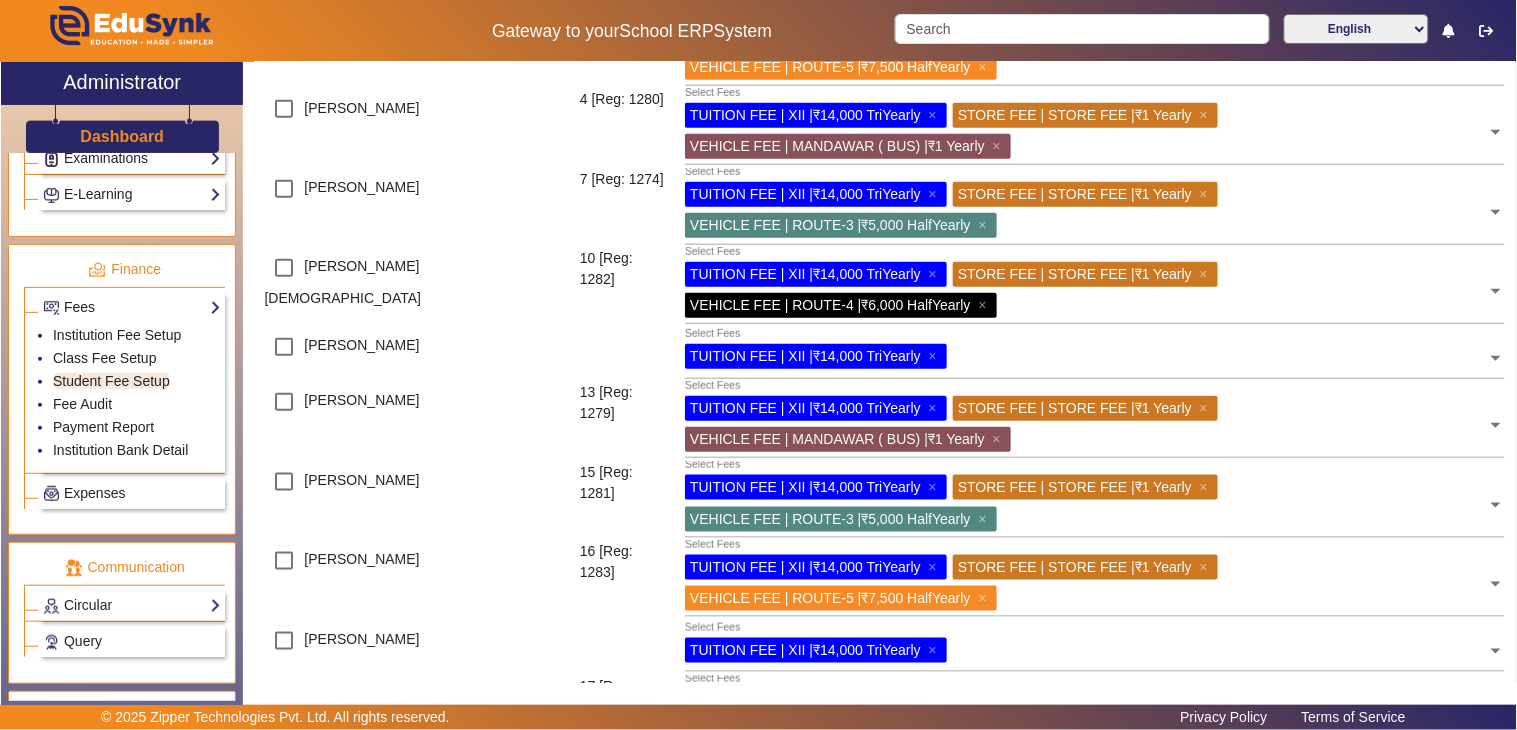 click 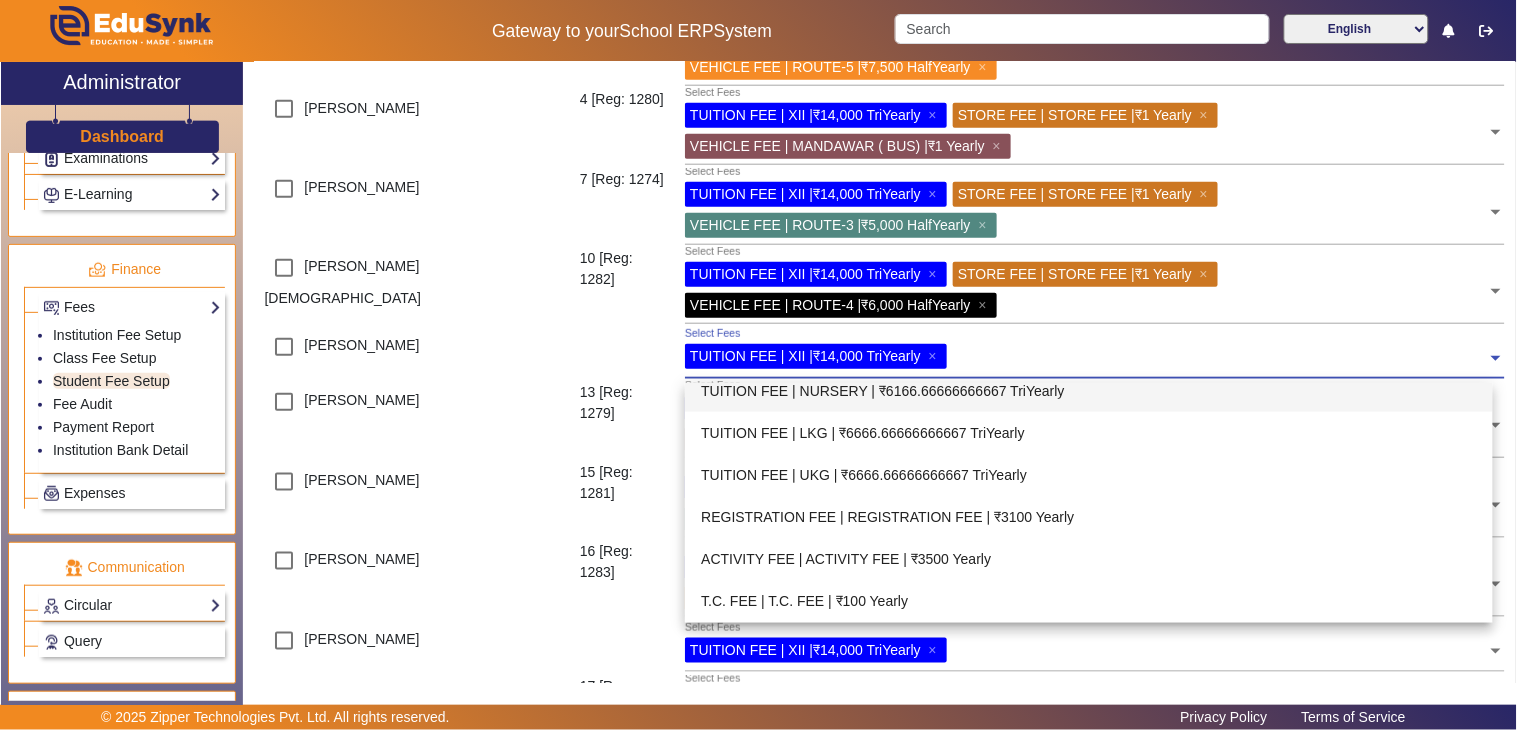 scroll, scrollTop: 572, scrollLeft: 0, axis: vertical 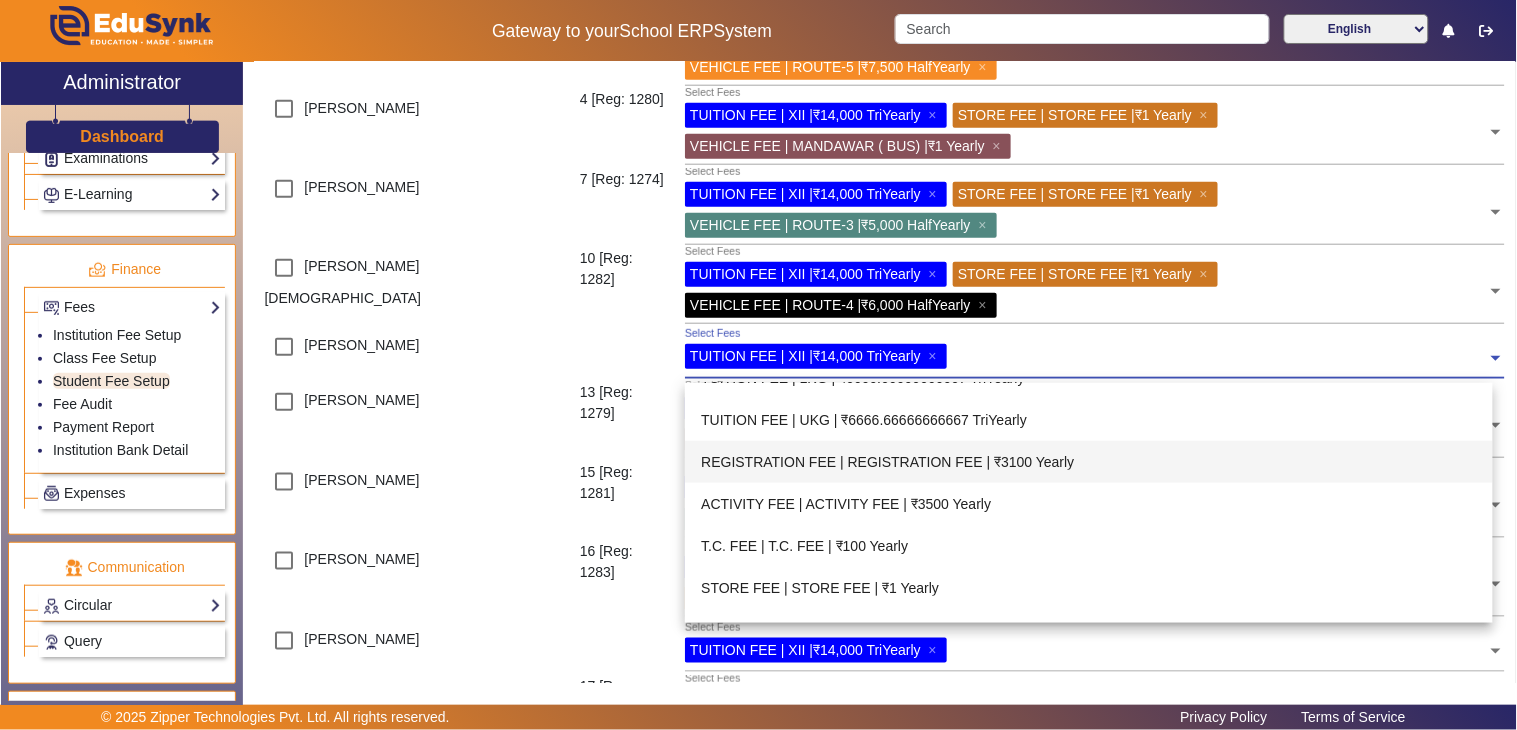 click on "REGISTRATION FEE | REGISTRATION FEE | ₹3100 Yearly" at bounding box center (1089, 462) 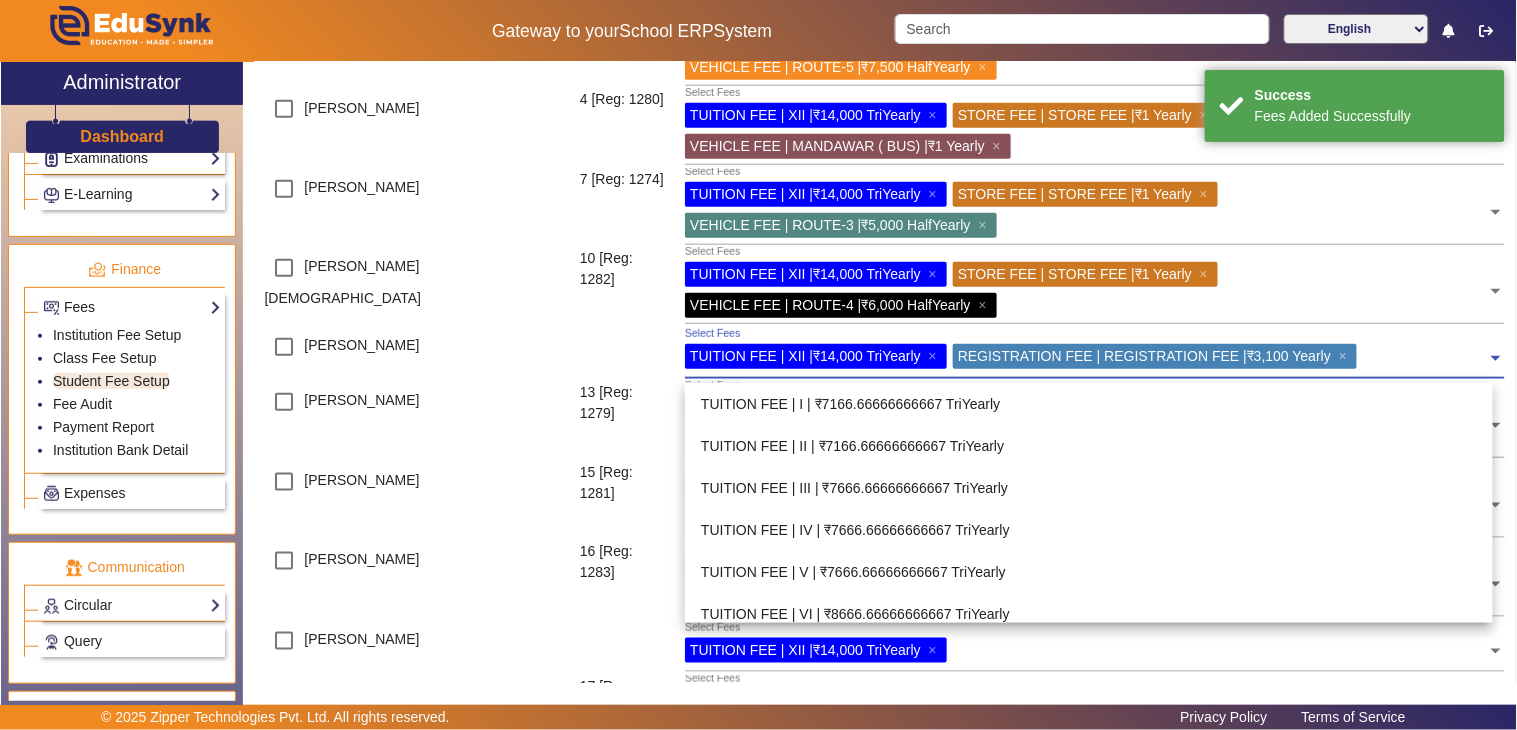 click 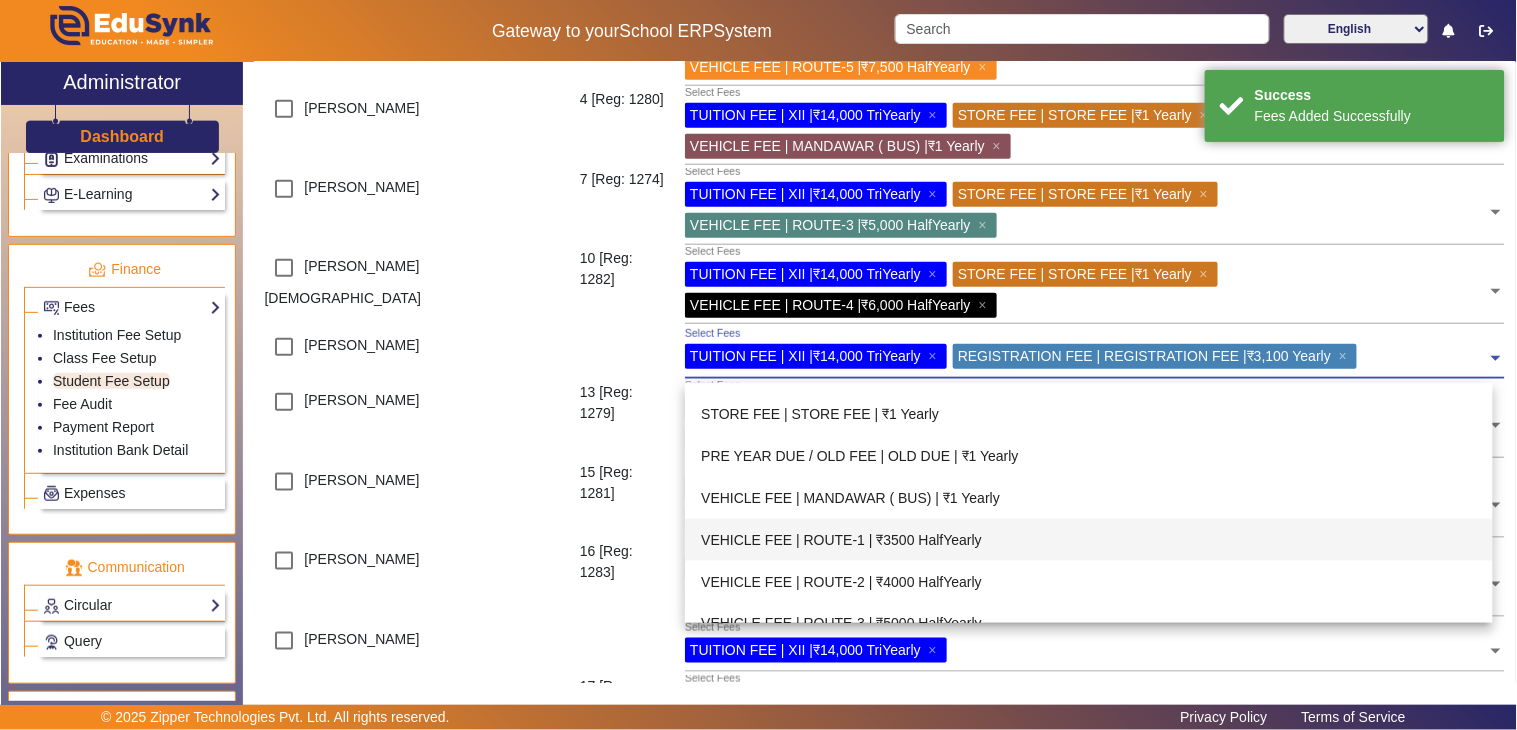 scroll, scrollTop: 852, scrollLeft: 0, axis: vertical 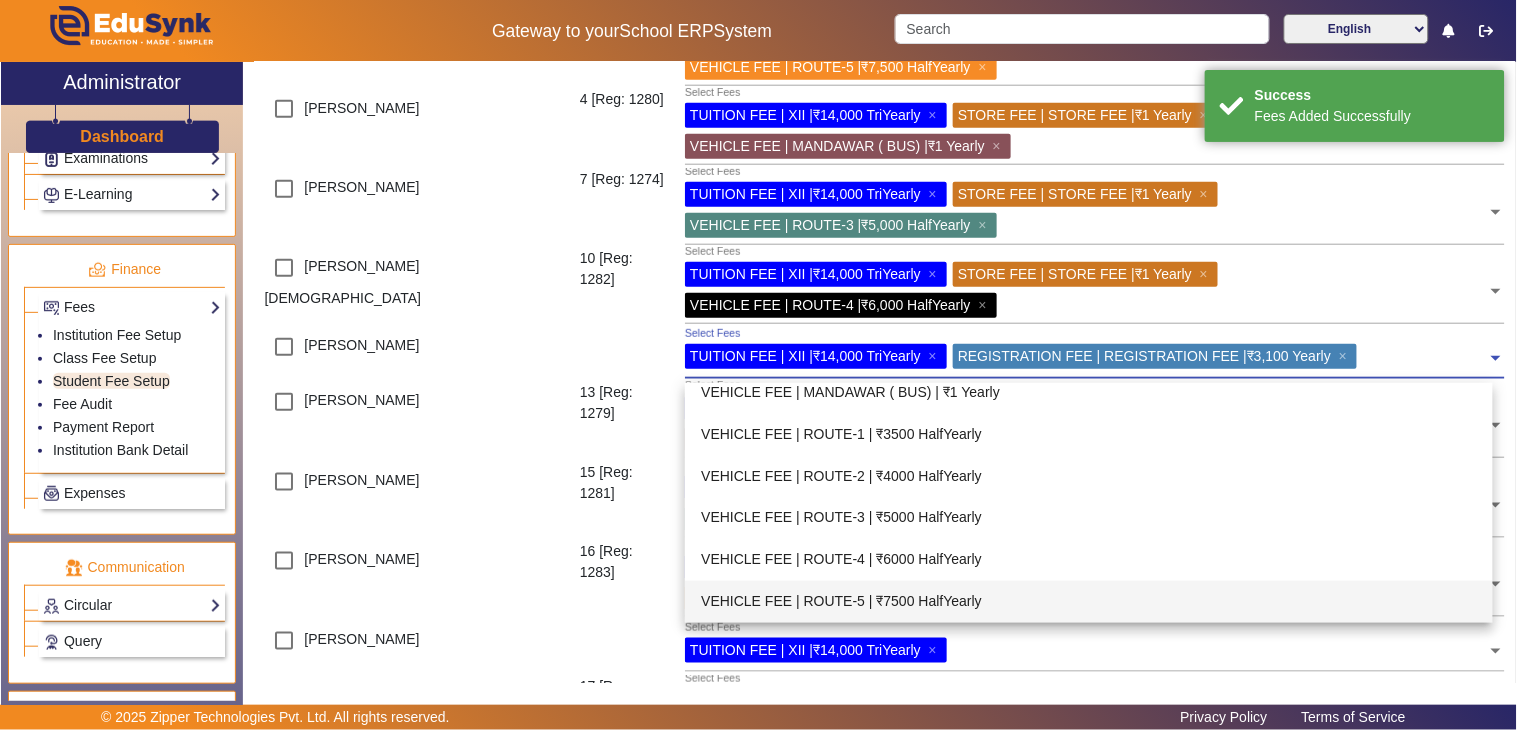 click on "VEHICLE FEE | ROUTE-5 | ₹7500 HalfYearly" at bounding box center (1089, 602) 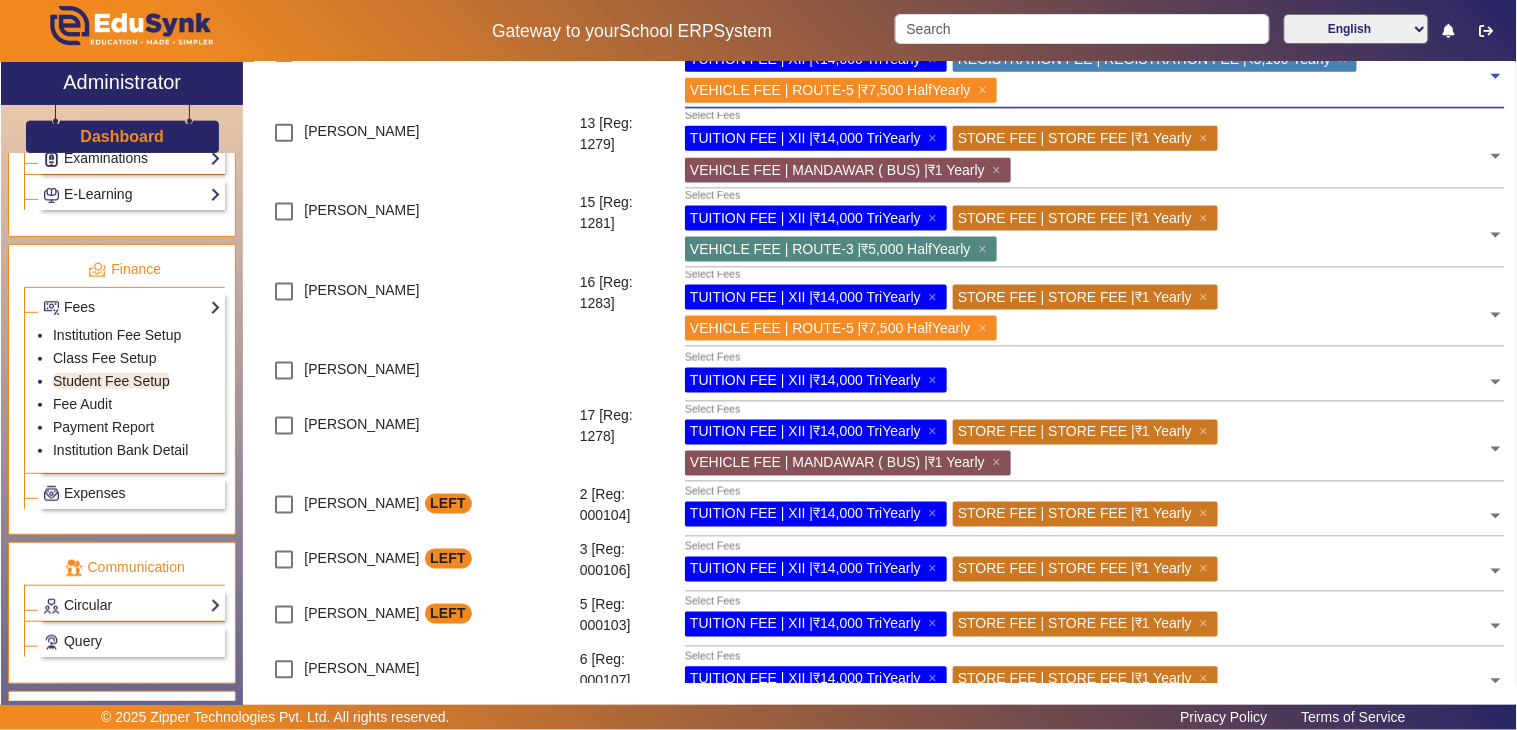 scroll, scrollTop: 666, scrollLeft: 0, axis: vertical 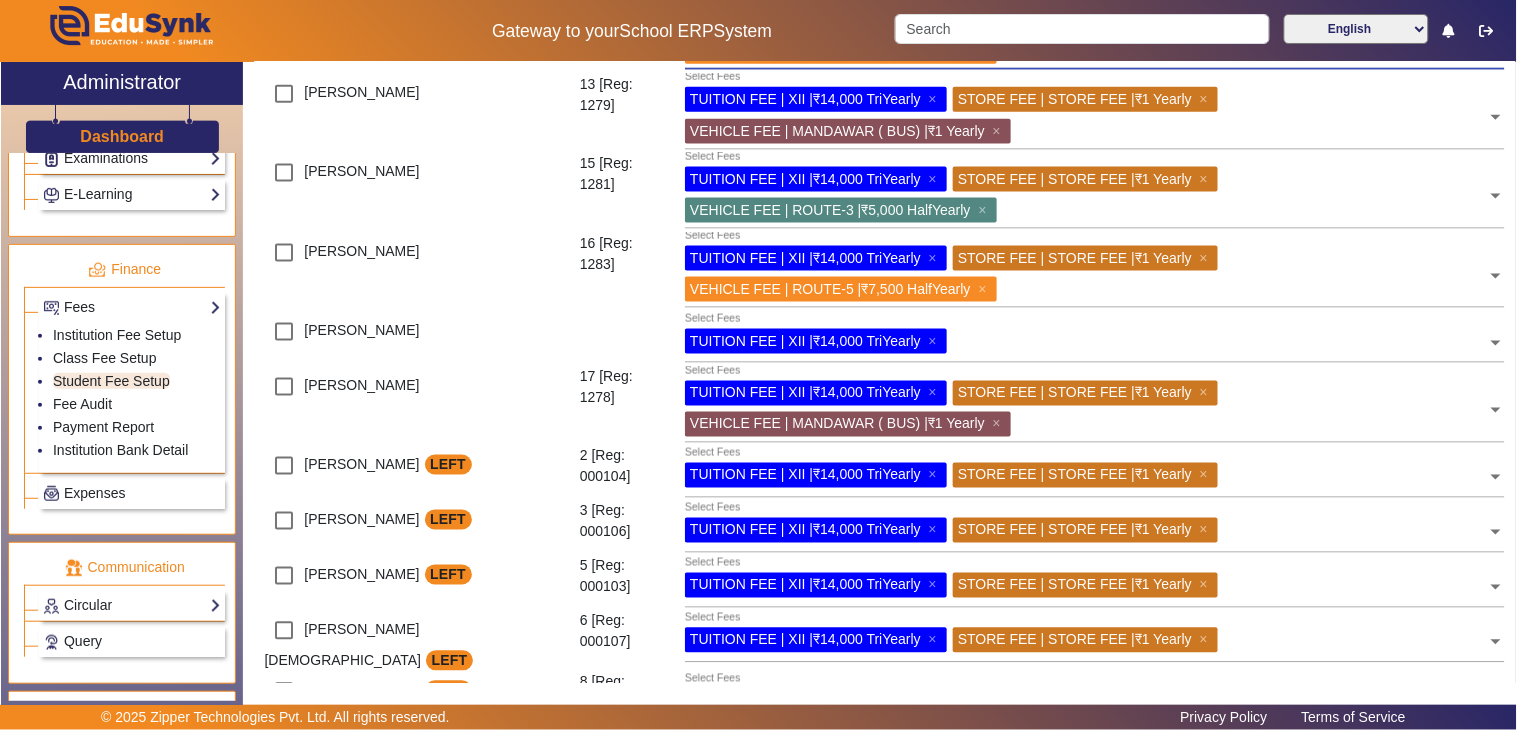 click 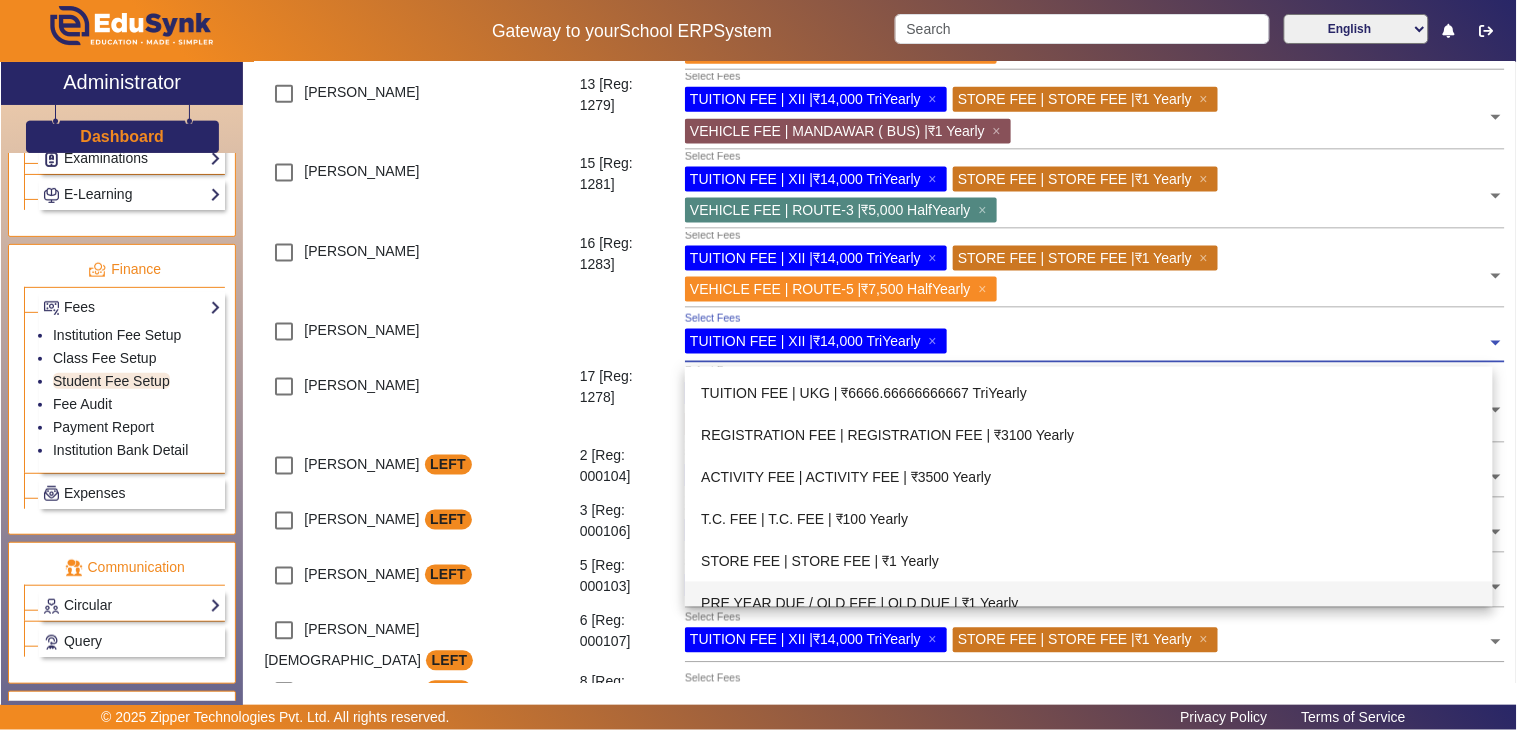 scroll, scrollTop: 852, scrollLeft: 0, axis: vertical 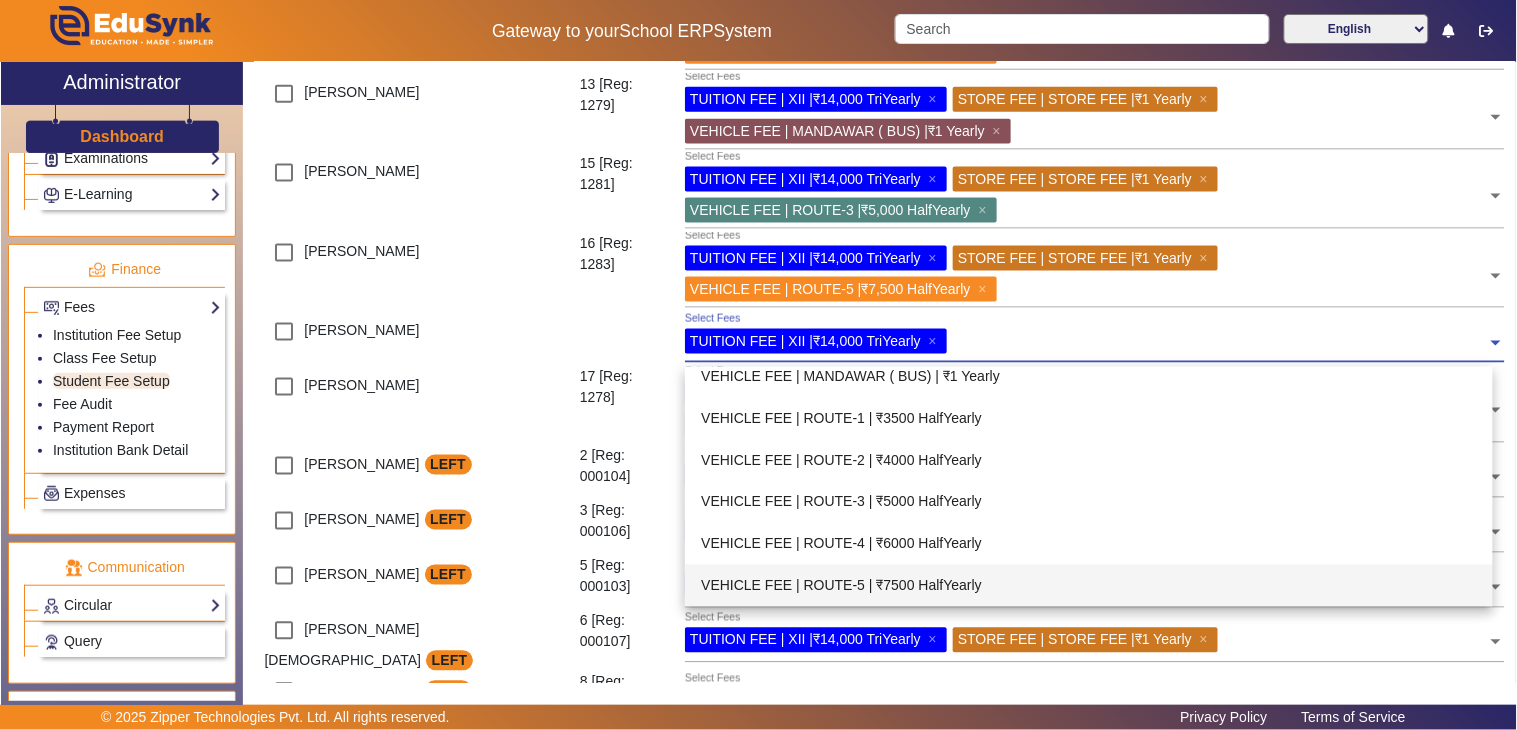 click on "VEHICLE FEE | ROUTE-5 | ₹7500 HalfYearly" at bounding box center (1089, 586) 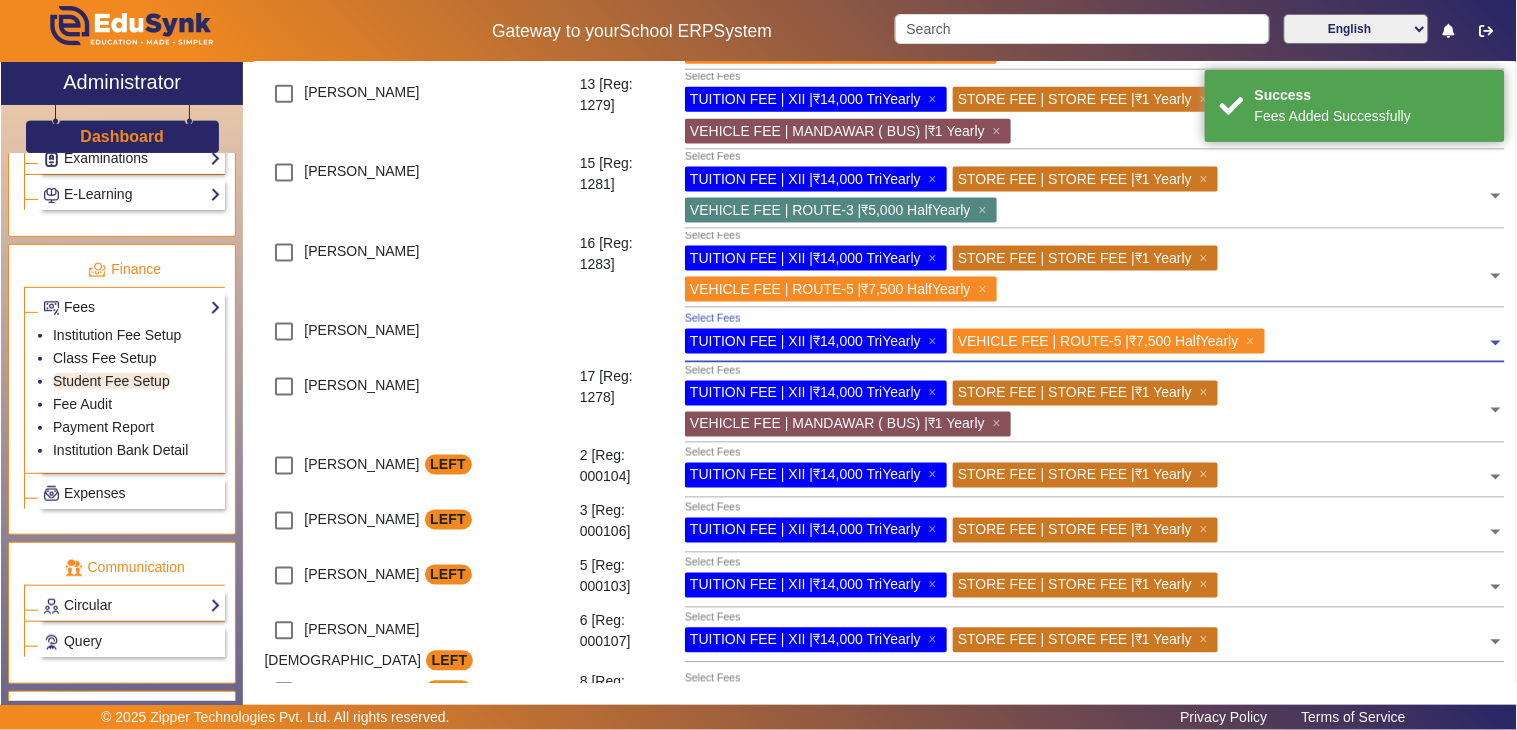 click on "Select Fees TUITION FEE | XII |₹14,000 TriYearly    × VEHICLE FEE | ROUTE-5 |₹7,500 HalfYearly    ×" 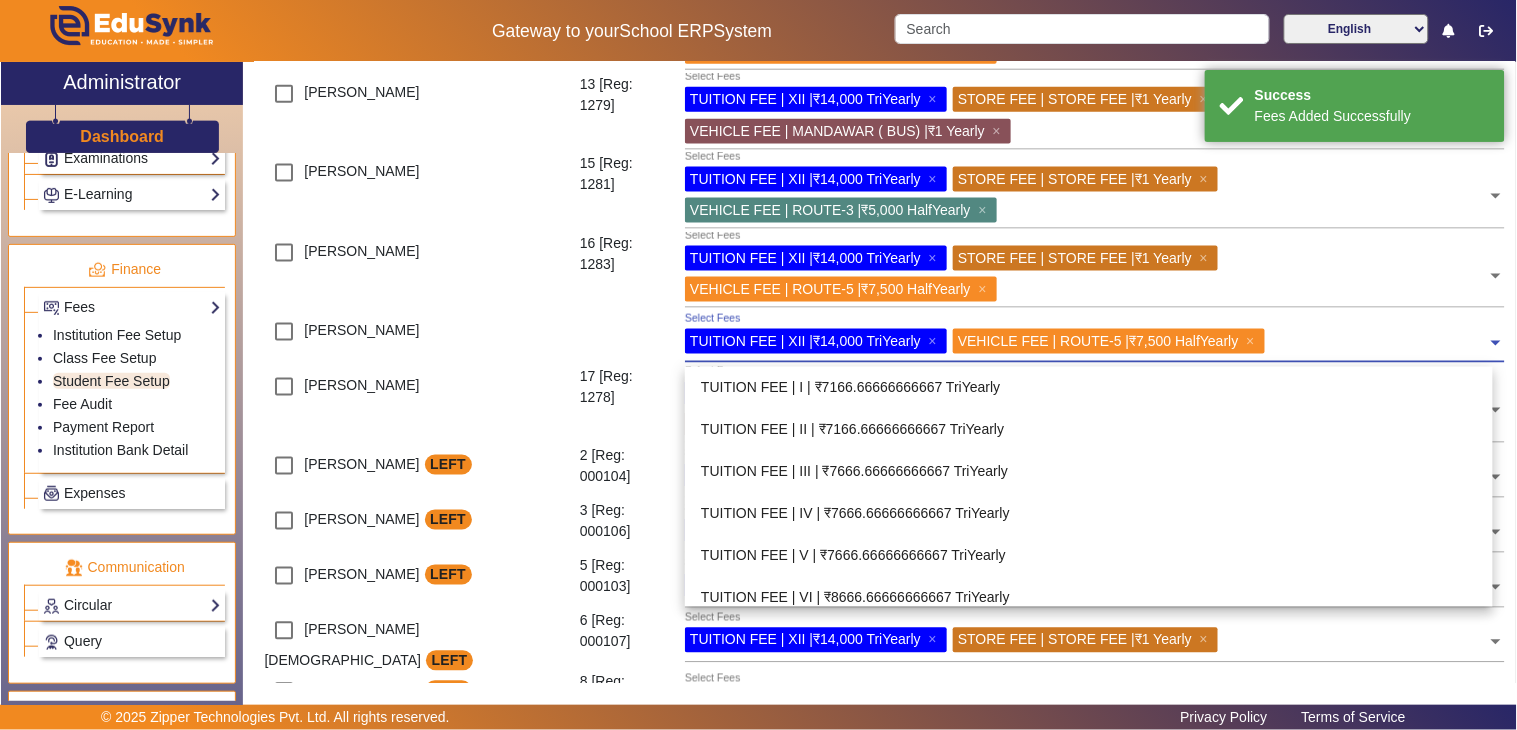 scroll, scrollTop: 852, scrollLeft: 0, axis: vertical 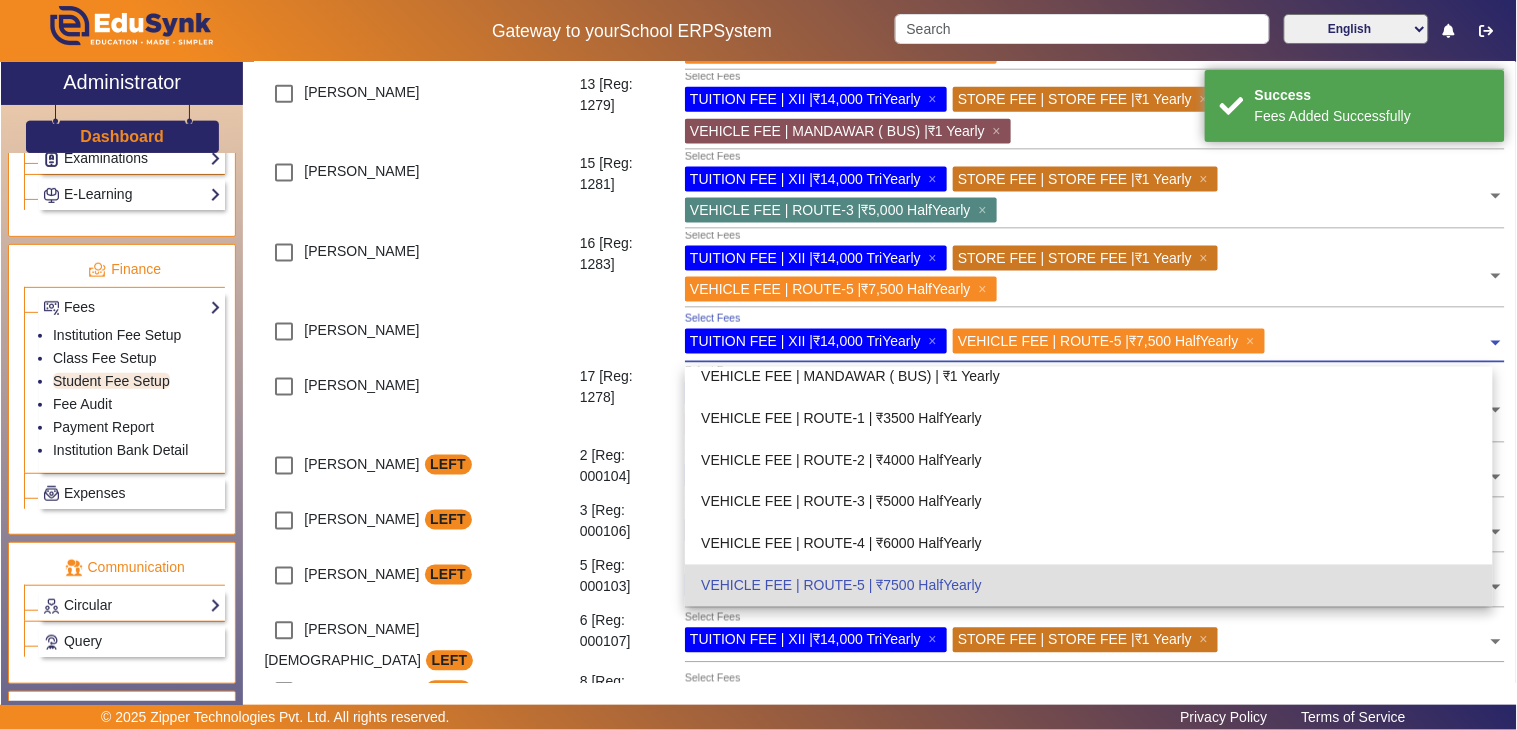 click 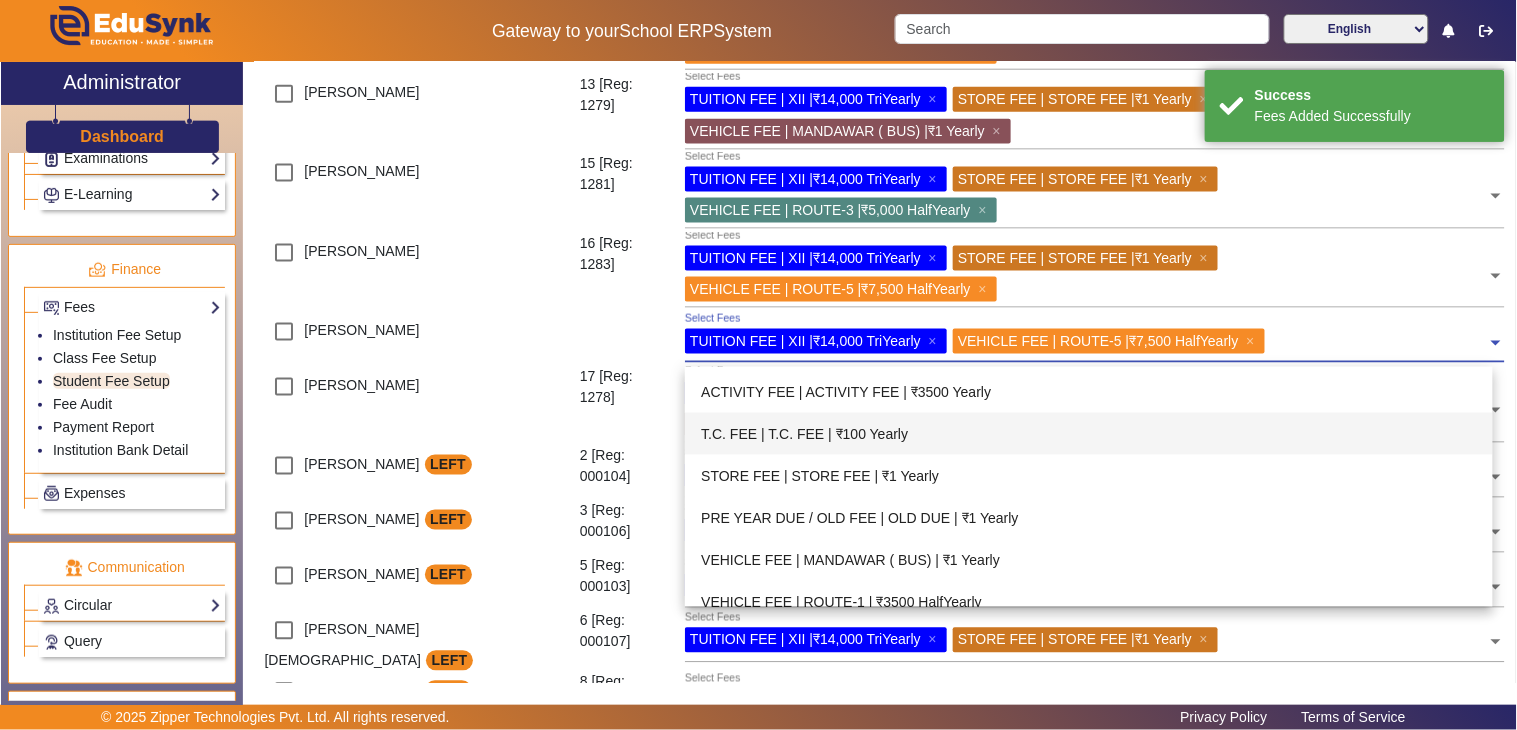 scroll, scrollTop: 630, scrollLeft: 0, axis: vertical 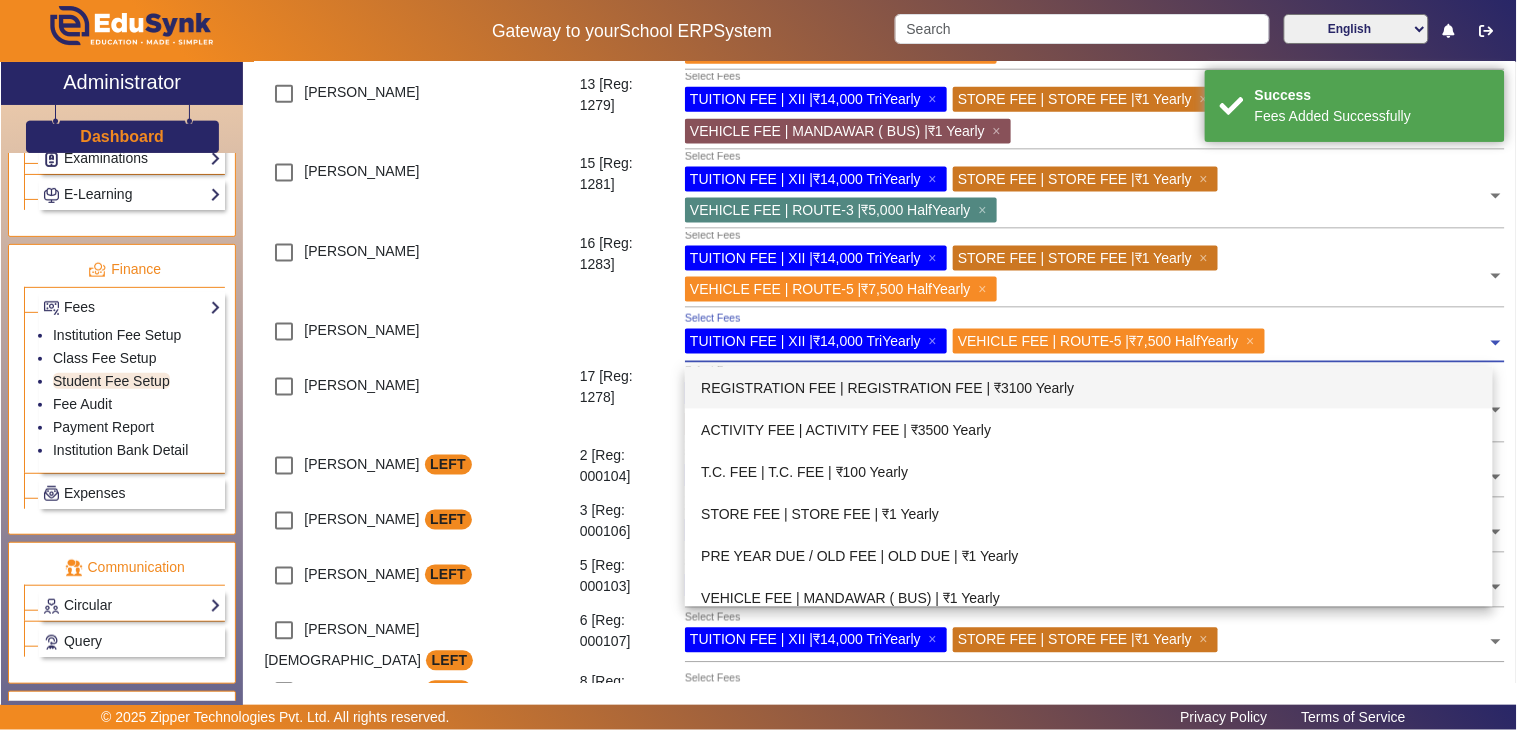 click on "REGISTRATION FEE | REGISTRATION FEE | ₹3100 Yearly" at bounding box center [1089, 388] 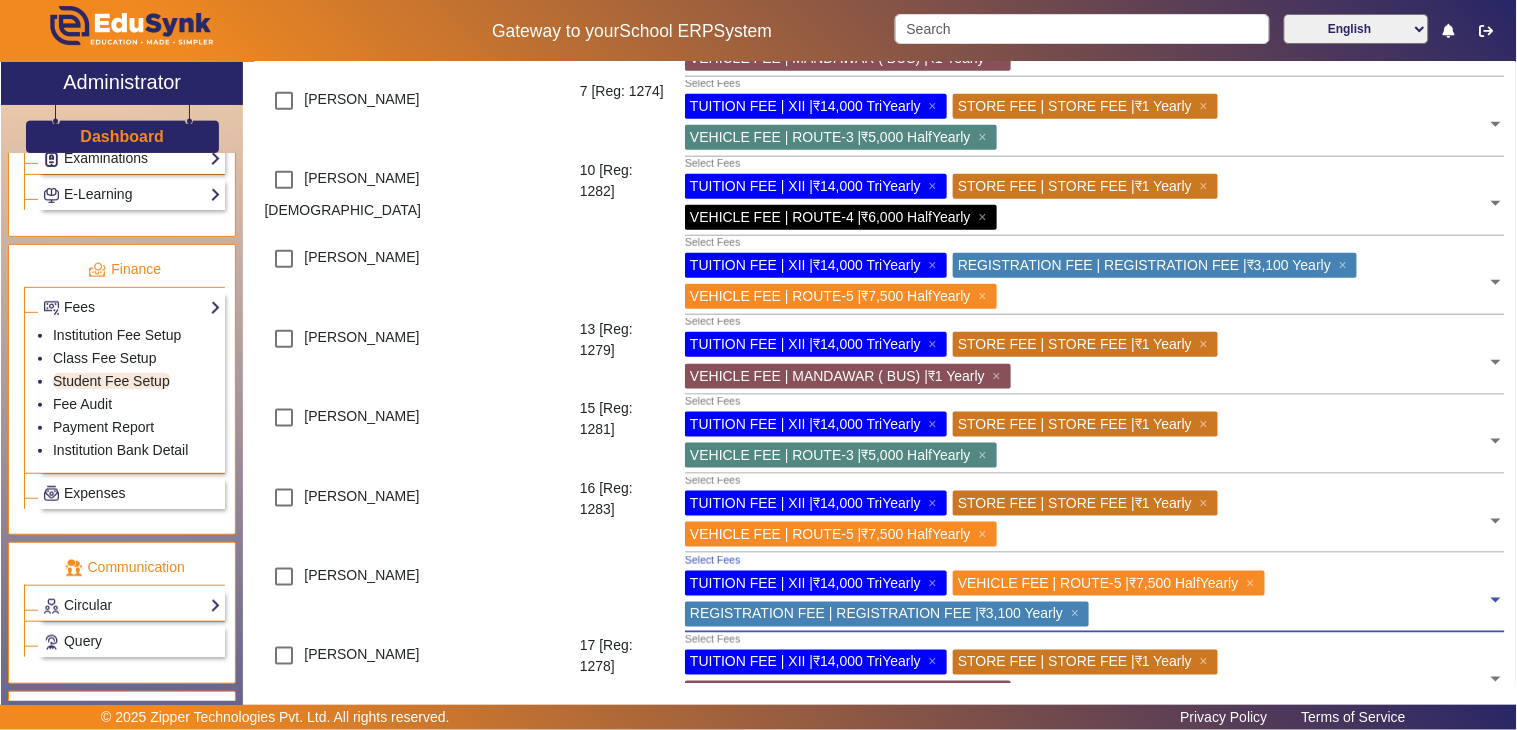 scroll, scrollTop: 0, scrollLeft: 0, axis: both 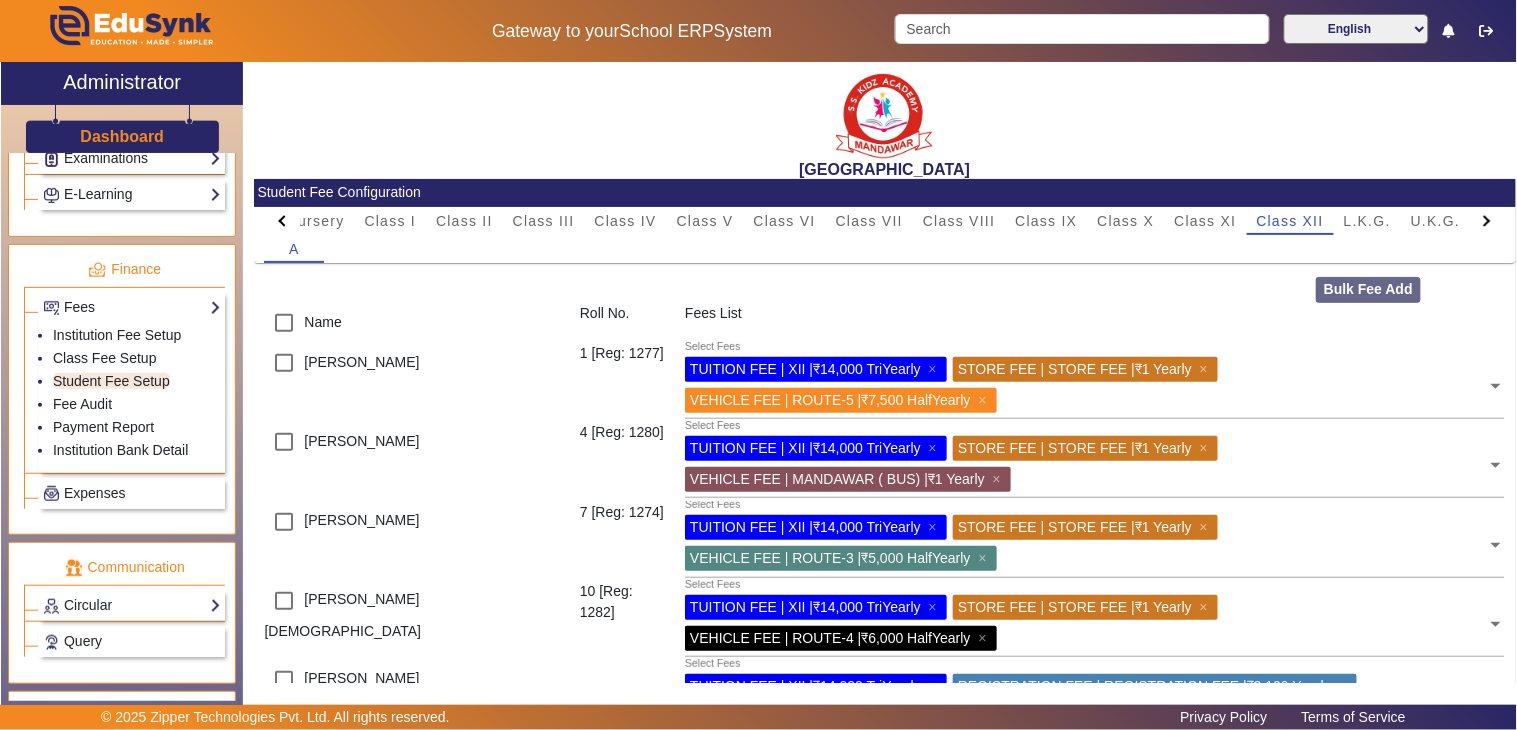 click on "PreNursery Nursery Class I Class II Class III Class IV Class V Class VI Class VII Class VIII Class IX Class X Class XI Class XII L.K.G. U.K.G. A Bulk Fee Add  Name  Roll No. Fees List  [PERSON_NAME]  1 [Reg: 1277] Select Fees TUITION FEE | XII |₹14,000 TriYearly    × STORE FEE | STORE FEE |₹1 Yearly    × VEHICLE FEE | ROUTE-5 |₹7,500 HalfYearly    ×  [PERSON_NAME]   4 [Reg: 1280] Select Fees TUITION FEE | XII |₹14,000 TriYearly    × STORE FEE | STORE FEE |₹1 Yearly    × VEHICLE FEE | [GEOGRAPHIC_DATA] ( BUS) |₹1 Yearly    ×  [PERSON_NAME]   7 [Reg: 1274] Select Fees TUITION FEE | XII |₹14,000 TriYearly    × STORE FEE | STORE FEE |₹1 Yearly    × VEHICLE FEE | ROUTE-3 |₹5,000 HalfYearly    ×  DIVYA JAIN  10 [Reg: 1282] Select Fees TUITION FEE | XII |₹14,000 TriYearly    × STORE FEE | STORE FEE |₹1 Yearly    × VEHICLE FEE | ROUTE-4 |₹6,000 HalfYearly    ×  [PERSON_NAME] BHEEMWAL   Select Fees TUITION FEE | XII |₹14,000 TriYearly    × REGISTRATION FEE | REGISTRATION FEE |₹3,100 Yearly" 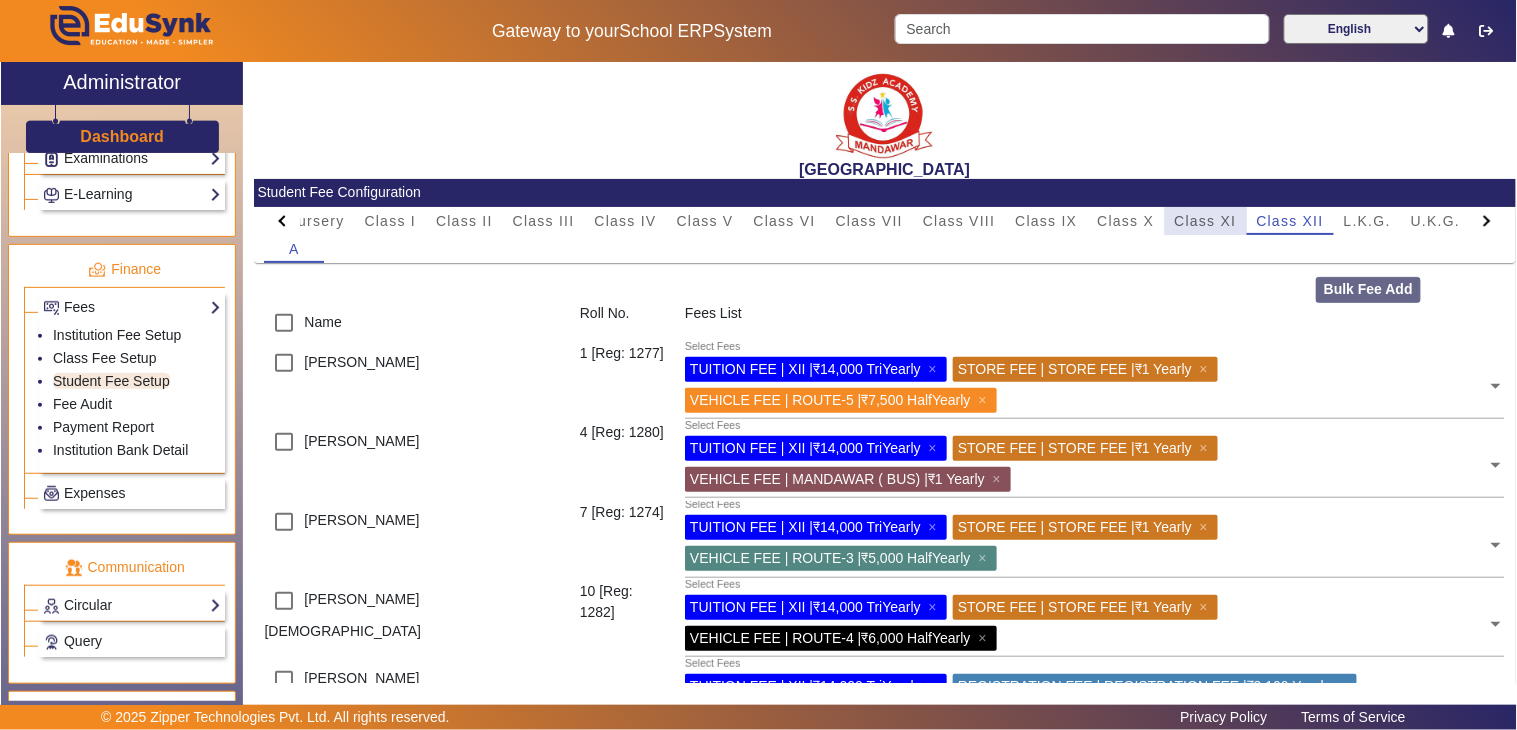 click on "Class XI" at bounding box center (1206, 221) 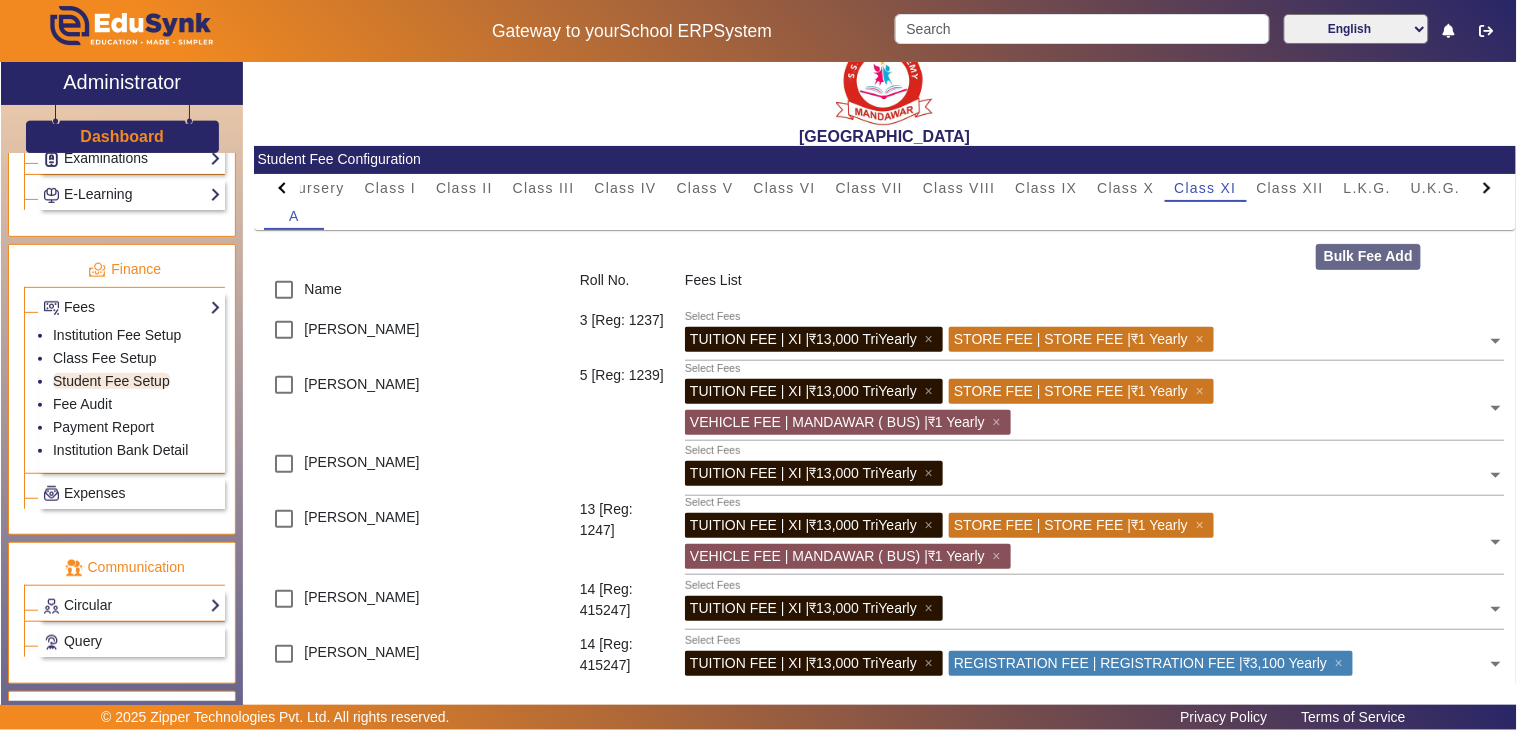 scroll, scrollTop: 144, scrollLeft: 0, axis: vertical 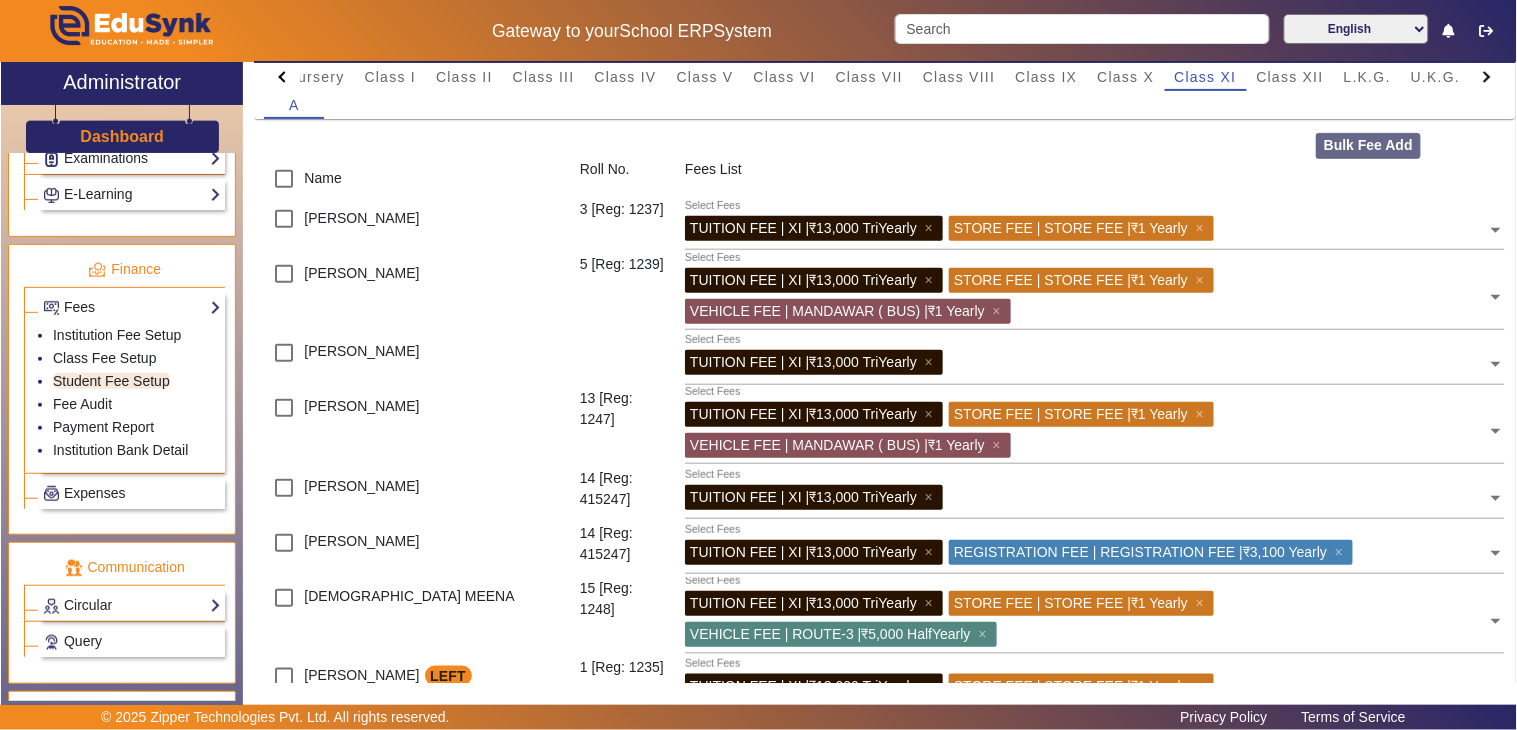 click on "Select Fees TUITION FEE | XI |₹13,000 TriYearly    ×" 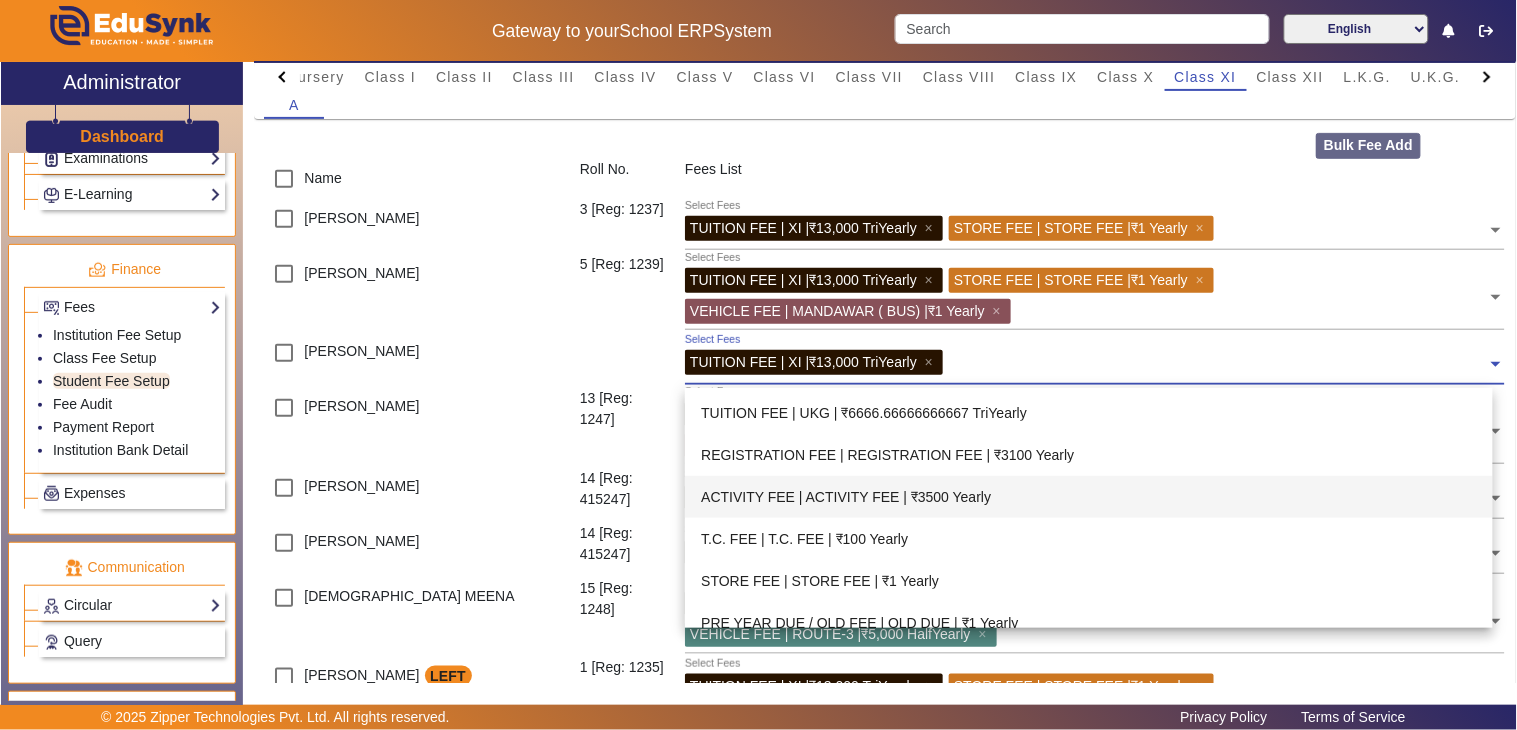 scroll, scrollTop: 642, scrollLeft: 0, axis: vertical 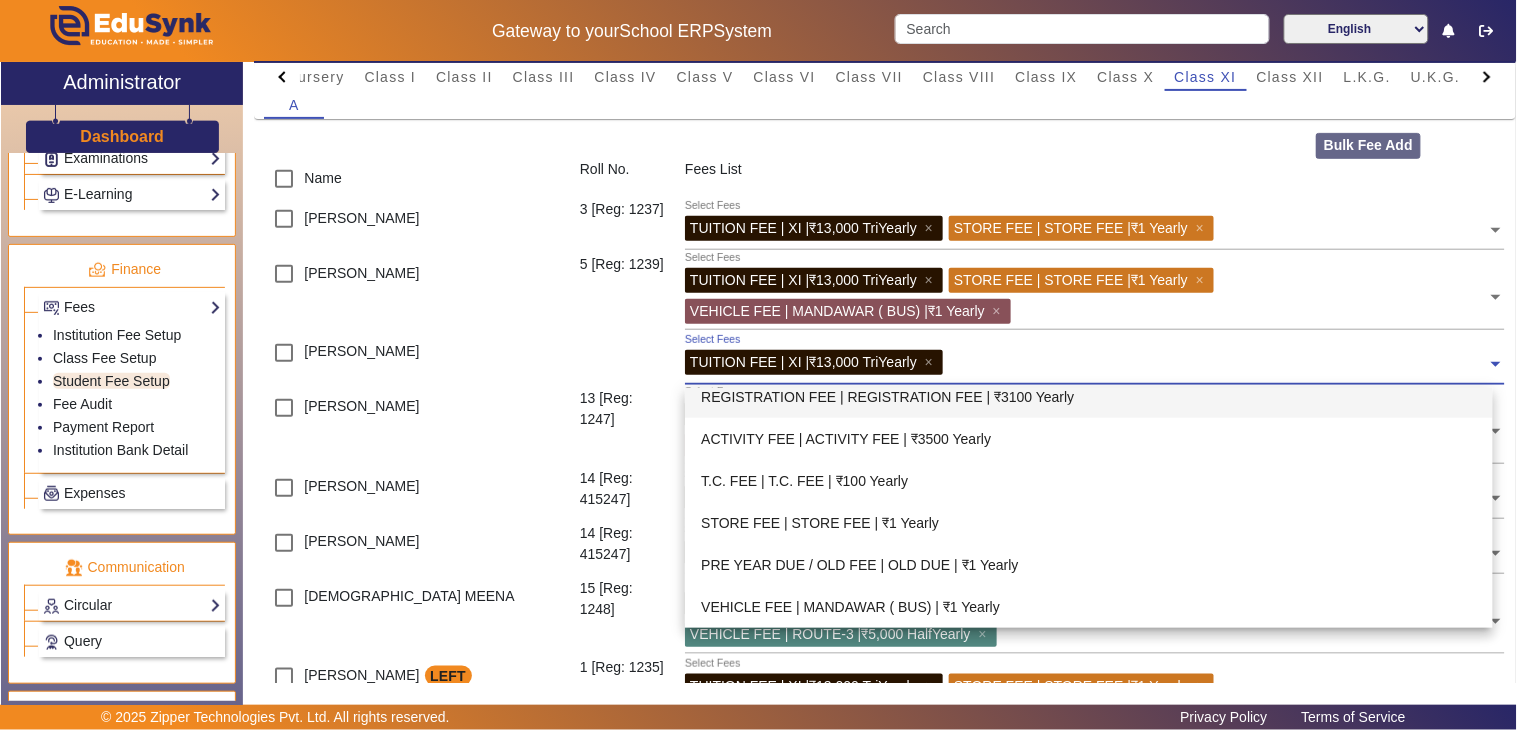 click on "REGISTRATION FEE | REGISTRATION FEE | ₹3100 Yearly" at bounding box center (1089, 397) 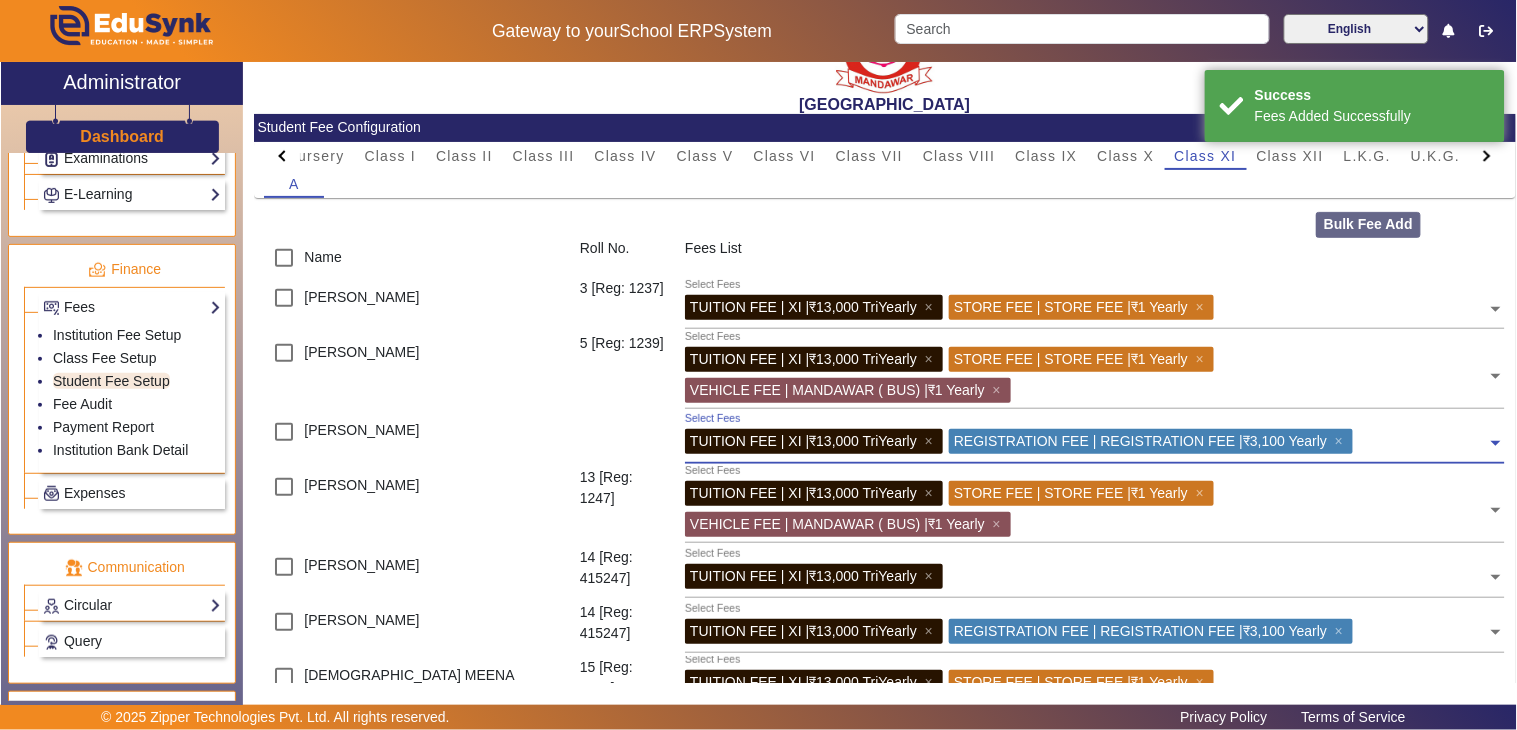 scroll, scrollTop: 0, scrollLeft: 0, axis: both 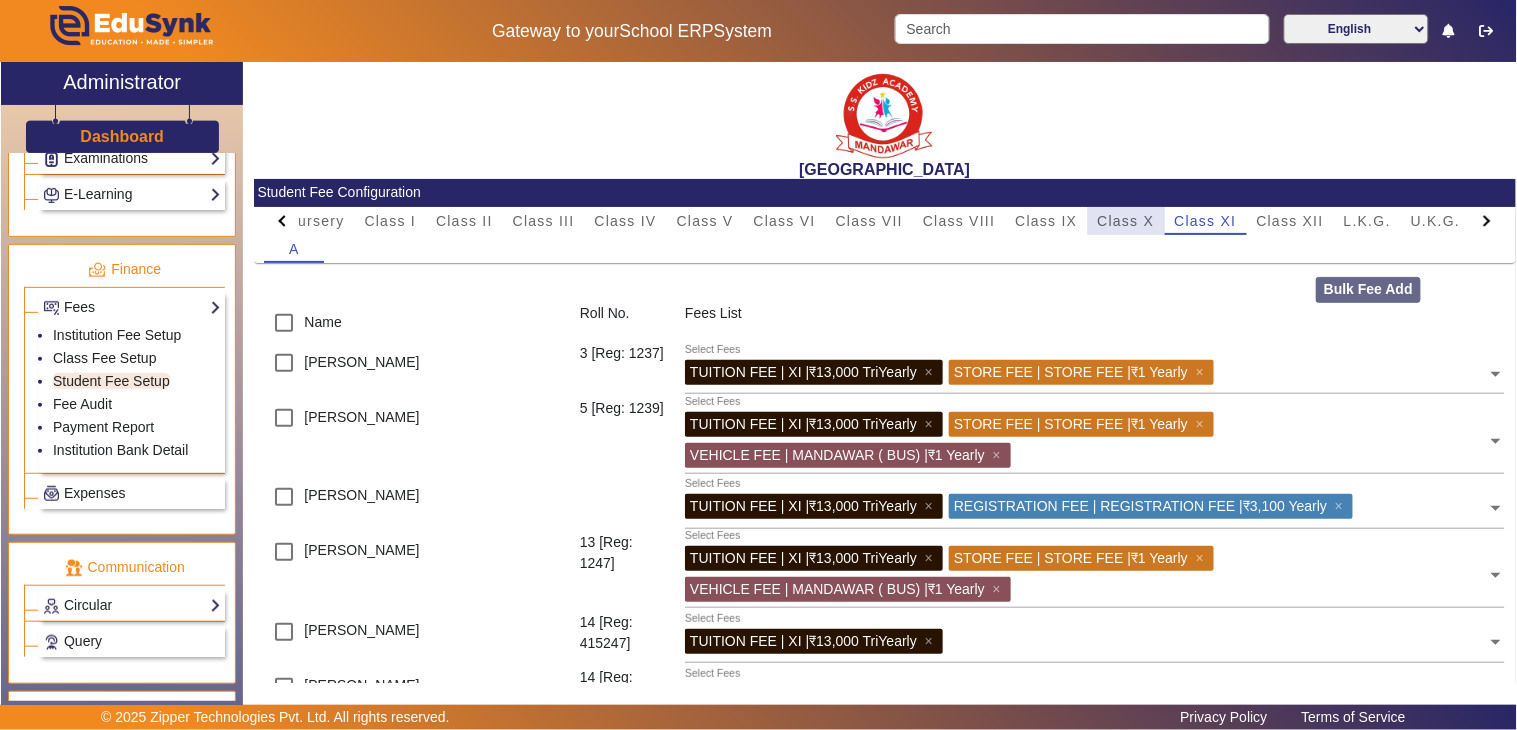 click on "Class X" at bounding box center (1126, 221) 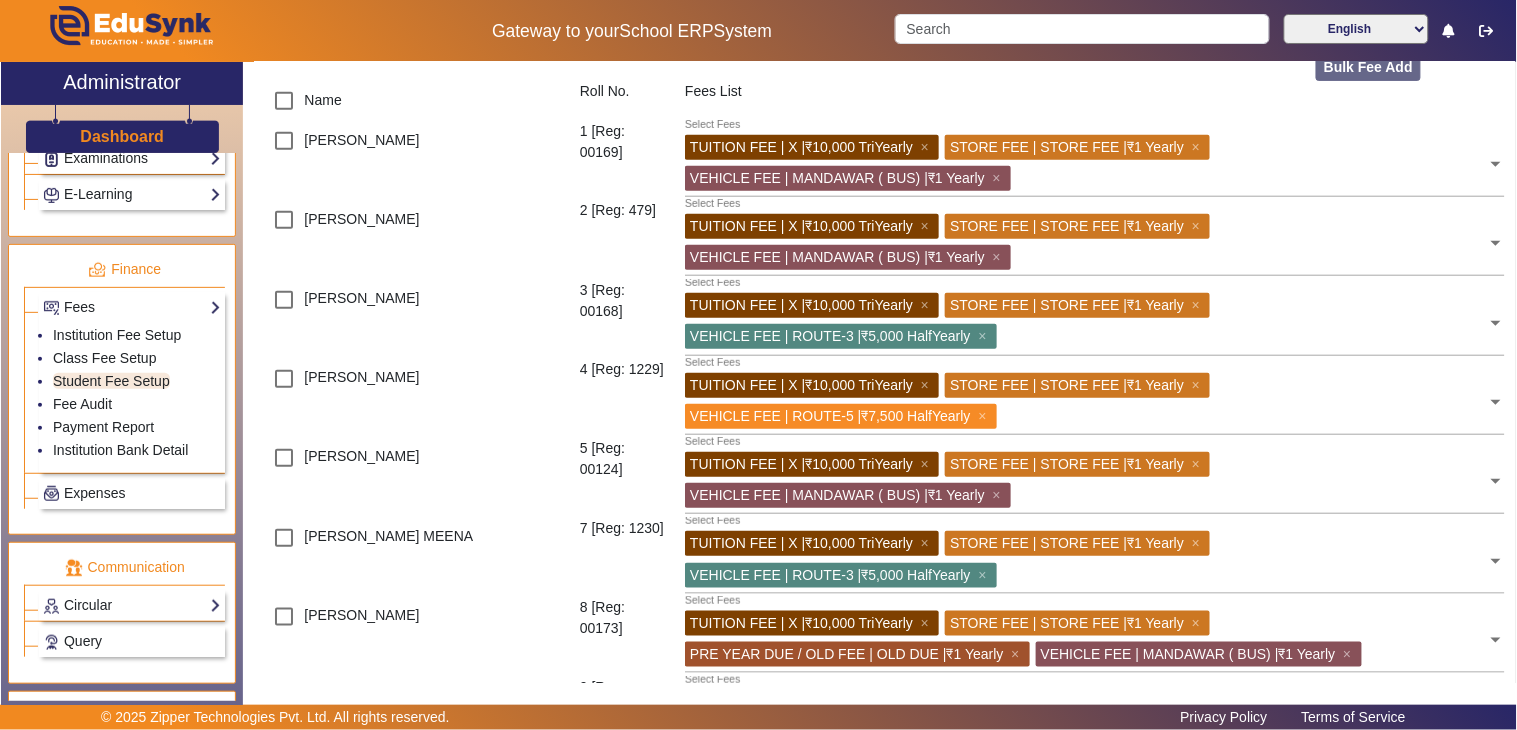 scroll, scrollTop: 111, scrollLeft: 0, axis: vertical 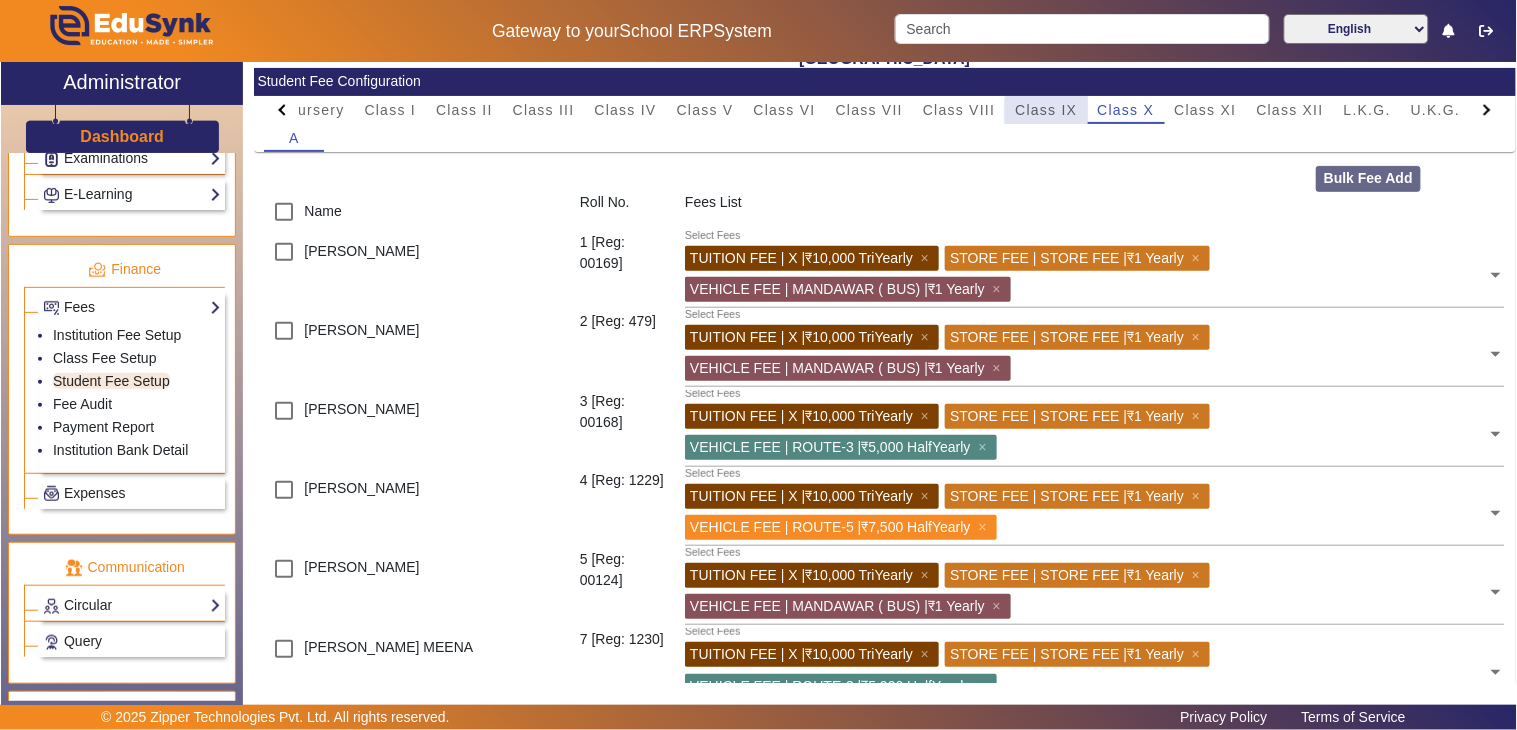 click on "Class IX" at bounding box center (1046, 110) 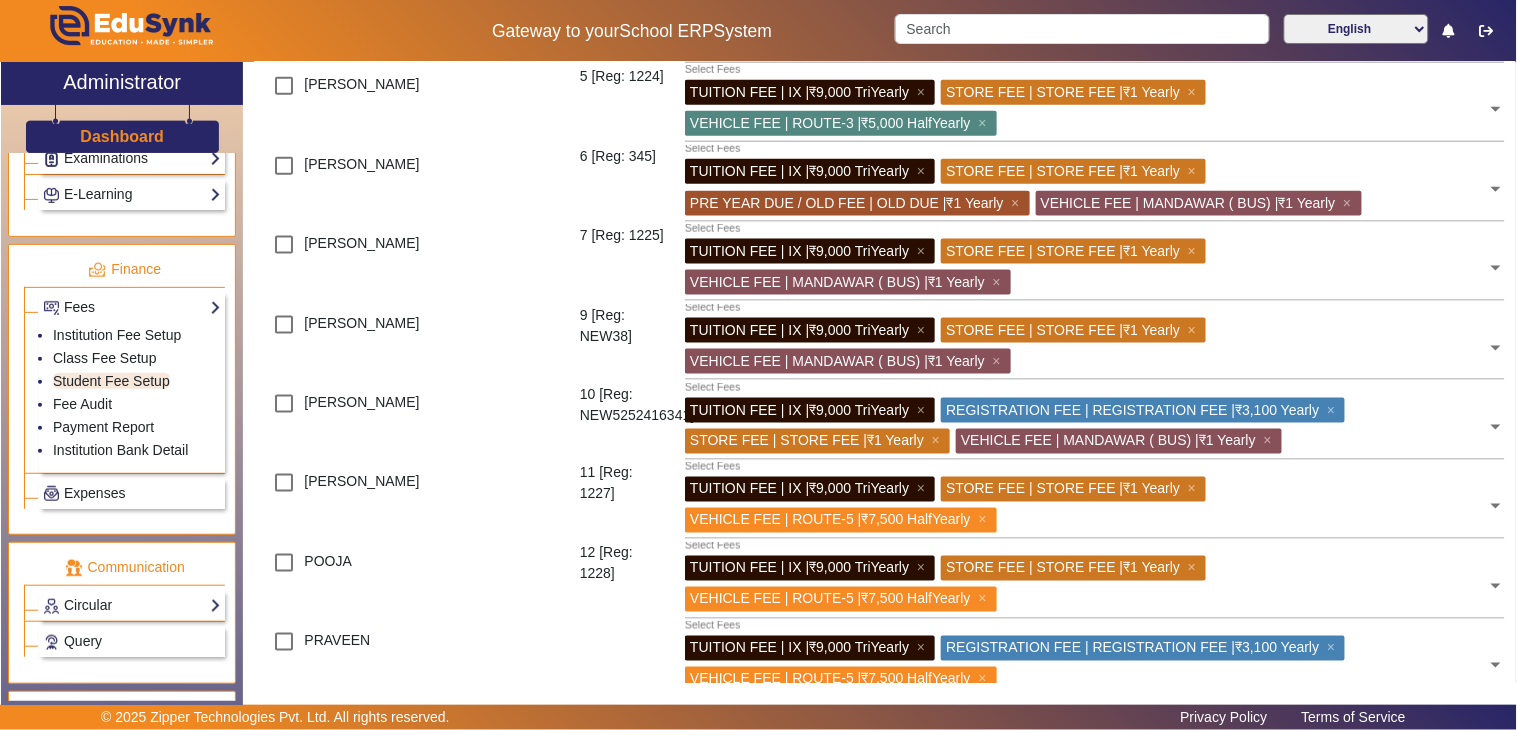 scroll, scrollTop: 0, scrollLeft: 0, axis: both 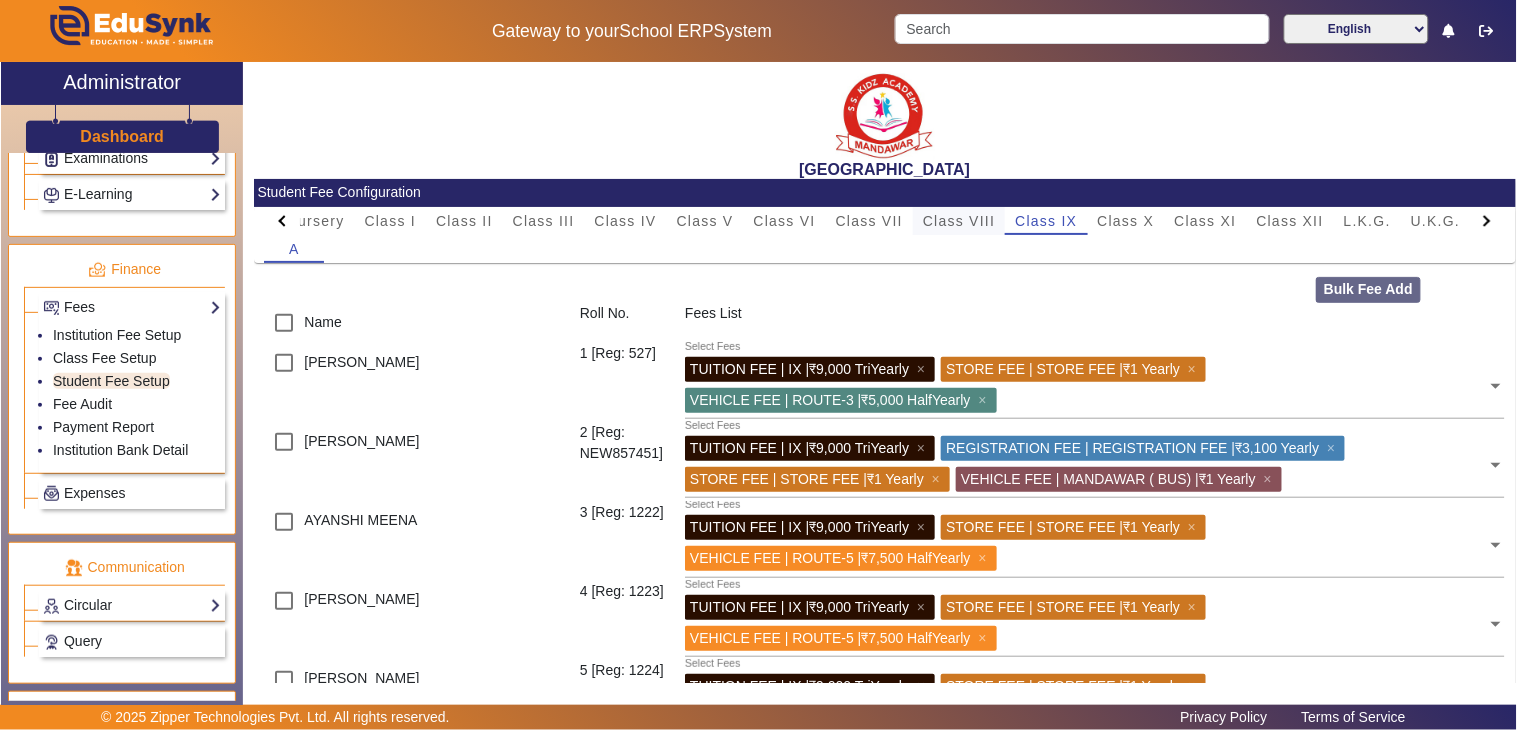 click on "Class VIII" at bounding box center (959, 221) 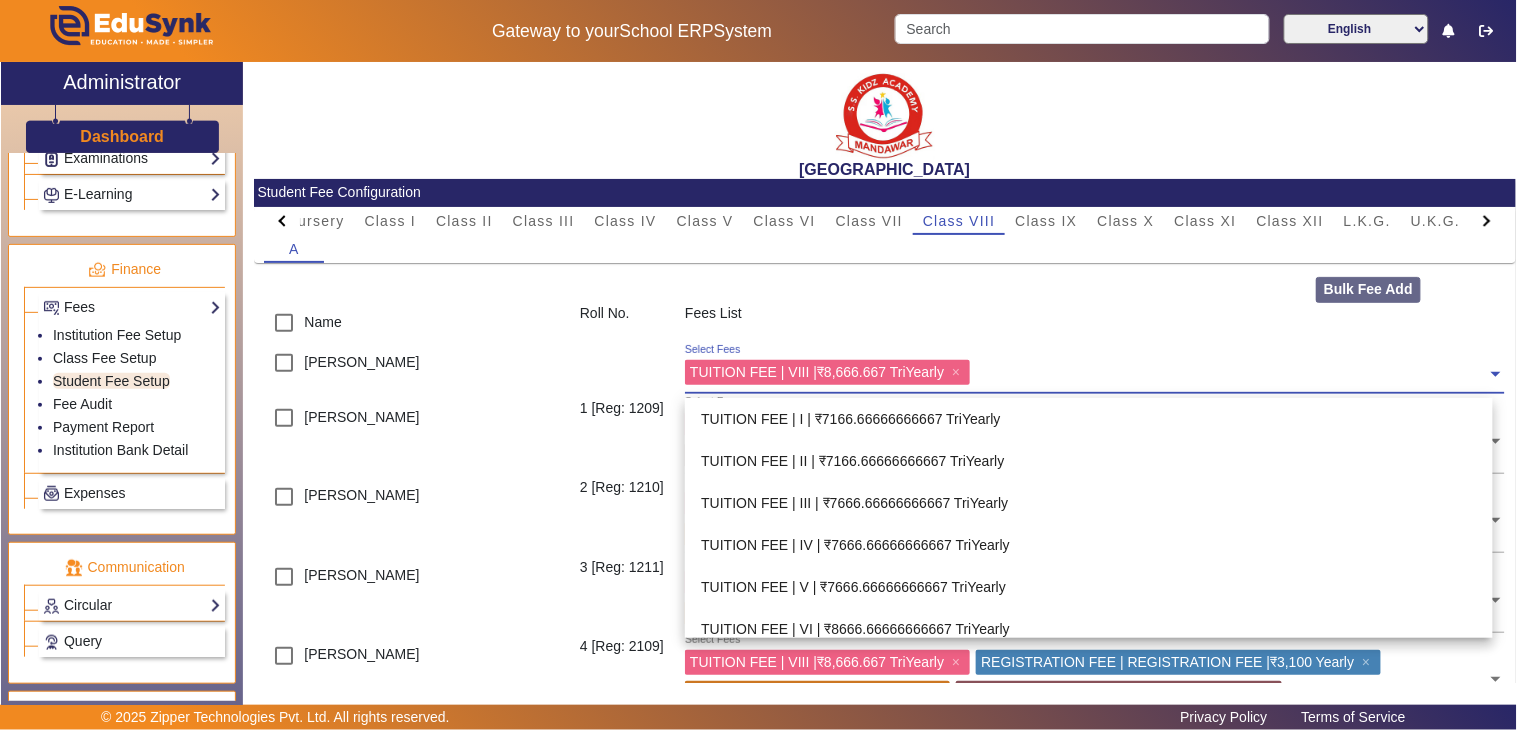 click 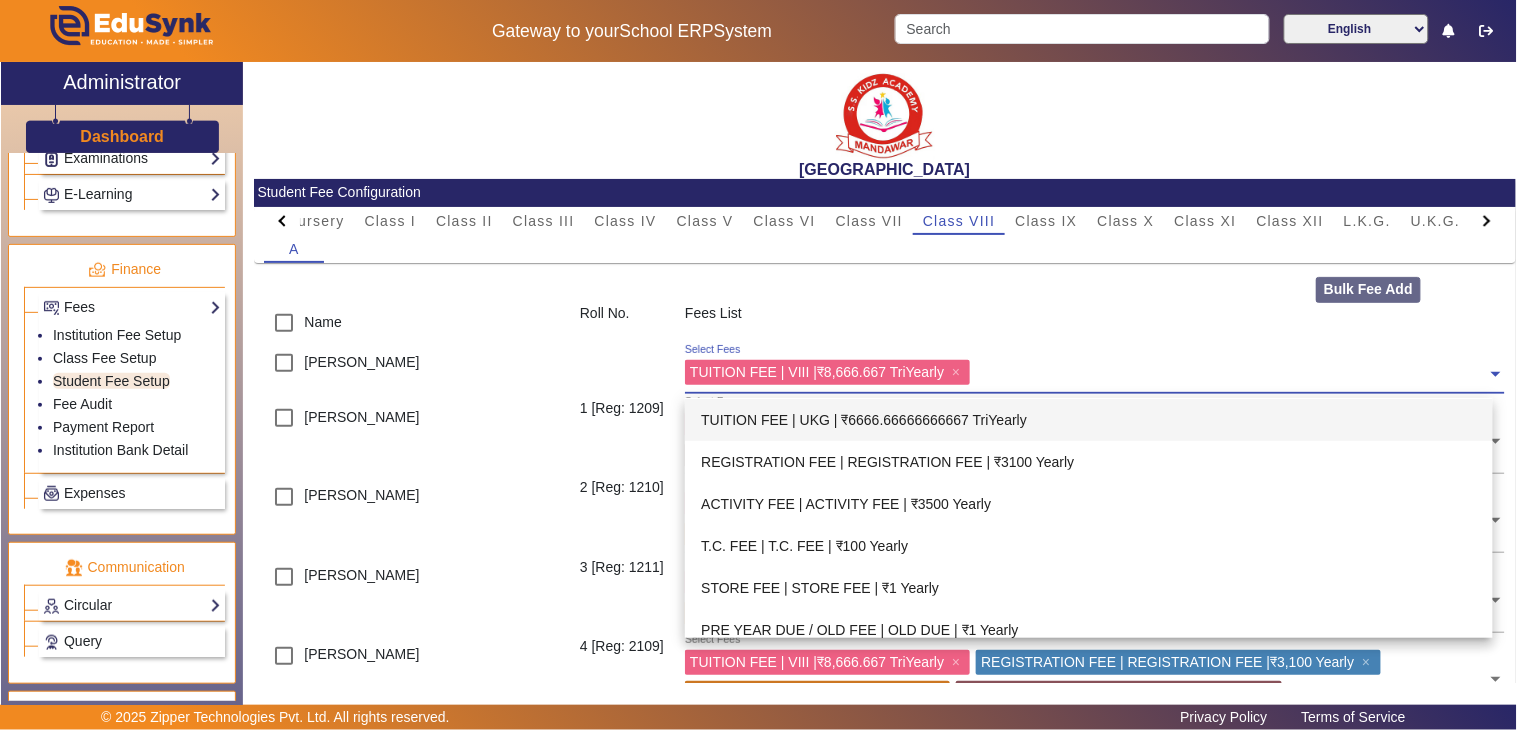 scroll, scrollTop: 626, scrollLeft: 0, axis: vertical 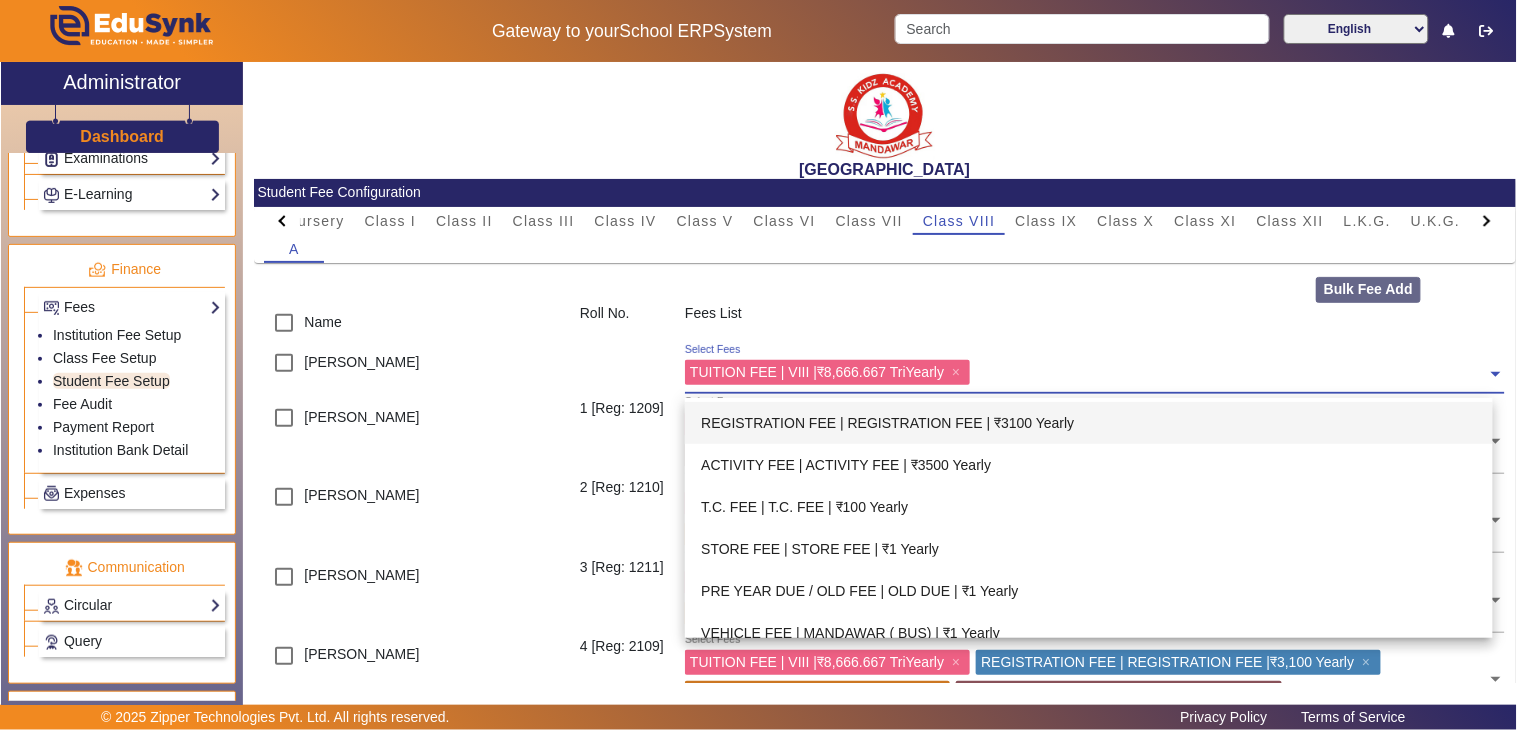 click on "REGISTRATION FEE | REGISTRATION FEE | ₹3100 Yearly" at bounding box center (1089, 423) 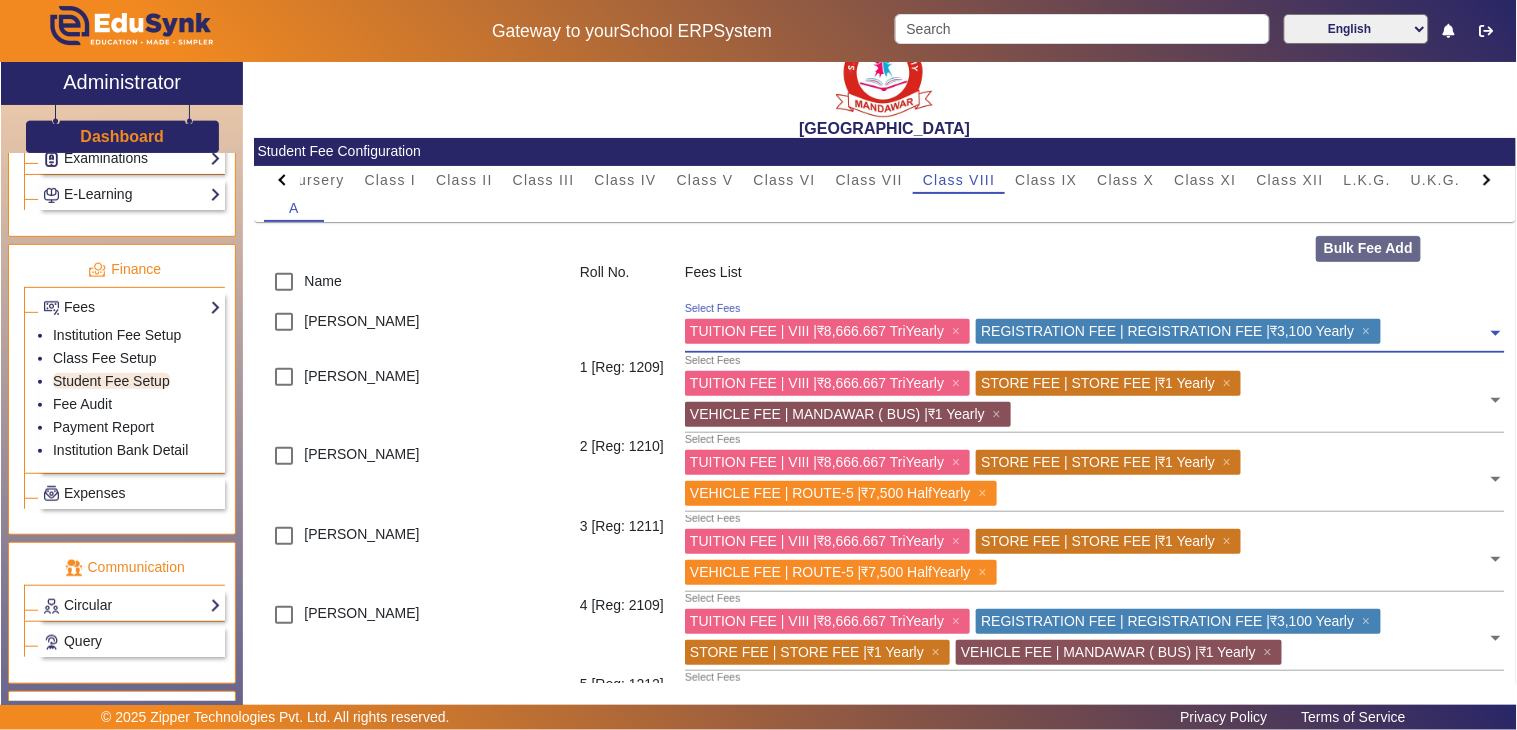 scroll, scrollTop: 111, scrollLeft: 0, axis: vertical 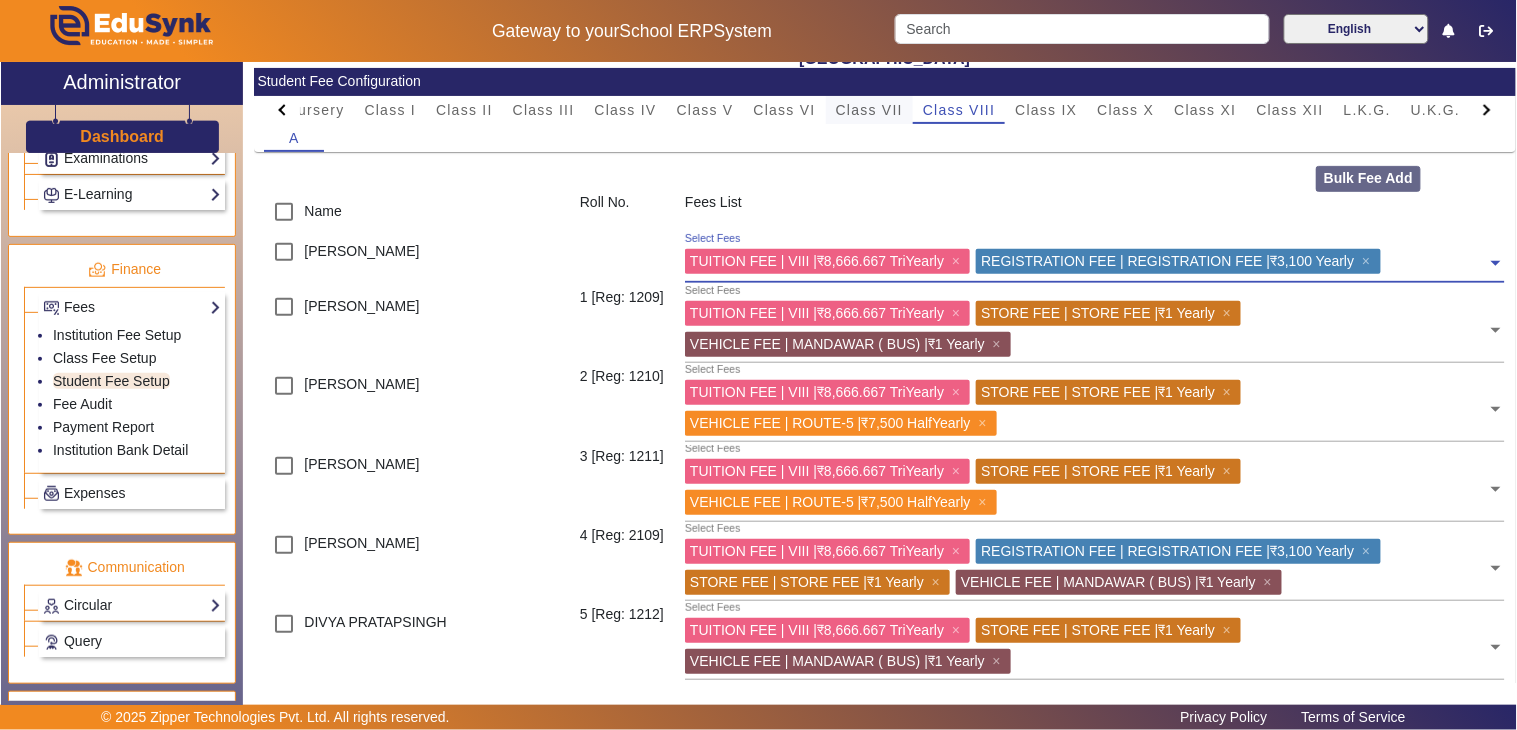 click on "Class VII" at bounding box center (869, 110) 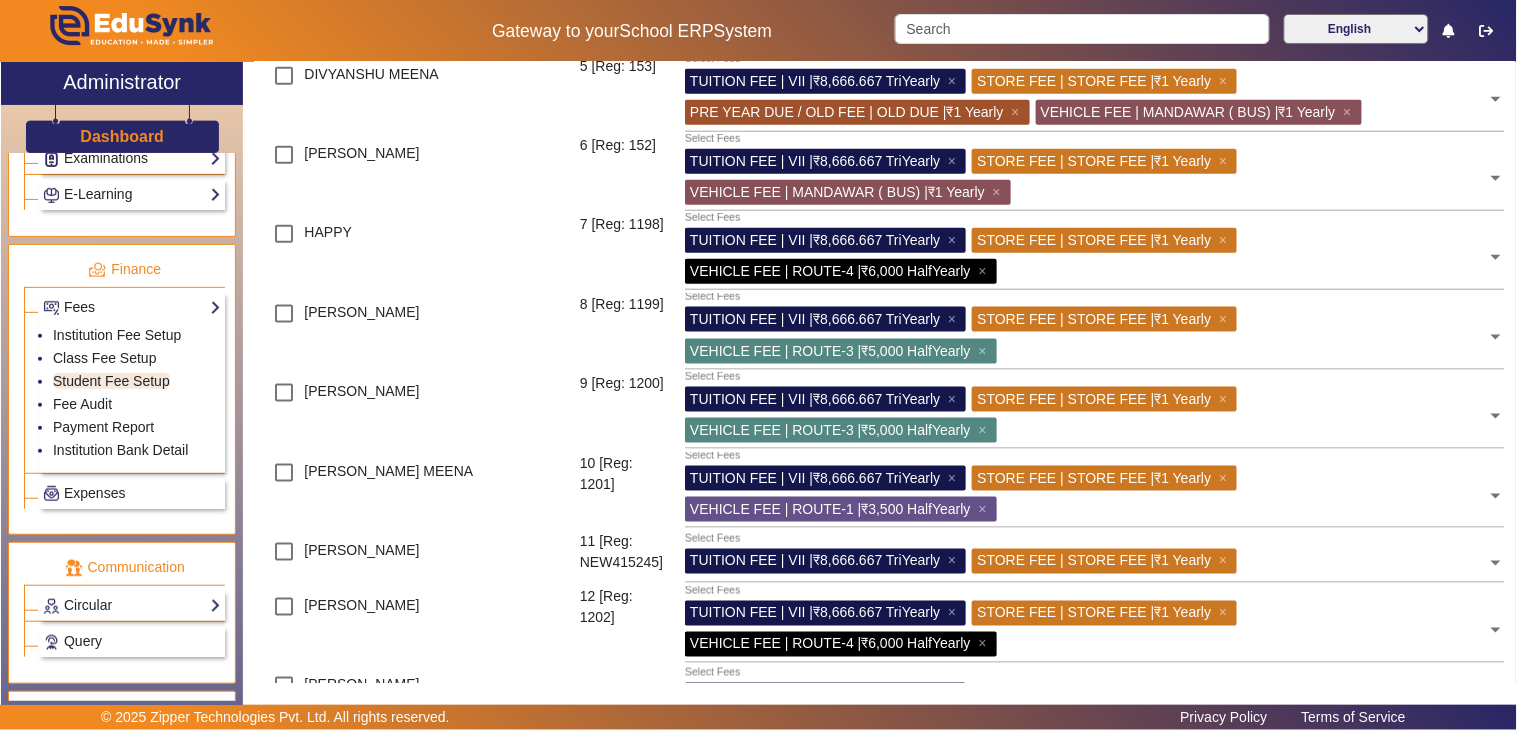 scroll, scrollTop: 555, scrollLeft: 0, axis: vertical 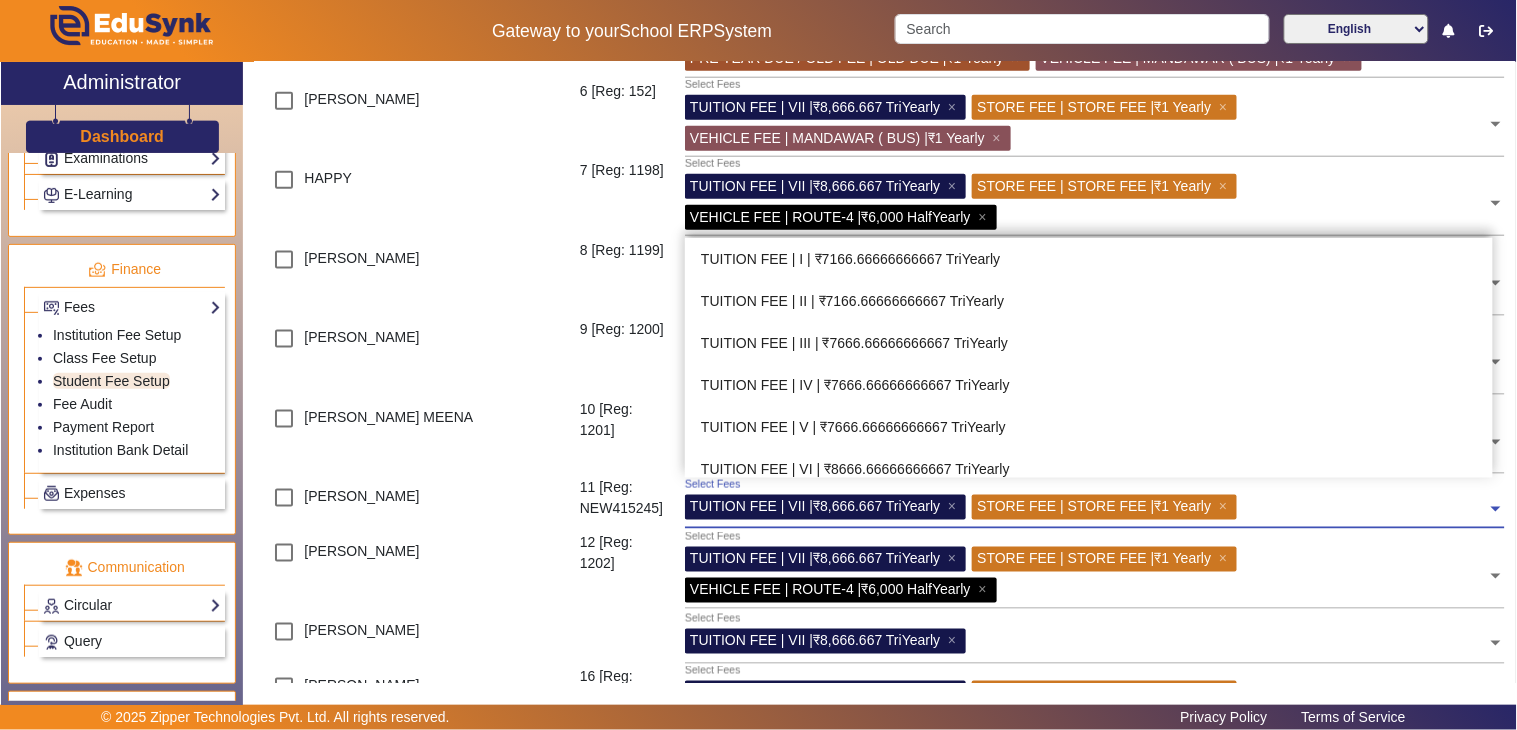click 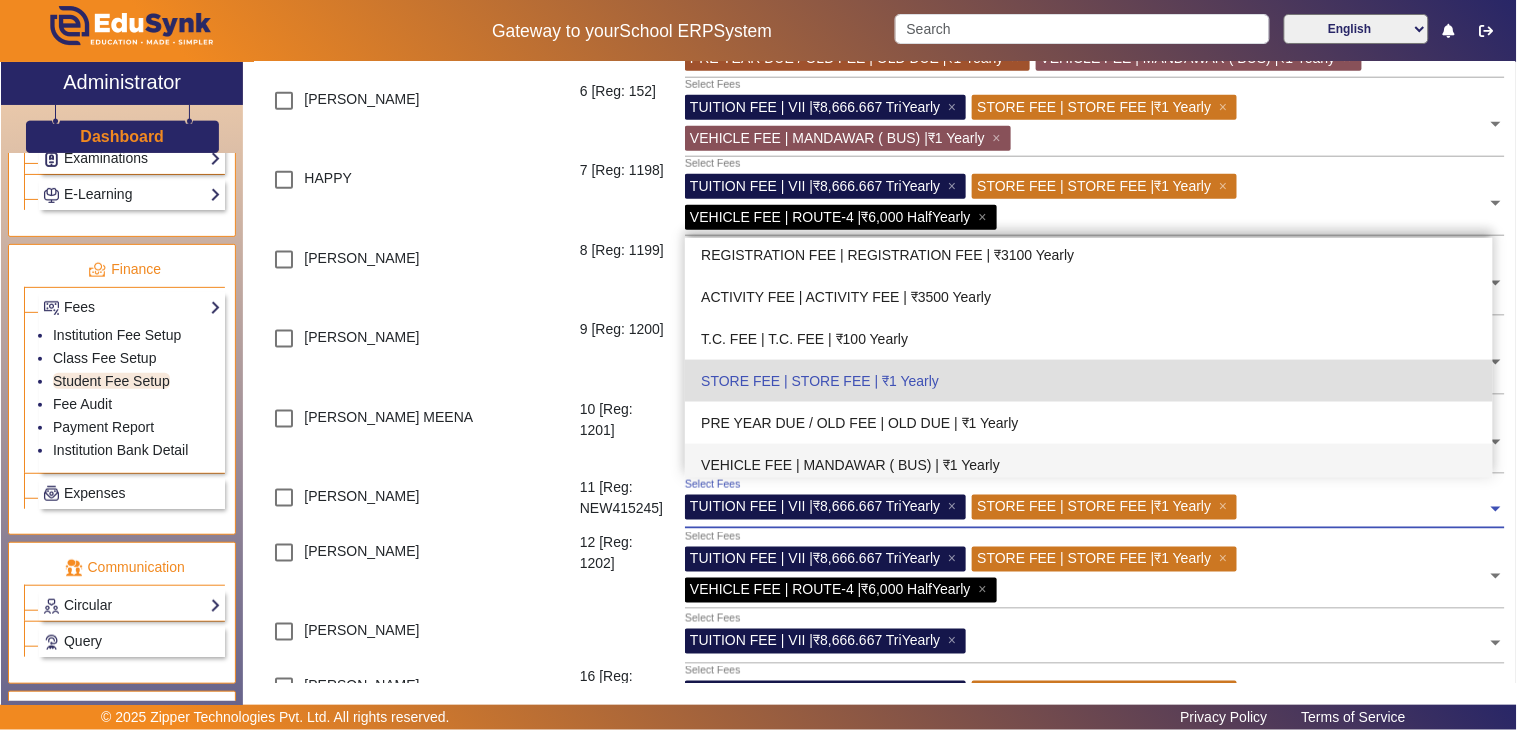 scroll, scrollTop: 630, scrollLeft: 0, axis: vertical 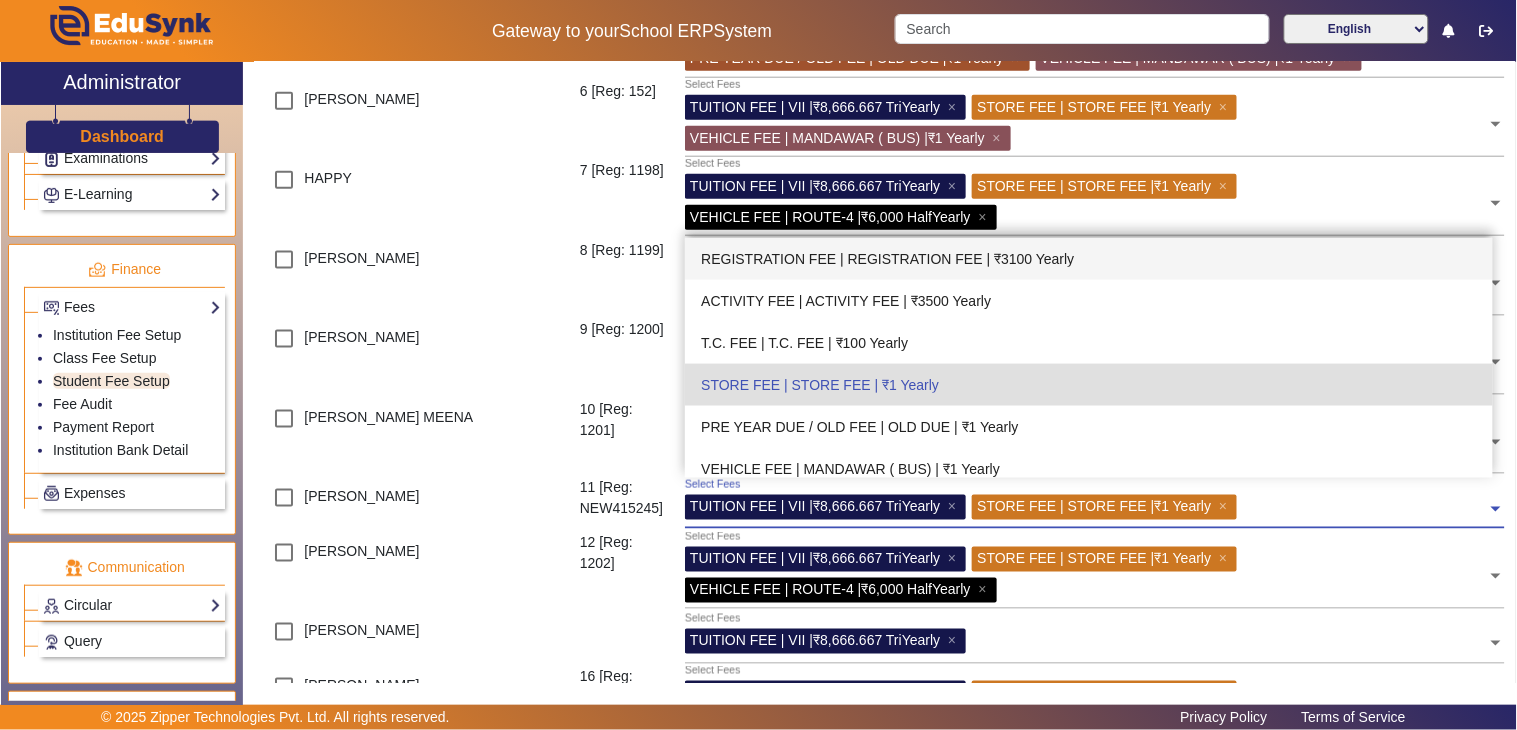 click on "REGISTRATION FEE | REGISTRATION FEE | ₹3100 Yearly" at bounding box center (1089, 259) 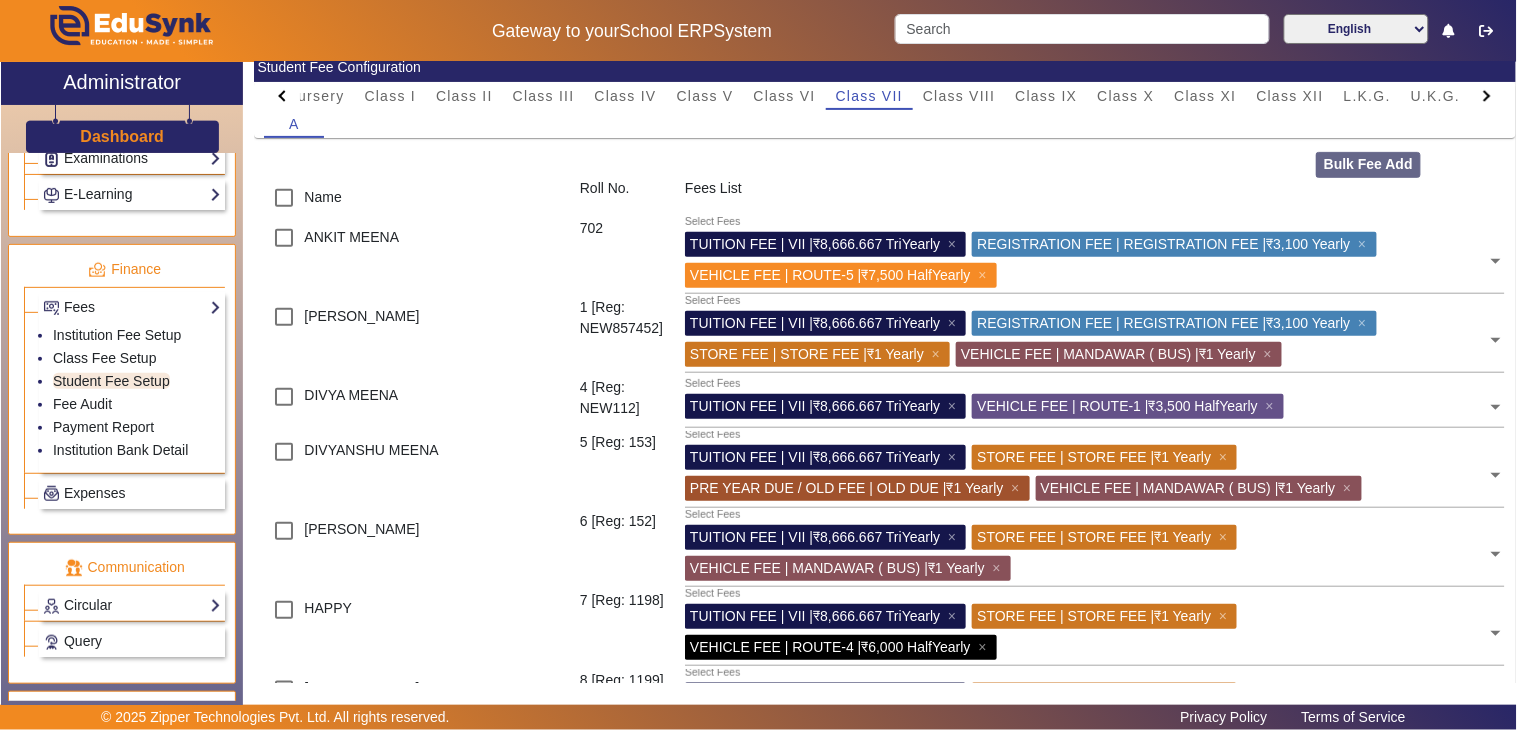 scroll, scrollTop: 0, scrollLeft: 0, axis: both 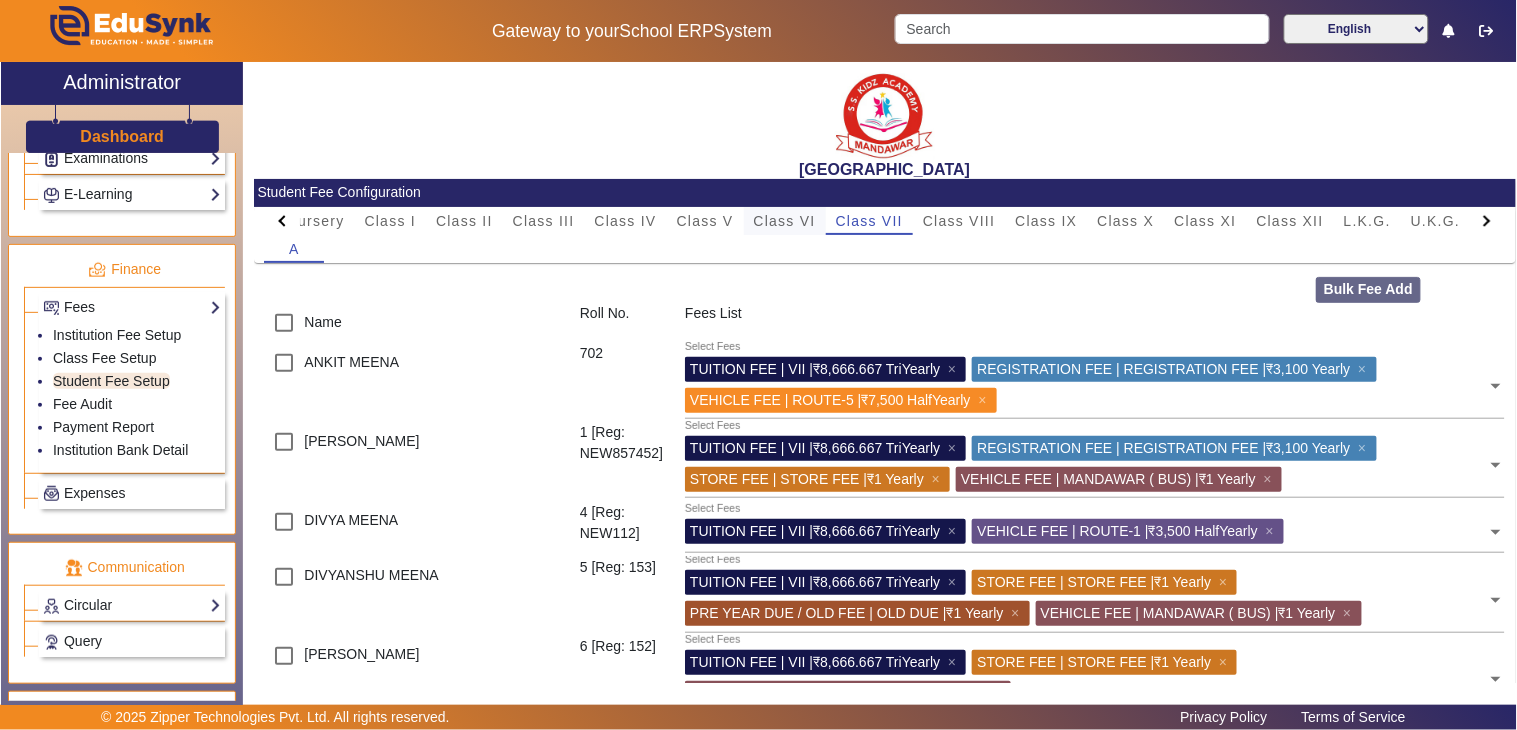 click on "Class VI" at bounding box center [785, 221] 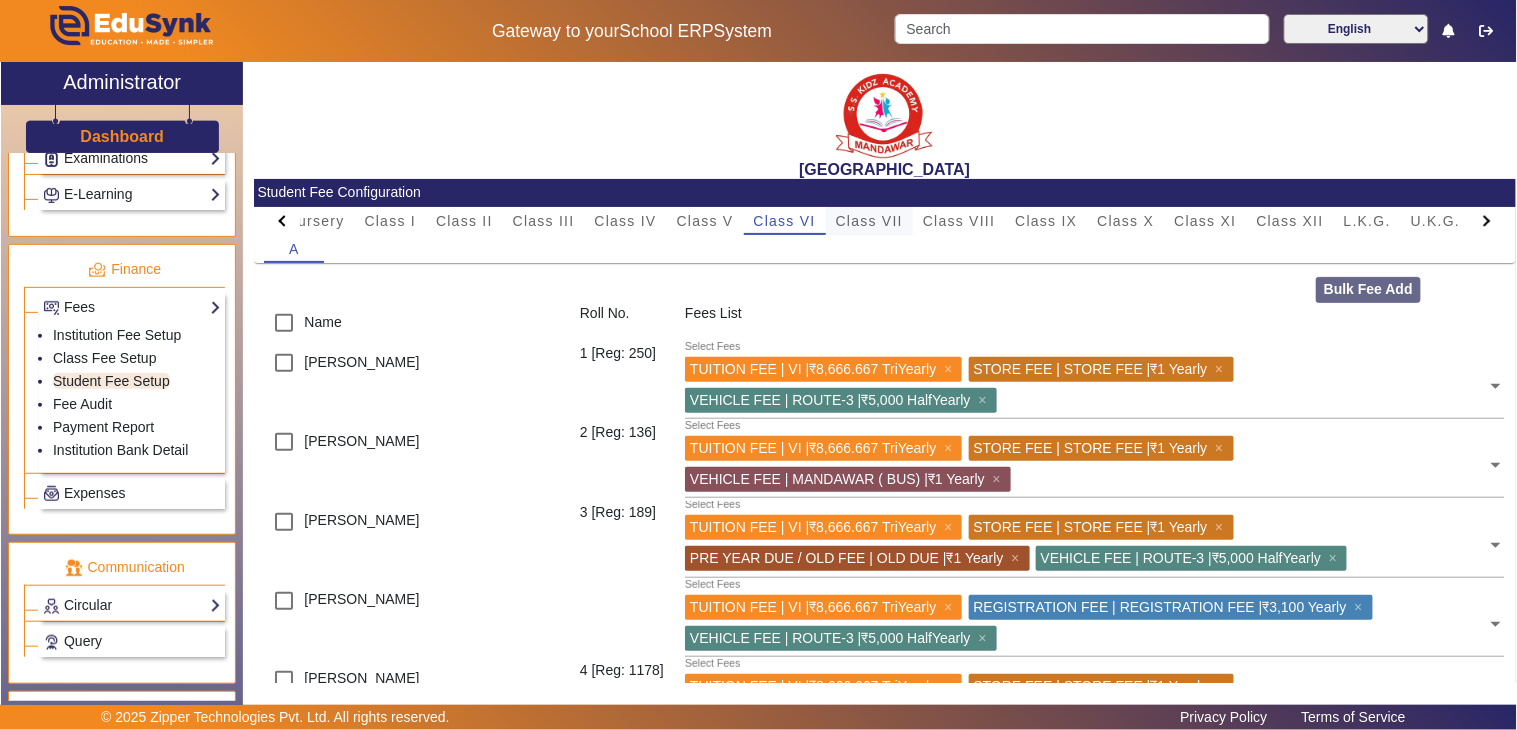 click on "Class VII" at bounding box center [869, 221] 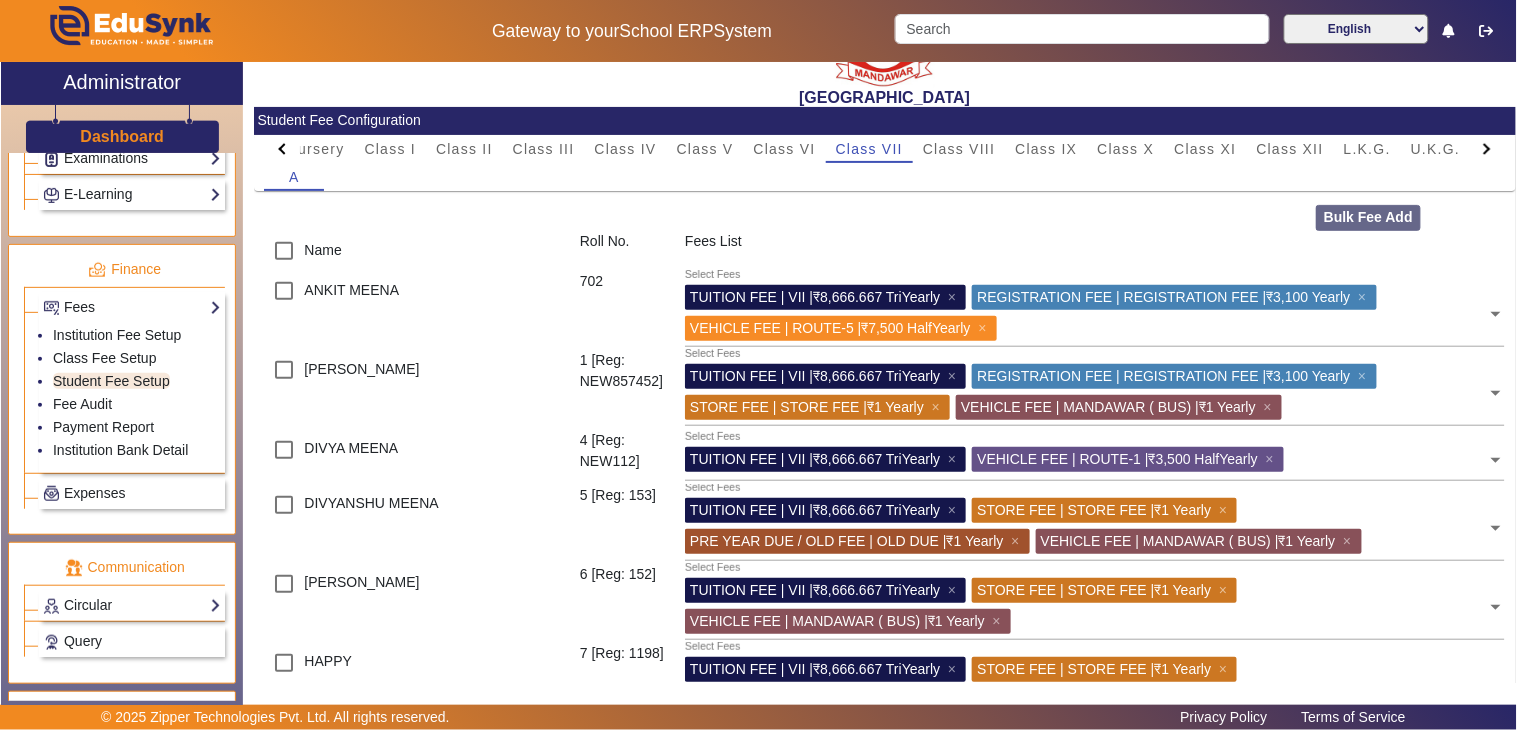 scroll, scrollTop: 111, scrollLeft: 0, axis: vertical 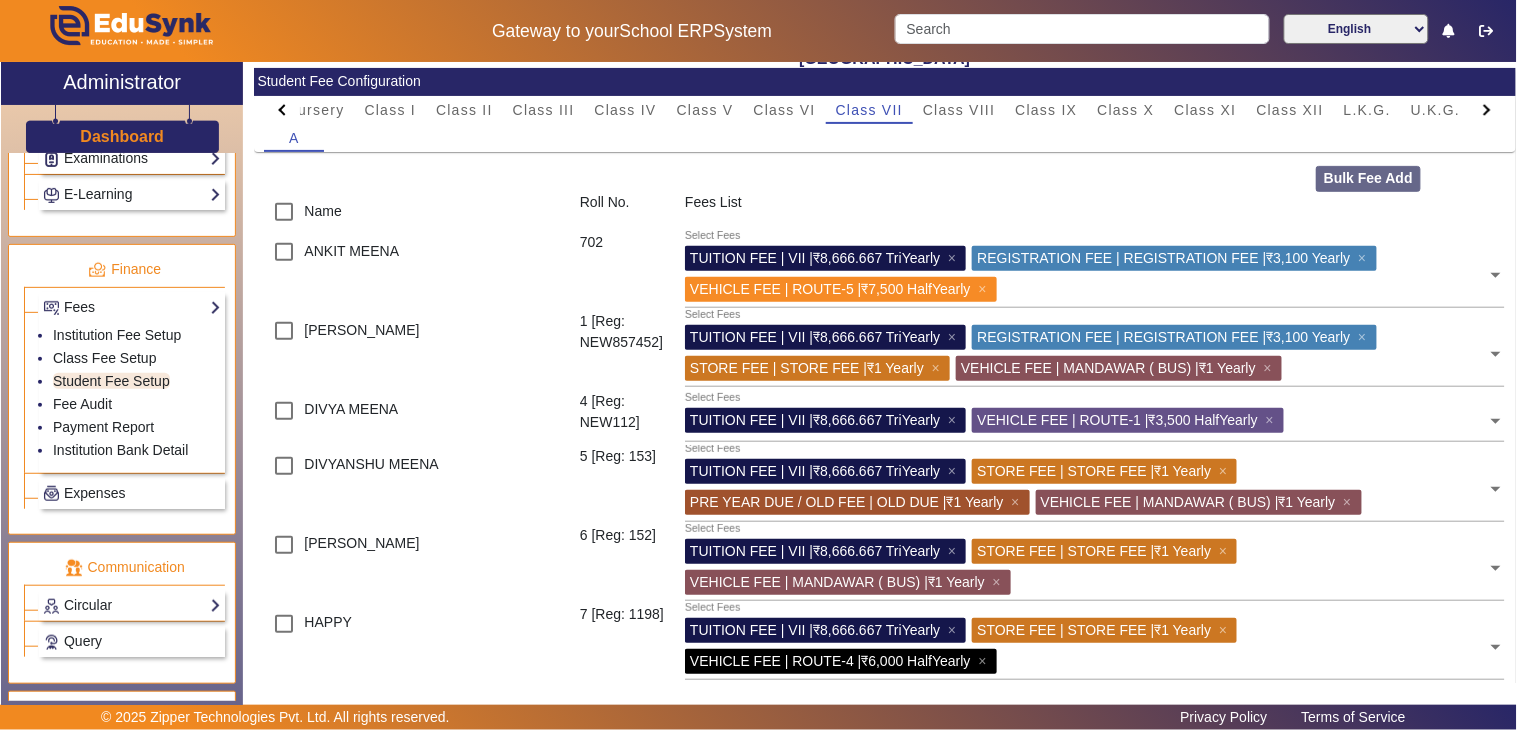 click 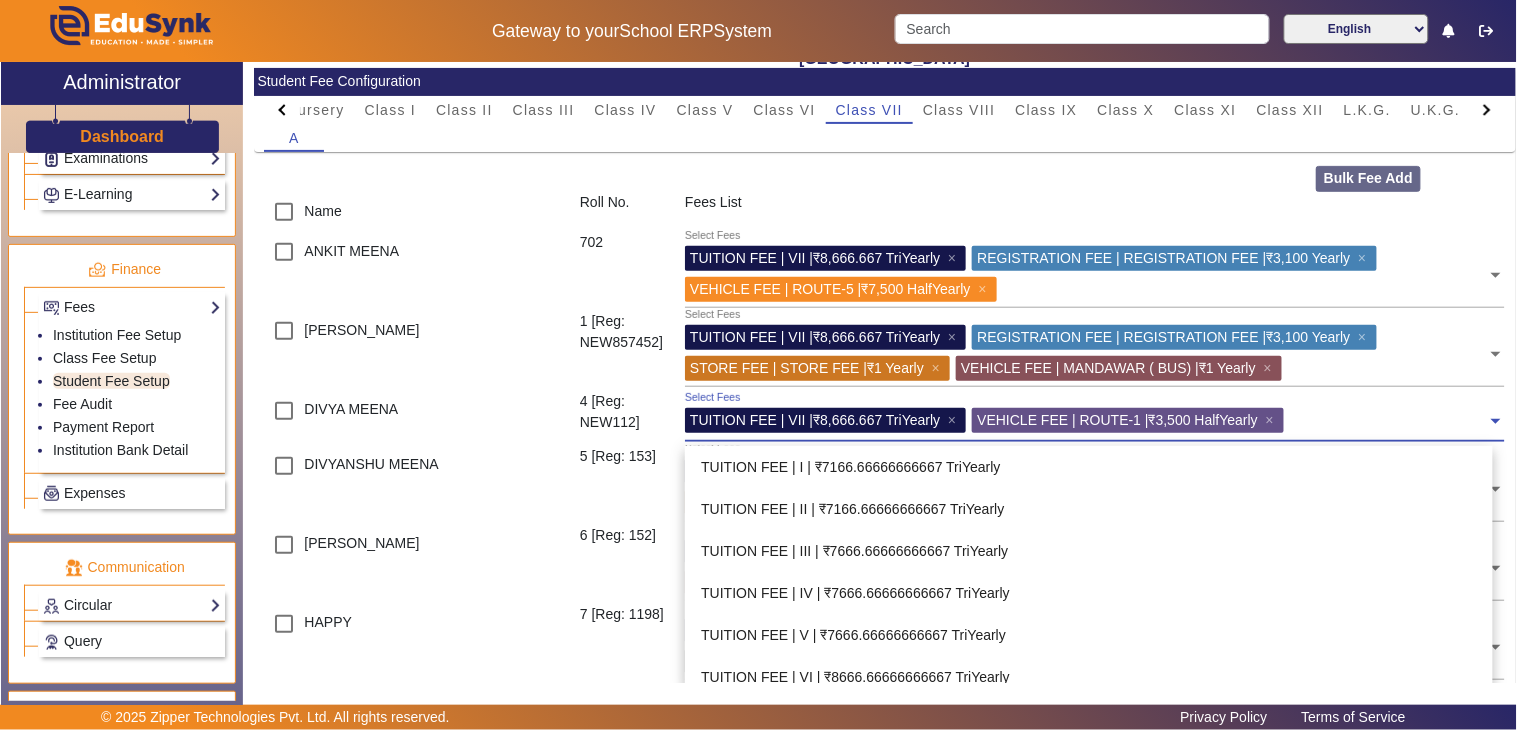 scroll, scrollTop: 852, scrollLeft: 0, axis: vertical 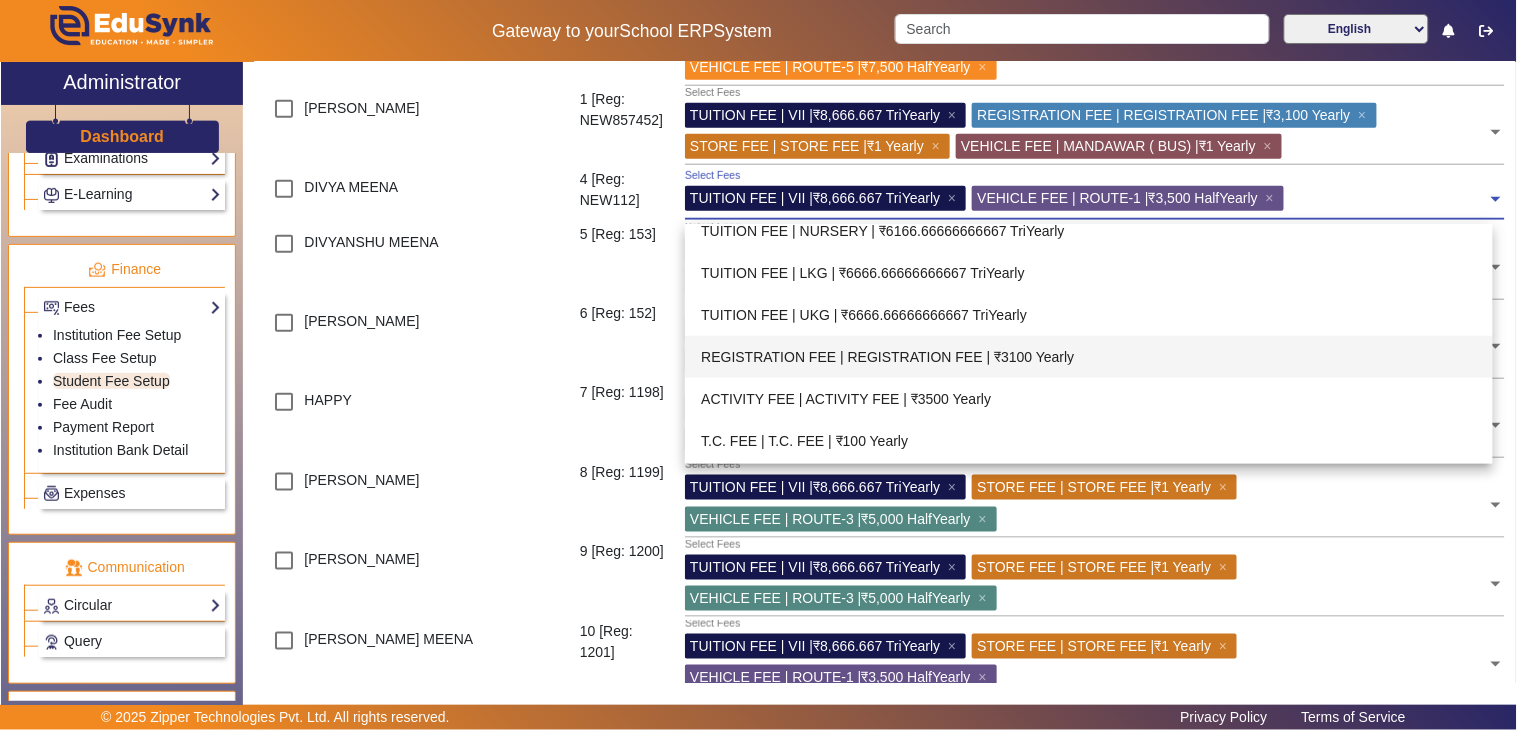 click on "REGISTRATION FEE | REGISTRATION FEE | ₹3100 Yearly" at bounding box center [1089, 357] 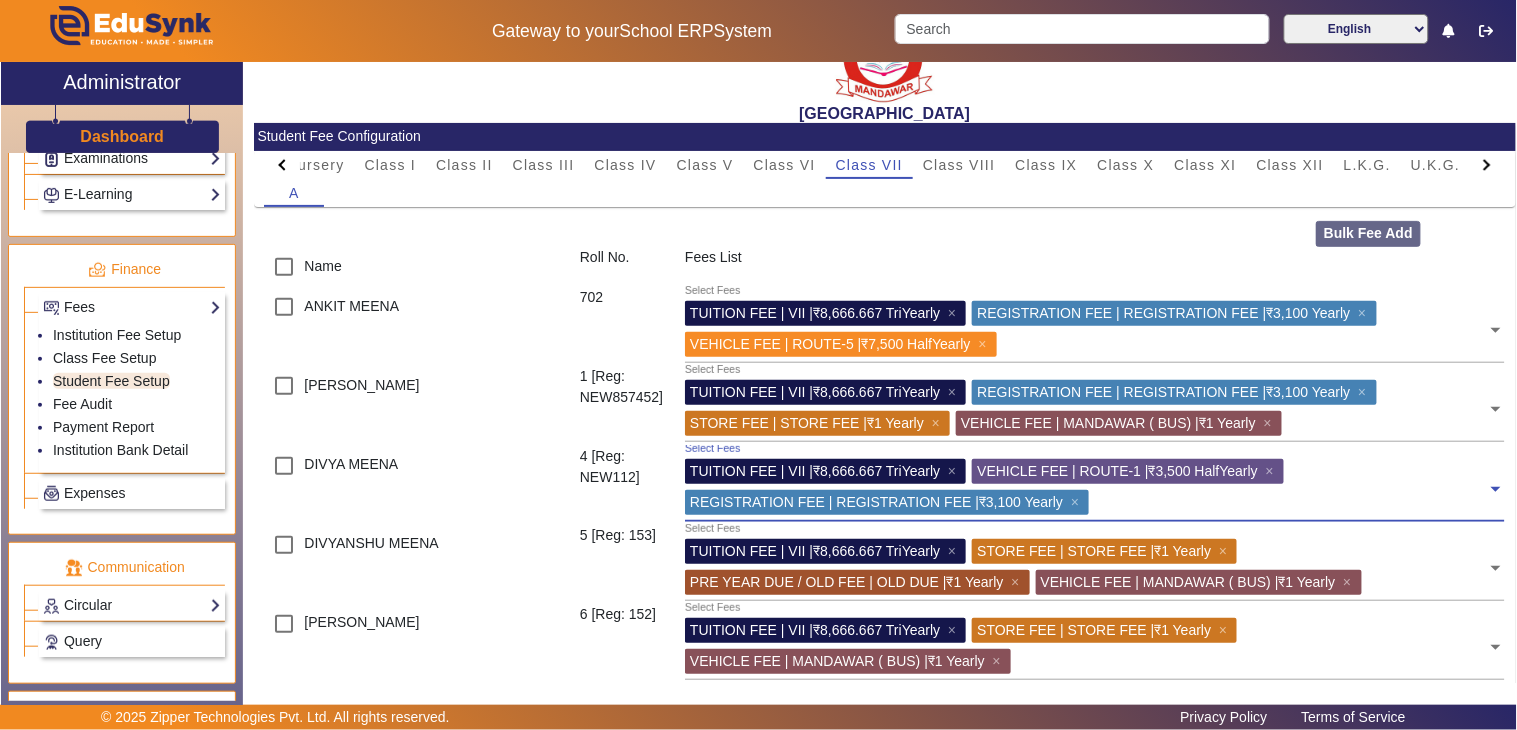 scroll, scrollTop: 111, scrollLeft: 0, axis: vertical 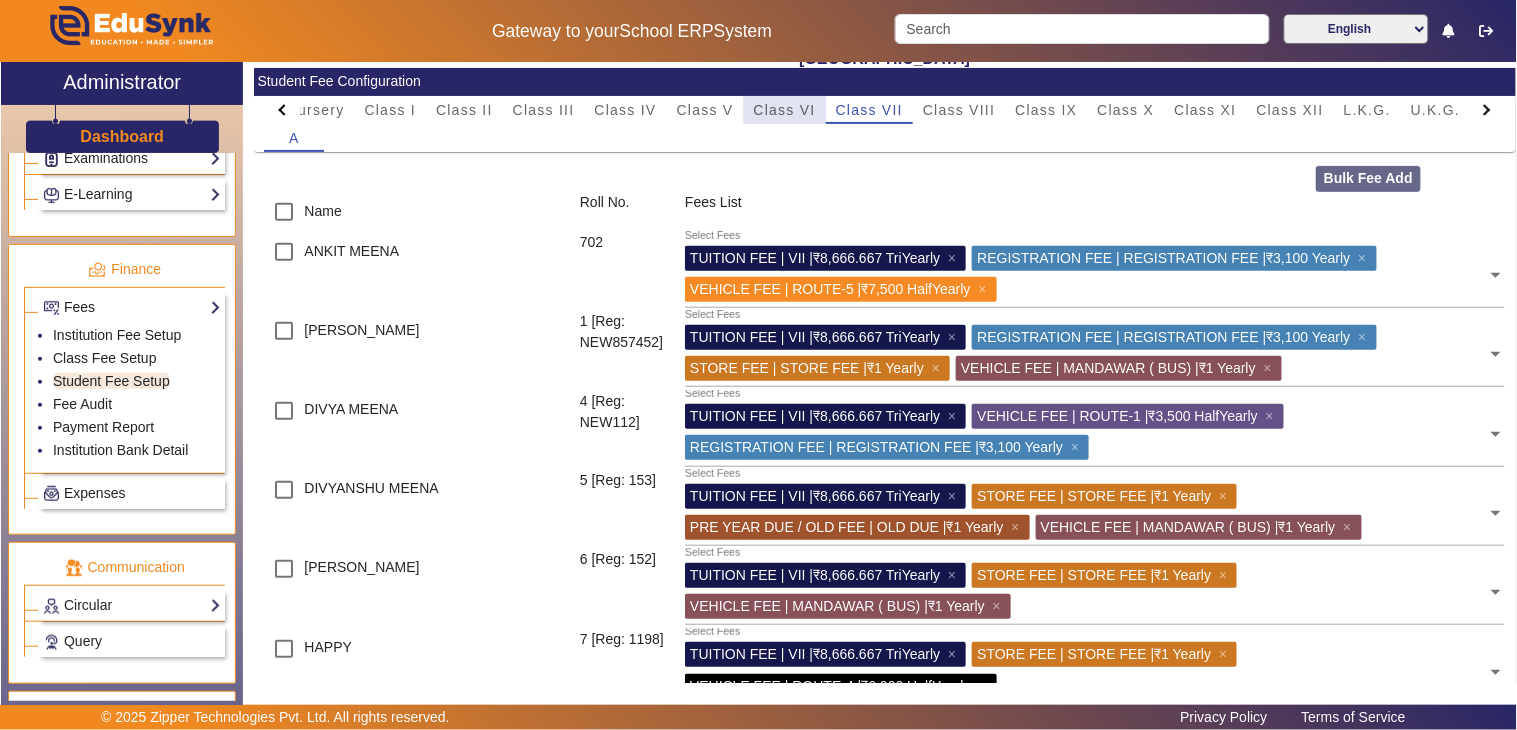 click on "Class VI" at bounding box center (785, 110) 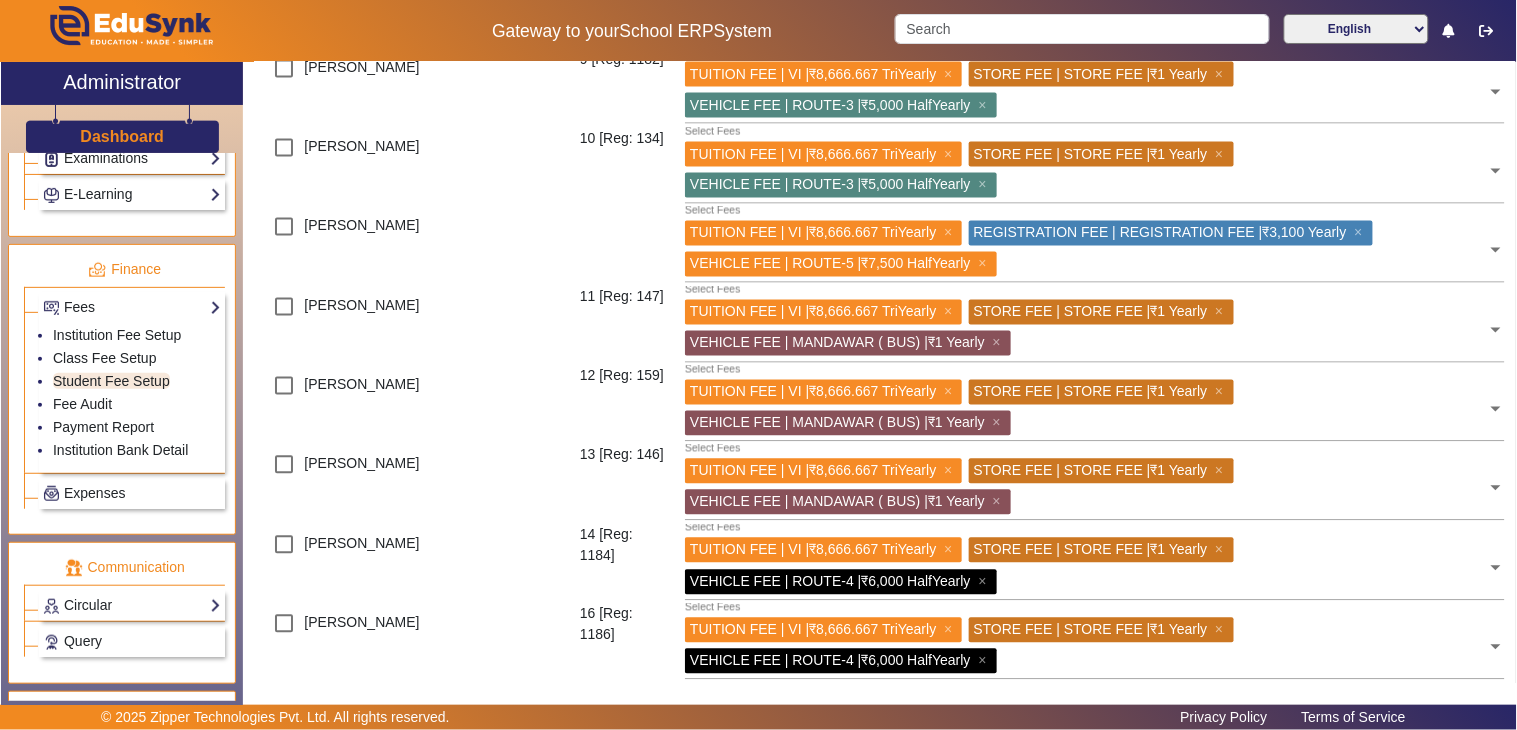 scroll, scrollTop: 888, scrollLeft: 0, axis: vertical 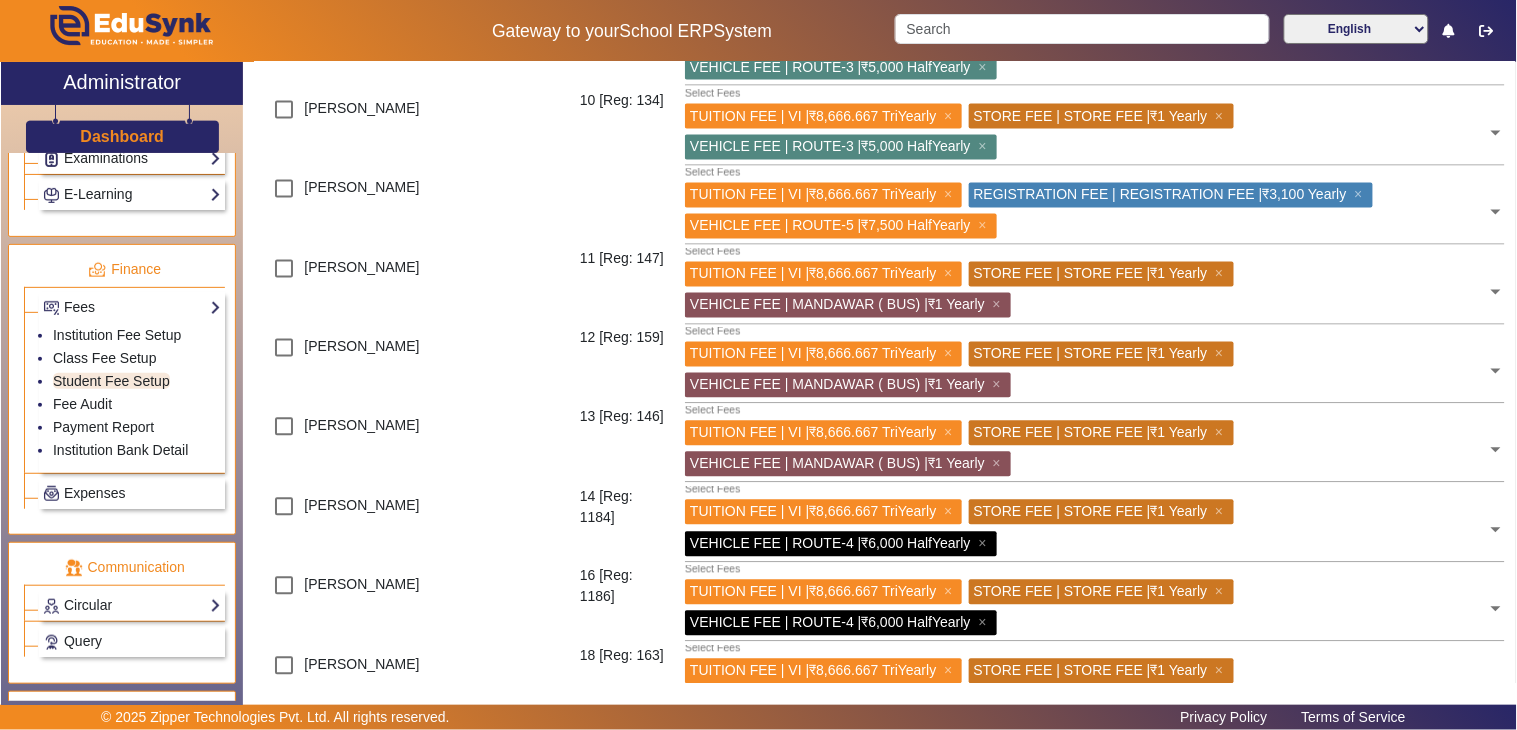 click 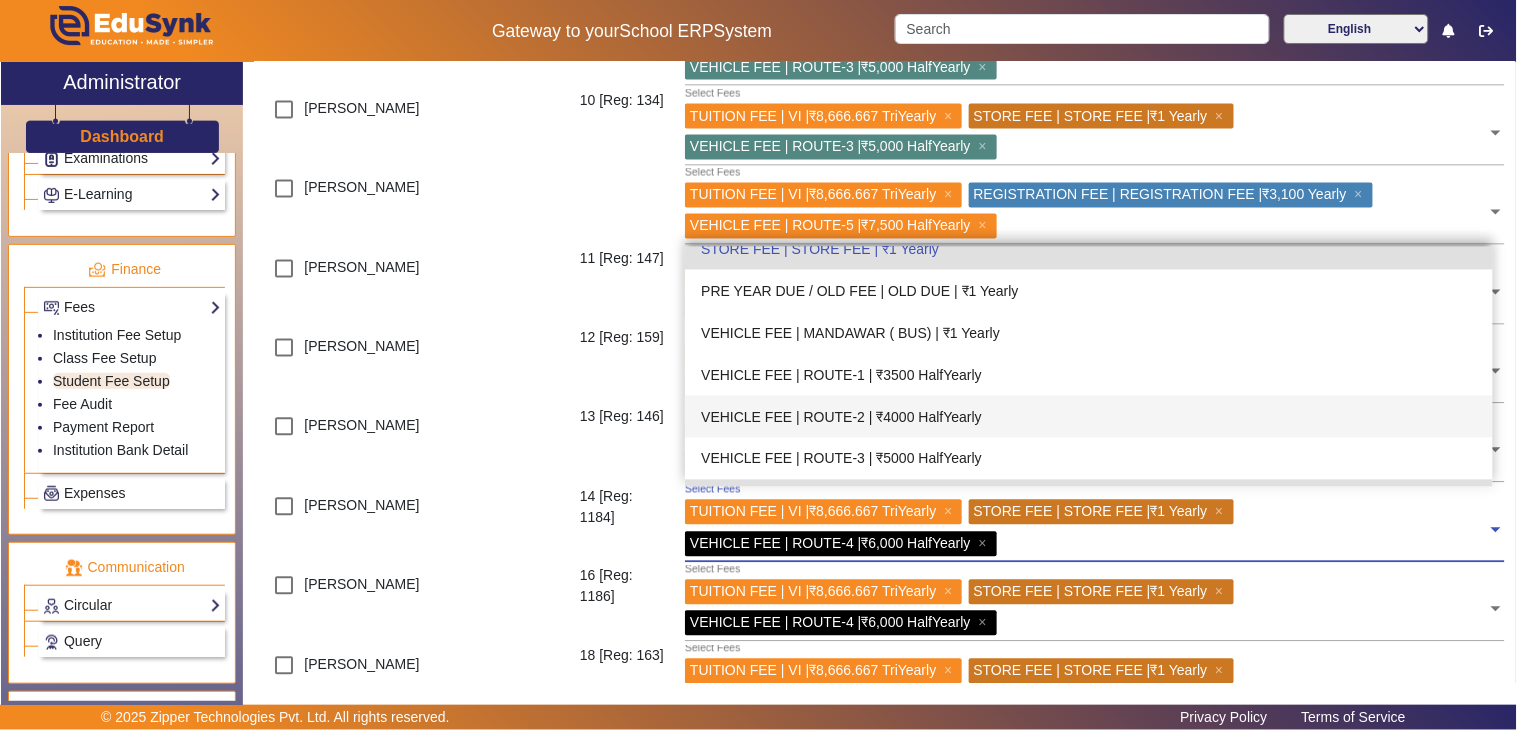 scroll, scrollTop: 630, scrollLeft: 0, axis: vertical 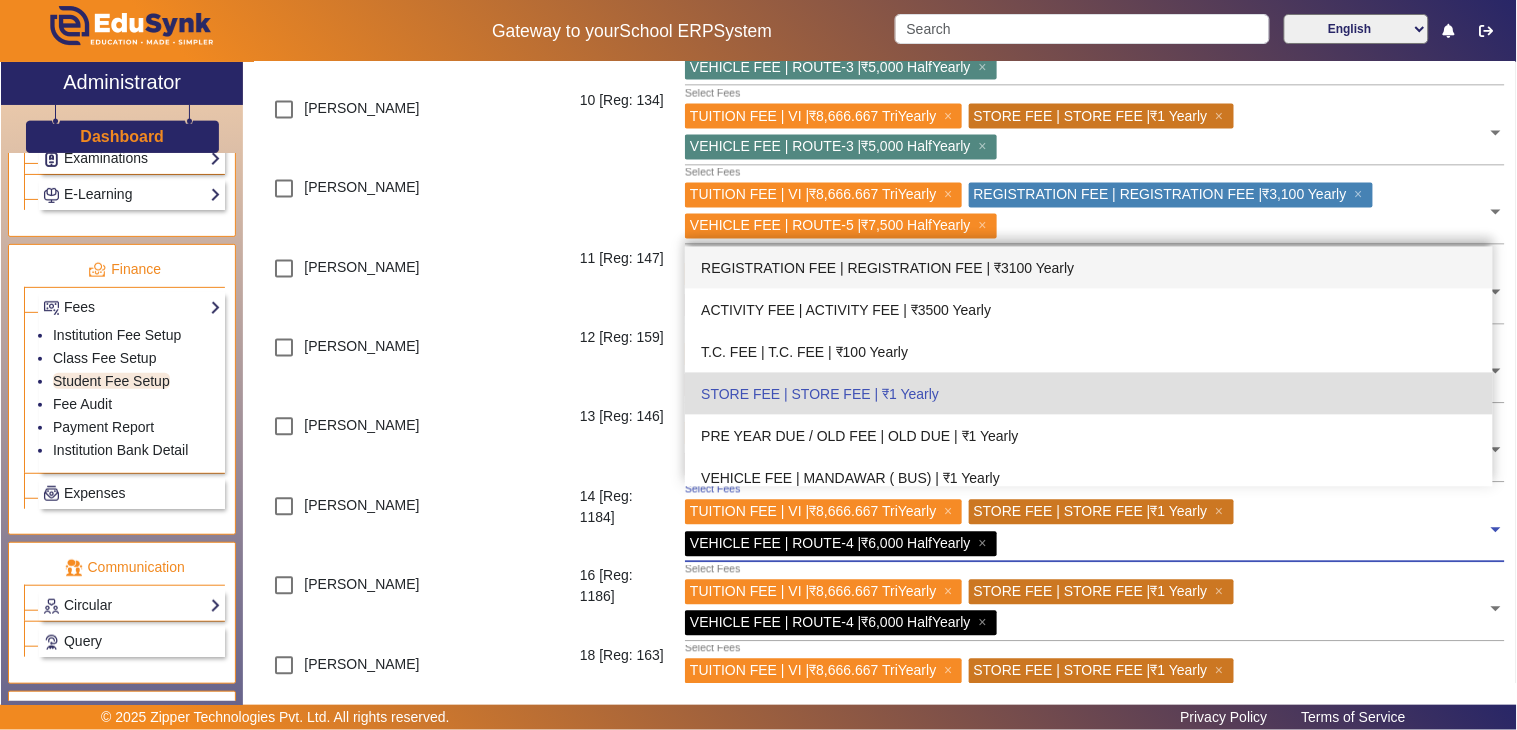 click on "REGISTRATION FEE | REGISTRATION FEE | ₹3100 Yearly" at bounding box center (1089, 268) 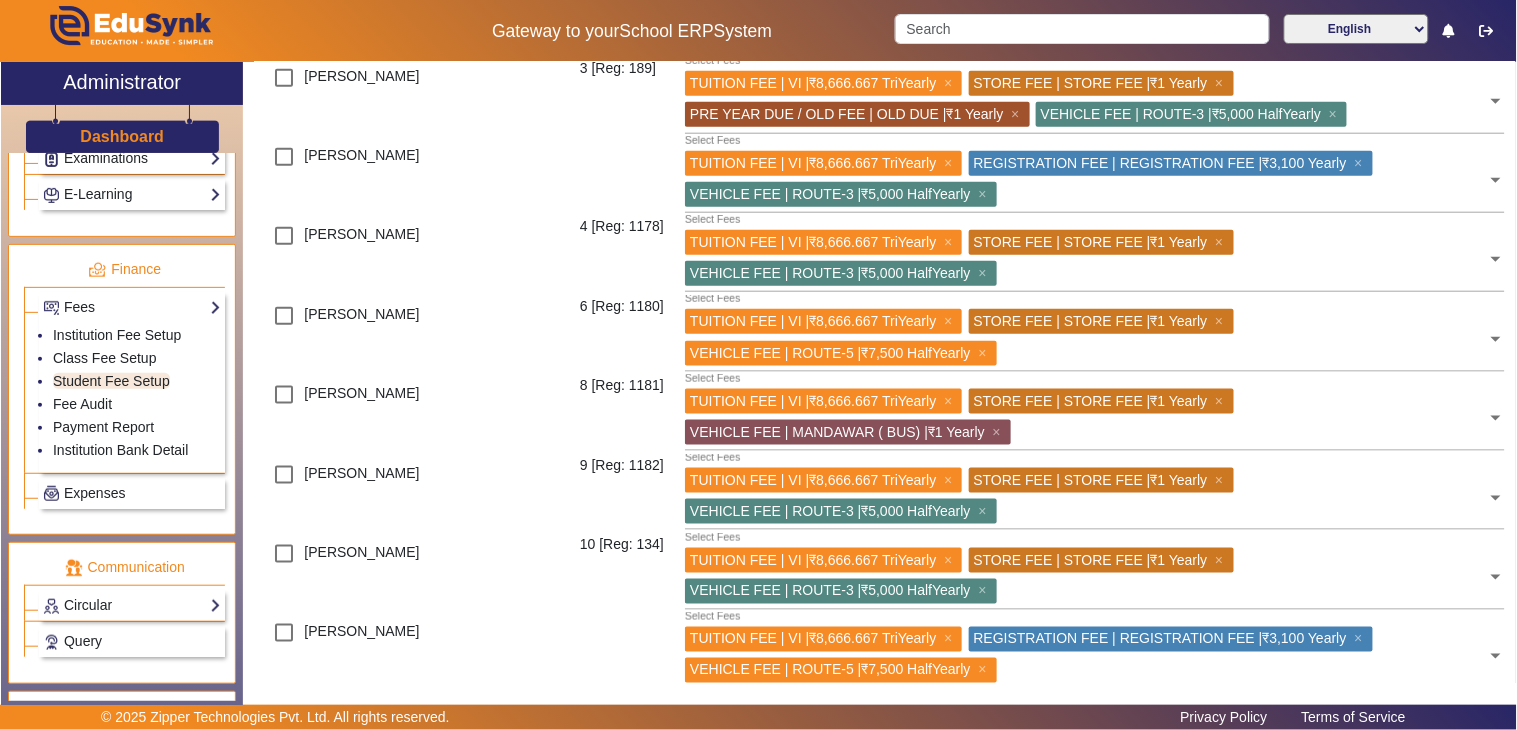 scroll, scrollTop: 0, scrollLeft: 0, axis: both 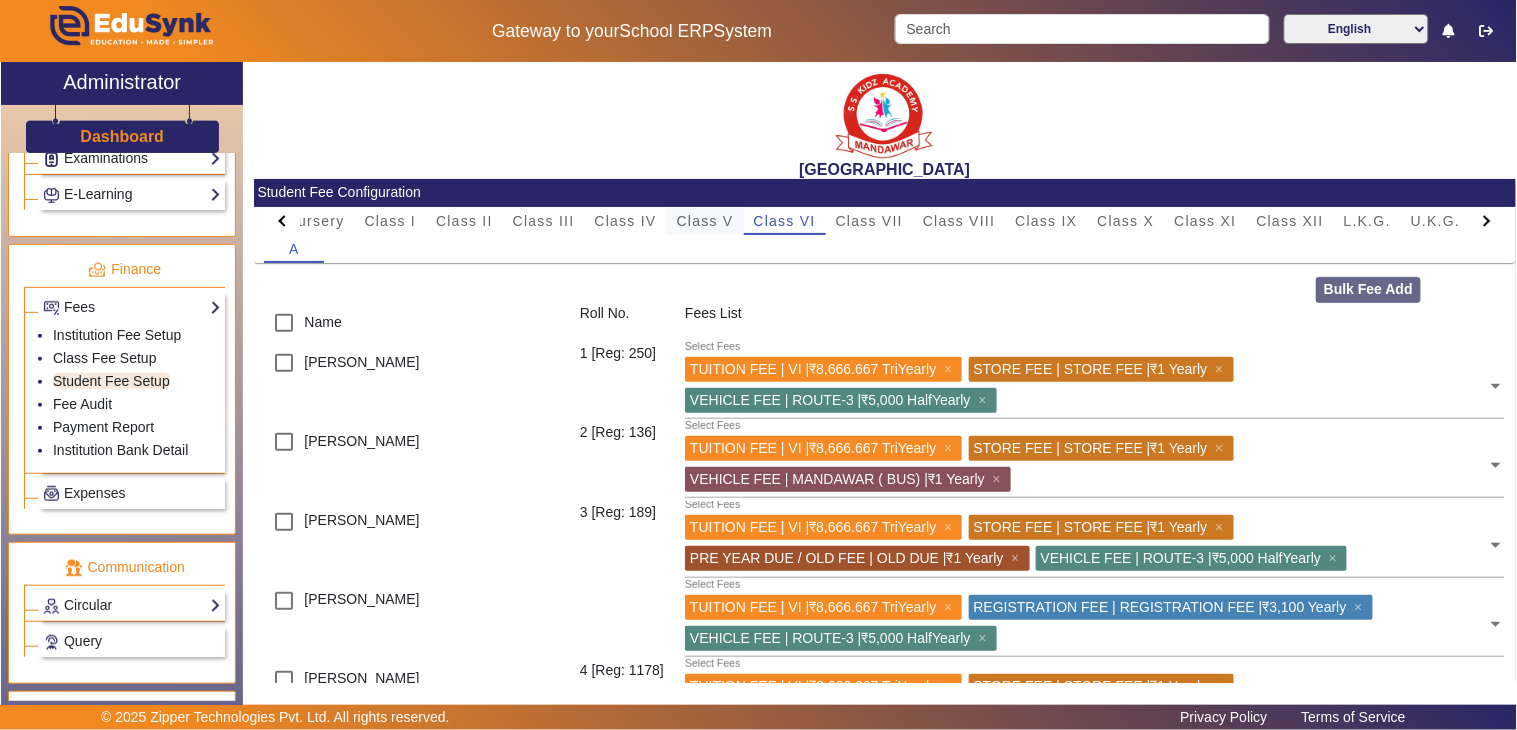 click on "Class V" at bounding box center [705, 221] 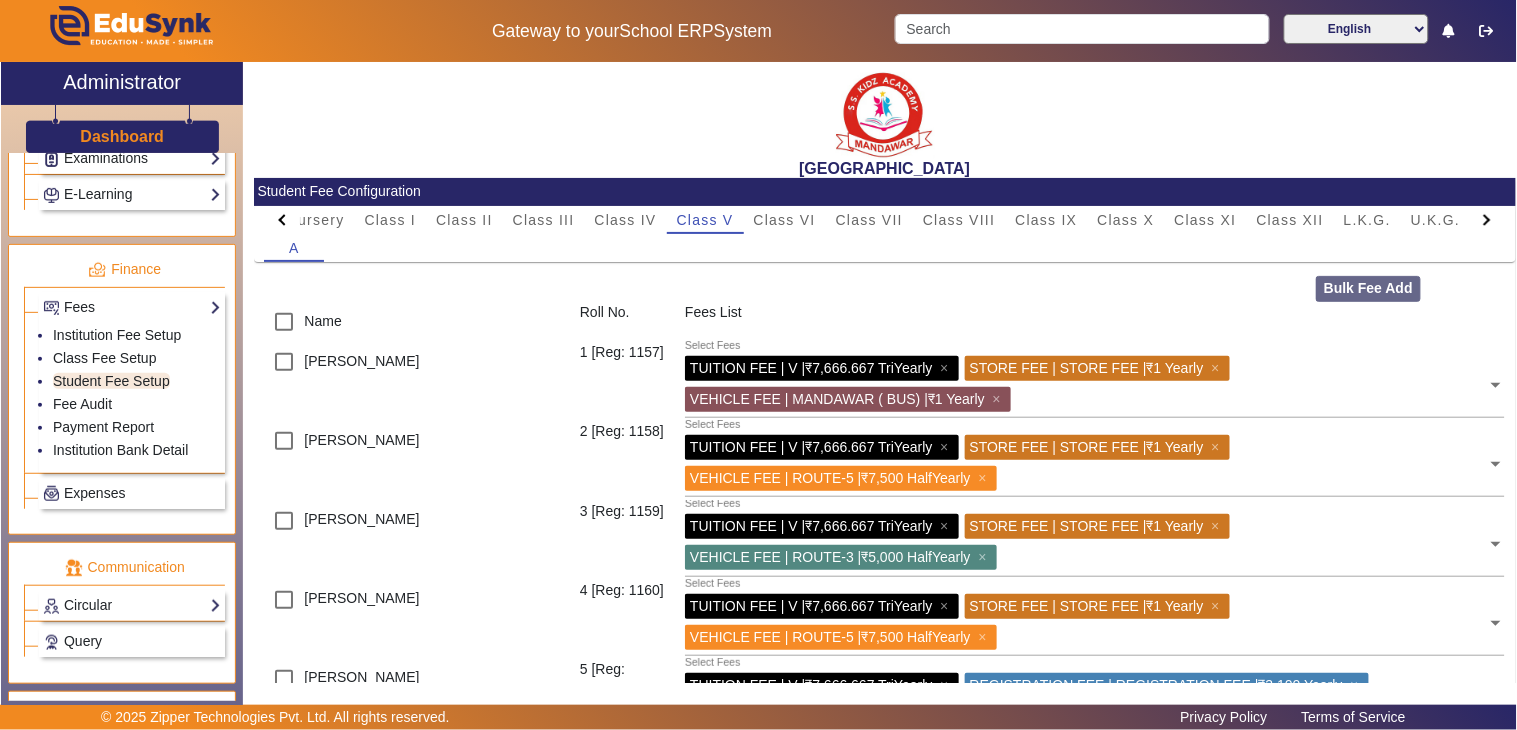 scroll, scrollTop: 0, scrollLeft: 0, axis: both 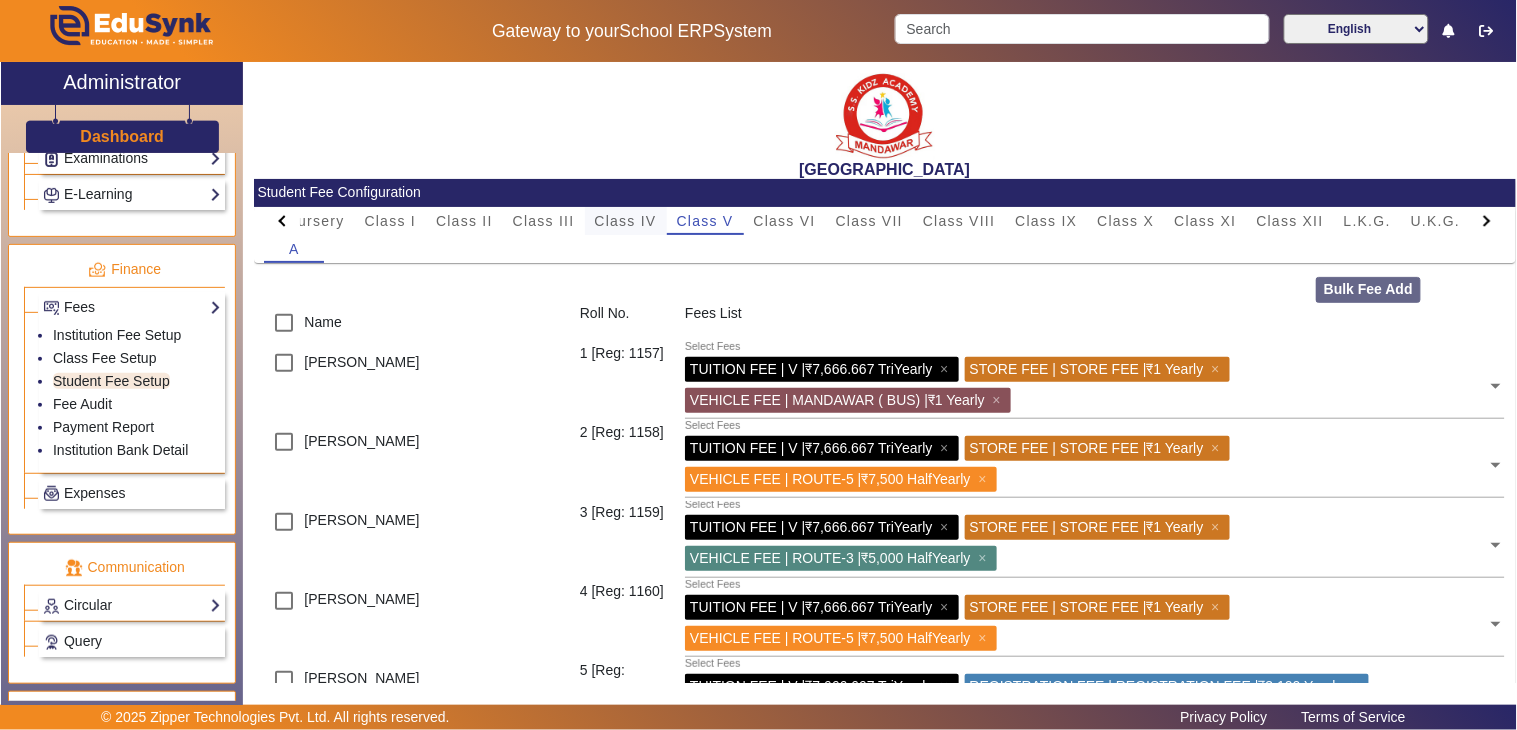 click on "Class IV" at bounding box center [626, 221] 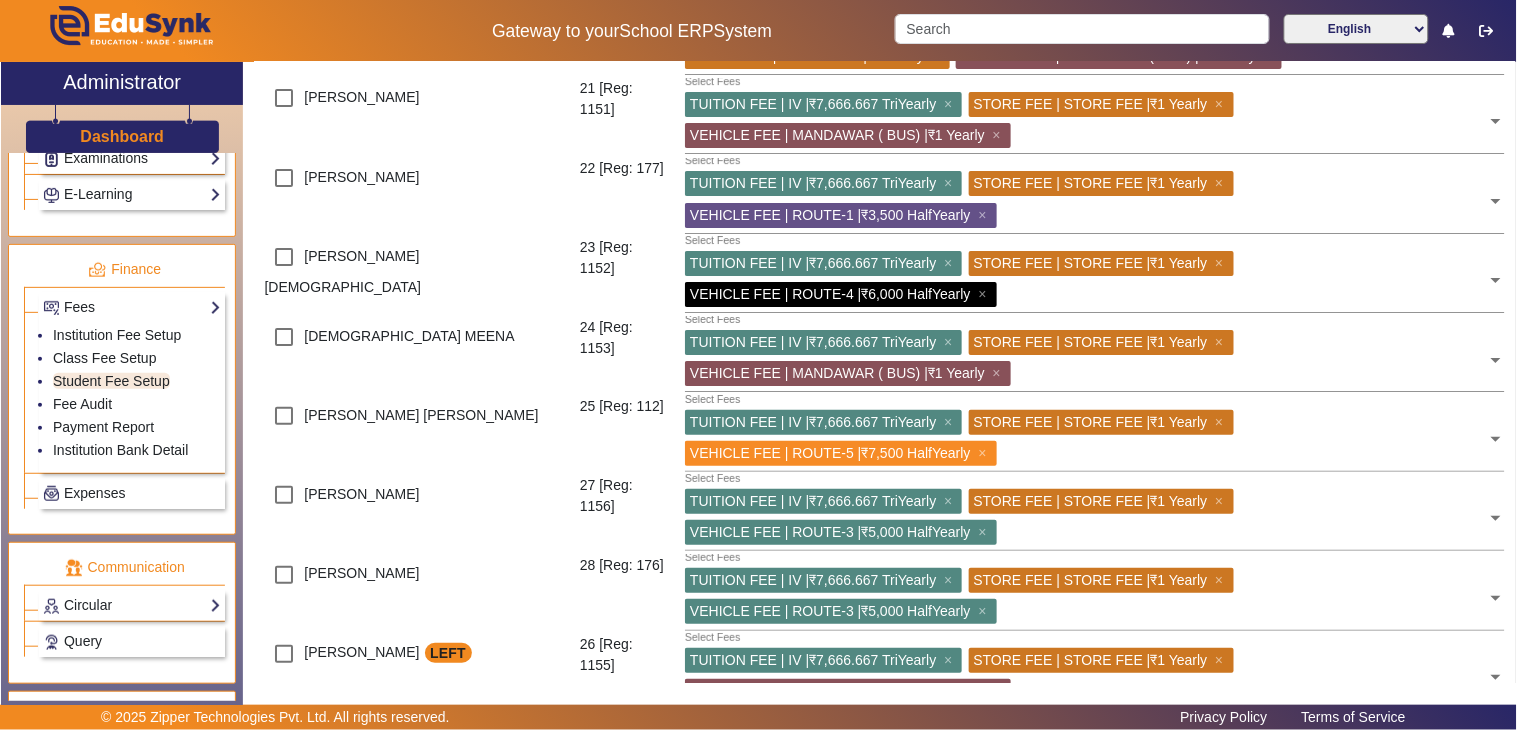 scroll, scrollTop: 1888, scrollLeft: 0, axis: vertical 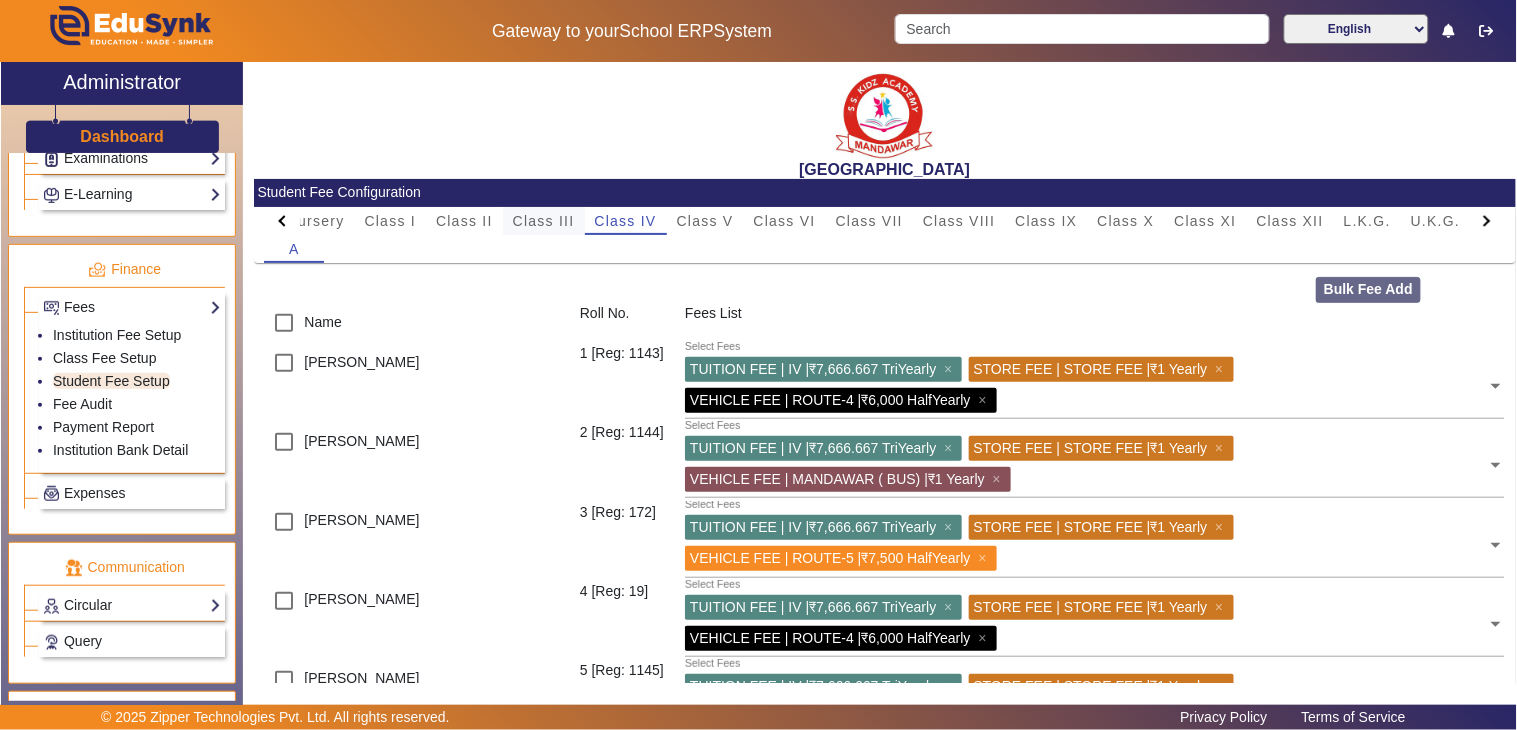 click on "Class III" at bounding box center [544, 221] 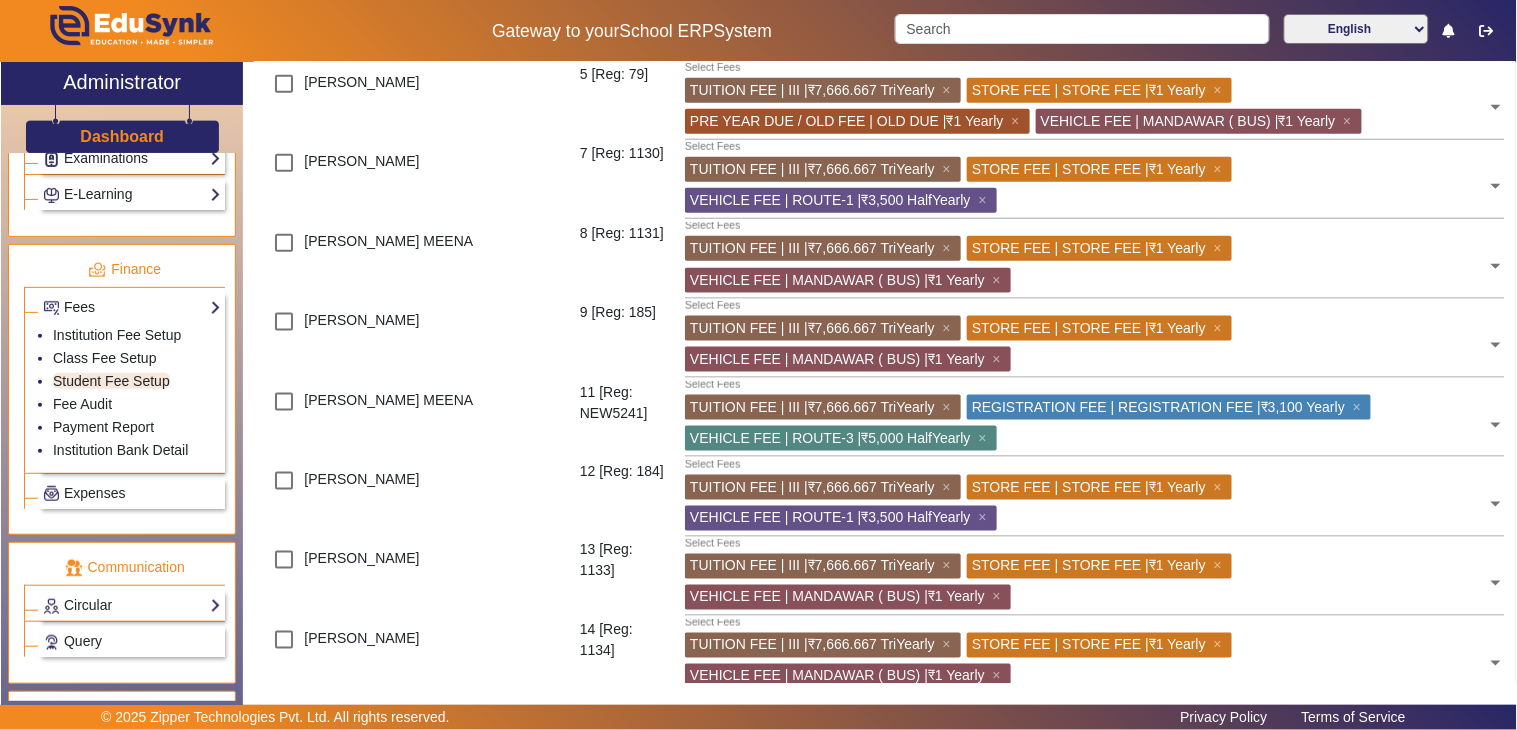 scroll, scrollTop: 555, scrollLeft: 0, axis: vertical 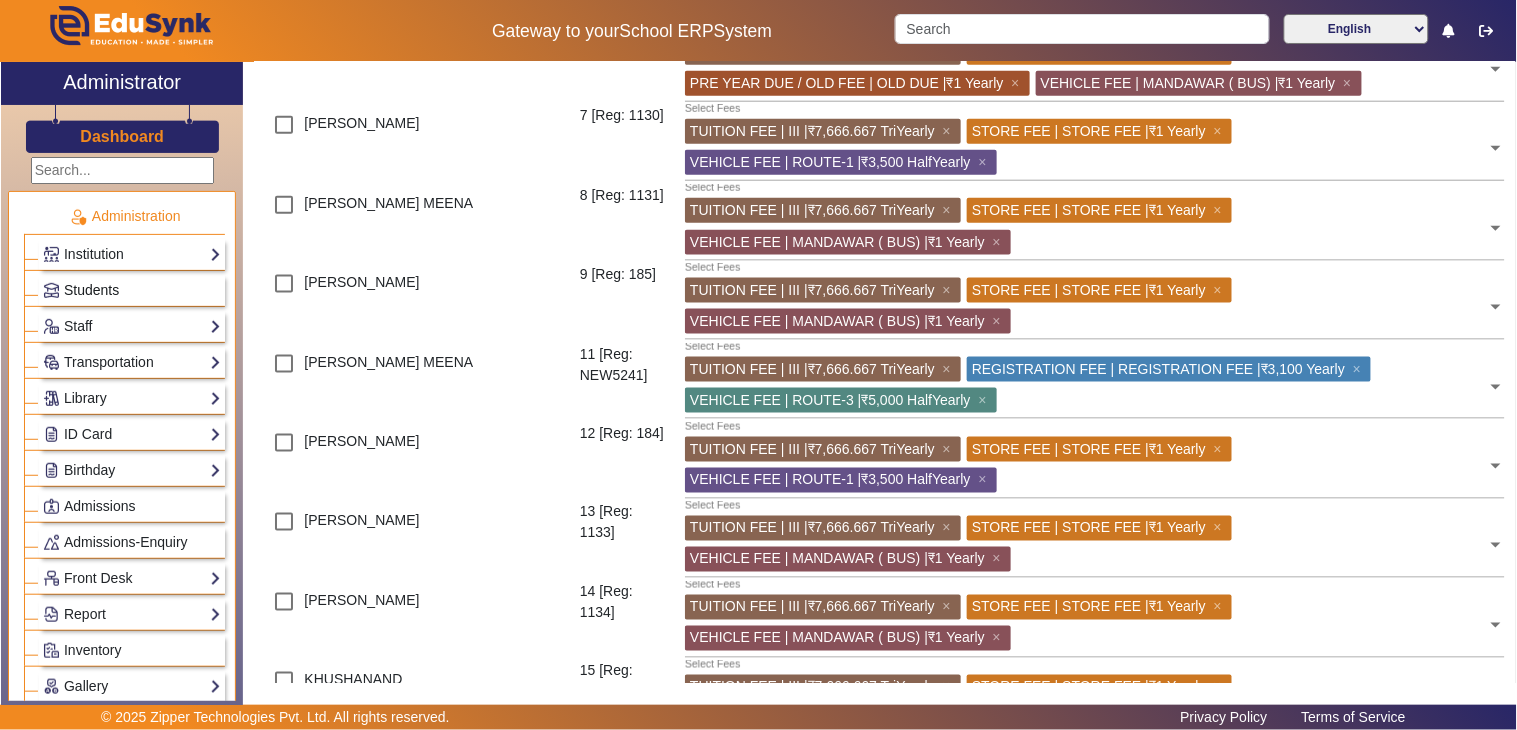 click on "Students" 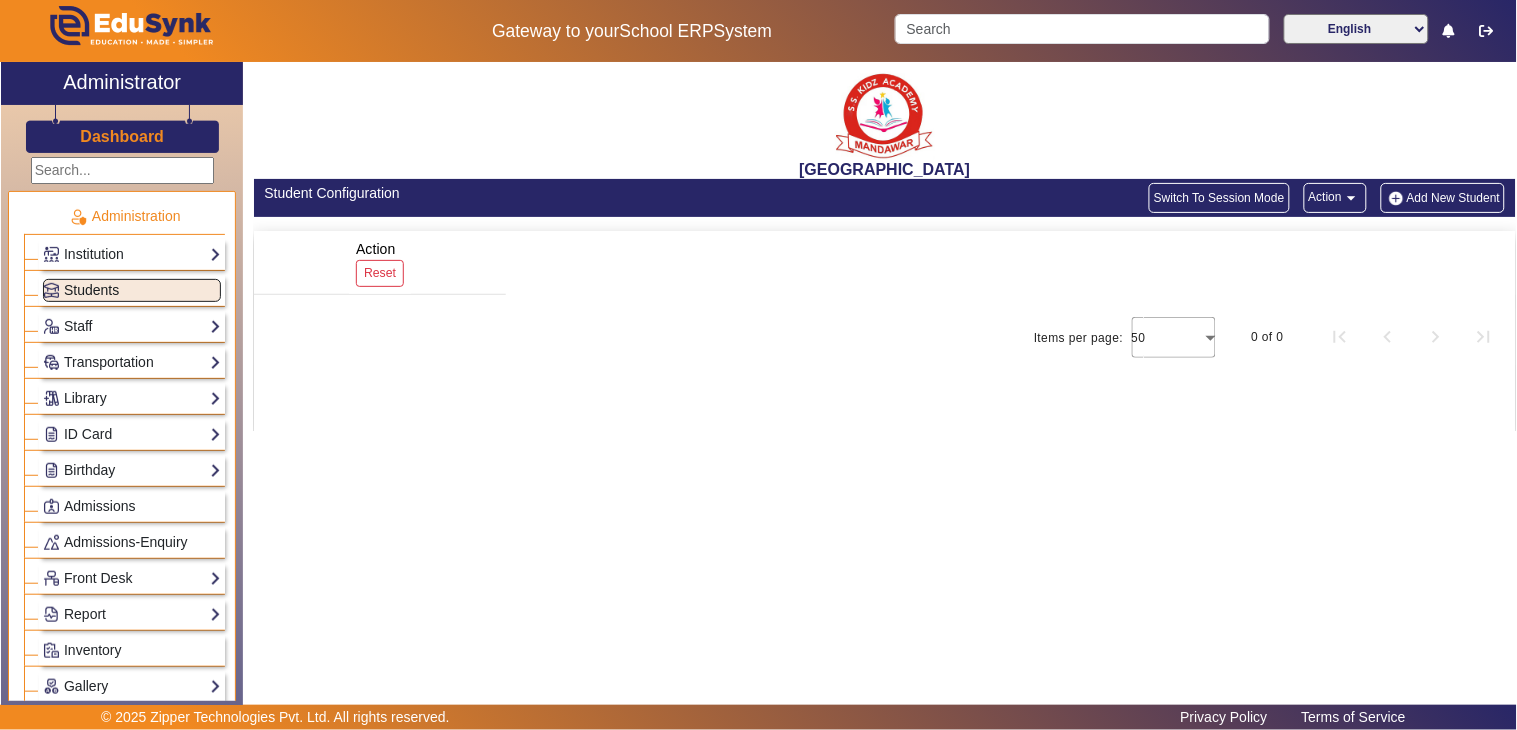 scroll, scrollTop: 0, scrollLeft: 0, axis: both 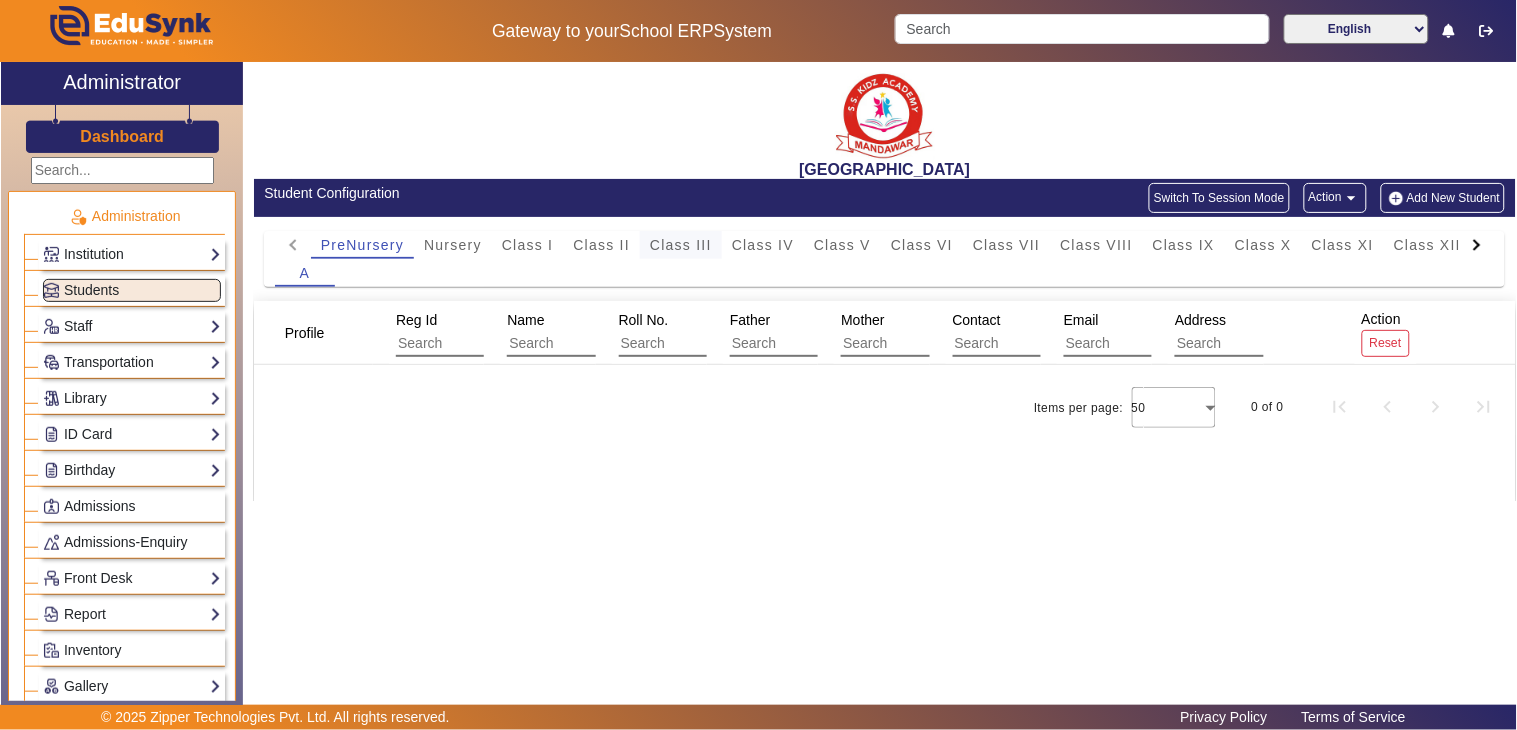 click on "Class III" at bounding box center [681, 245] 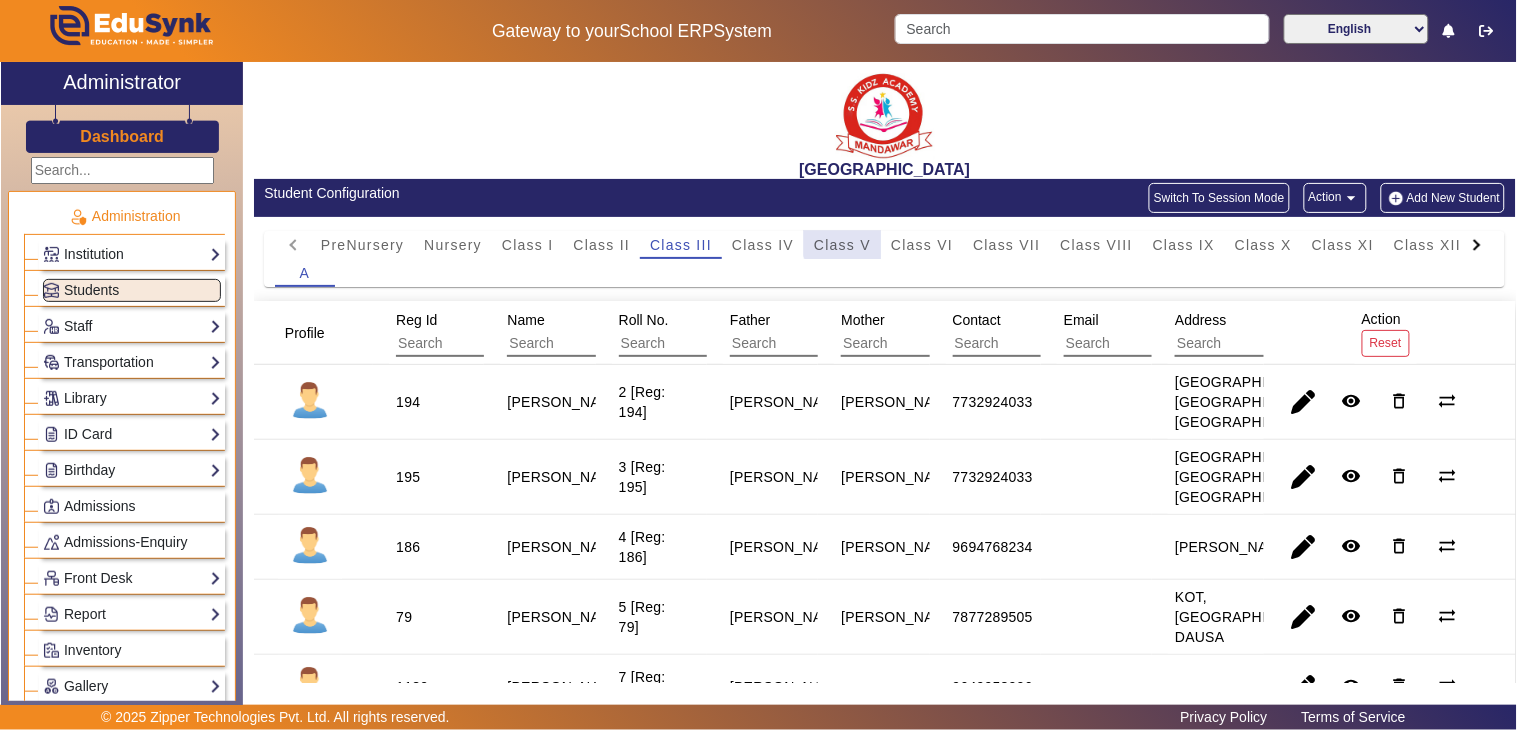click on "Class V" at bounding box center [842, 245] 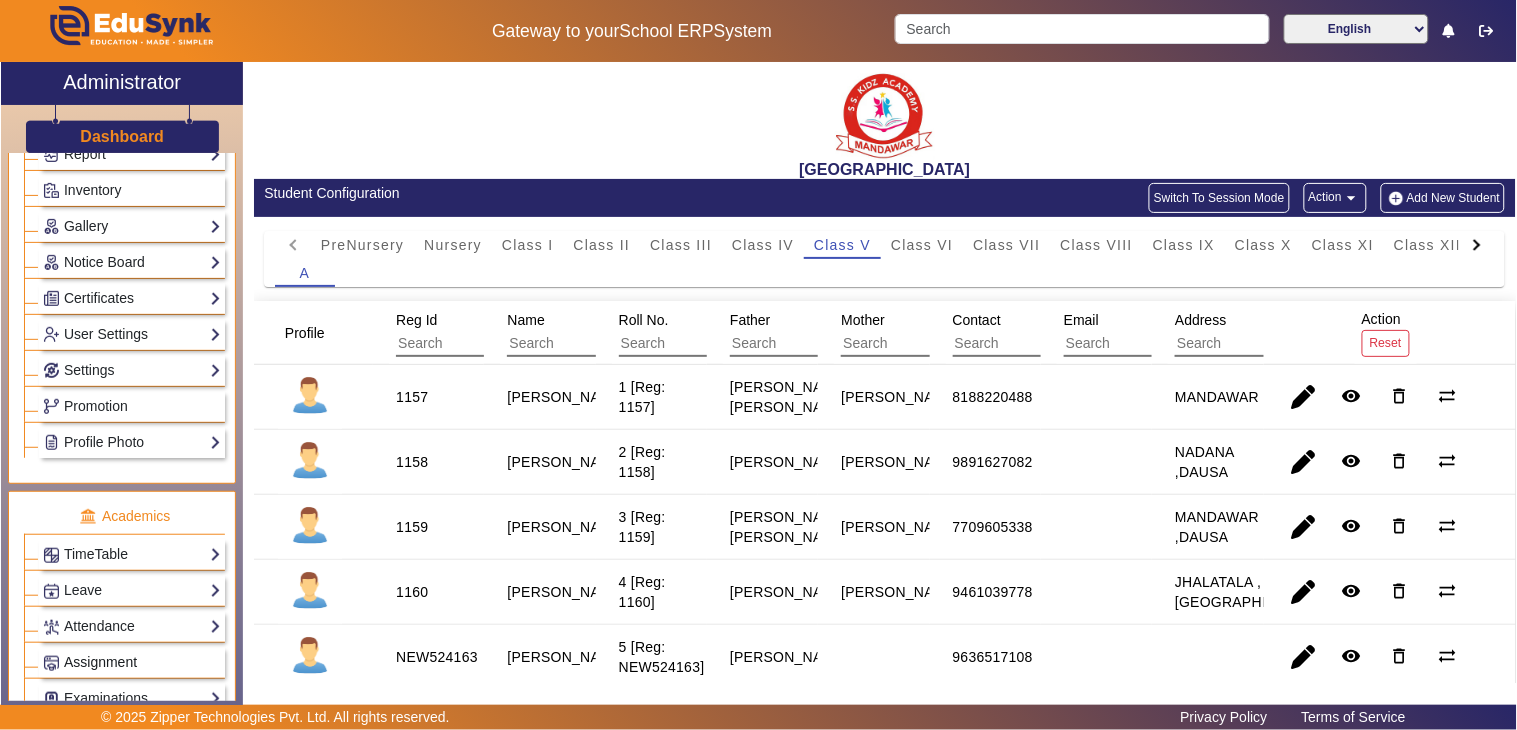 scroll, scrollTop: 888, scrollLeft: 0, axis: vertical 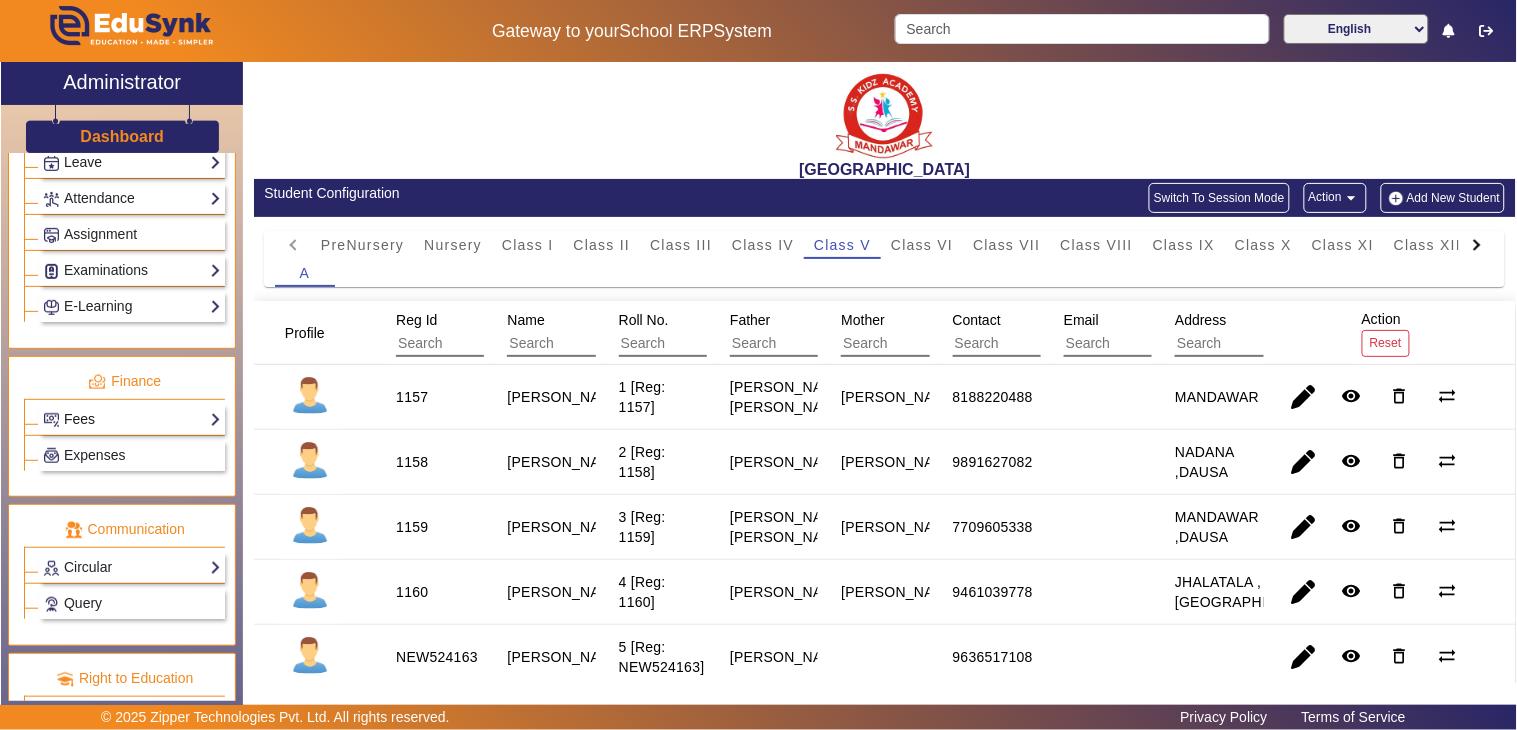 click on "Fees" 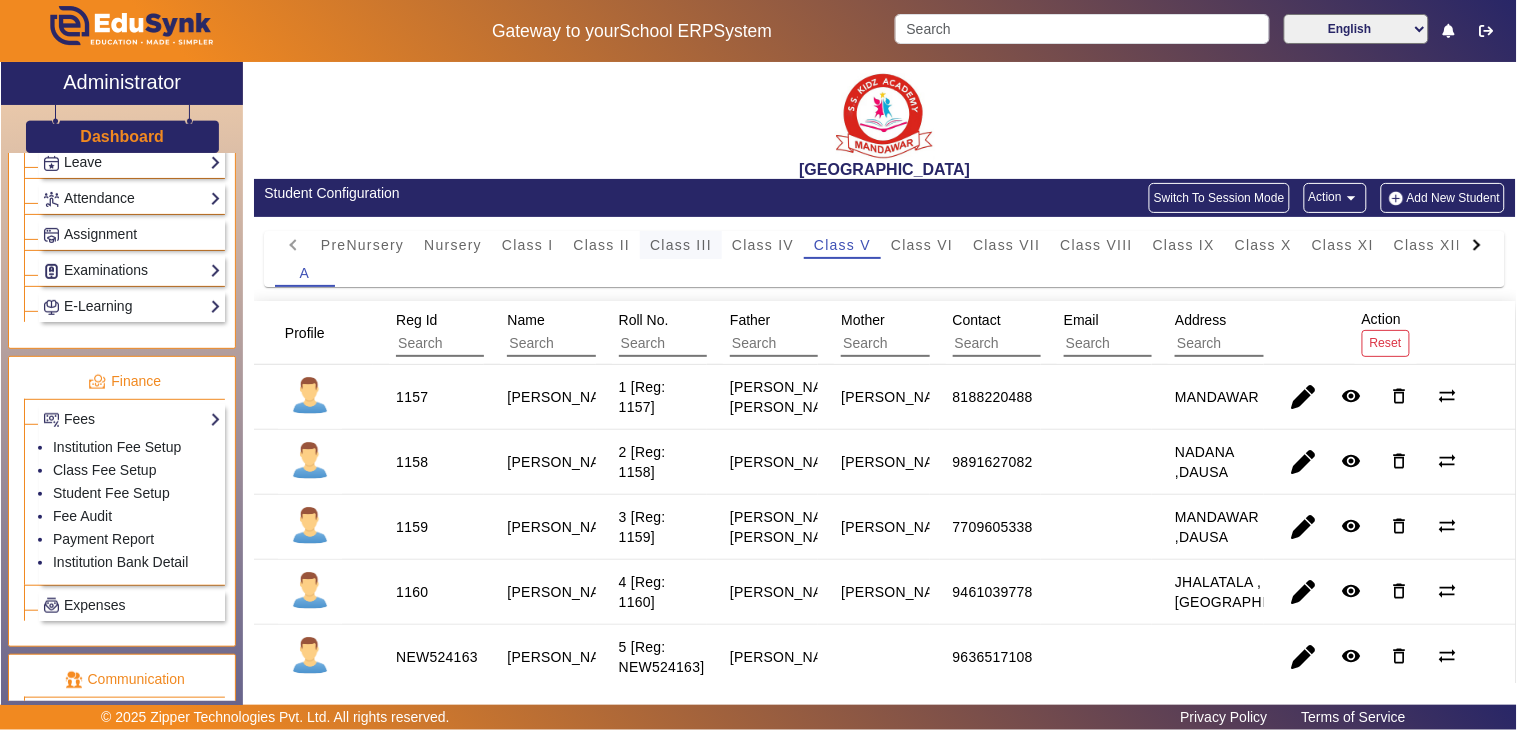 click on "Class III" at bounding box center (681, 245) 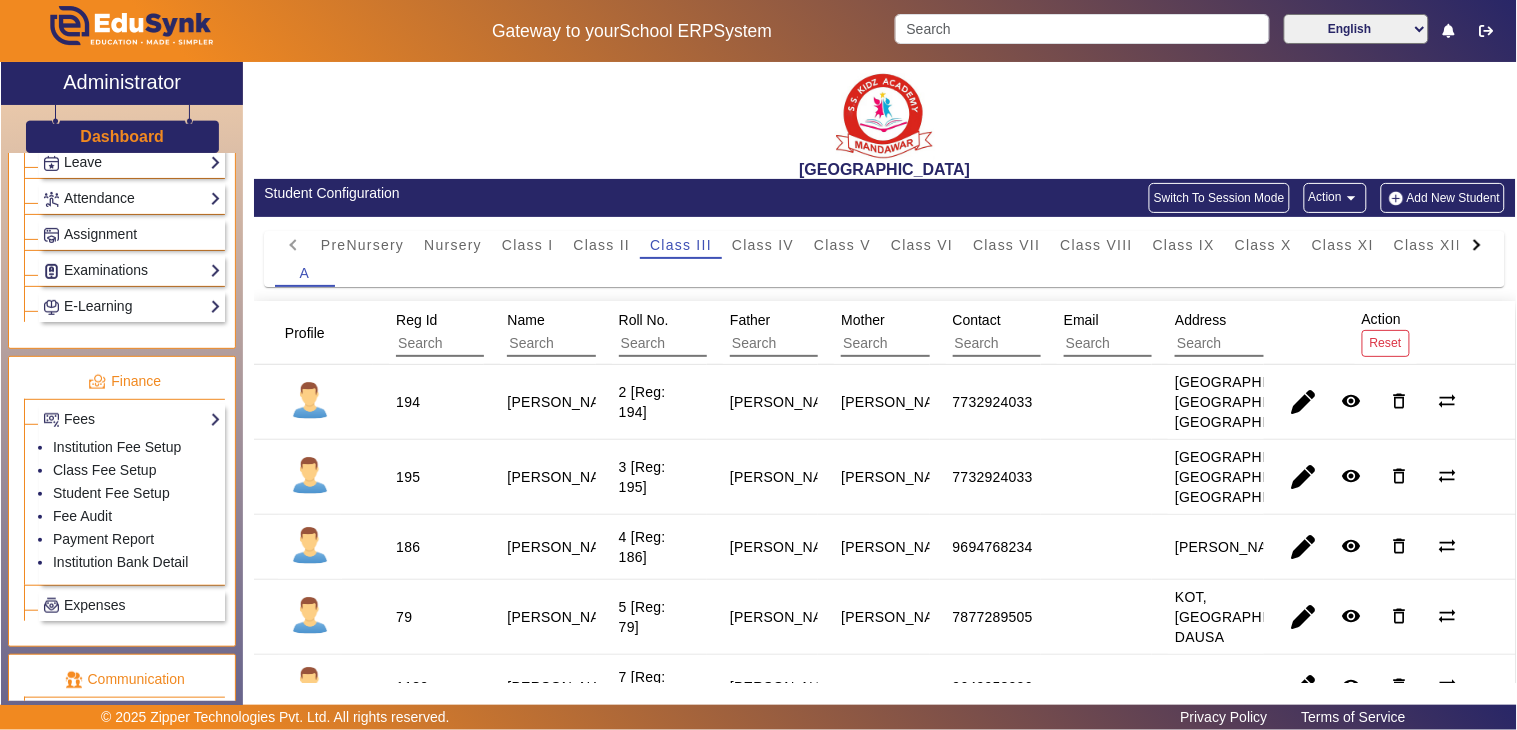 click on "Add New Student" 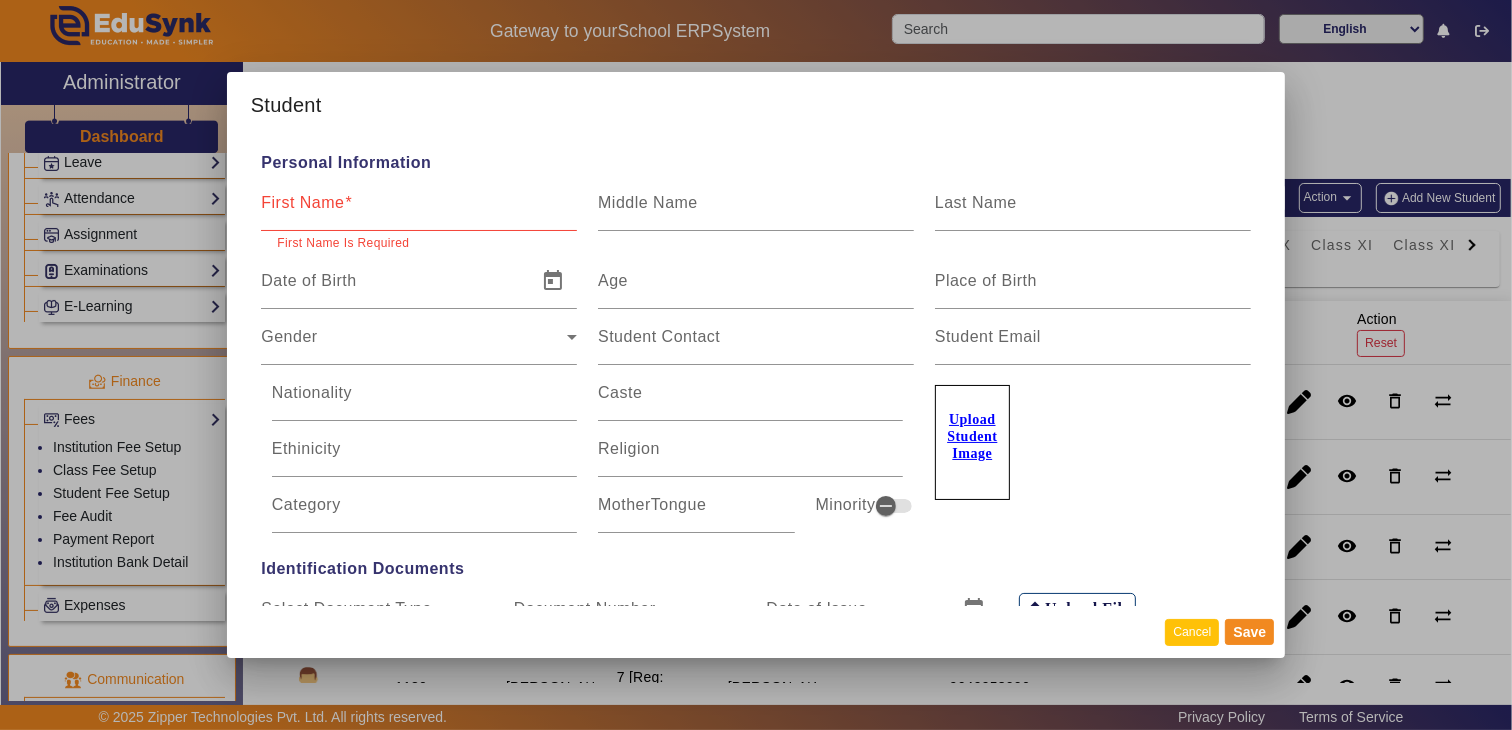 click on "Cancel" at bounding box center (1192, 632) 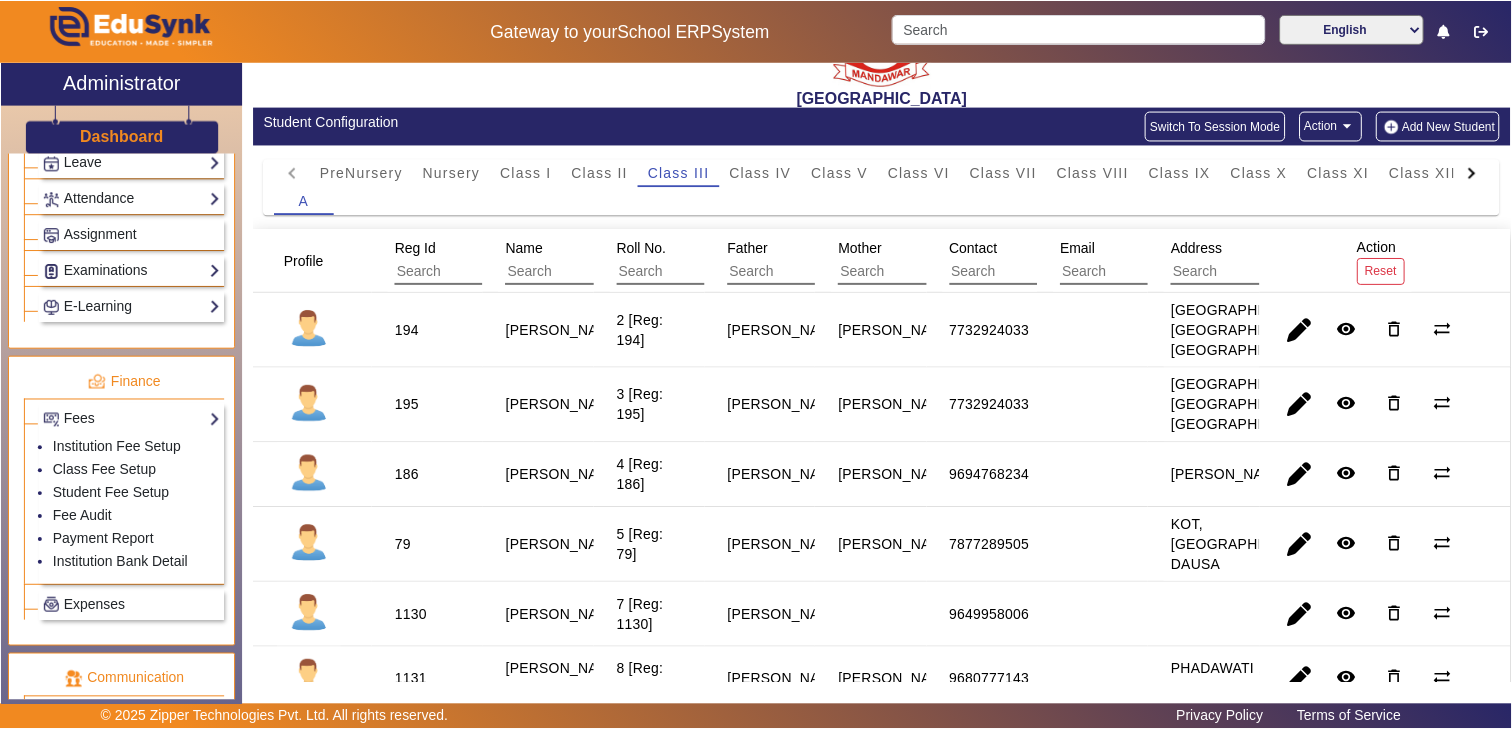 scroll, scrollTop: 0, scrollLeft: 0, axis: both 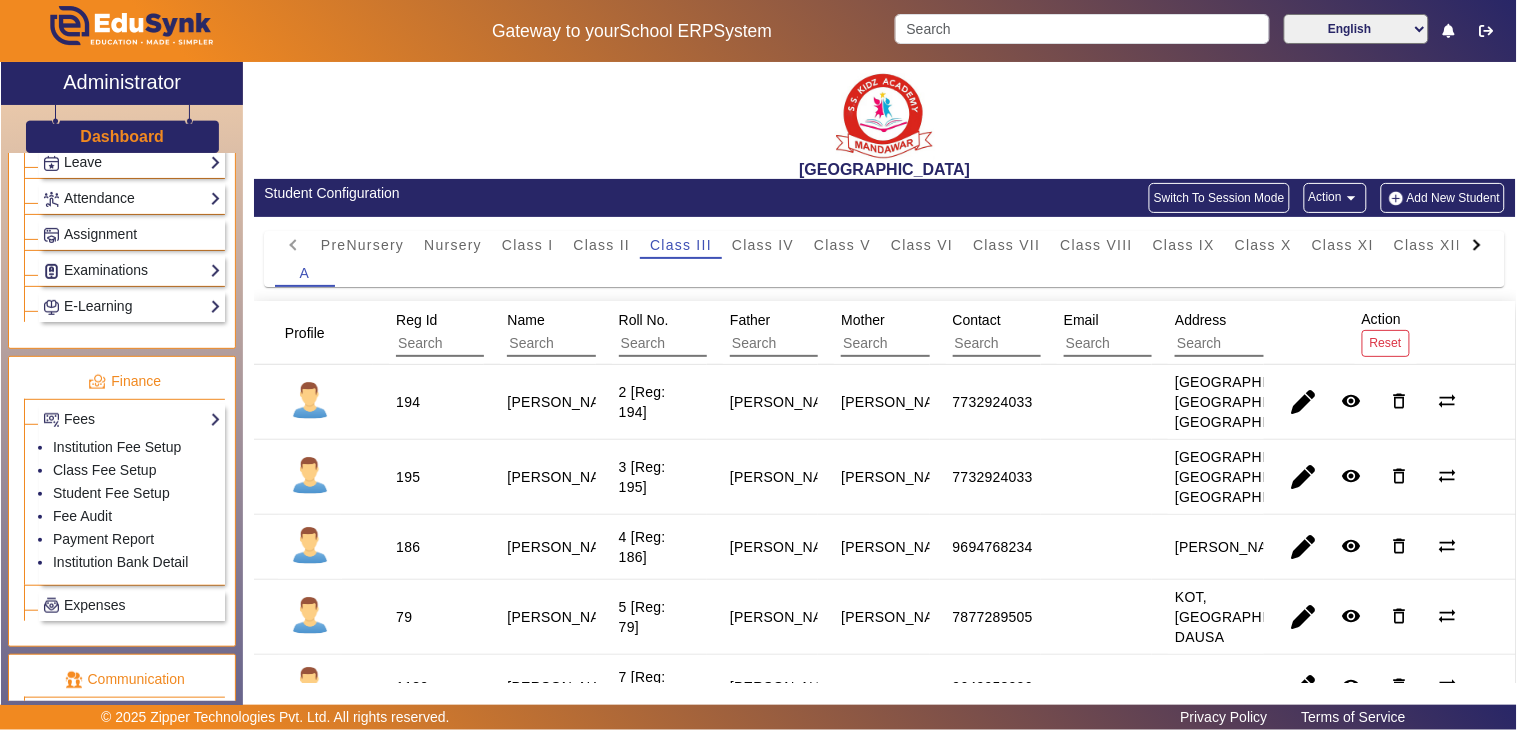 click on "Add New Student" 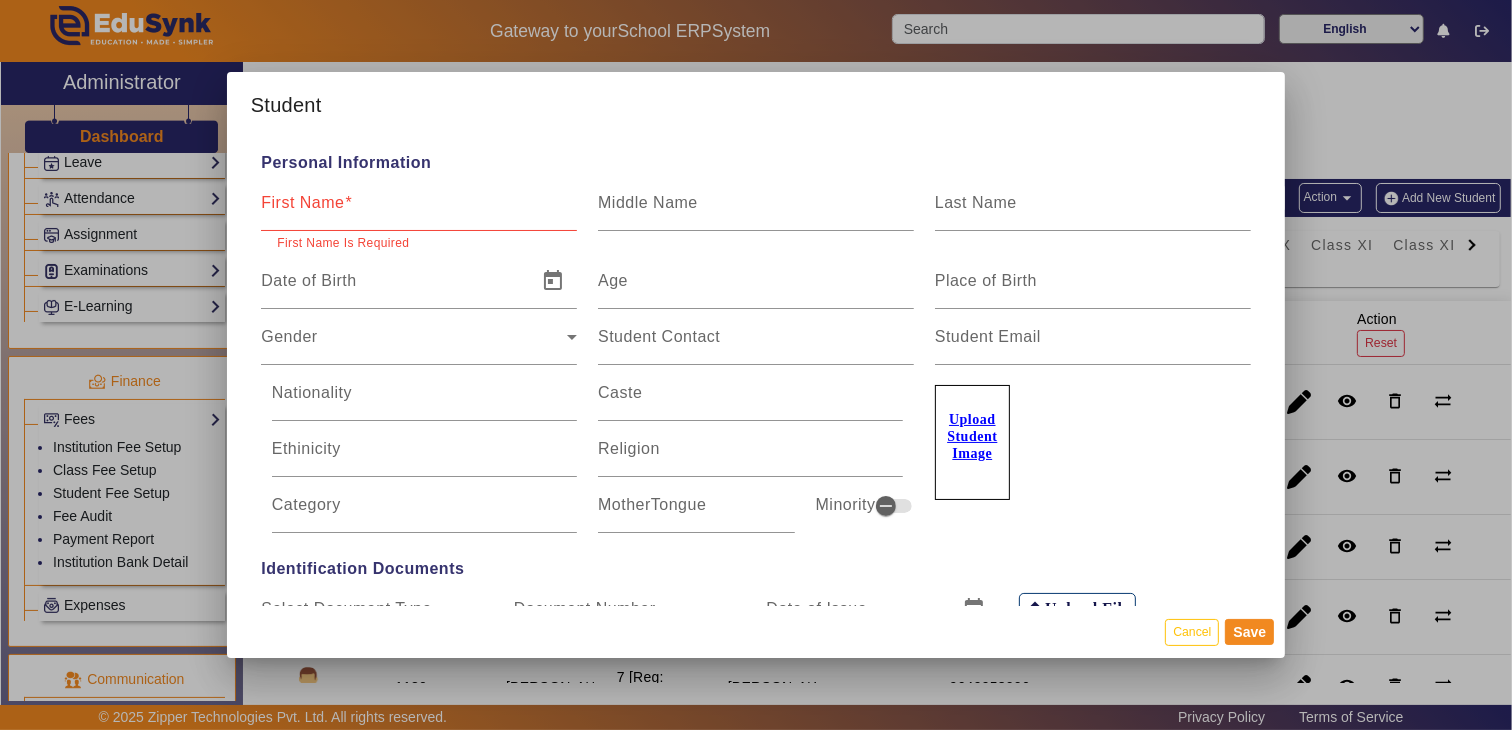 click on "First Name" at bounding box center [419, 203] 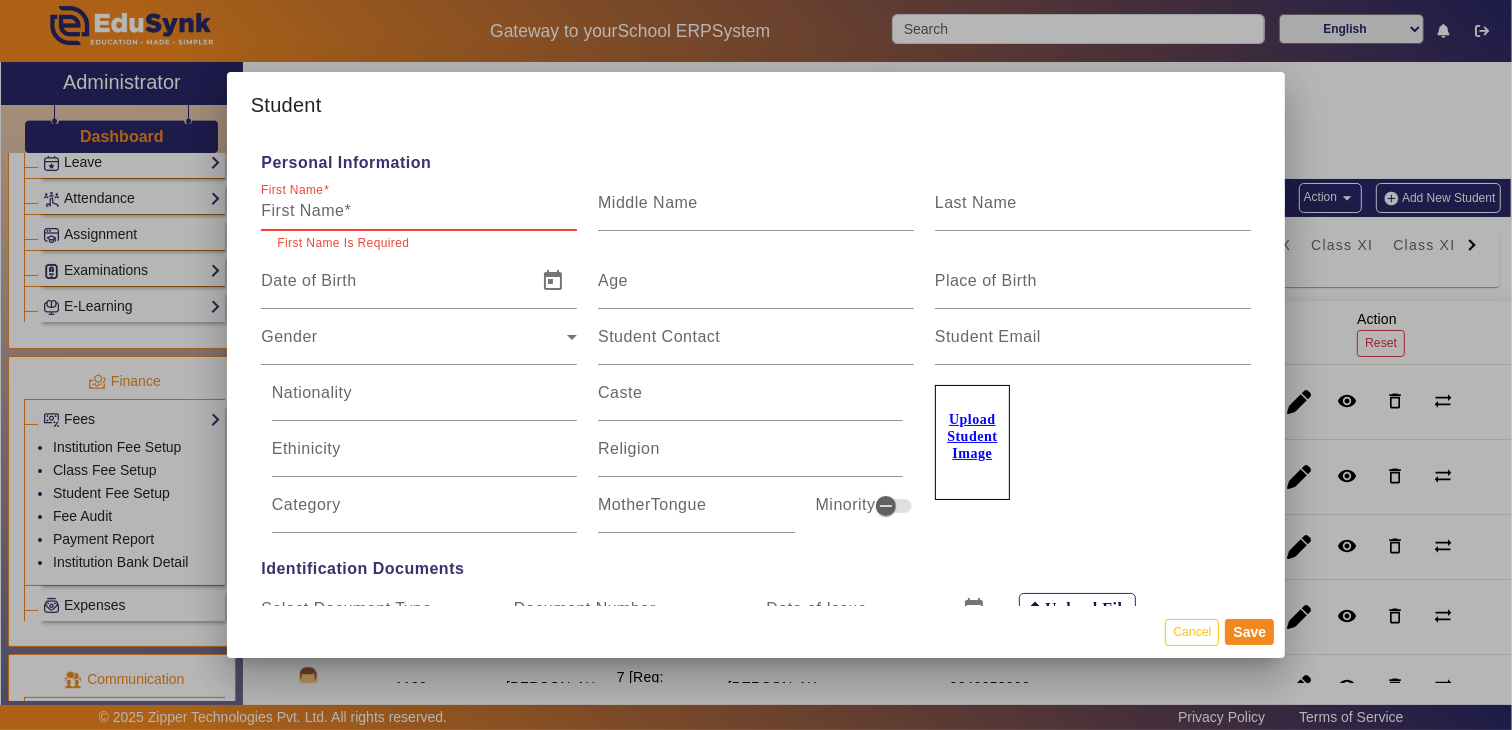 click on "First Name" at bounding box center (419, 211) 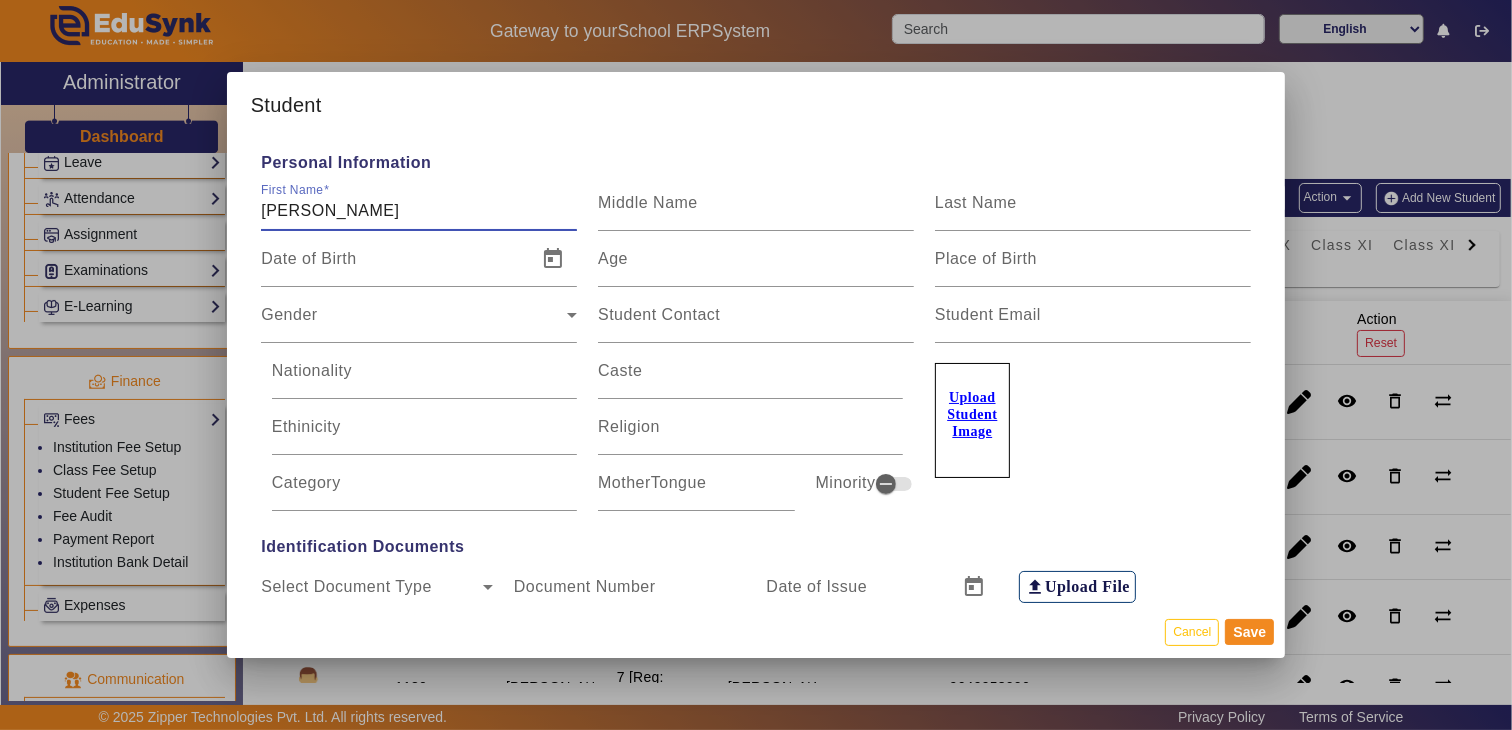 type on "[PERSON_NAME]" 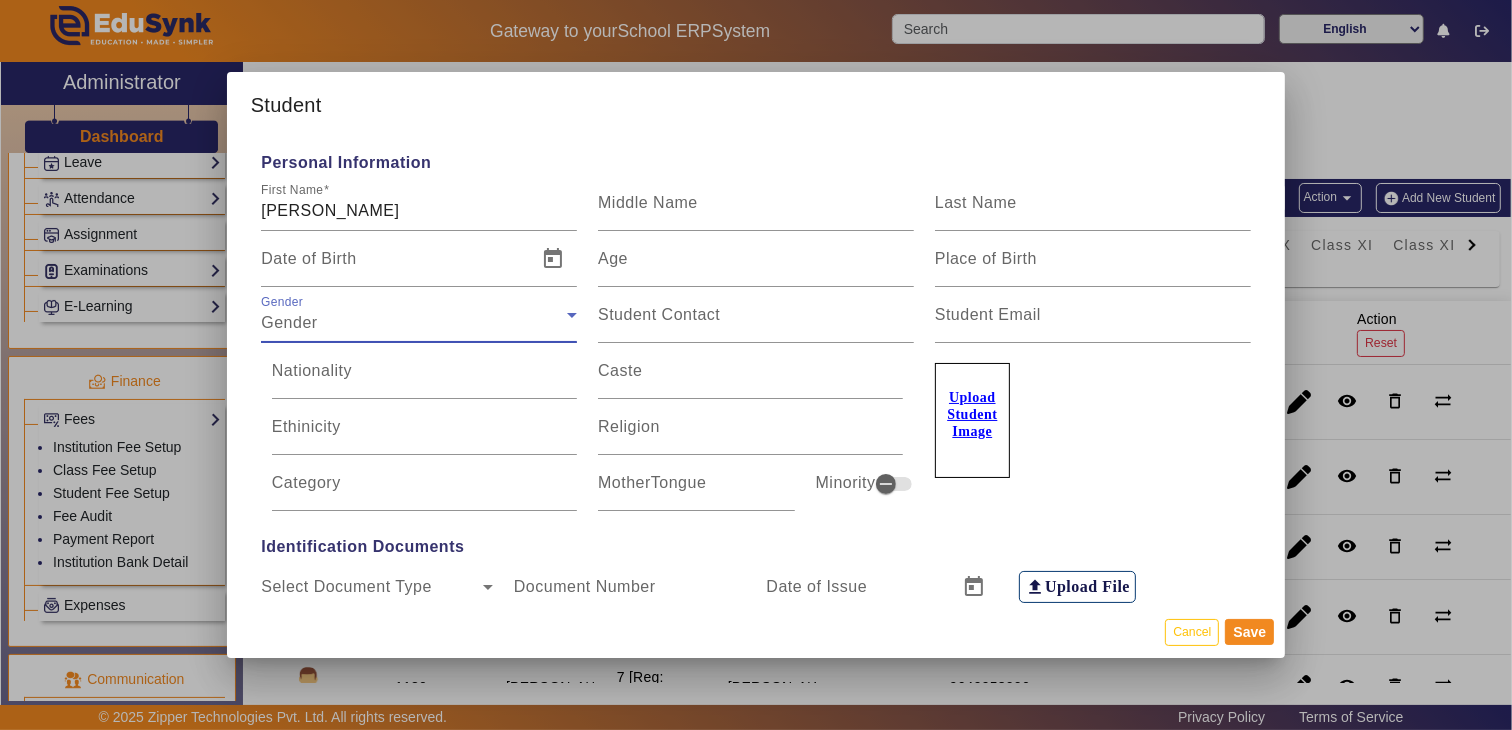 click on "Gender" at bounding box center [414, 323] 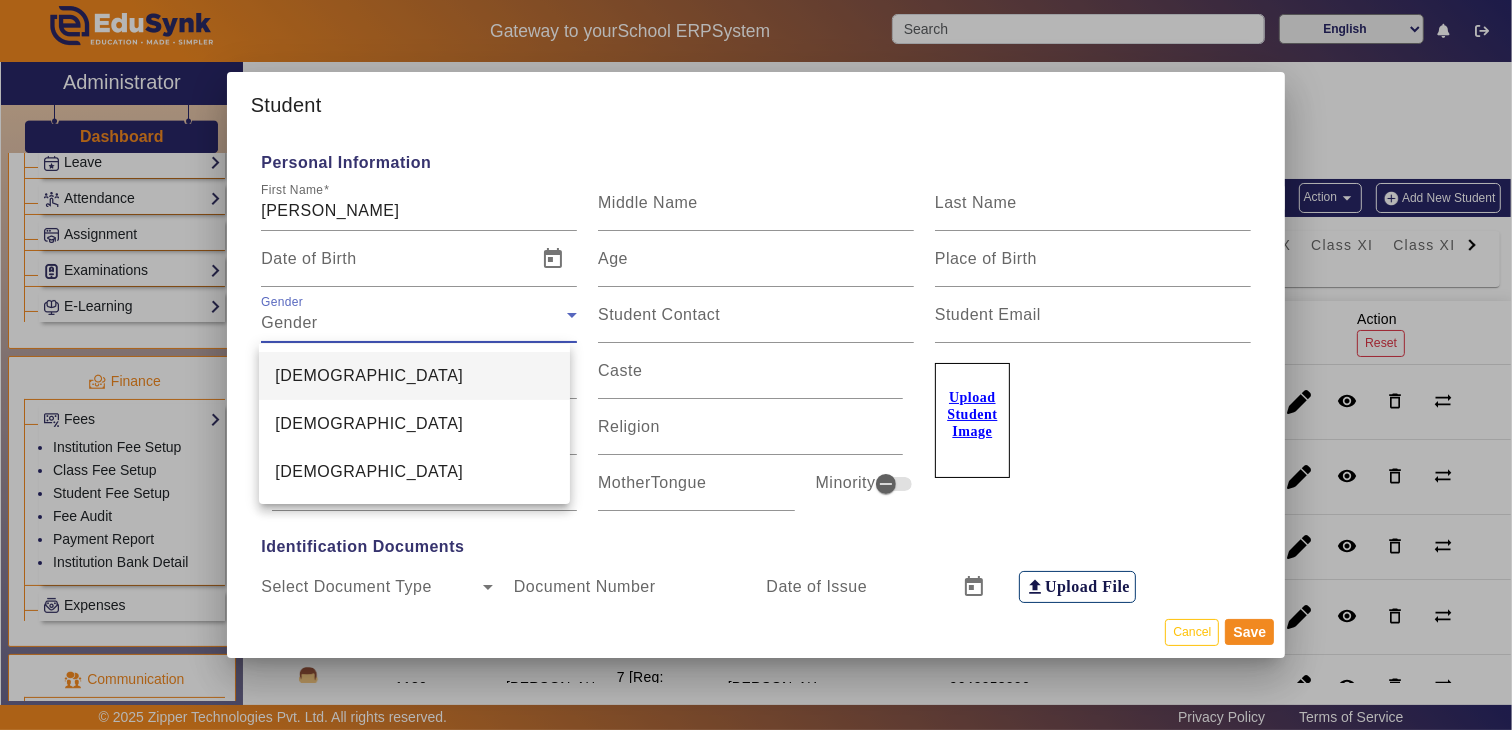 click on "[DEMOGRAPHIC_DATA]" at bounding box center [414, 376] 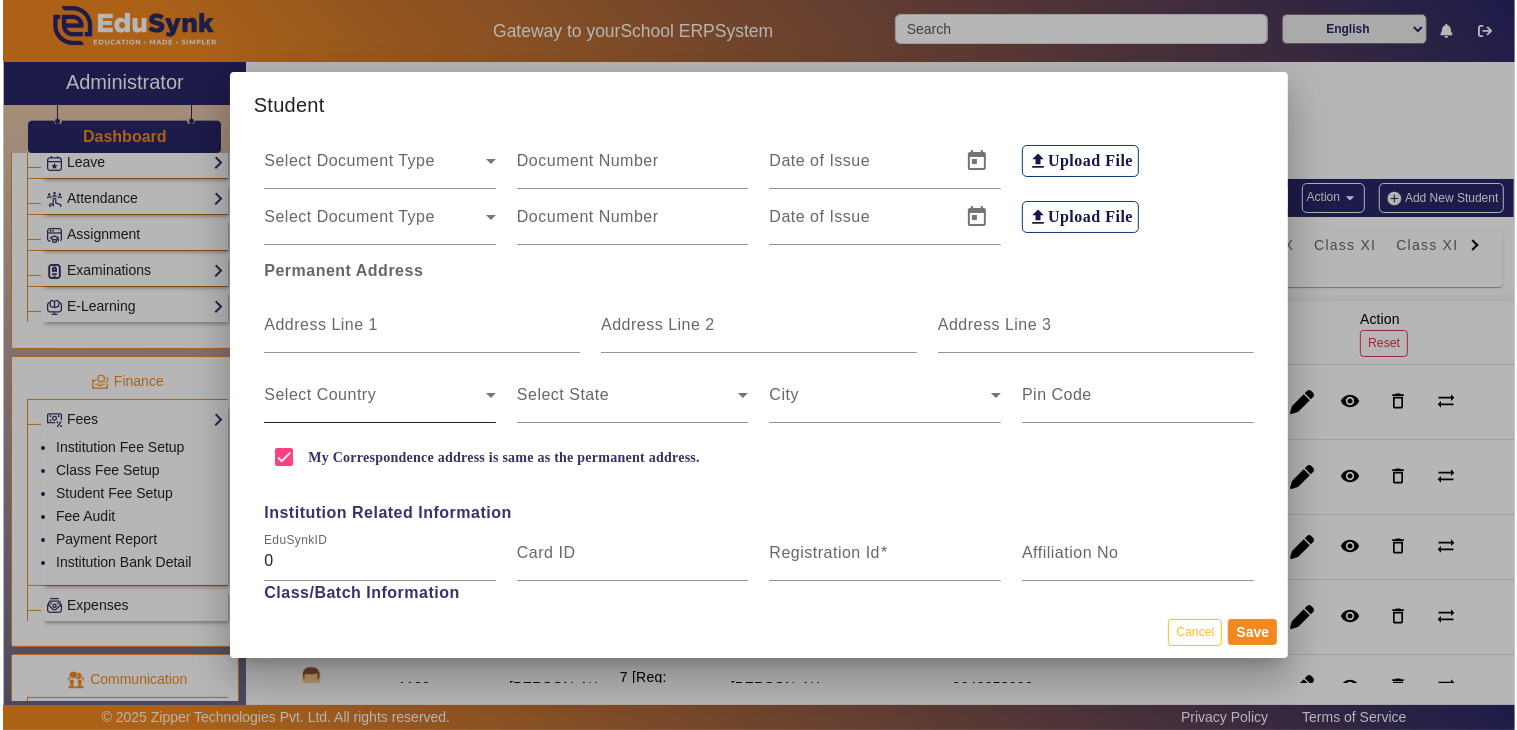 scroll, scrollTop: 444, scrollLeft: 0, axis: vertical 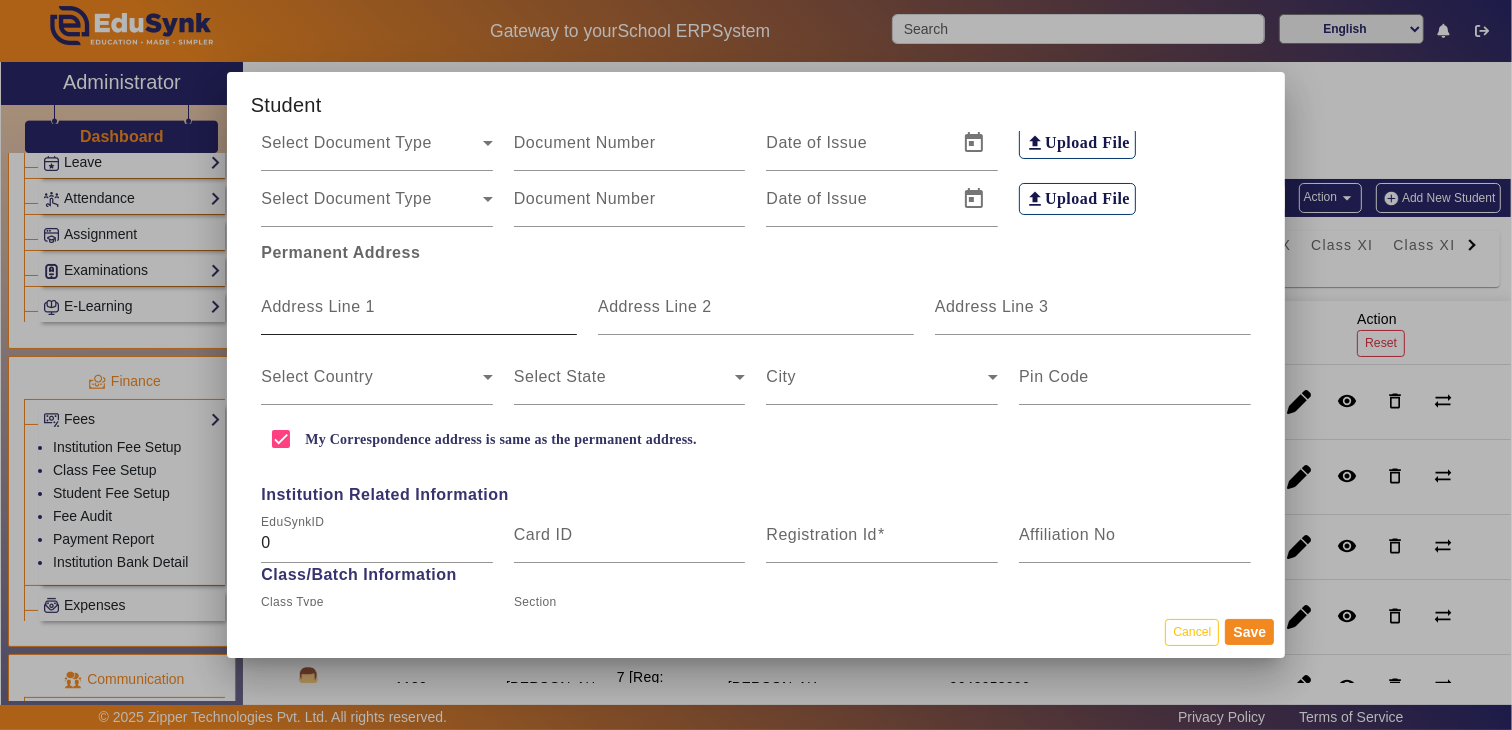 click on "Address Line 1" at bounding box center (318, 306) 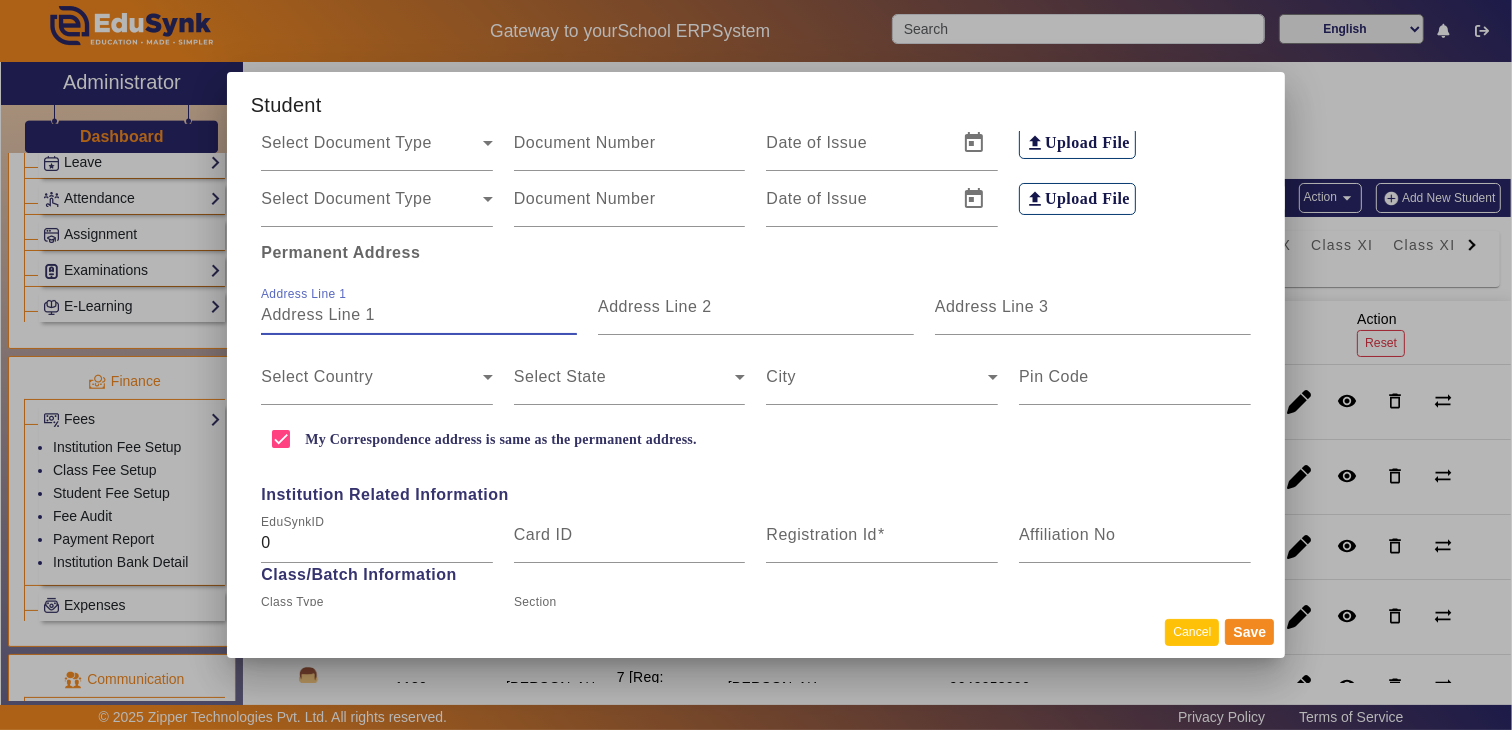 click on "Cancel" at bounding box center [1192, 632] 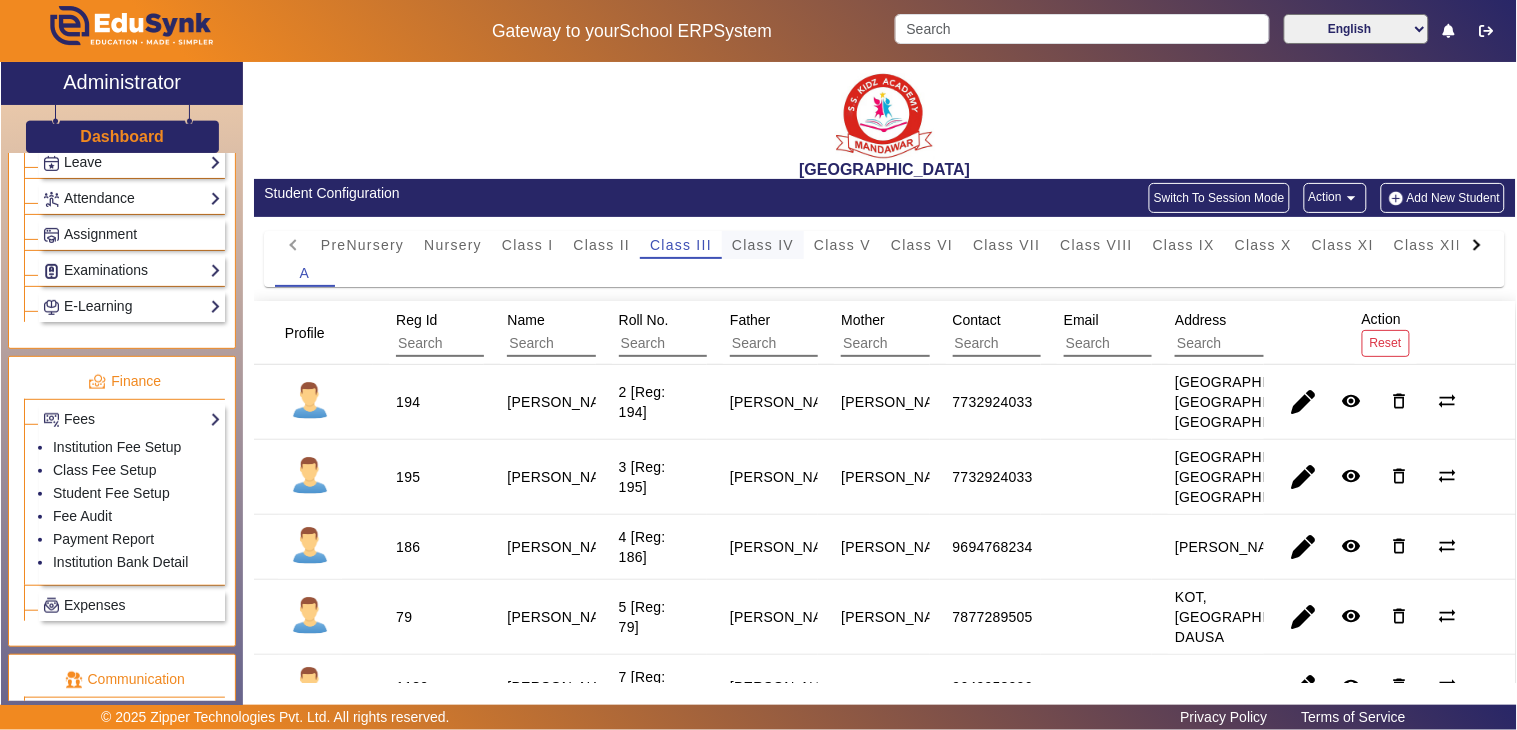 click on "Class IV" at bounding box center [763, 245] 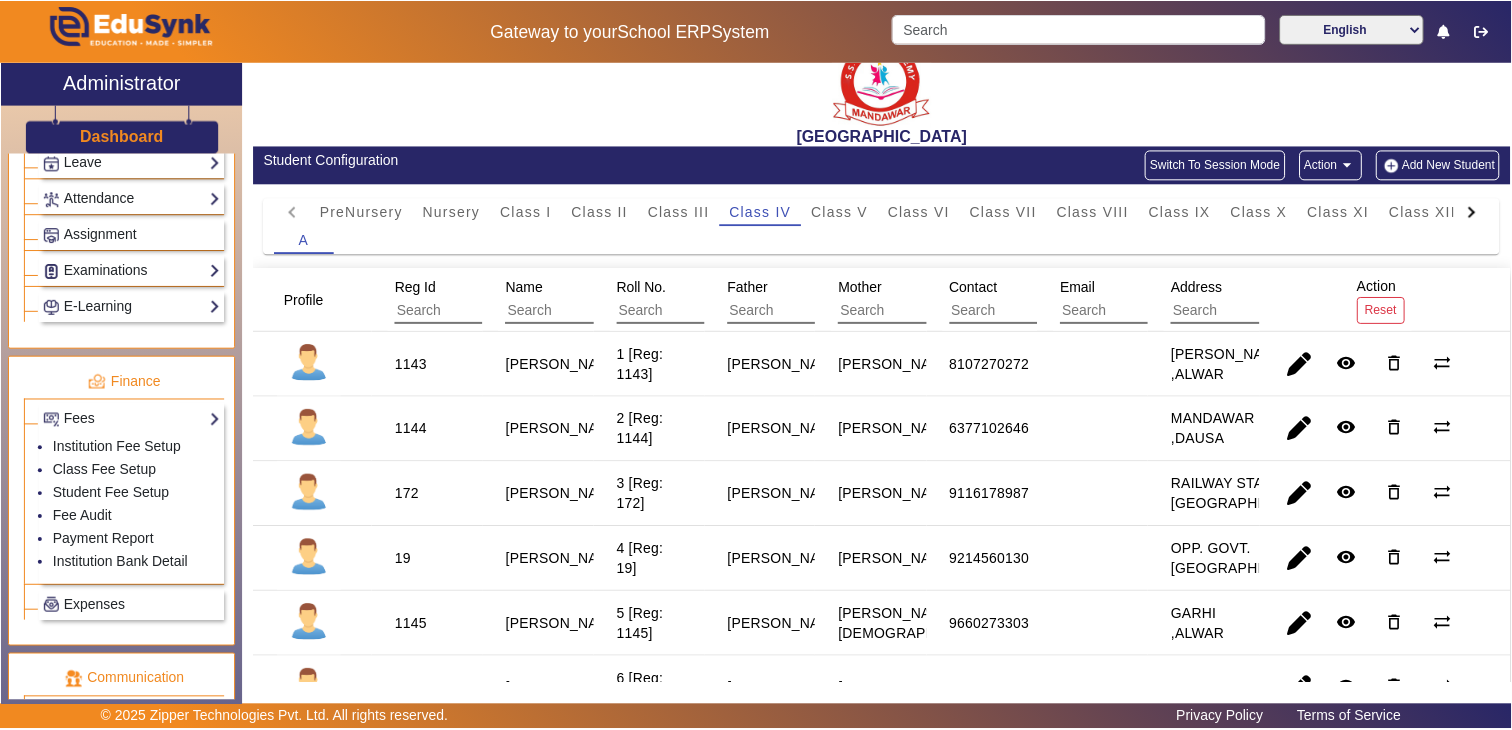 scroll, scrollTop: 0, scrollLeft: 0, axis: both 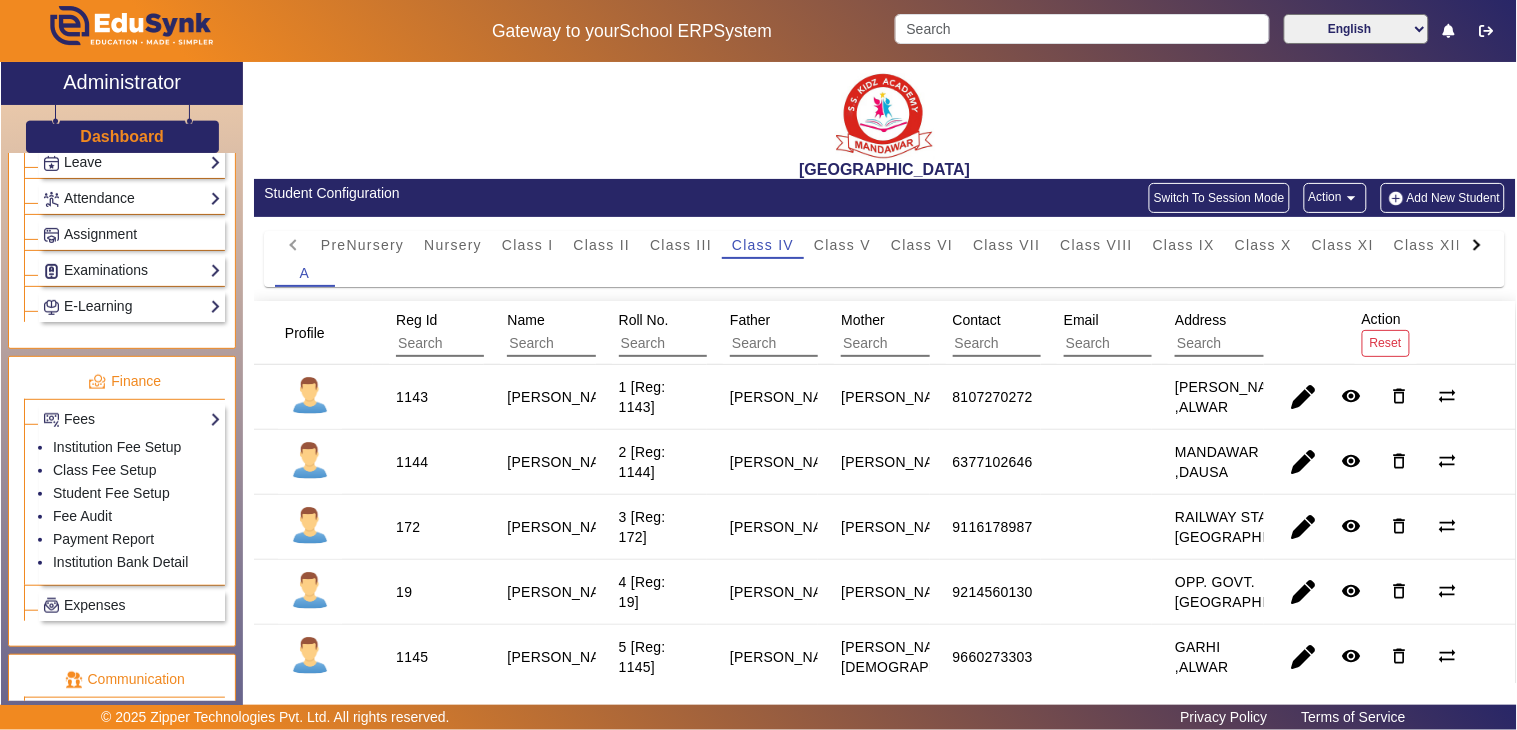 click at bounding box center [596, 344] 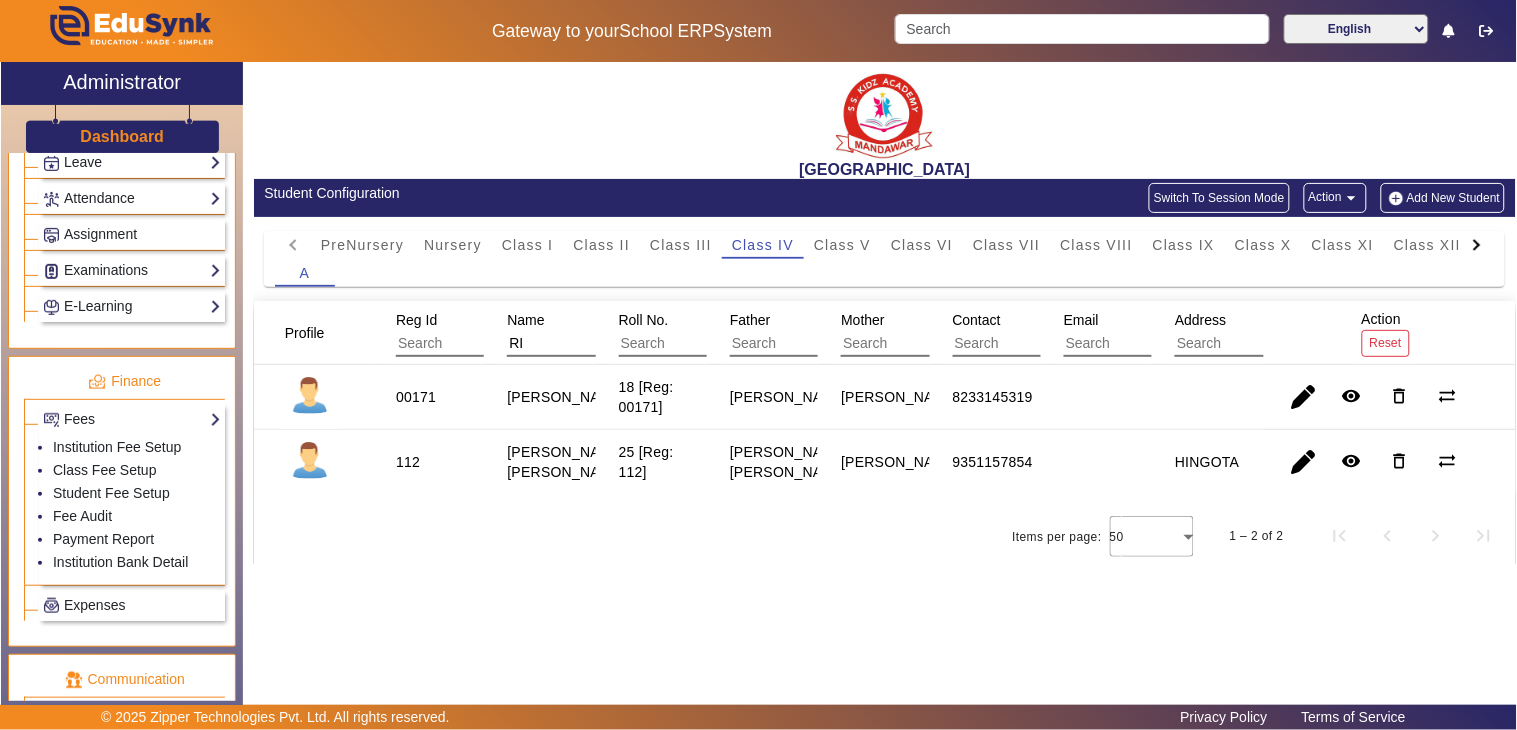 type on "R" 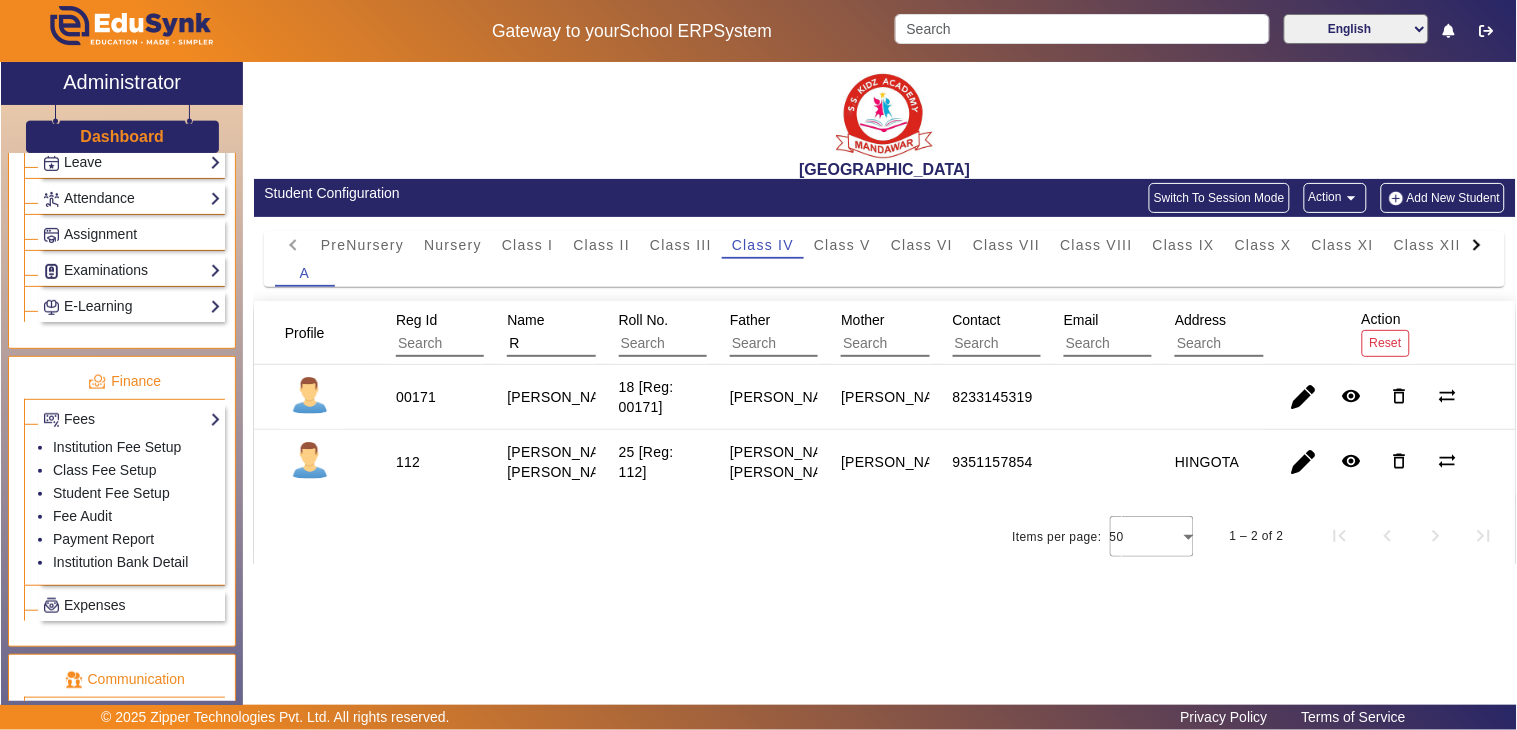 type 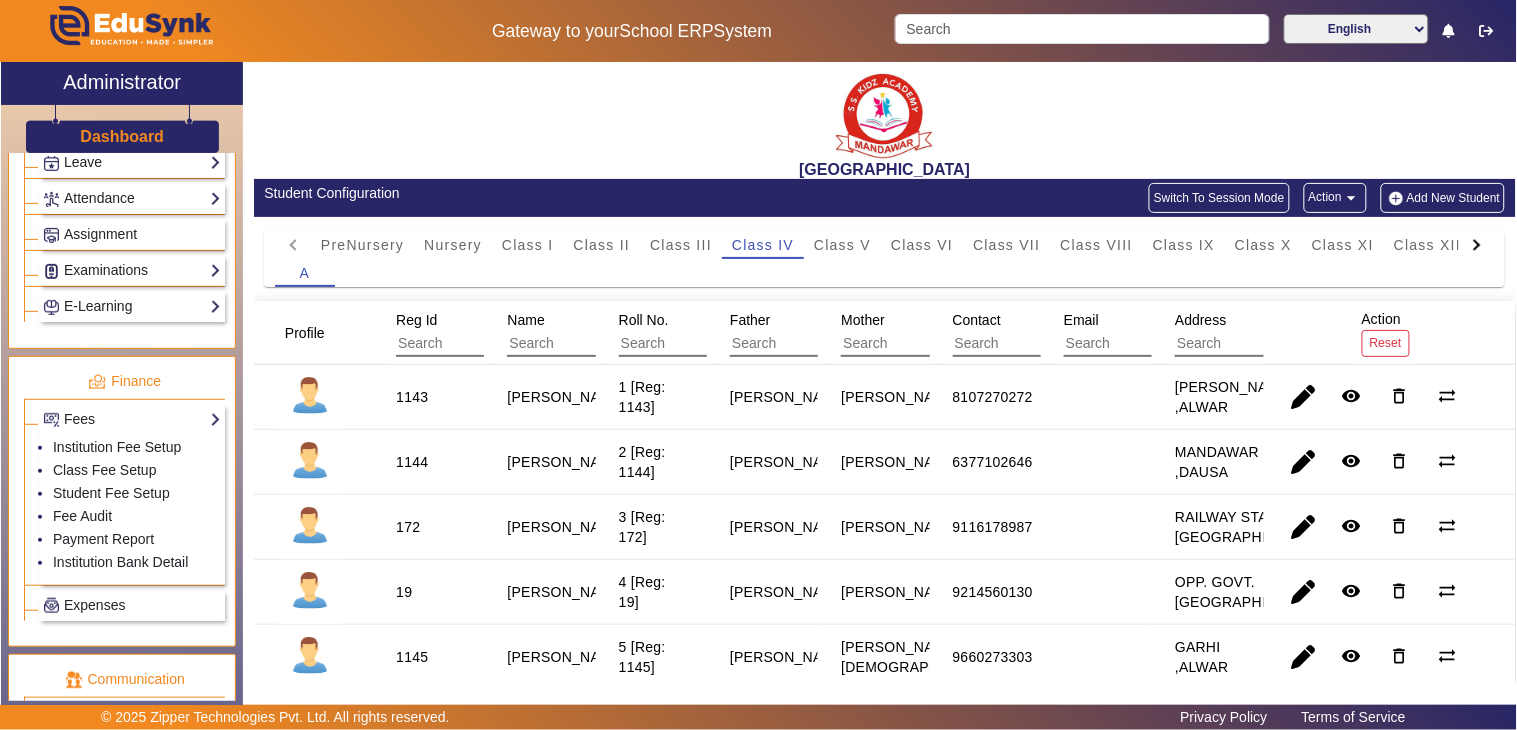 click on "Add New Student" 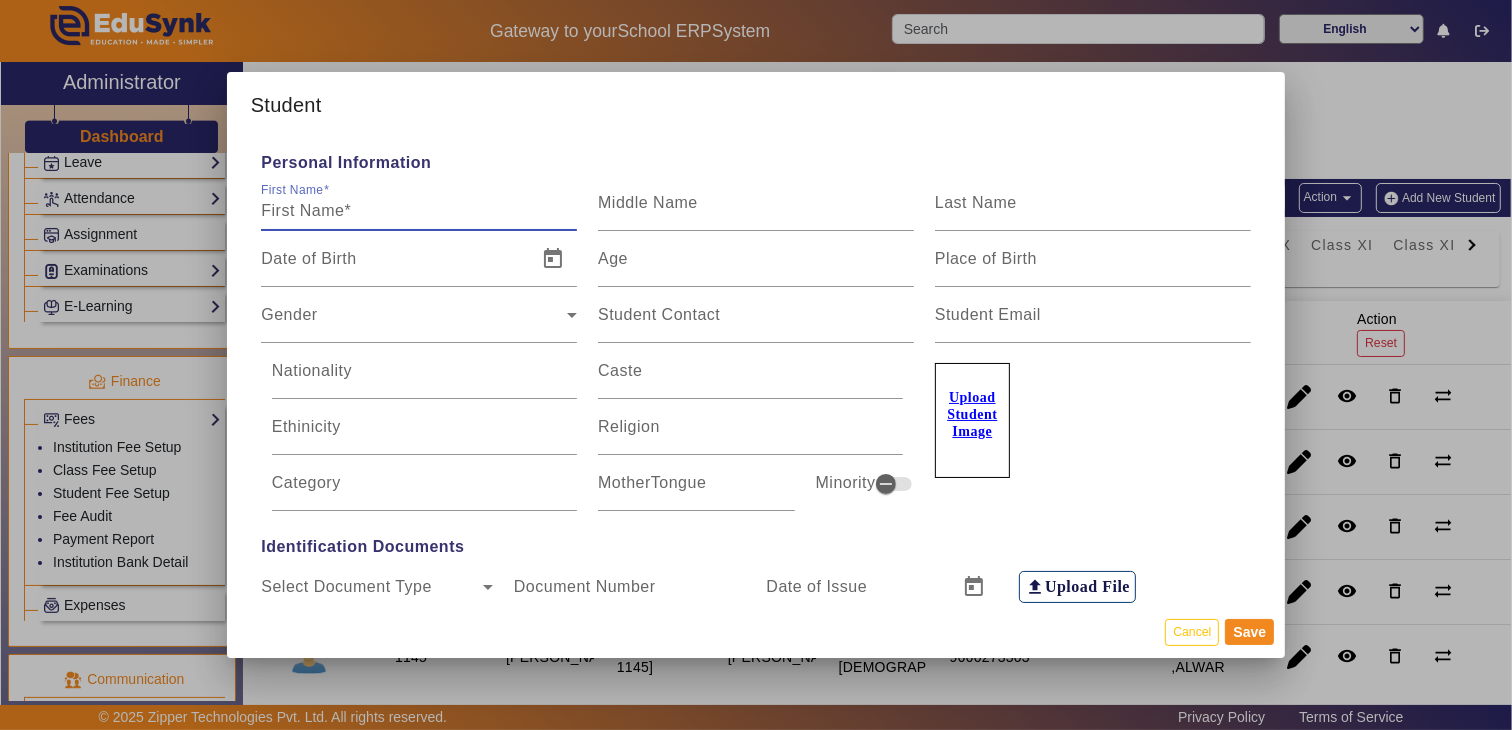 click on "First Name" at bounding box center (419, 211) 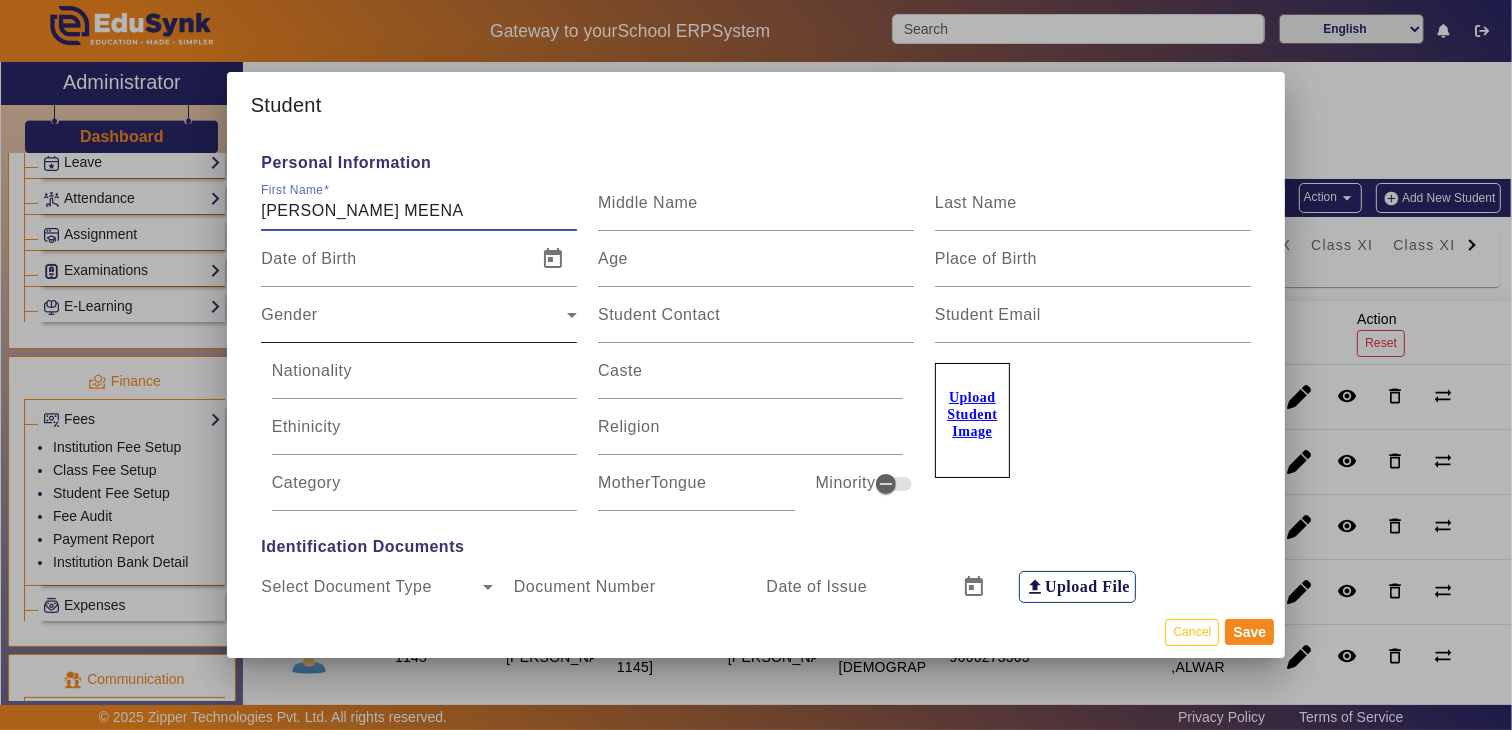 type on "[PERSON_NAME] MEENA" 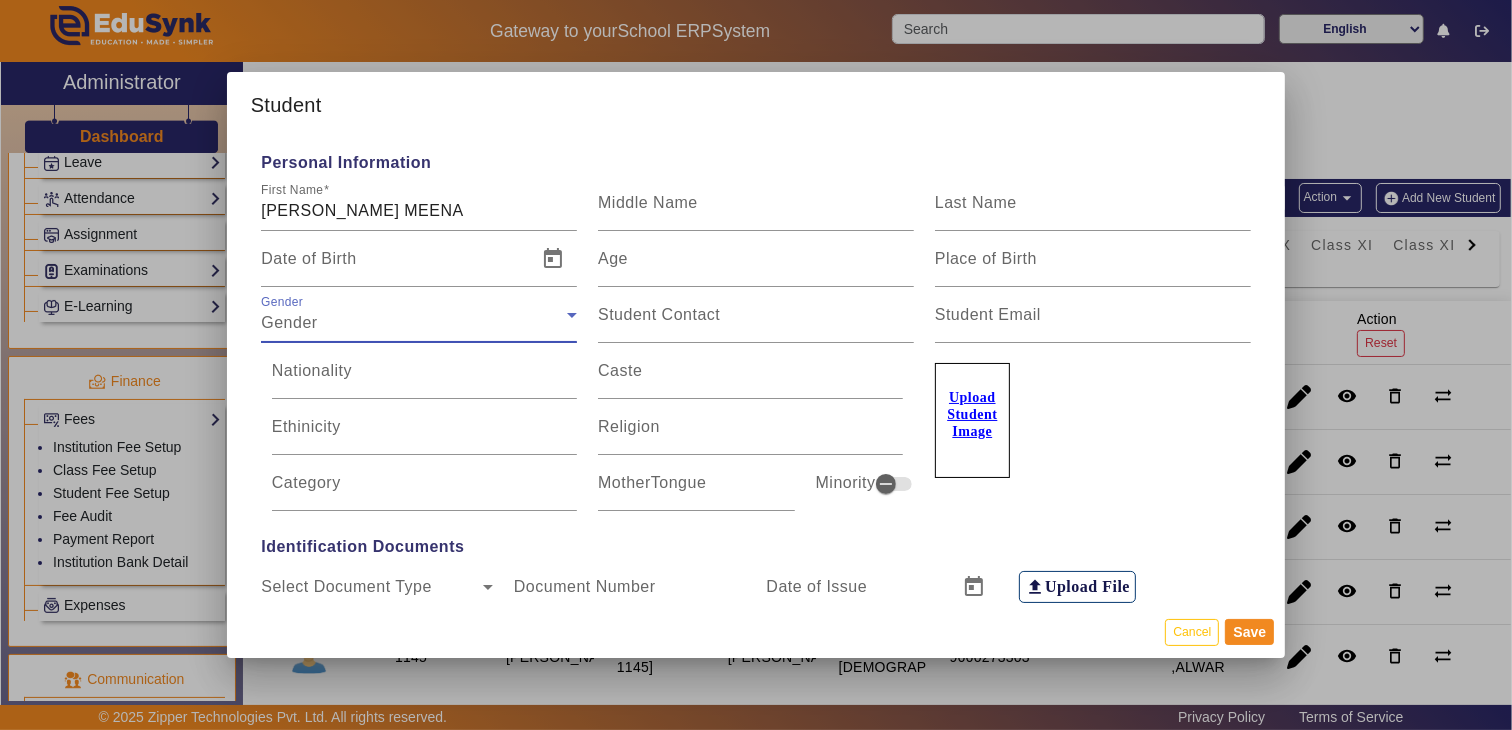 click on "Gender" at bounding box center [289, 322] 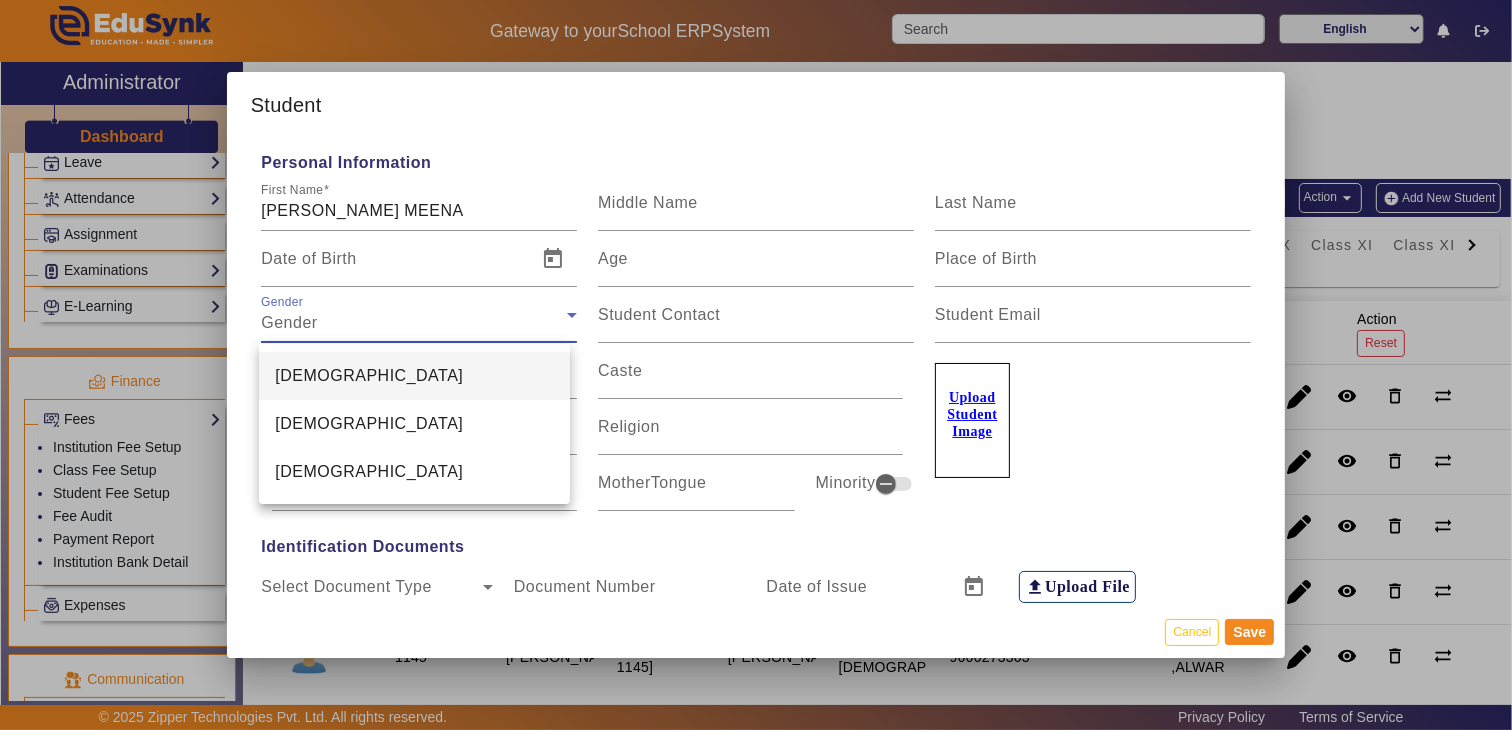 click on "[DEMOGRAPHIC_DATA]" at bounding box center (414, 376) 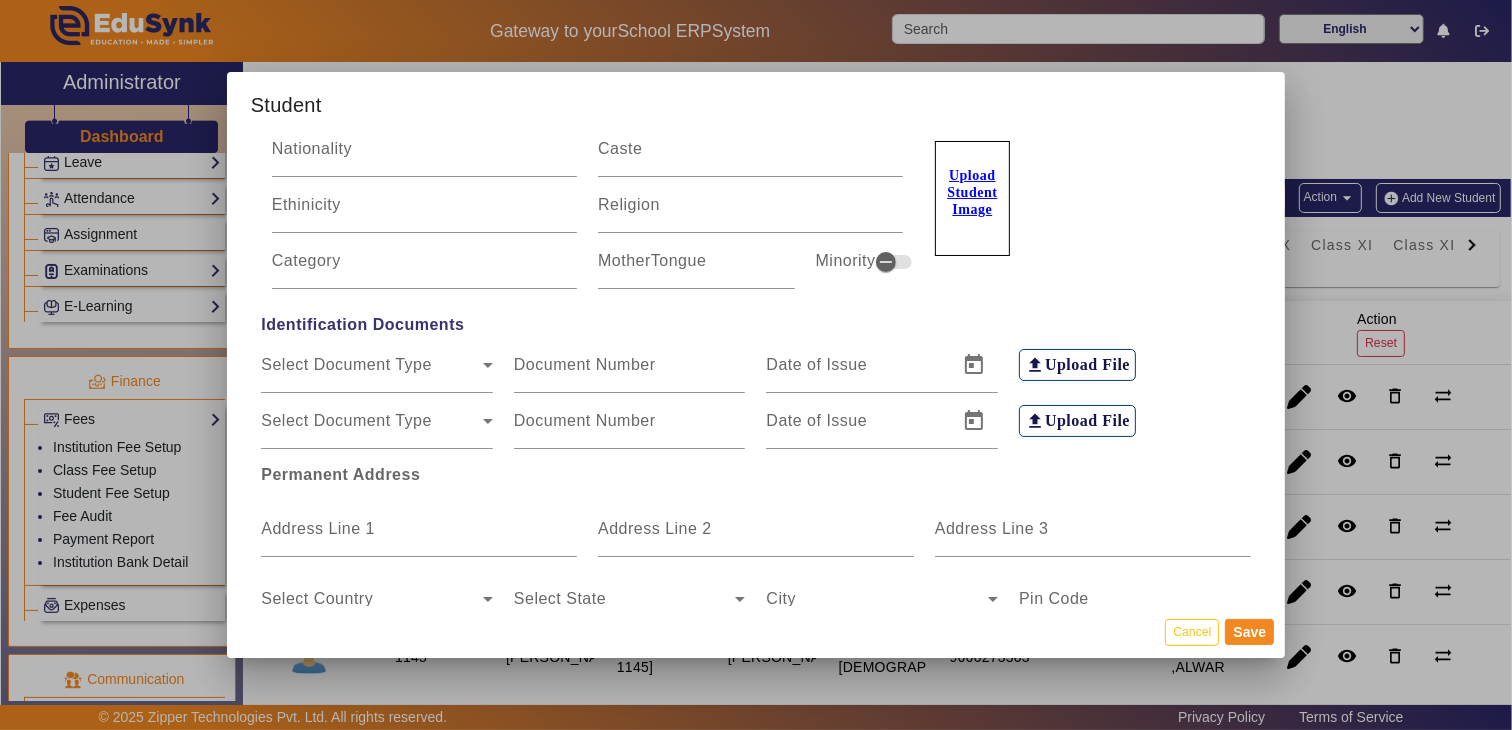 scroll, scrollTop: 333, scrollLeft: 0, axis: vertical 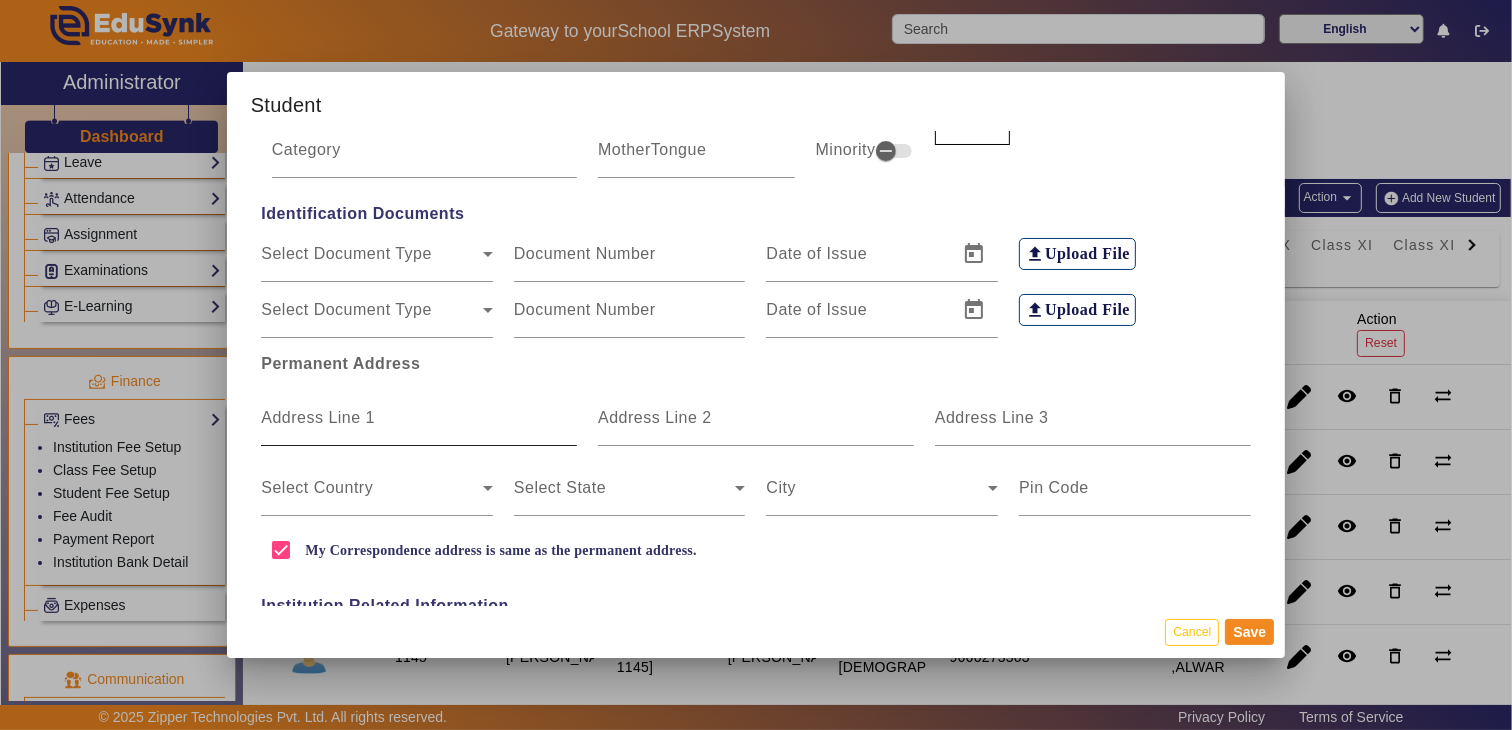 click on "Address Line 1" at bounding box center (419, 426) 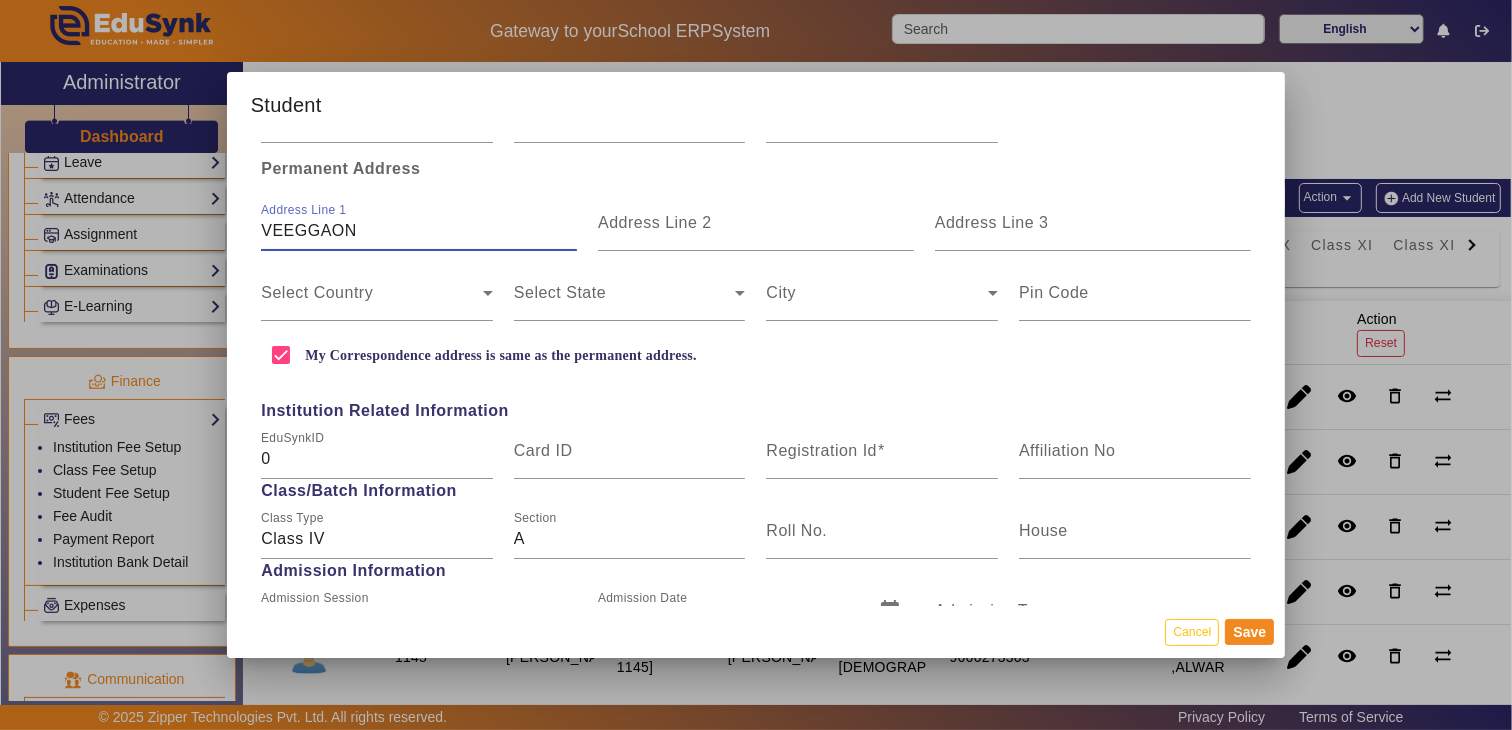 scroll, scrollTop: 555, scrollLeft: 0, axis: vertical 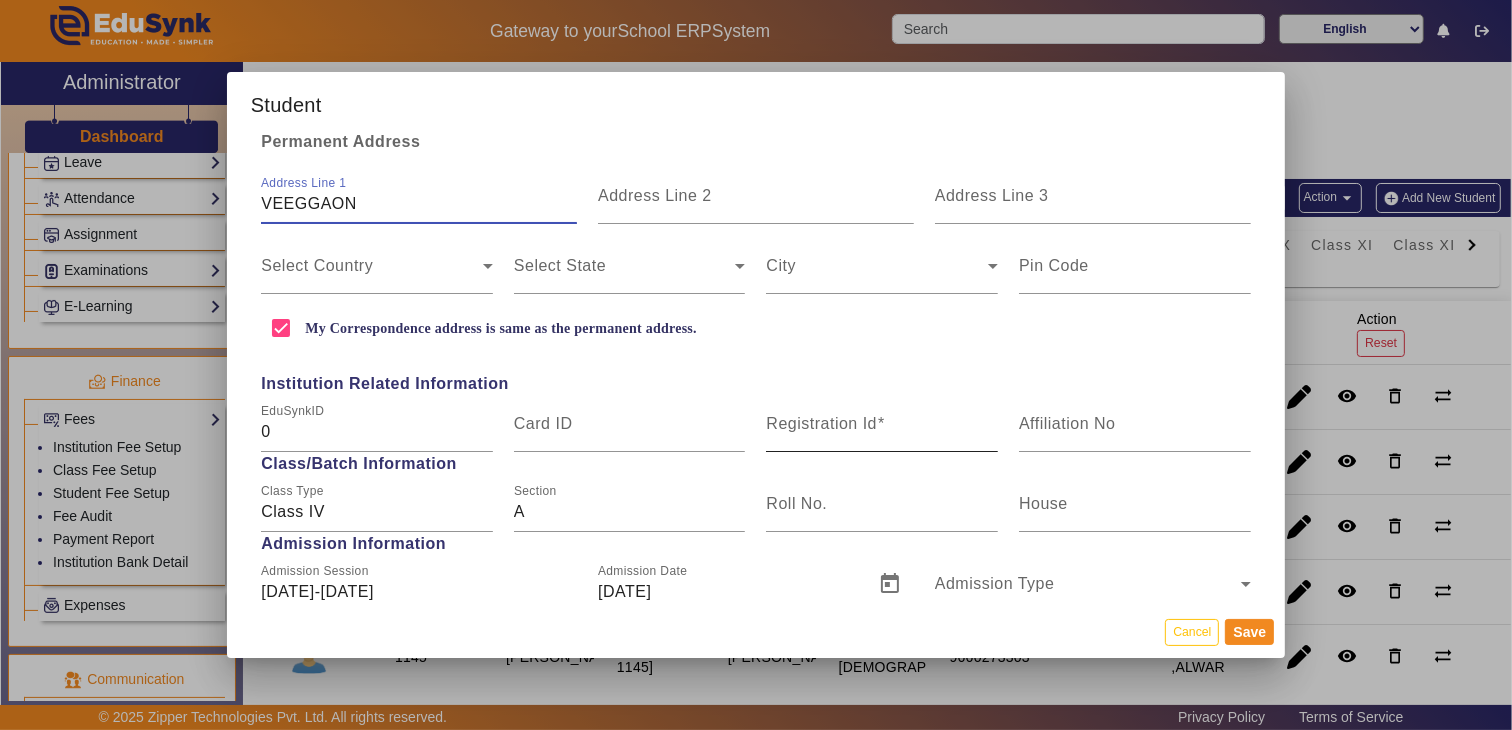 type on "VEEGGAON" 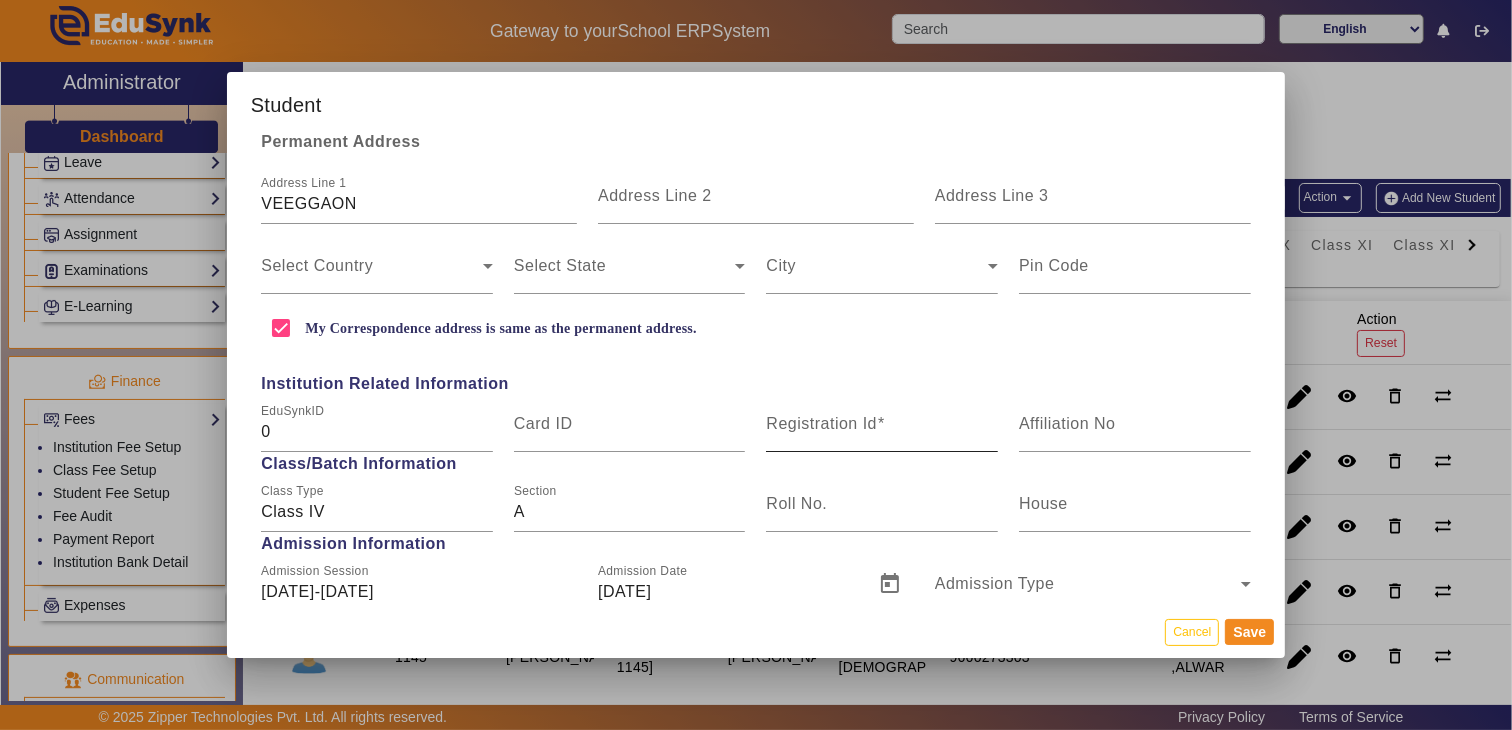 click on "Registration Id" at bounding box center [821, 423] 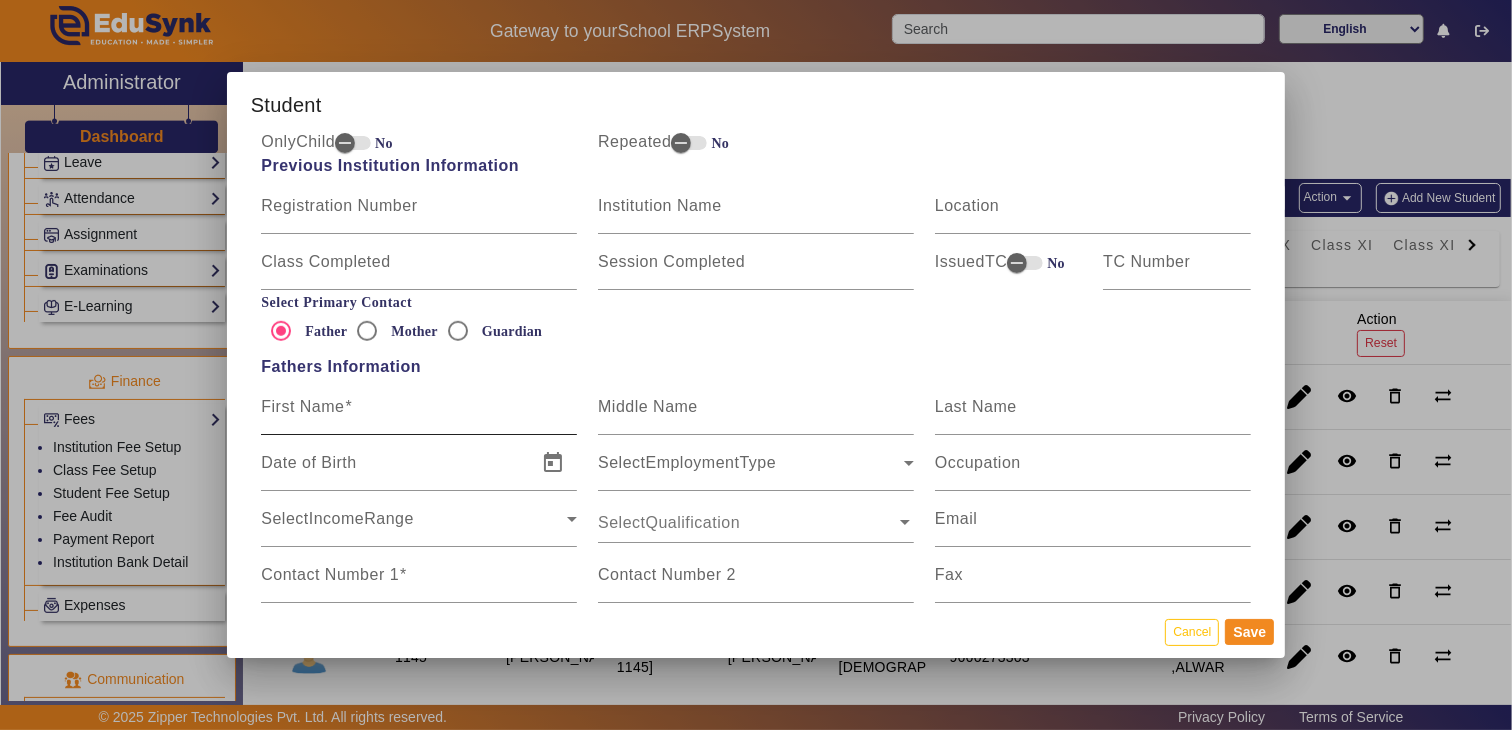 scroll, scrollTop: 1111, scrollLeft: 0, axis: vertical 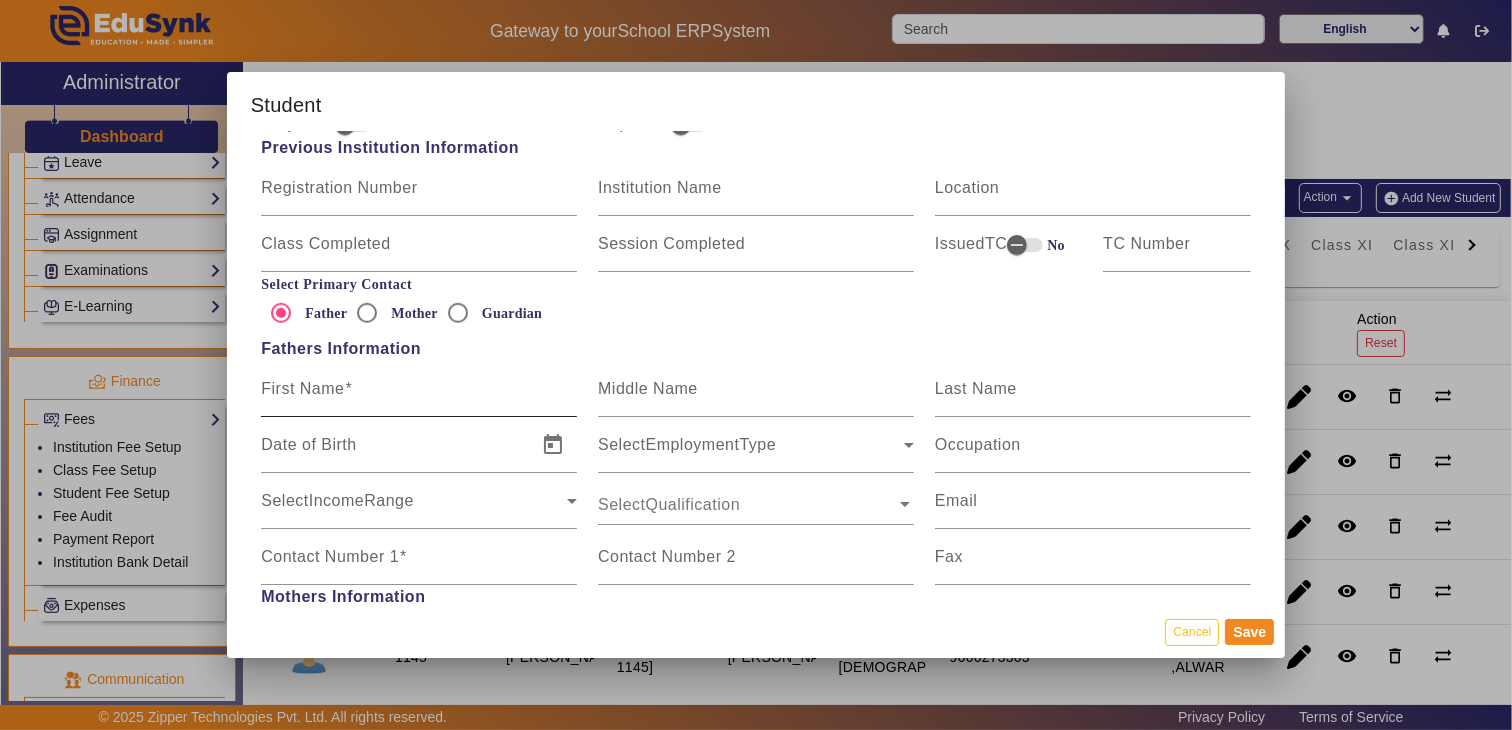 type on "NEW524132" 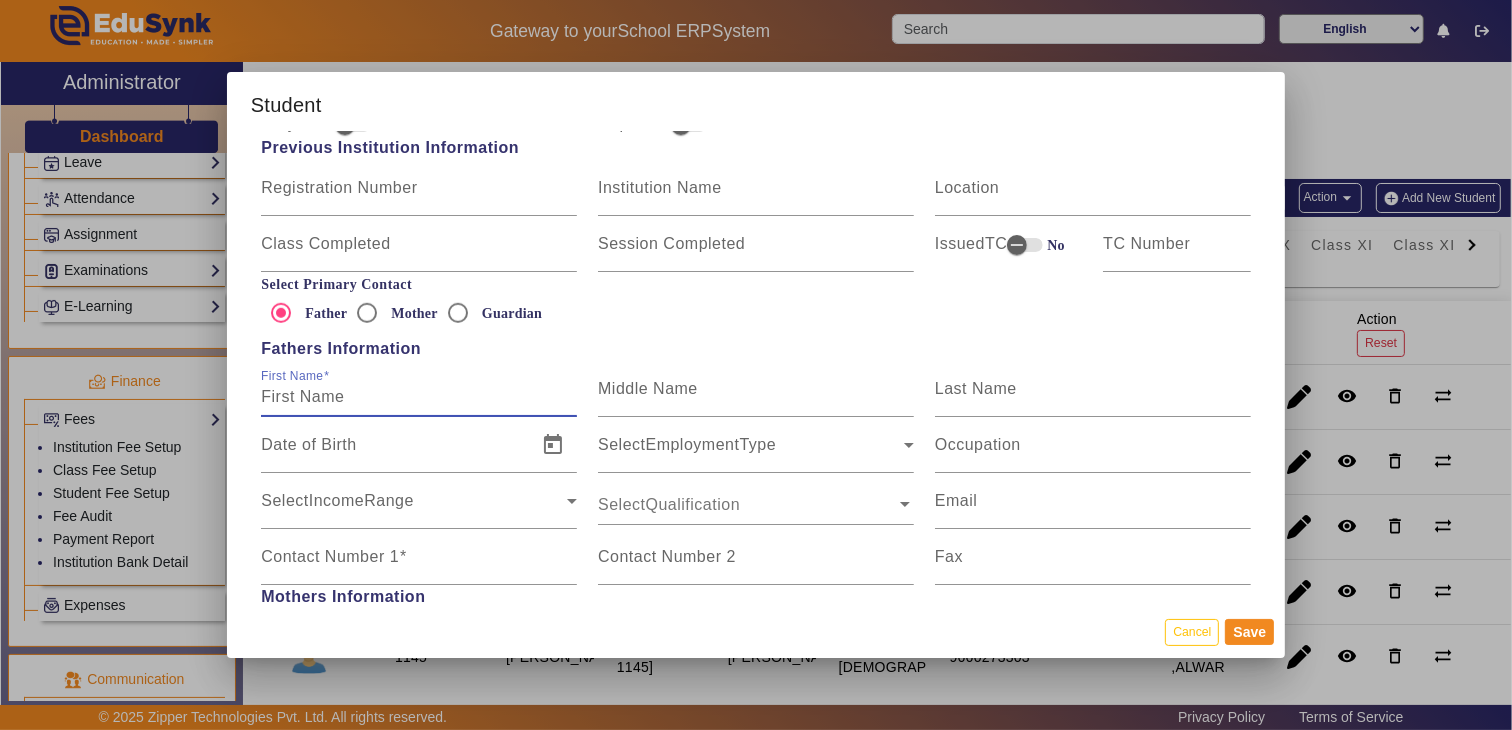 click on "First Name" at bounding box center (419, 397) 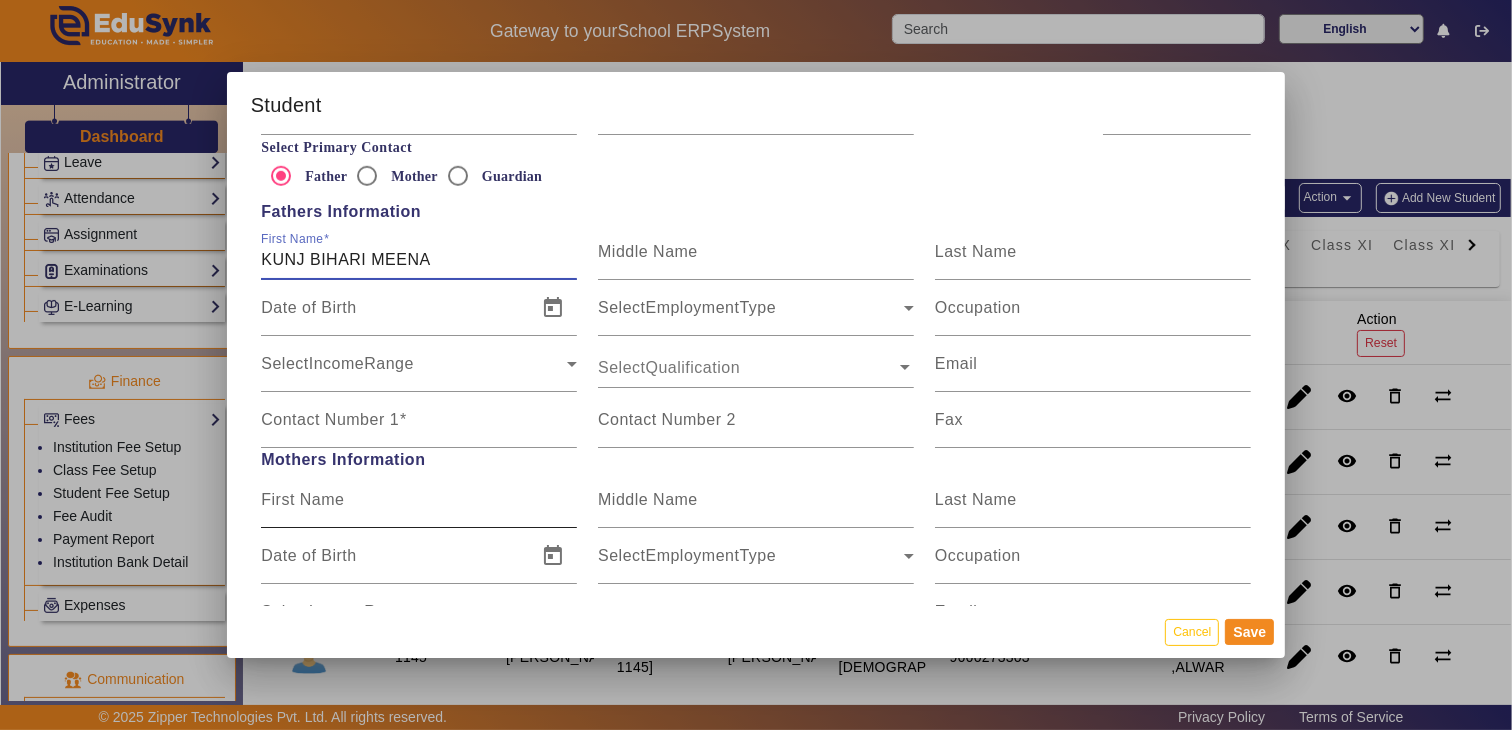 scroll, scrollTop: 1444, scrollLeft: 0, axis: vertical 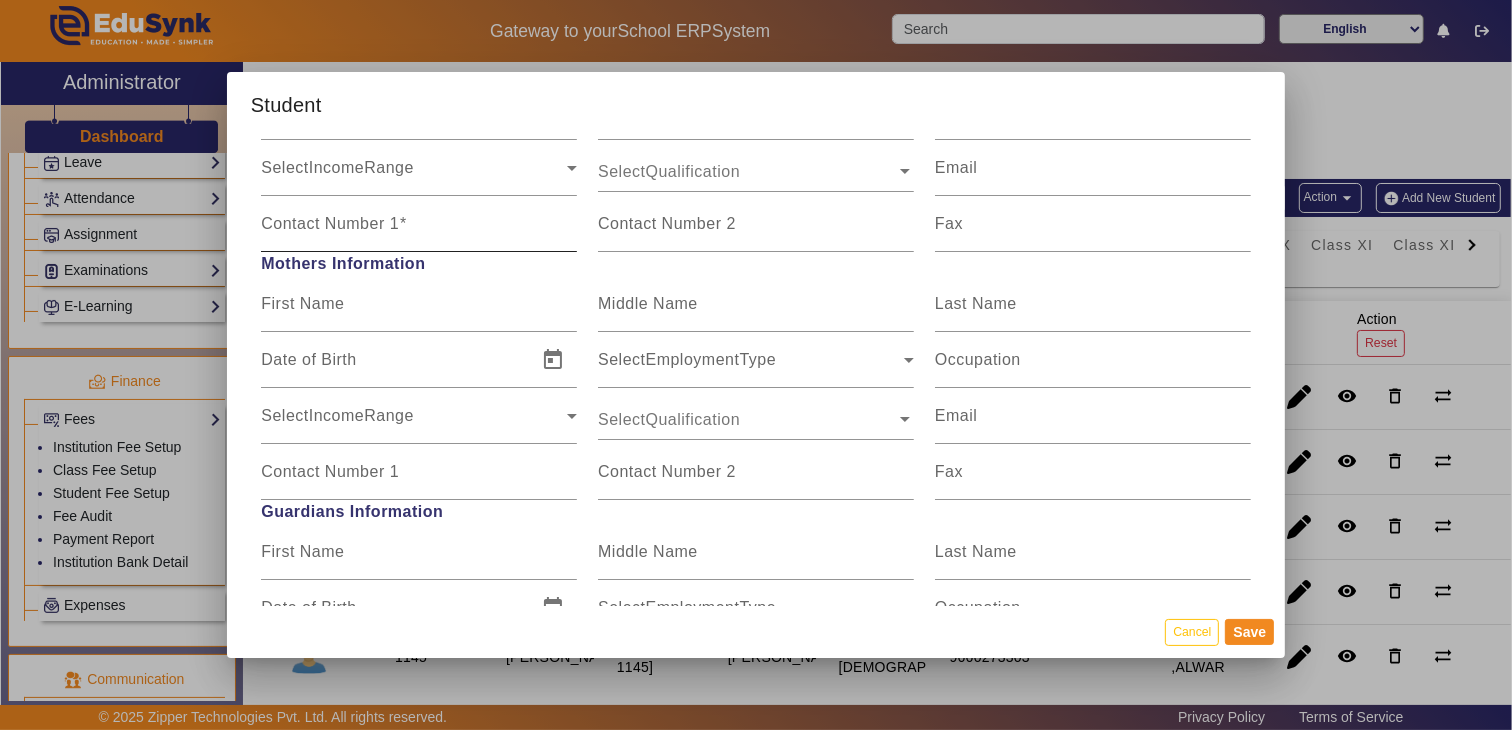 type on "KUNJ BIHARI MEENA" 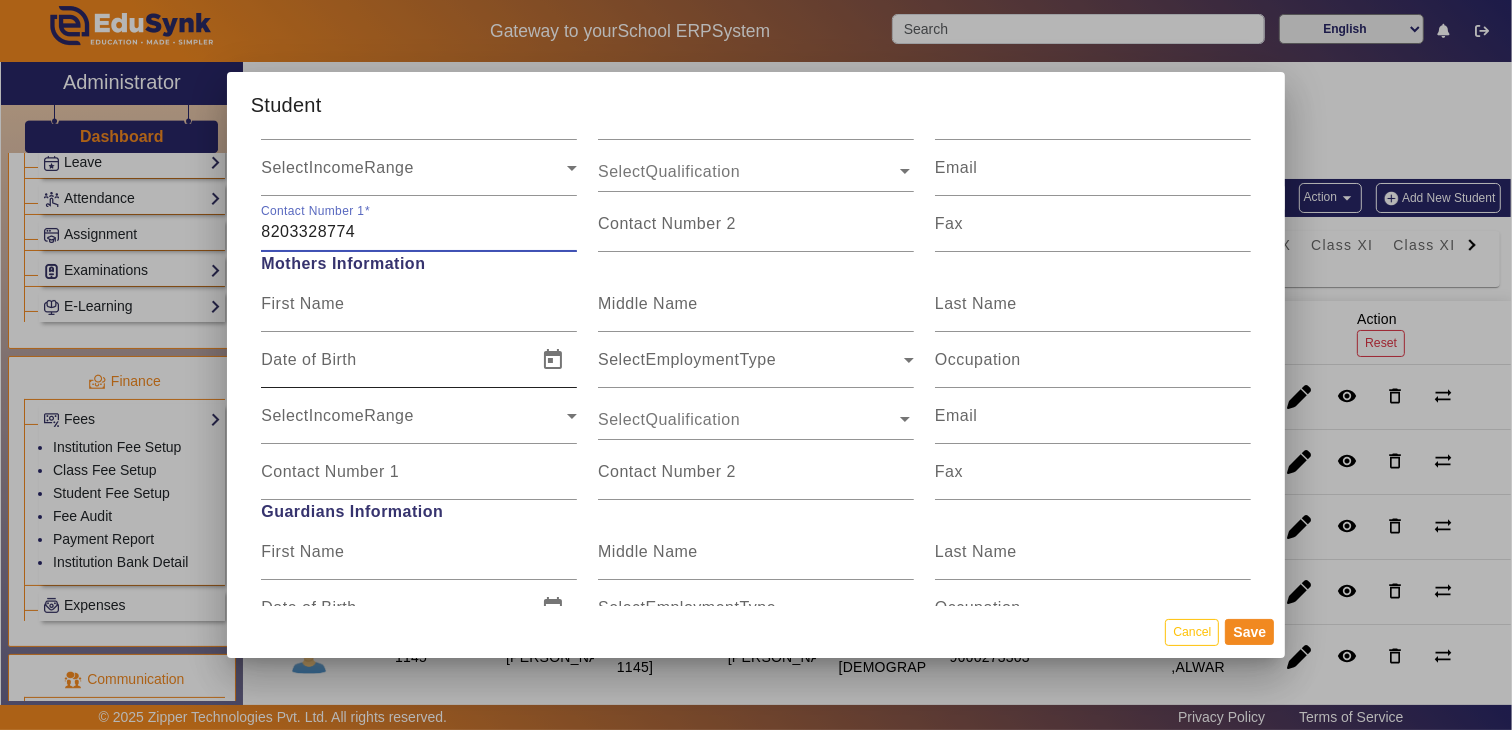 scroll, scrollTop: 1555, scrollLeft: 0, axis: vertical 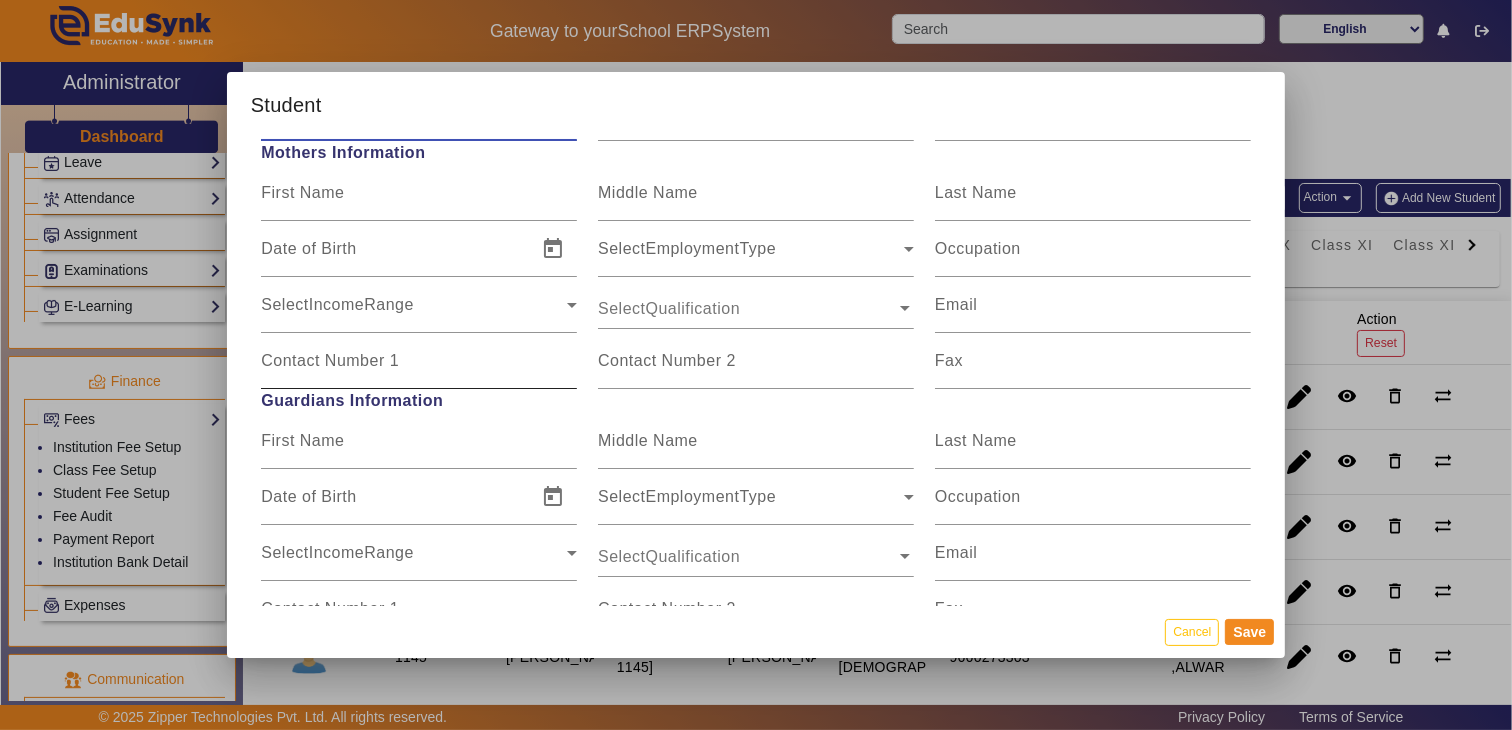 type on "8203328774" 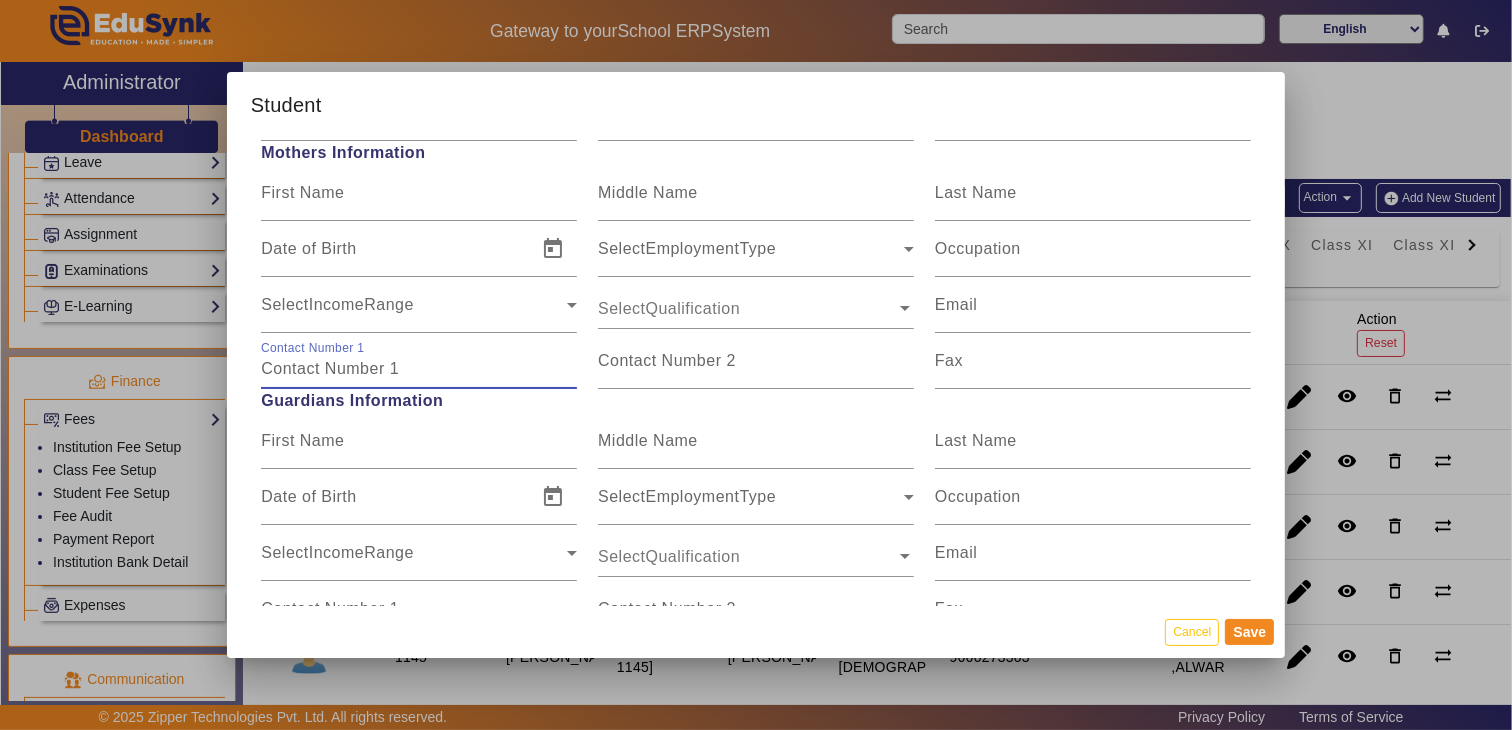 click on "Contact Number 1" at bounding box center [419, 369] 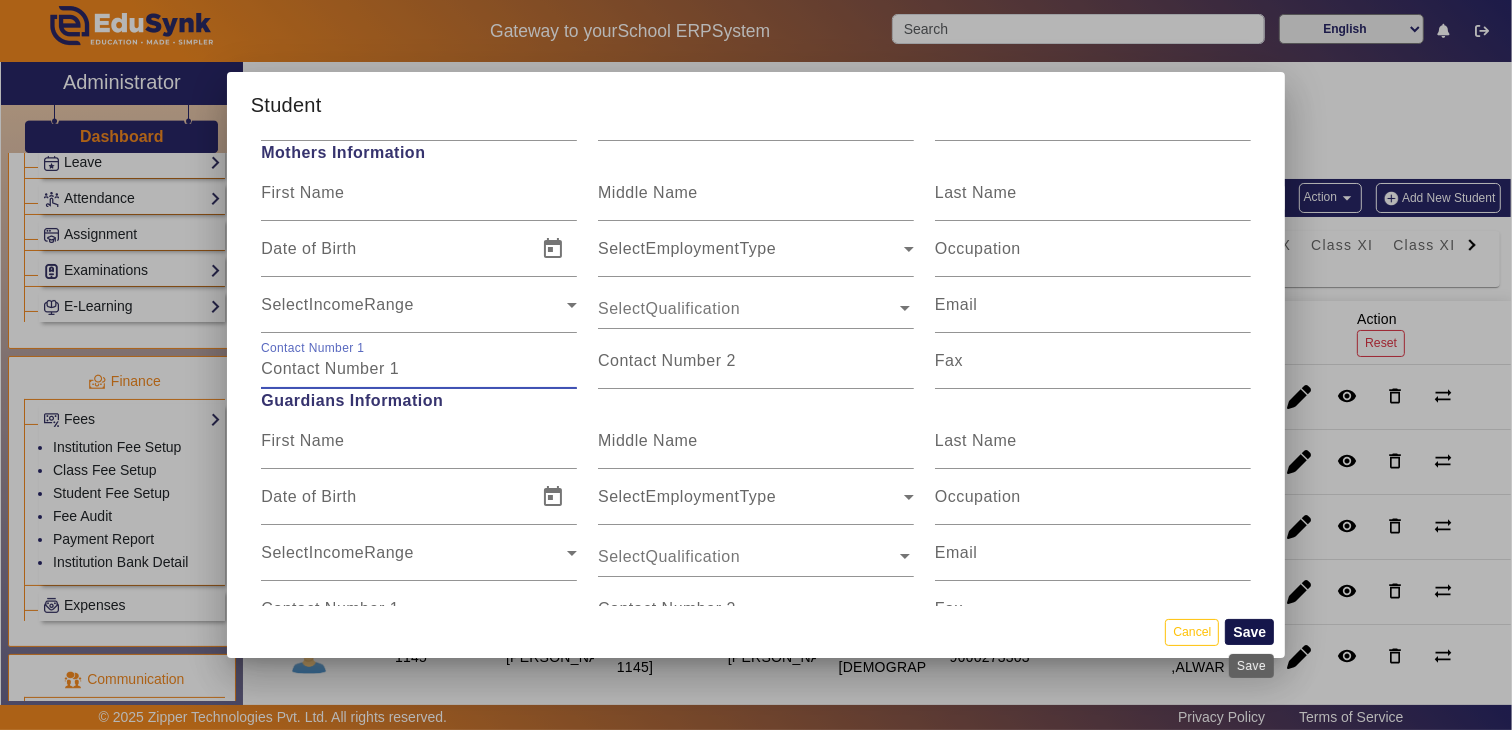 click on "Save" at bounding box center (1249, 632) 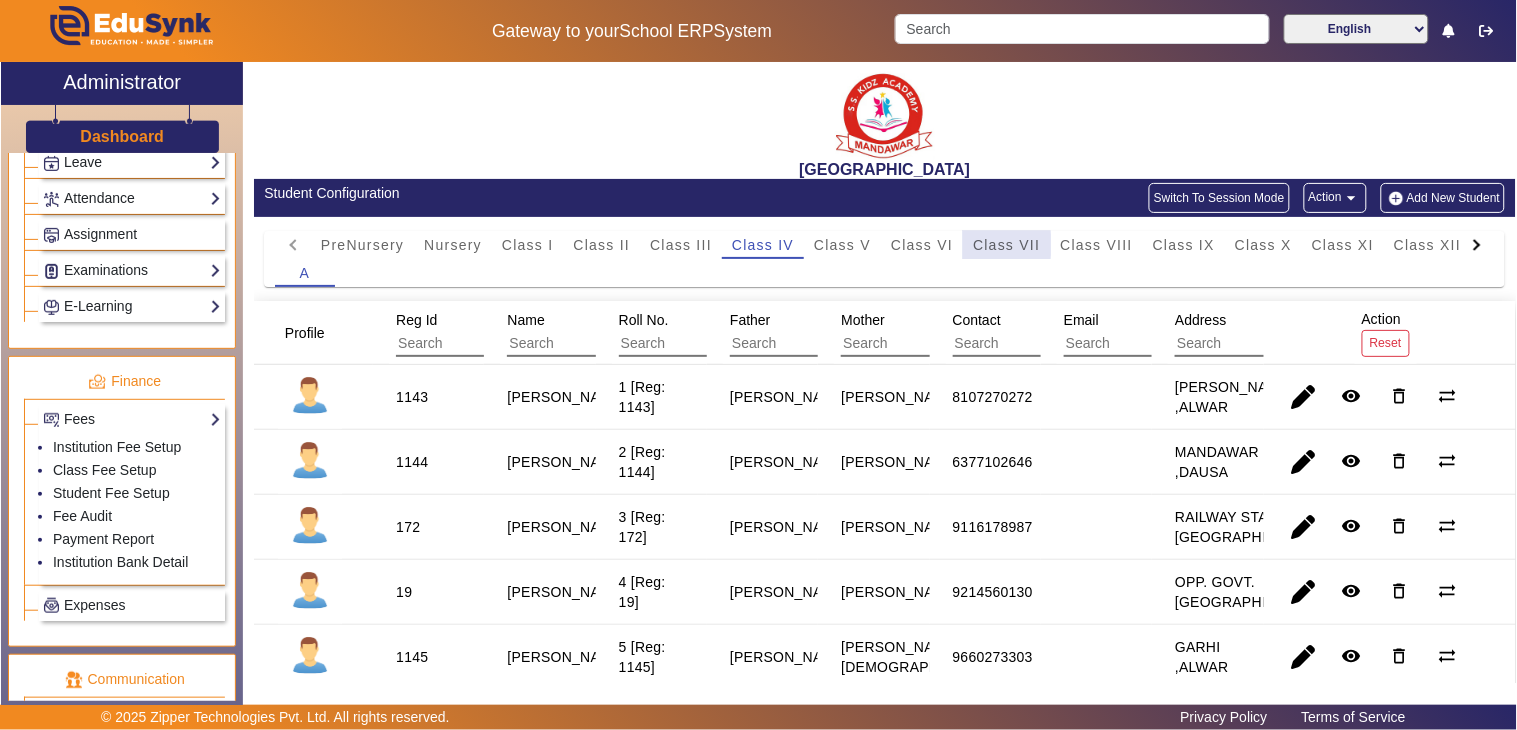click on "Class VII" at bounding box center (1006, 245) 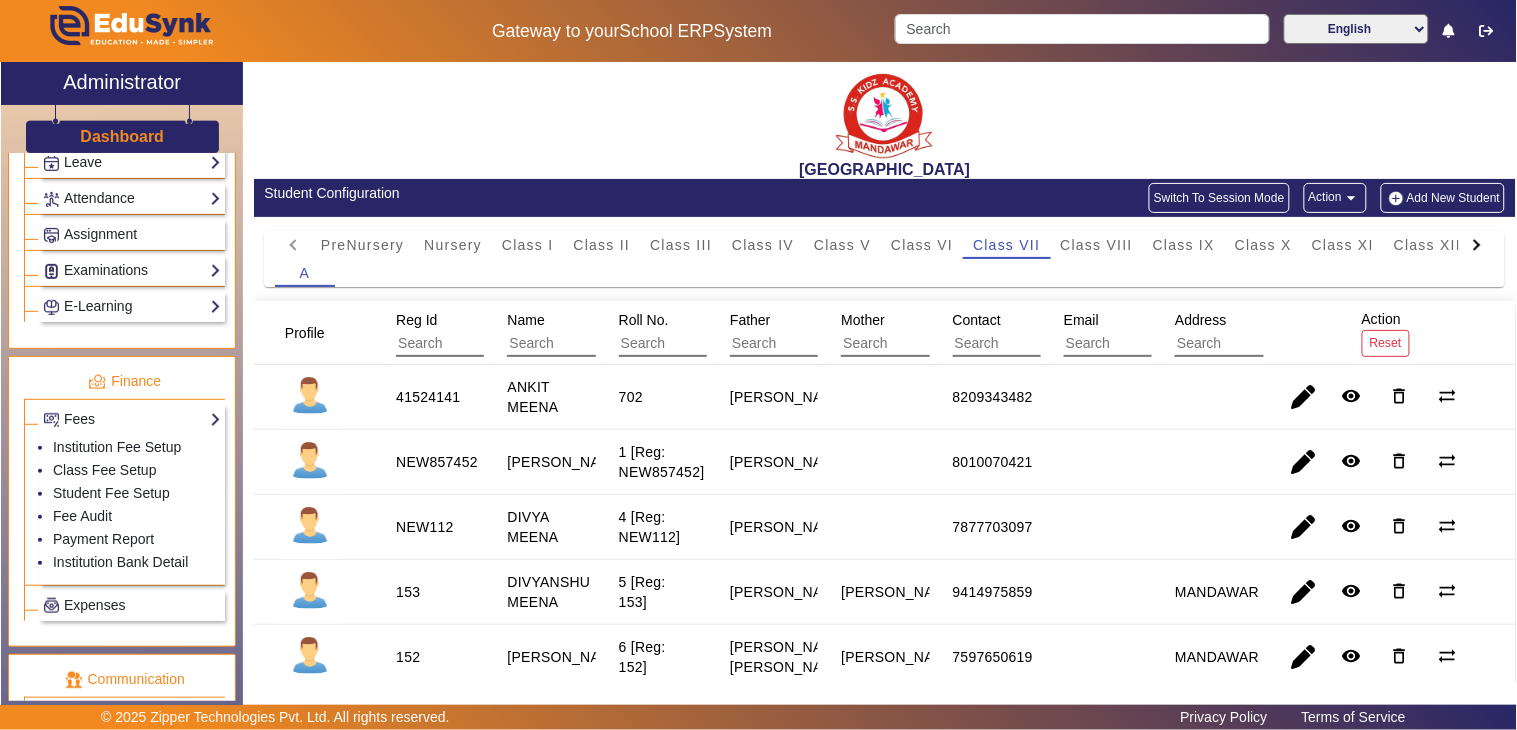 click on "Name" at bounding box center (596, 333) 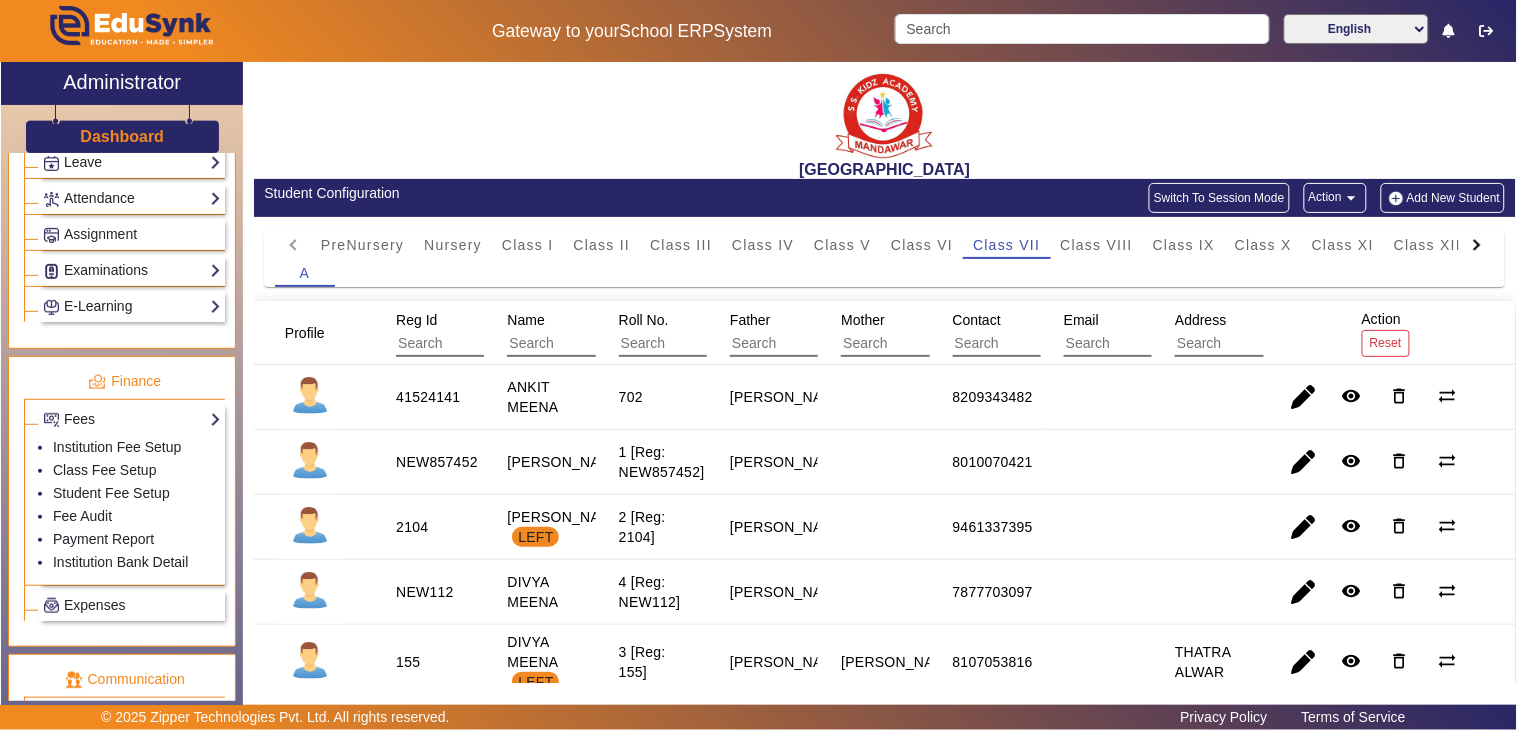 click at bounding box center (596, 344) 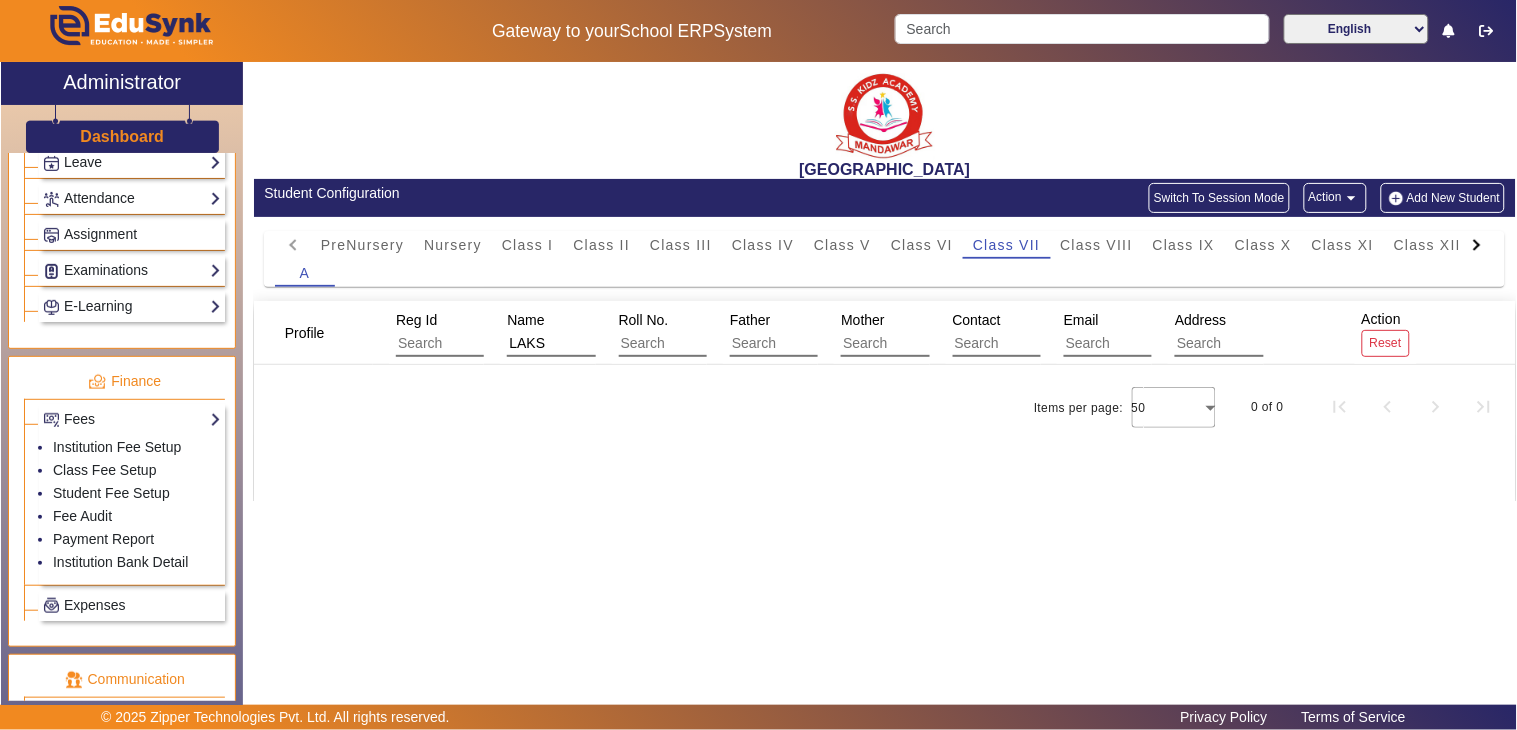 type on "LAKS" 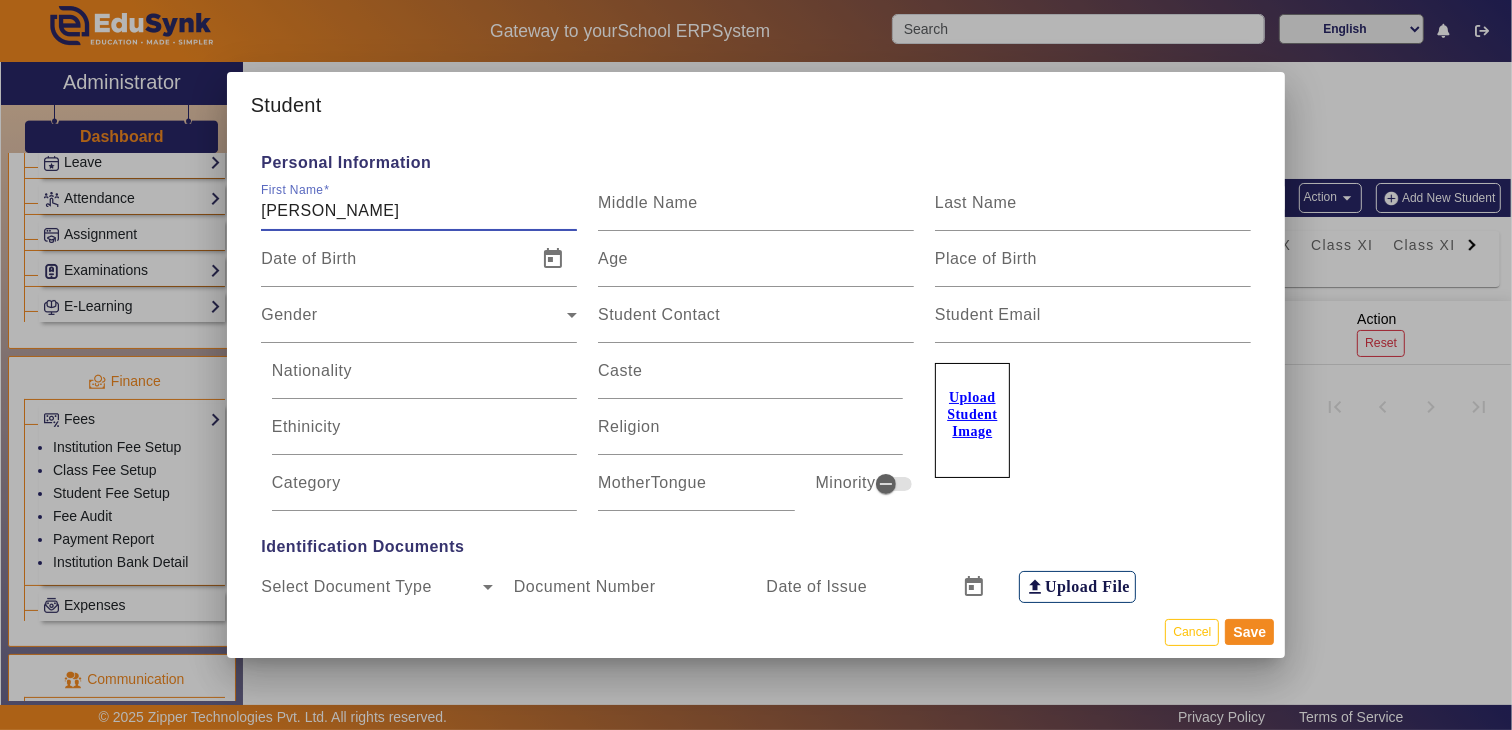 type on "[PERSON_NAME]" 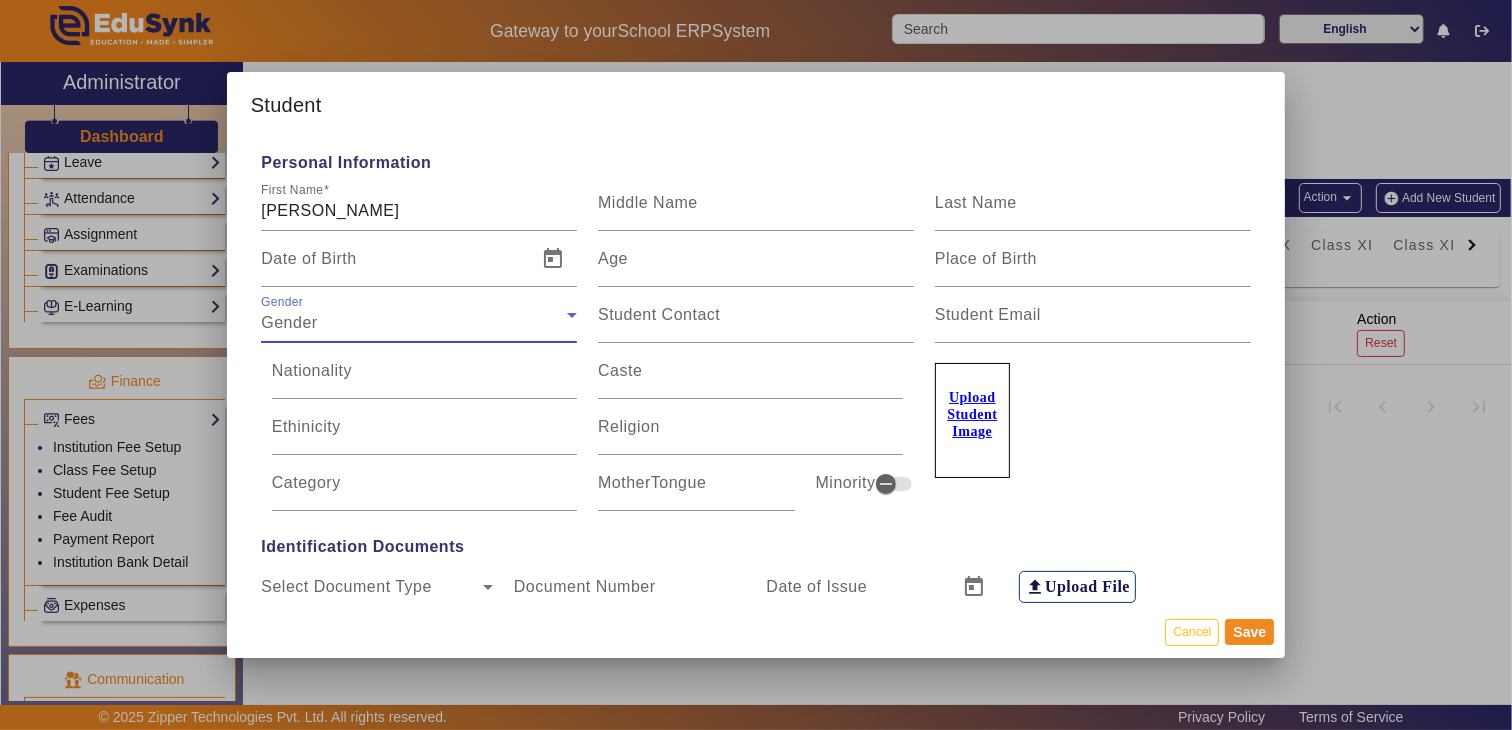 click on "Gender" at bounding box center [289, 322] 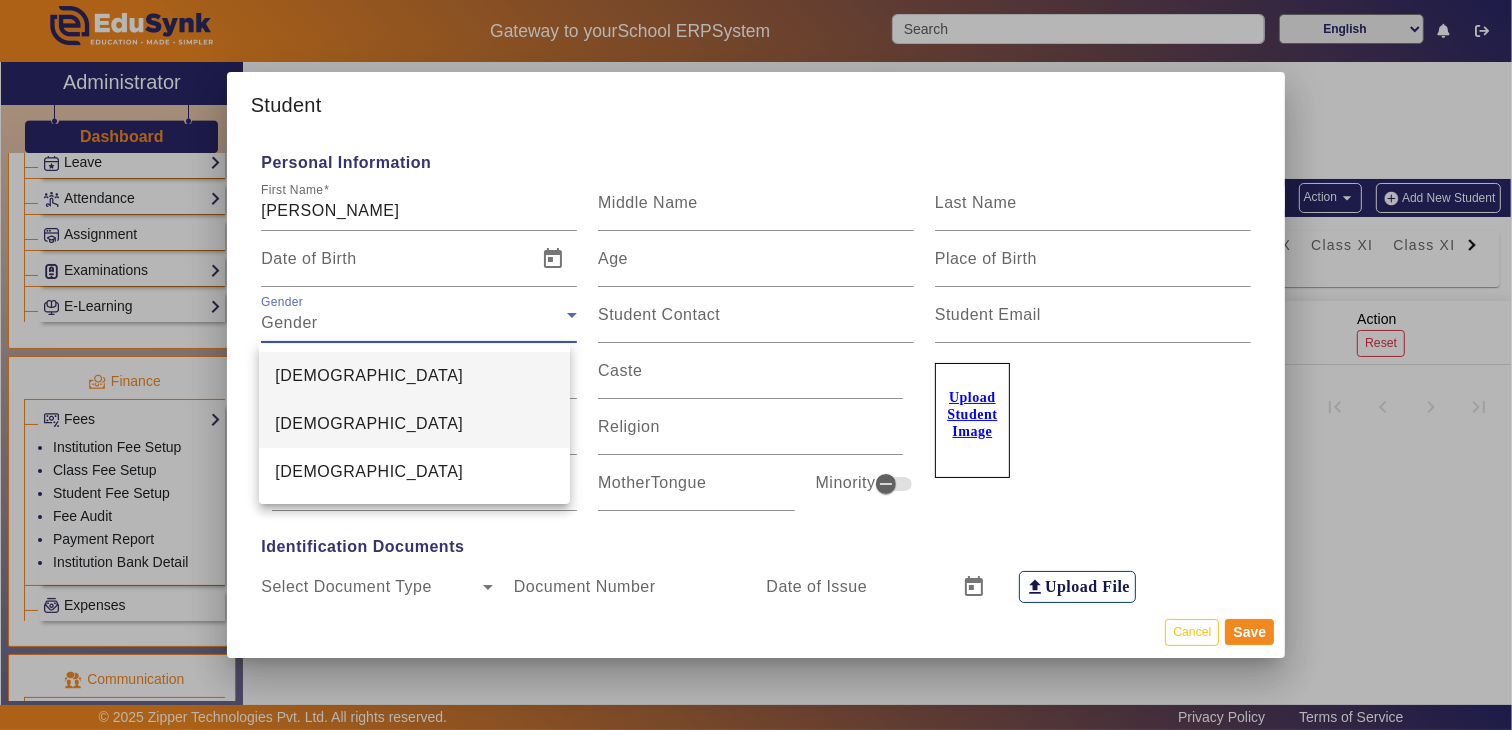 click on "[DEMOGRAPHIC_DATA]" at bounding box center [369, 424] 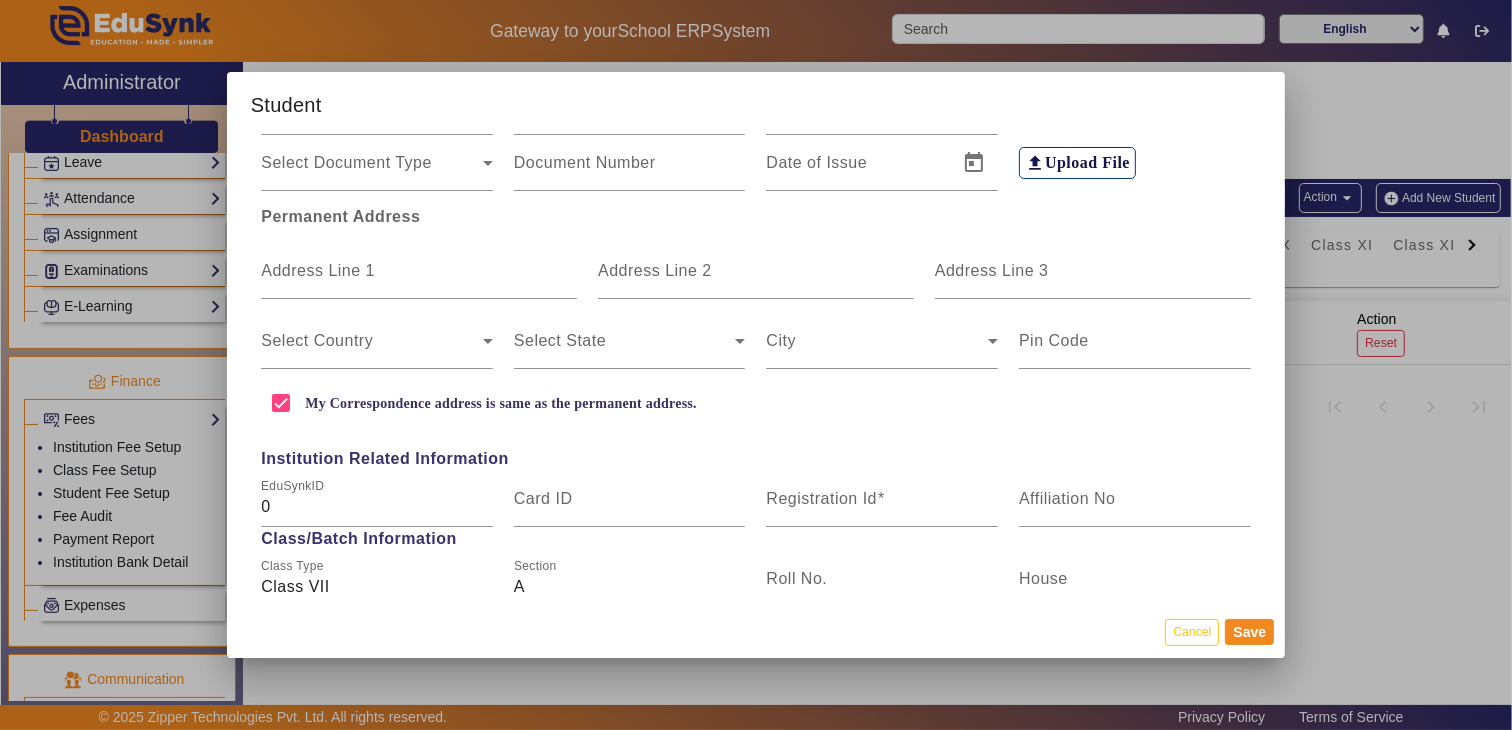 scroll, scrollTop: 555, scrollLeft: 0, axis: vertical 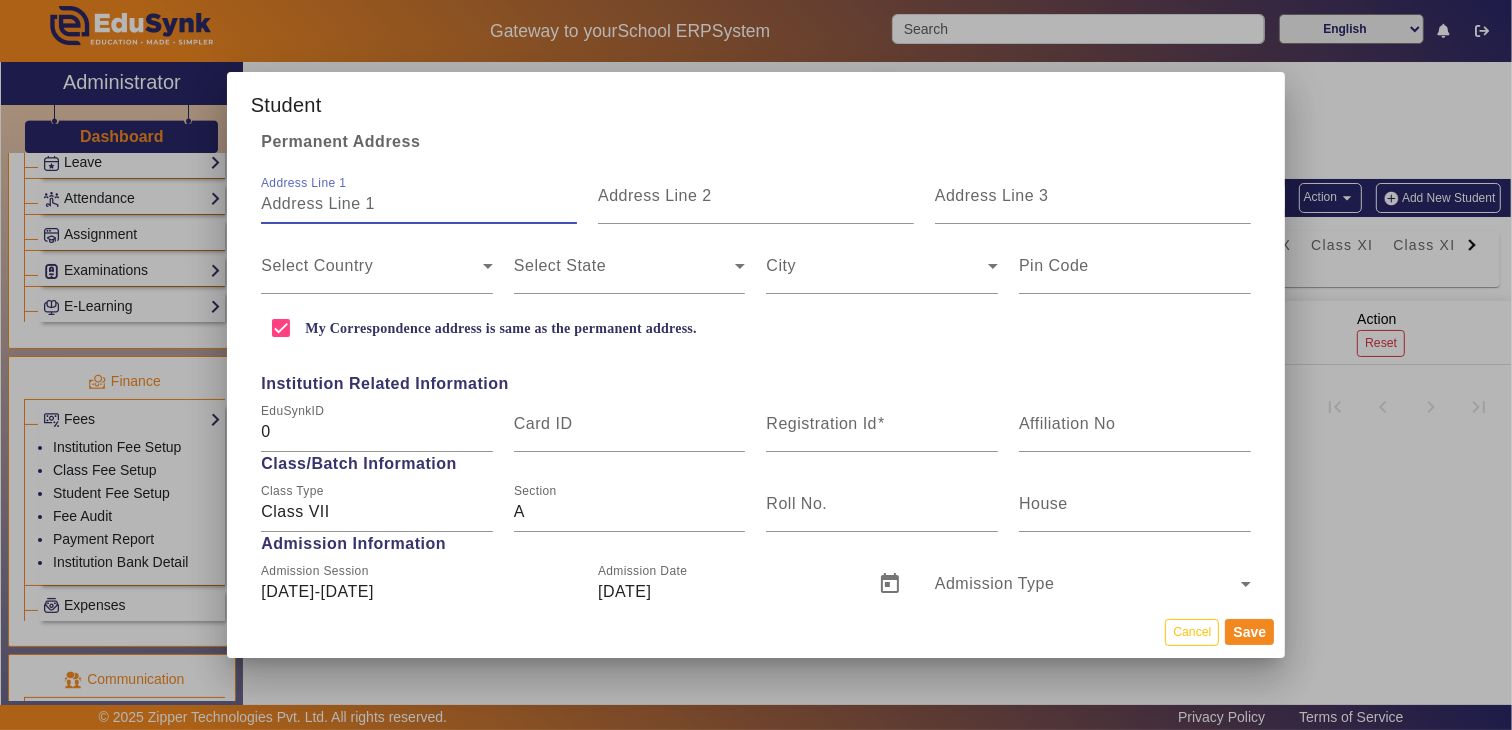 click on "Address Line 1" at bounding box center (419, 204) 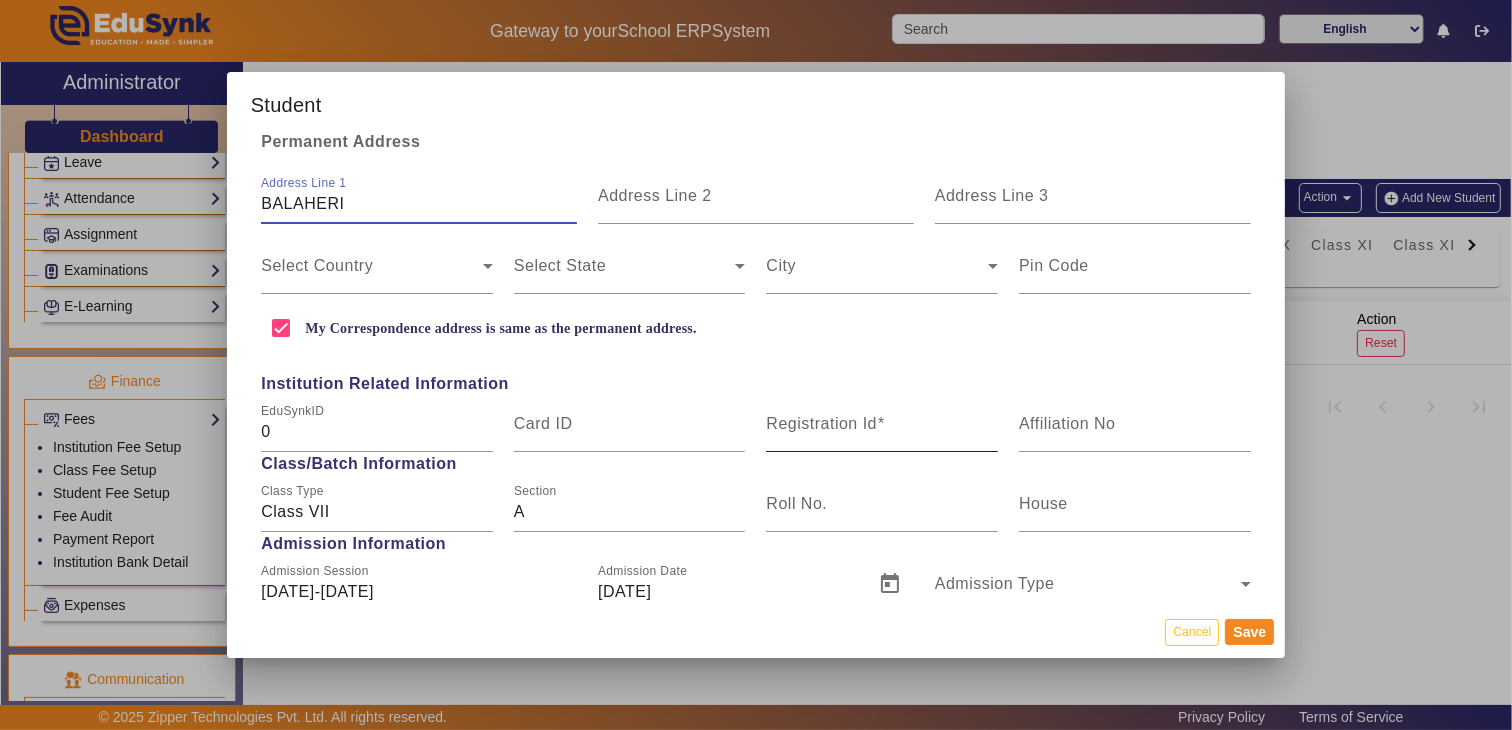 type on "BALAHERI" 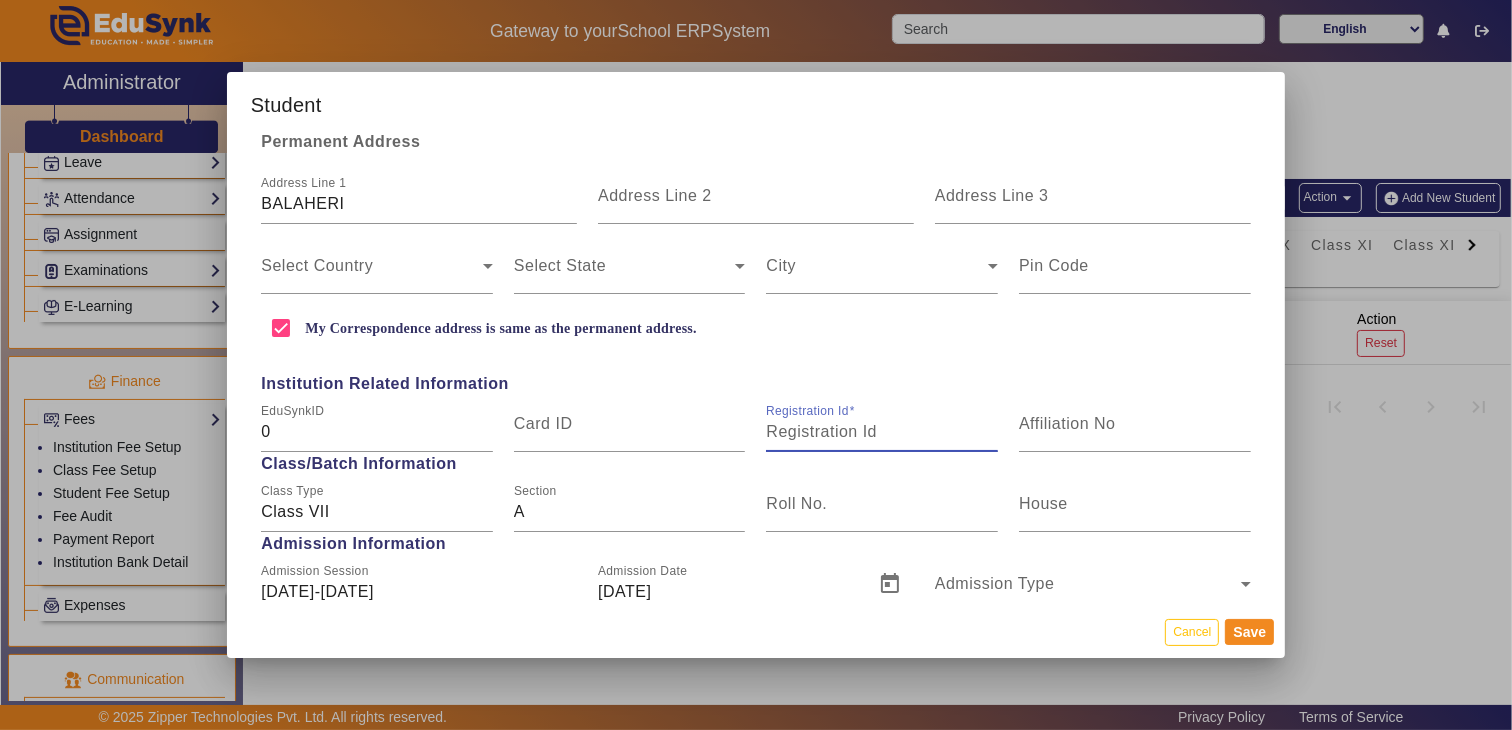 click on "Registration Id" at bounding box center [882, 432] 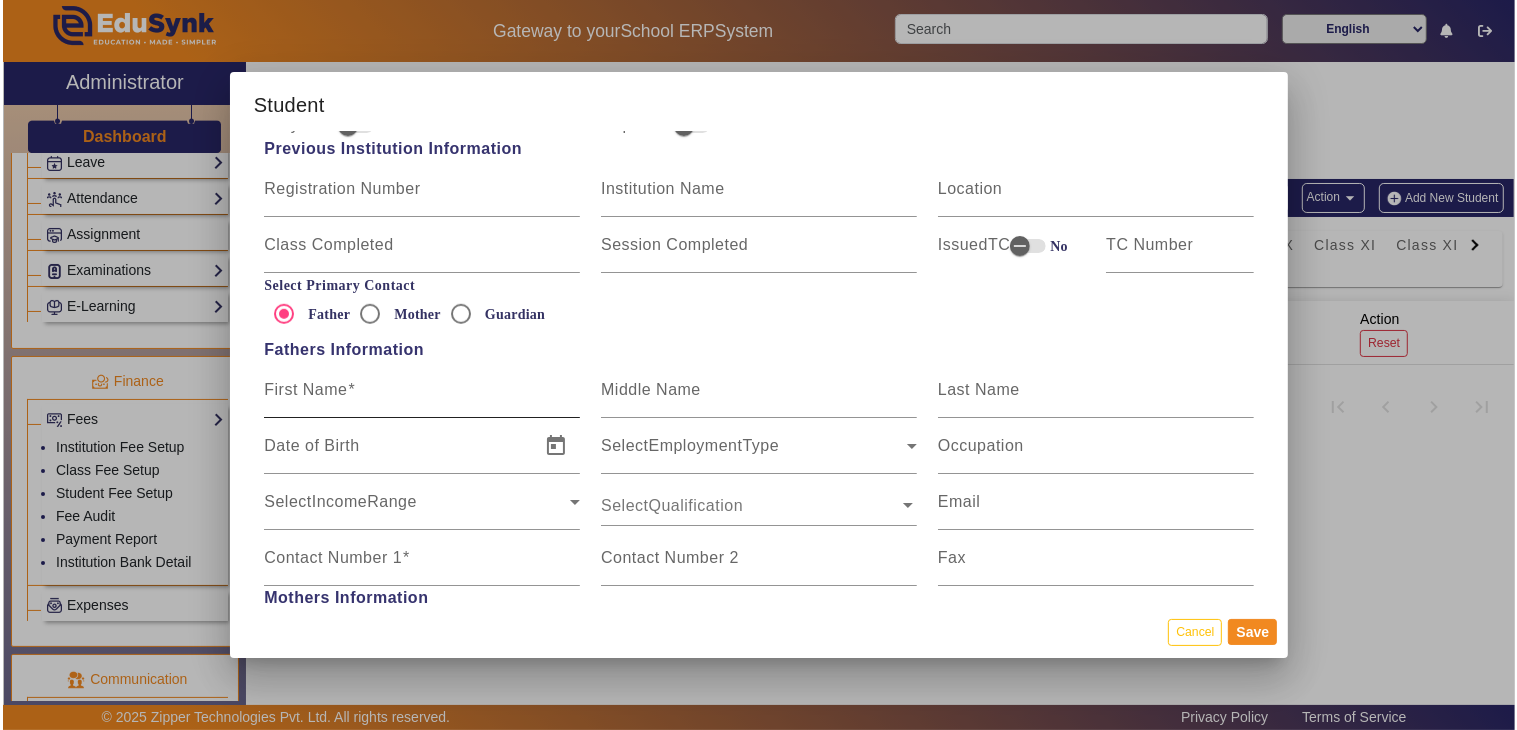 scroll, scrollTop: 1111, scrollLeft: 0, axis: vertical 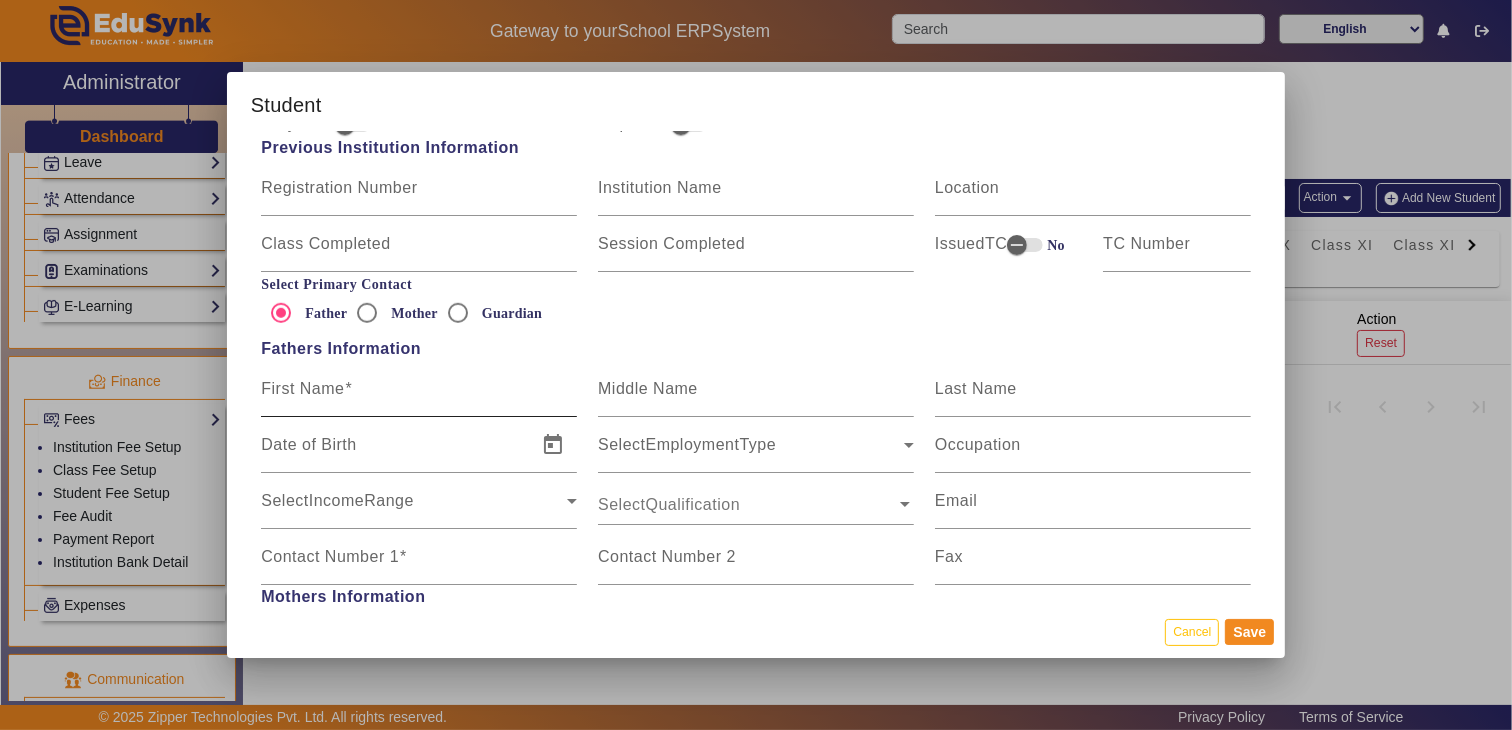 type on "NEW5241354" 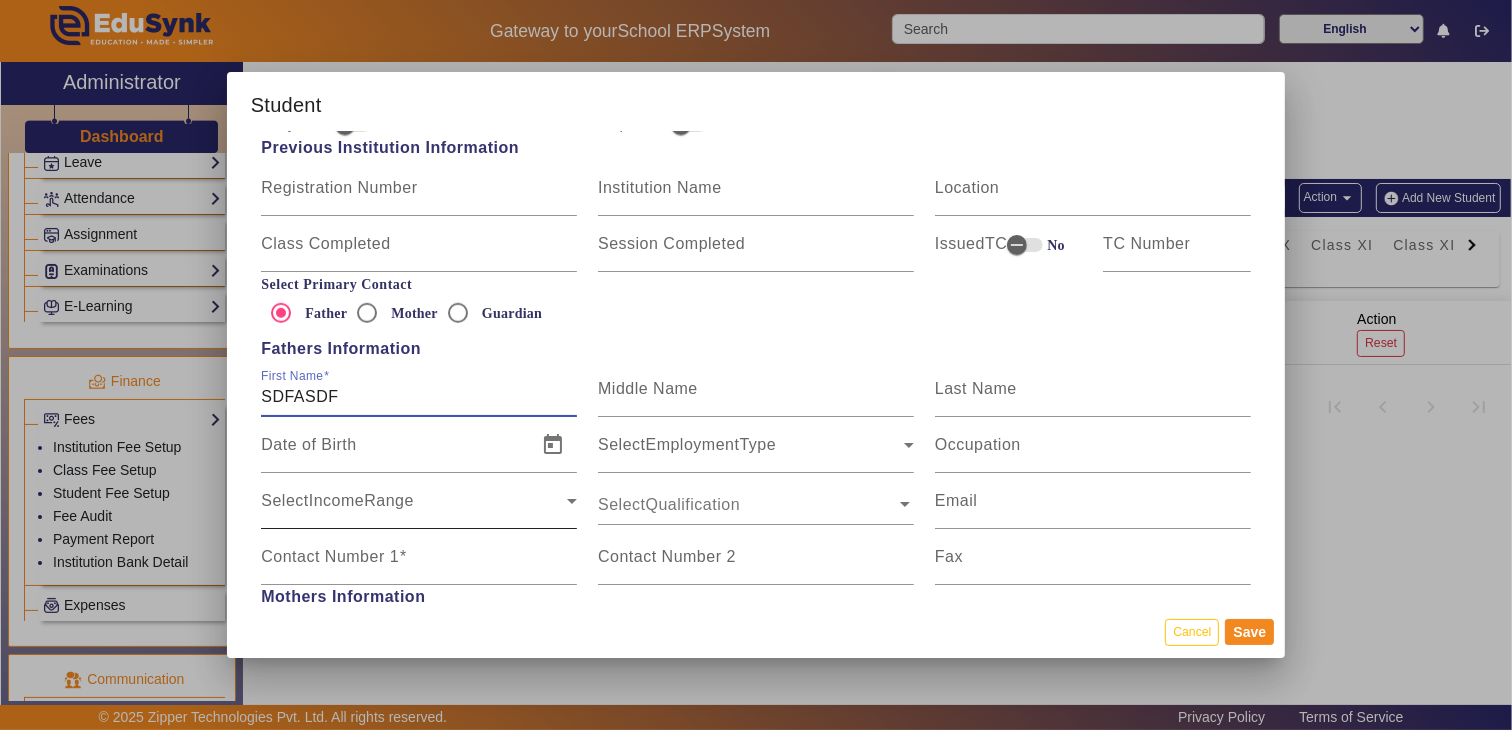 type on "SDFASDF" 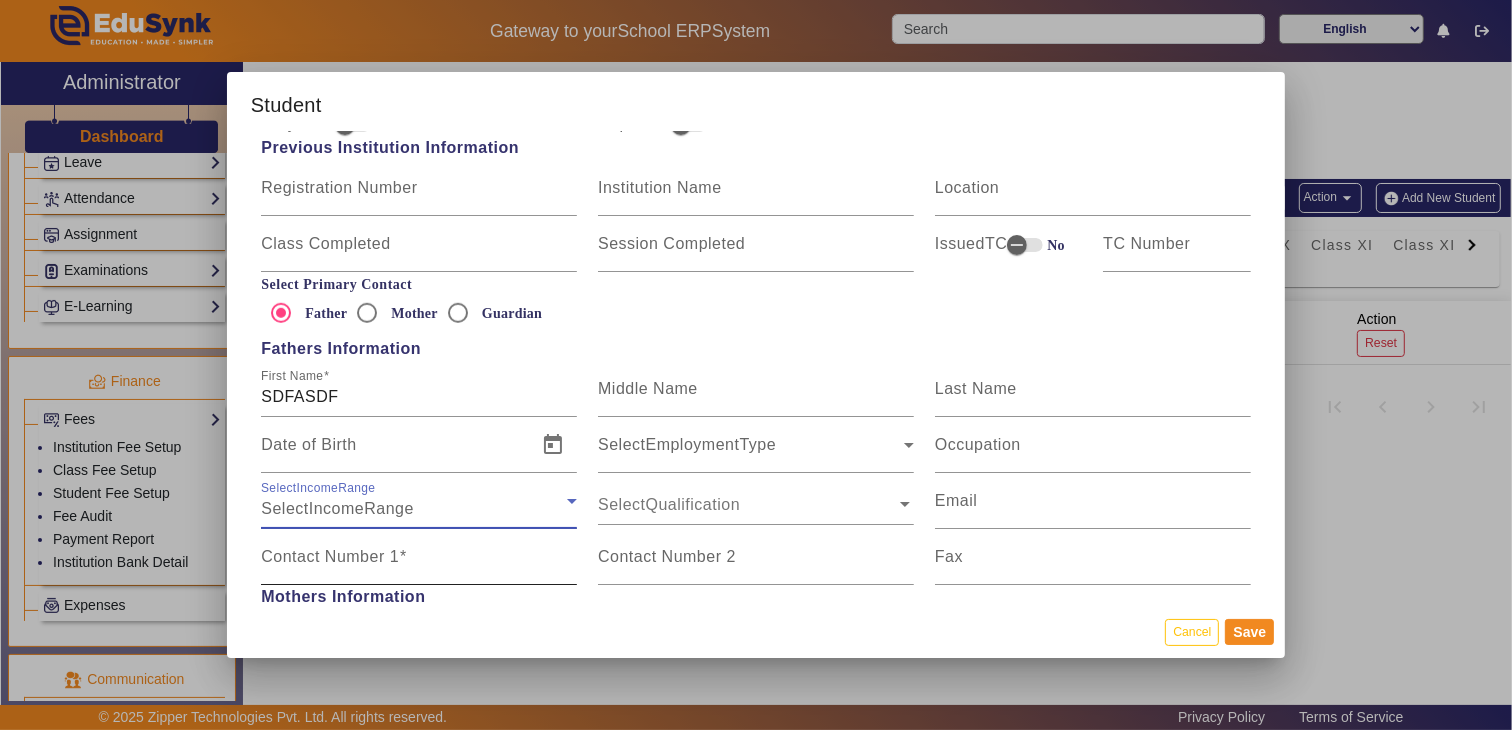 drag, startPoint x: 305, startPoint y: 513, endPoint x: 312, endPoint y: 550, distance: 37.65634 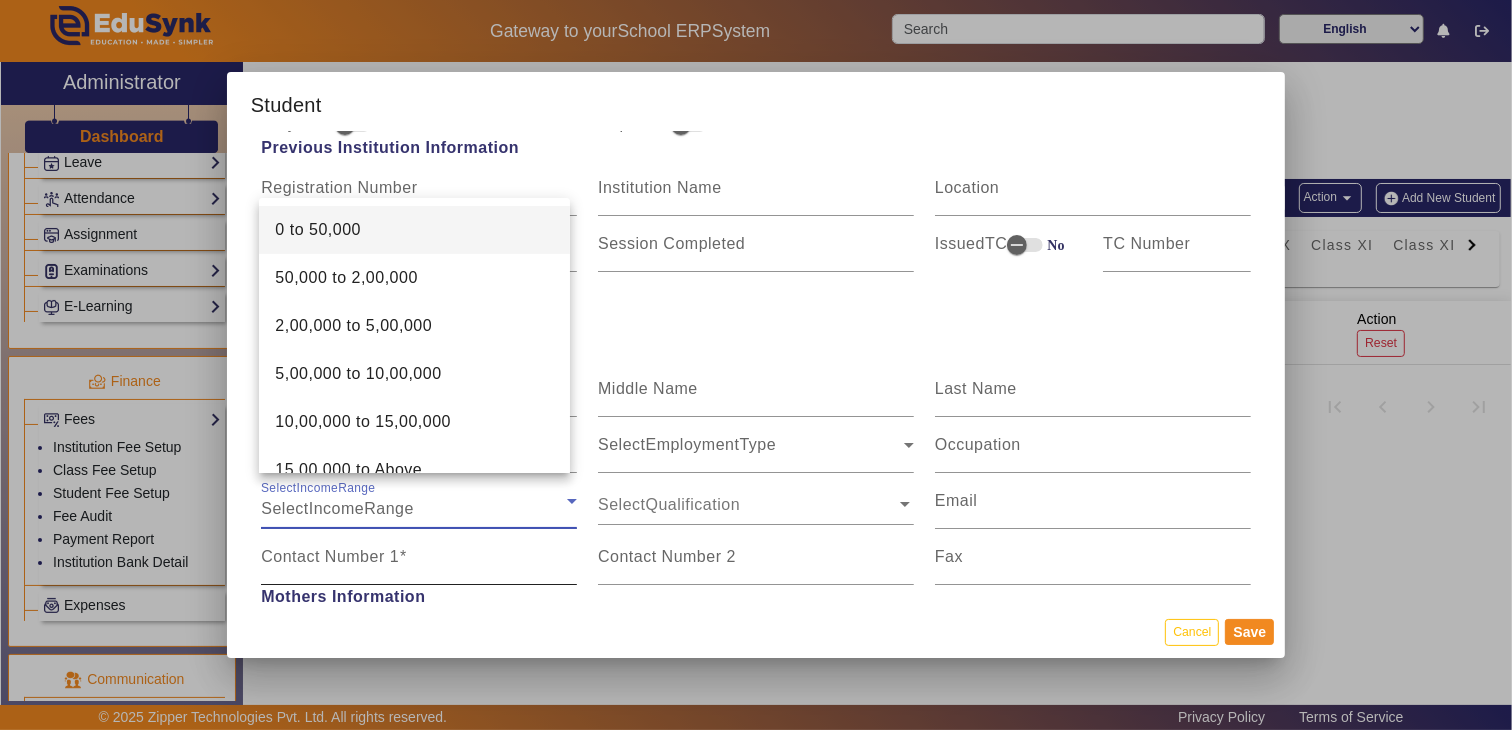 click at bounding box center [756, 365] 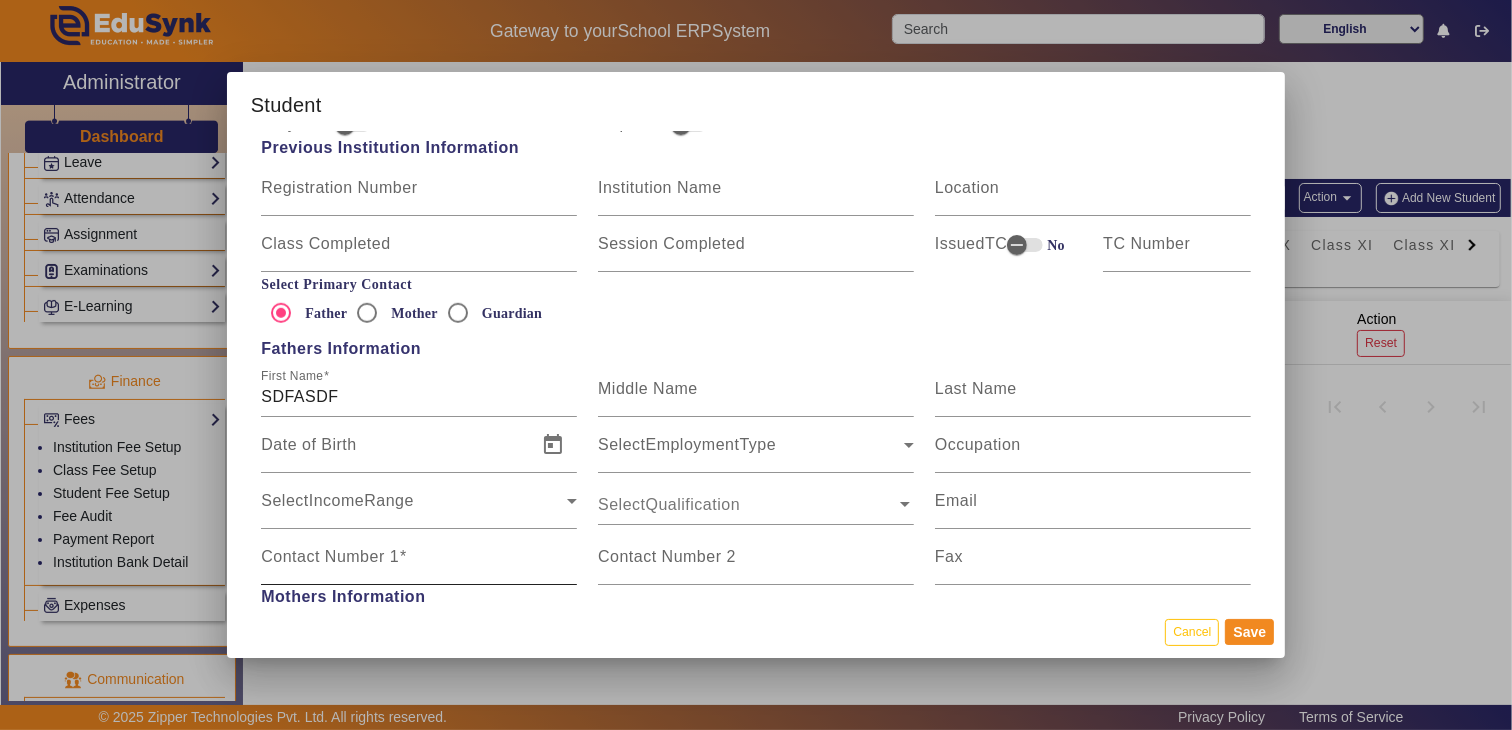 click on "Contact Number 1" at bounding box center [330, 556] 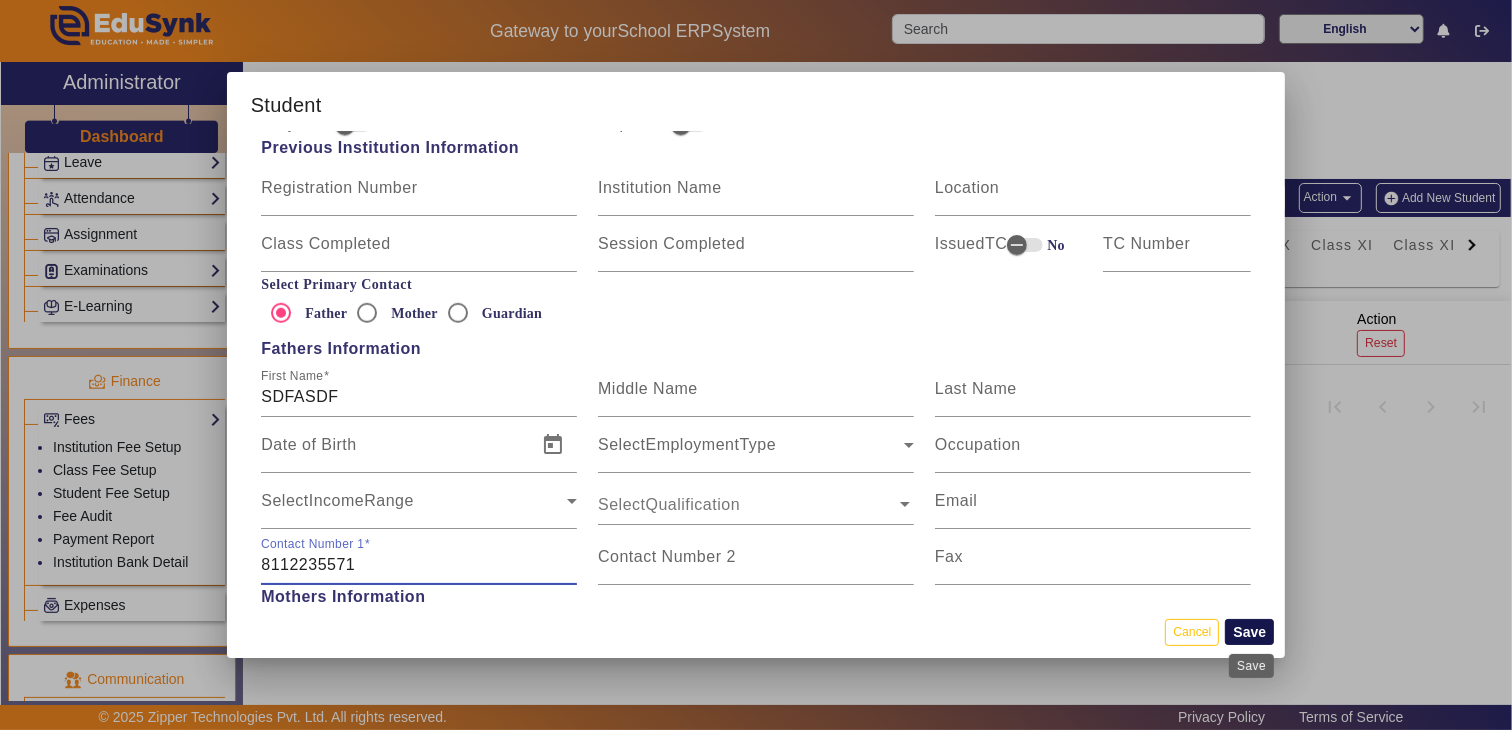 type on "8112235571" 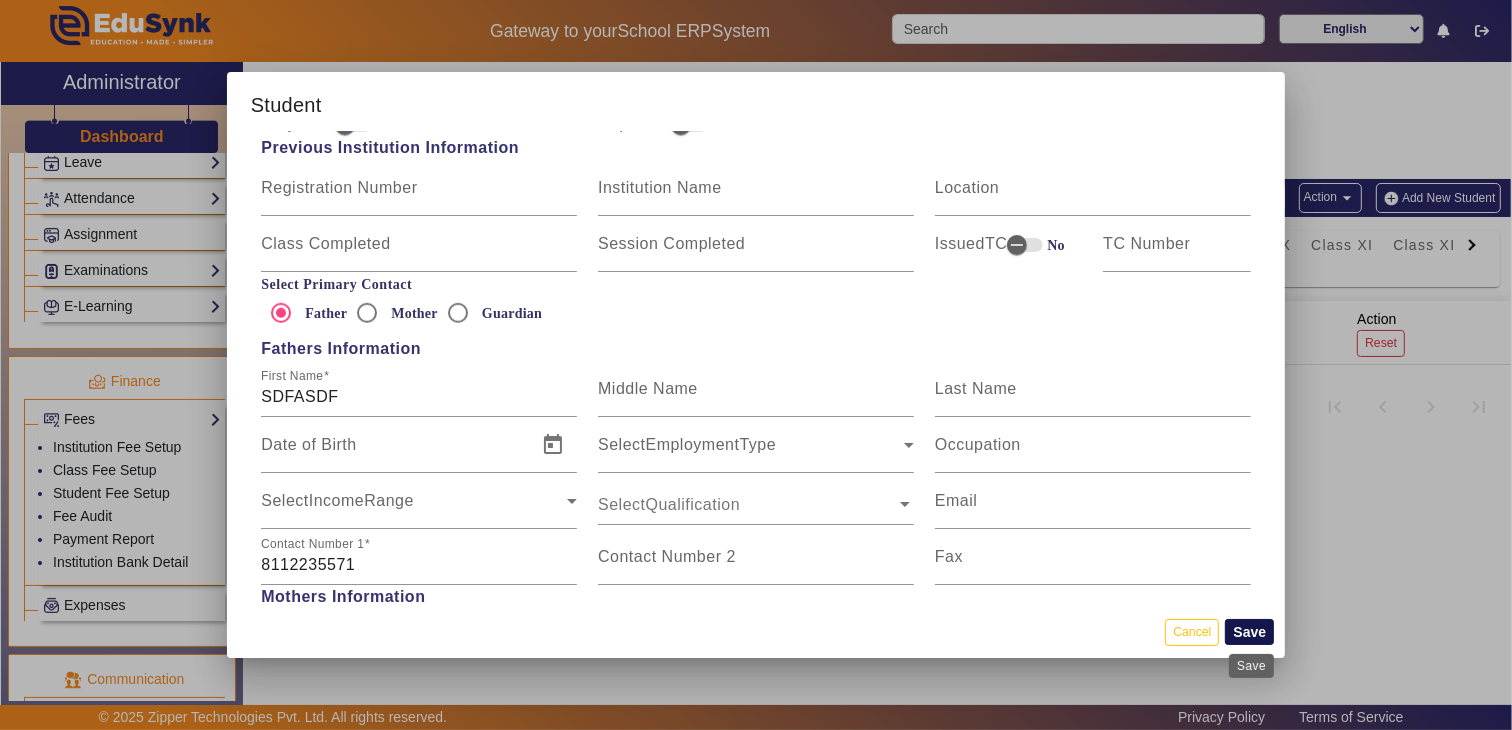click on "Save" at bounding box center [1249, 632] 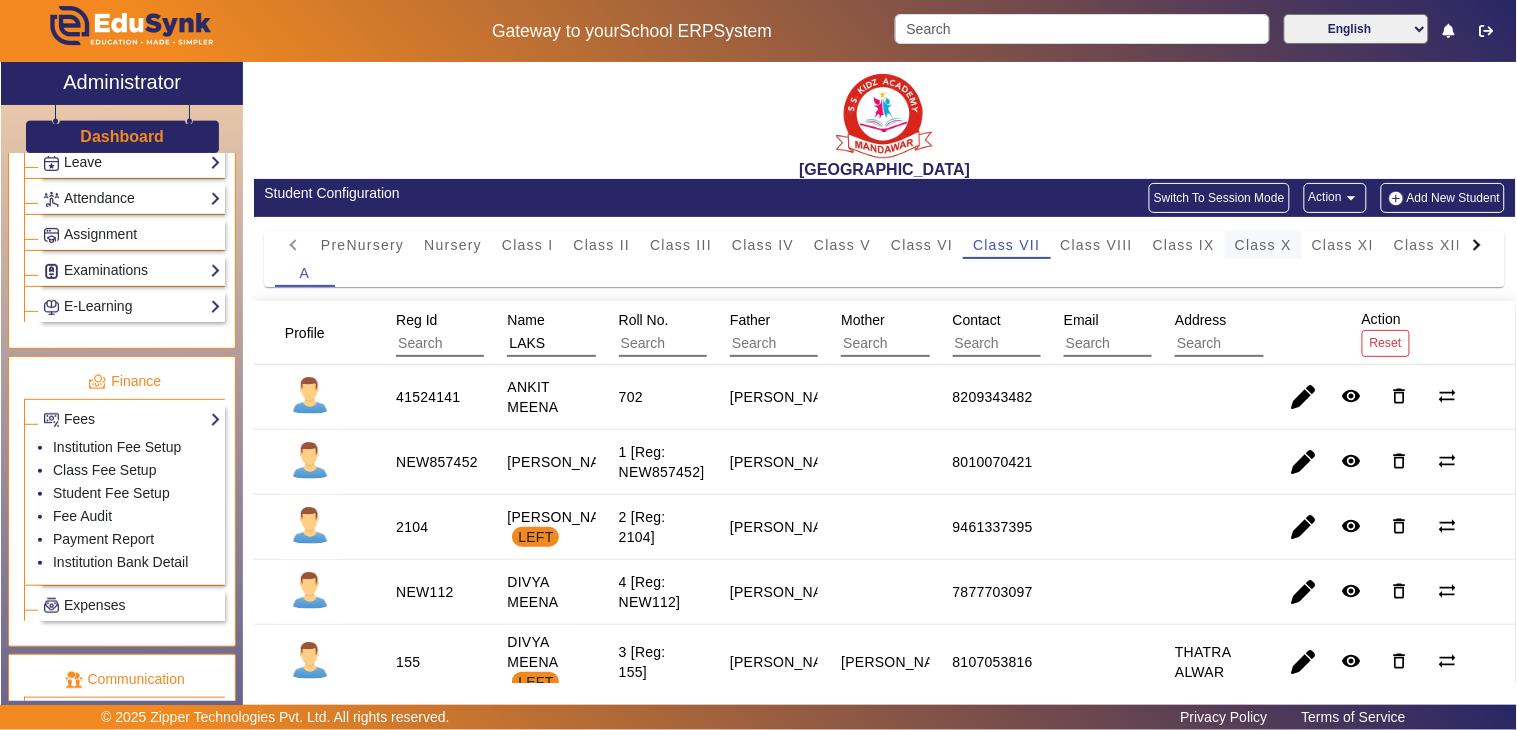 click on "Class X" at bounding box center (1263, 245) 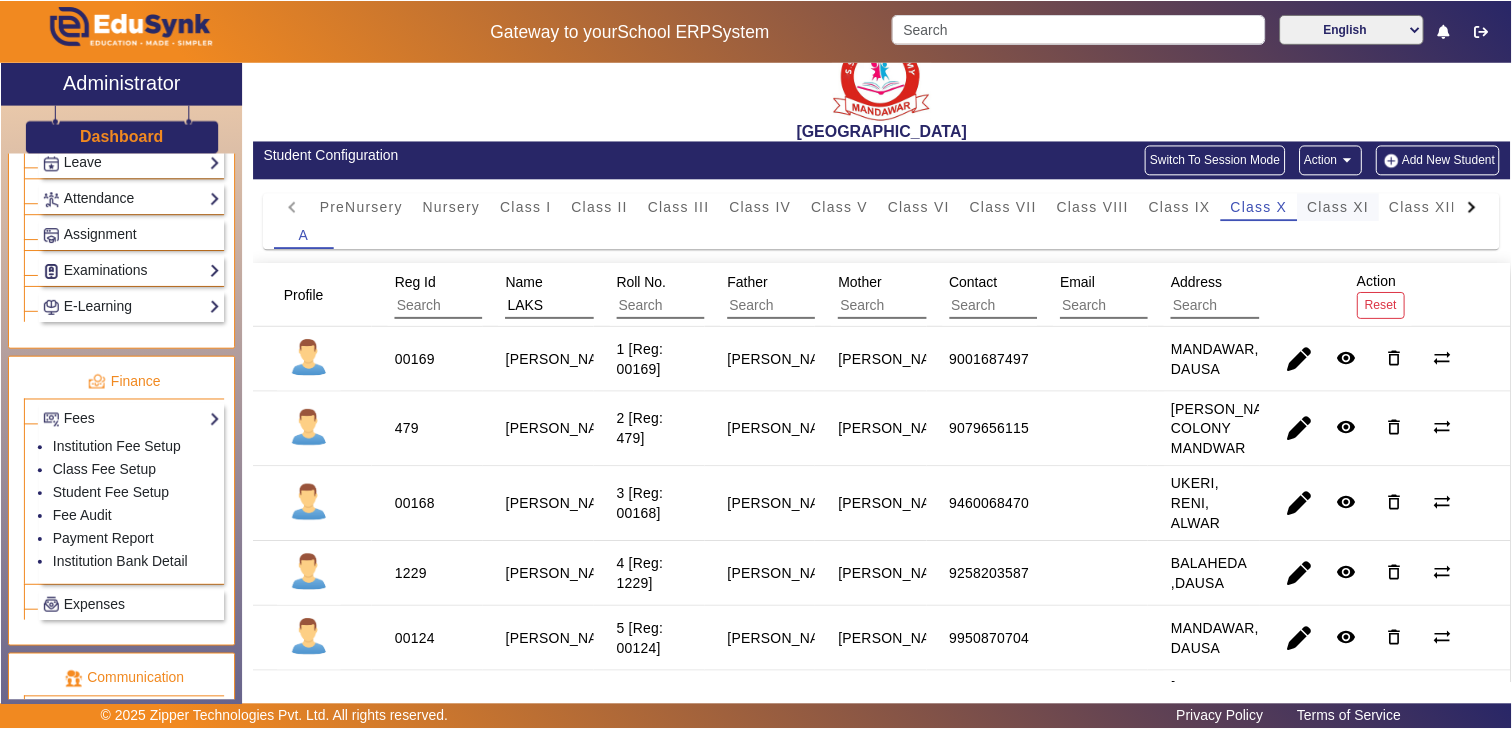 scroll, scrollTop: 0, scrollLeft: 0, axis: both 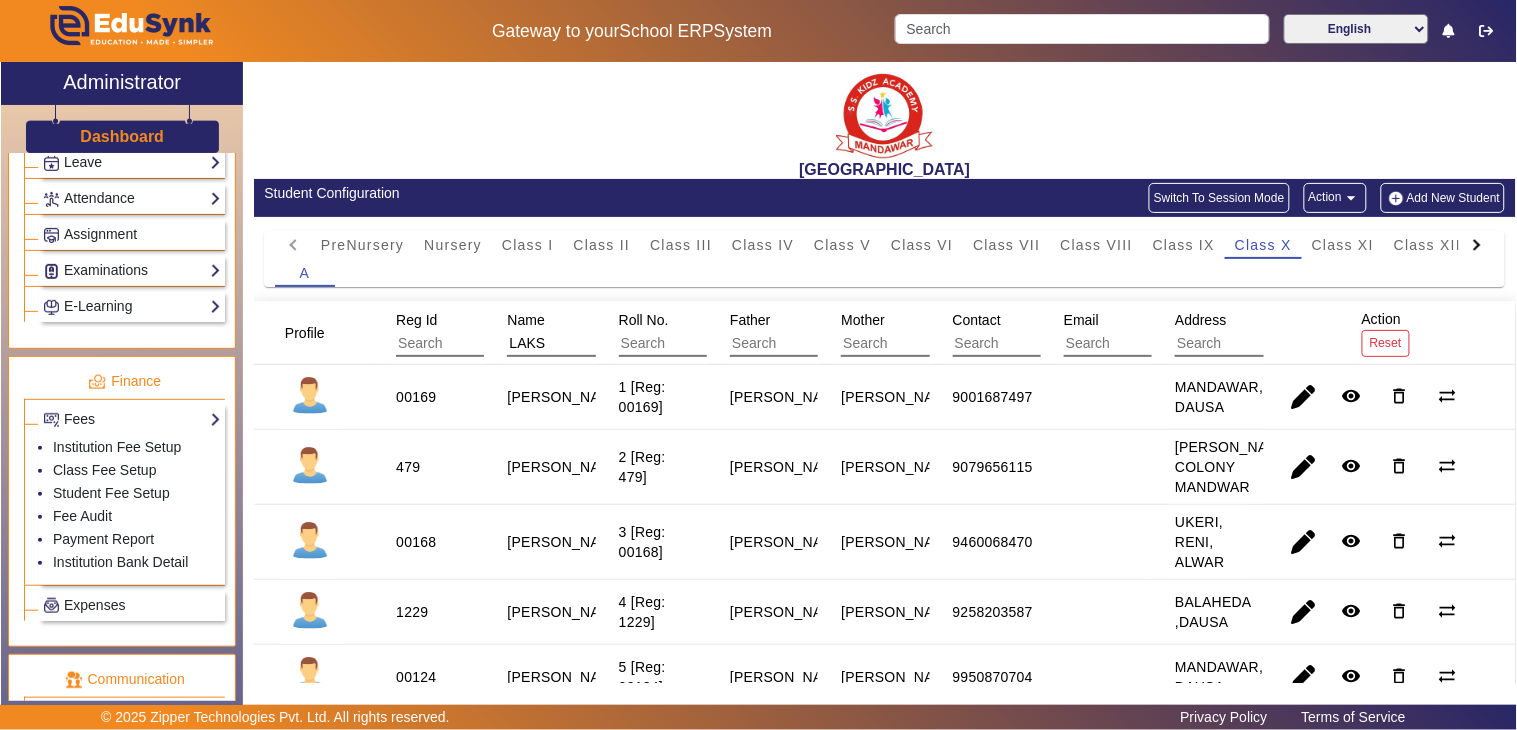click on "Add New Student" 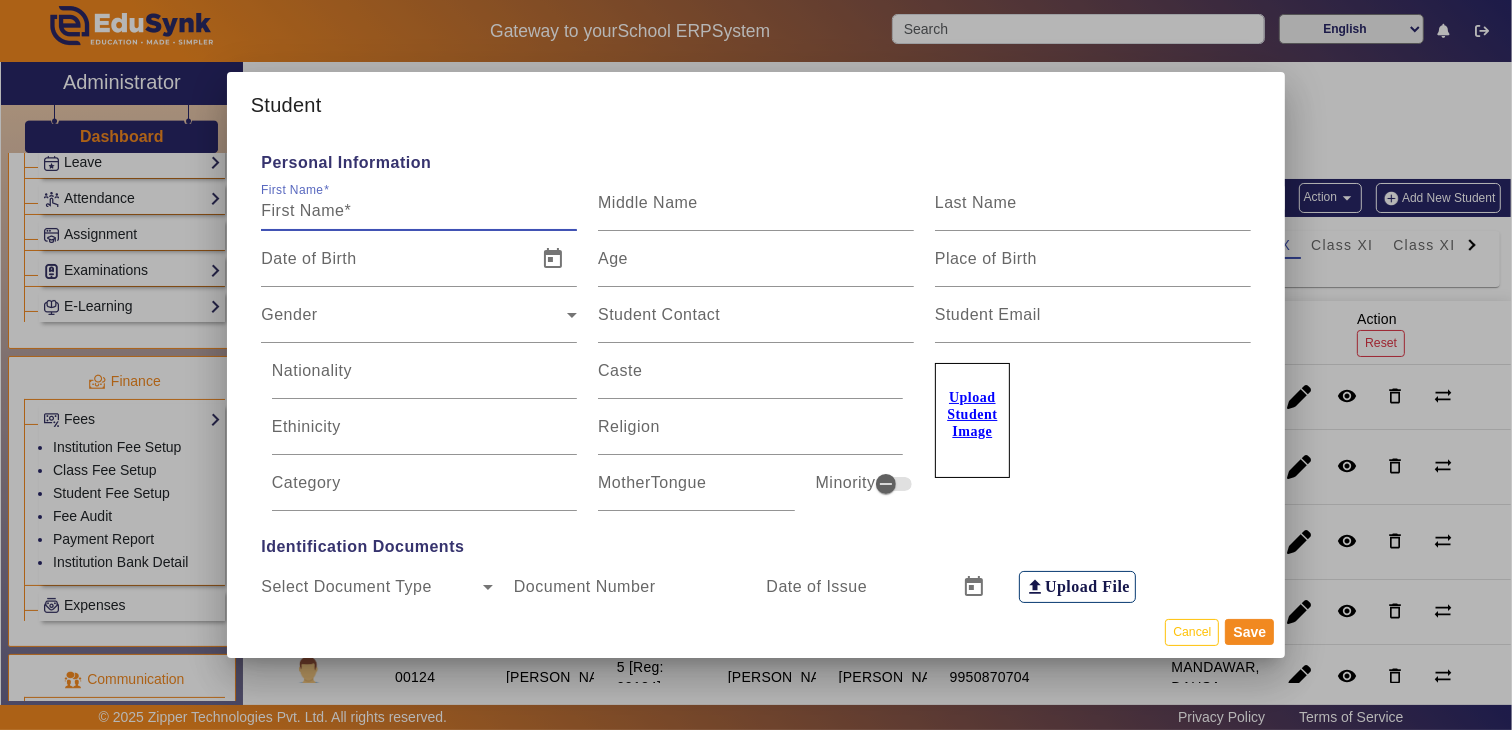 click on "First Name" at bounding box center (419, 211) 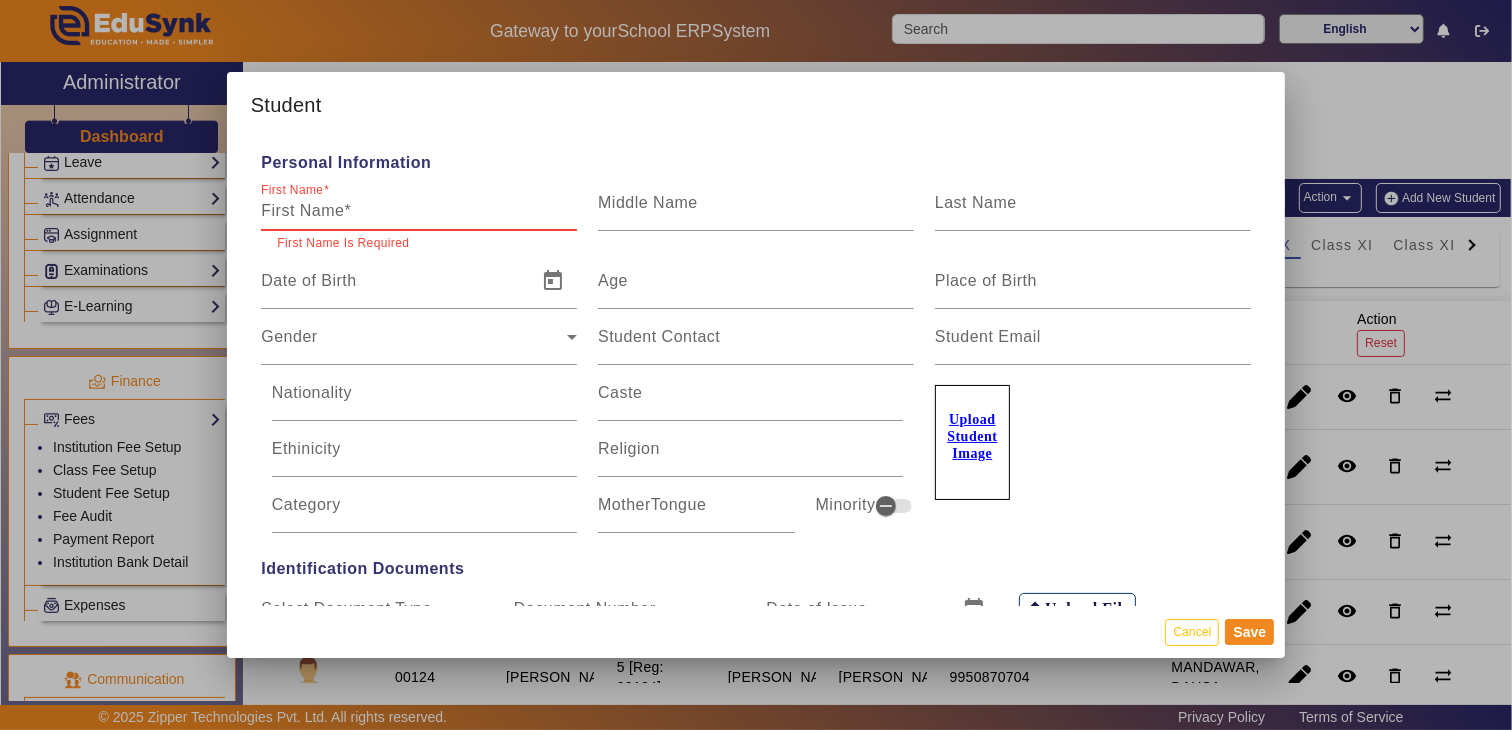 click on "First Name" at bounding box center (419, 211) 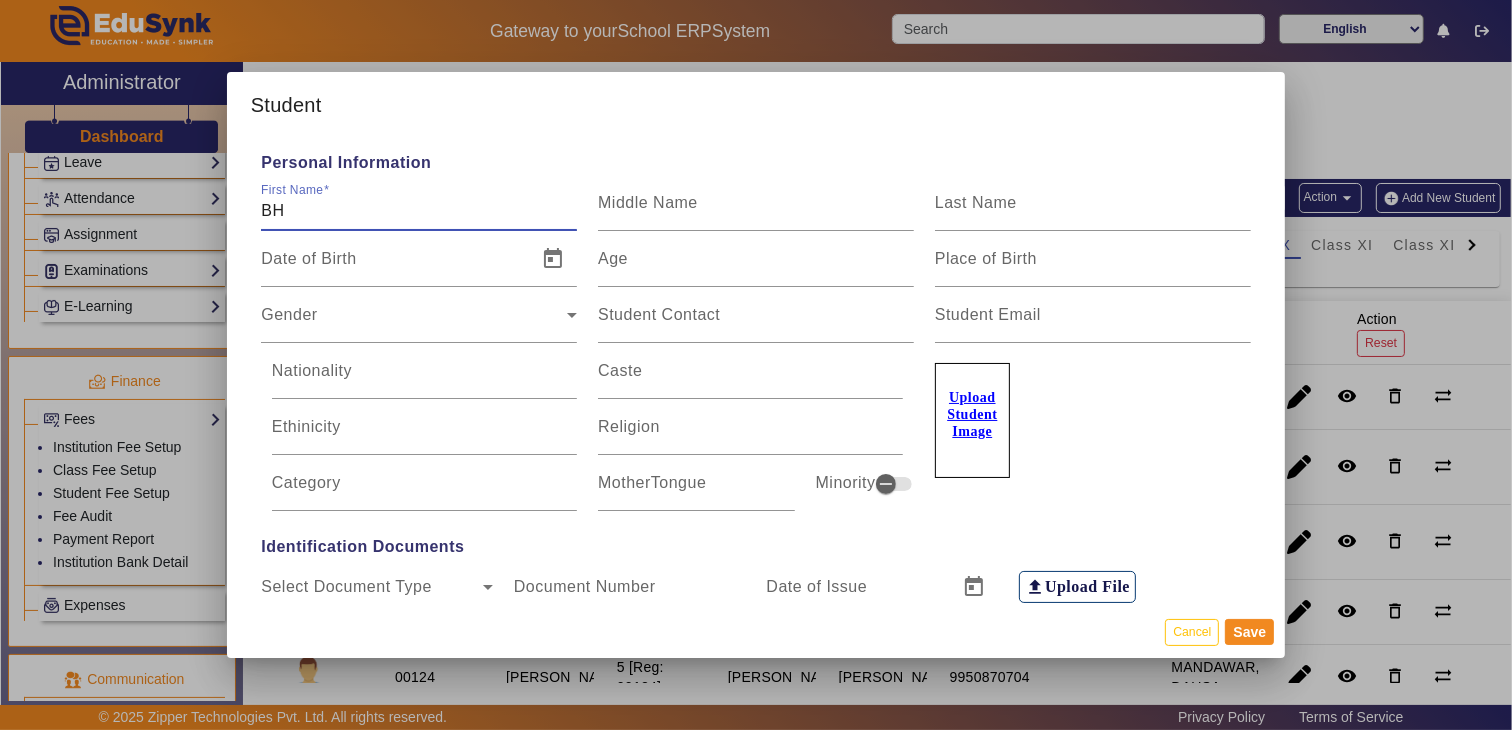 type on "B" 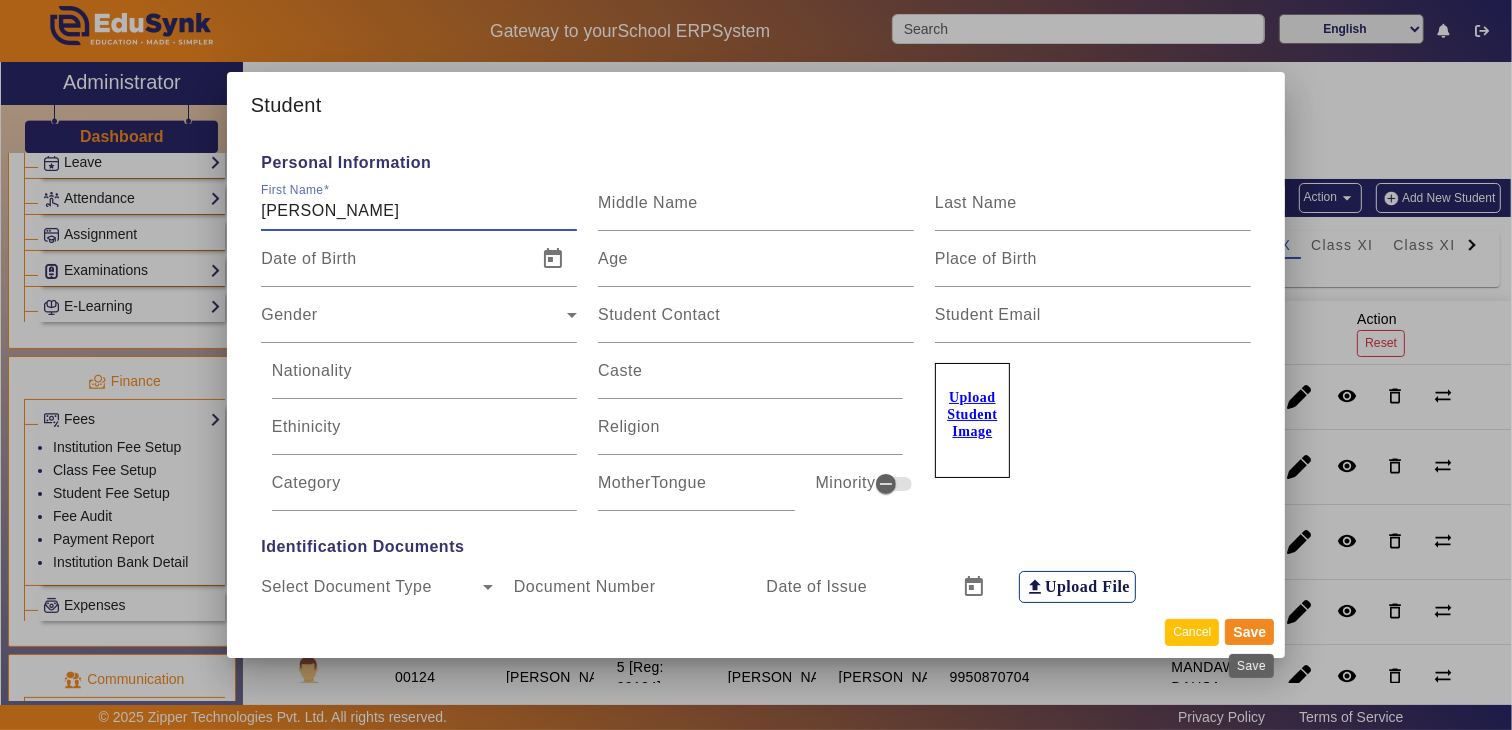type on "[PERSON_NAME]" 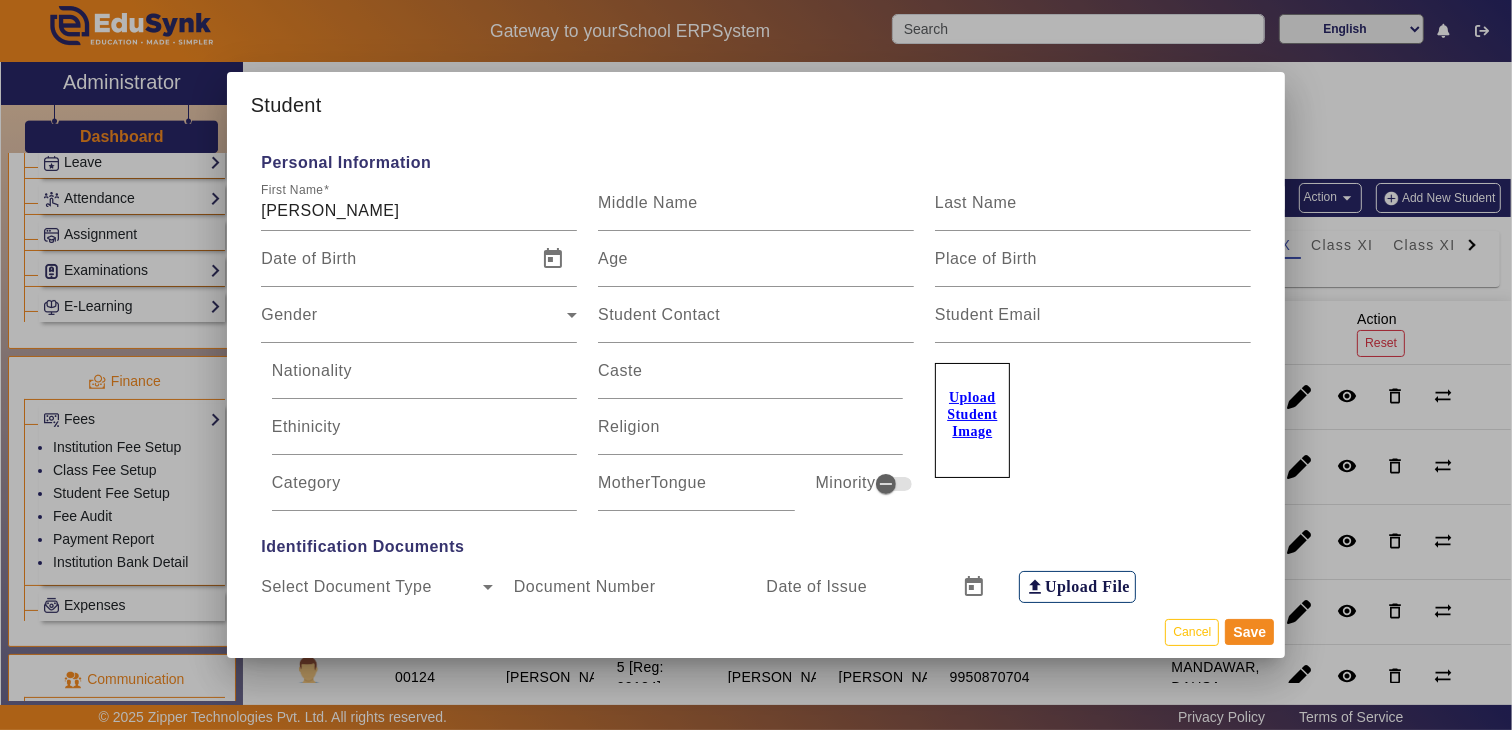 drag, startPoint x: 1200, startPoint y: 630, endPoint x: 1191, endPoint y: 614, distance: 18.35756 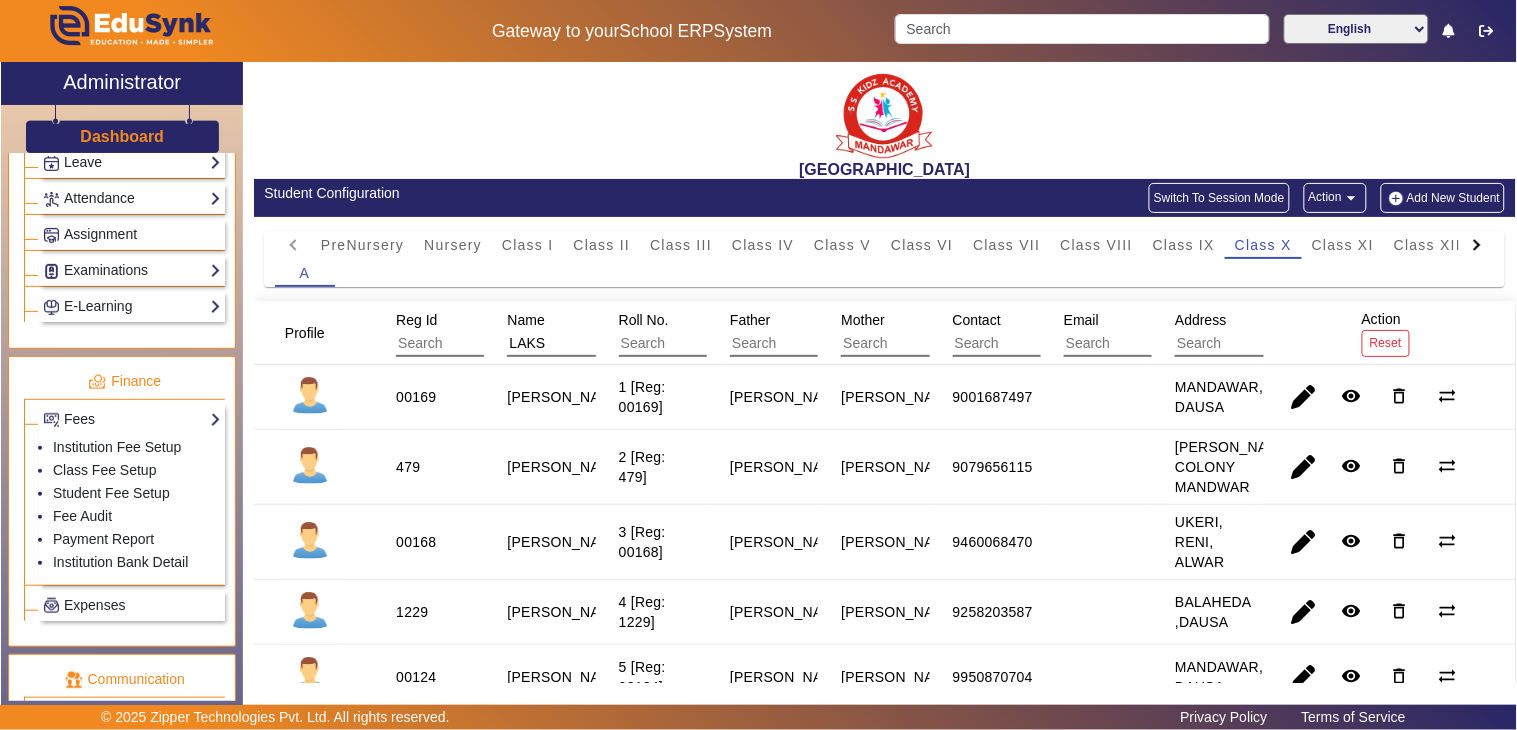 click on "Add New Student" 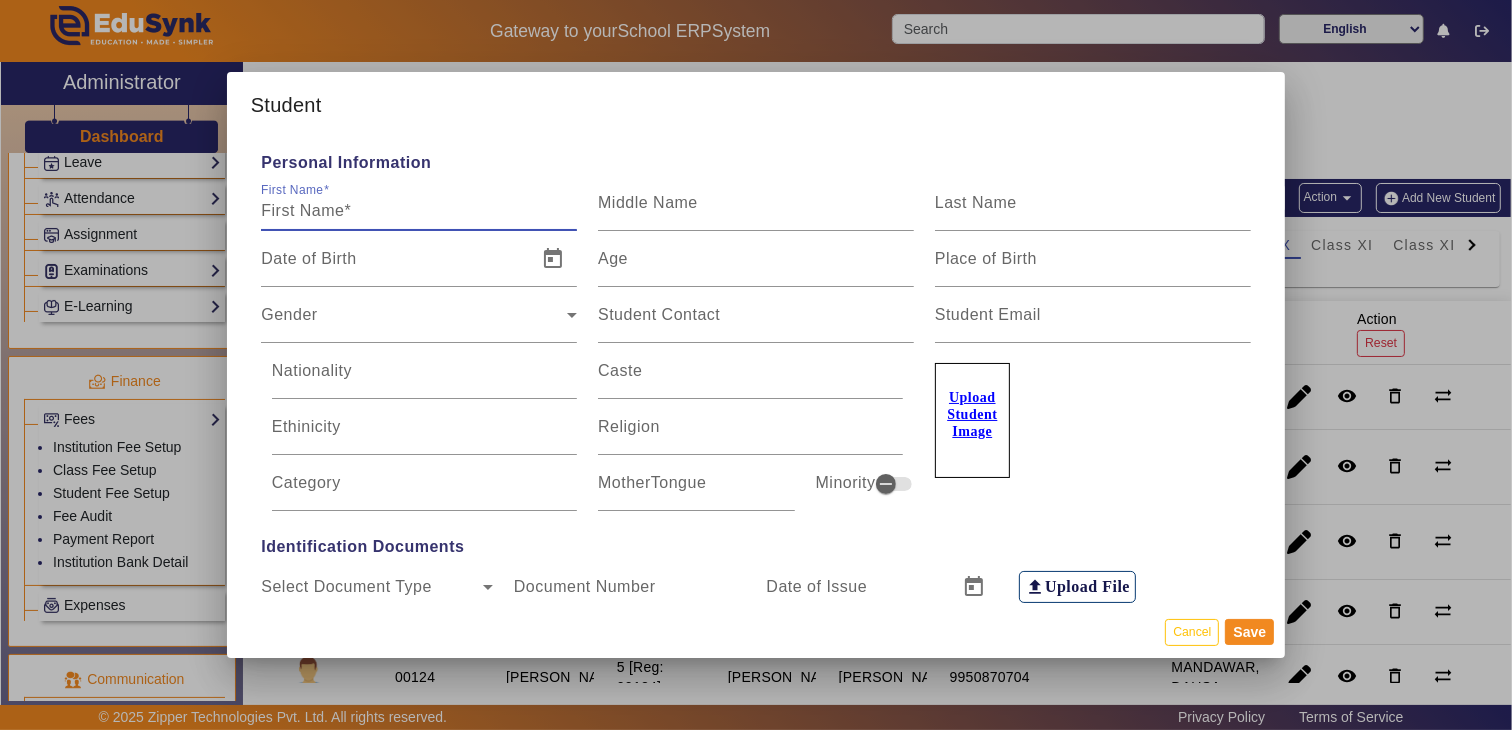 click on "First Name" at bounding box center [419, 211] 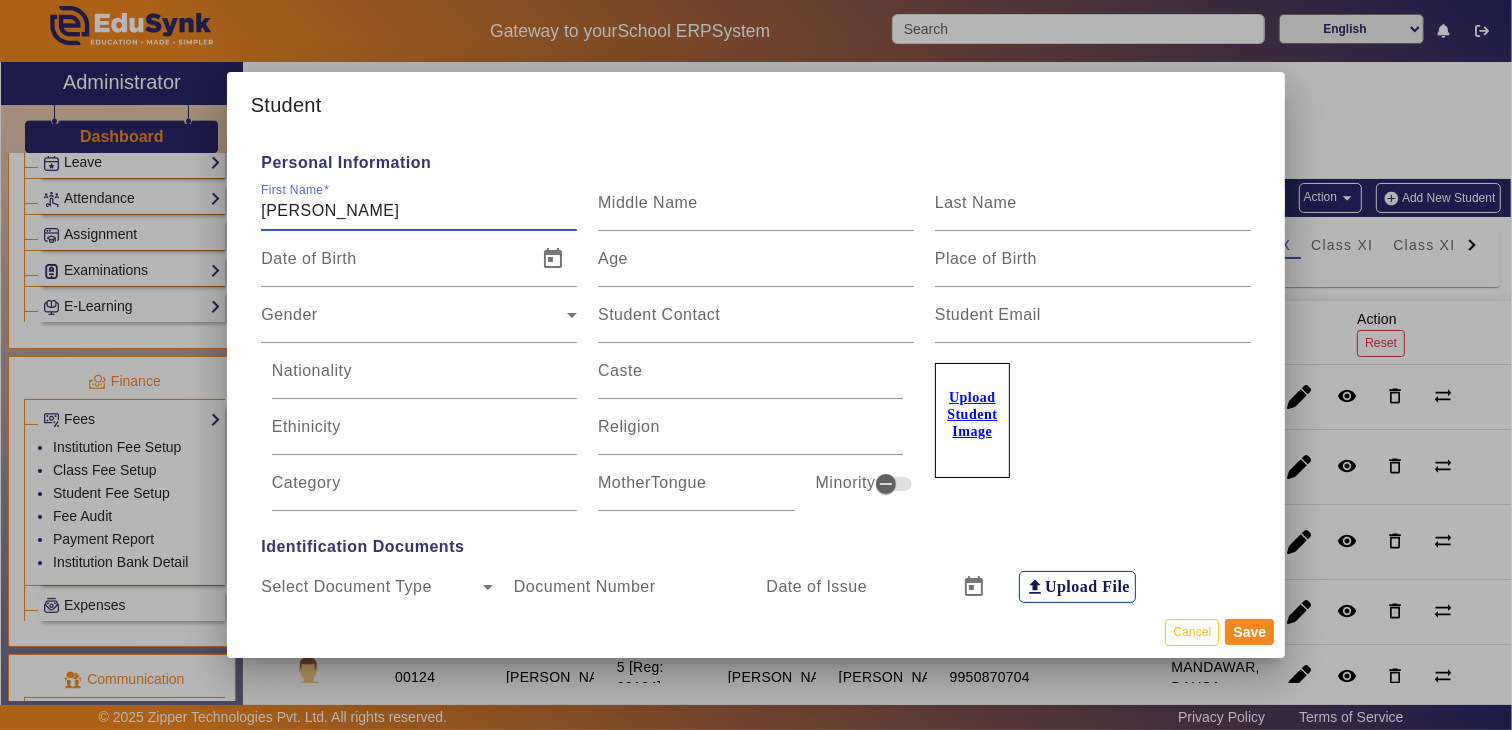 type on "[PERSON_NAME]" 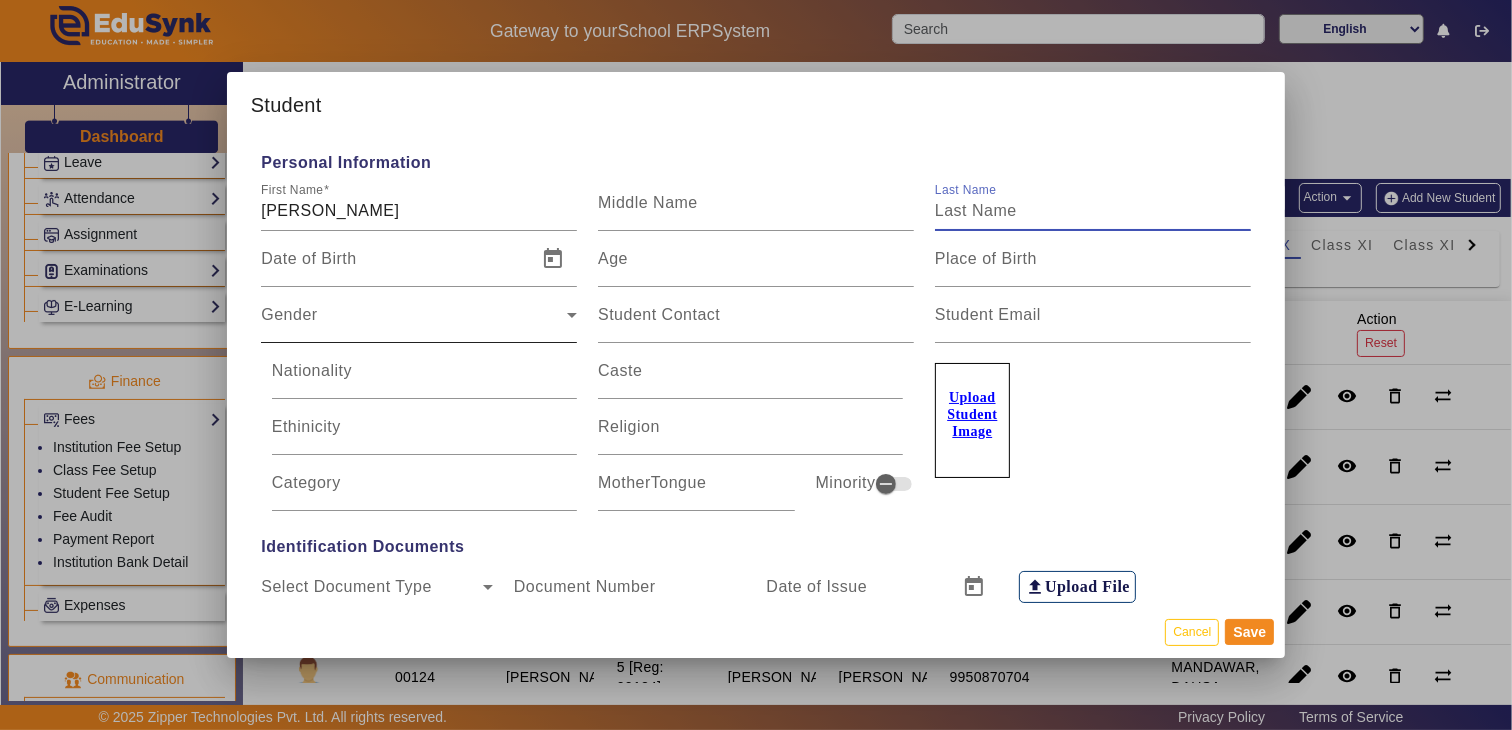 click on "Gender" at bounding box center (414, 323) 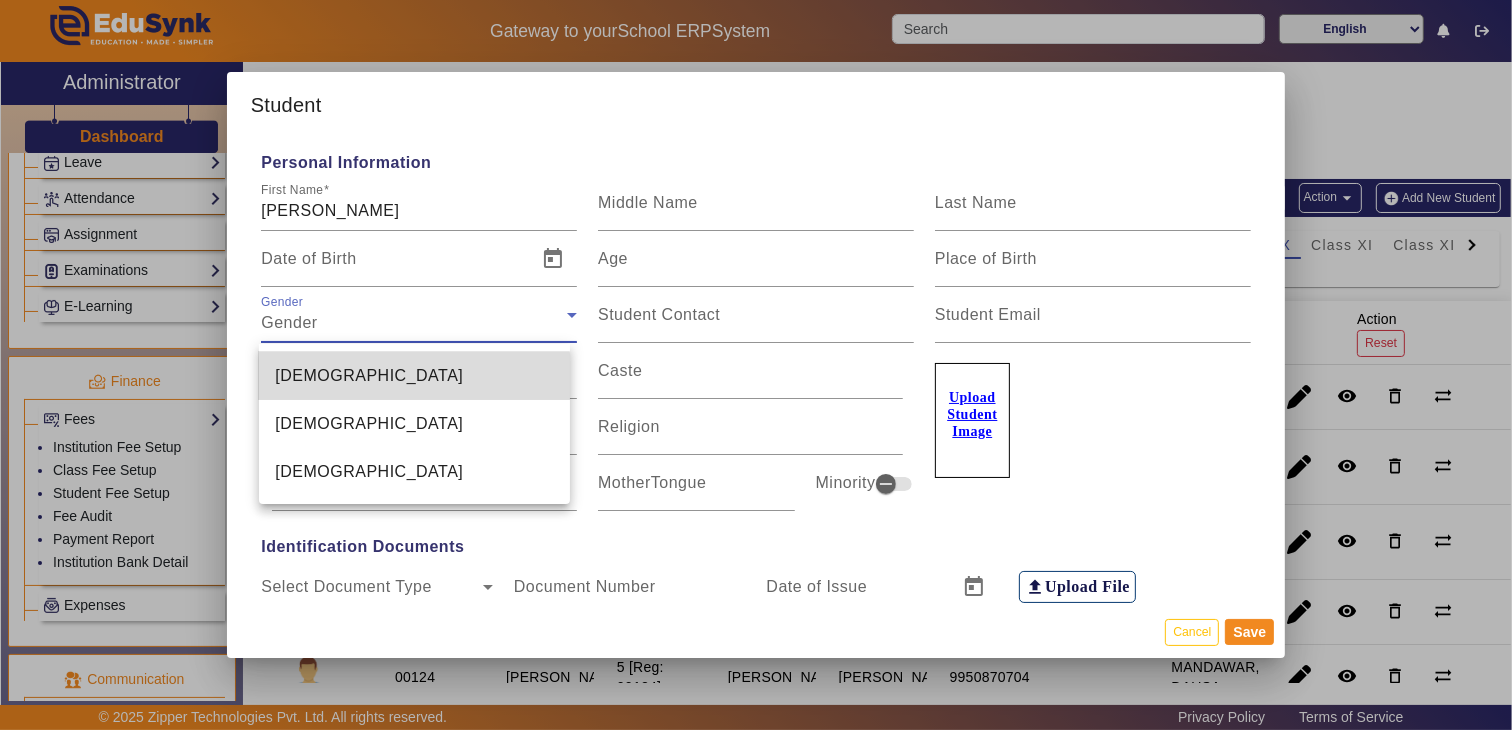 click on "[DEMOGRAPHIC_DATA]" at bounding box center [414, 376] 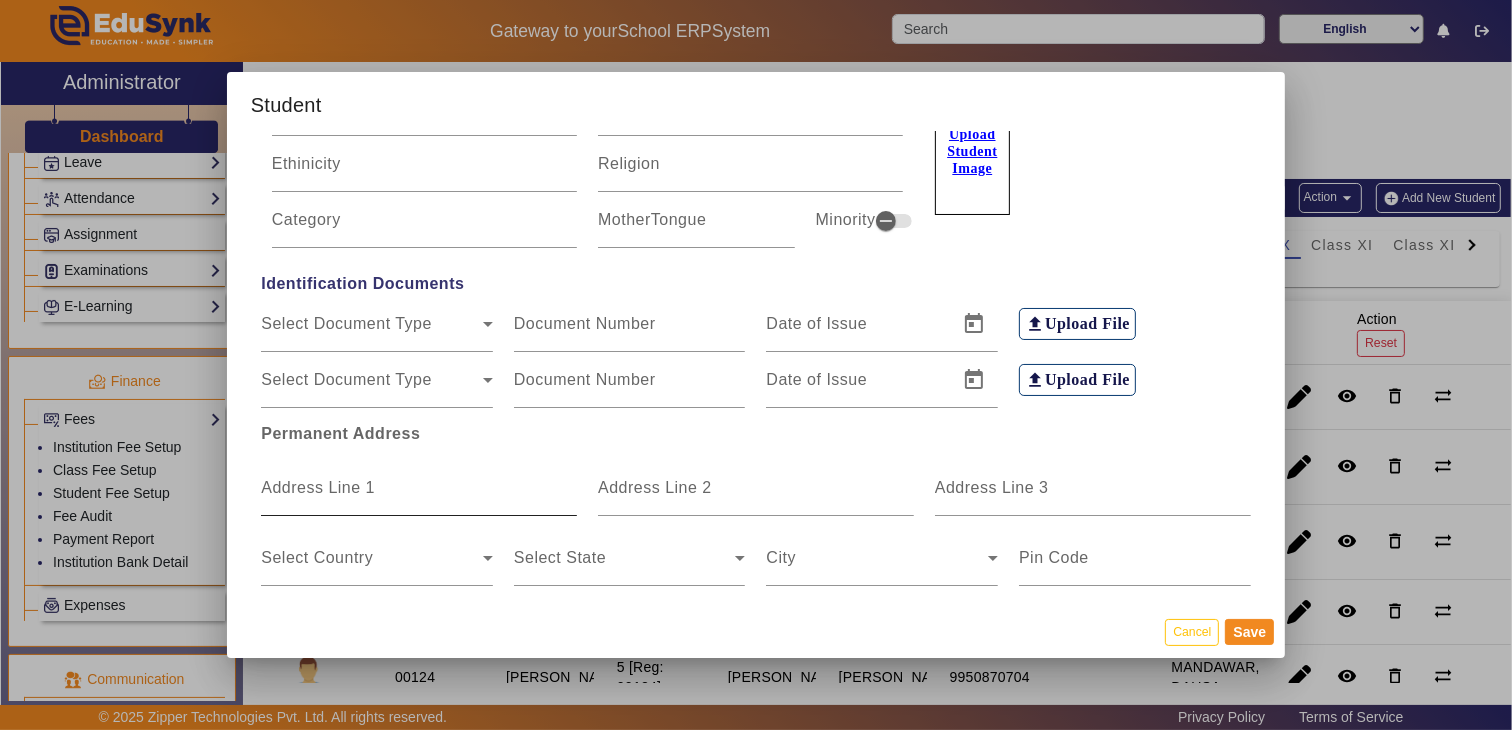 scroll, scrollTop: 333, scrollLeft: 0, axis: vertical 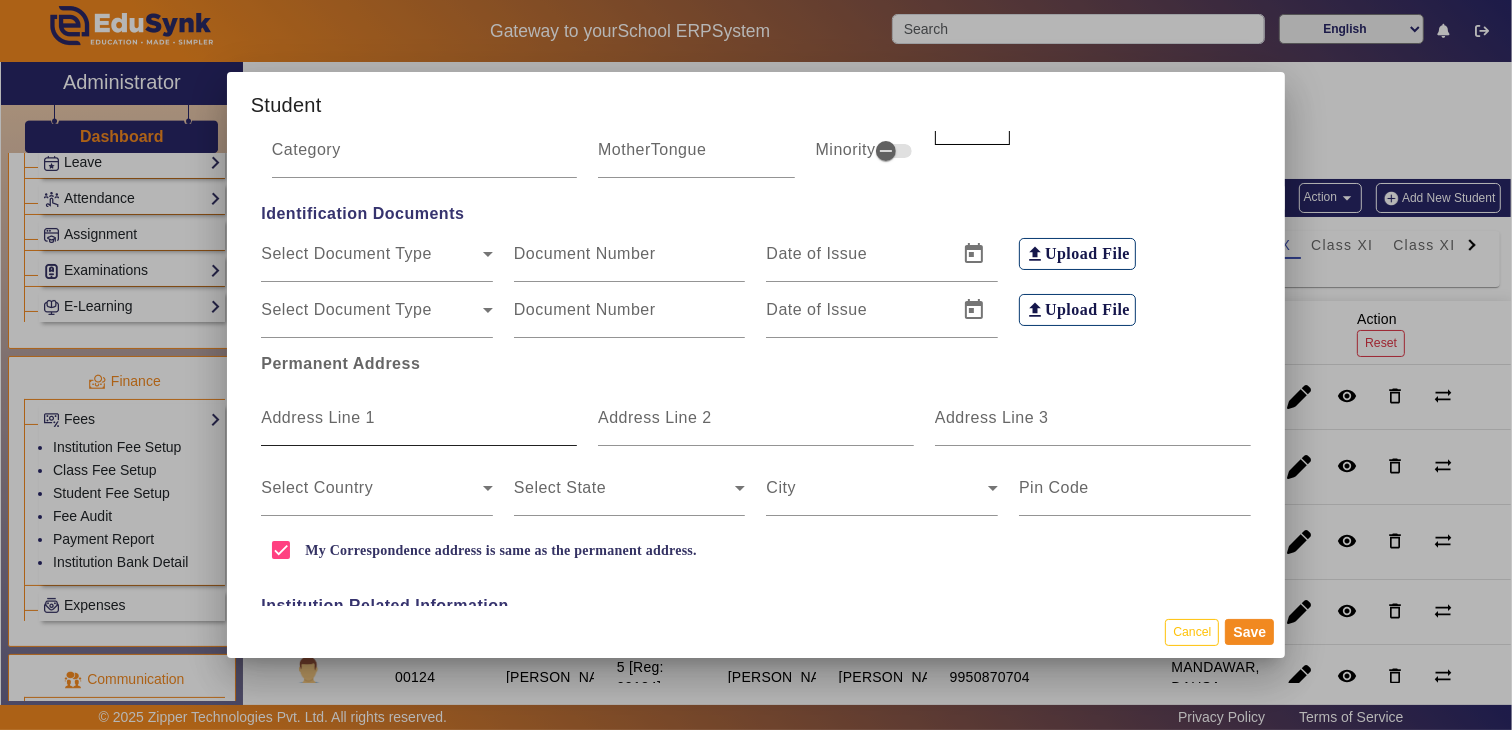click on "Address Line 1" at bounding box center [318, 417] 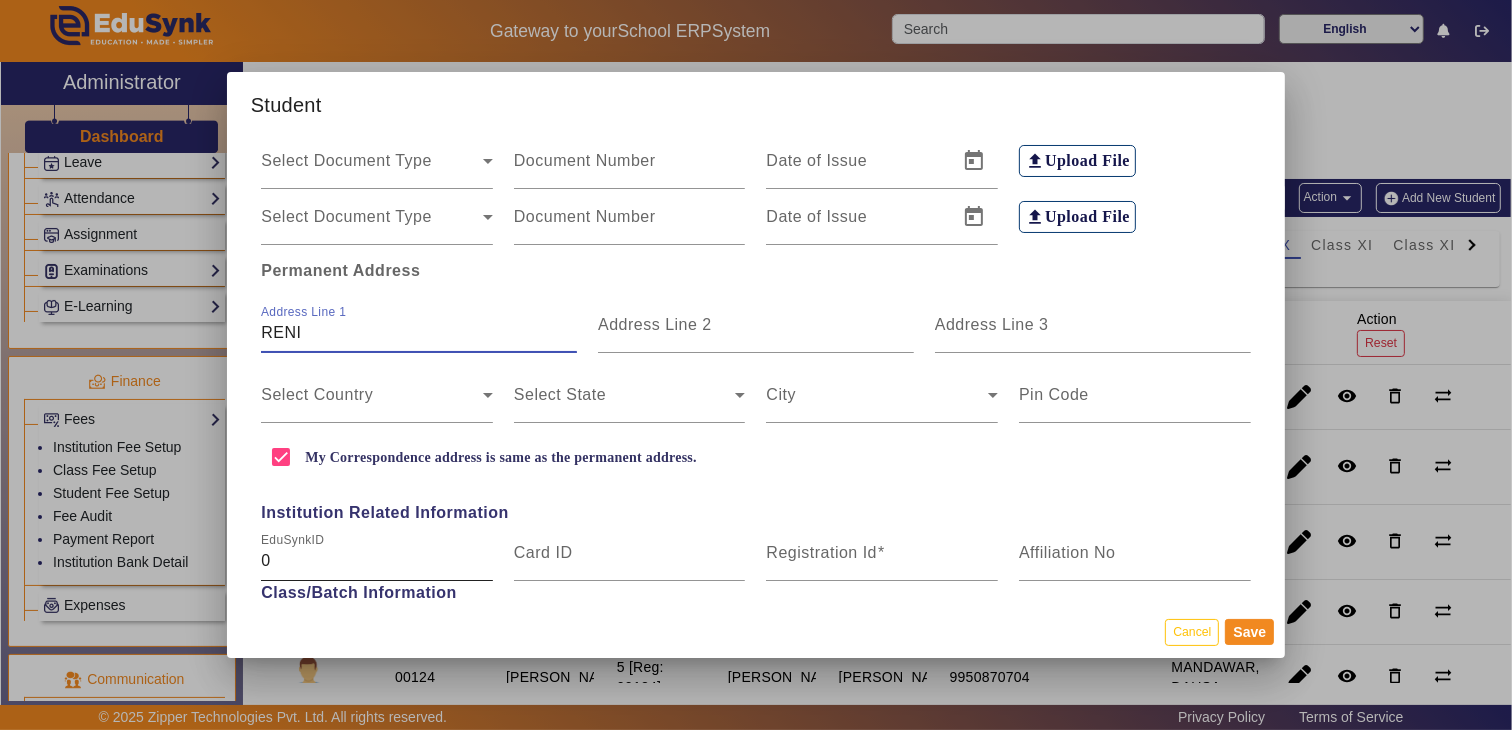 scroll, scrollTop: 555, scrollLeft: 0, axis: vertical 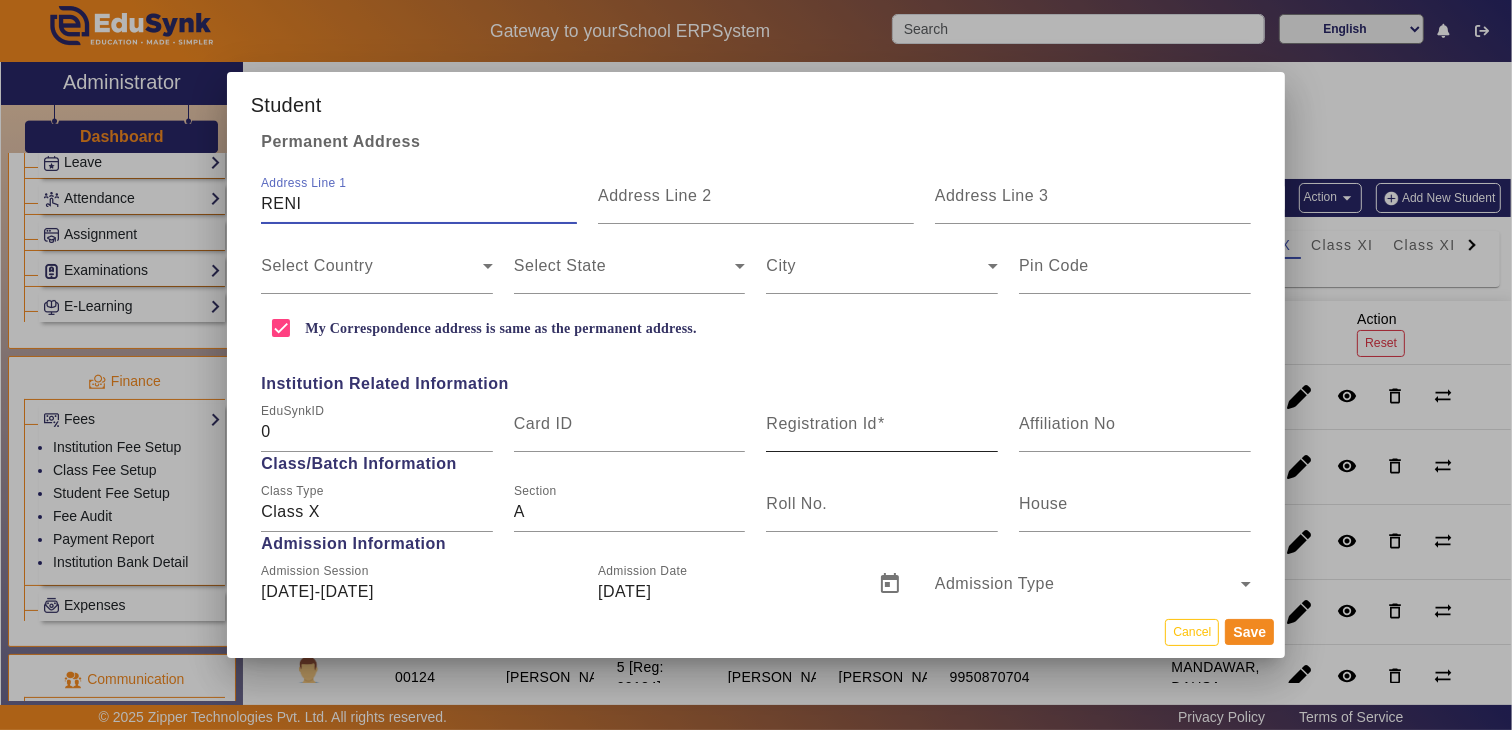type on "RENI" 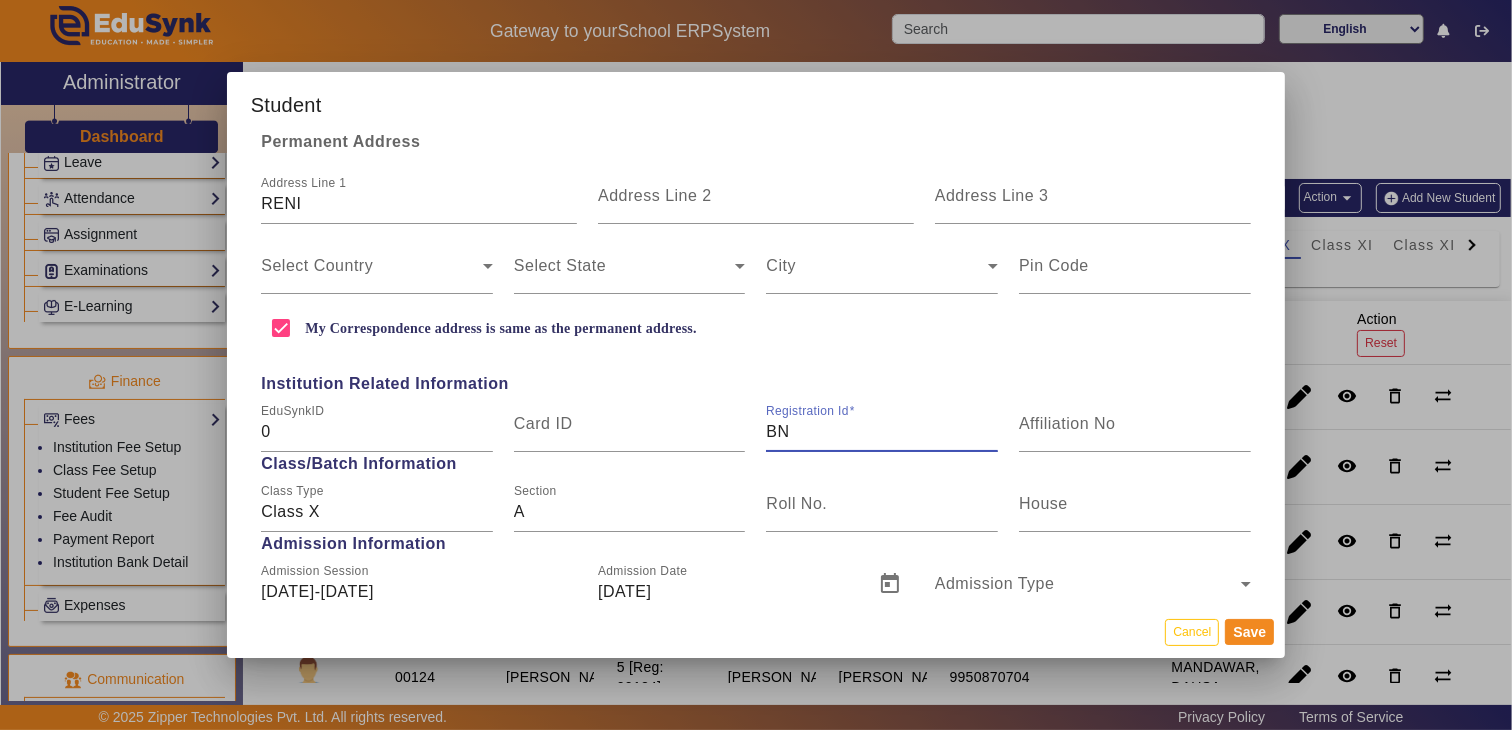 type on "B" 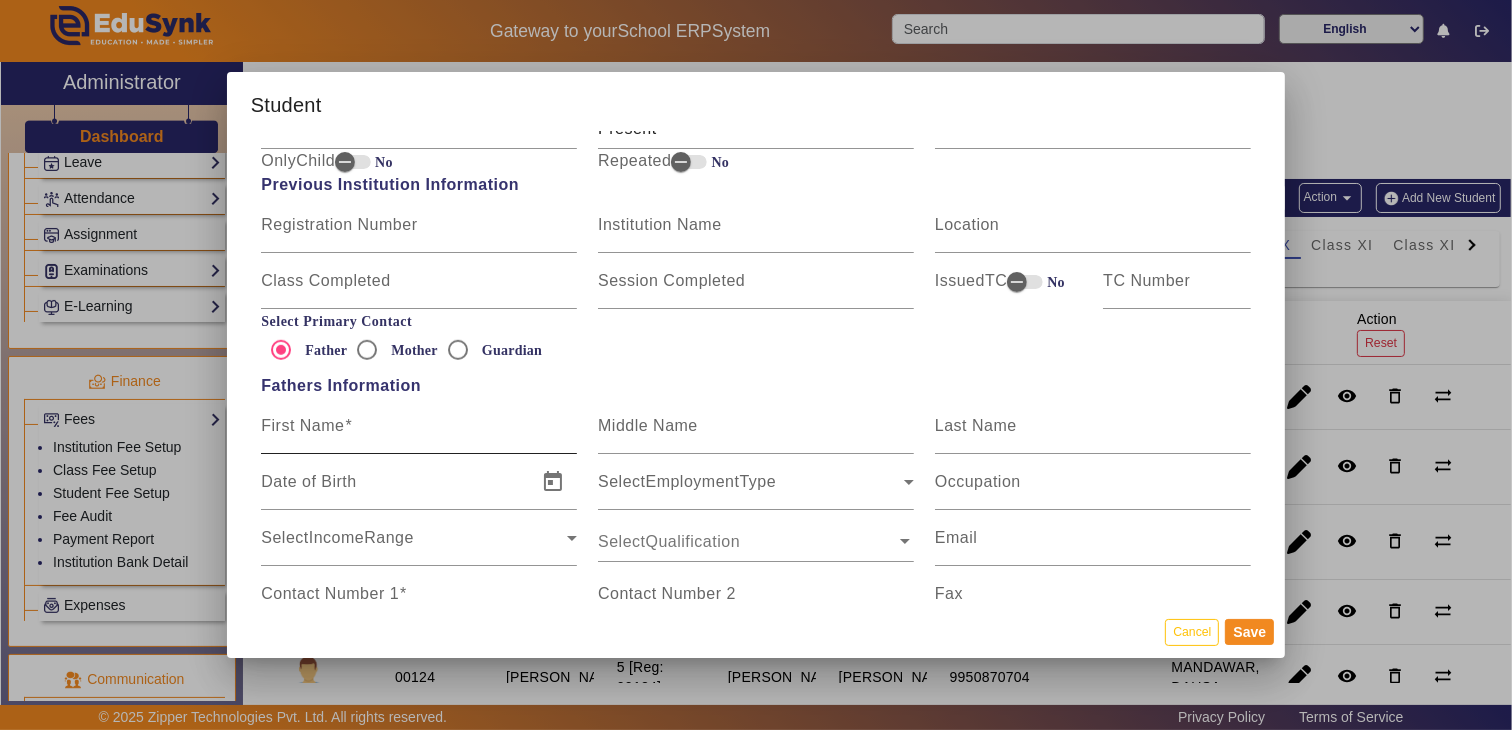 scroll, scrollTop: 1111, scrollLeft: 0, axis: vertical 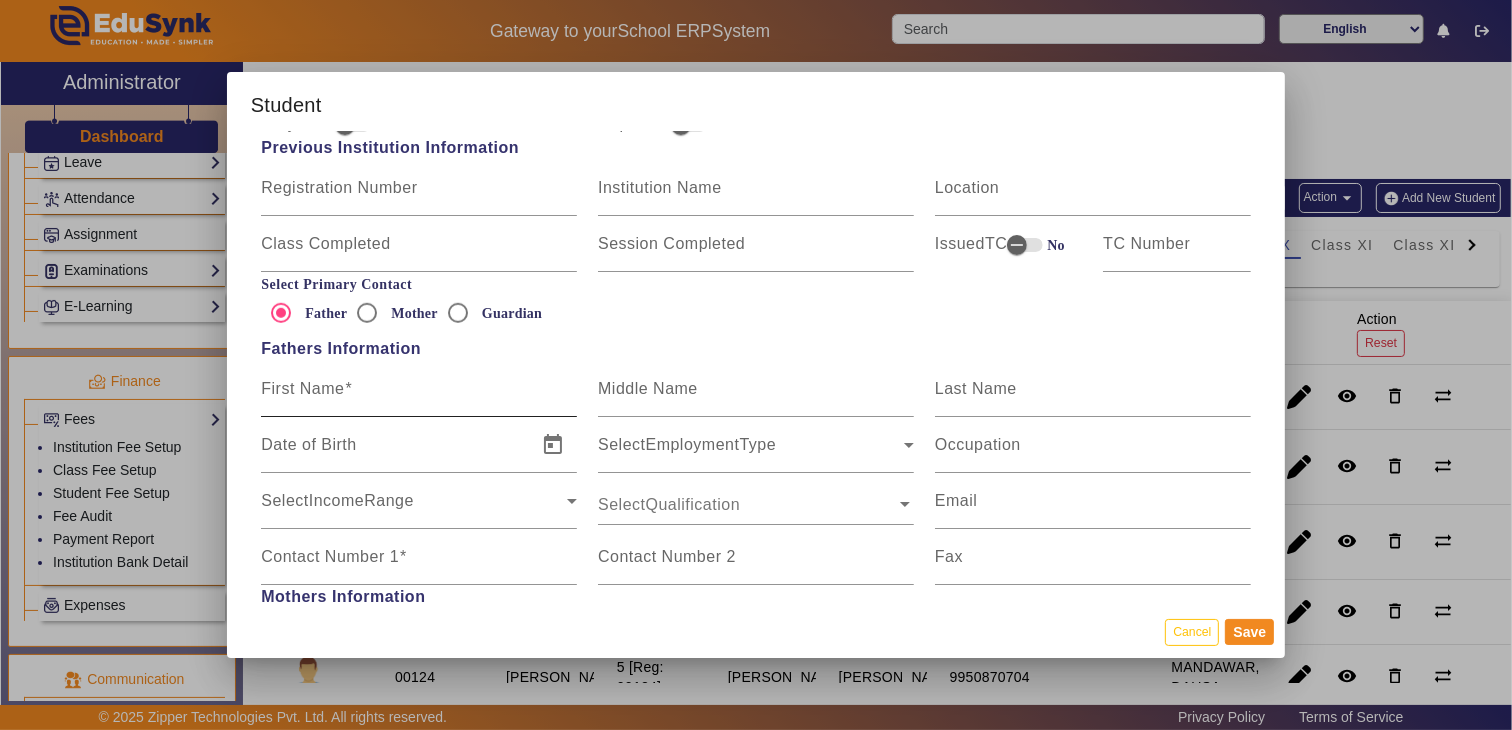 type on "NEW415274" 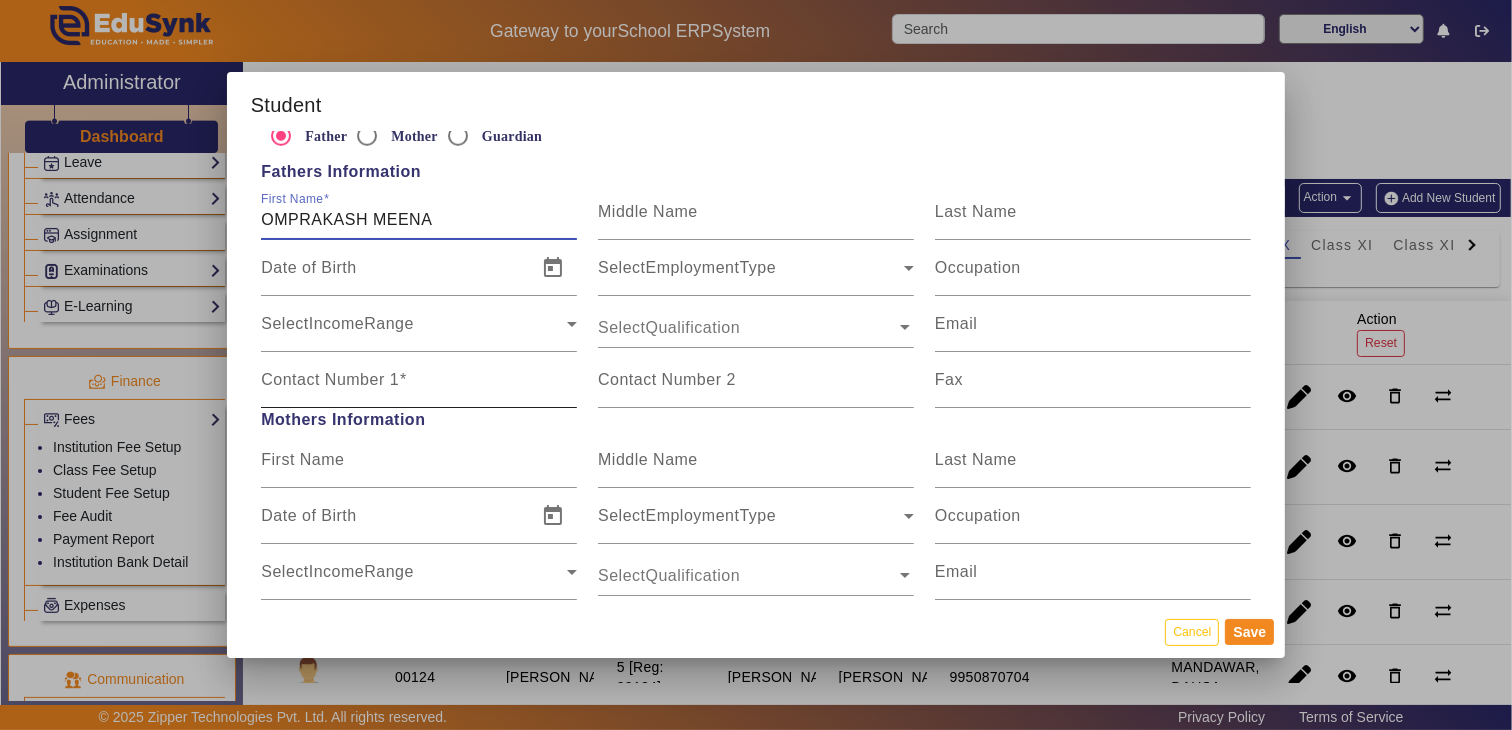 scroll, scrollTop: 1333, scrollLeft: 0, axis: vertical 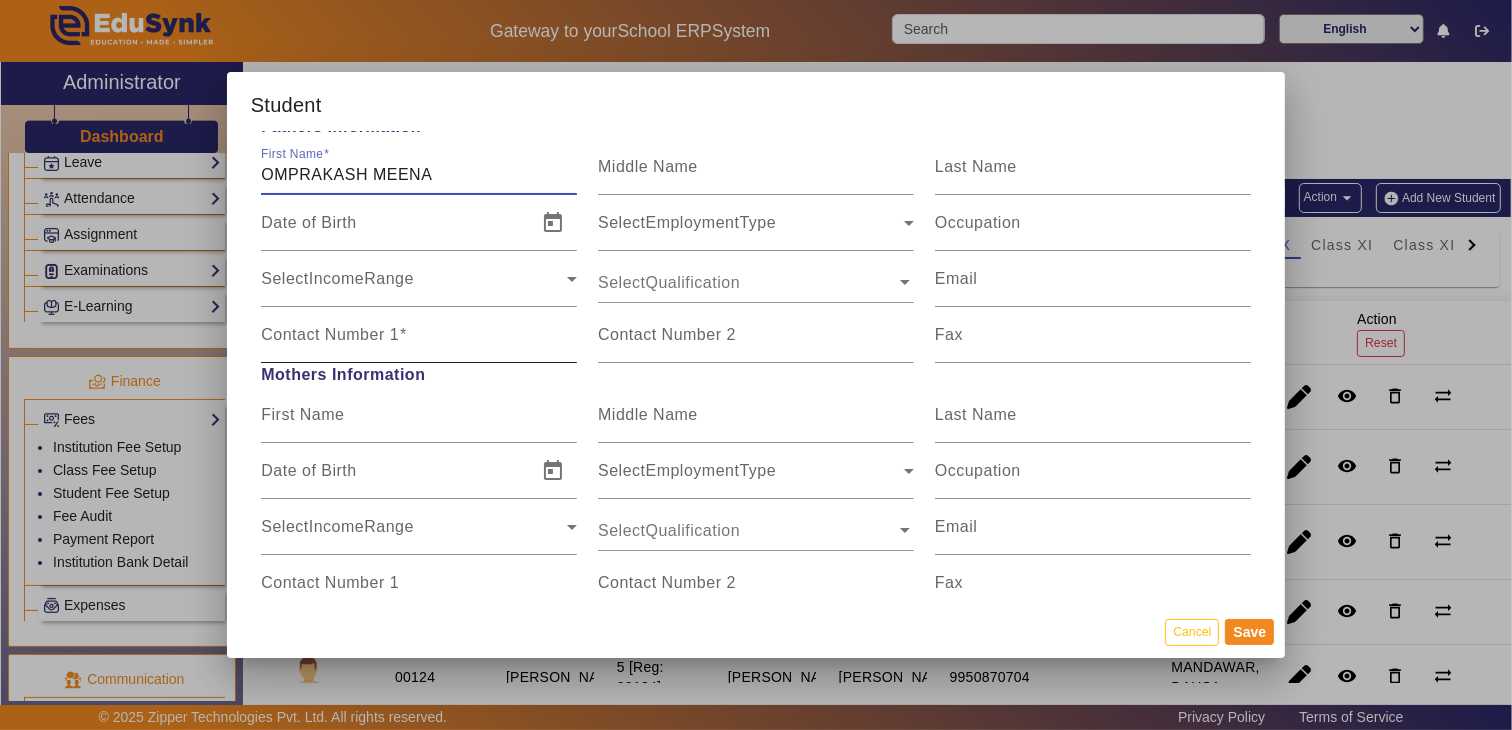 type on "OMPRAKASH MEENA" 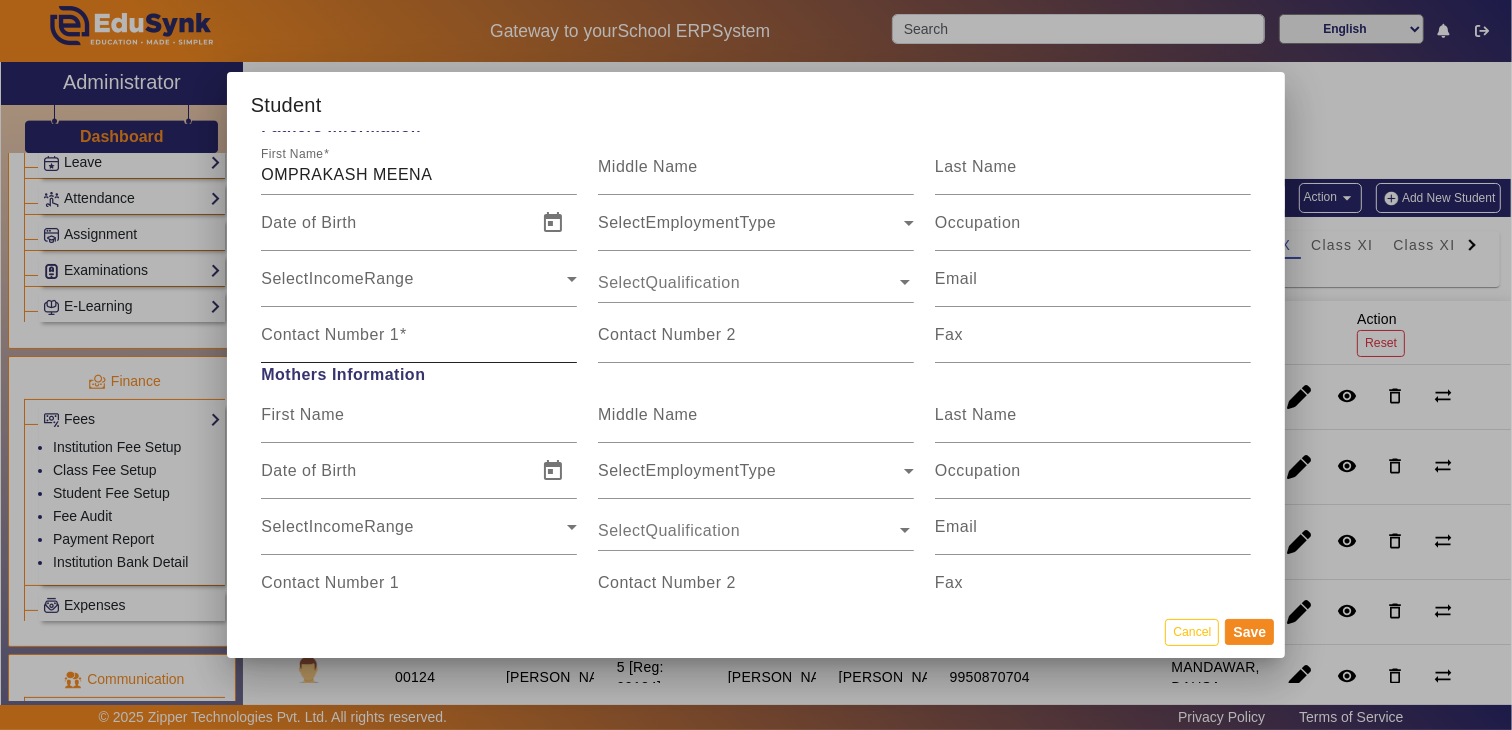 click on "Contact Number 1" at bounding box center [330, 334] 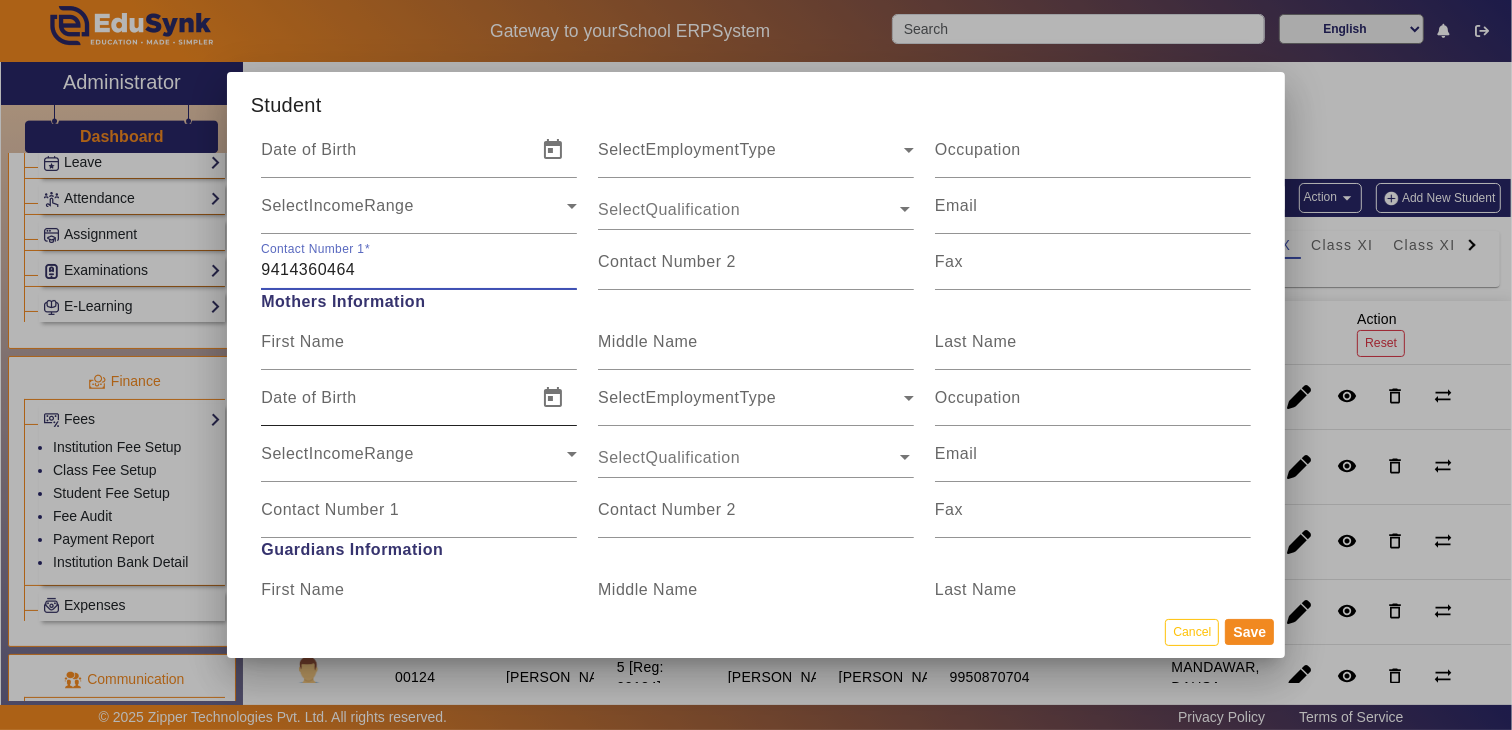 scroll, scrollTop: 1444, scrollLeft: 0, axis: vertical 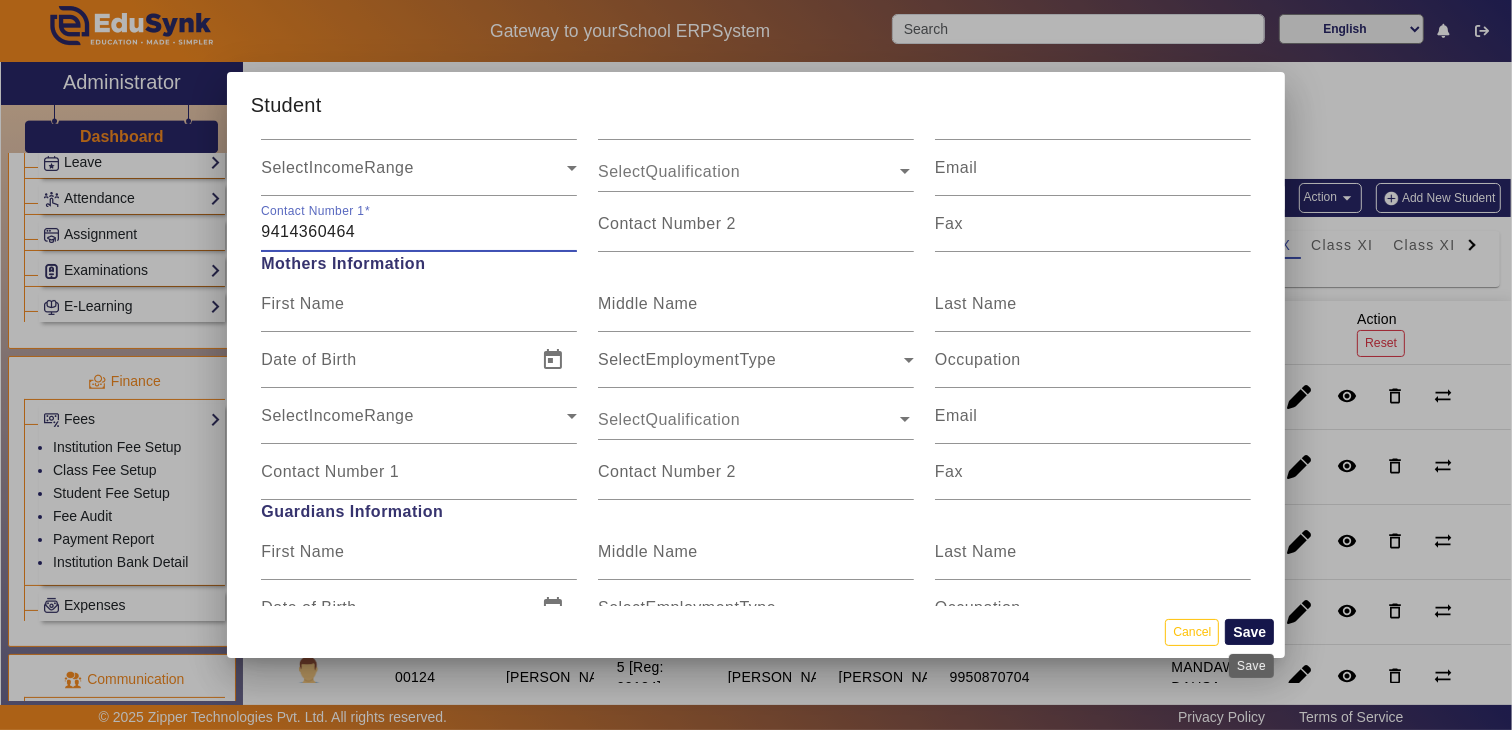 type on "9414360464" 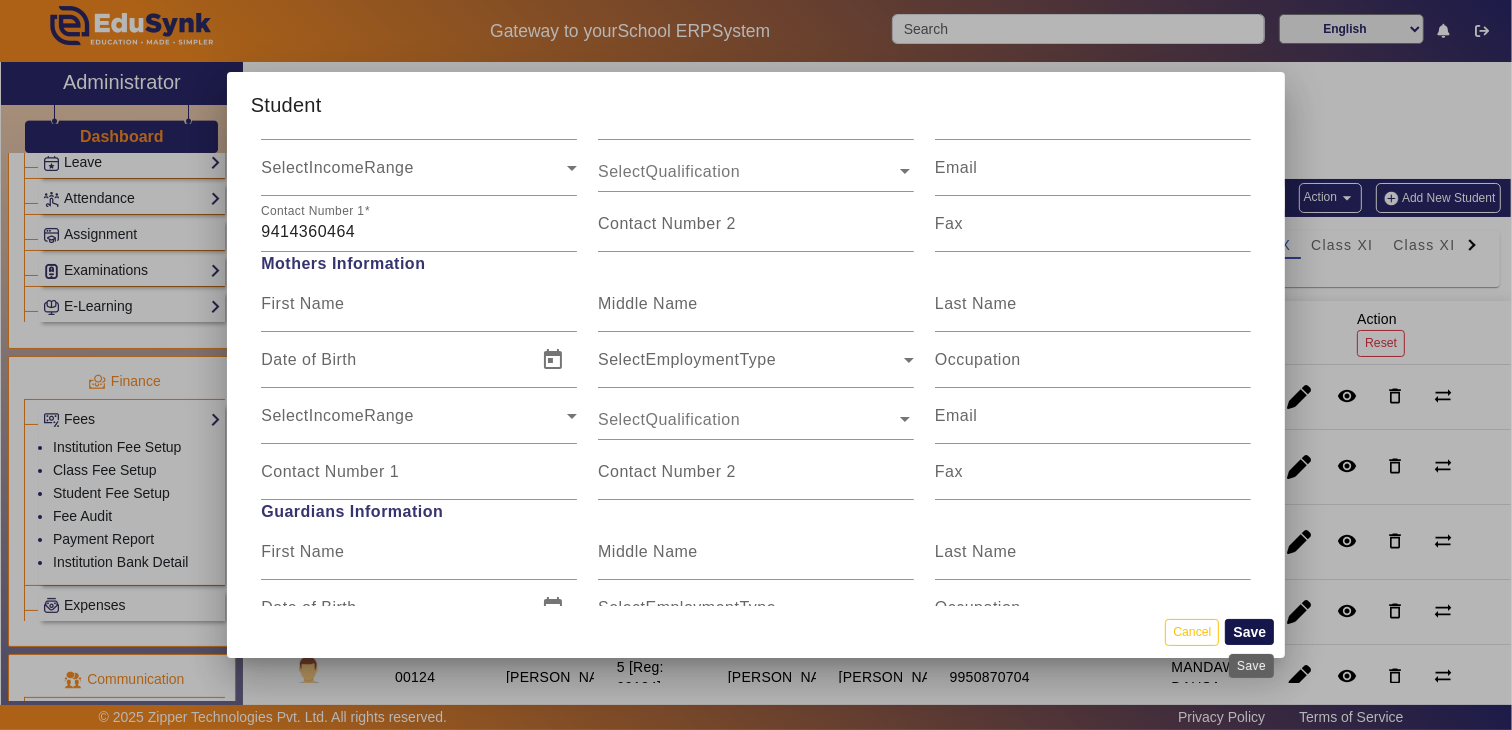 click on "Save" at bounding box center [1249, 632] 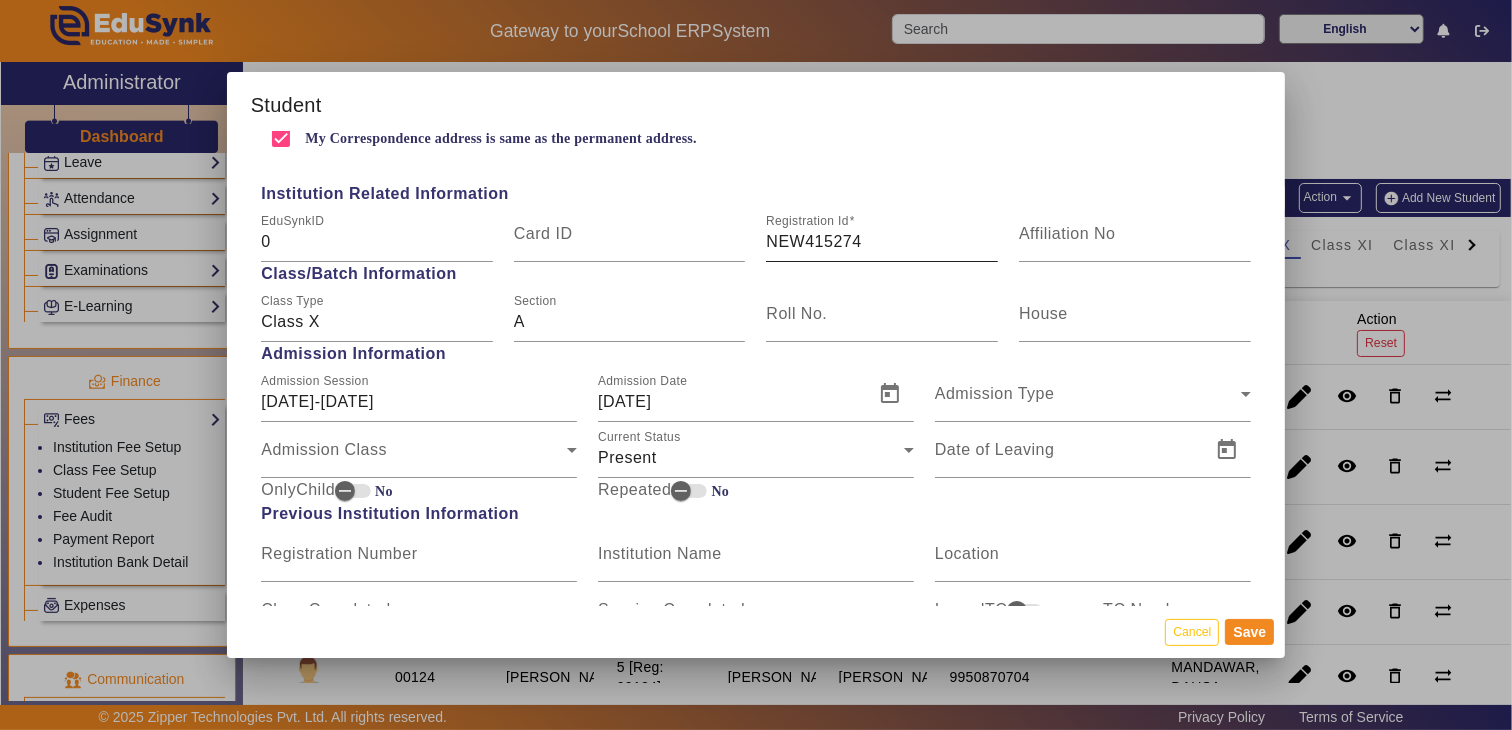 scroll, scrollTop: 666, scrollLeft: 0, axis: vertical 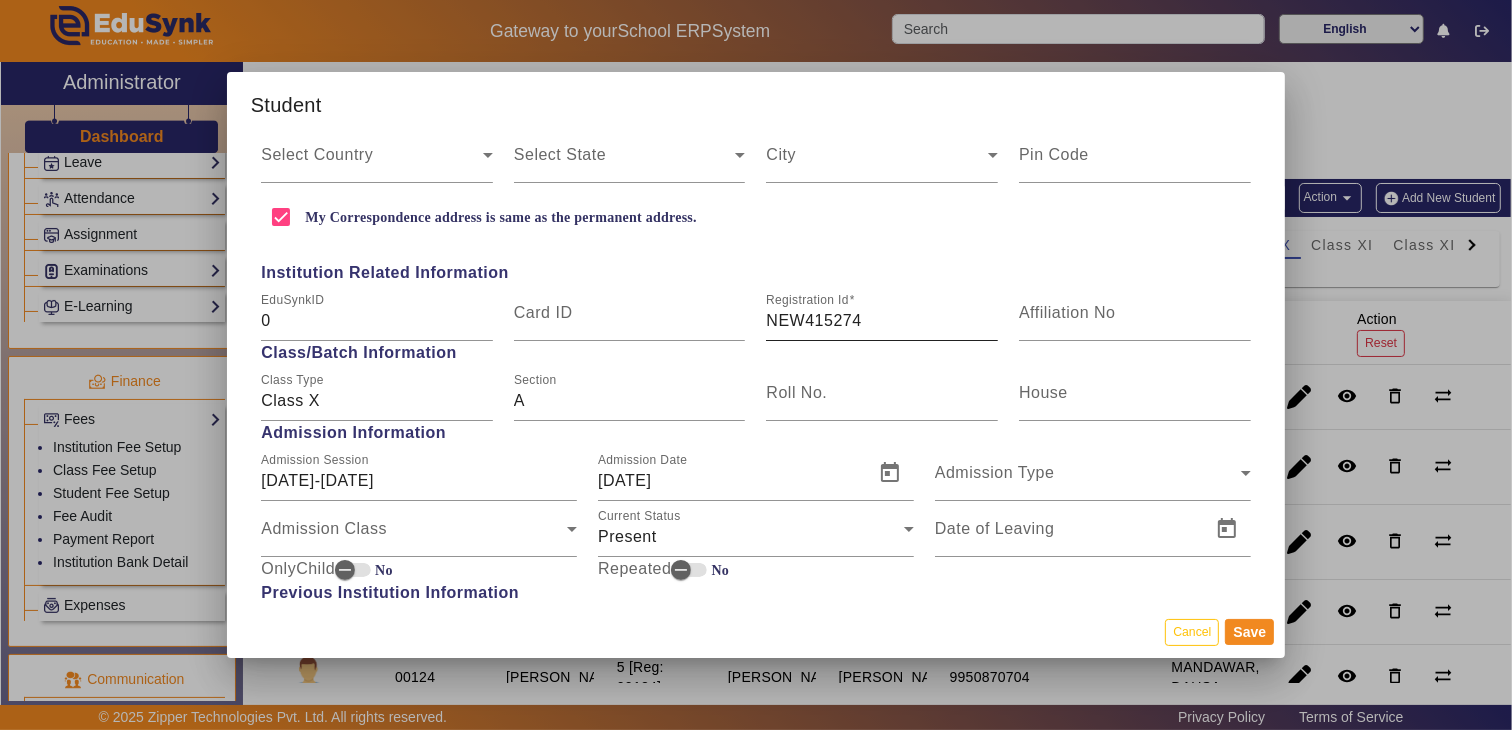 click on "Registration Id NEW415274" at bounding box center (882, 313) 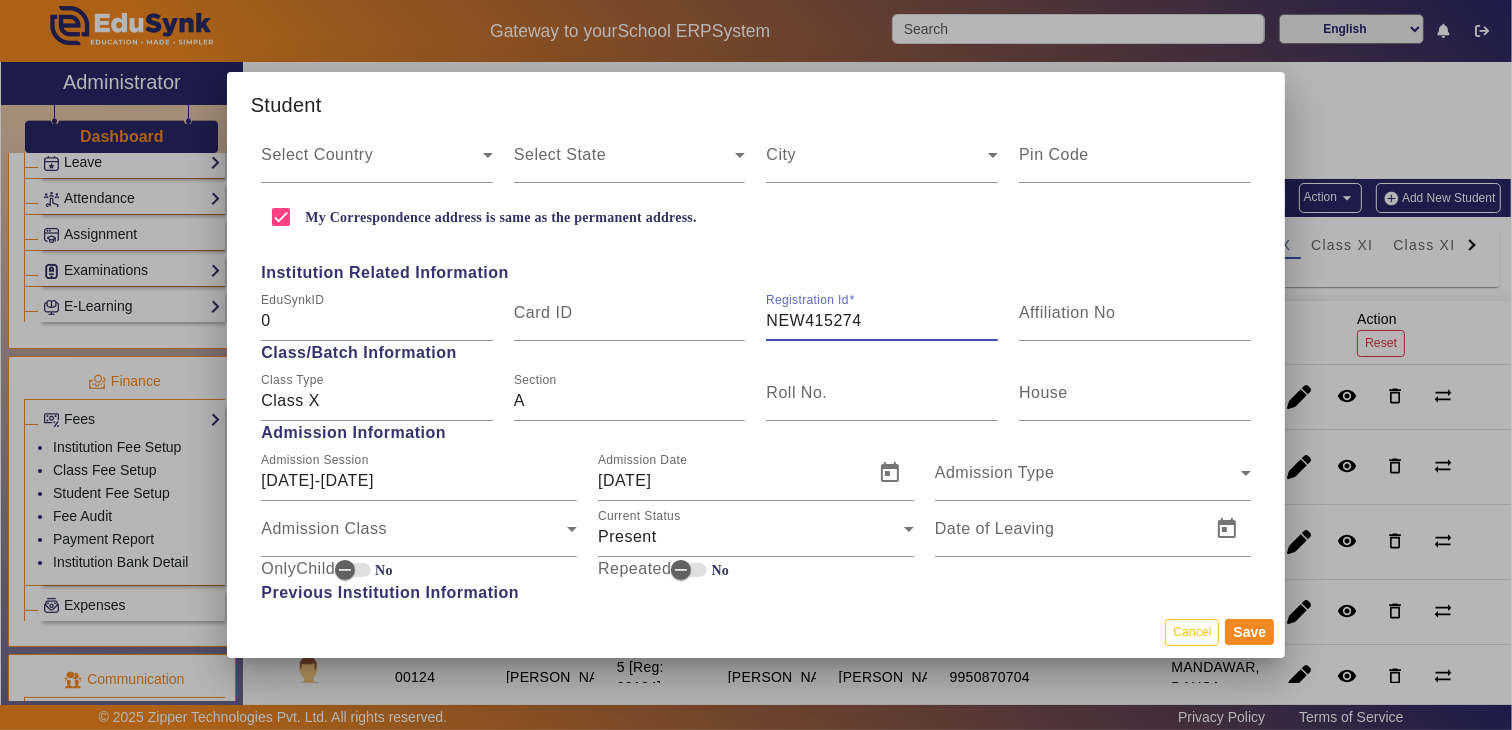 click on "NEW415274" at bounding box center (882, 321) 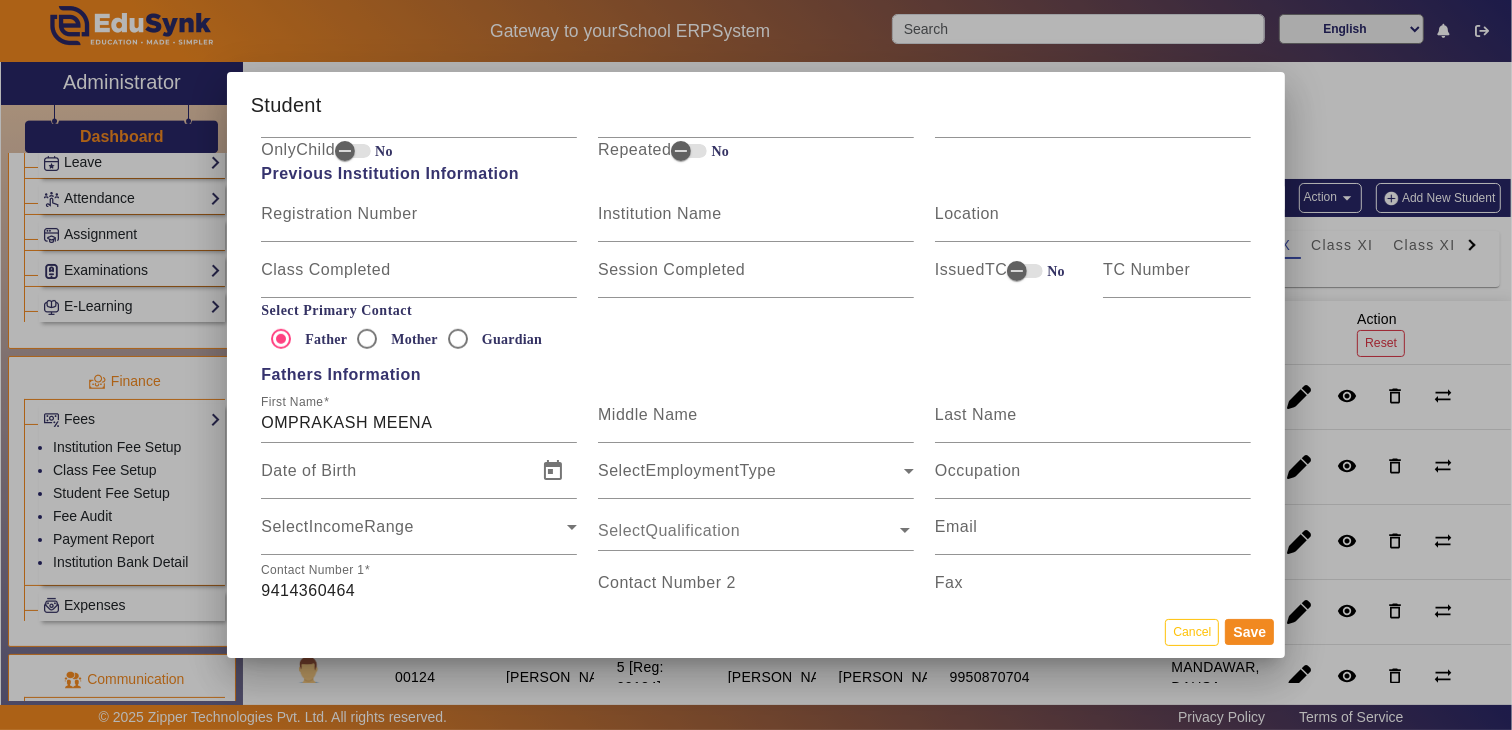 scroll, scrollTop: 1666, scrollLeft: 0, axis: vertical 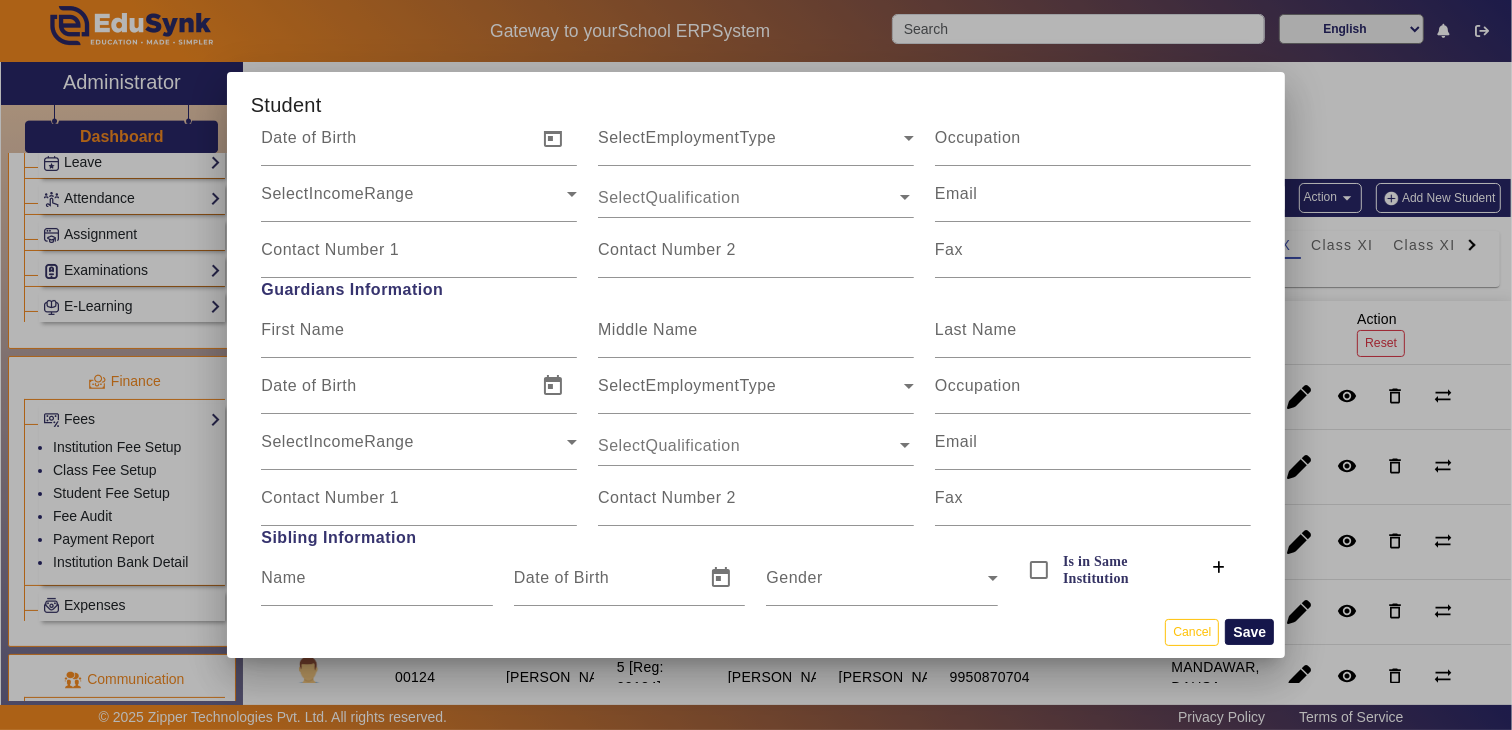 type on "NEW41527412" 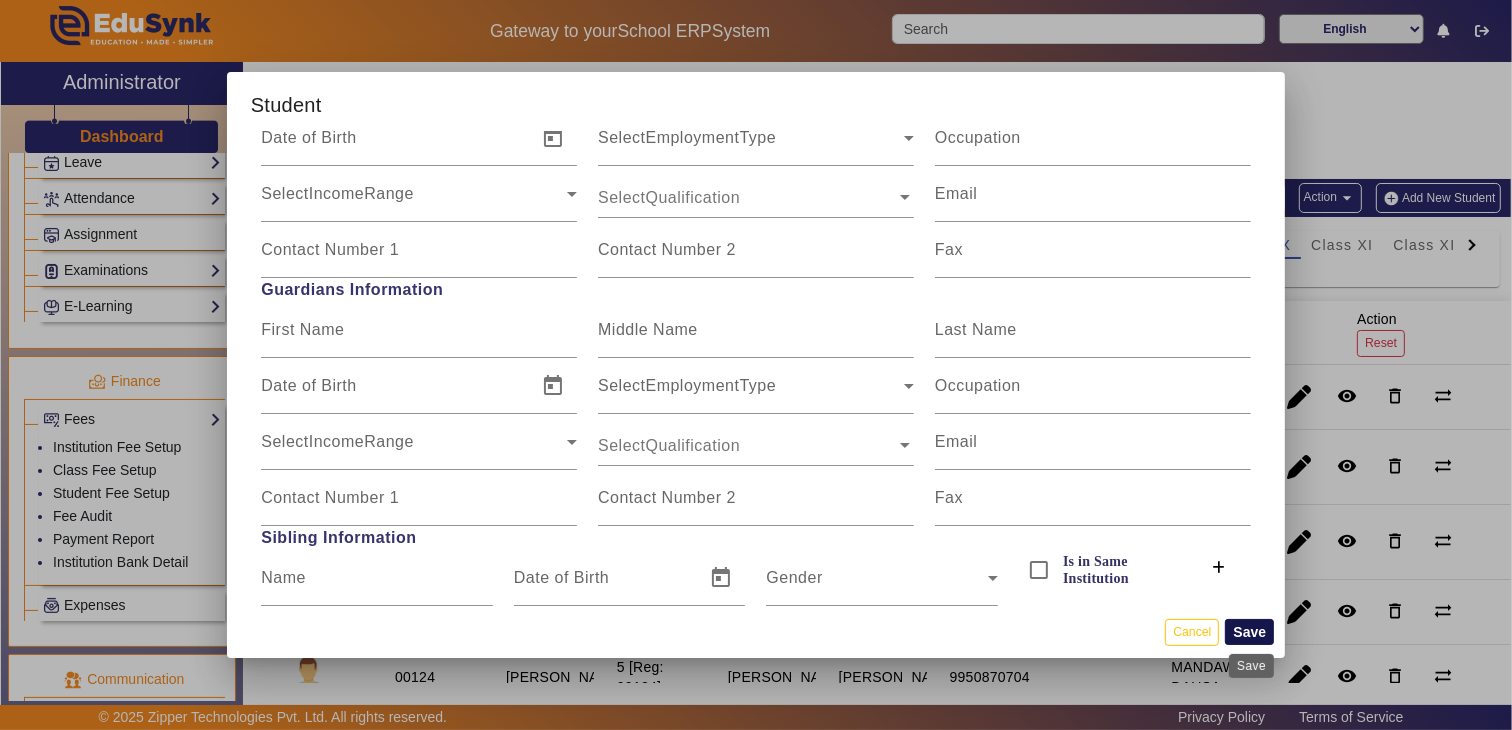click on "Save" at bounding box center [1249, 632] 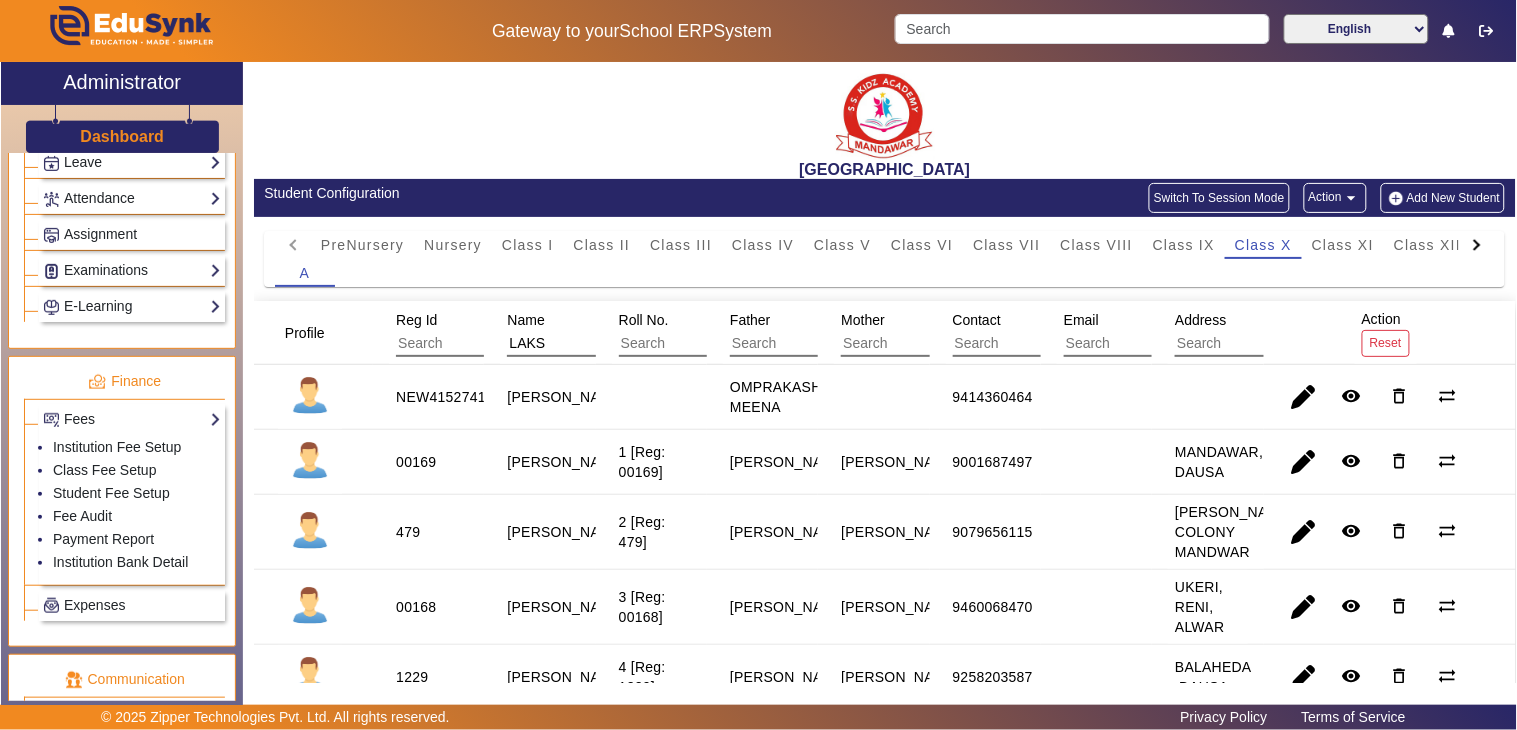 click on "LAKS" at bounding box center [596, 344] 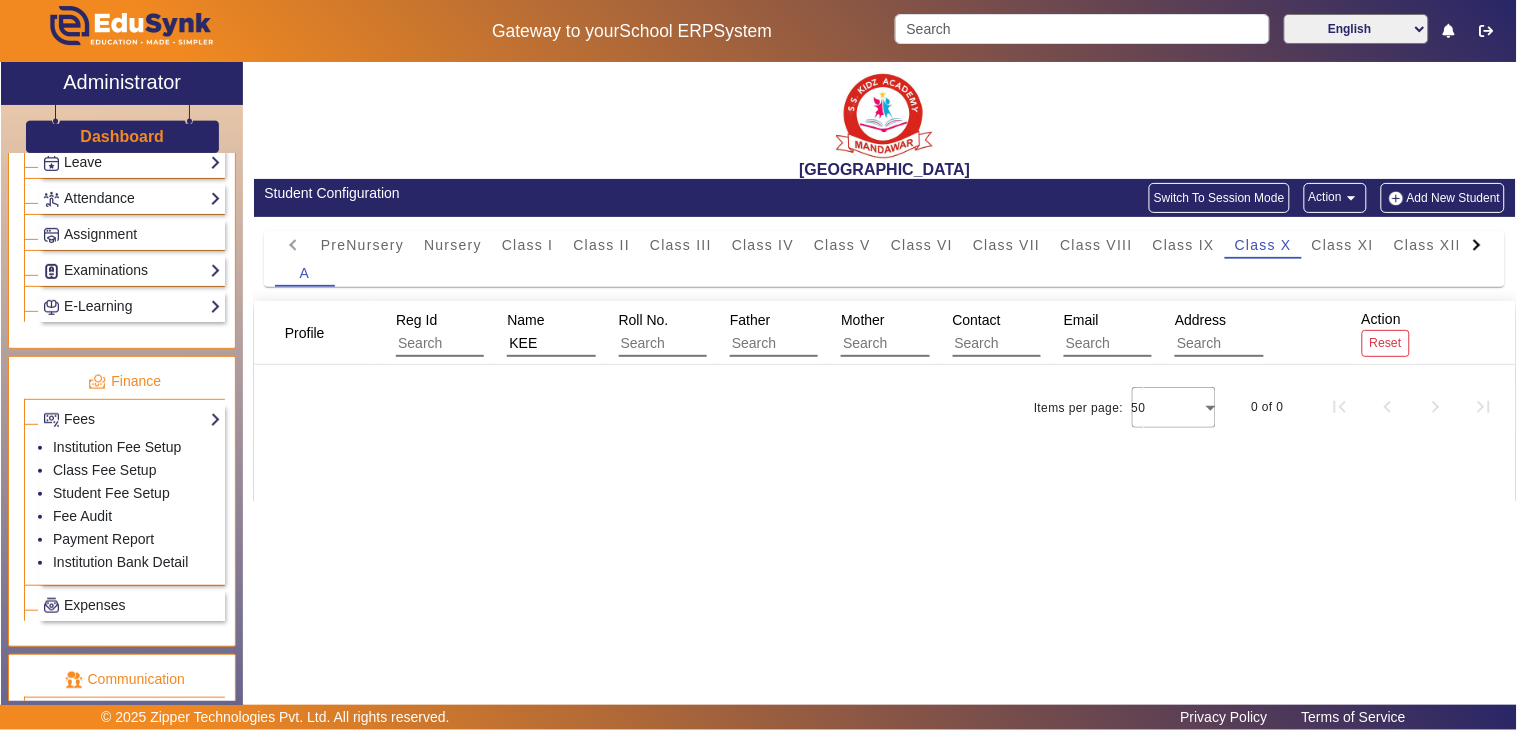 type on "KEE" 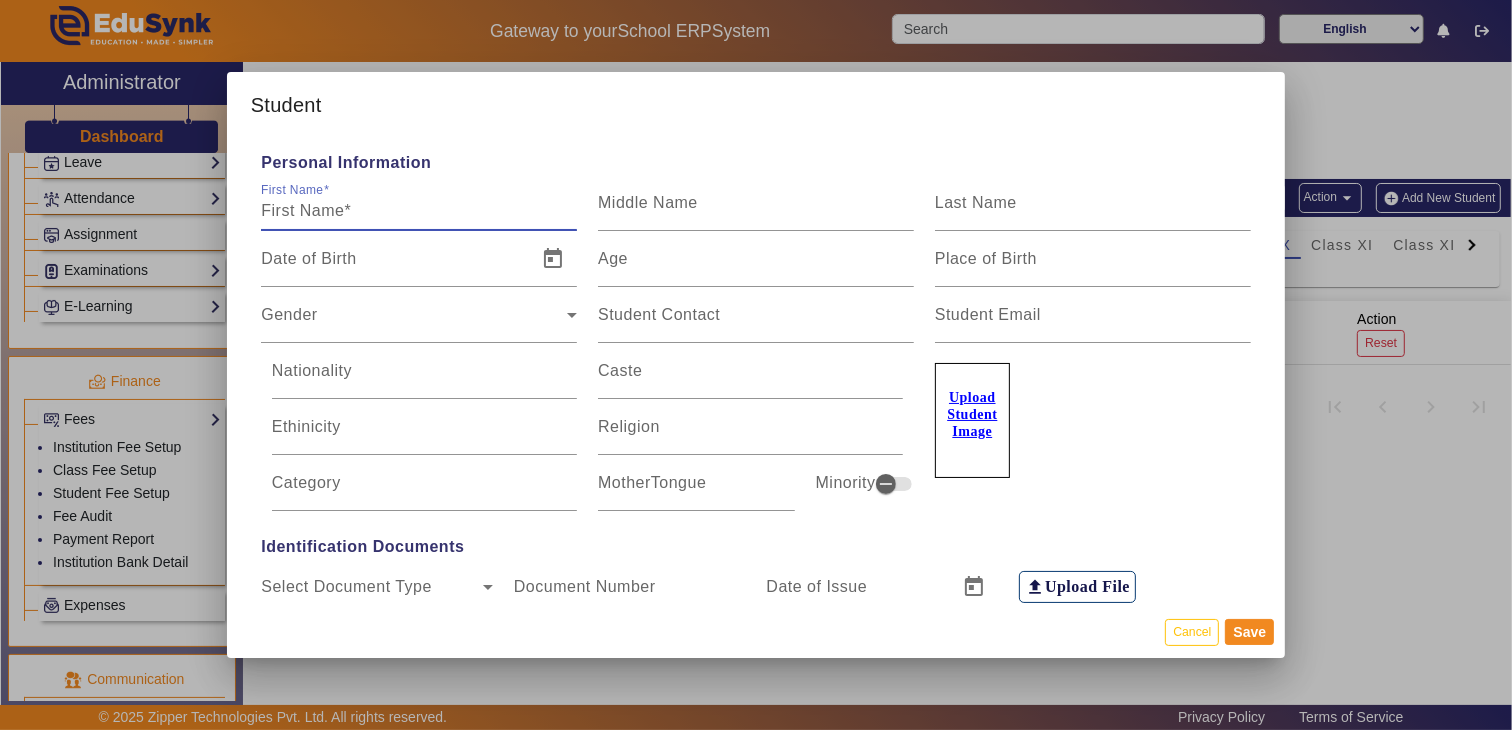 click on "First Name" at bounding box center (419, 211) 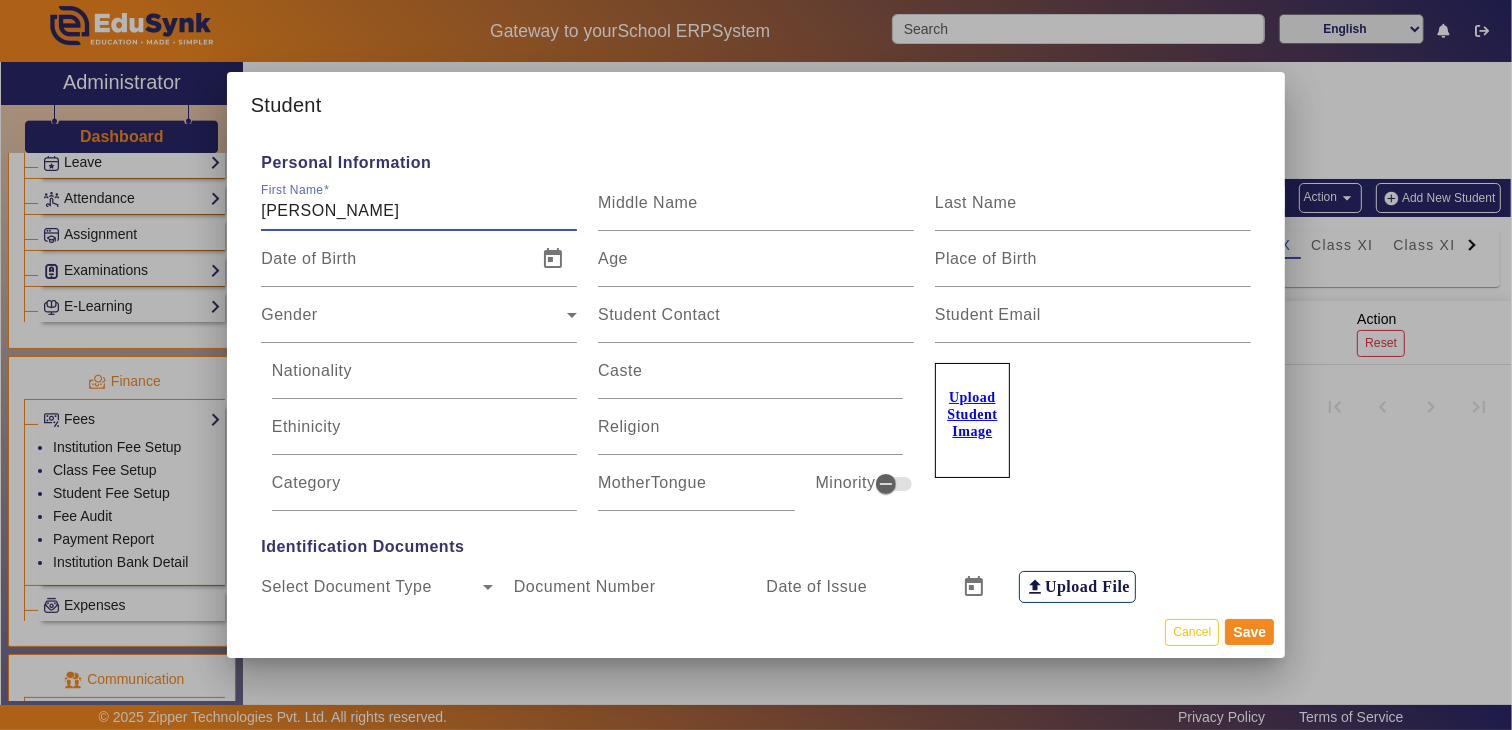 type on "[PERSON_NAME]" 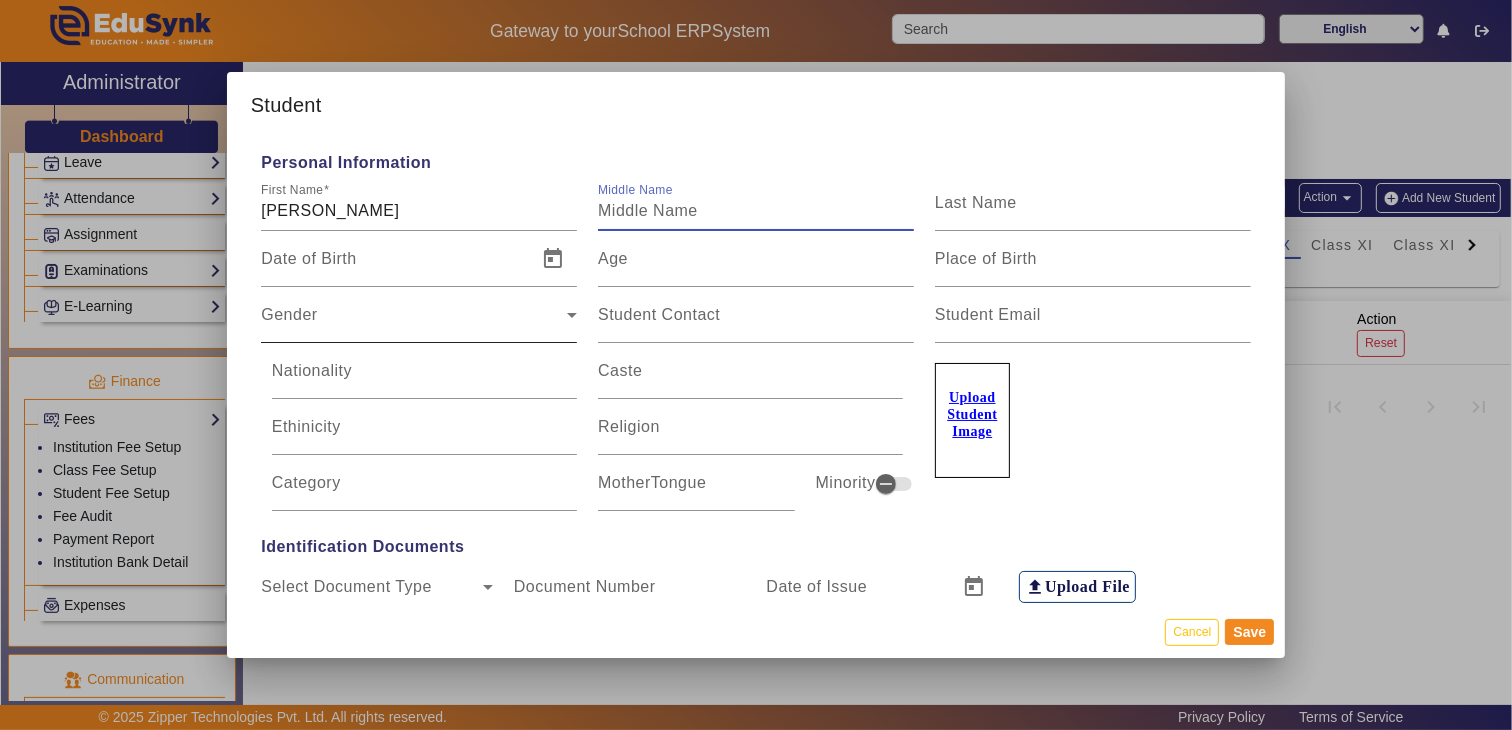 click on "Gender" at bounding box center (414, 323) 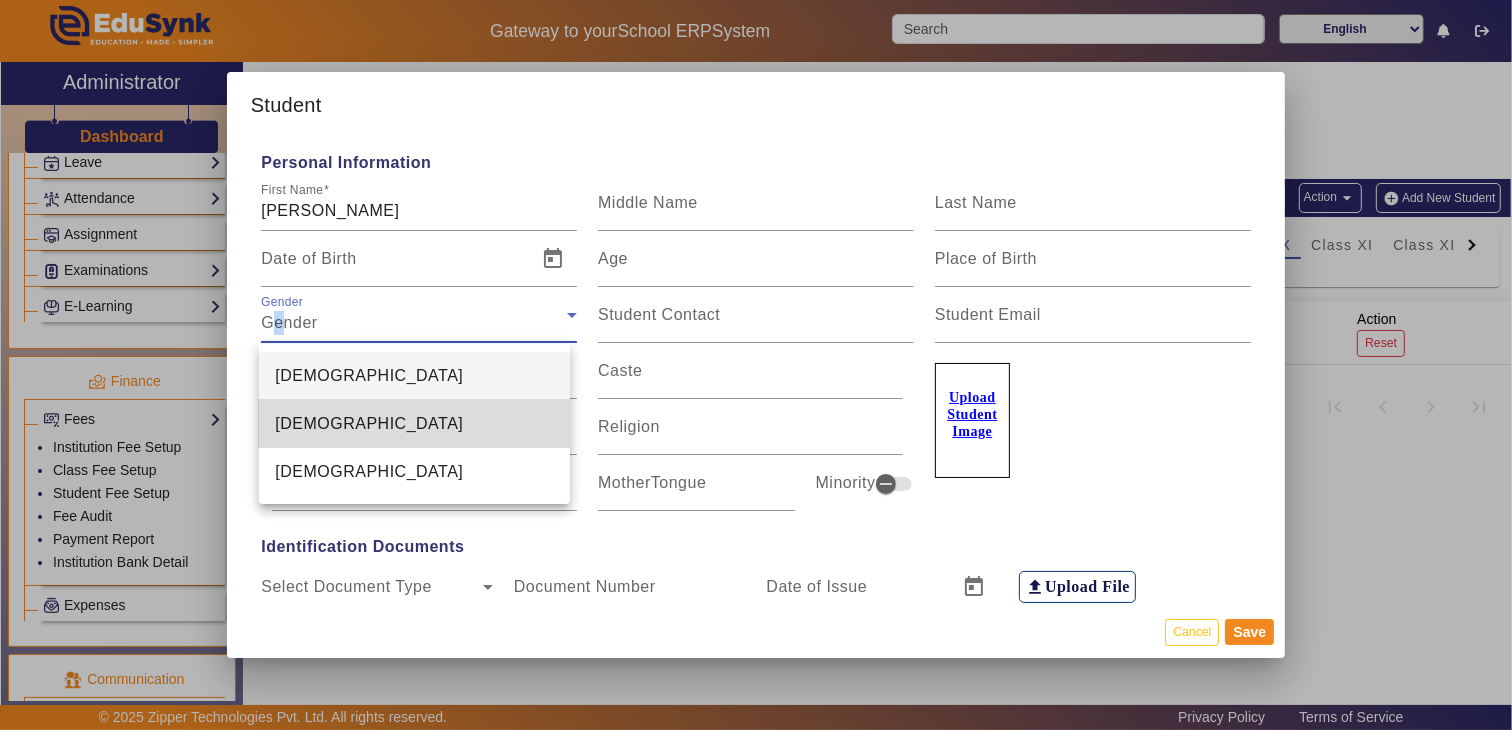 click on "[DEMOGRAPHIC_DATA]" at bounding box center (369, 424) 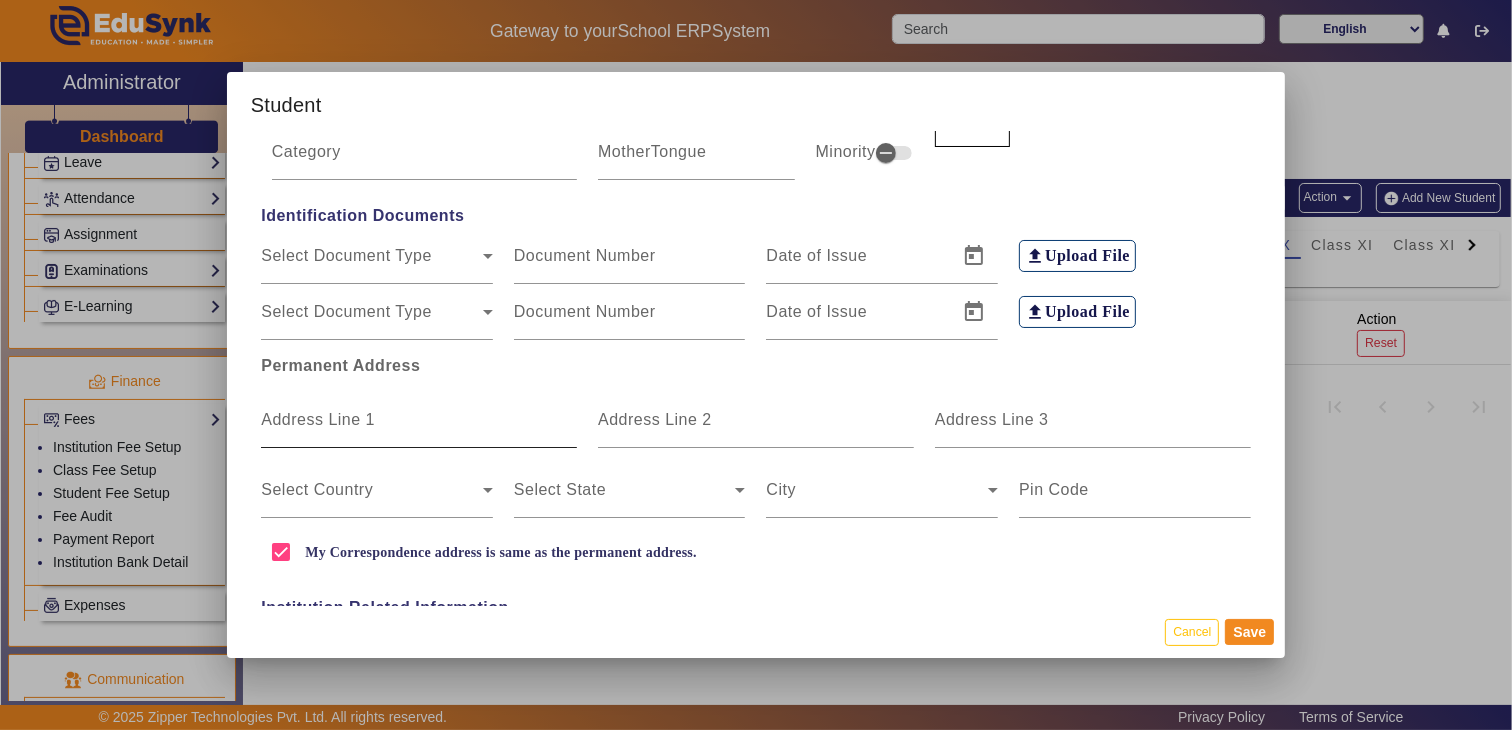scroll, scrollTop: 333, scrollLeft: 0, axis: vertical 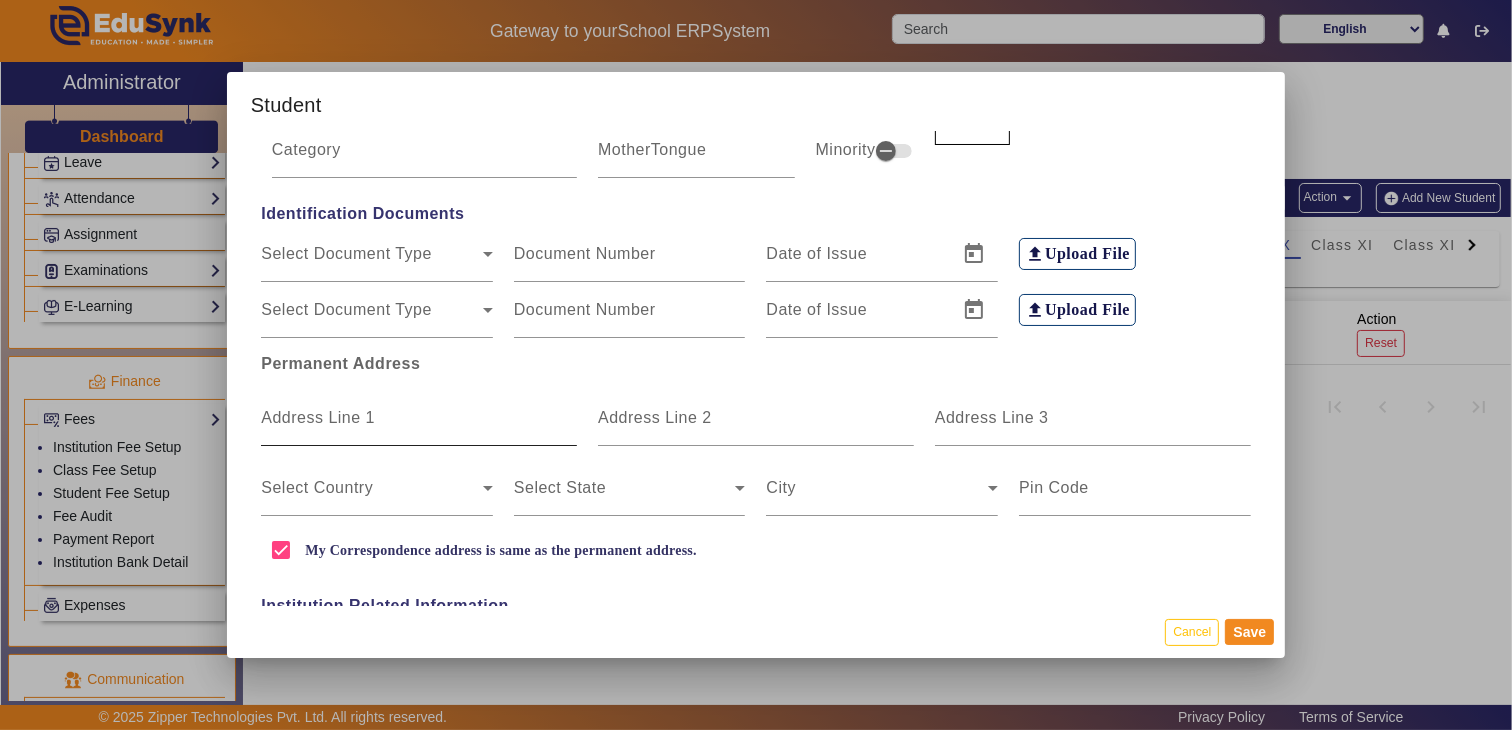 click on "Address Line 1" at bounding box center [318, 417] 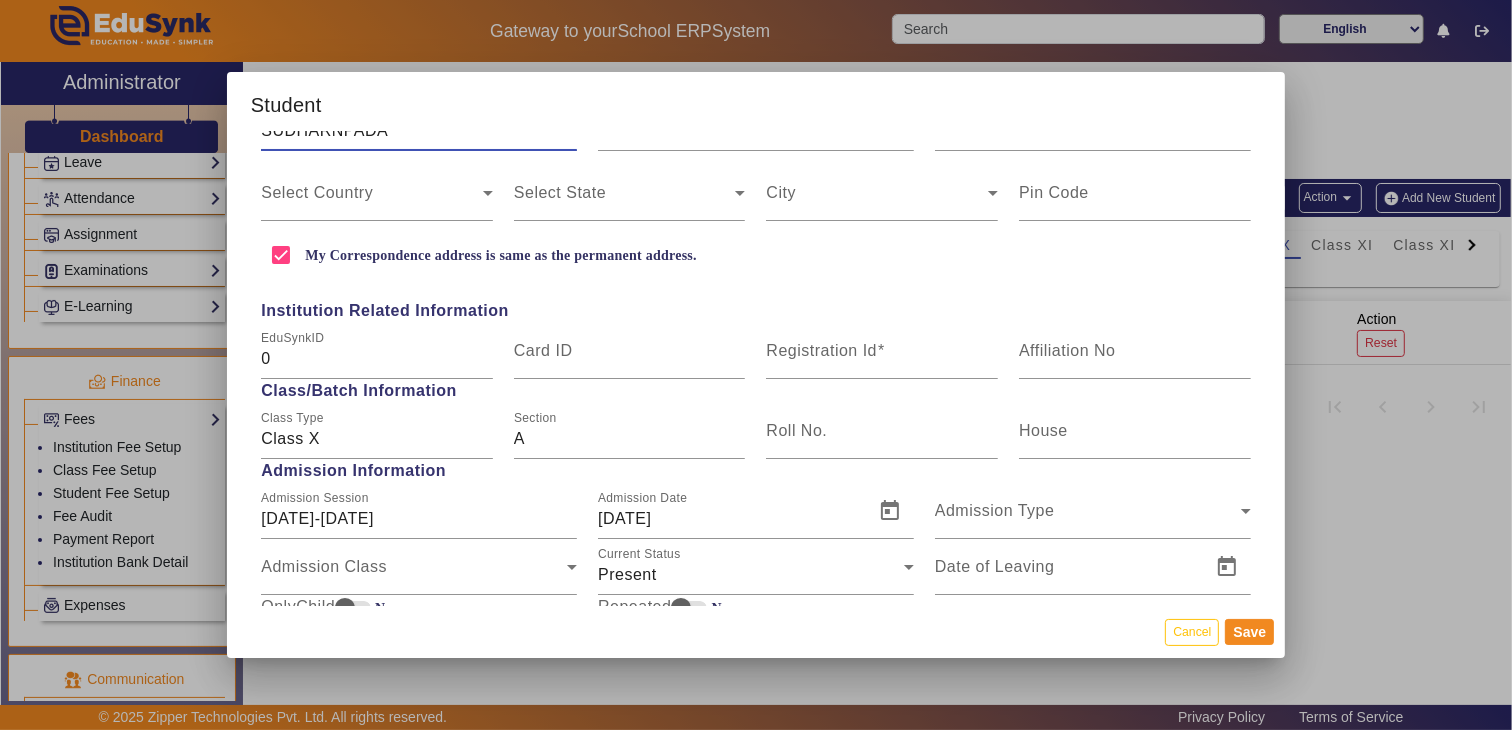 scroll, scrollTop: 666, scrollLeft: 0, axis: vertical 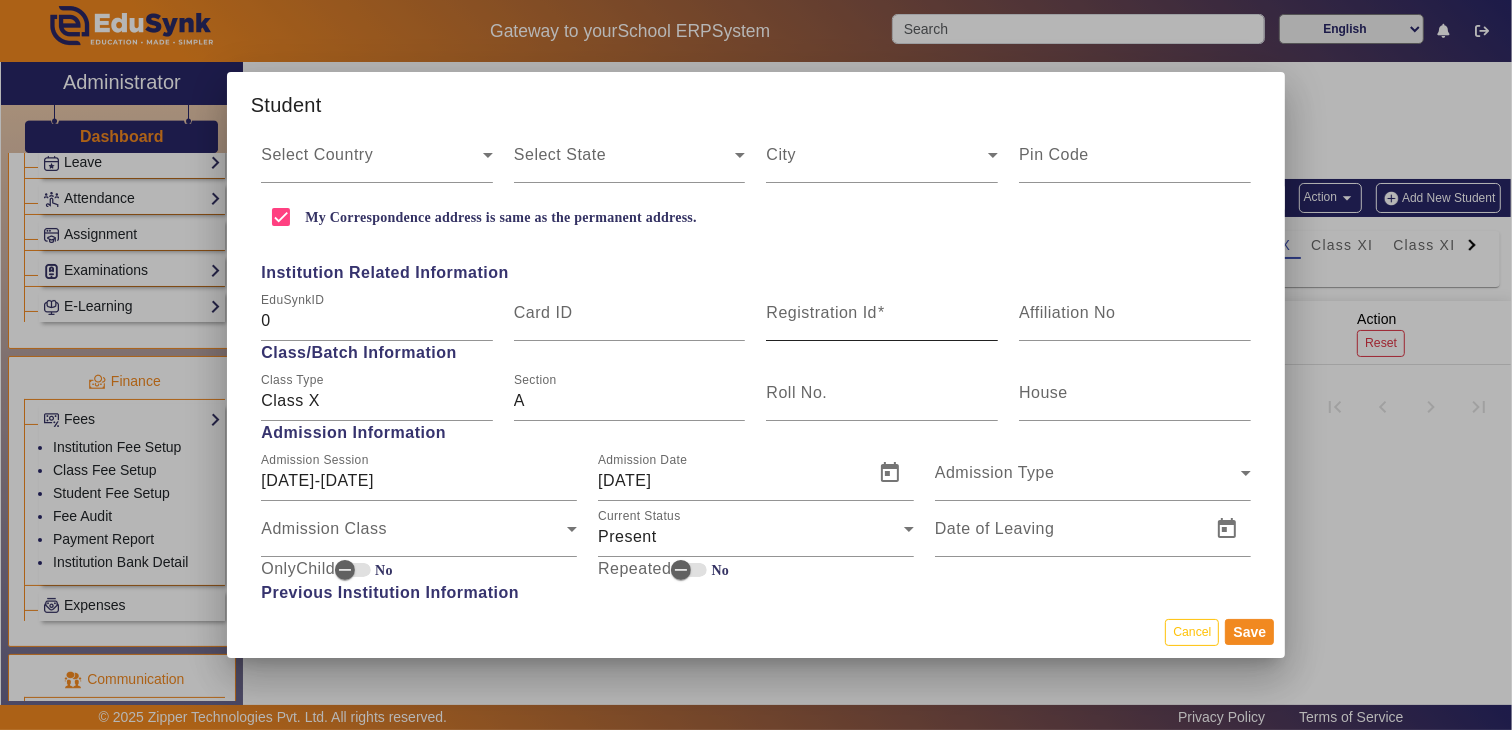 type on "SUDHARNPADA" 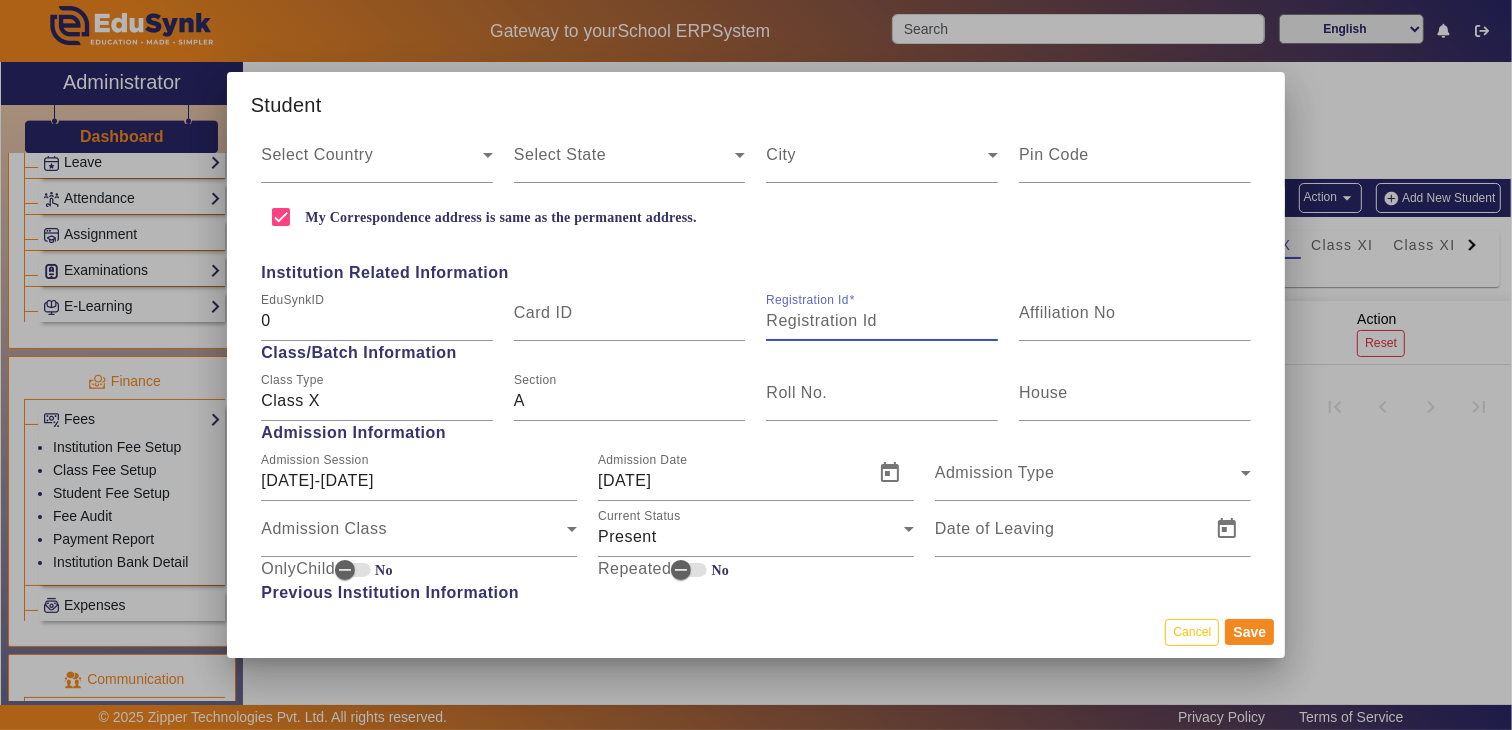 click on "Registration Id" at bounding box center [882, 321] 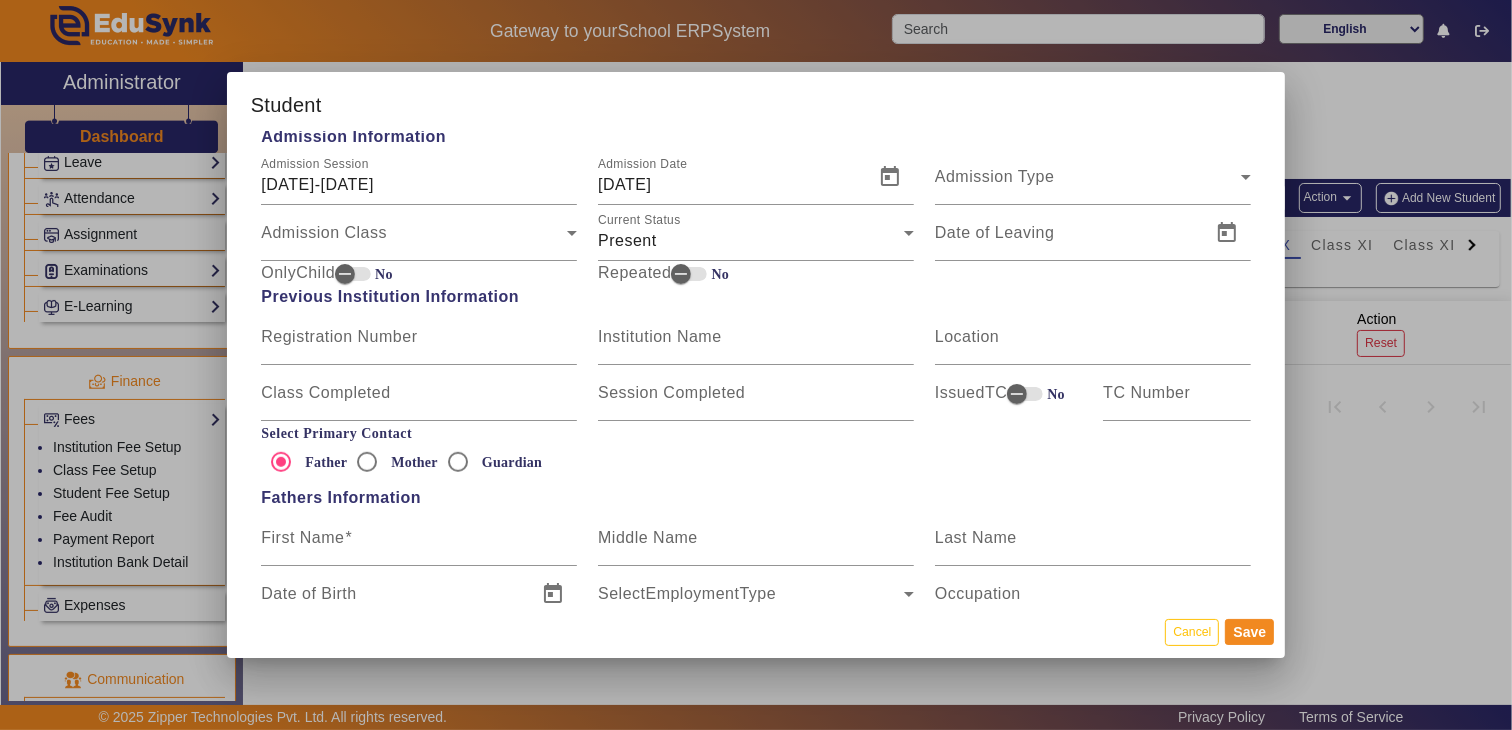 scroll, scrollTop: 1000, scrollLeft: 0, axis: vertical 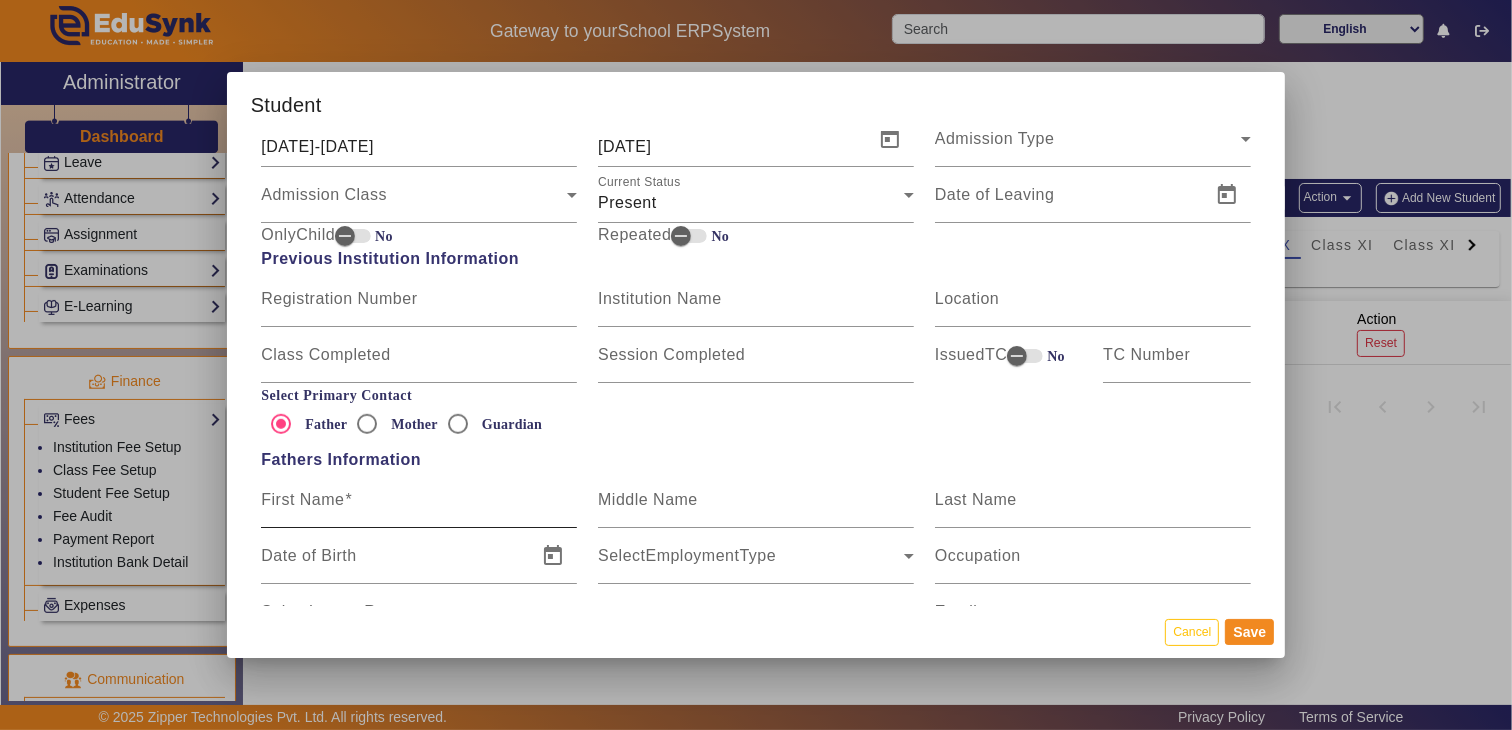 type on "NEW524187" 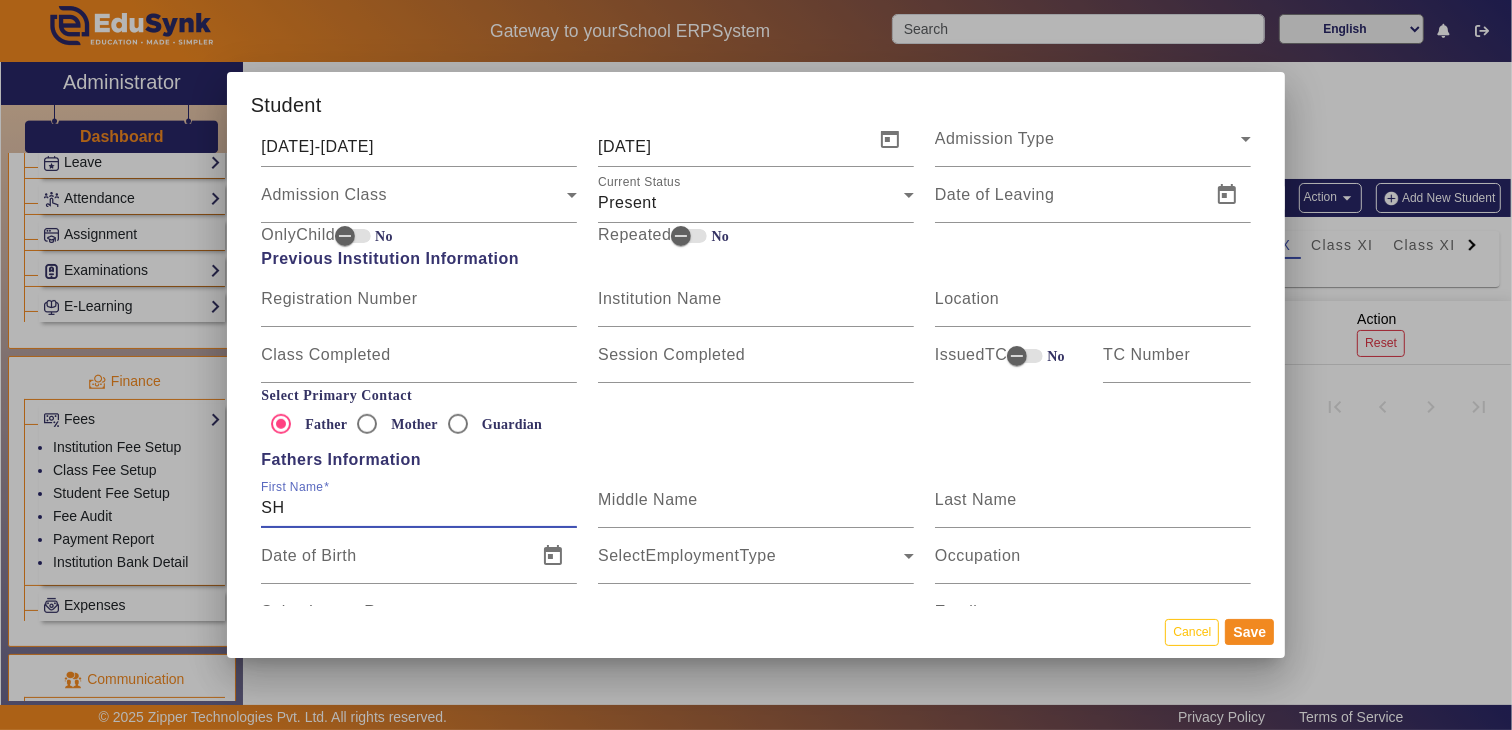 type on "S" 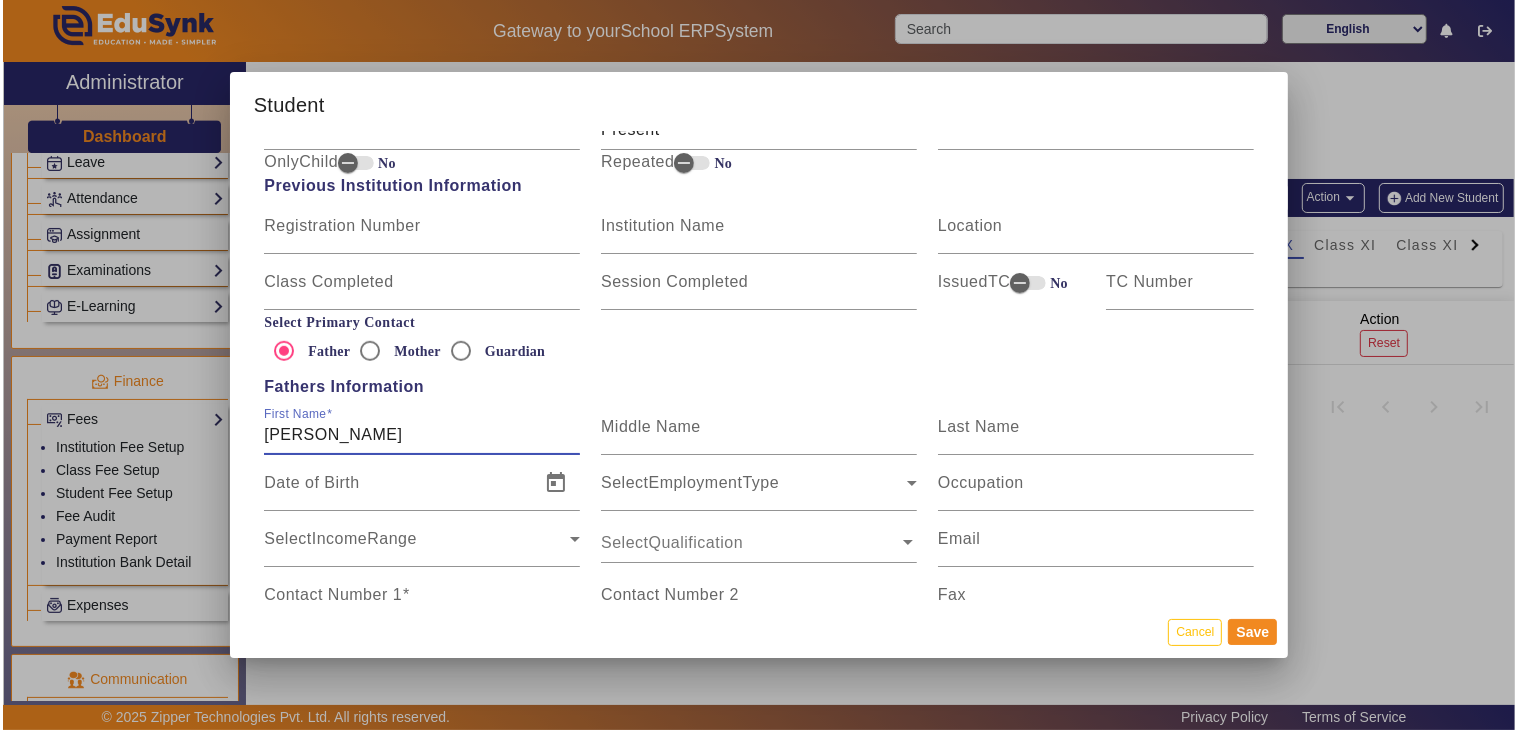 scroll, scrollTop: 1222, scrollLeft: 0, axis: vertical 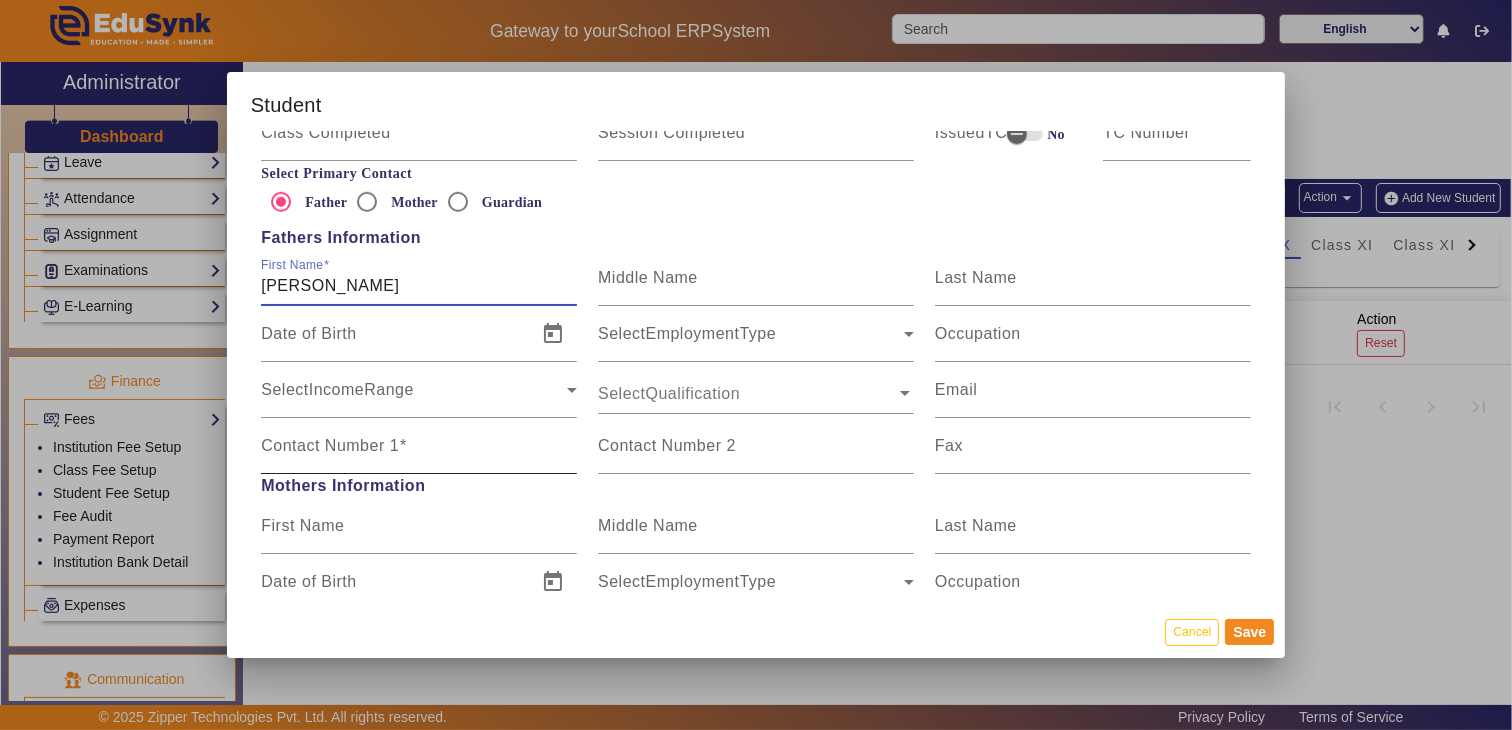 type on "[PERSON_NAME]" 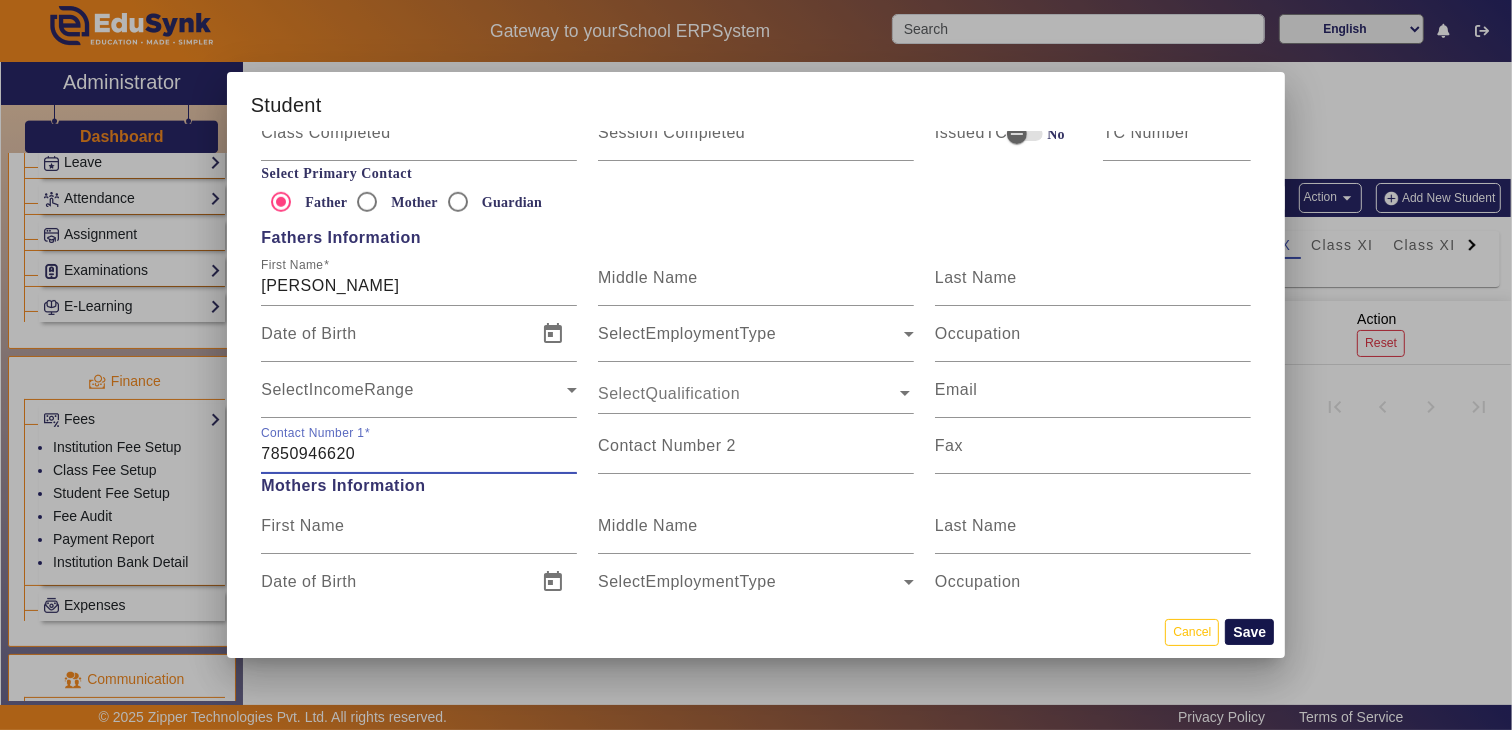 type on "7850946620" 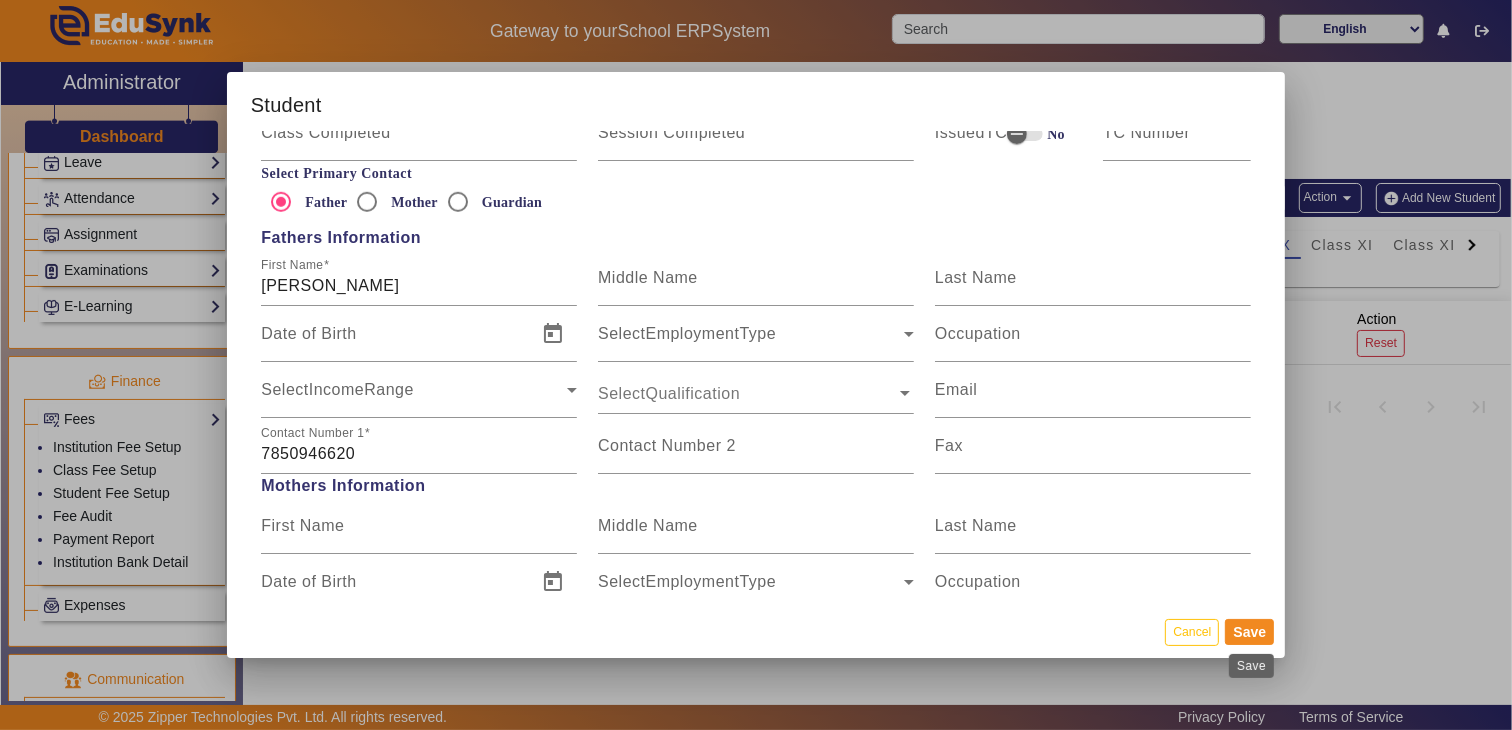 drag, startPoint x: 1250, startPoint y: 631, endPoint x: 1125, endPoint y: 606, distance: 127.47549 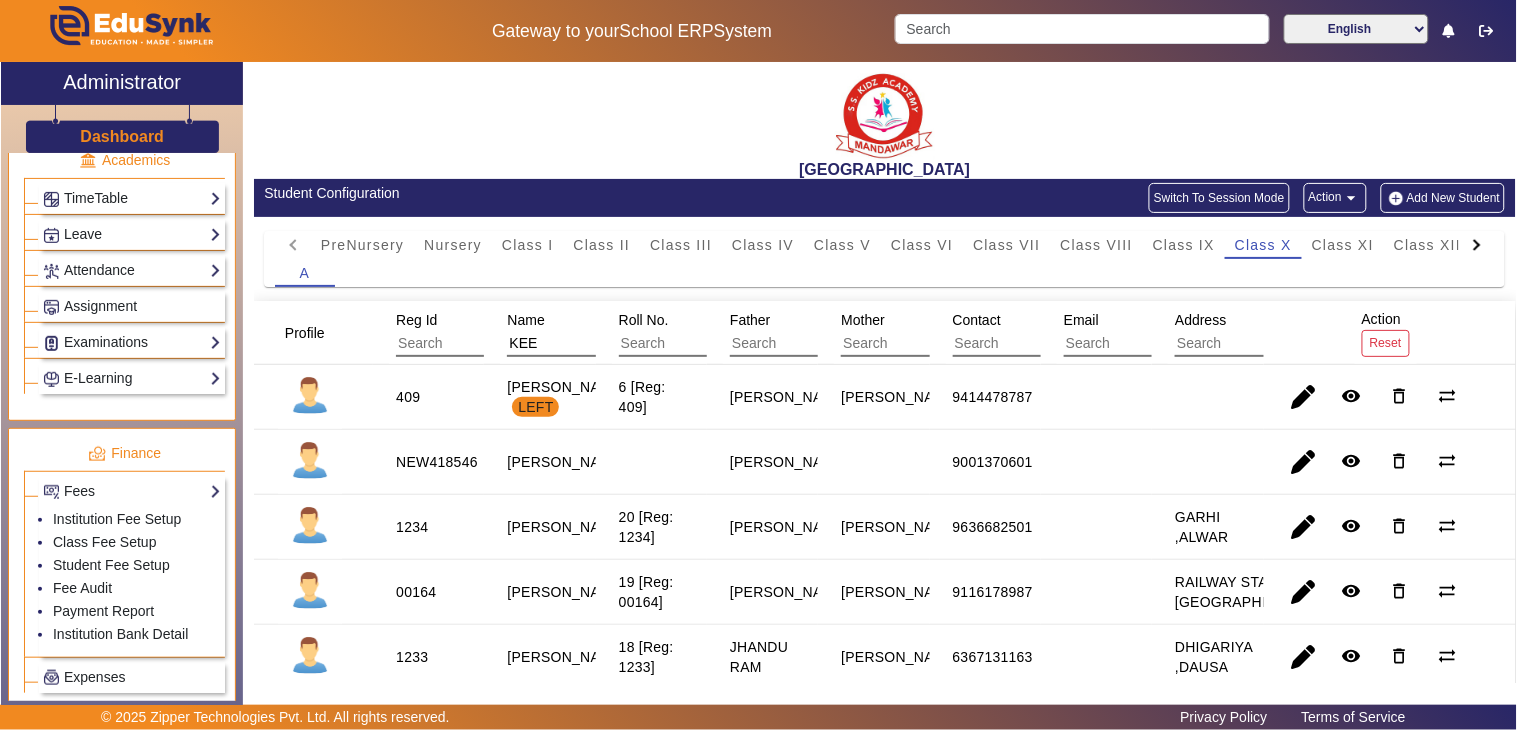 scroll, scrollTop: 777, scrollLeft: 0, axis: vertical 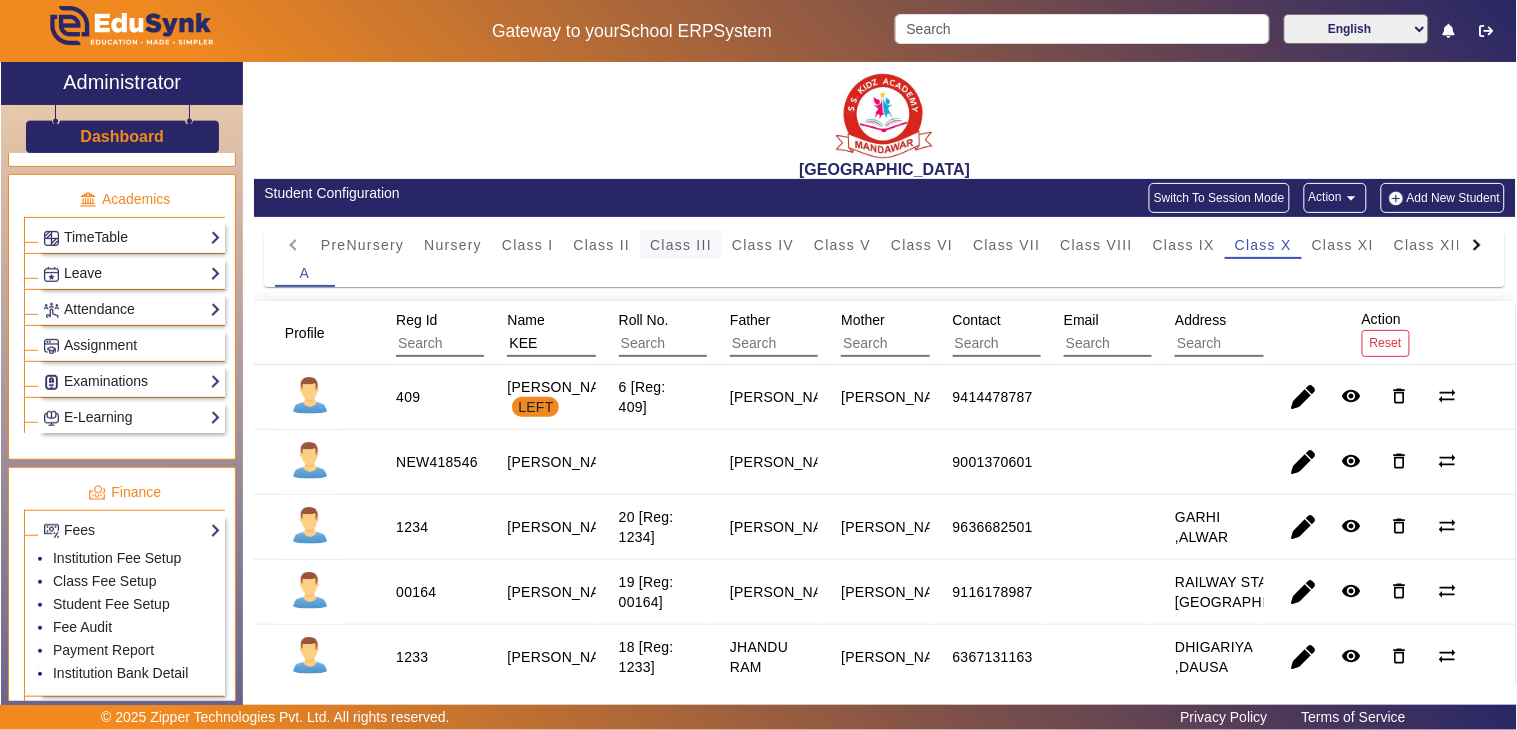 click on "Class III" at bounding box center [681, 245] 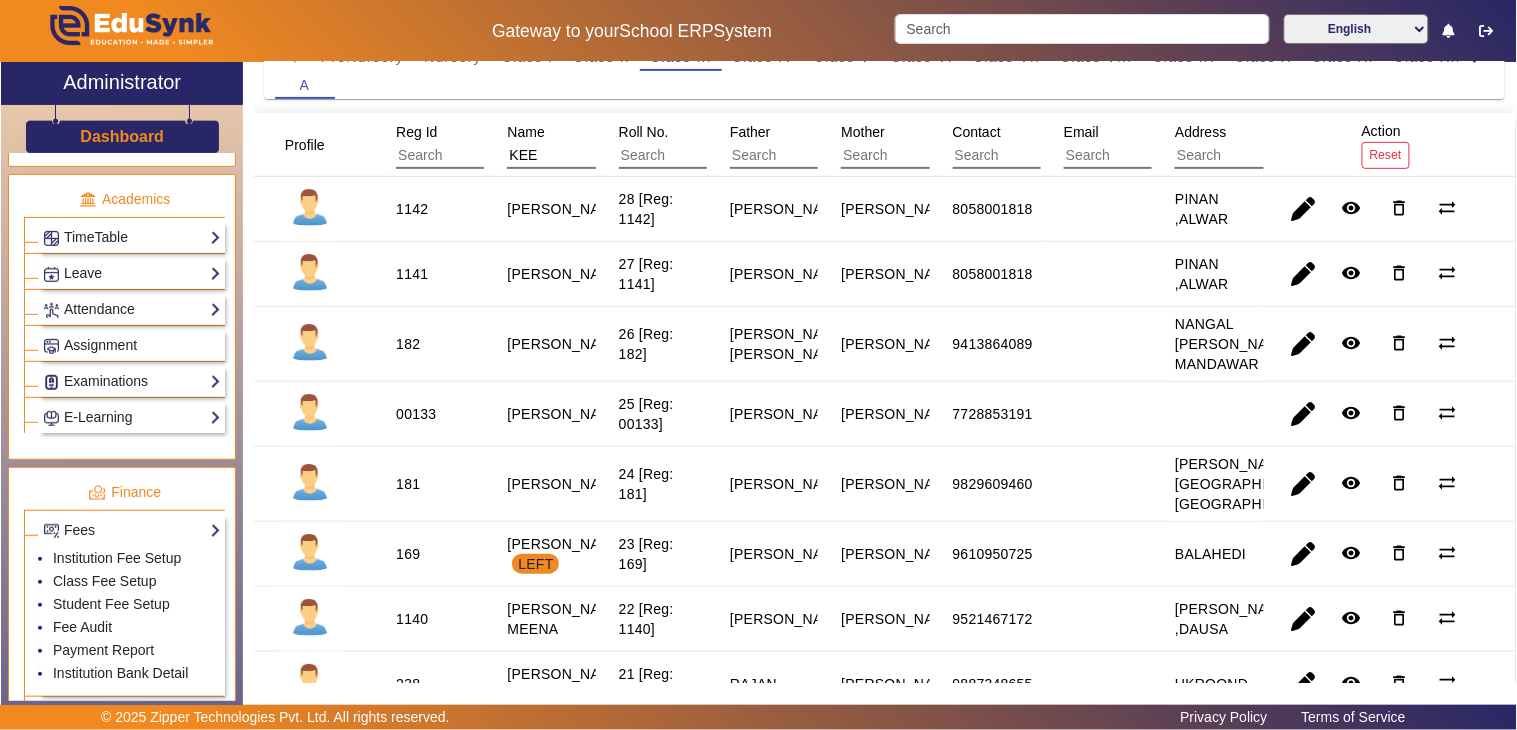 scroll, scrollTop: 0, scrollLeft: 0, axis: both 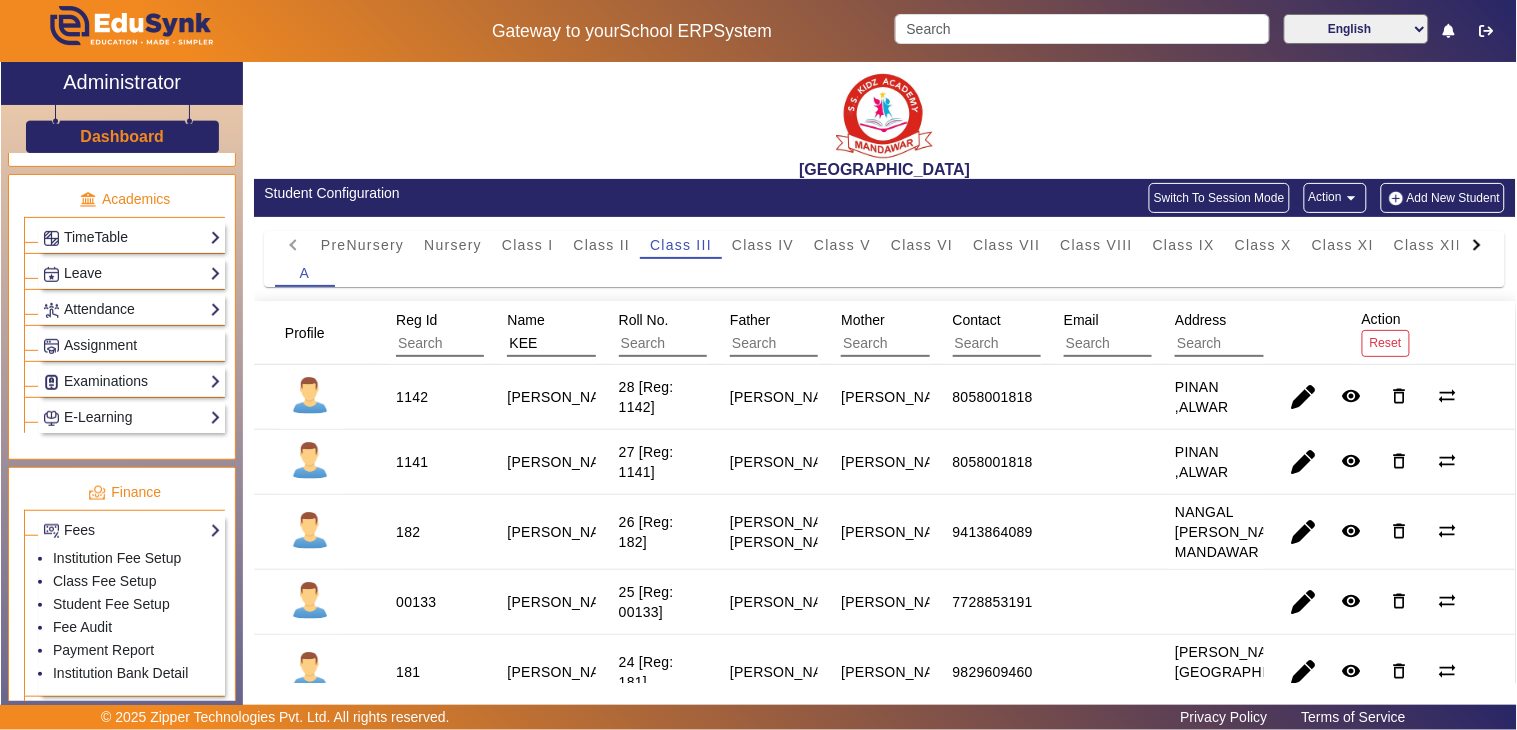 drag, startPoint x: 547, startPoint y: 345, endPoint x: 447, endPoint y: 360, distance: 101.118744 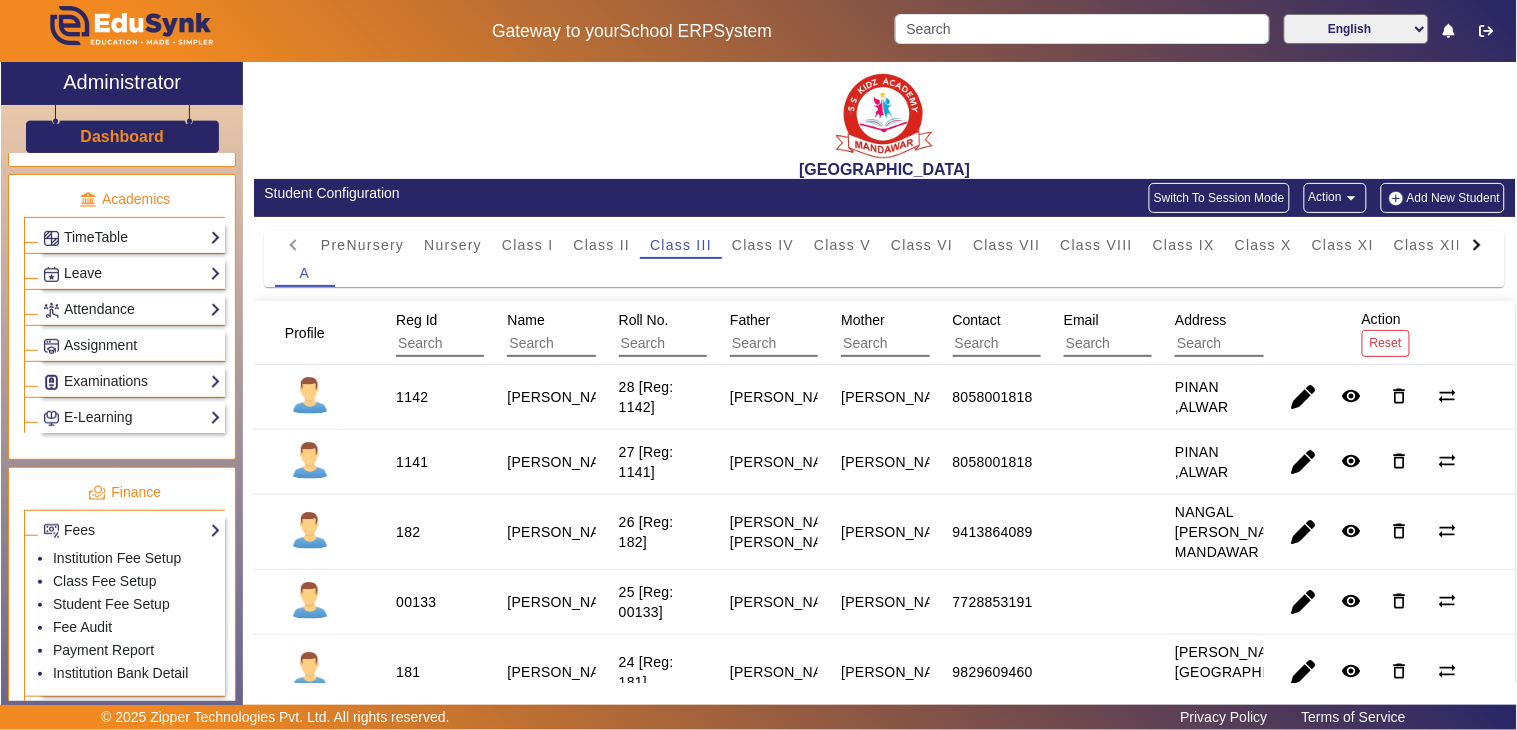 type 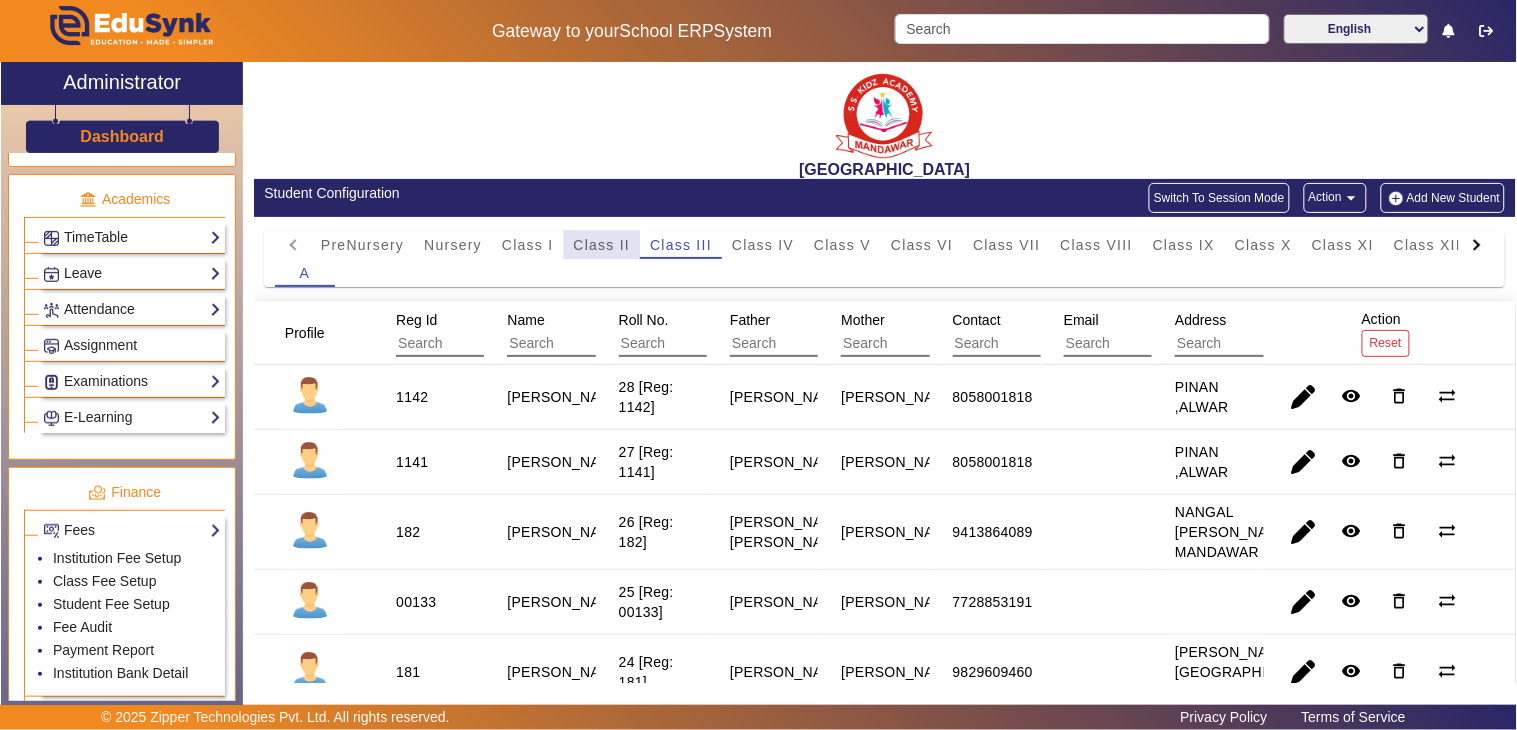 click on "Class II" at bounding box center (602, 245) 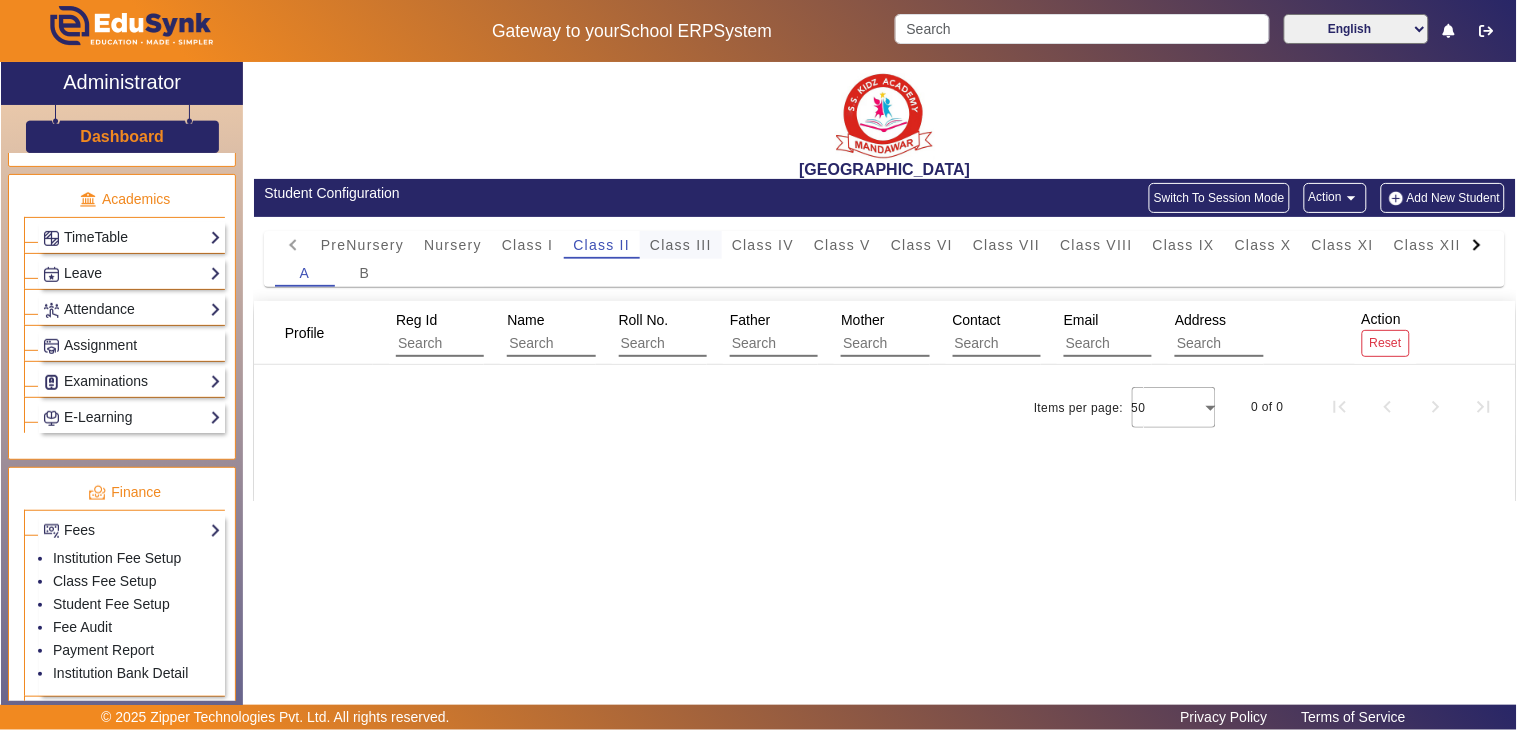click on "Class III" at bounding box center [681, 245] 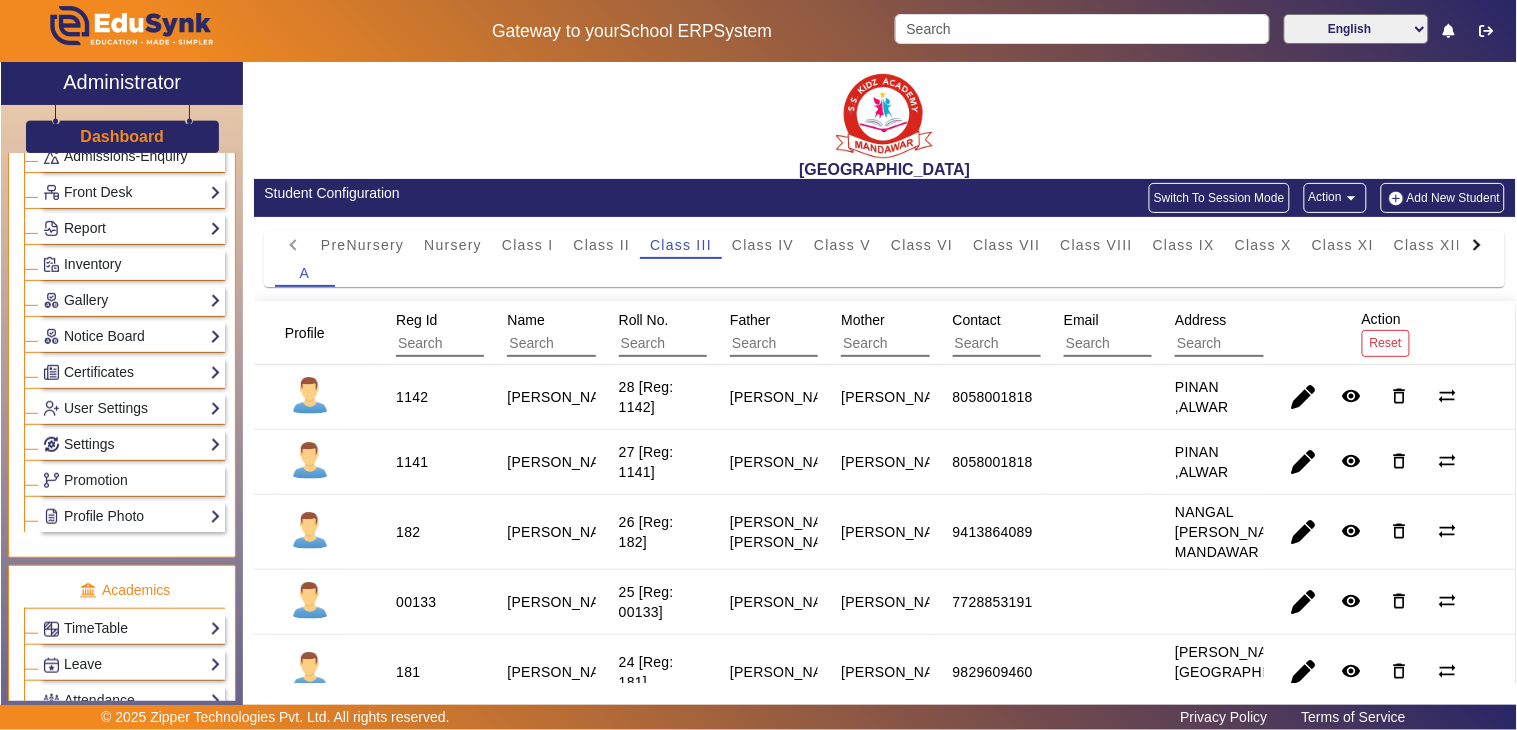 scroll, scrollTop: 0, scrollLeft: 0, axis: both 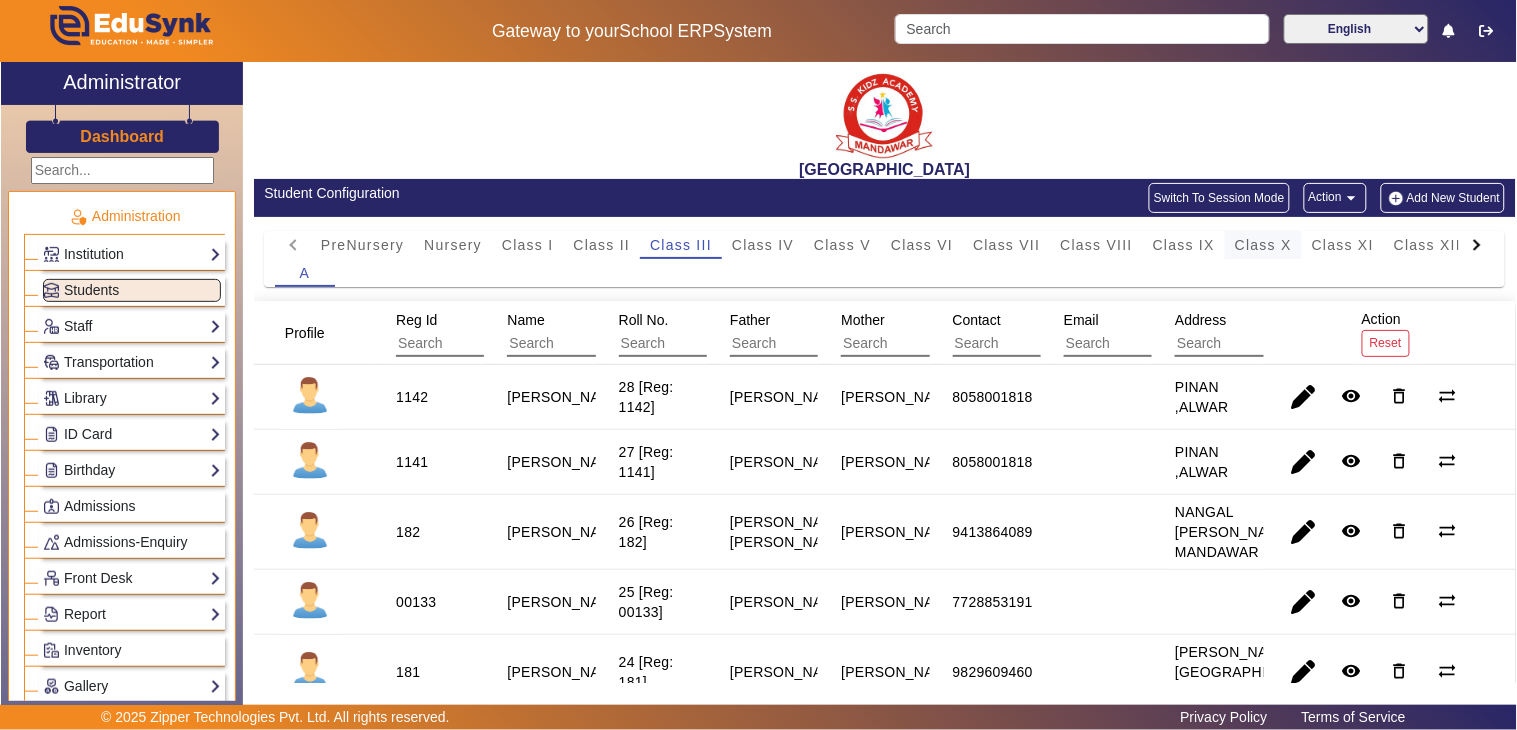 click on "Class X" at bounding box center (1263, 245) 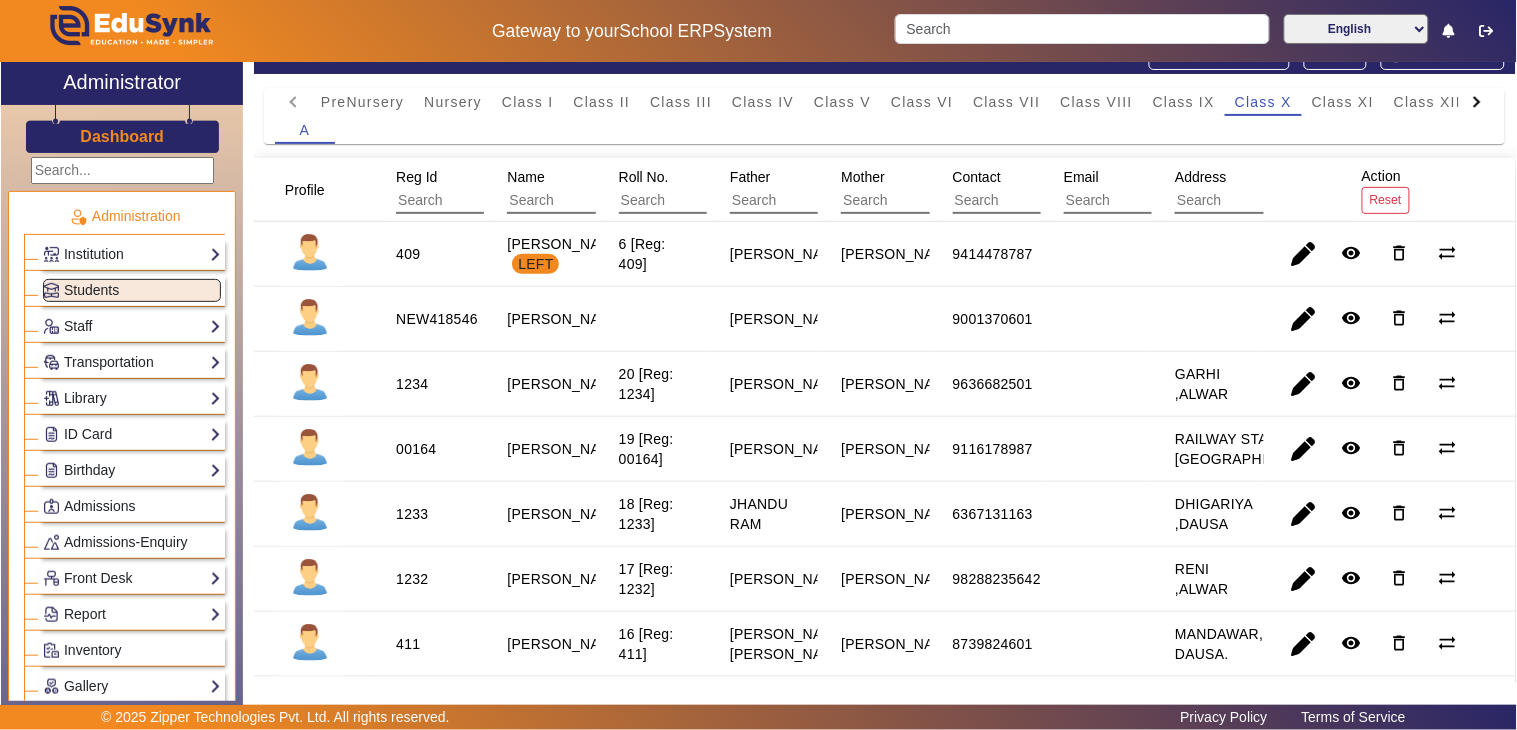 scroll, scrollTop: 0, scrollLeft: 0, axis: both 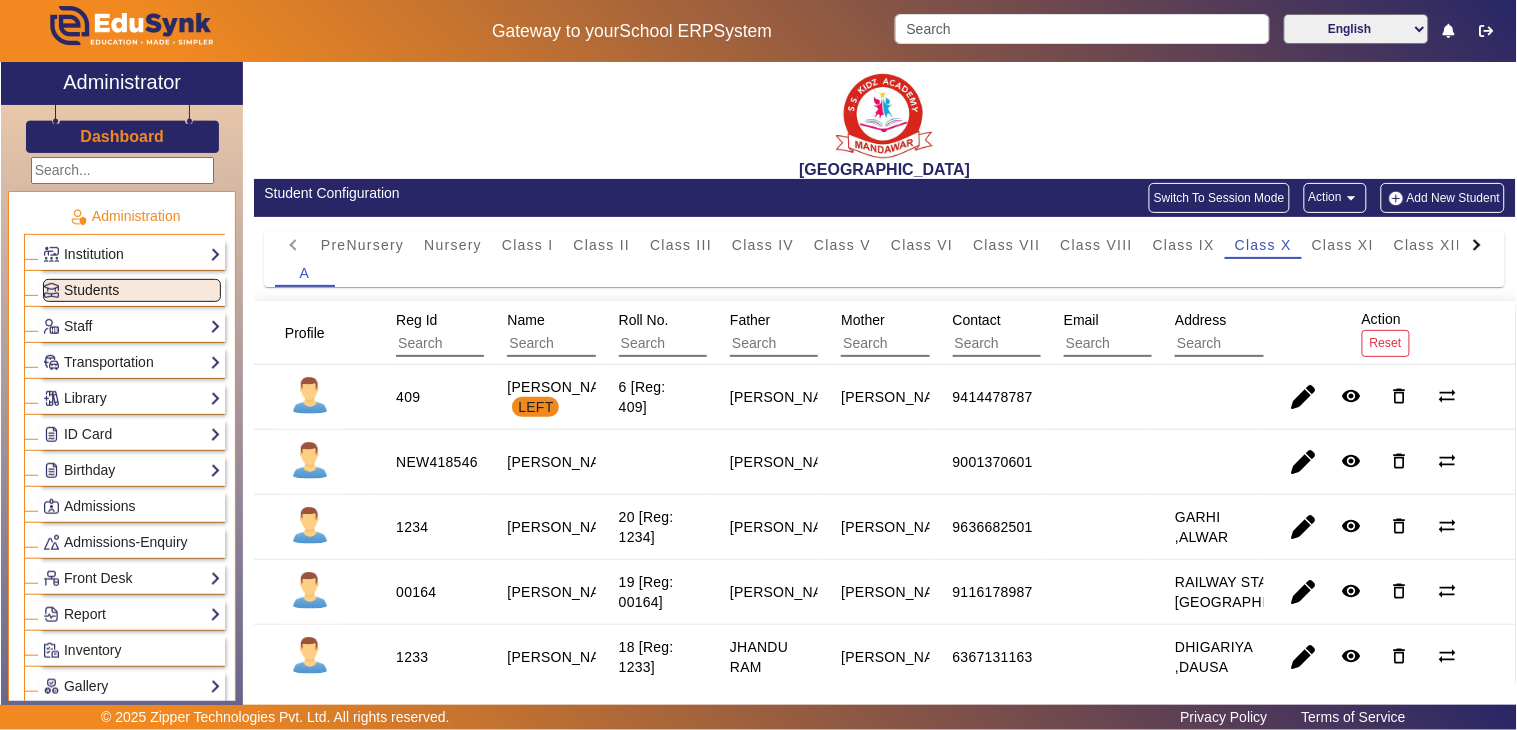 click on "Students" 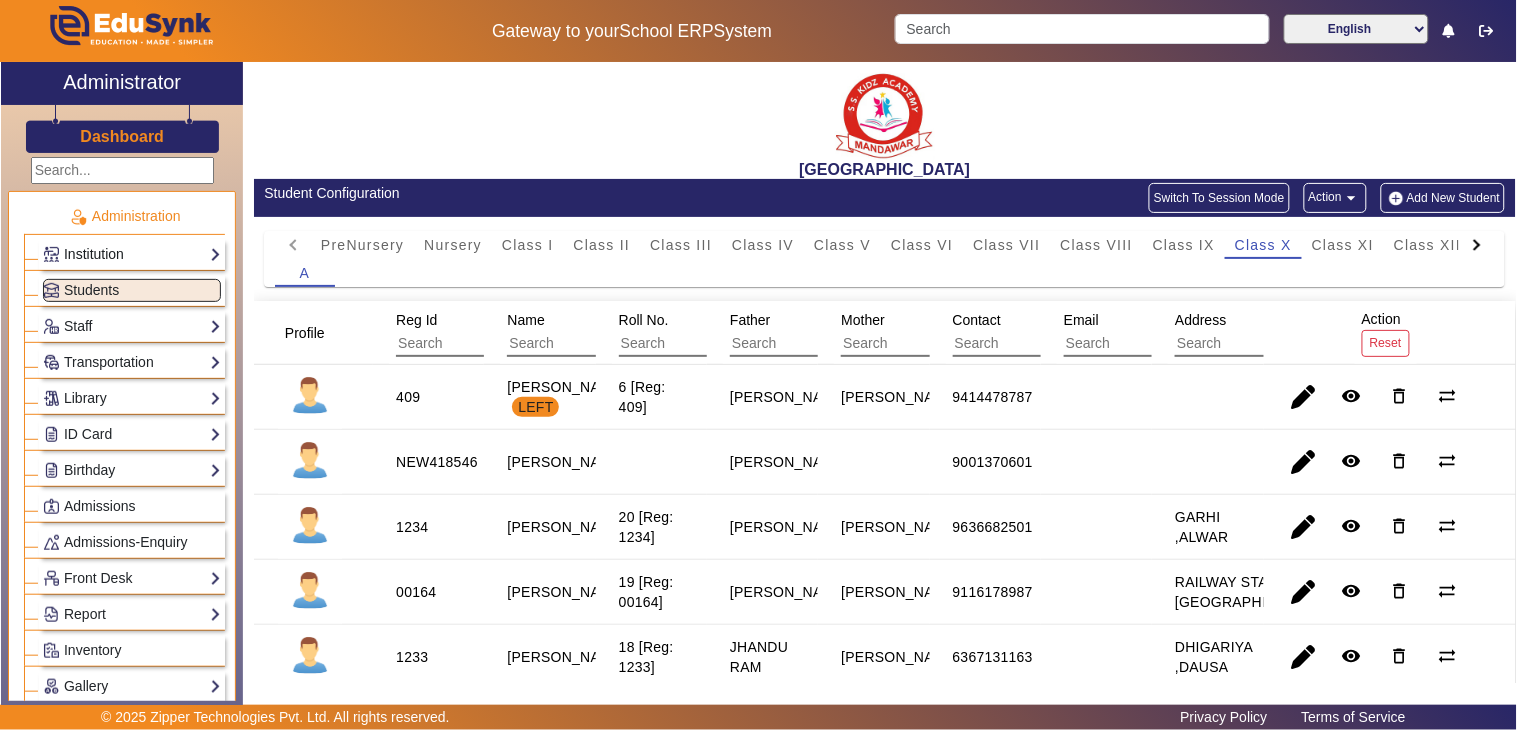 click on "Institution" 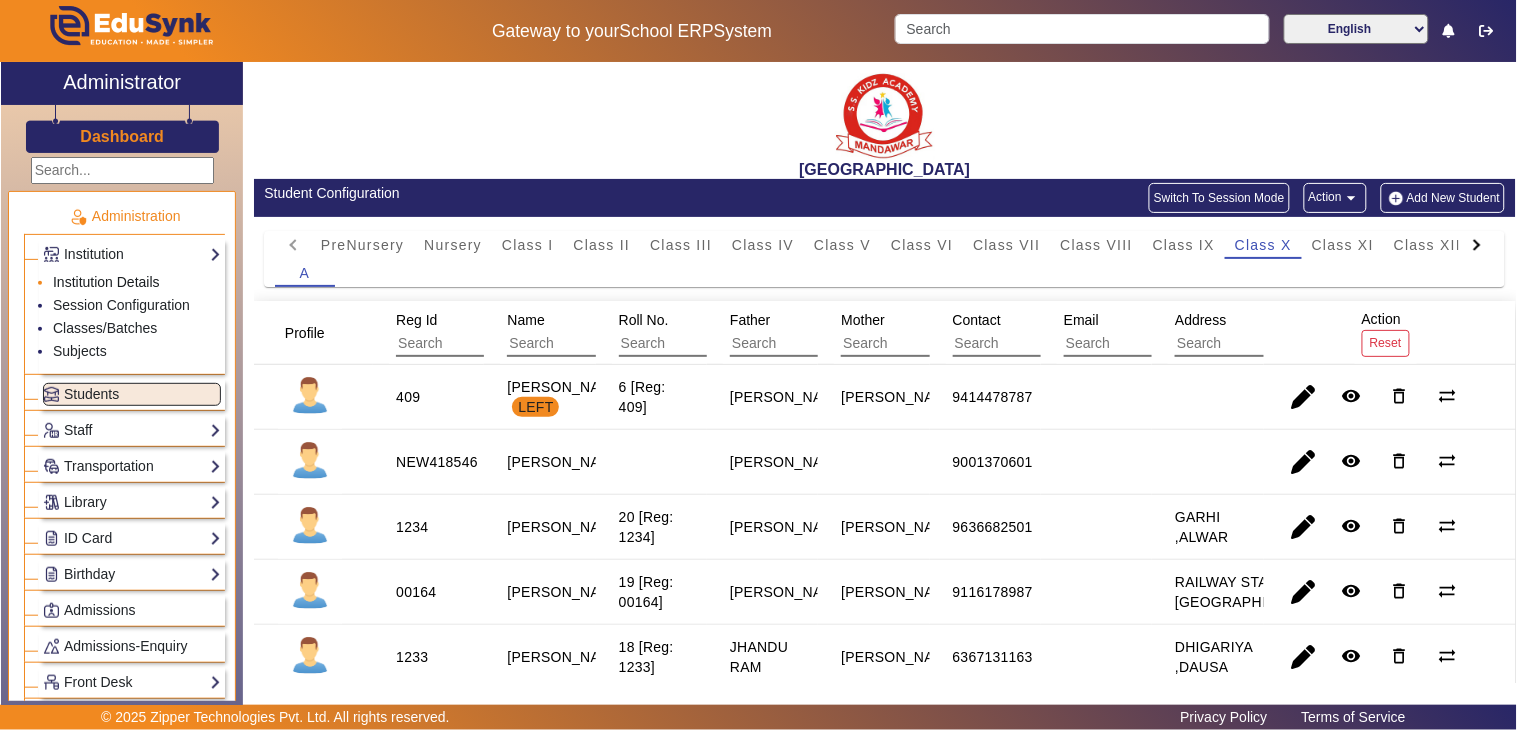 click on "Institution Details" 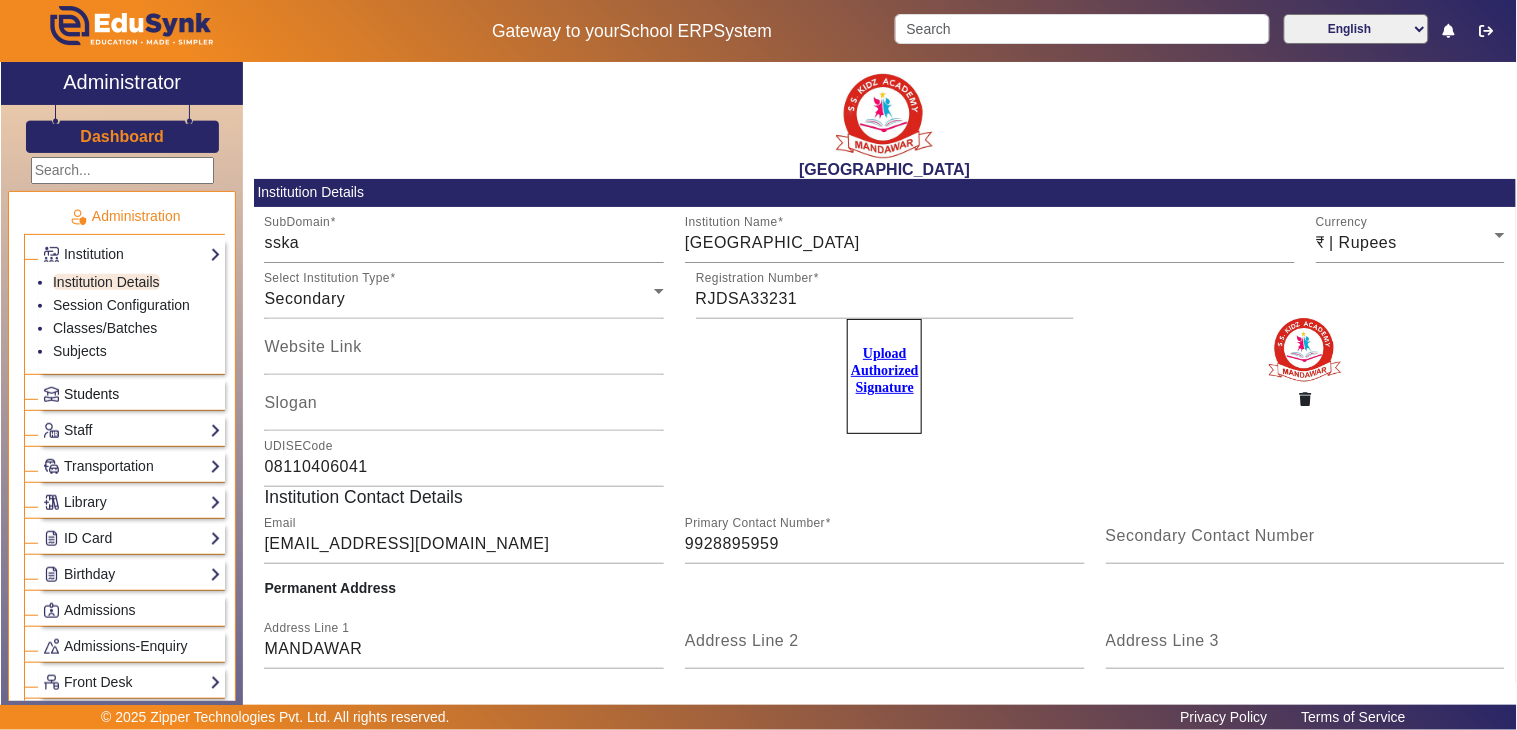 click on "Students" 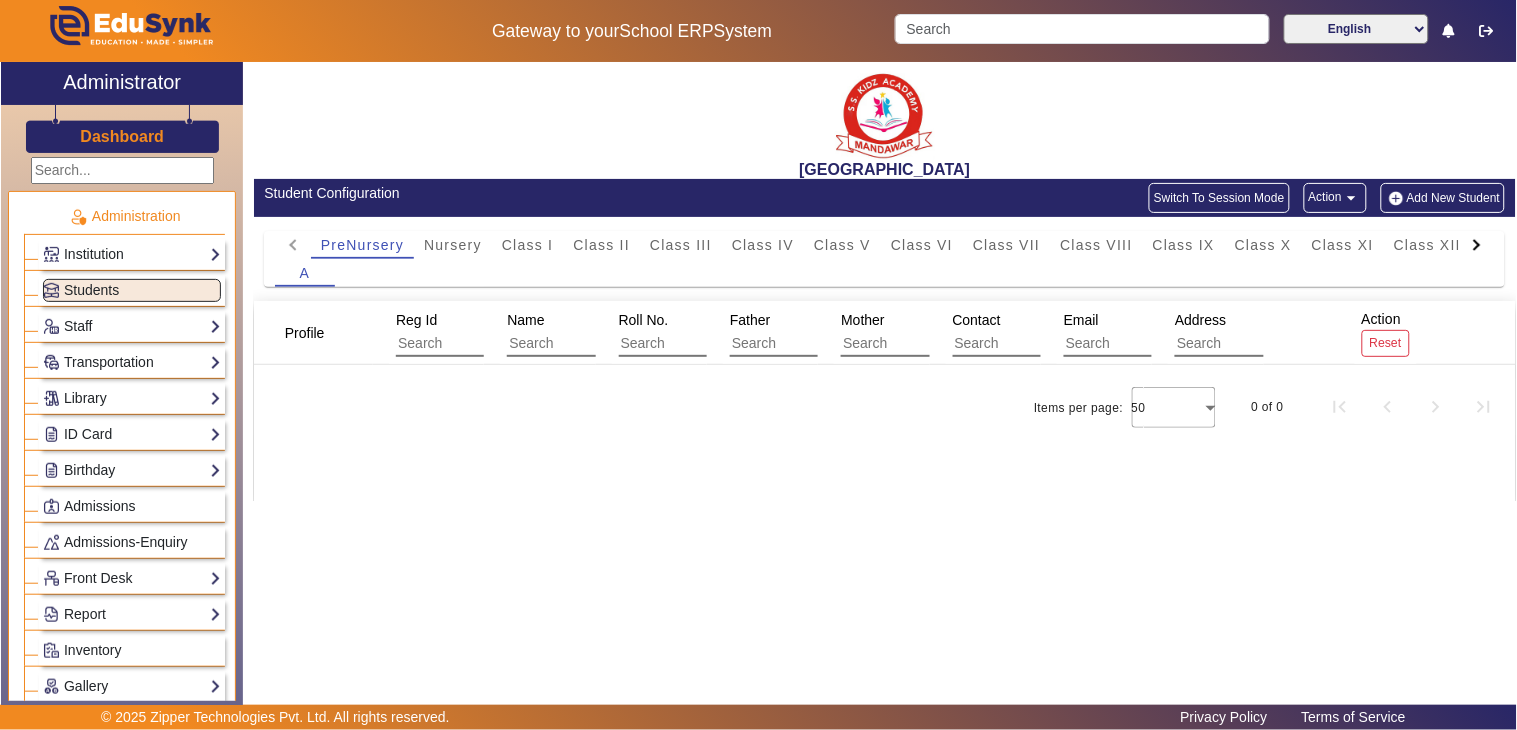 click on "A" at bounding box center [885, 273] 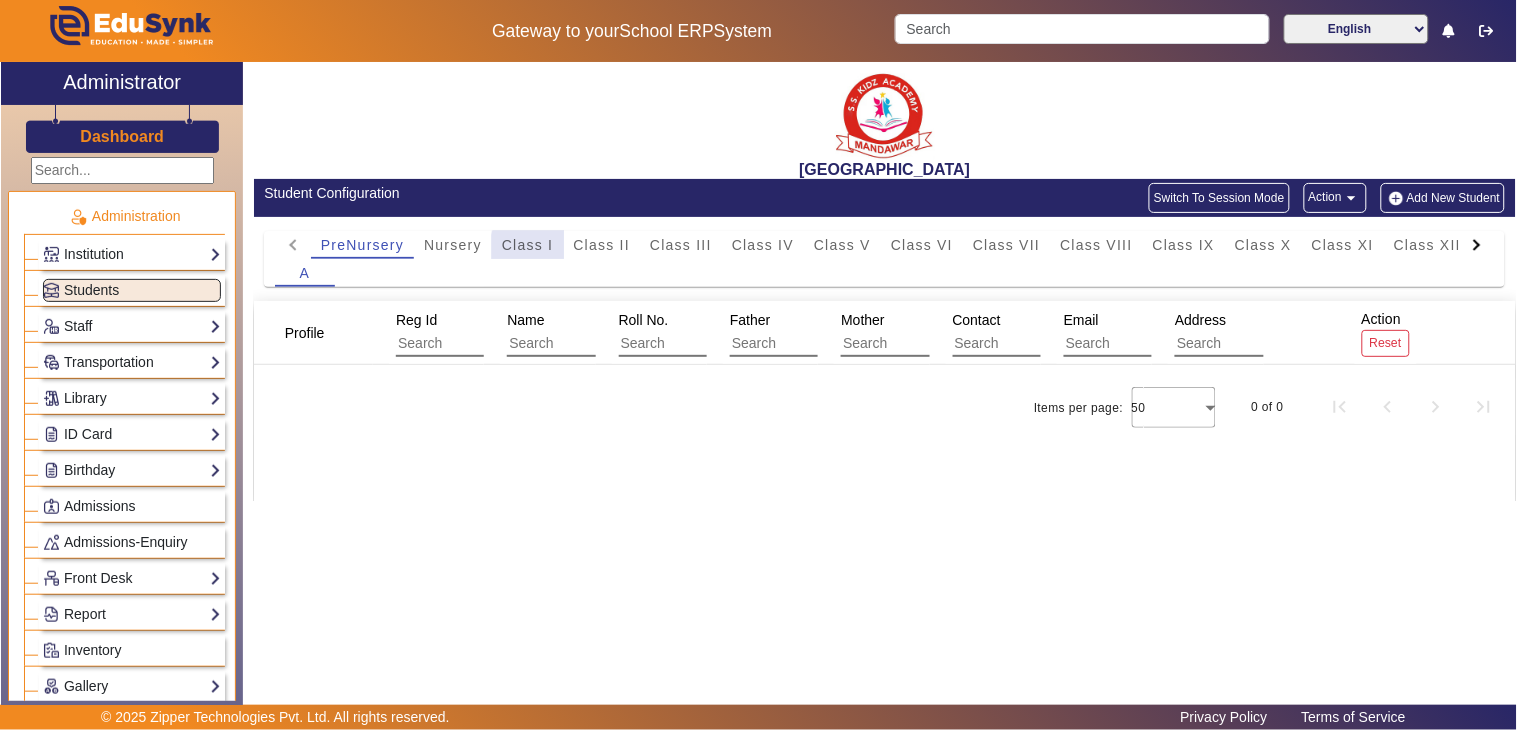 click on "Class I" at bounding box center [528, 245] 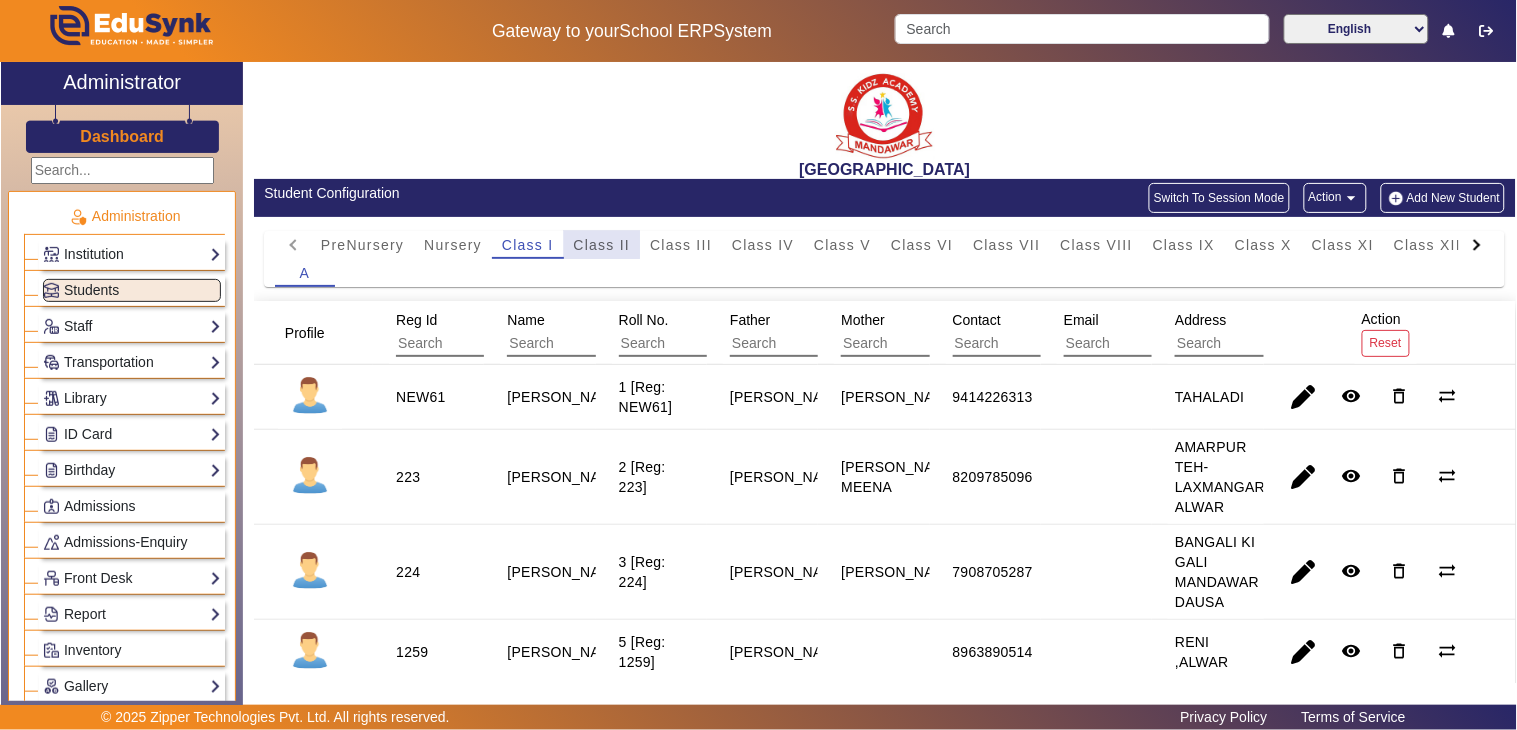 click on "Class II" at bounding box center [602, 245] 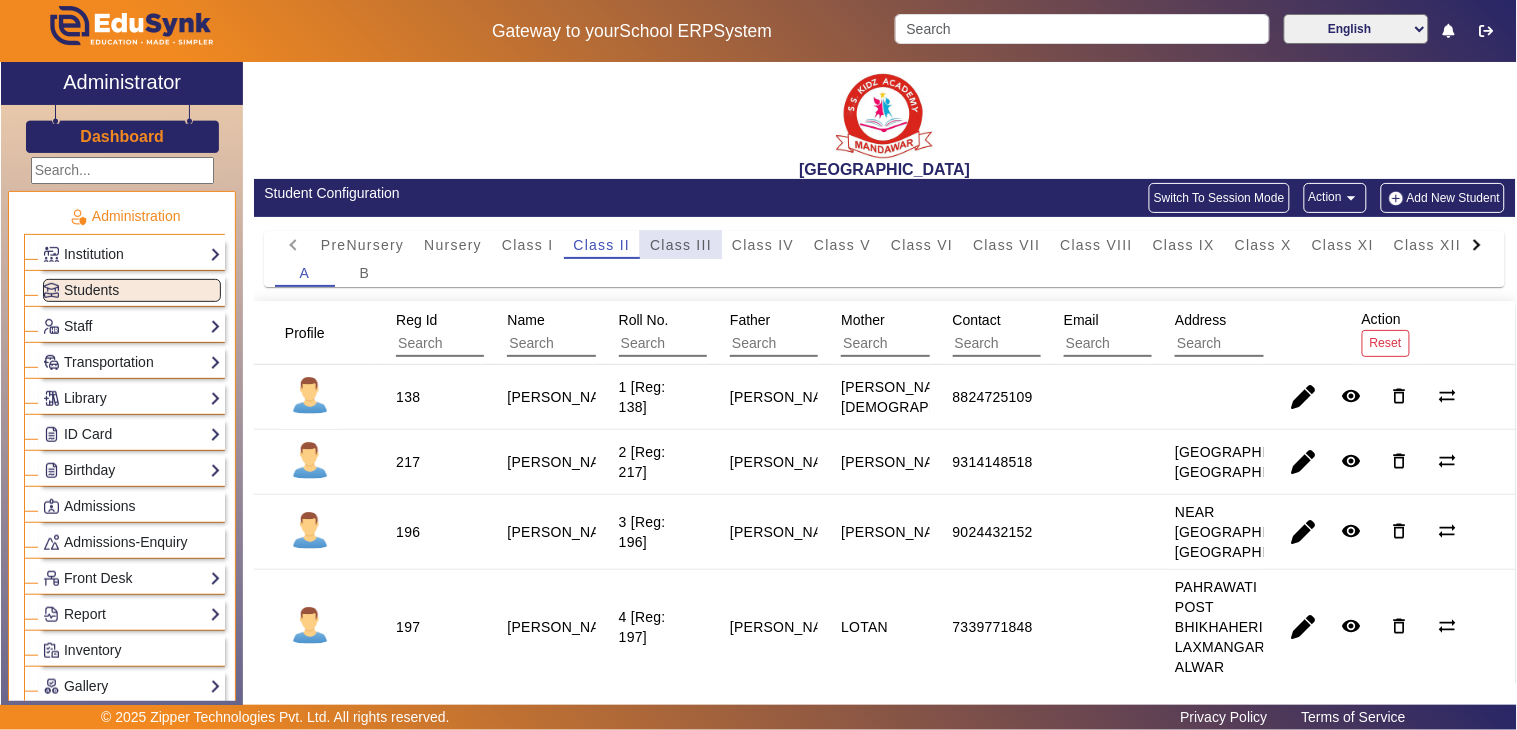 click on "Class III" at bounding box center (681, 245) 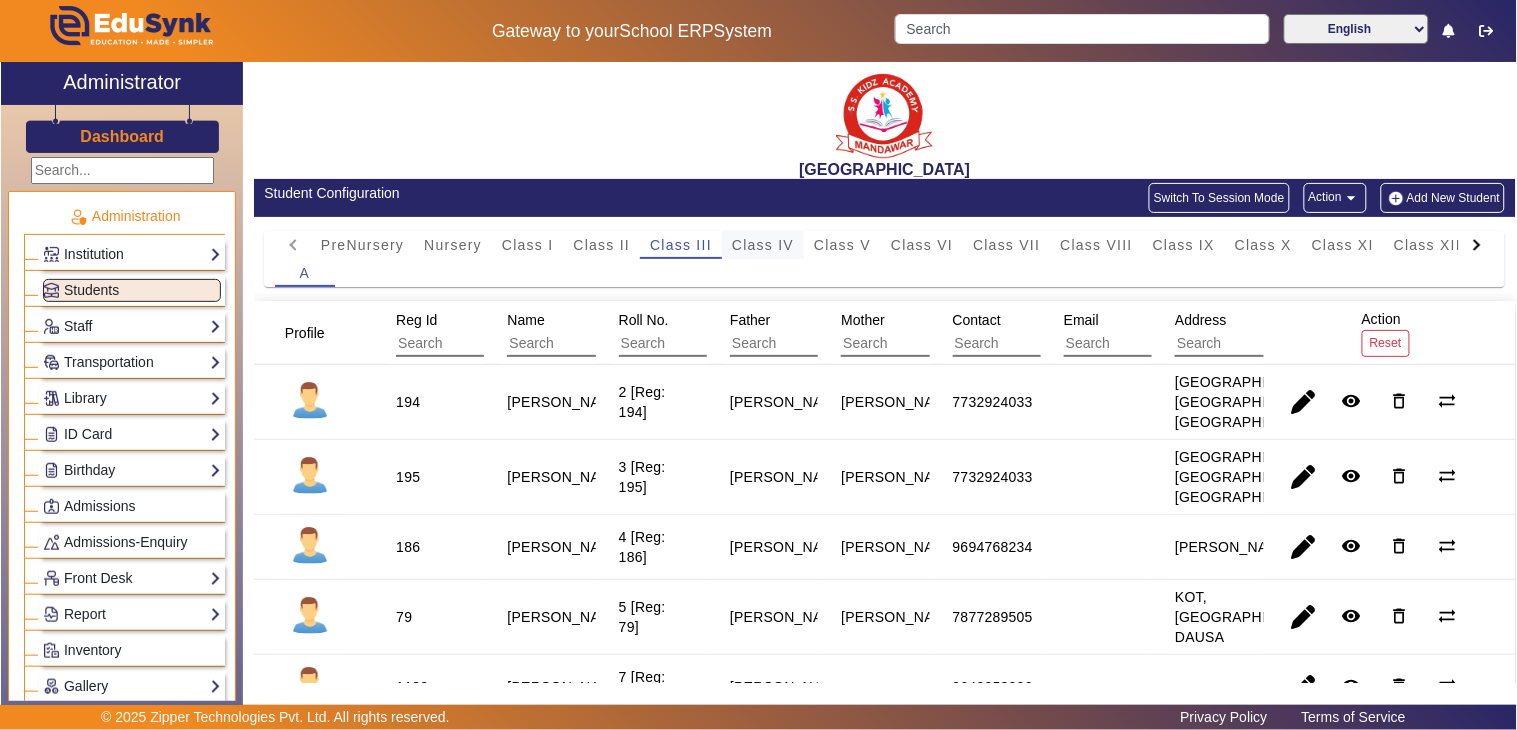 click on "Class IV" at bounding box center (763, 245) 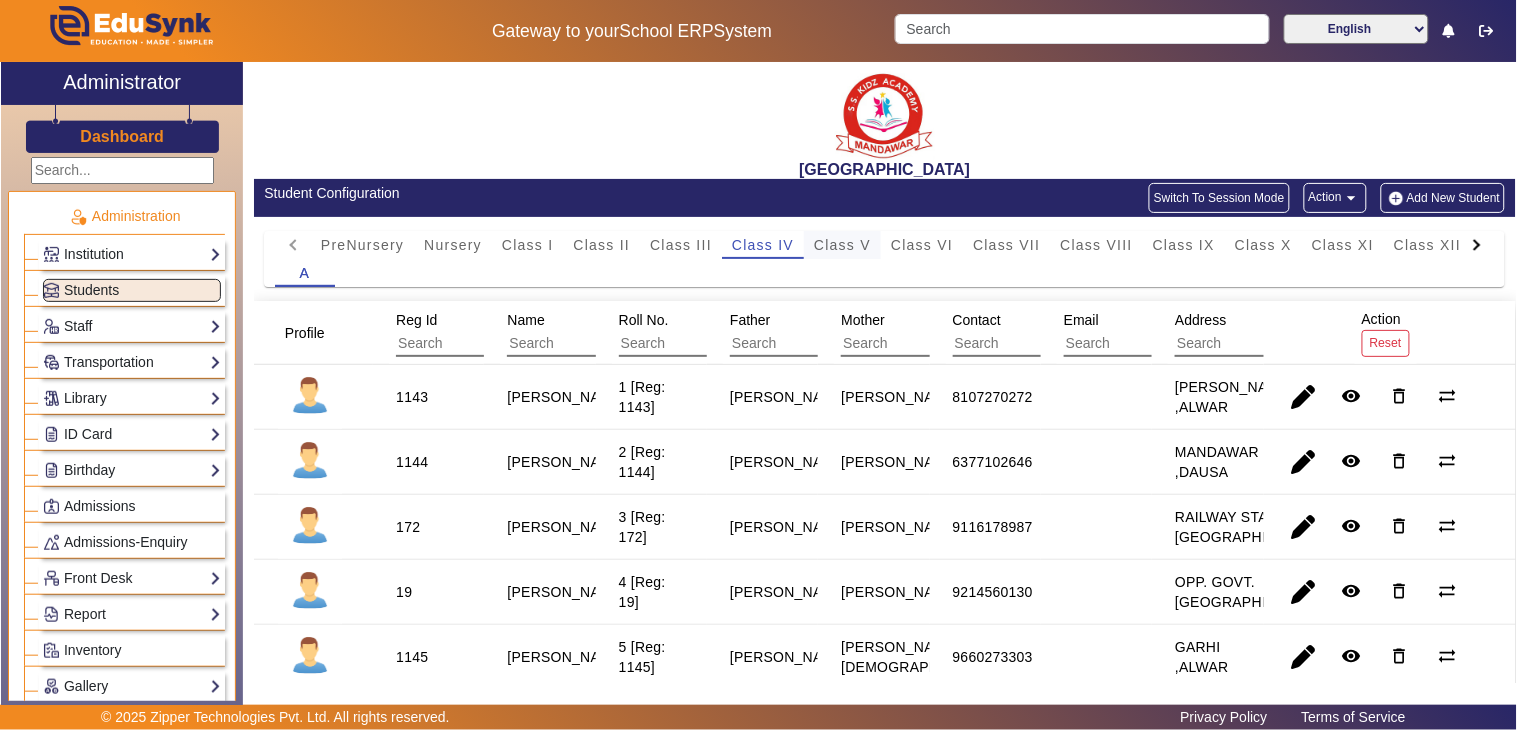 click on "Class V" at bounding box center [842, 245] 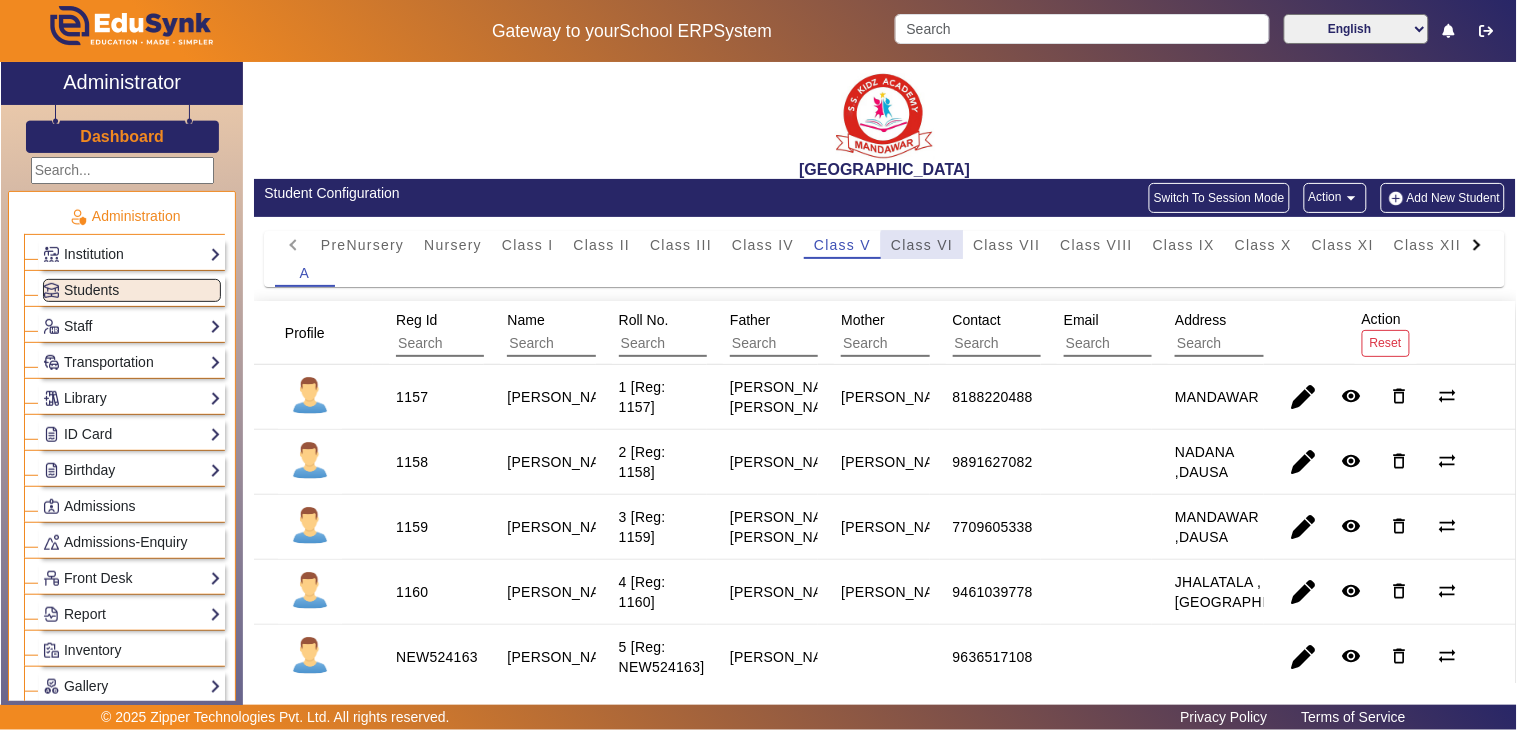 click on "Class VI" at bounding box center [922, 245] 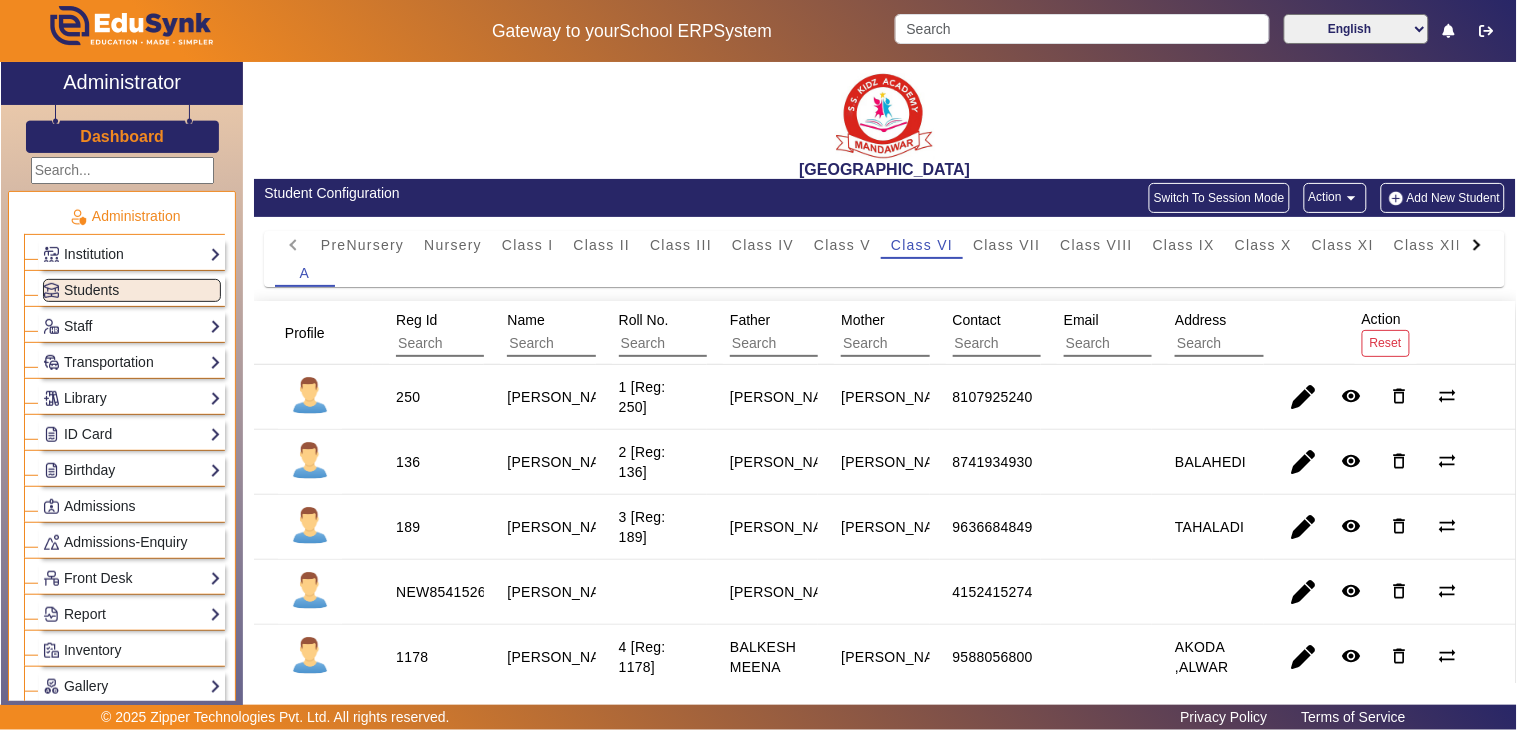 click on "A" at bounding box center (885, 273) 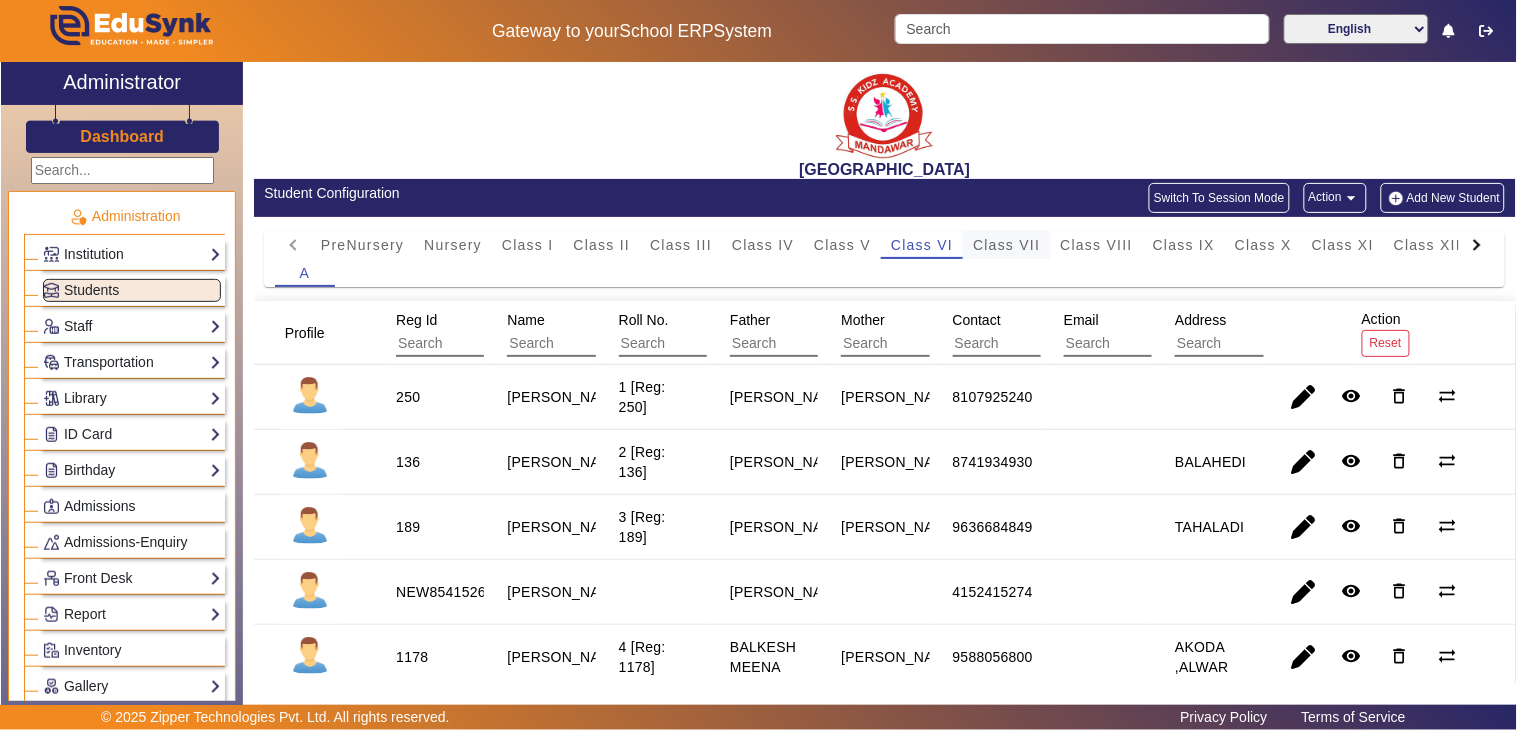 click on "Class VII" at bounding box center (1006, 245) 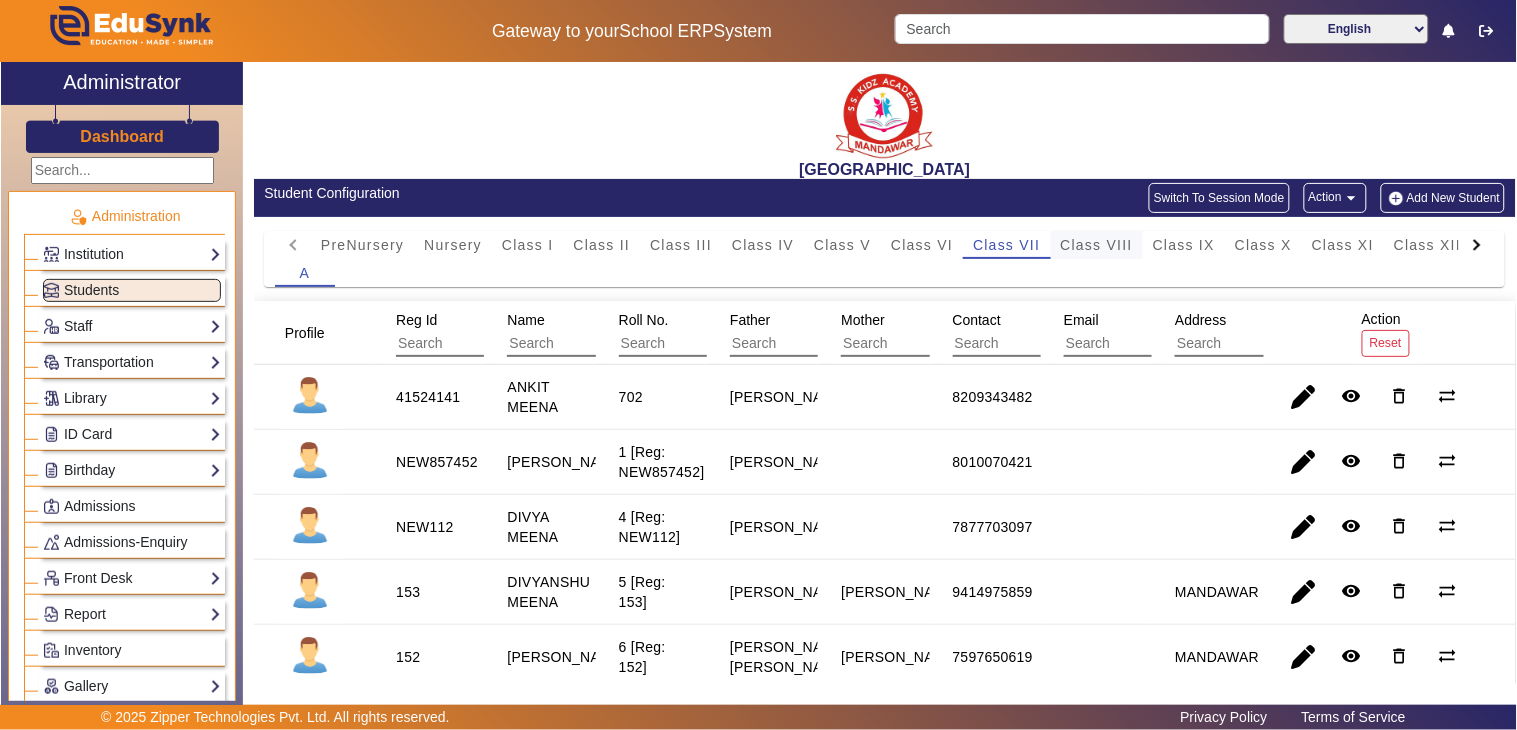 click on "Class VIII" at bounding box center [1097, 245] 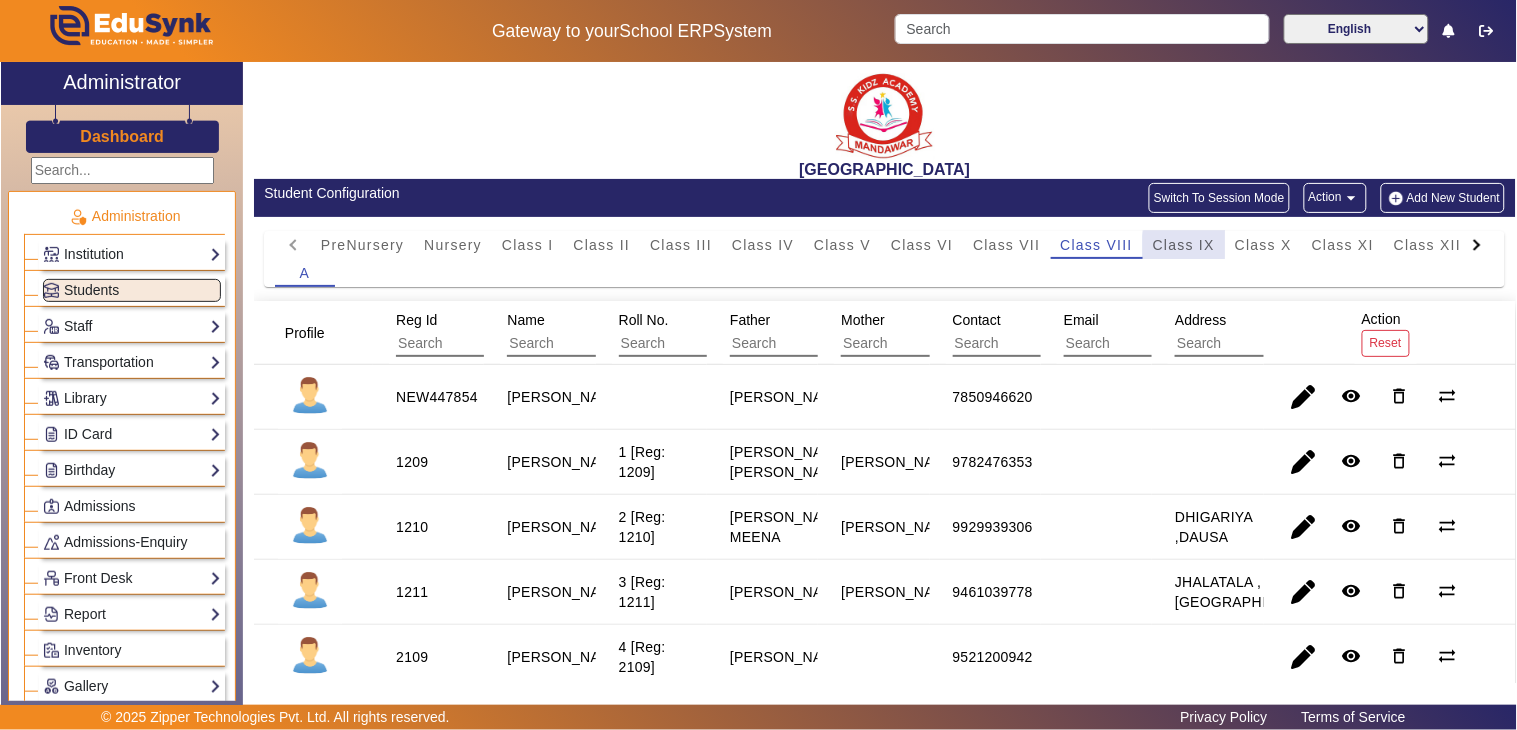 click on "Class IX" at bounding box center [1184, 245] 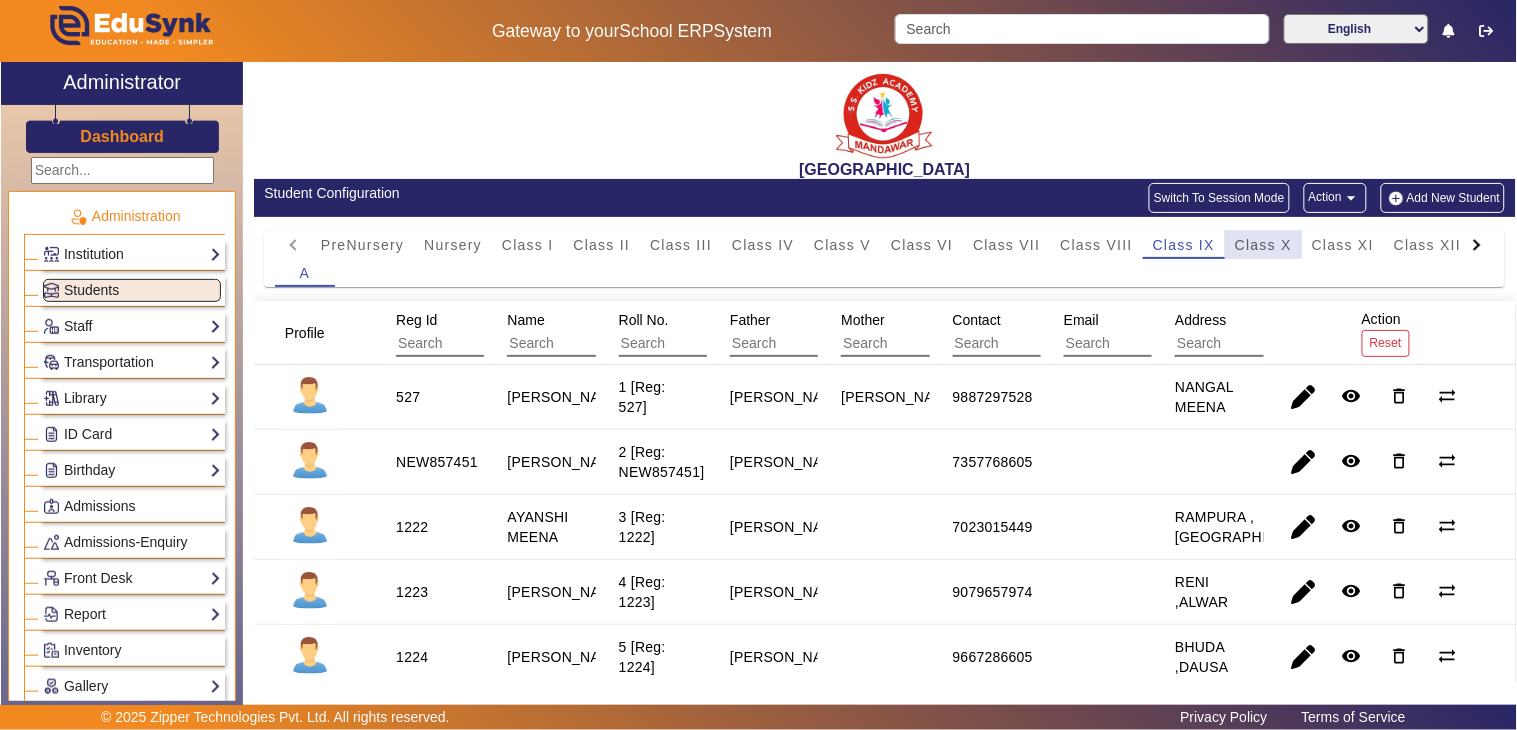 click on "Class X" at bounding box center (1263, 245) 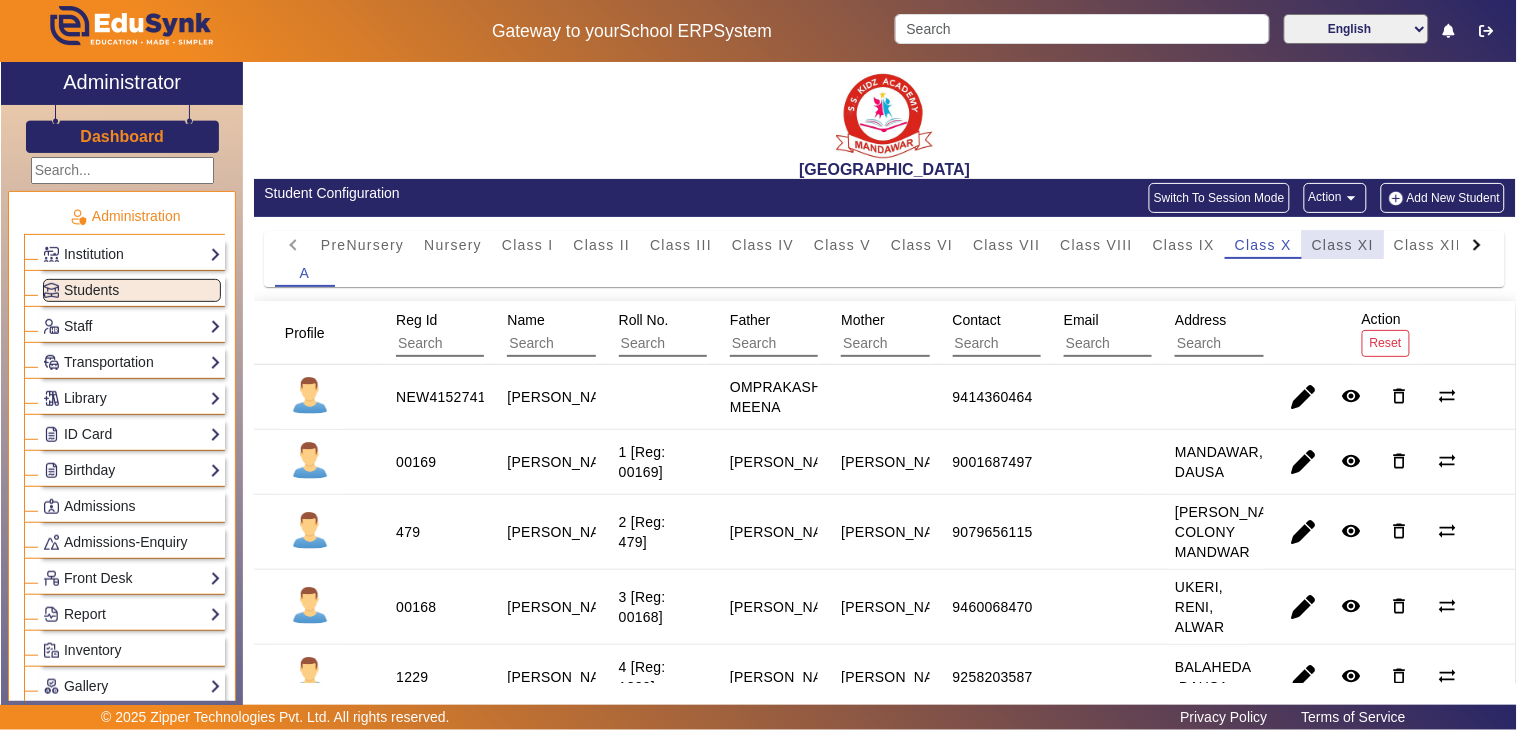 click on "Class XI" at bounding box center [1343, 245] 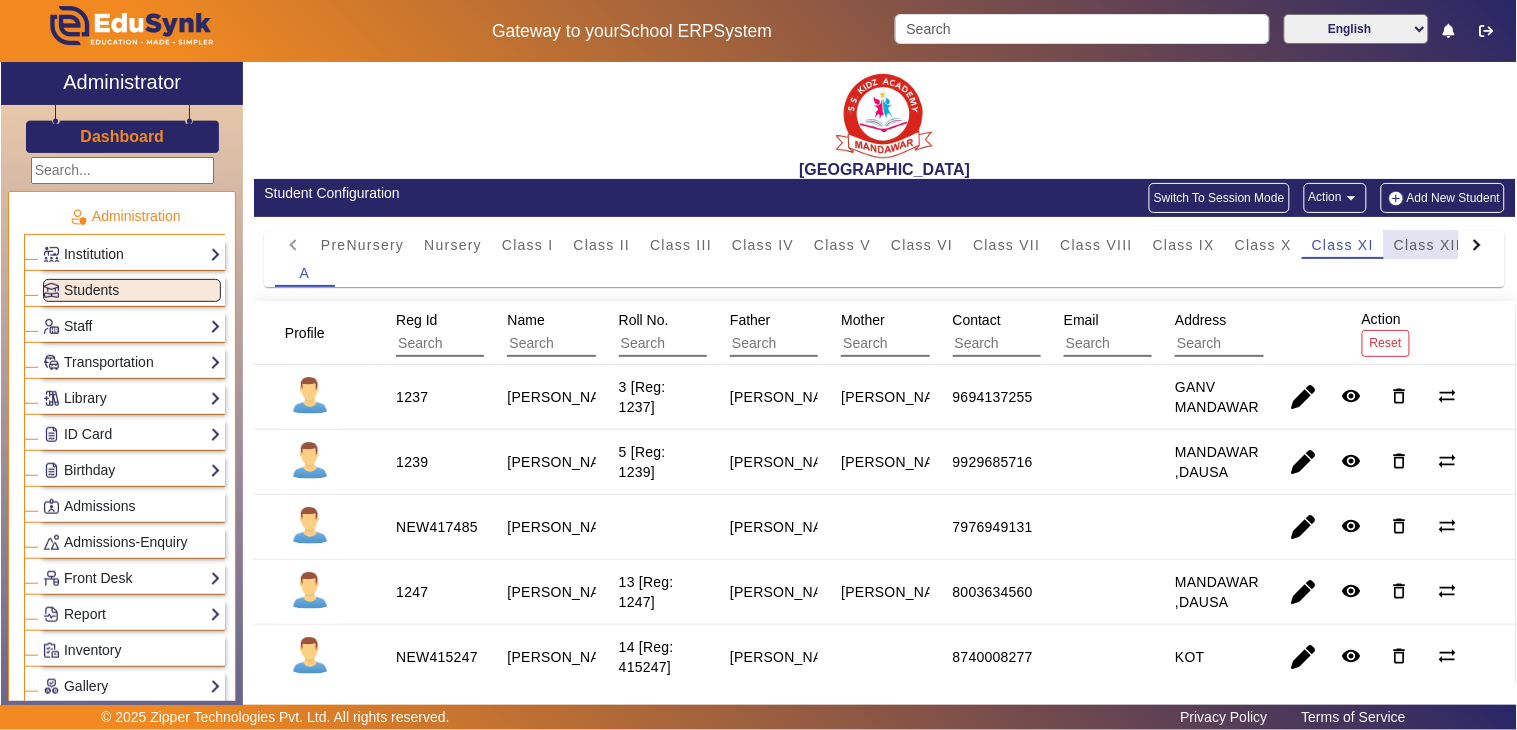 click on "Class XII" at bounding box center [1427, 245] 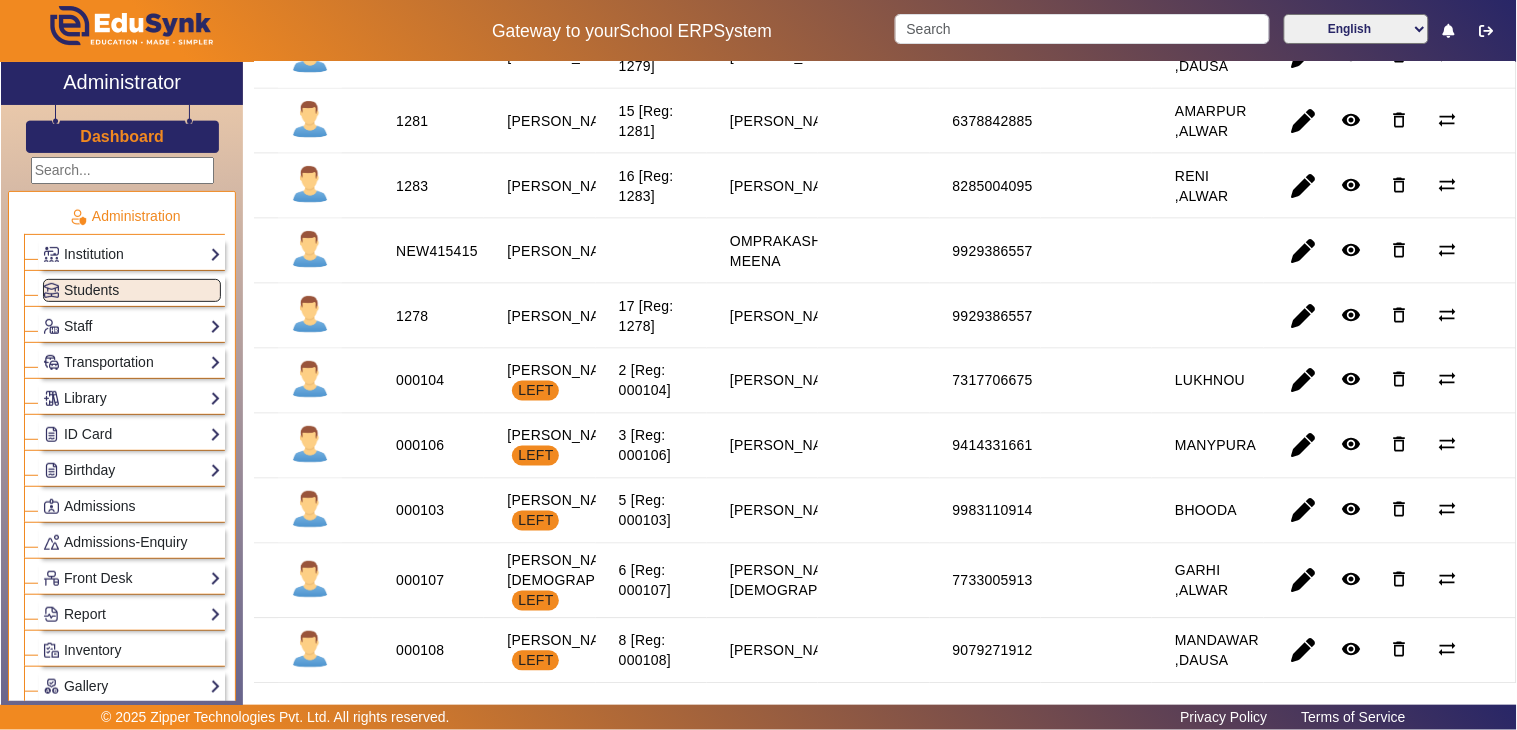 scroll, scrollTop: 0, scrollLeft: 0, axis: both 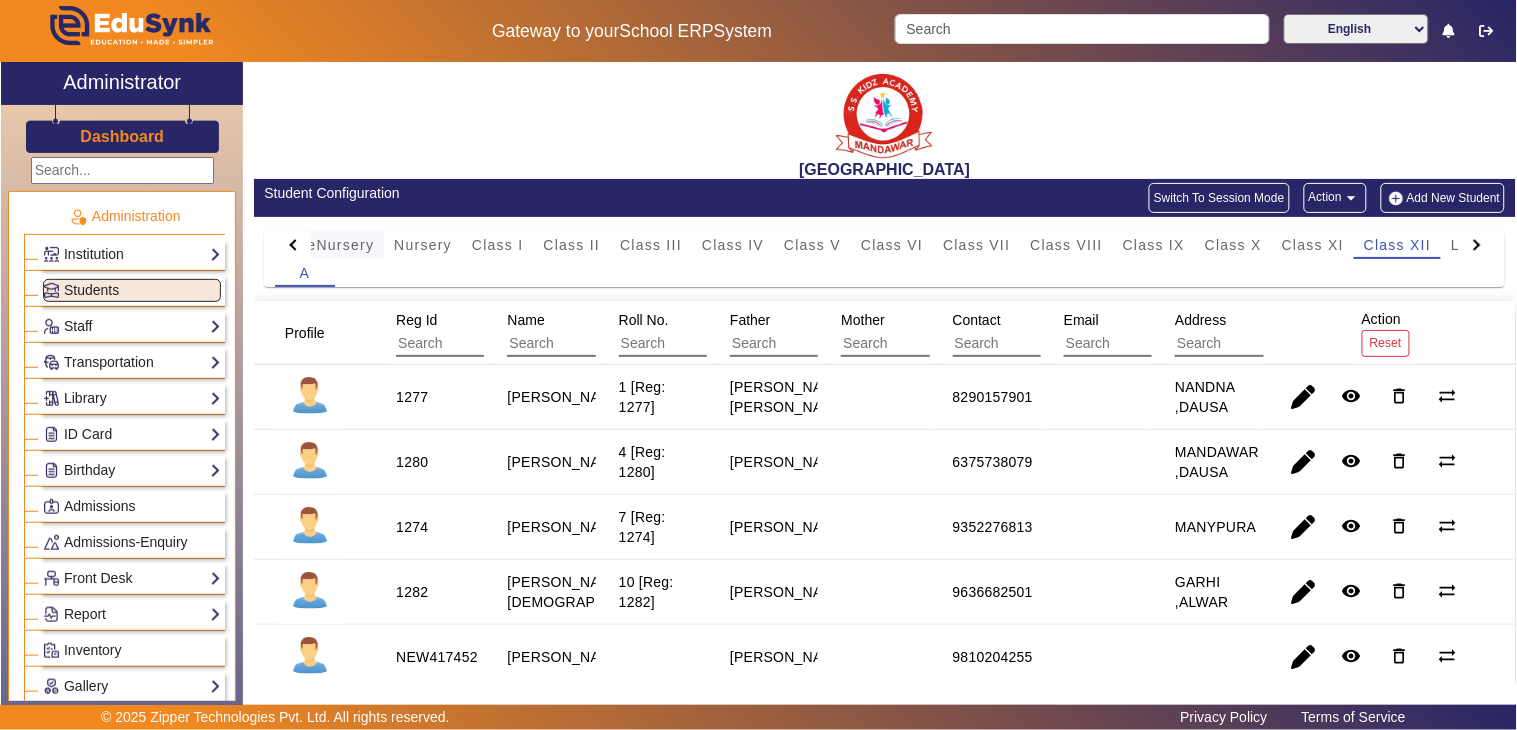 click on "PreNursery" at bounding box center (332, 245) 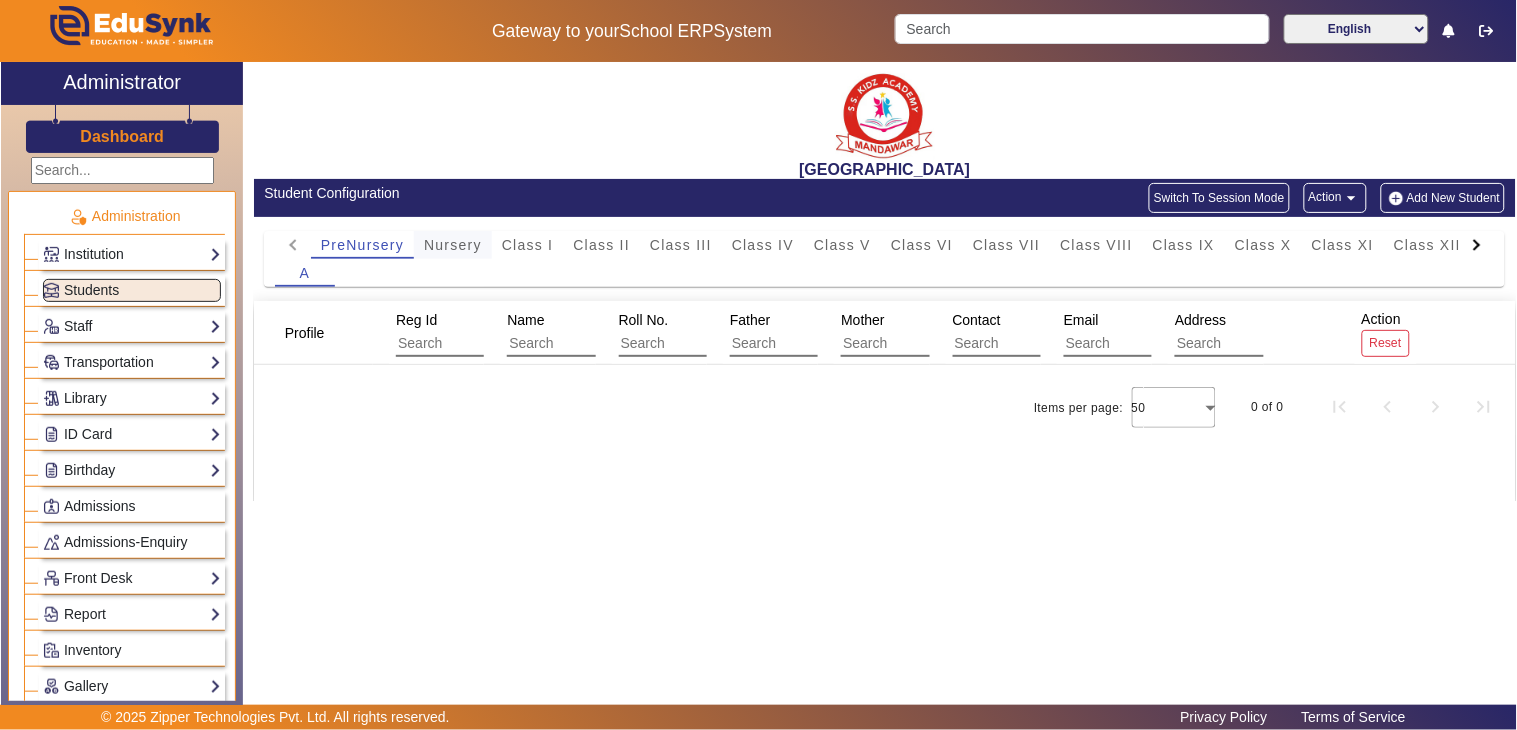 click on "Nursery" at bounding box center (453, 245) 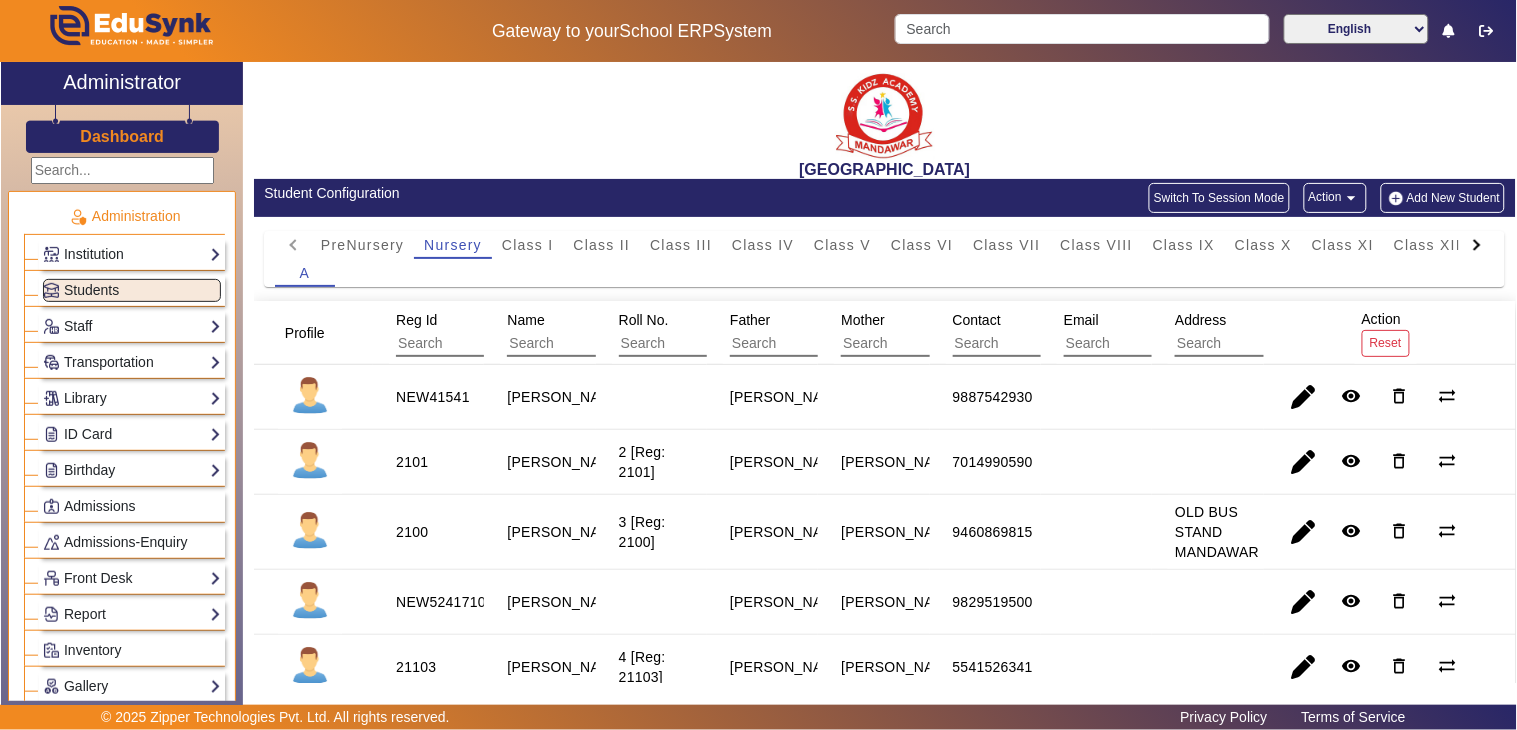 click on "Dashboard" 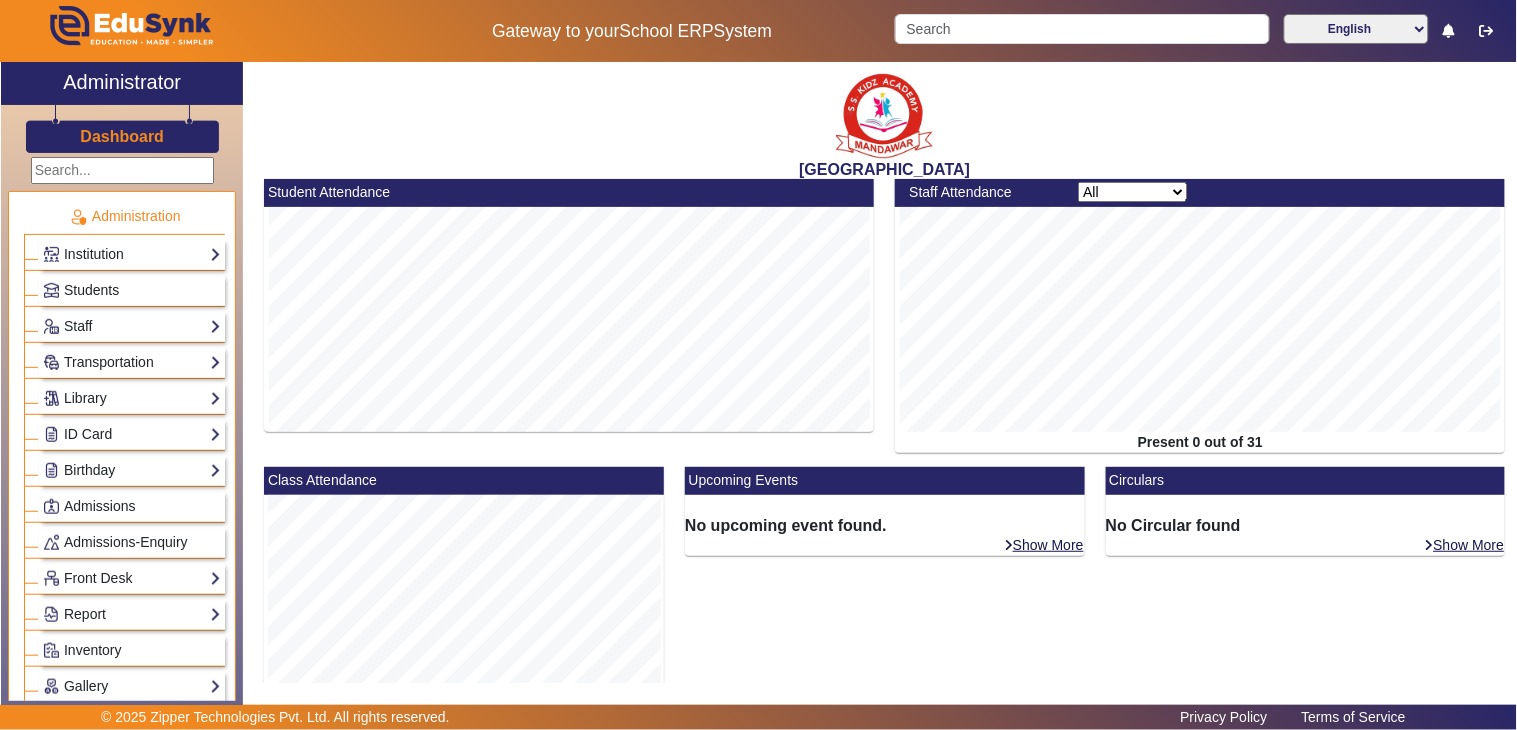 click on "Dashboard" 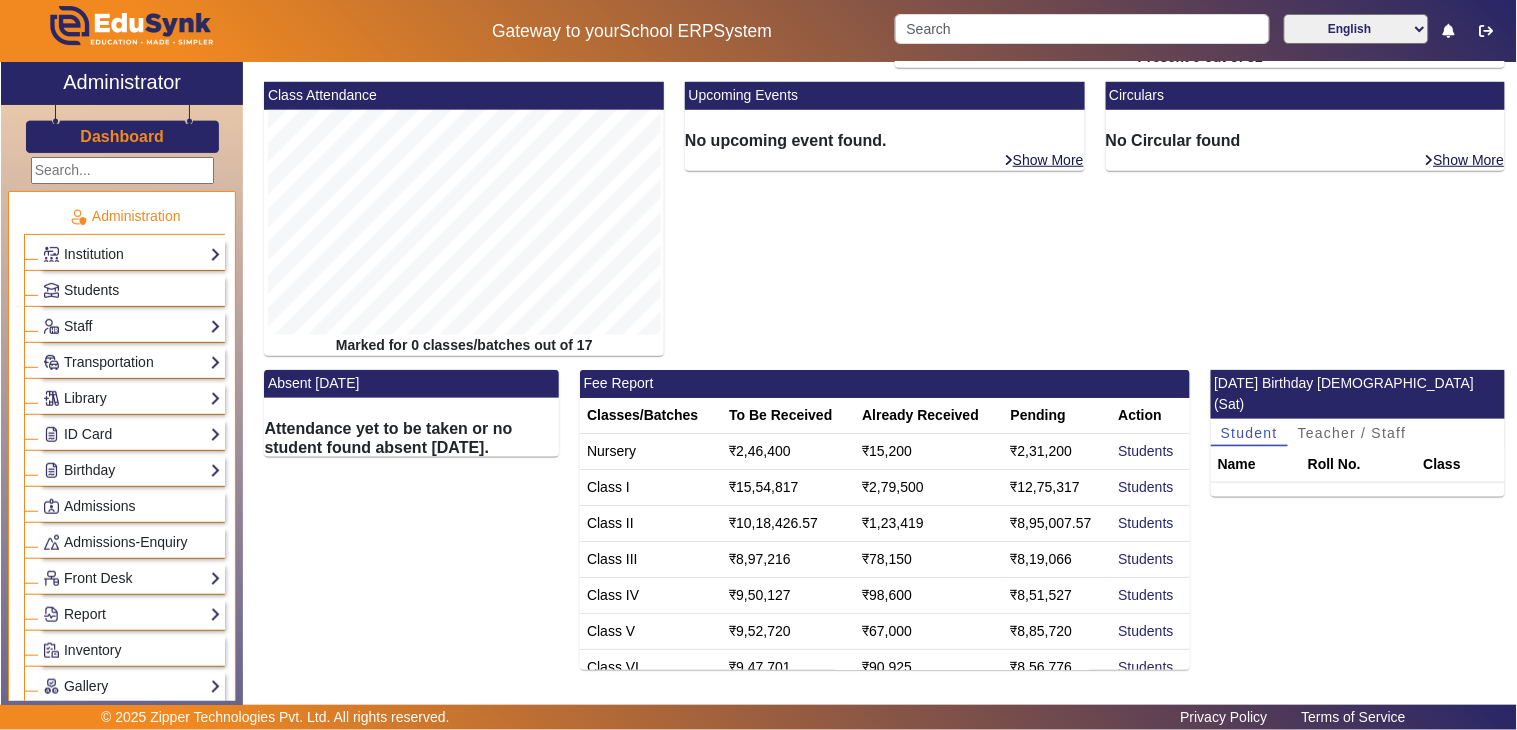 scroll, scrollTop: 386, scrollLeft: 0, axis: vertical 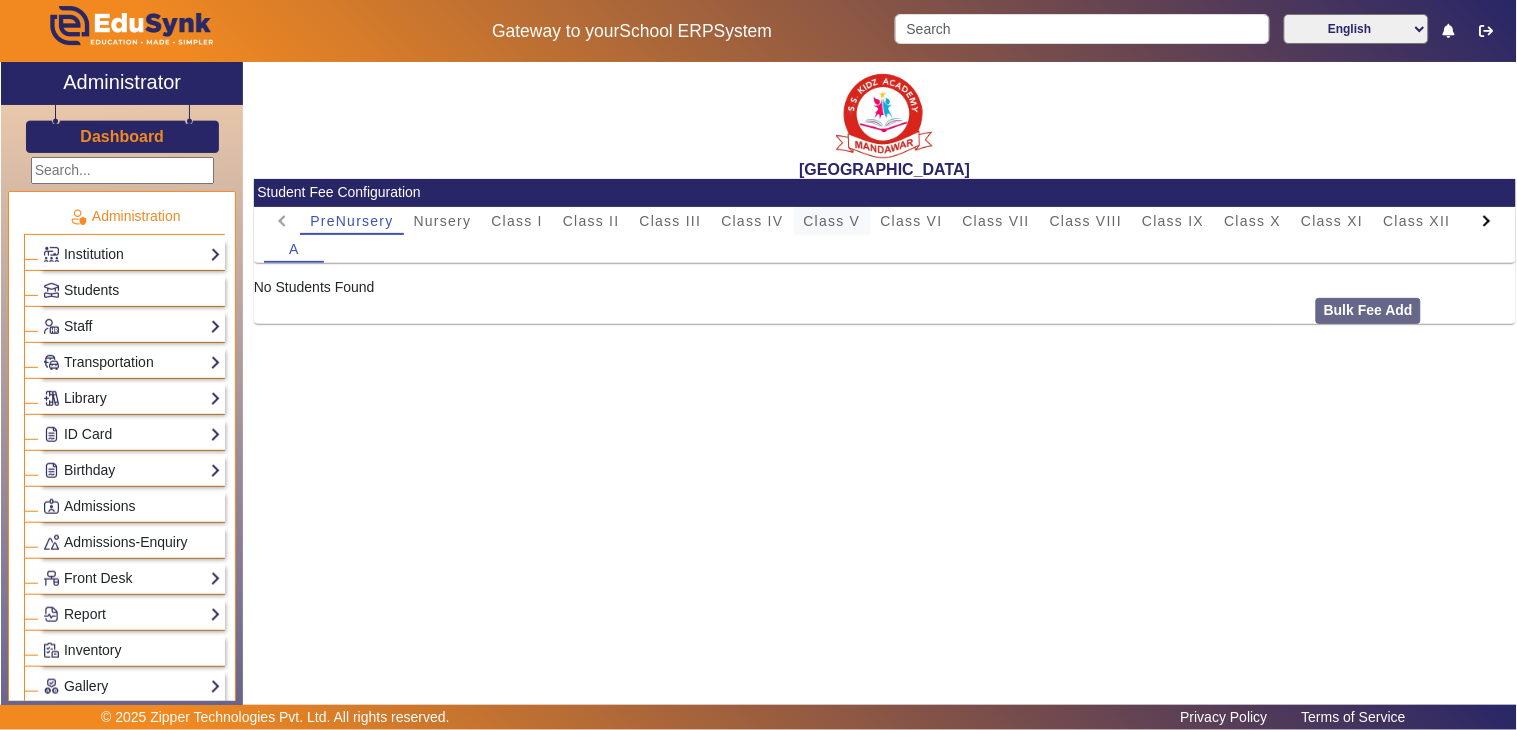 click on "Class V" at bounding box center (832, 221) 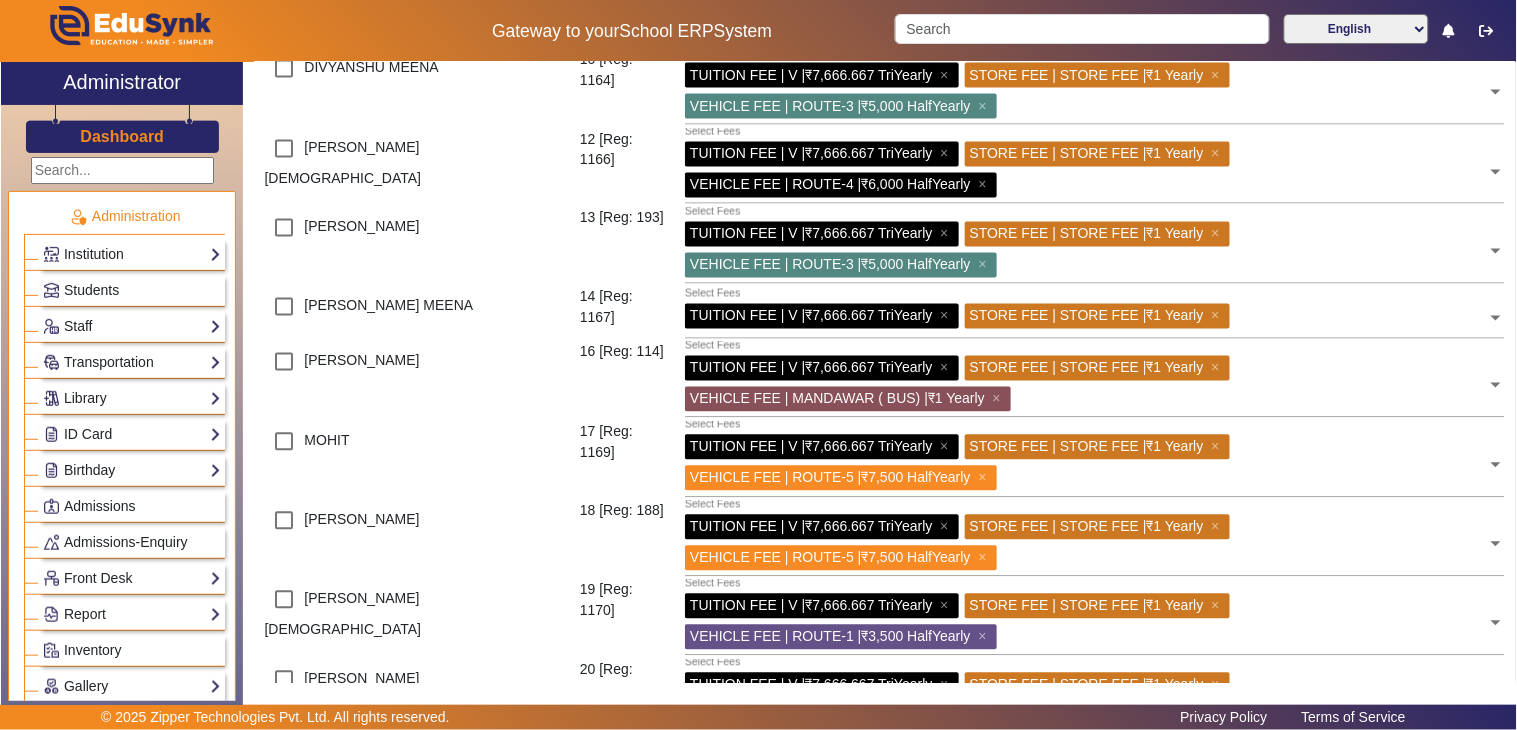 scroll, scrollTop: 888, scrollLeft: 0, axis: vertical 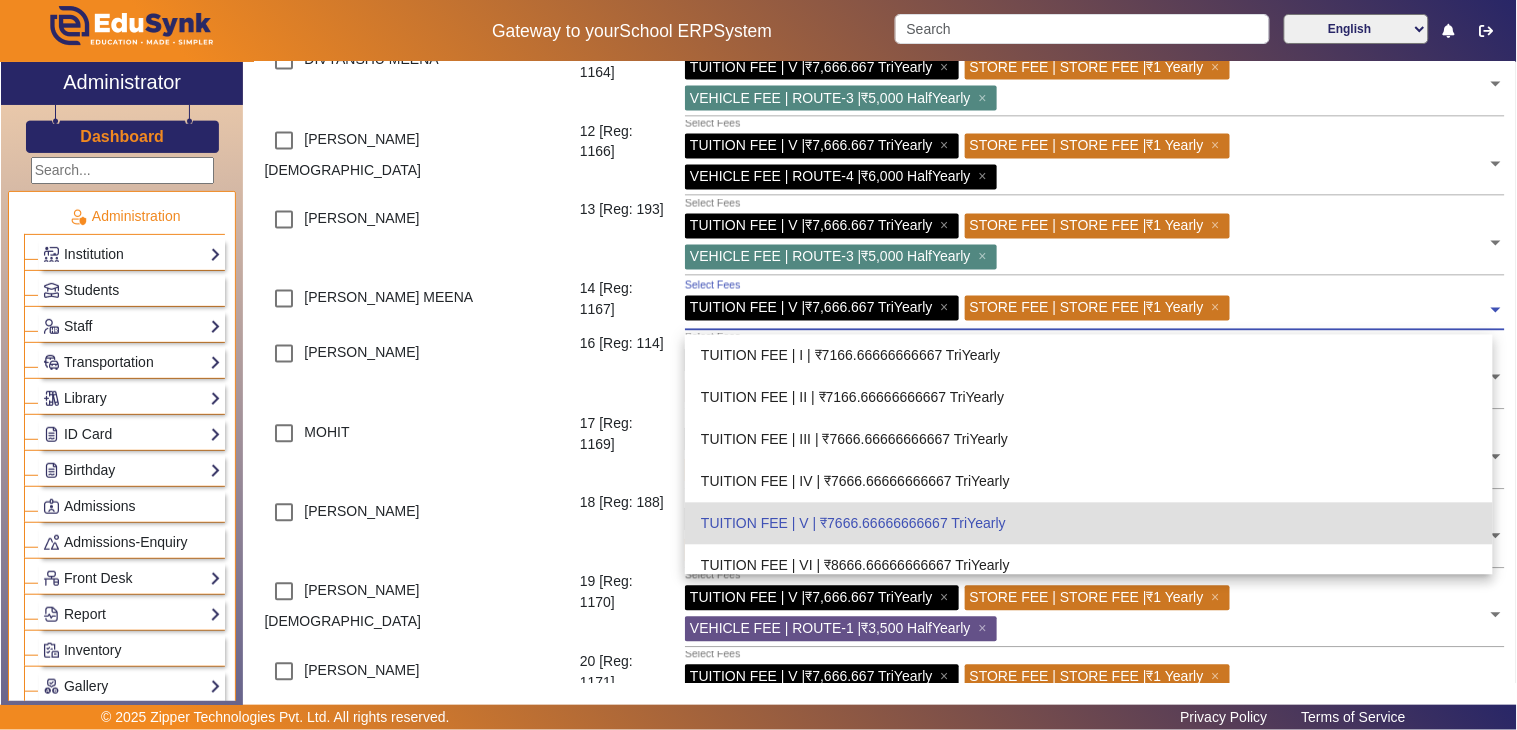 click 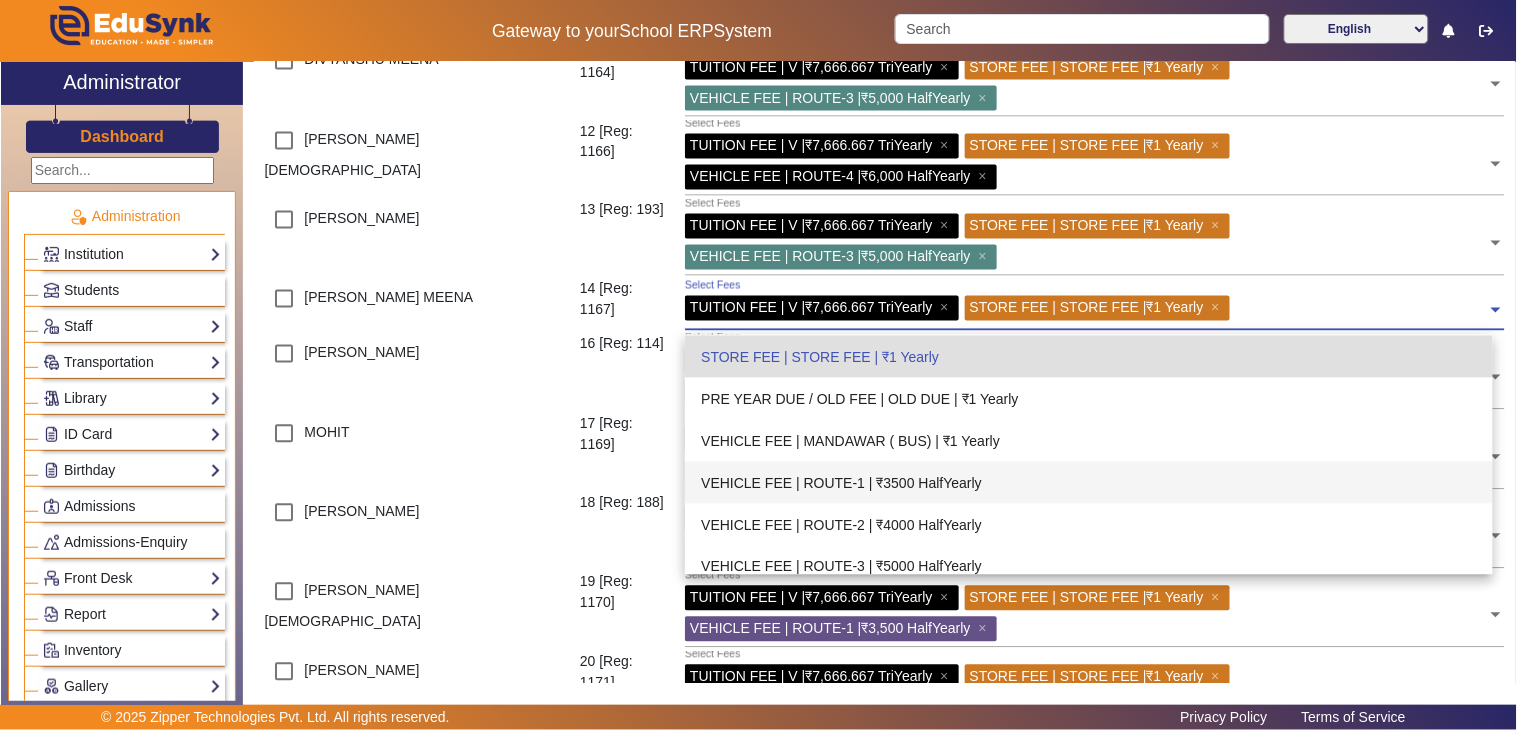 click on "VEHICLE FEE | ROUTE-1 | ₹3500 HalfYearly" at bounding box center (1089, 483) 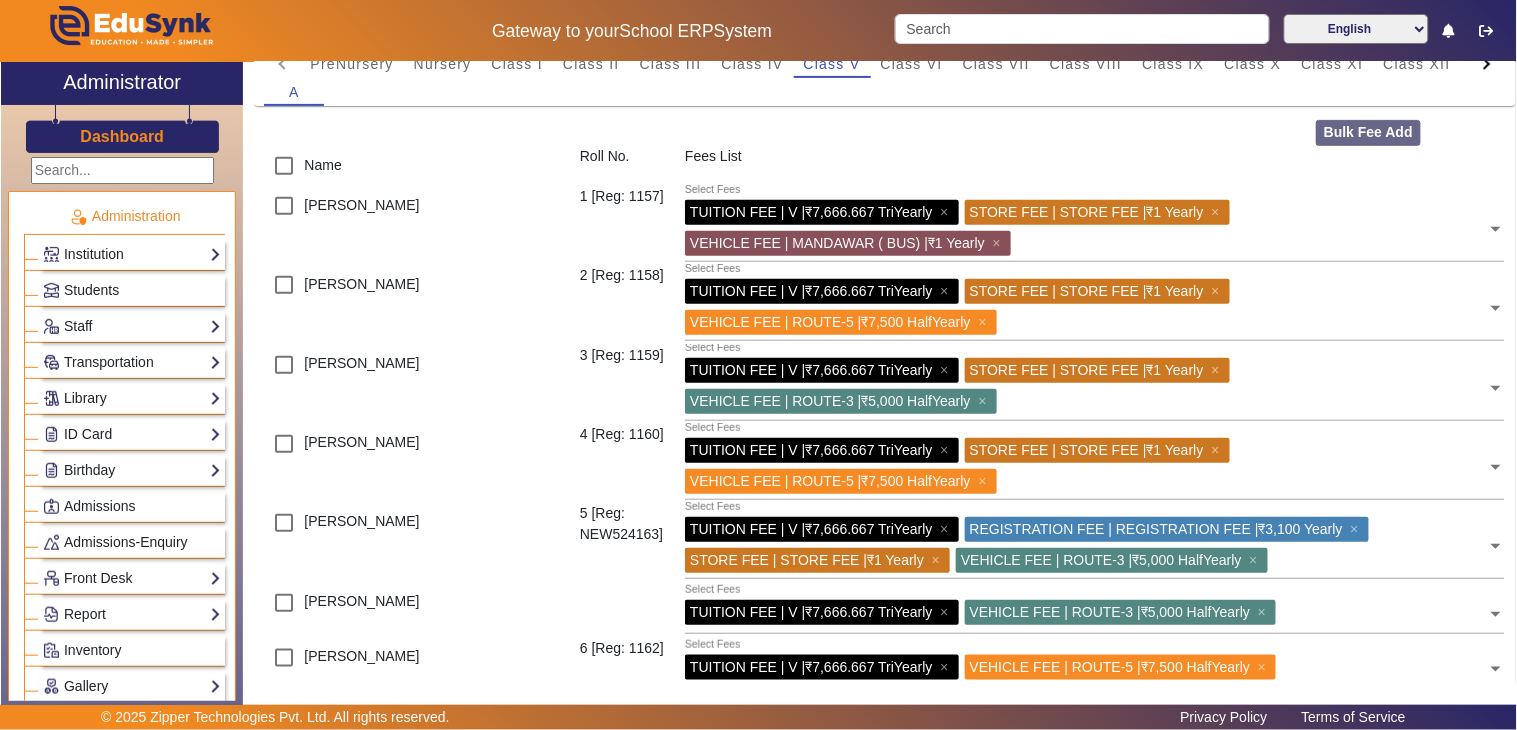 scroll, scrollTop: 0, scrollLeft: 0, axis: both 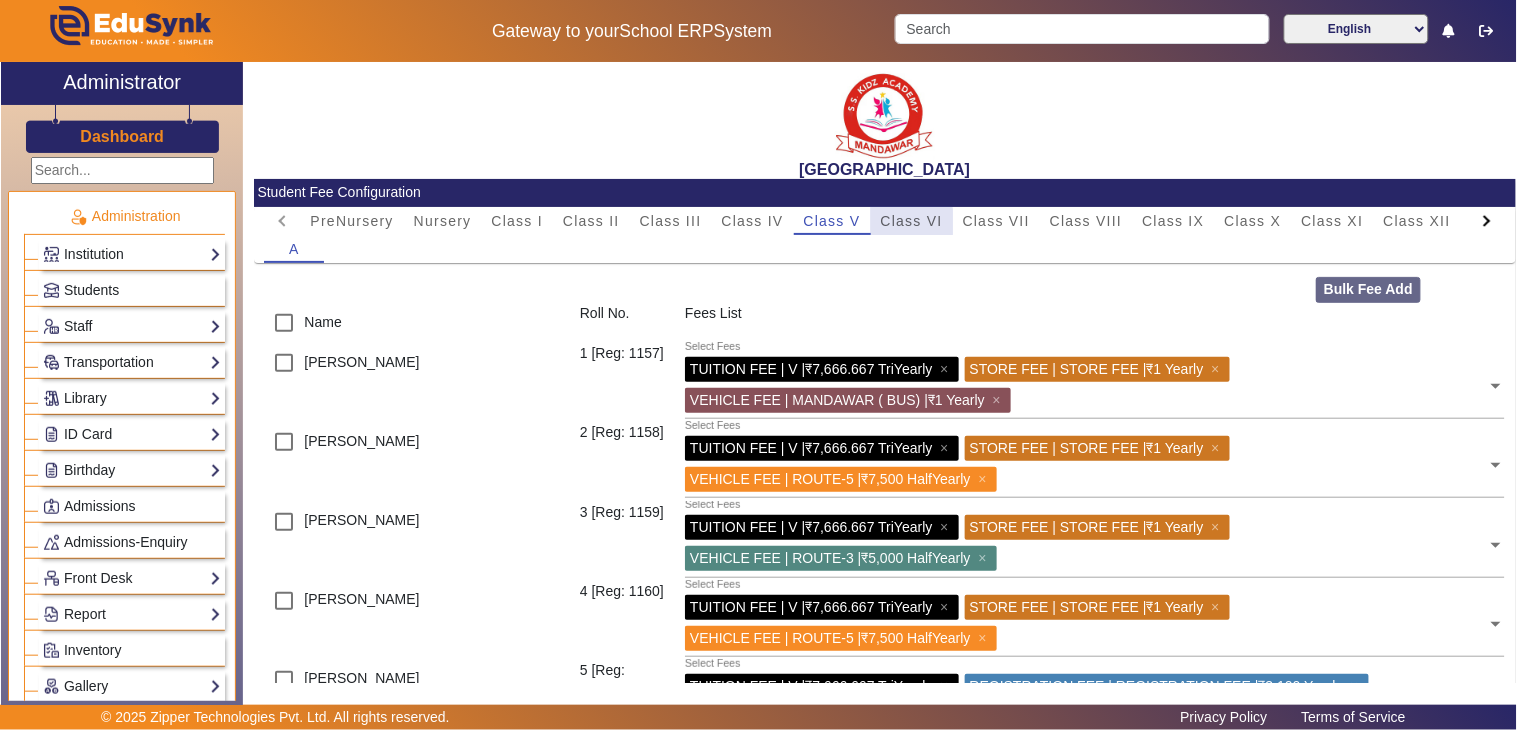 click on "Class VI" at bounding box center (912, 221) 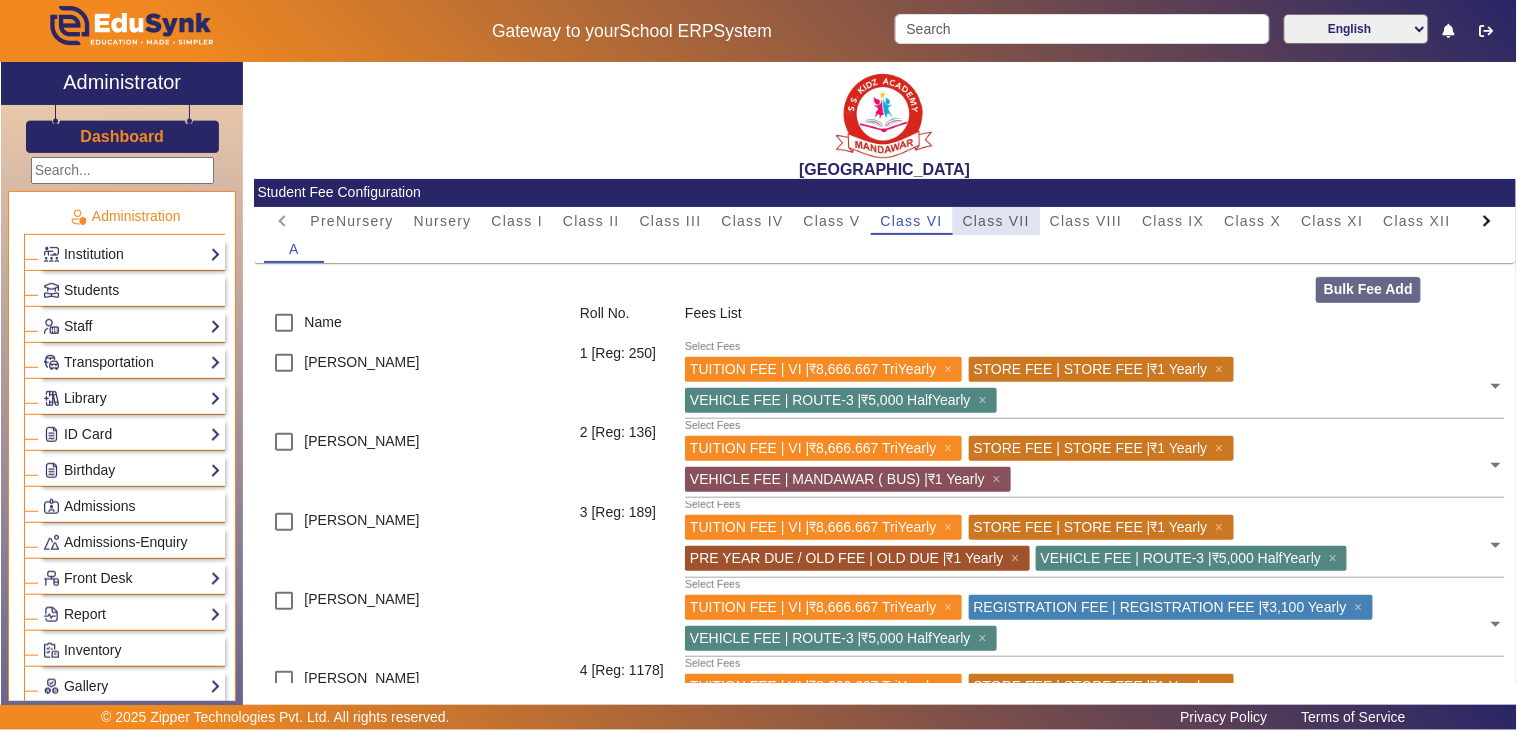 click on "Class VII" at bounding box center [996, 221] 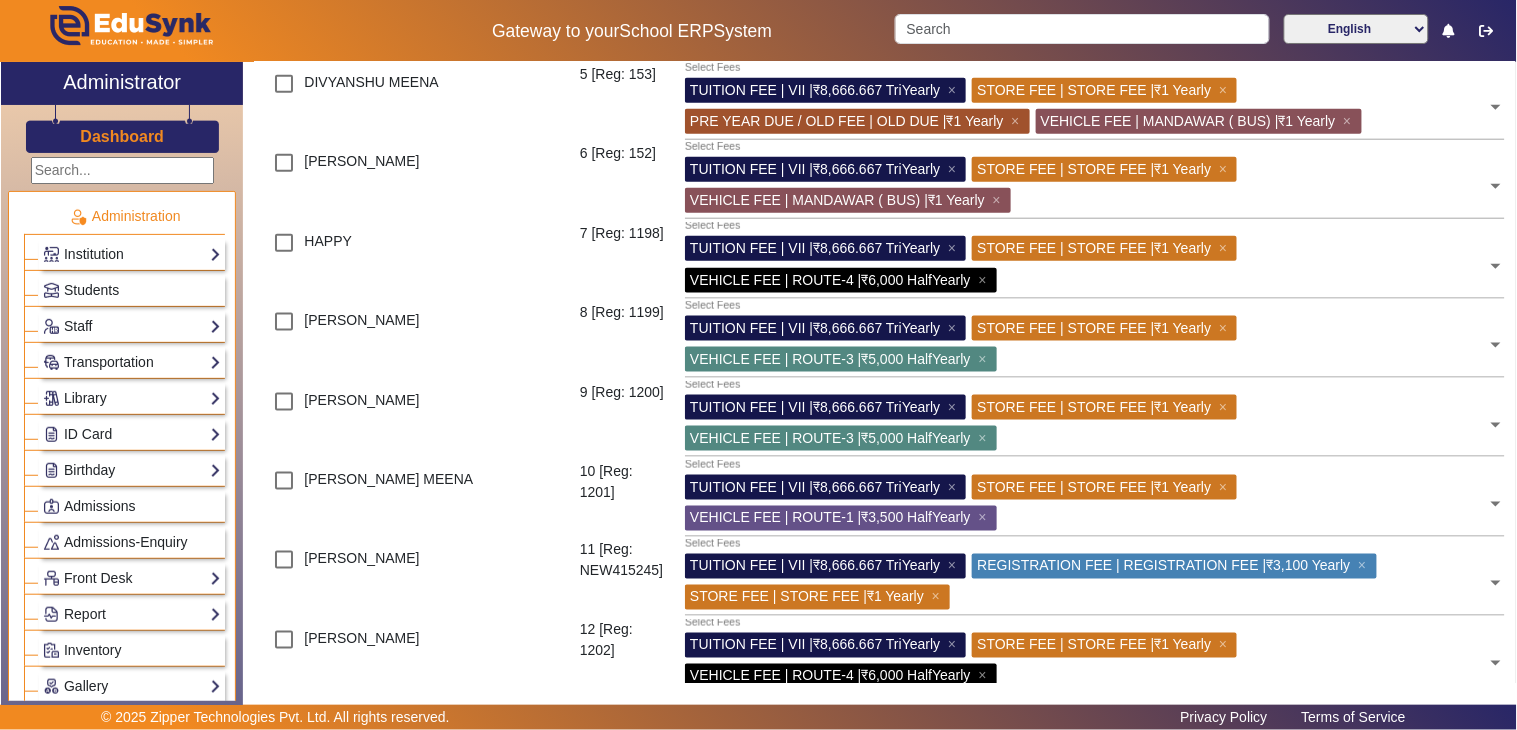 scroll, scrollTop: 555, scrollLeft: 0, axis: vertical 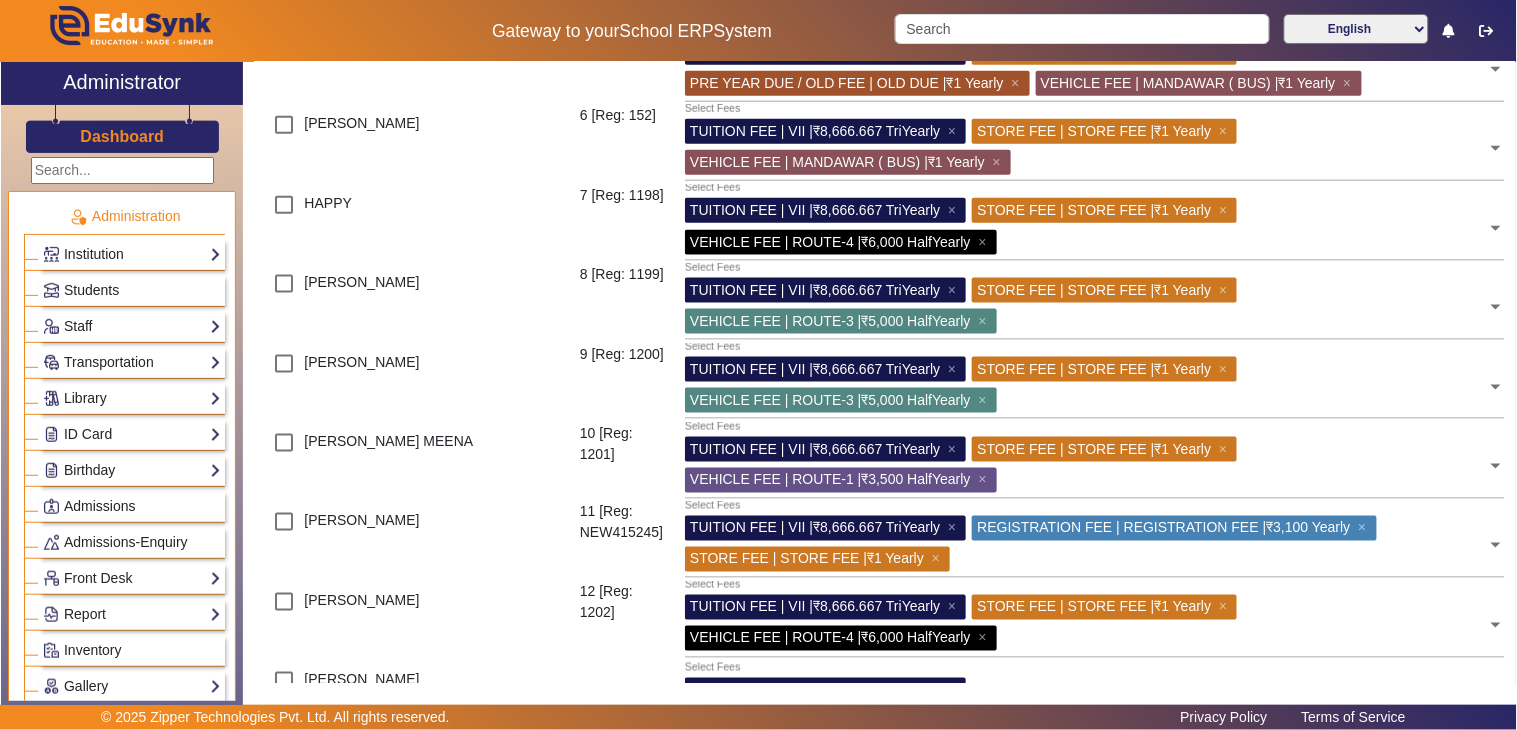 click 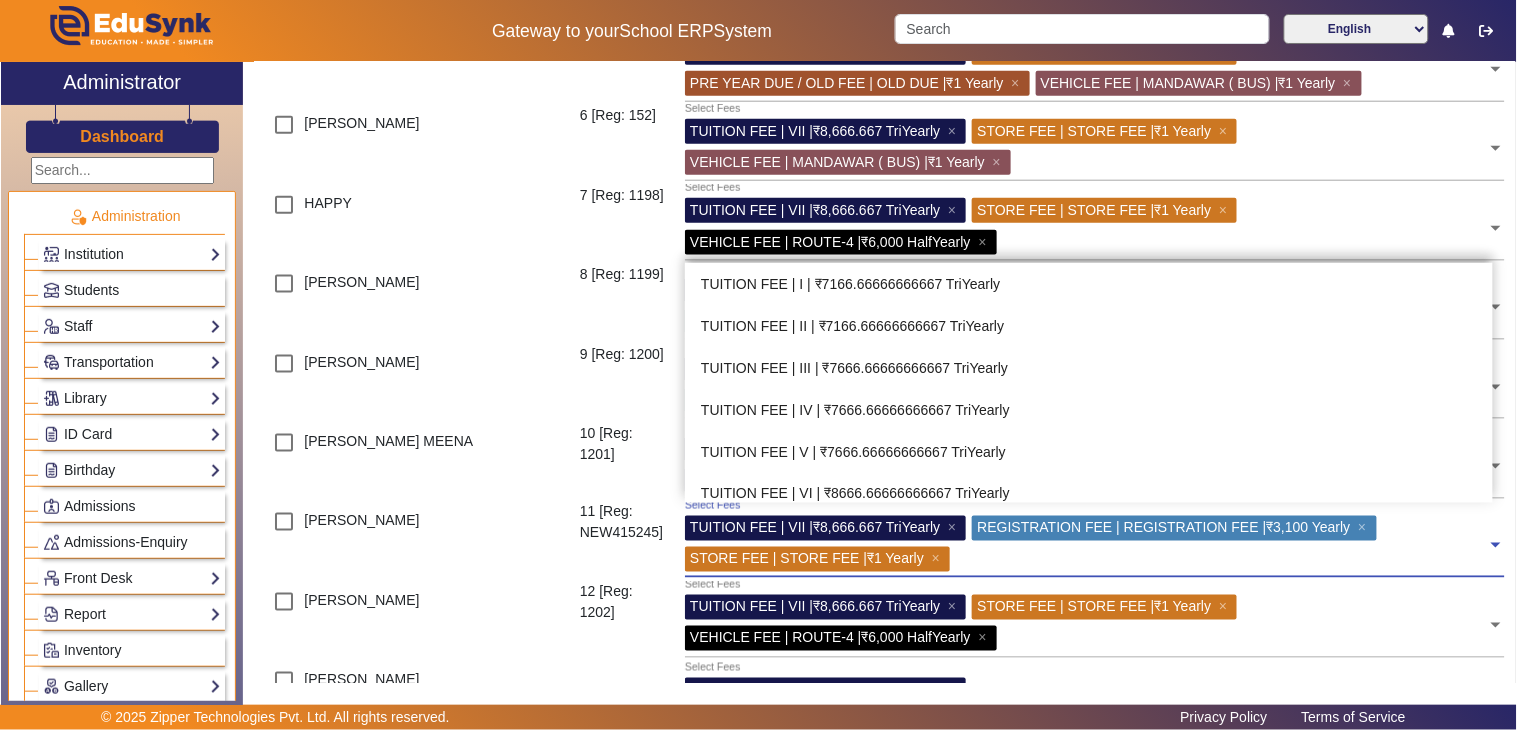 scroll, scrollTop: 755, scrollLeft: 0, axis: vertical 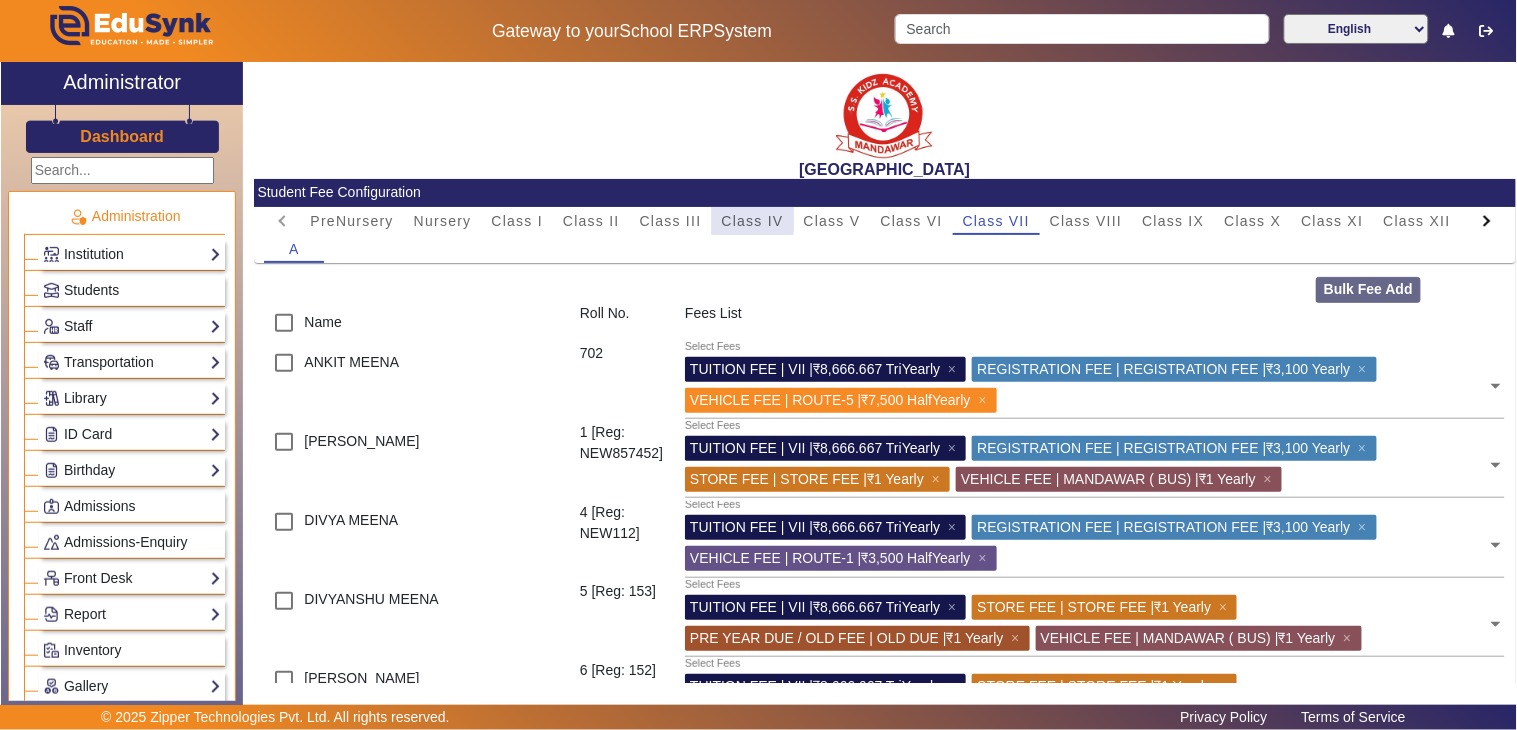 click on "Class IV" at bounding box center [753, 221] 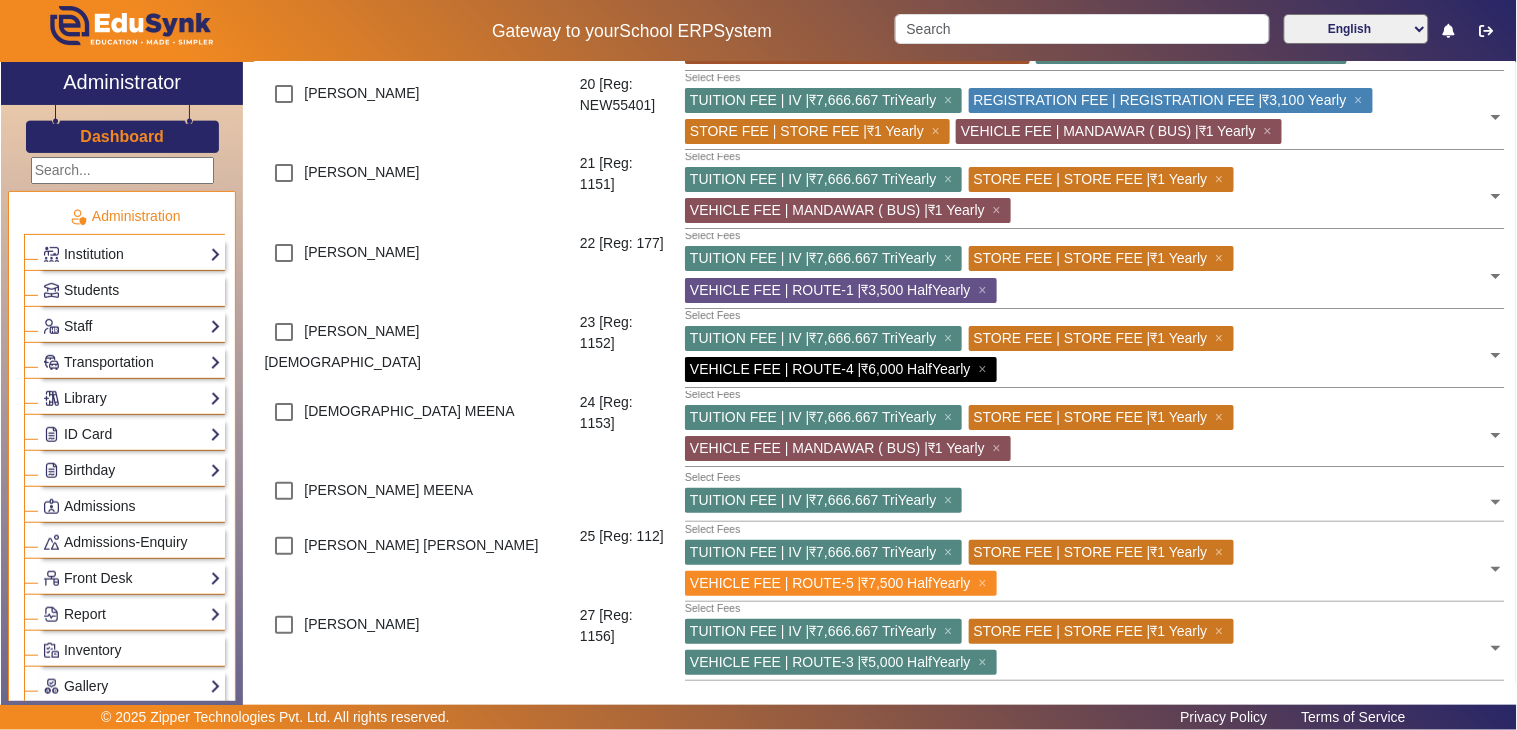scroll, scrollTop: 1888, scrollLeft: 0, axis: vertical 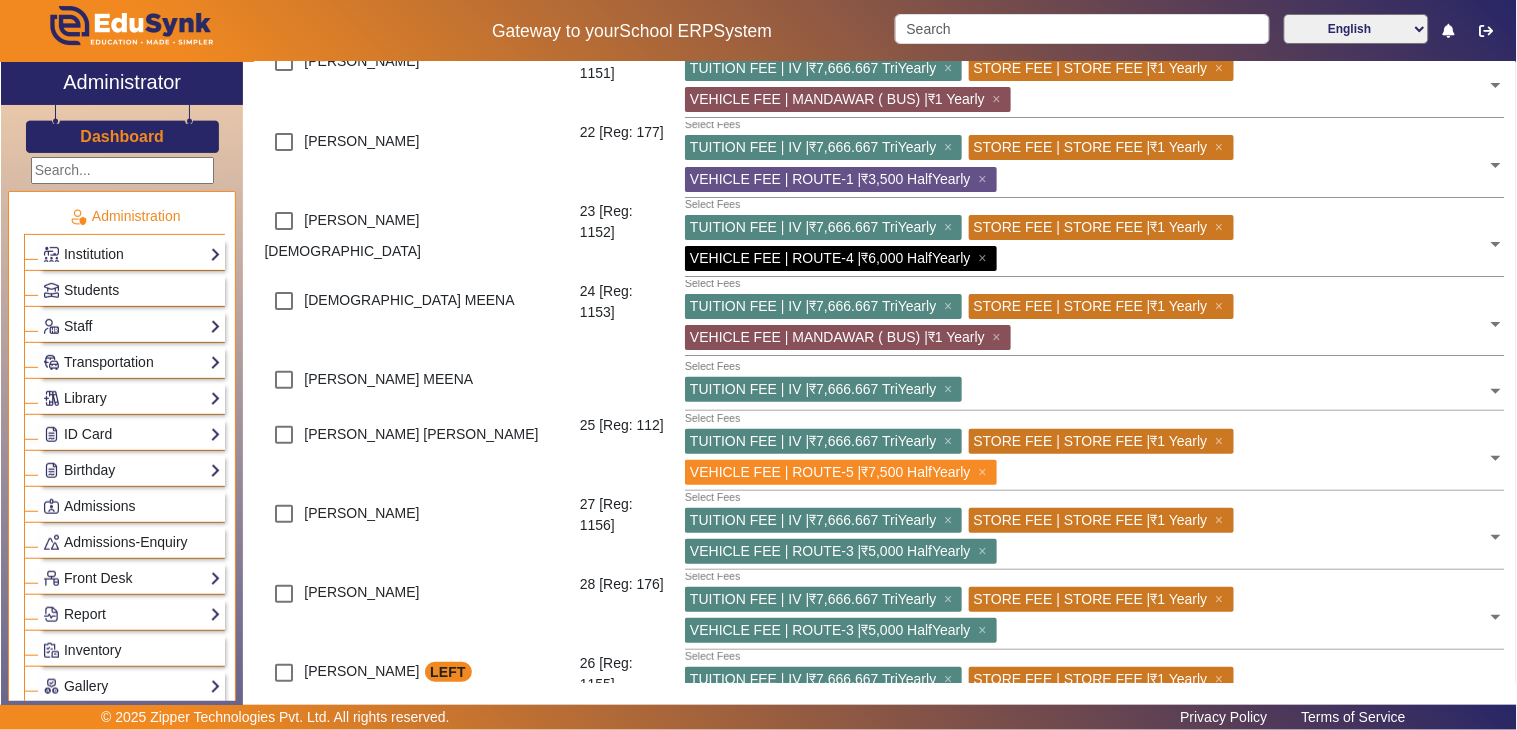 click 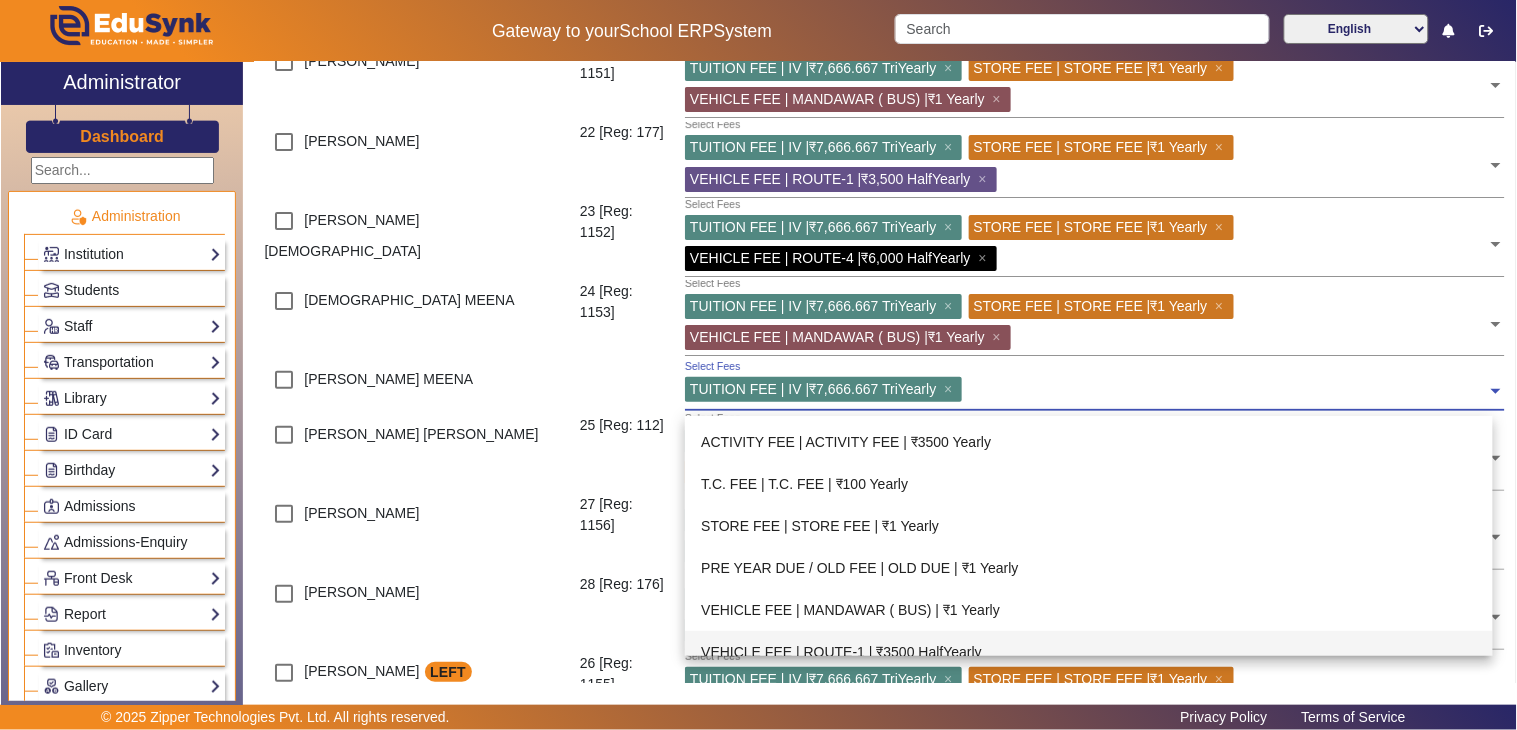 scroll, scrollTop: 628, scrollLeft: 0, axis: vertical 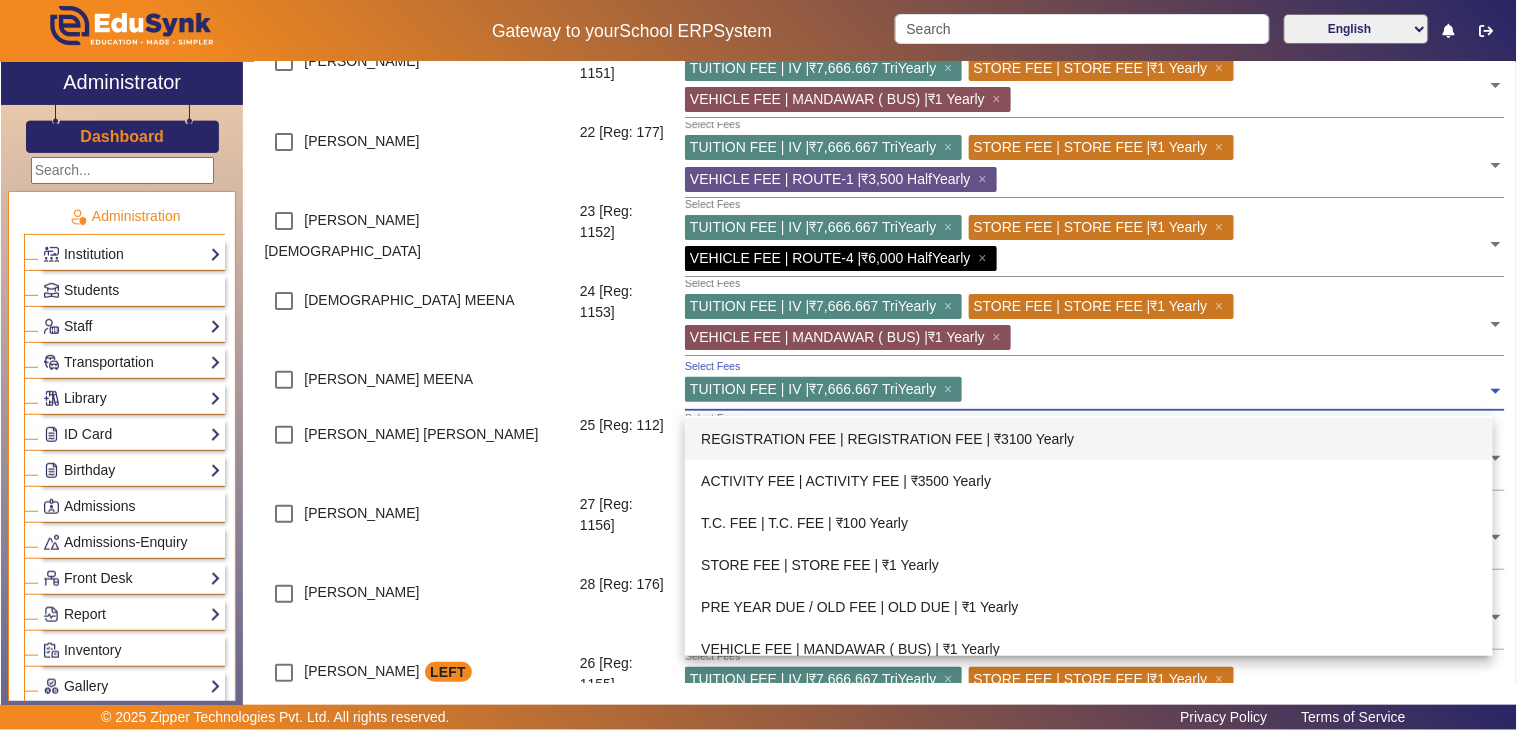click on "REGISTRATION FEE | REGISTRATION FEE | ₹3100 Yearly" at bounding box center (1089, 439) 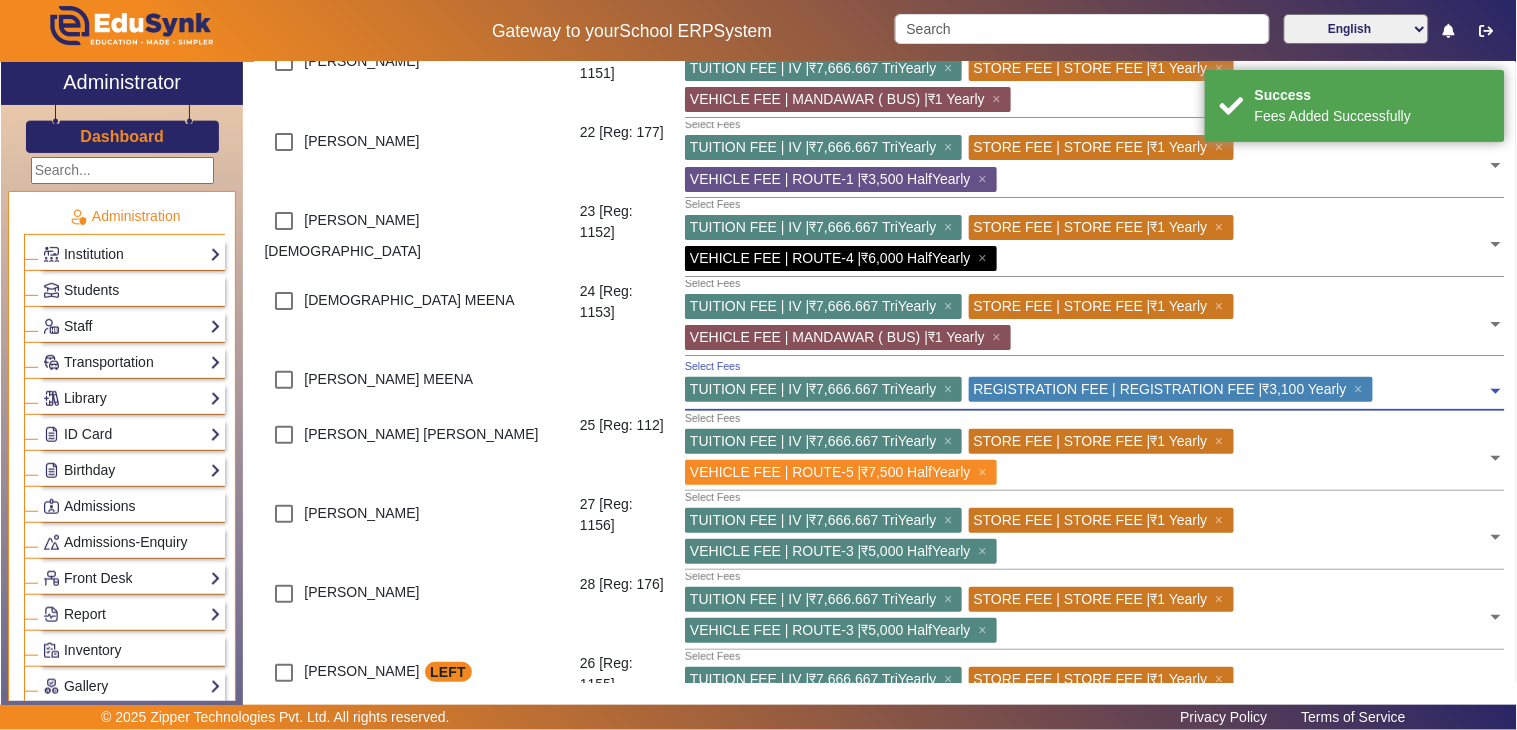 click 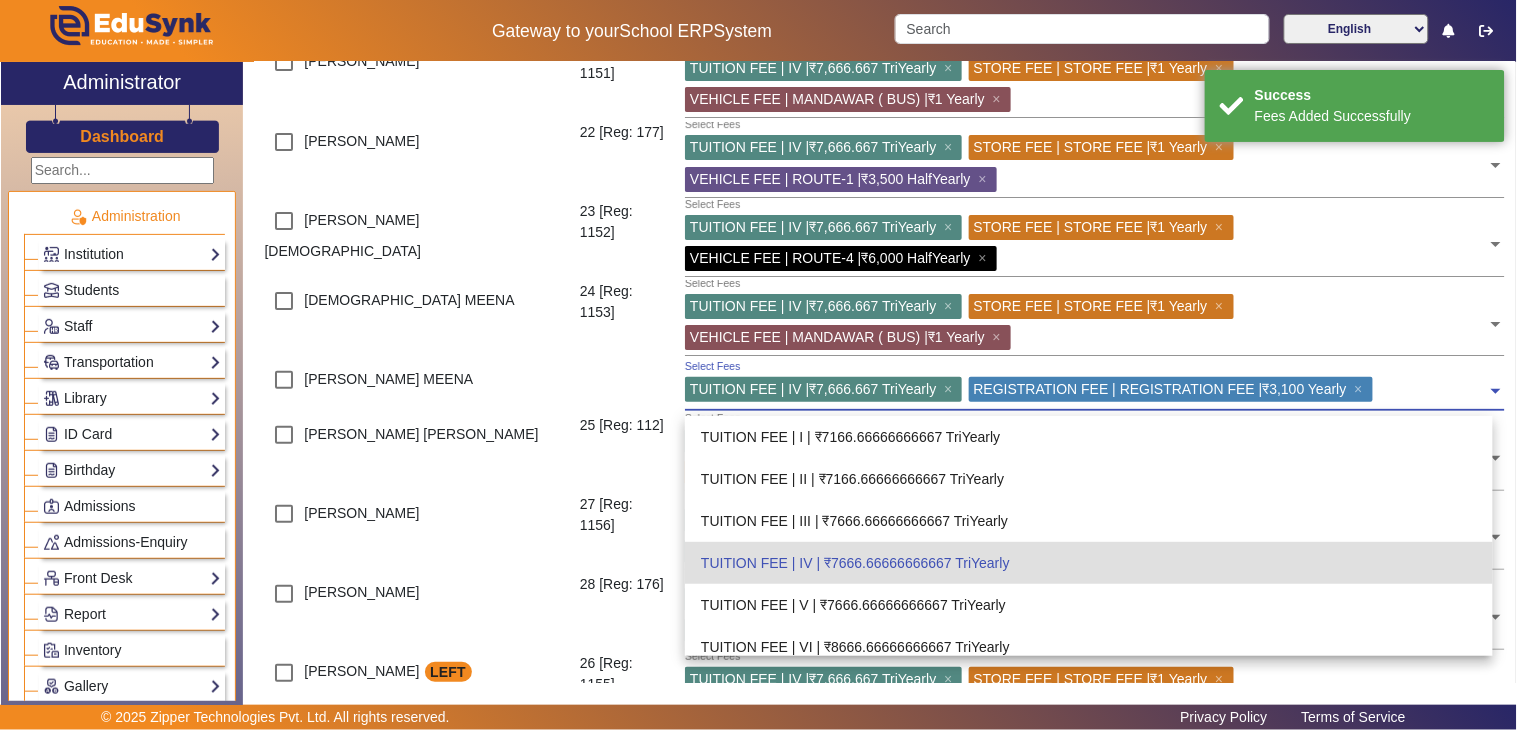 scroll, scrollTop: 630, scrollLeft: 0, axis: vertical 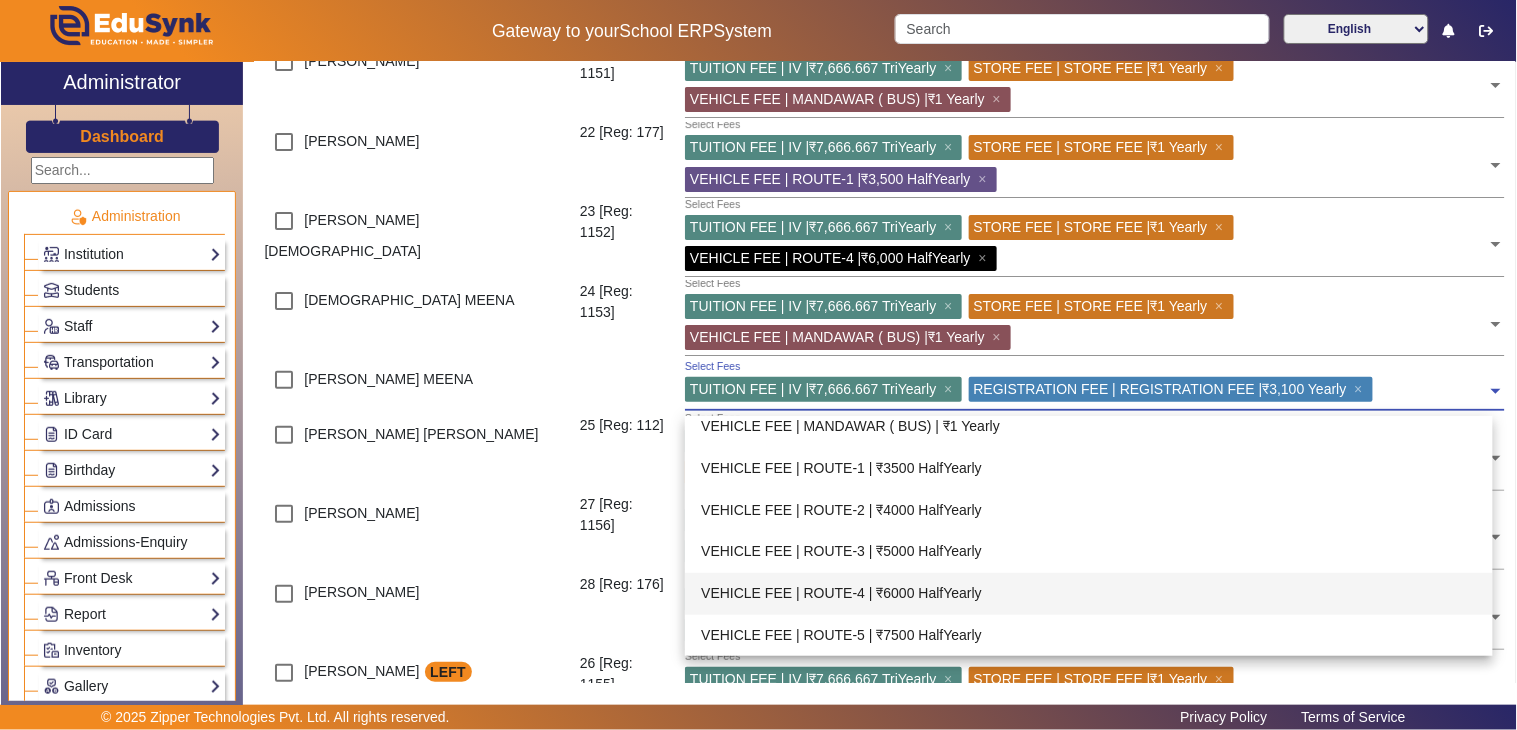 click on "VEHICLE FEE | ROUTE-4 | ₹6000 HalfYearly" at bounding box center [1089, 594] 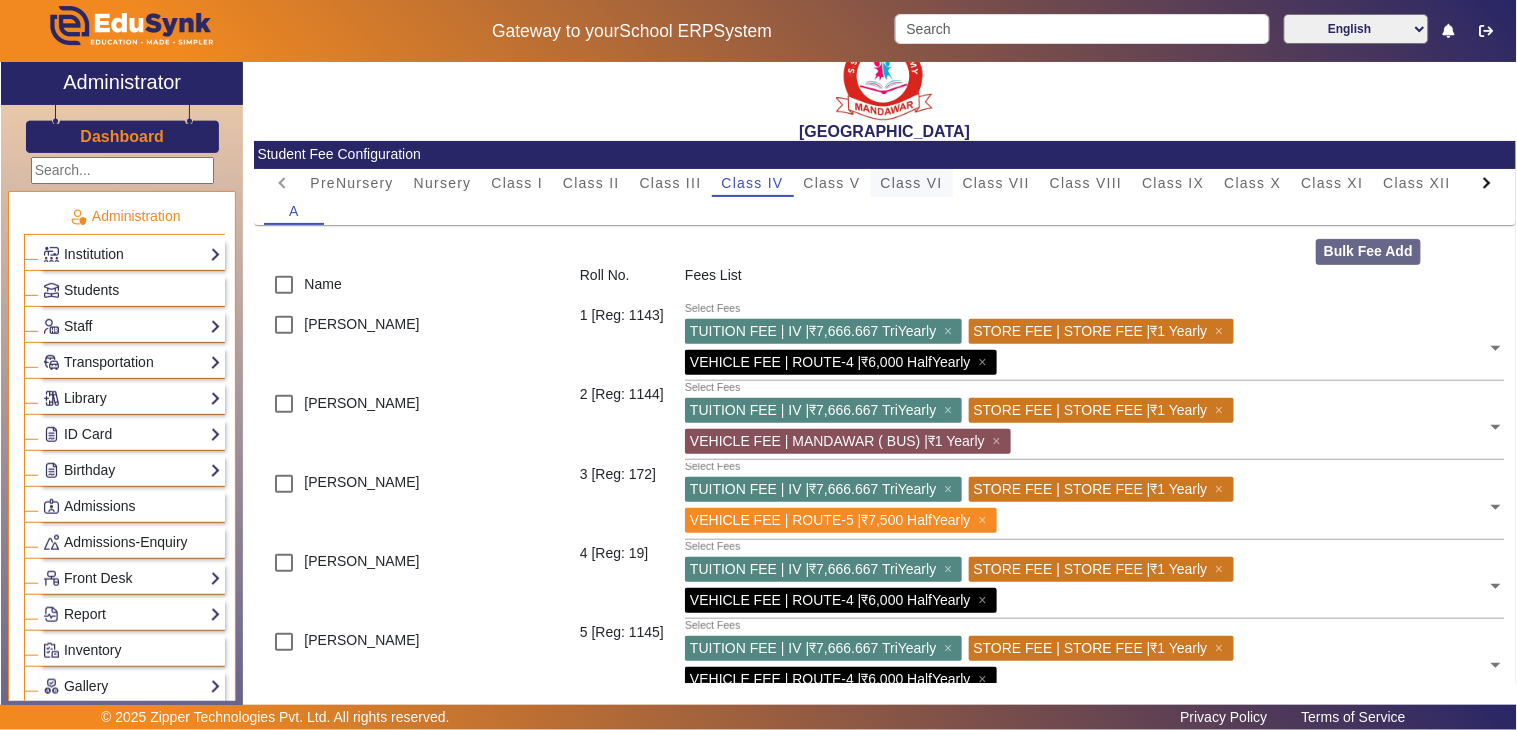 scroll, scrollTop: 0, scrollLeft: 0, axis: both 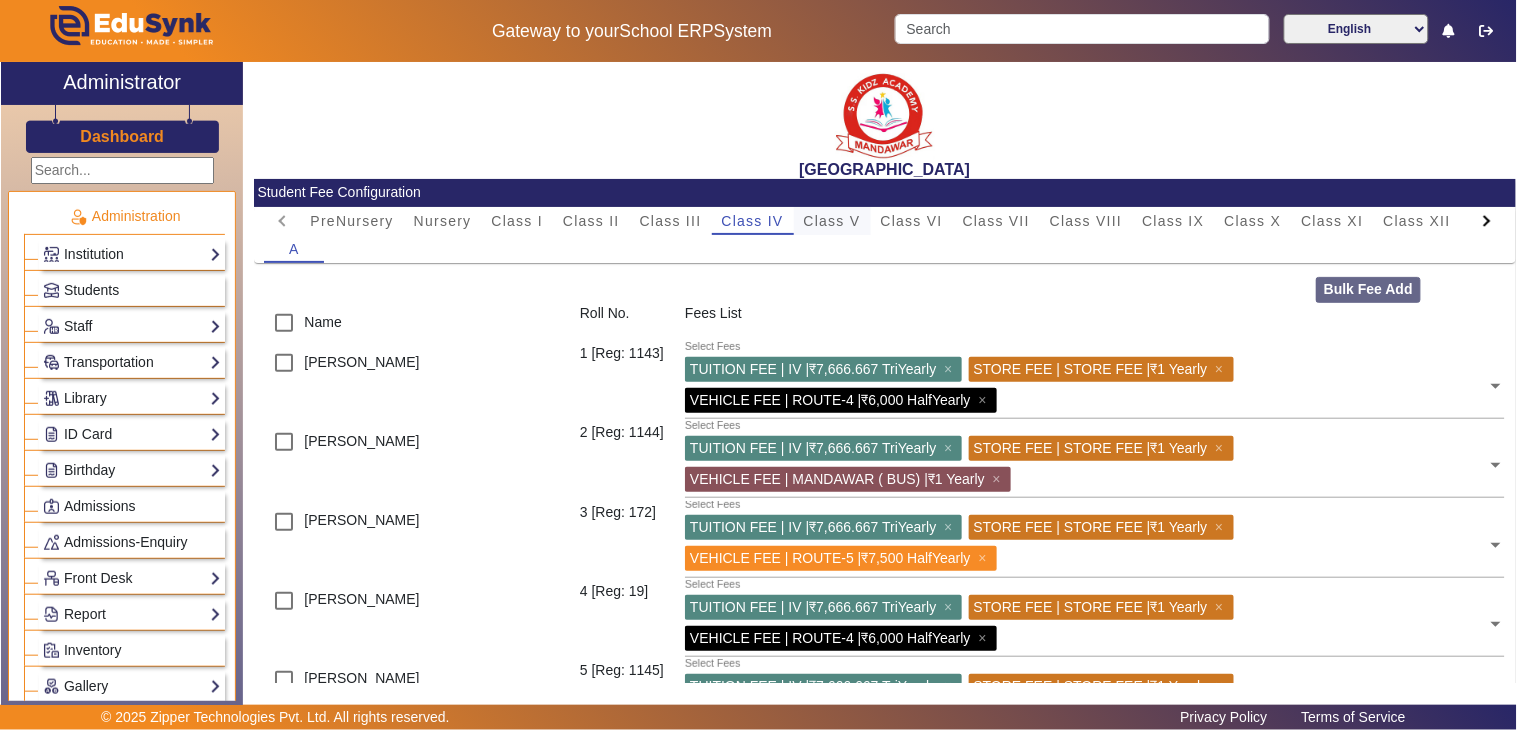 click on "Class V" at bounding box center (832, 221) 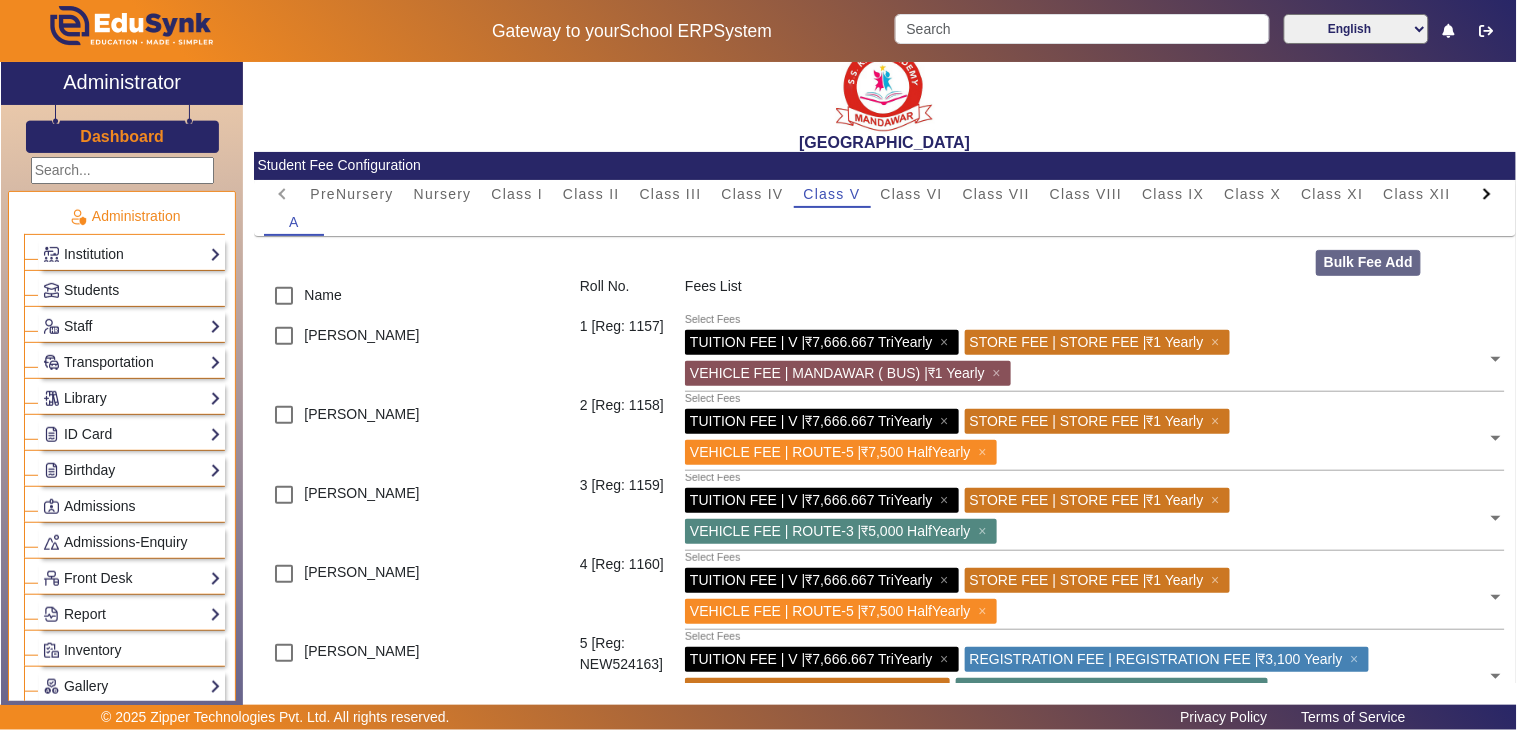 scroll, scrollTop: 0, scrollLeft: 0, axis: both 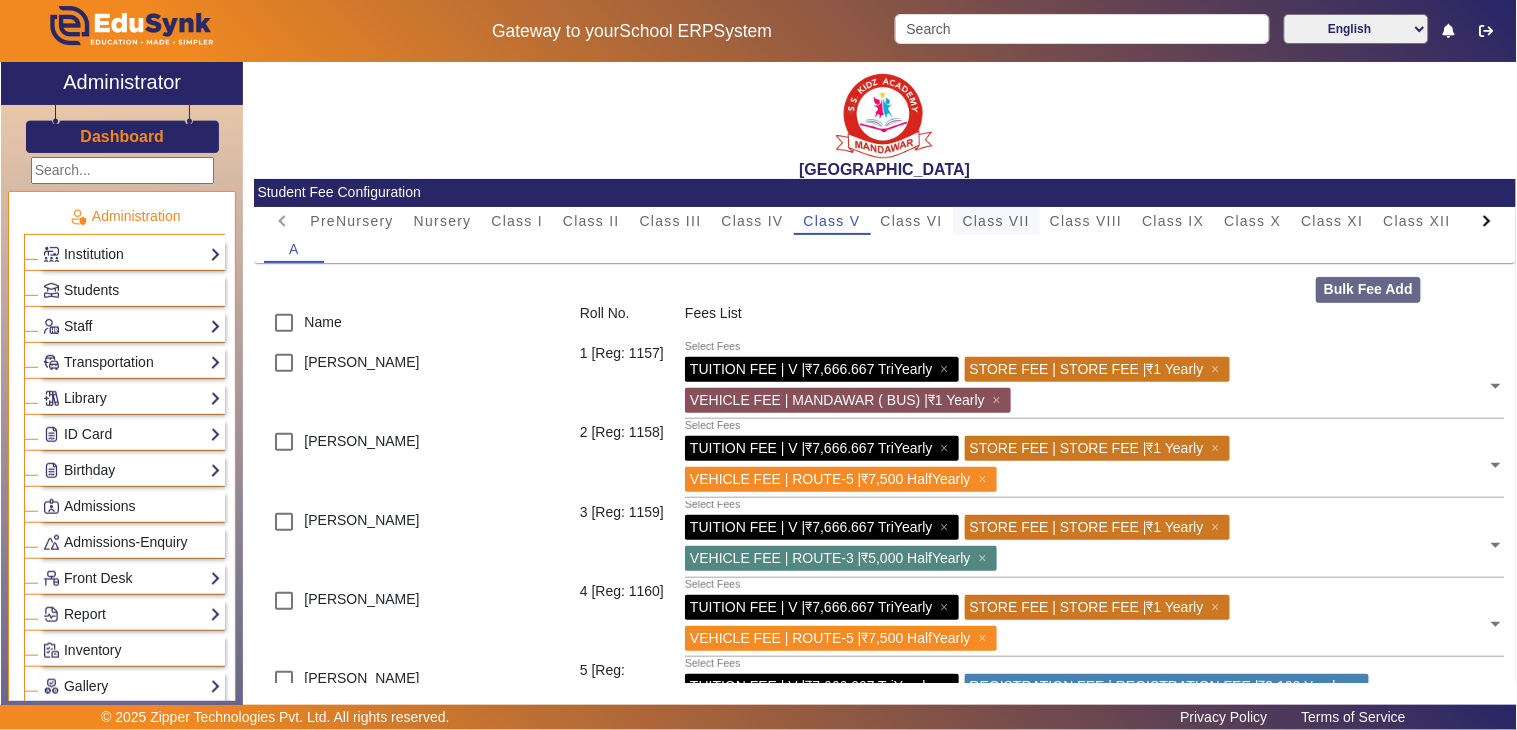 click on "Class VII" at bounding box center [996, 221] 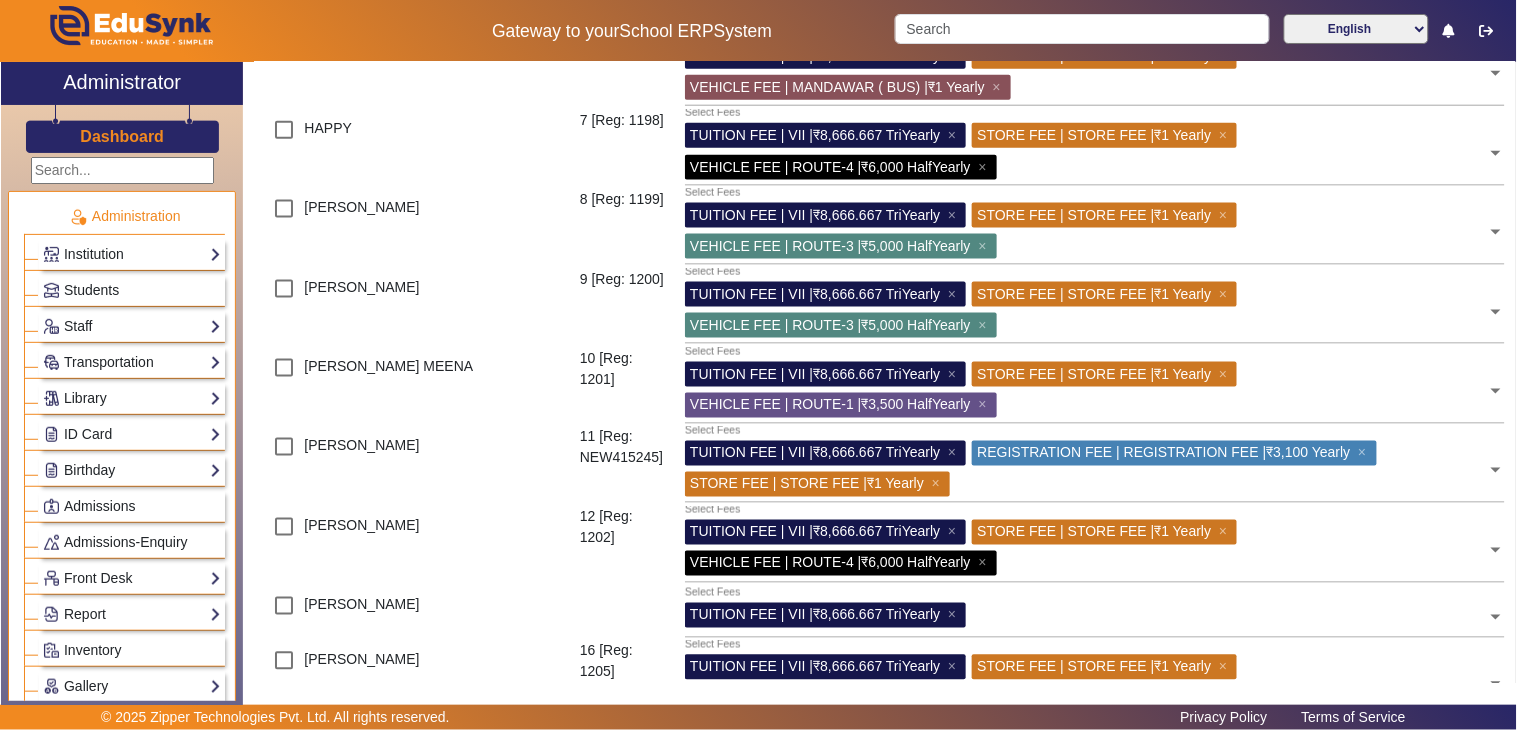 scroll, scrollTop: 666, scrollLeft: 0, axis: vertical 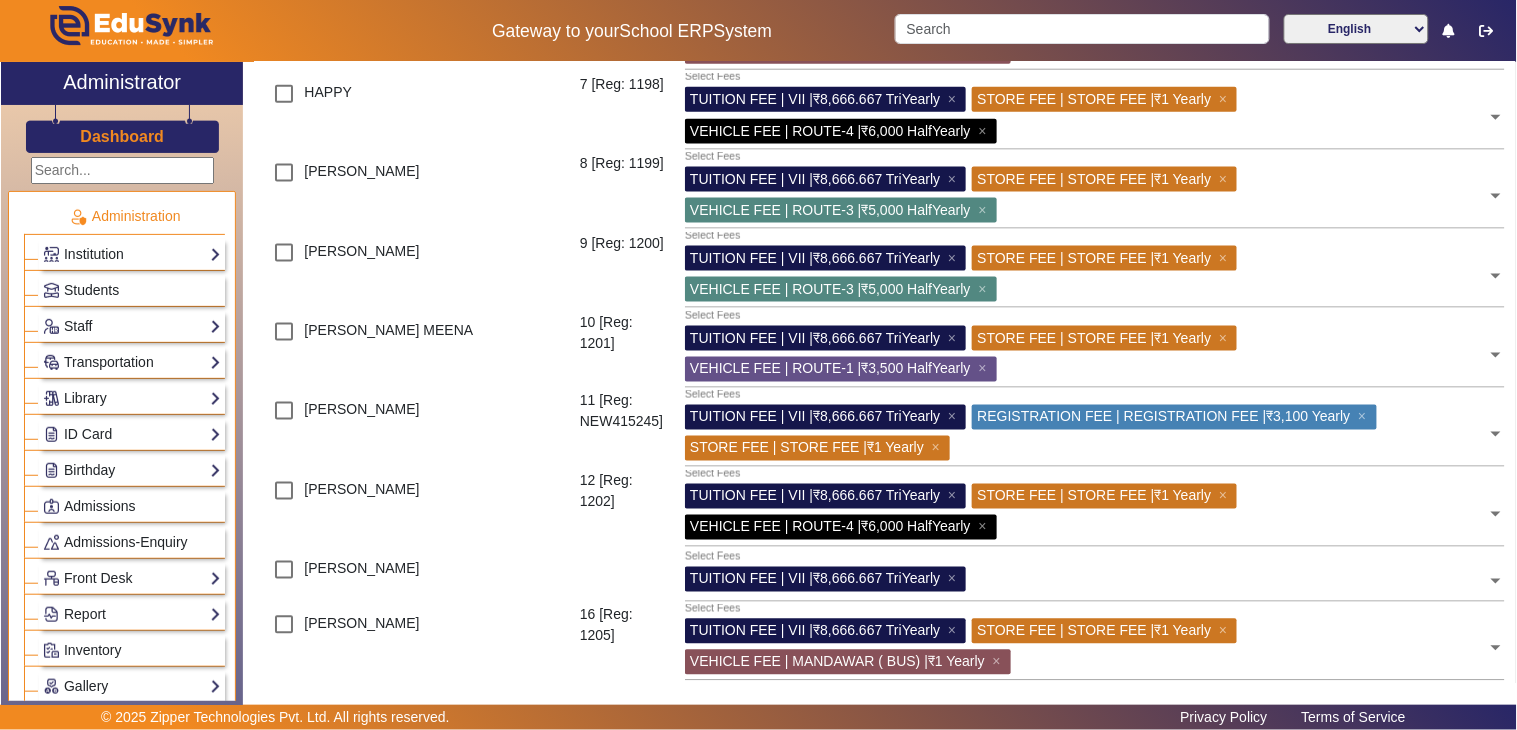 click 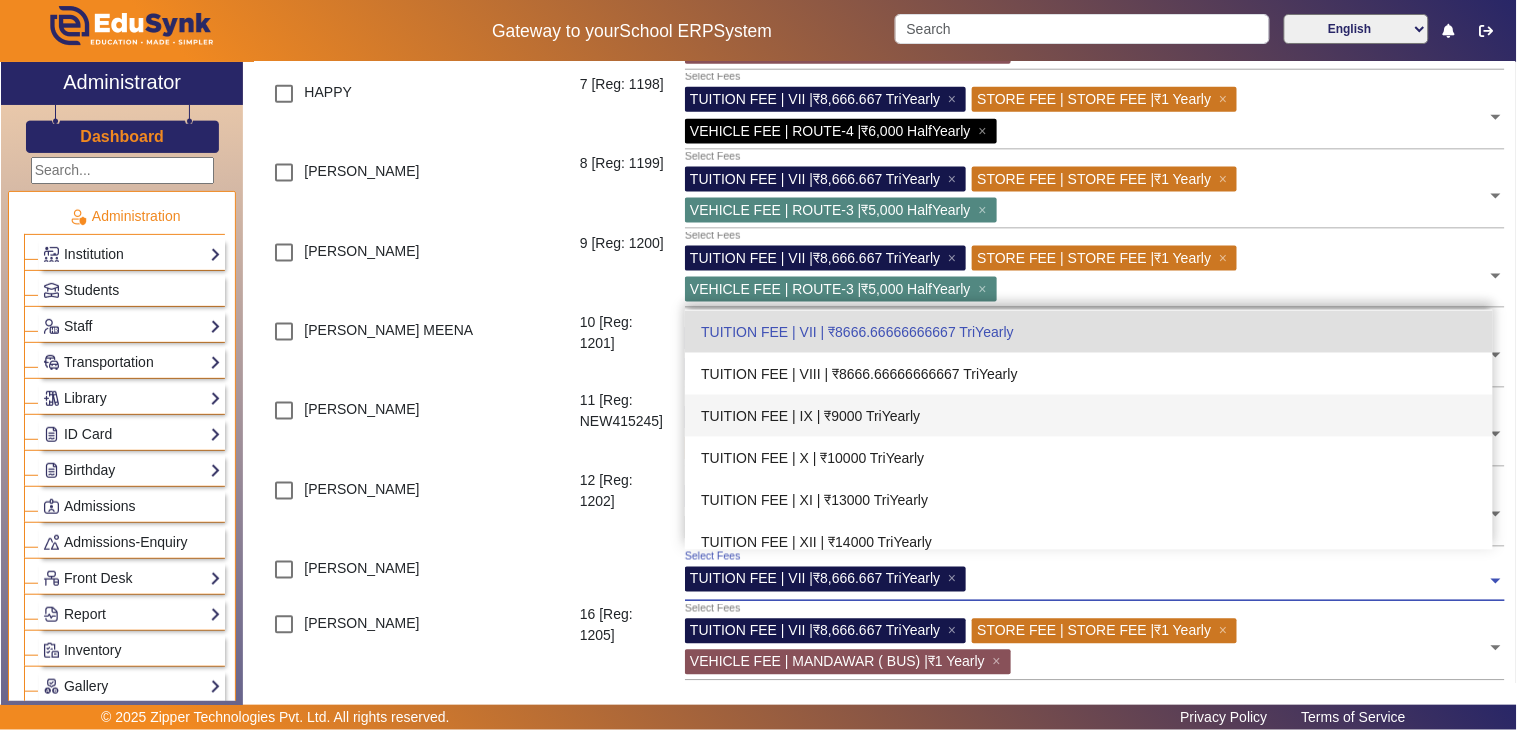 scroll, scrollTop: 852, scrollLeft: 0, axis: vertical 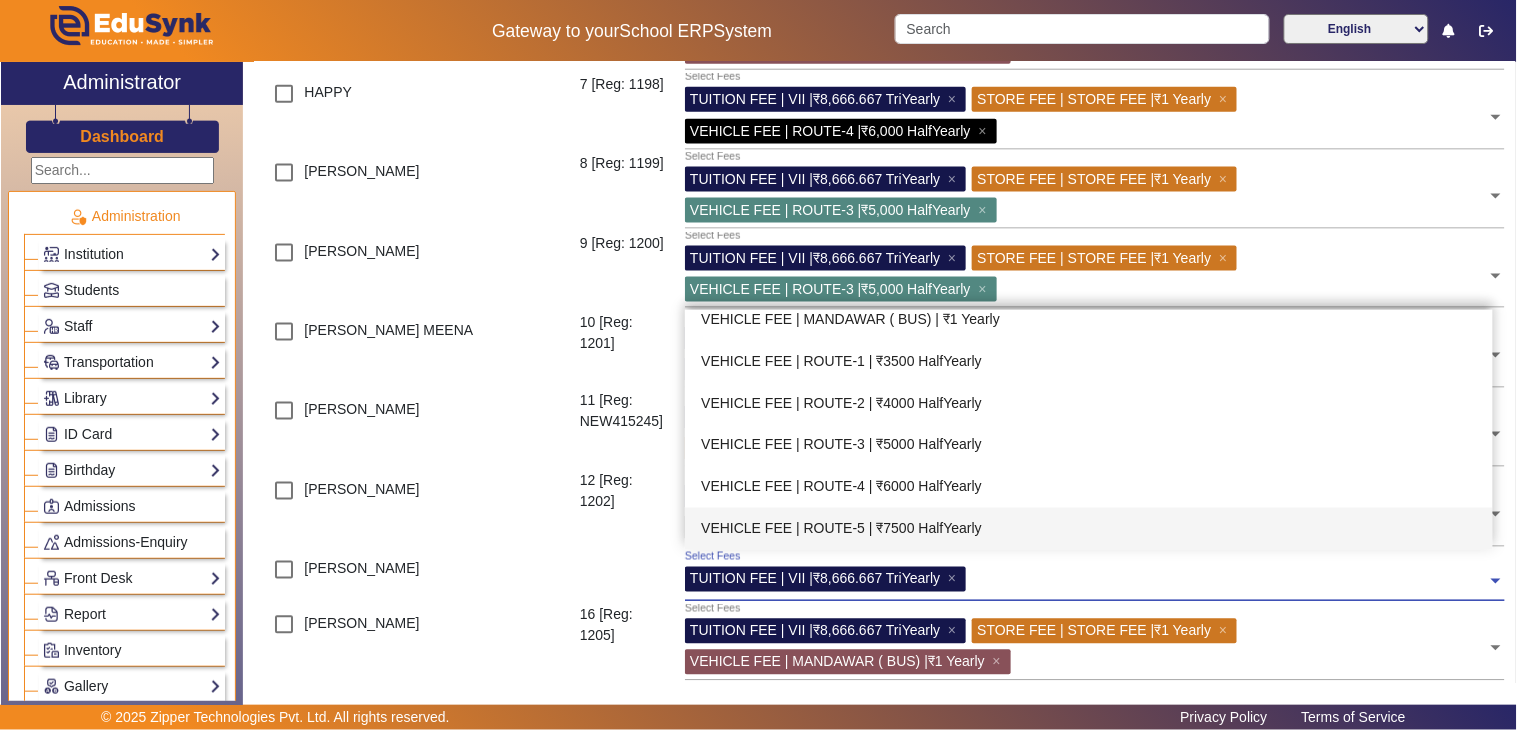 click on "VEHICLE FEE | ROUTE-5 | ₹7500 HalfYearly" at bounding box center [1089, 529] 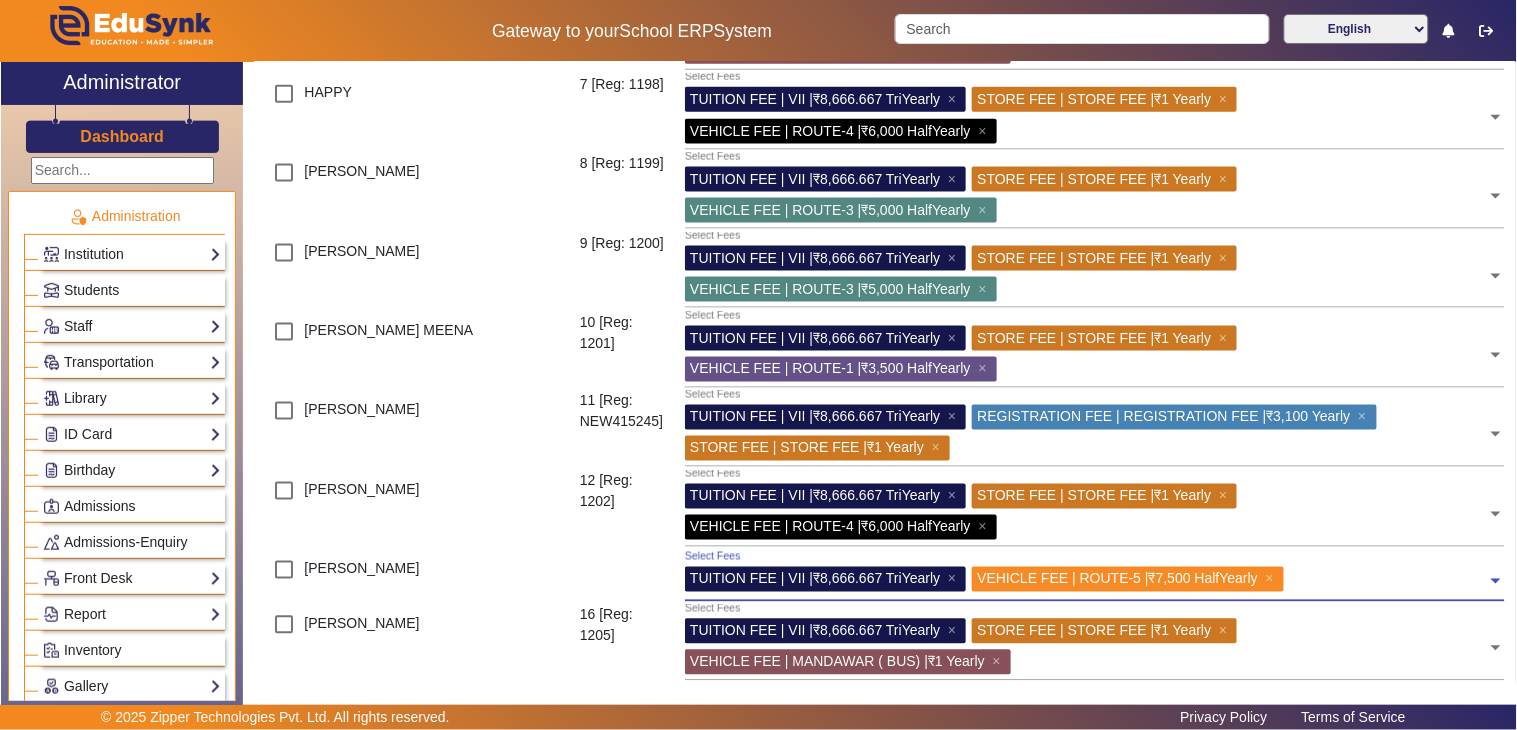 scroll, scrollTop: 555, scrollLeft: 0, axis: vertical 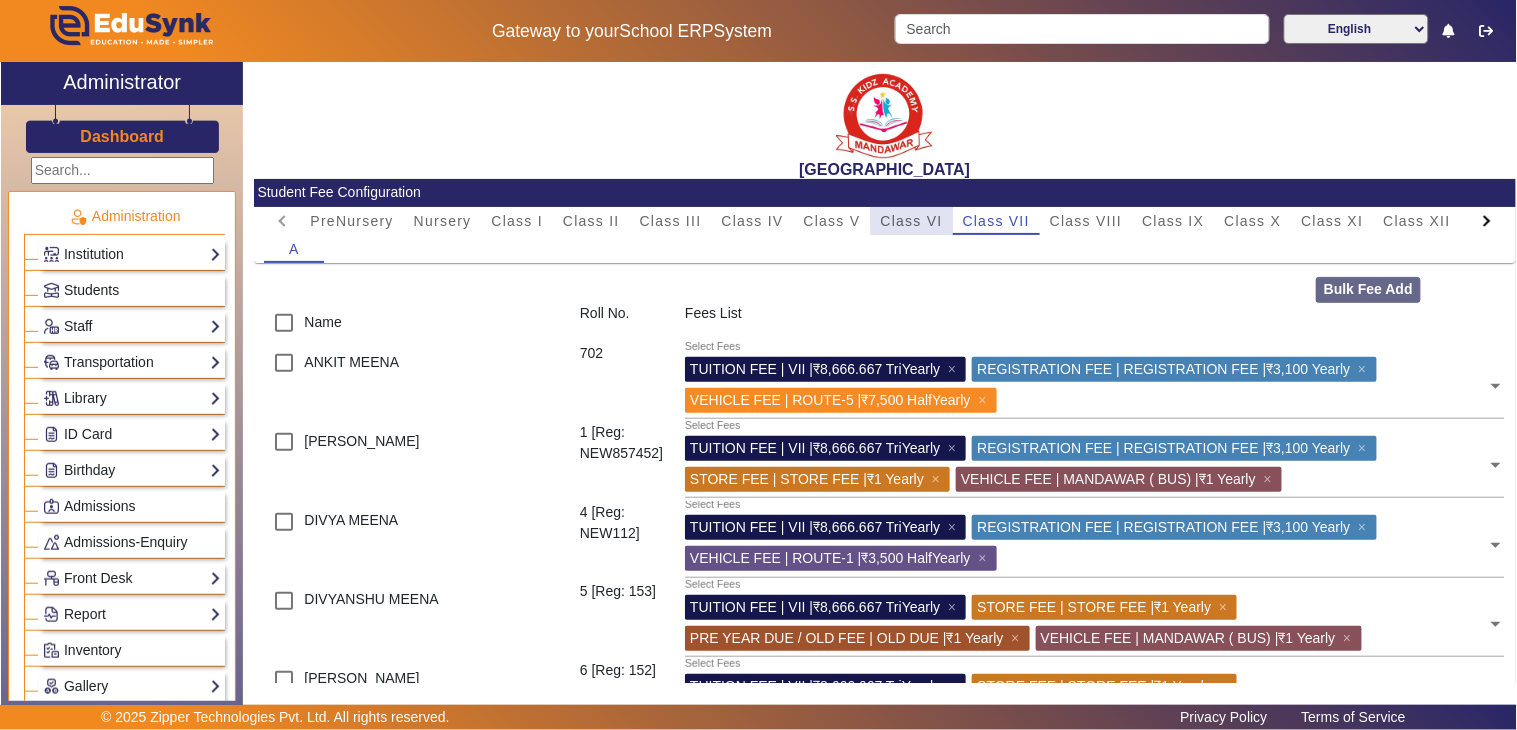 click on "Class VI" at bounding box center [912, 221] 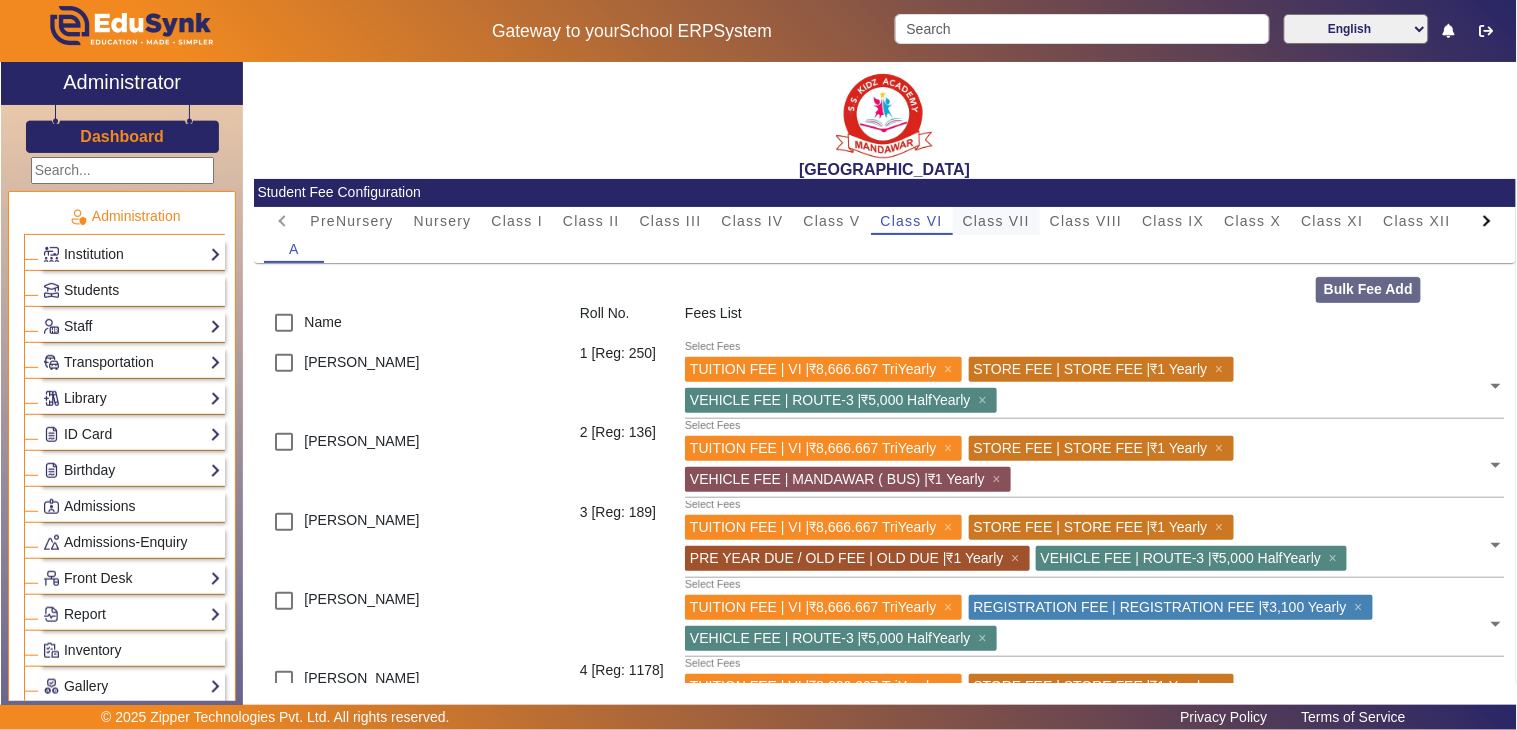 click on "Class VII" at bounding box center (996, 221) 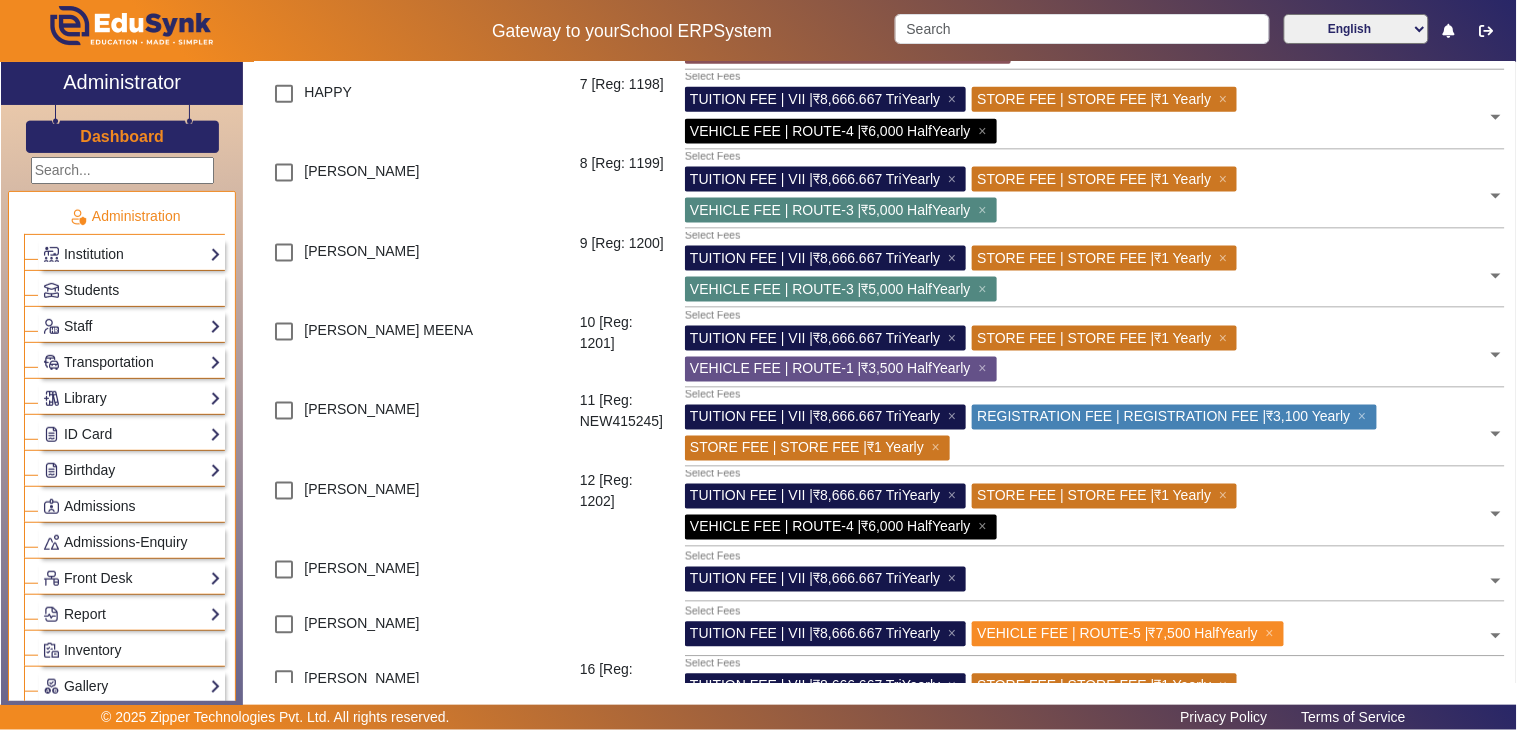 scroll, scrollTop: 777, scrollLeft: 0, axis: vertical 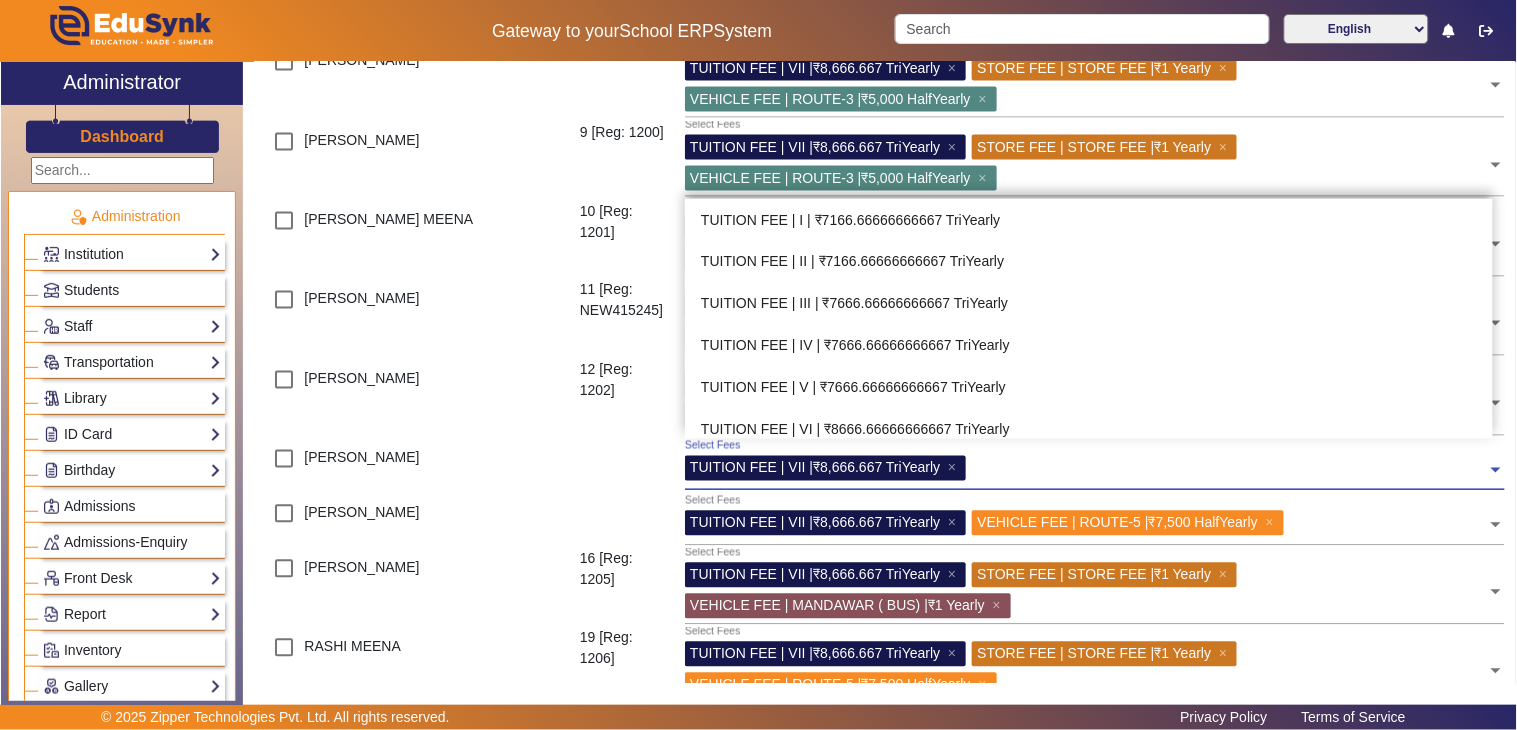 click 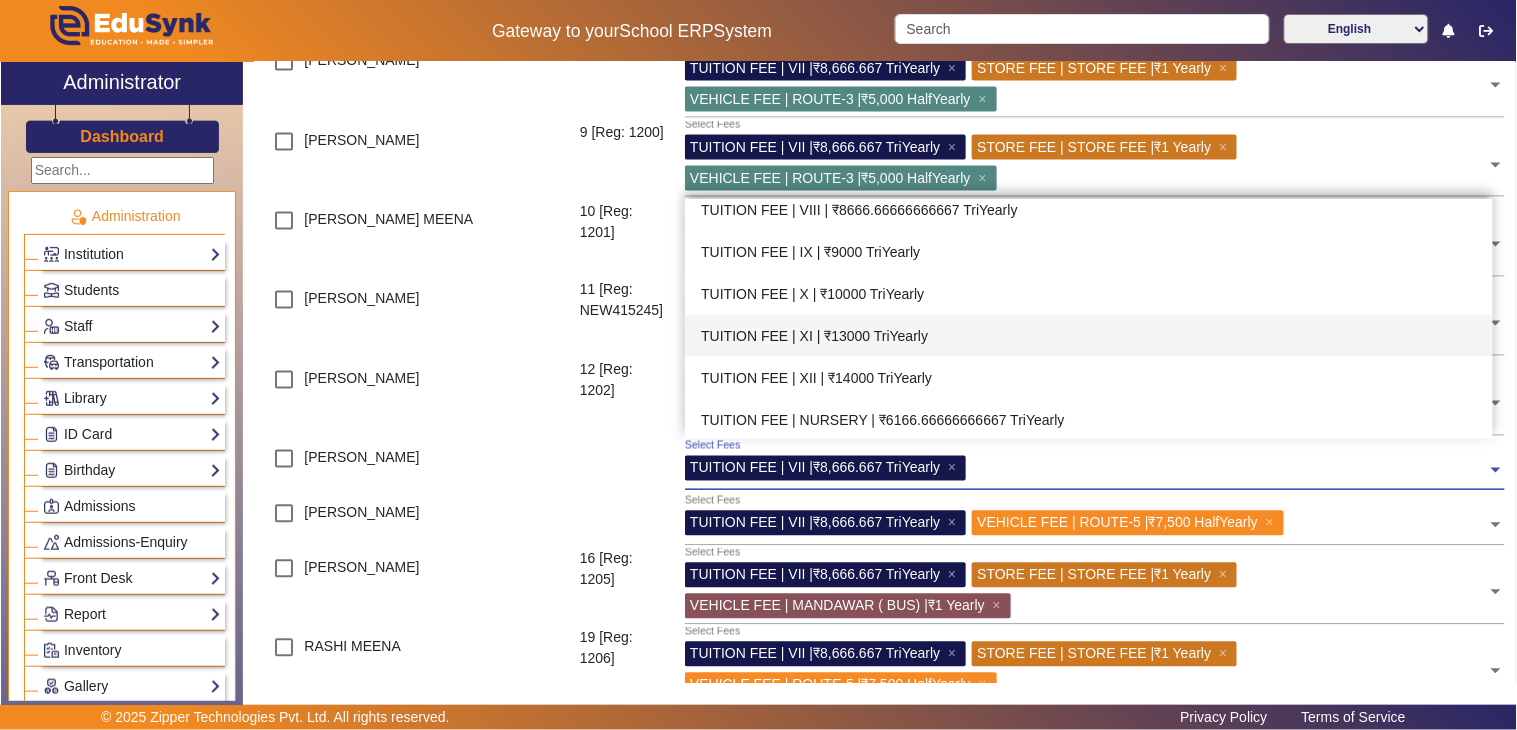 scroll, scrollTop: 0, scrollLeft: 0, axis: both 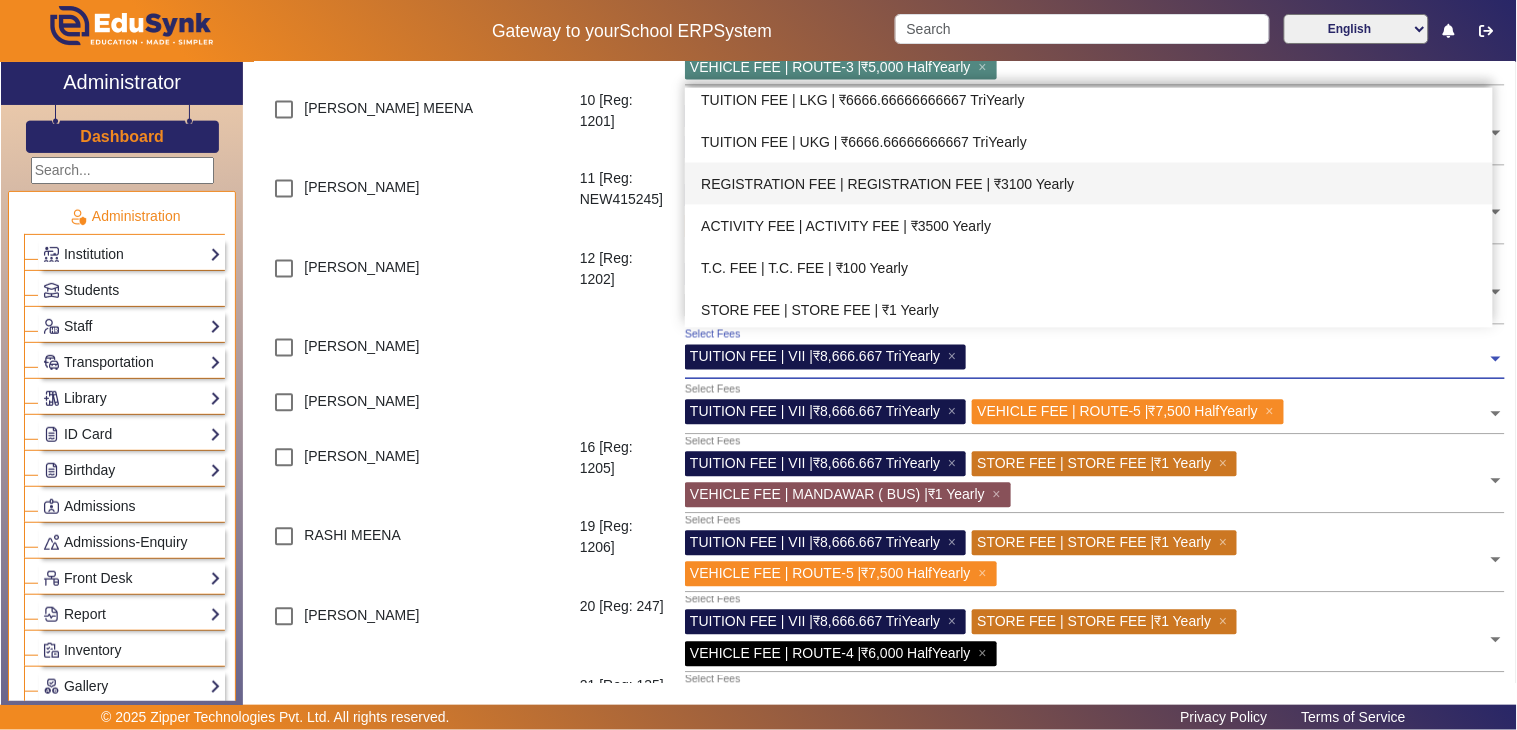 click on "REGISTRATION FEE | REGISTRATION FEE | ₹3100 Yearly" at bounding box center [1089, 184] 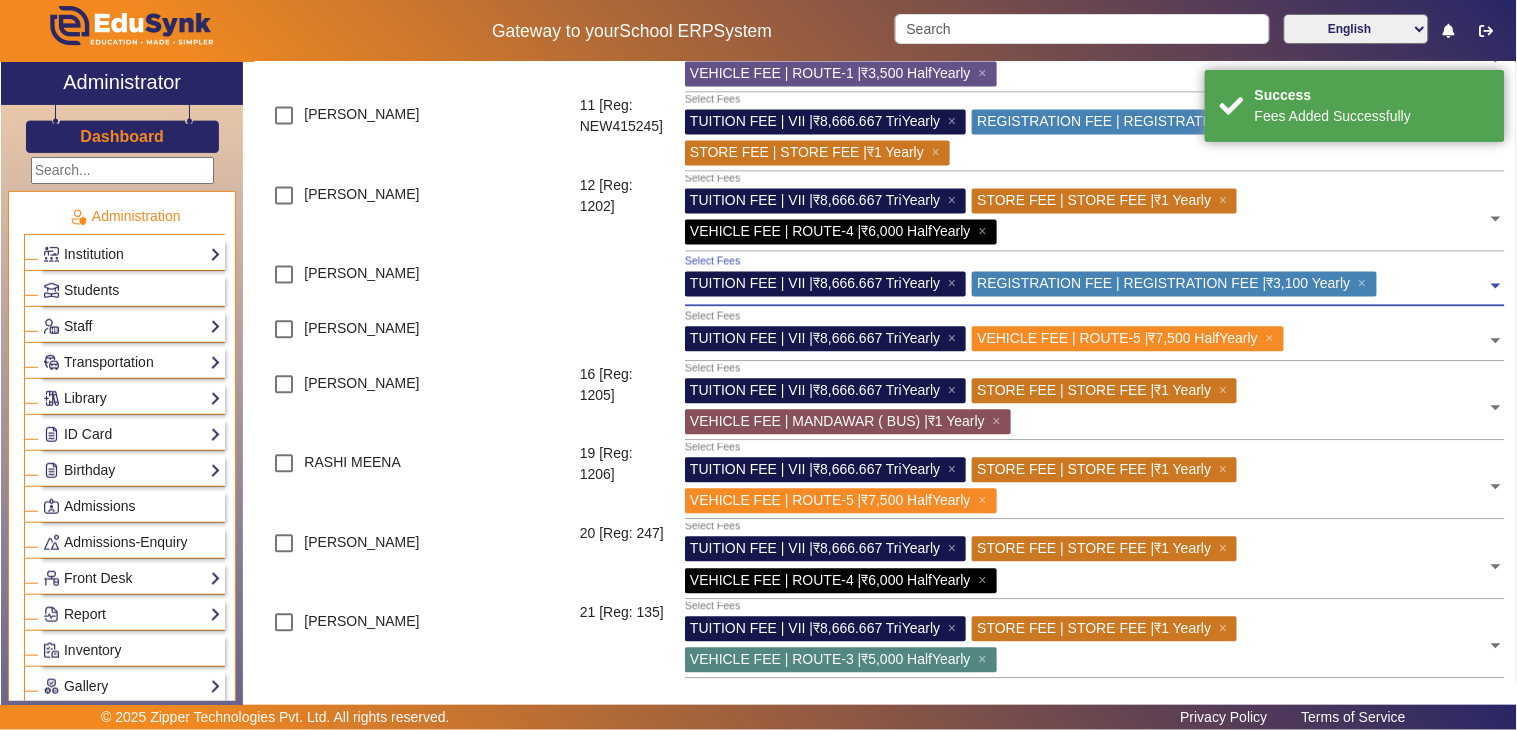 scroll, scrollTop: 1000, scrollLeft: 0, axis: vertical 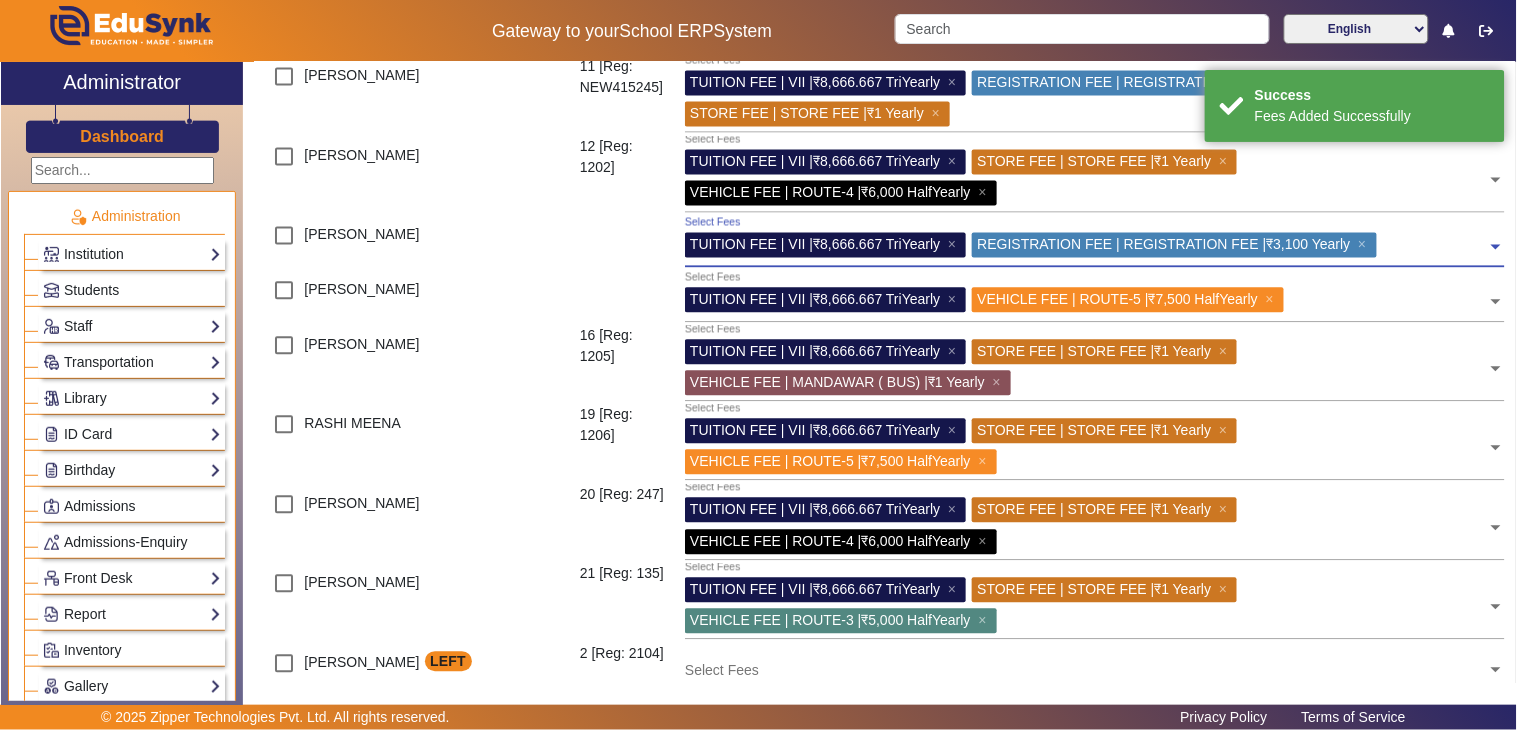 click 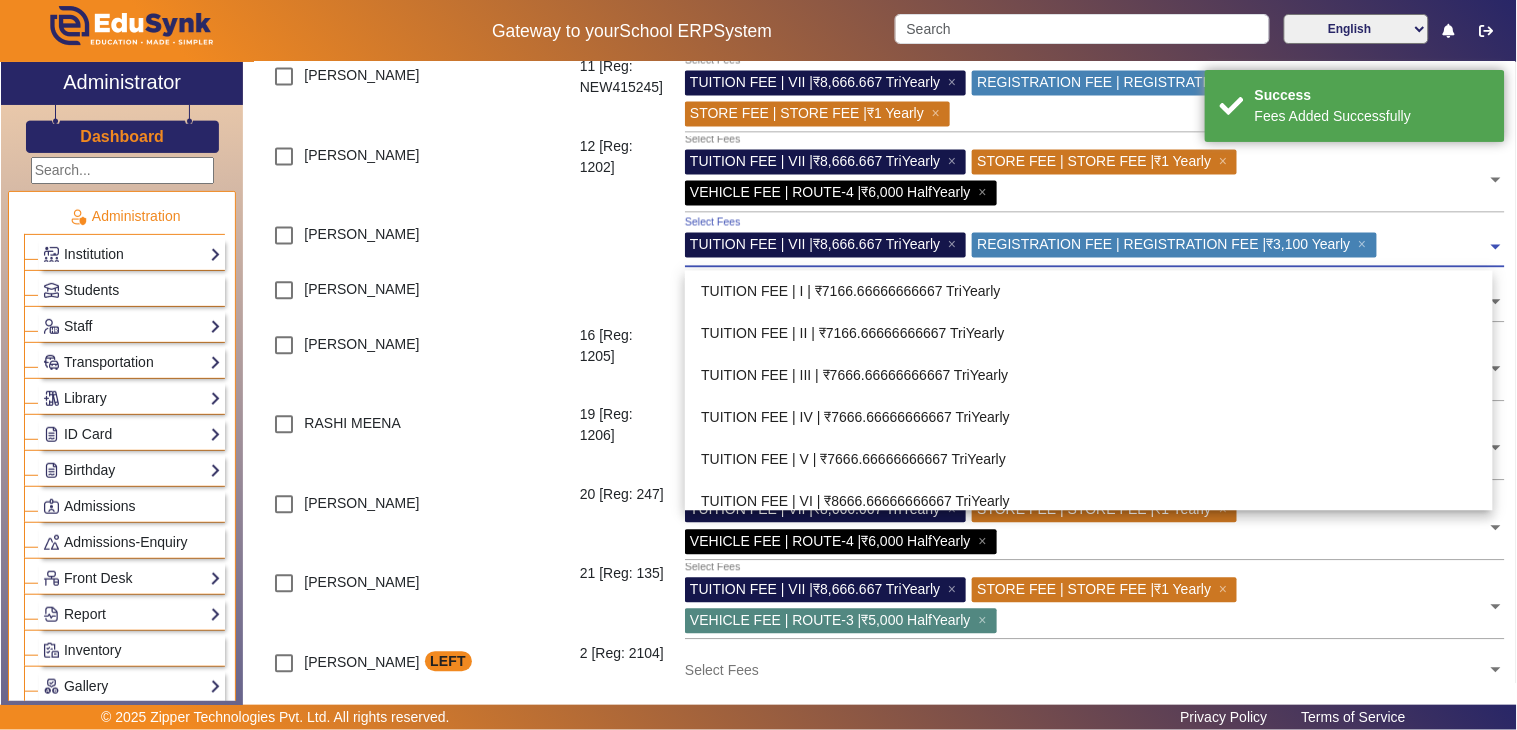 scroll, scrollTop: 630, scrollLeft: 0, axis: vertical 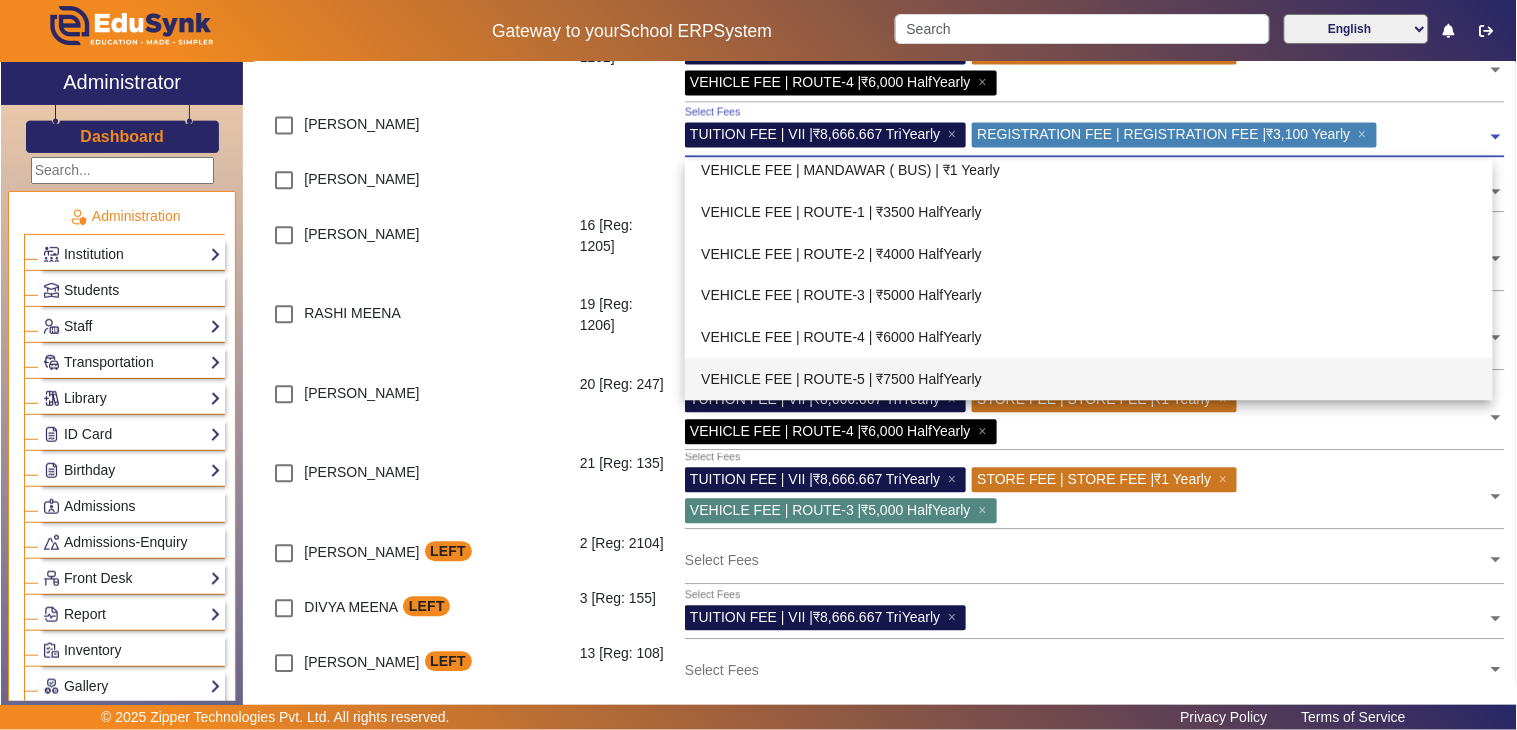 click on "VEHICLE FEE | ROUTE-5 | ₹7500 HalfYearly" at bounding box center (1089, 379) 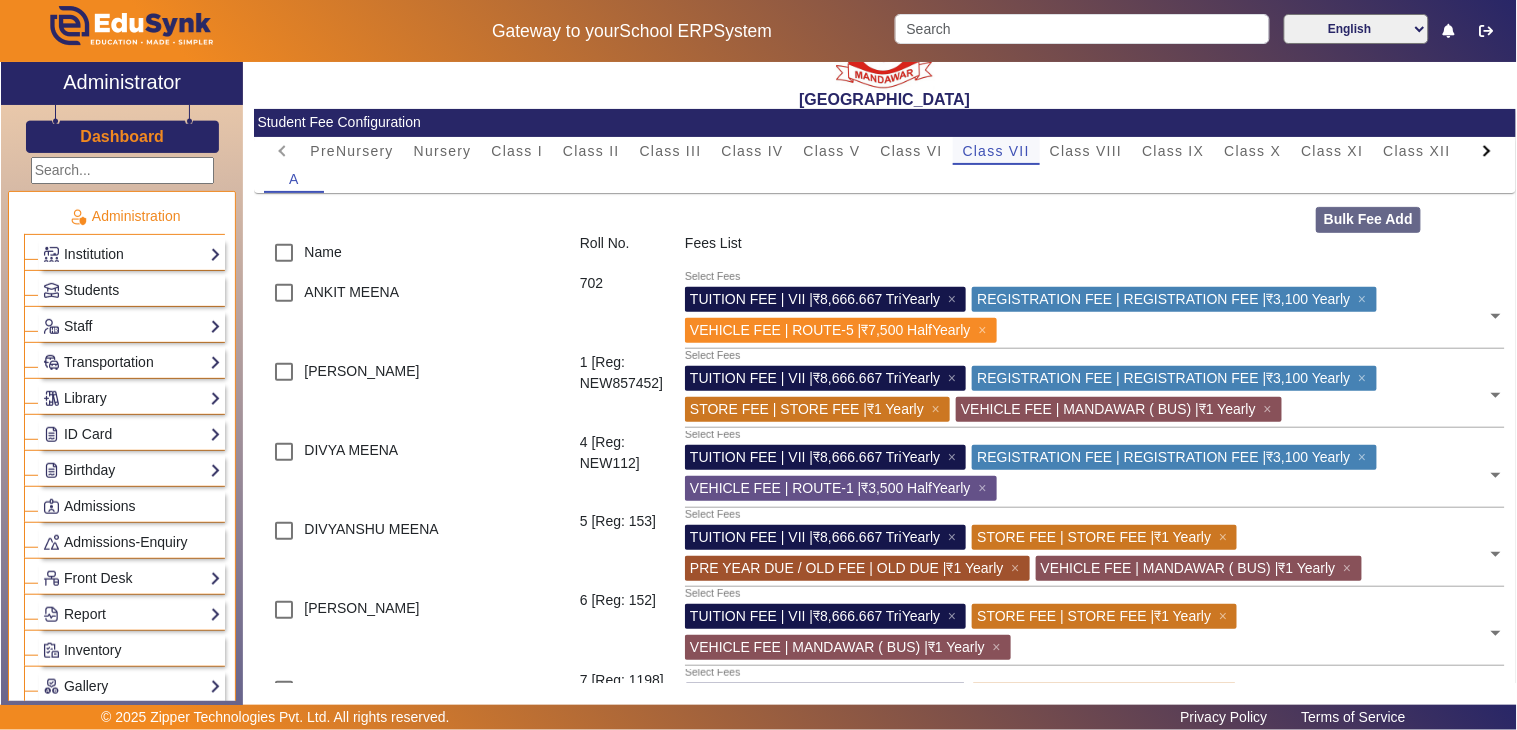 scroll, scrollTop: 0, scrollLeft: 0, axis: both 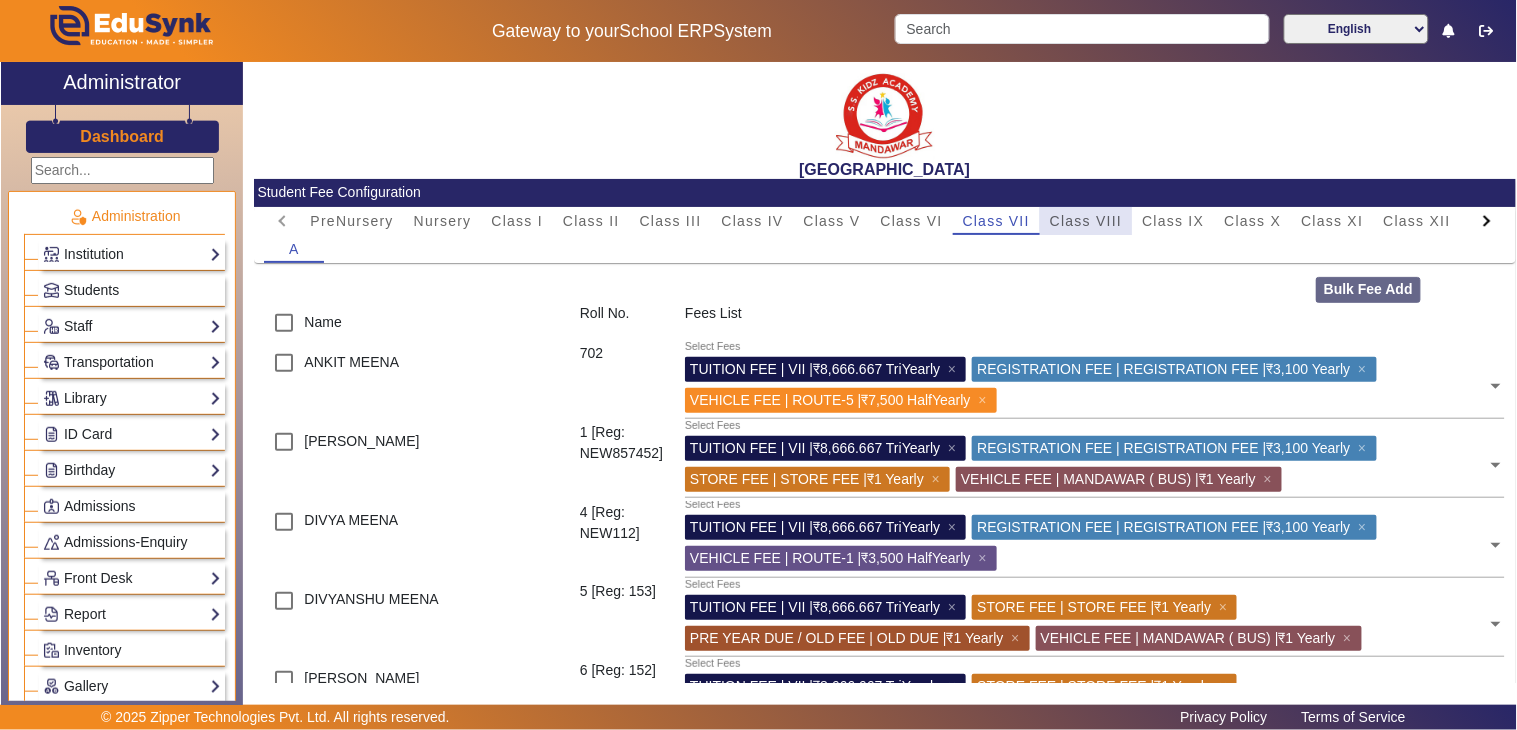 click on "Class VIII" at bounding box center (1086, 221) 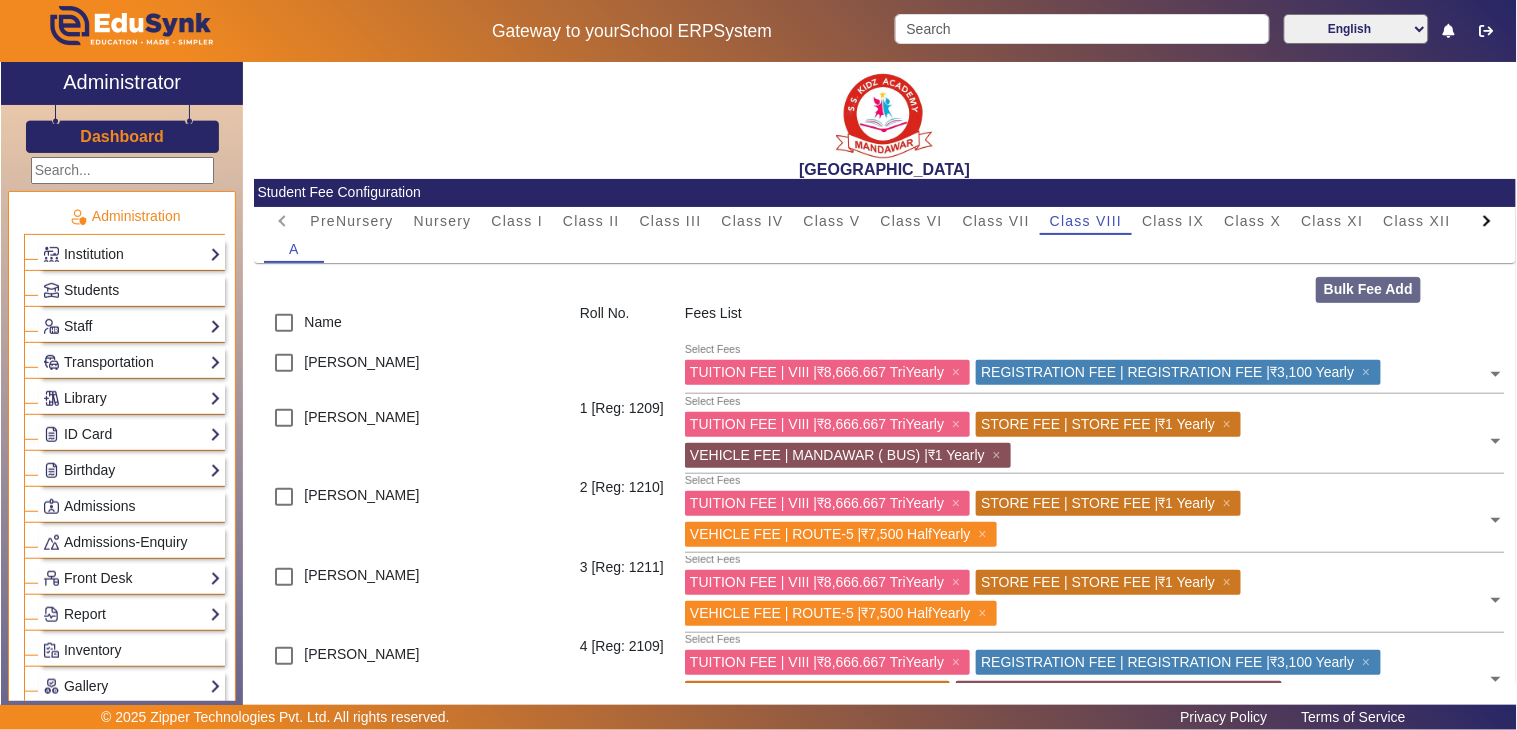 scroll, scrollTop: 111, scrollLeft: 0, axis: vertical 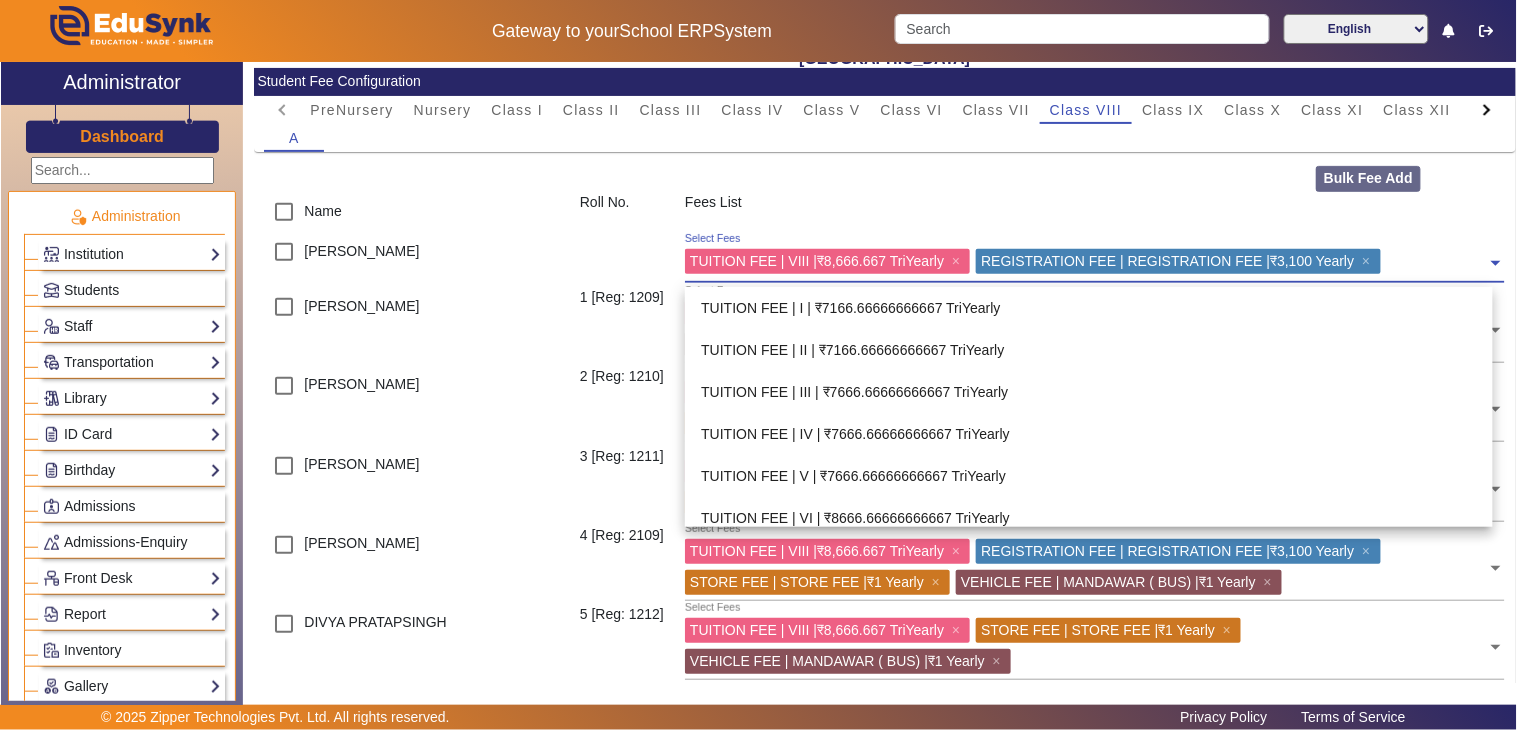 drag, startPoint x: 1401, startPoint y: 264, endPoint x: 1312, endPoint y: 357, distance: 128.72452 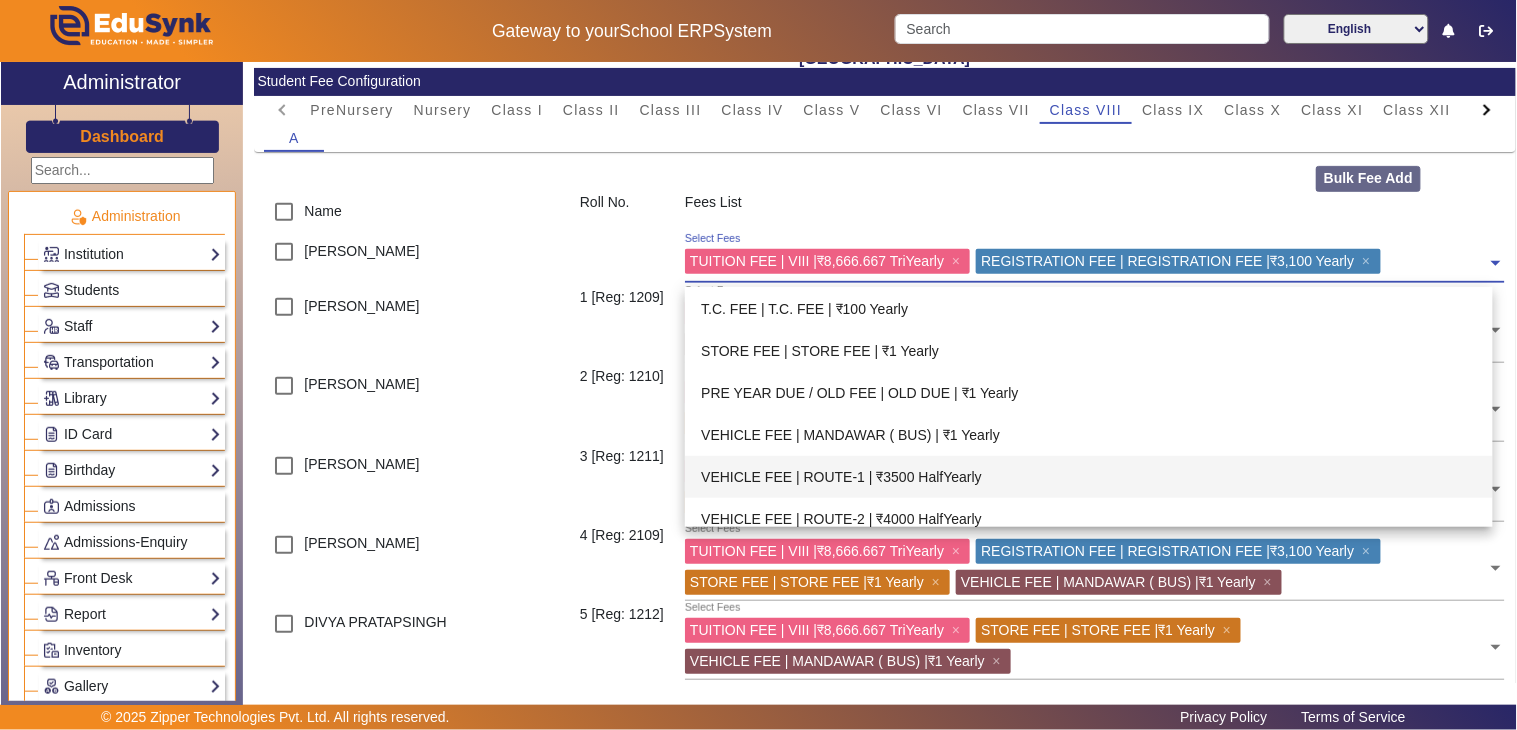 scroll, scrollTop: 852, scrollLeft: 0, axis: vertical 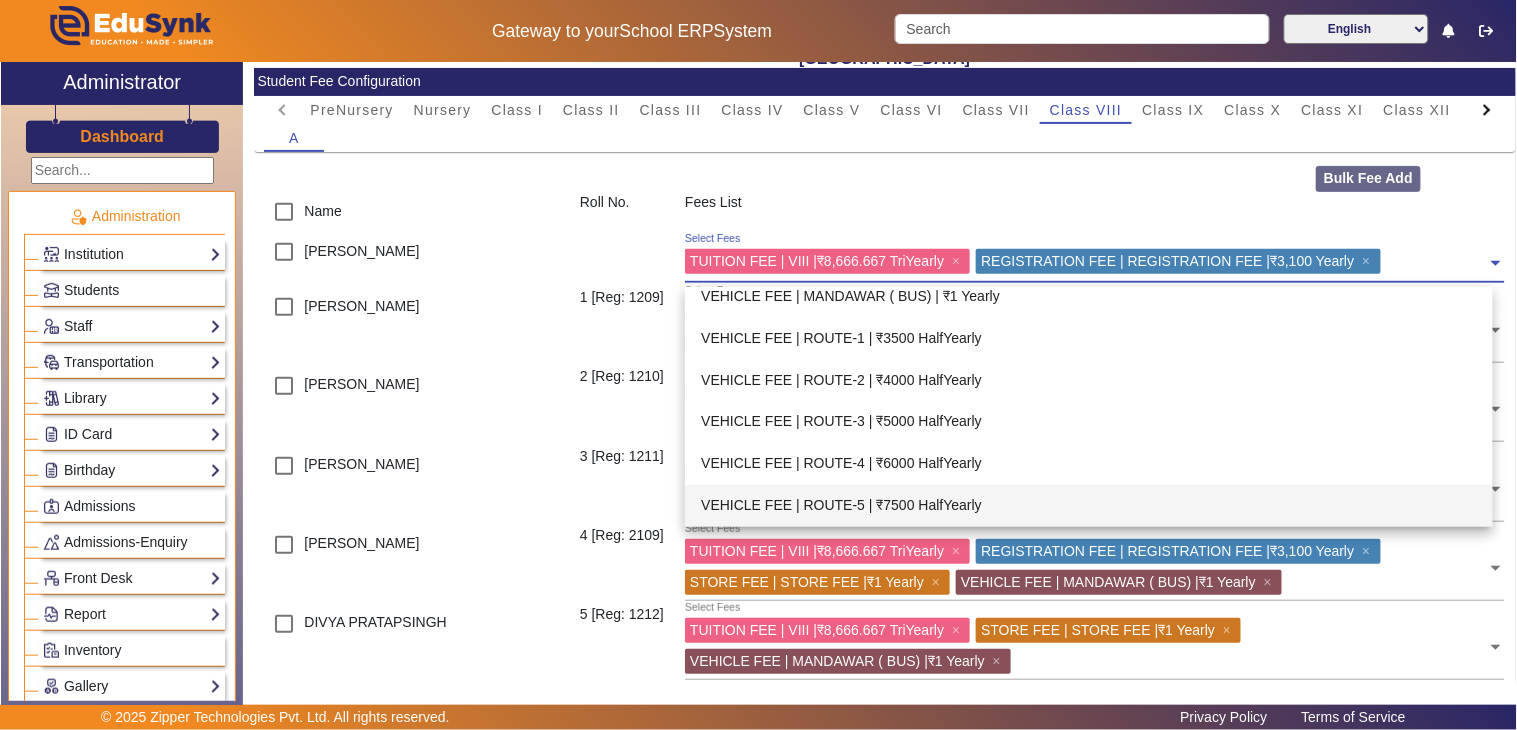 click on "VEHICLE FEE | ROUTE-5 | ₹7500 HalfYearly" at bounding box center [1089, 506] 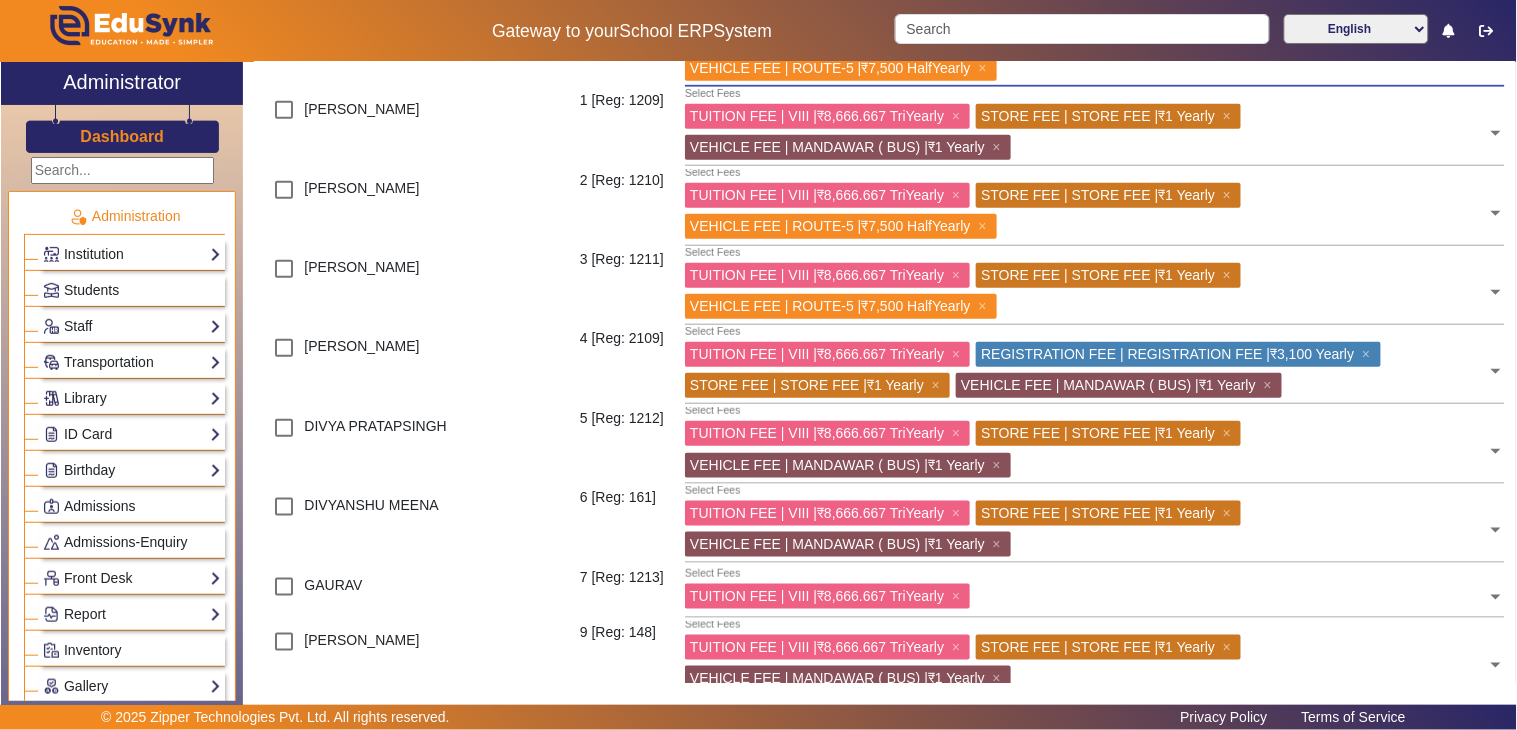 scroll, scrollTop: 444, scrollLeft: 0, axis: vertical 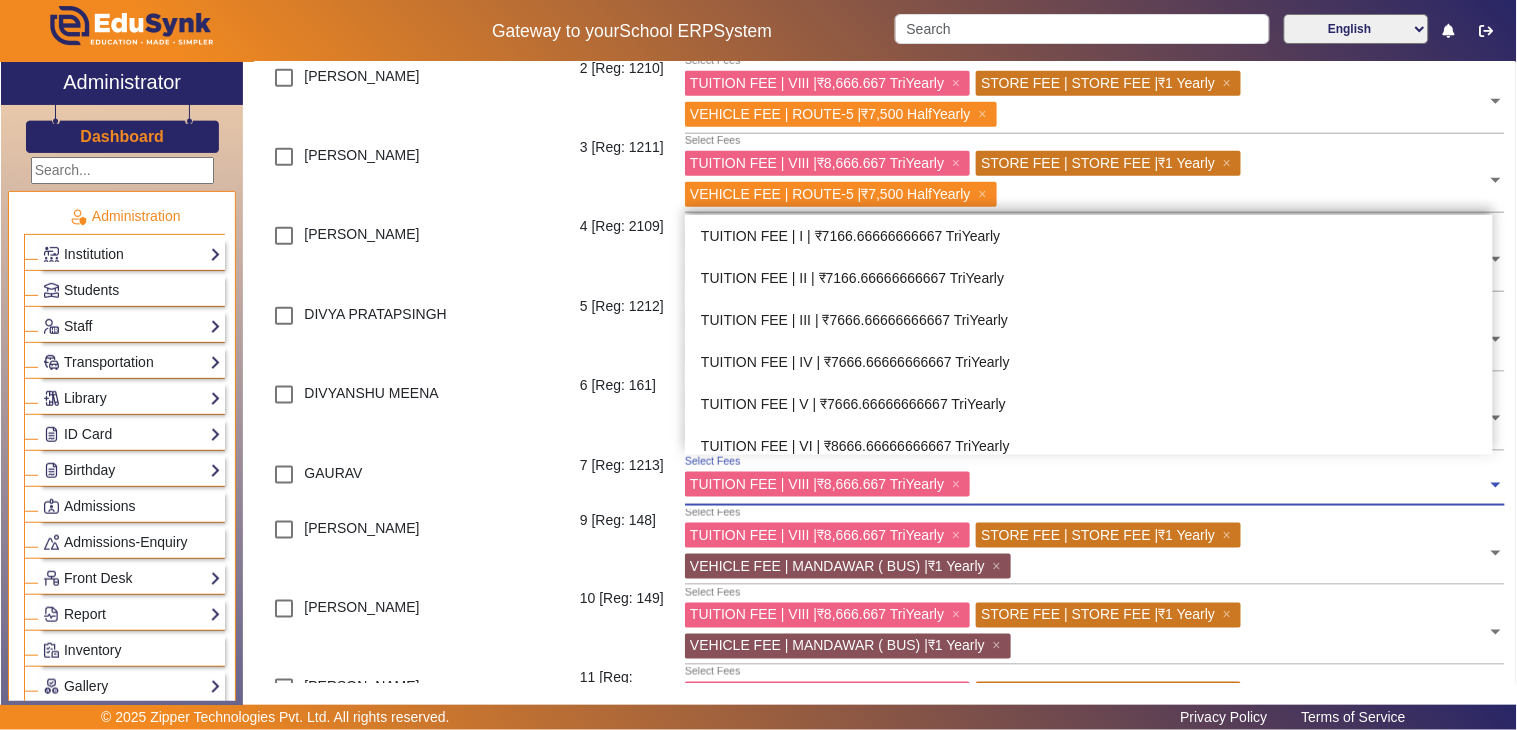 click 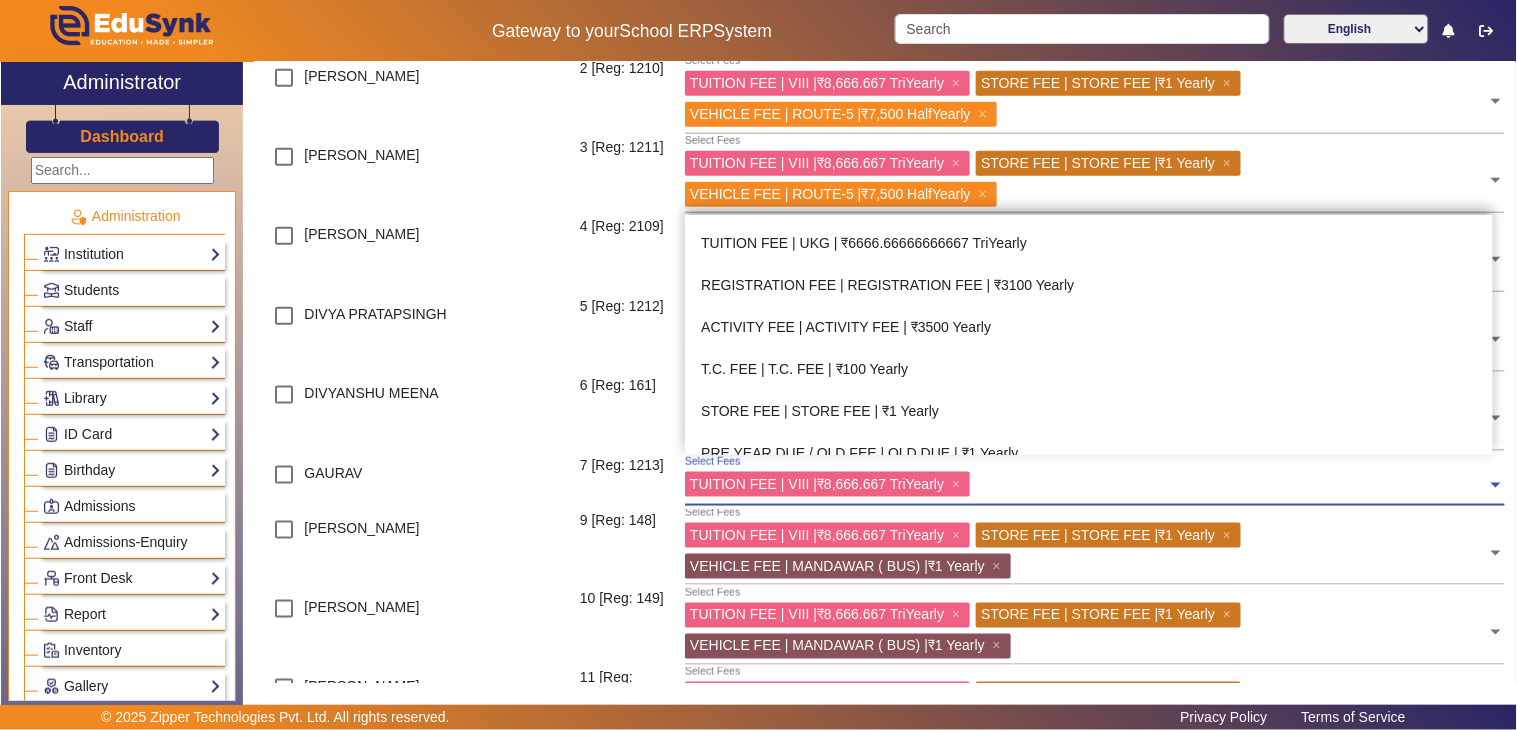 scroll, scrollTop: 852, scrollLeft: 0, axis: vertical 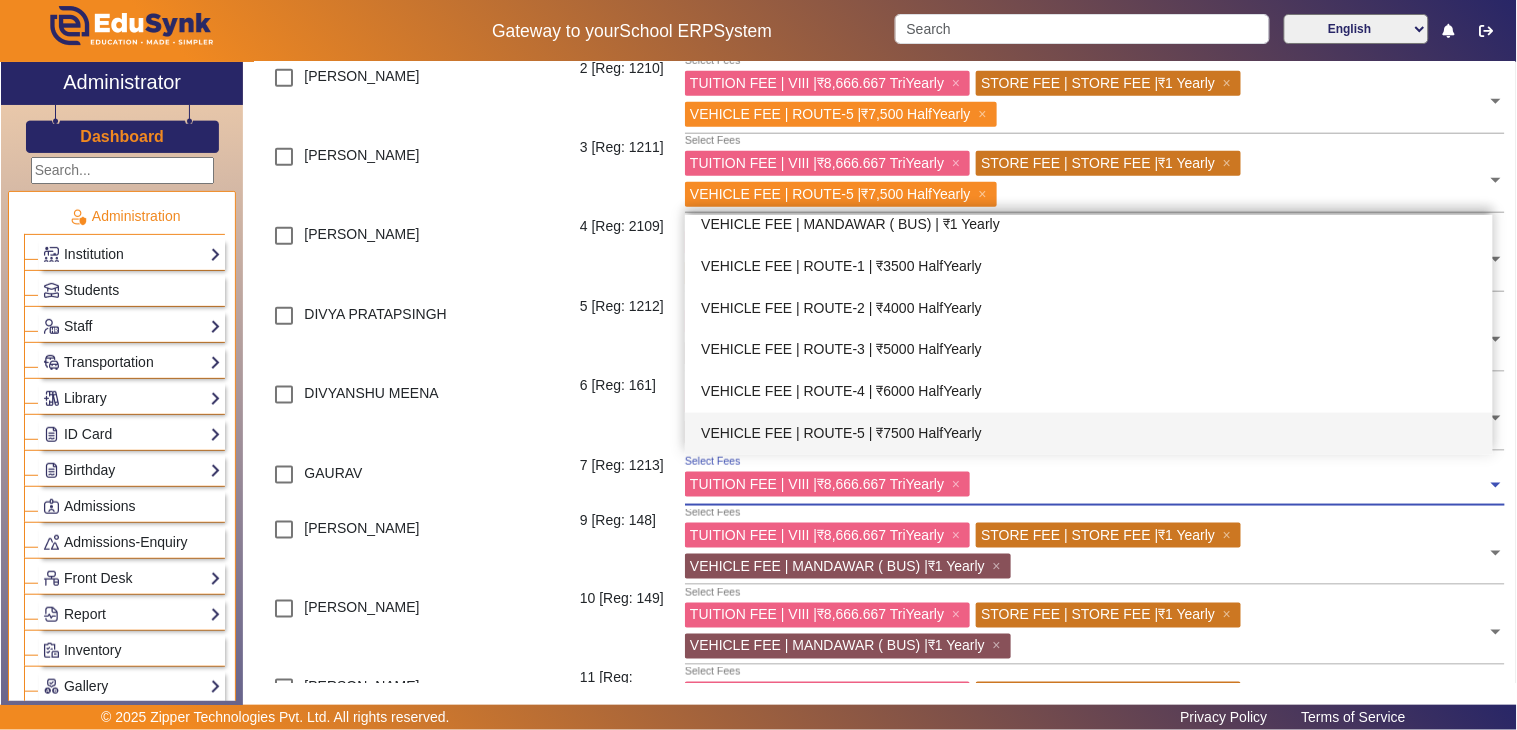 click on "VEHICLE FEE | ROUTE-5 | ₹7500 HalfYearly" at bounding box center [1089, 434] 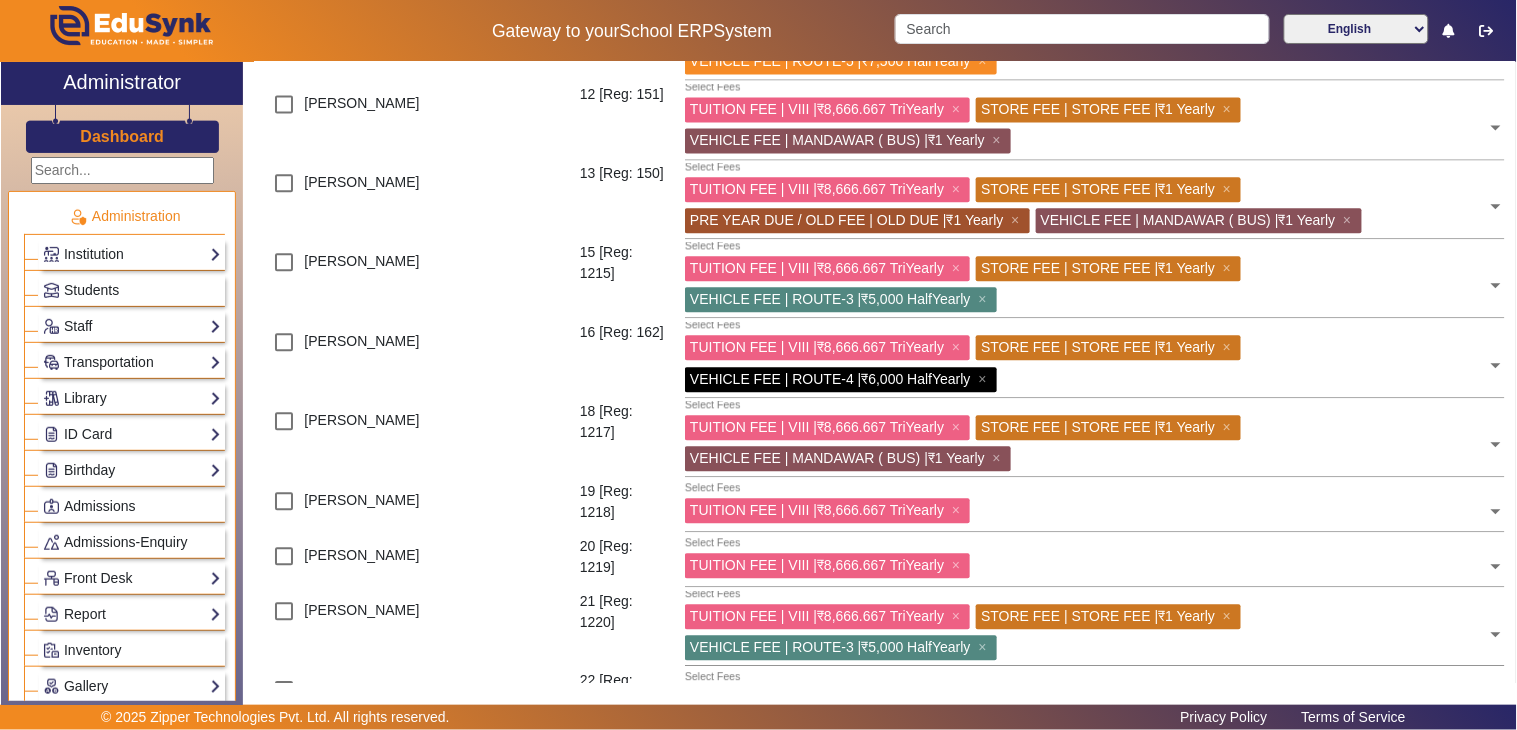 scroll, scrollTop: 1222, scrollLeft: 0, axis: vertical 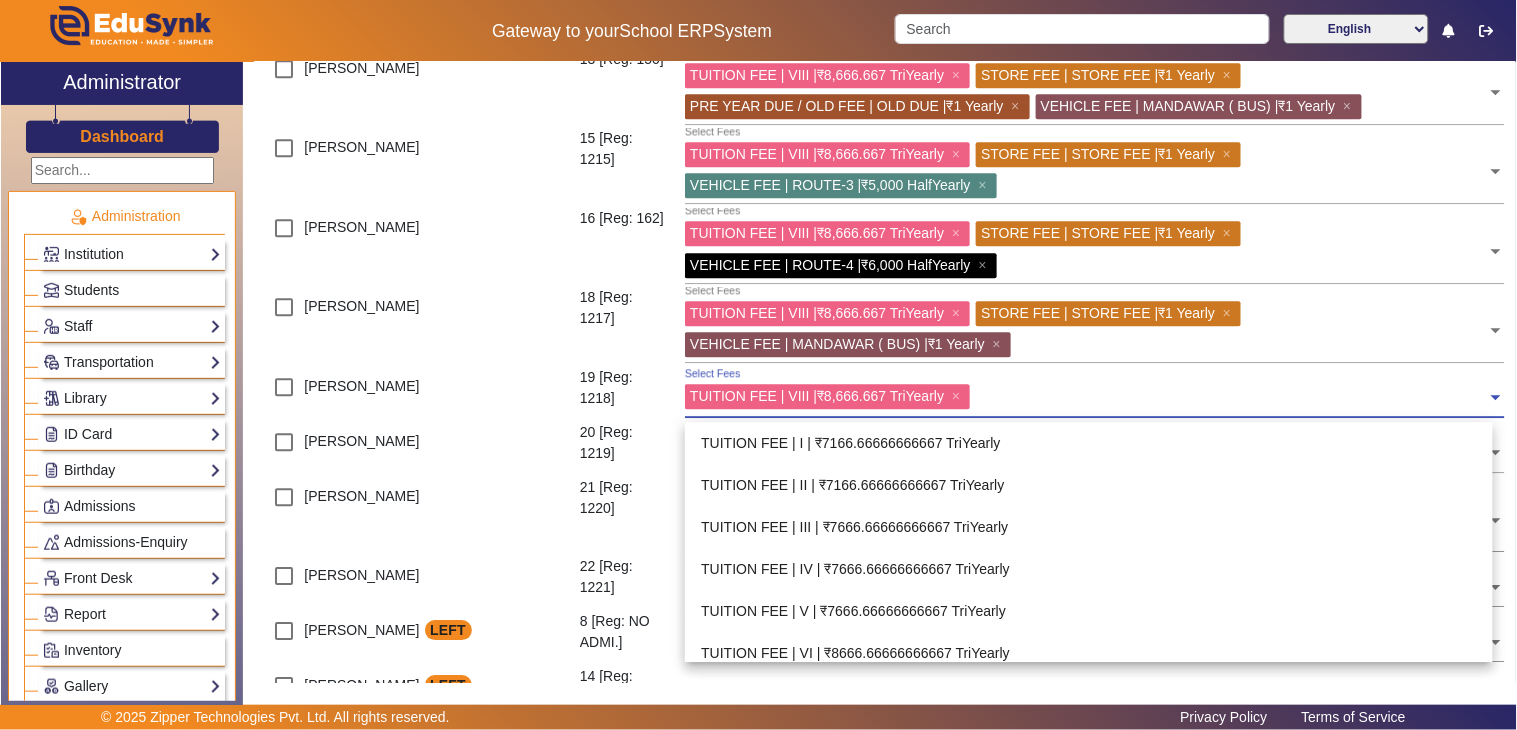 click 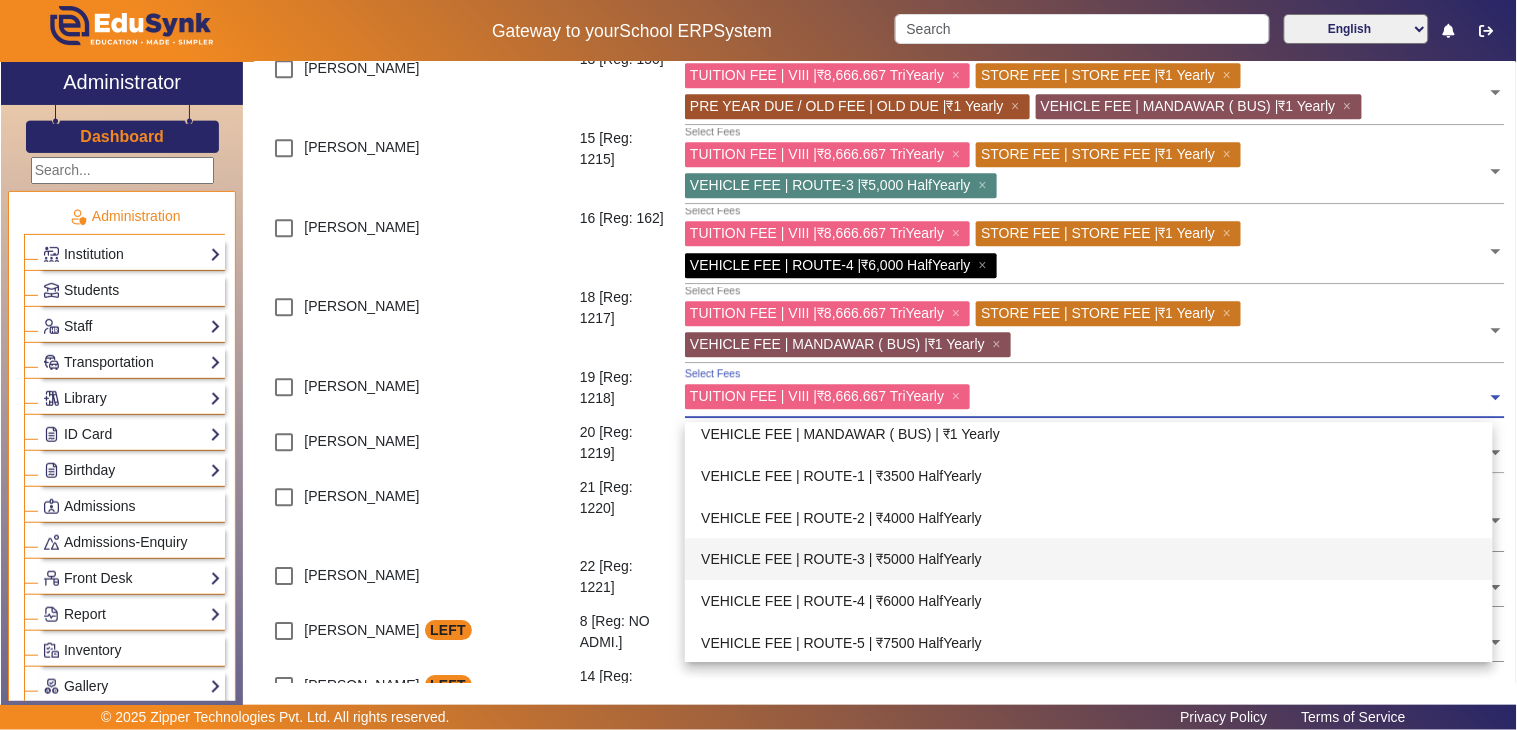 scroll, scrollTop: 852, scrollLeft: 0, axis: vertical 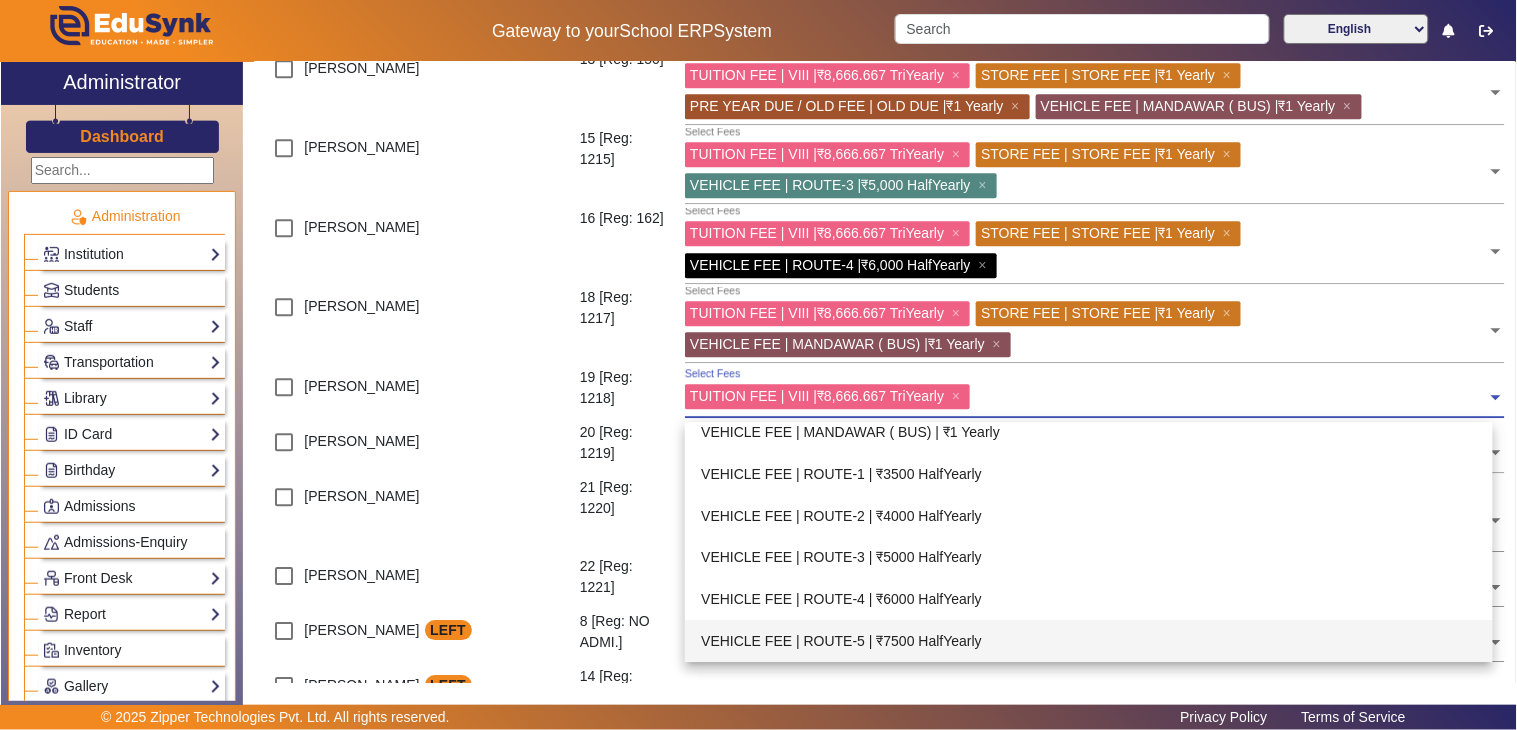 click on "VEHICLE FEE | ROUTE-5 | ₹7500 HalfYearly" at bounding box center [1089, 641] 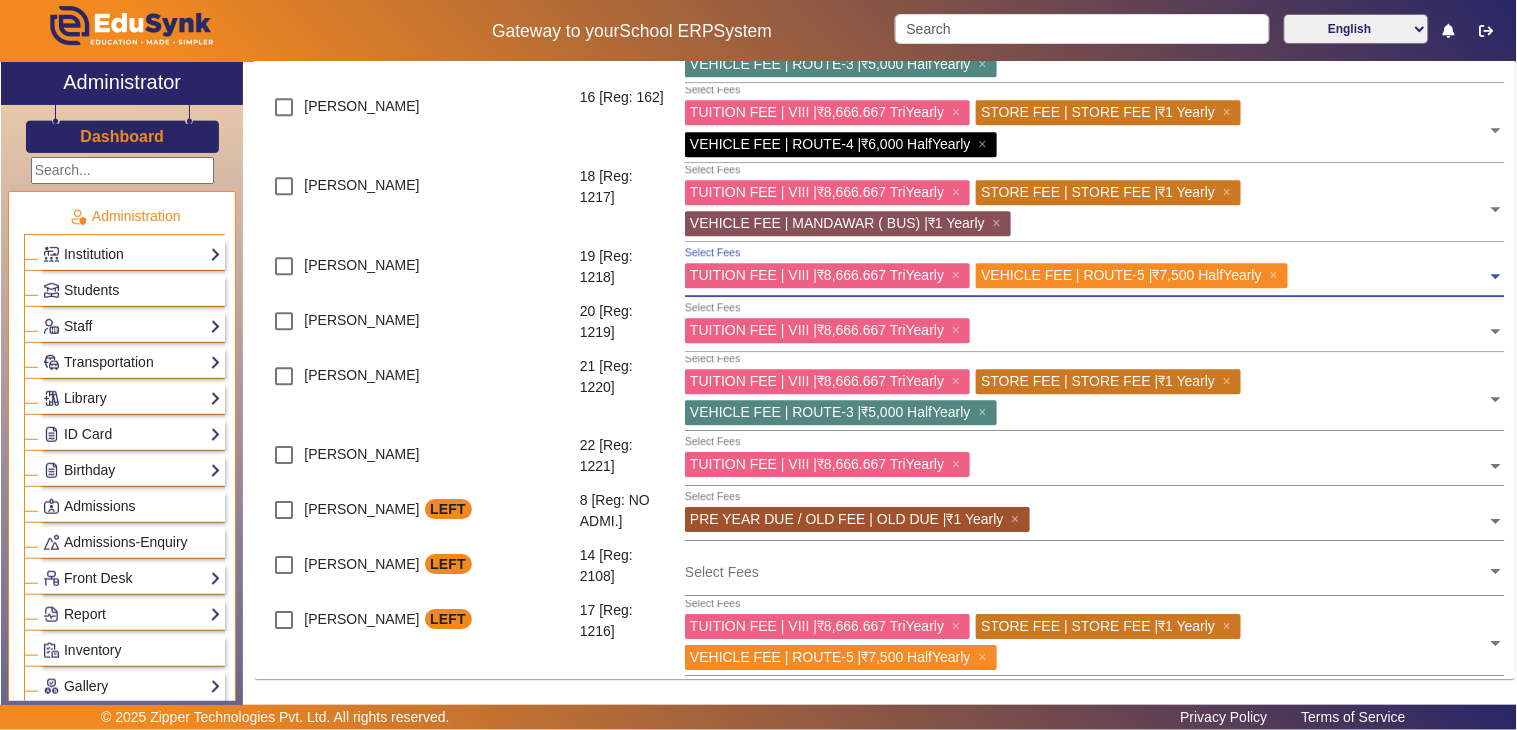 scroll, scrollTop: 1354, scrollLeft: 0, axis: vertical 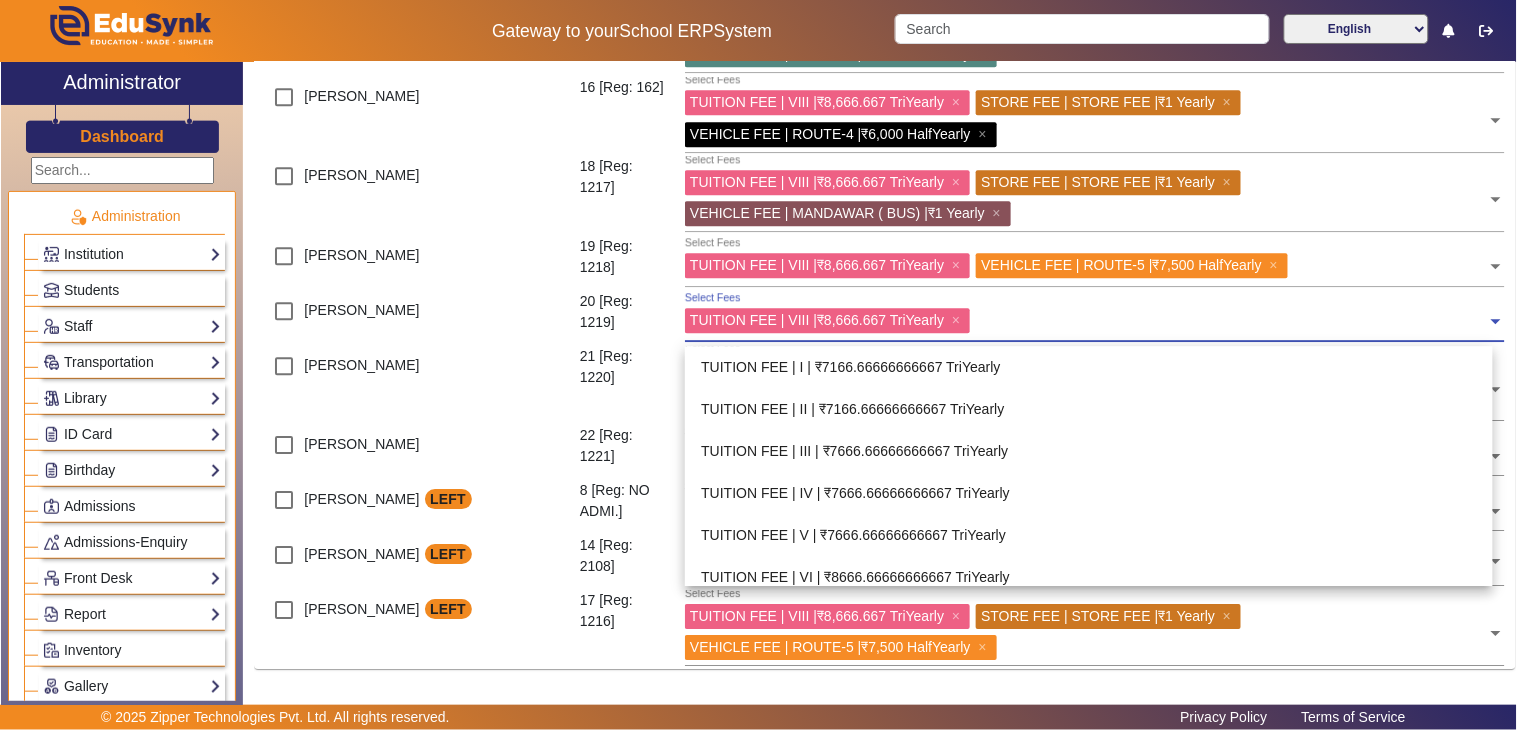click 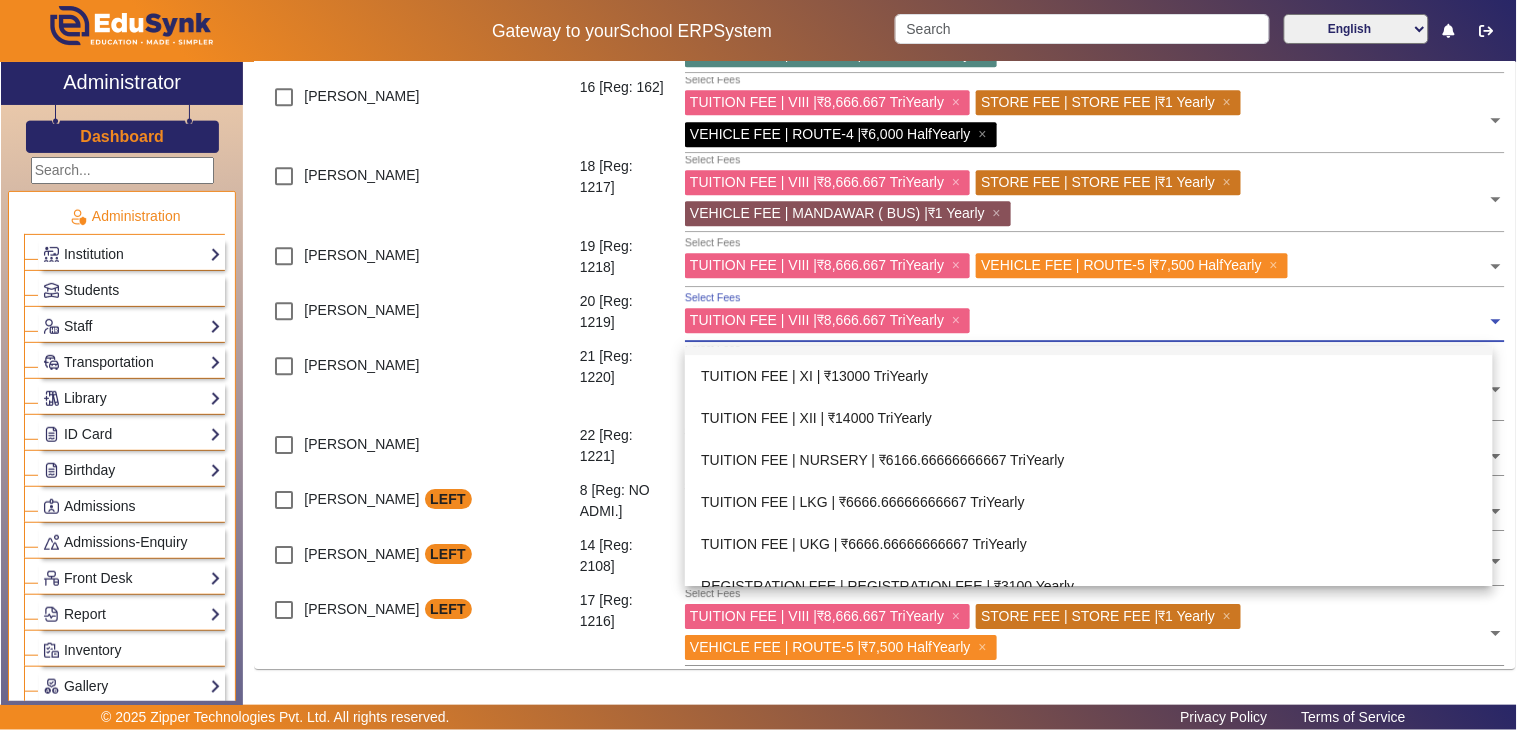 scroll, scrollTop: 852, scrollLeft: 0, axis: vertical 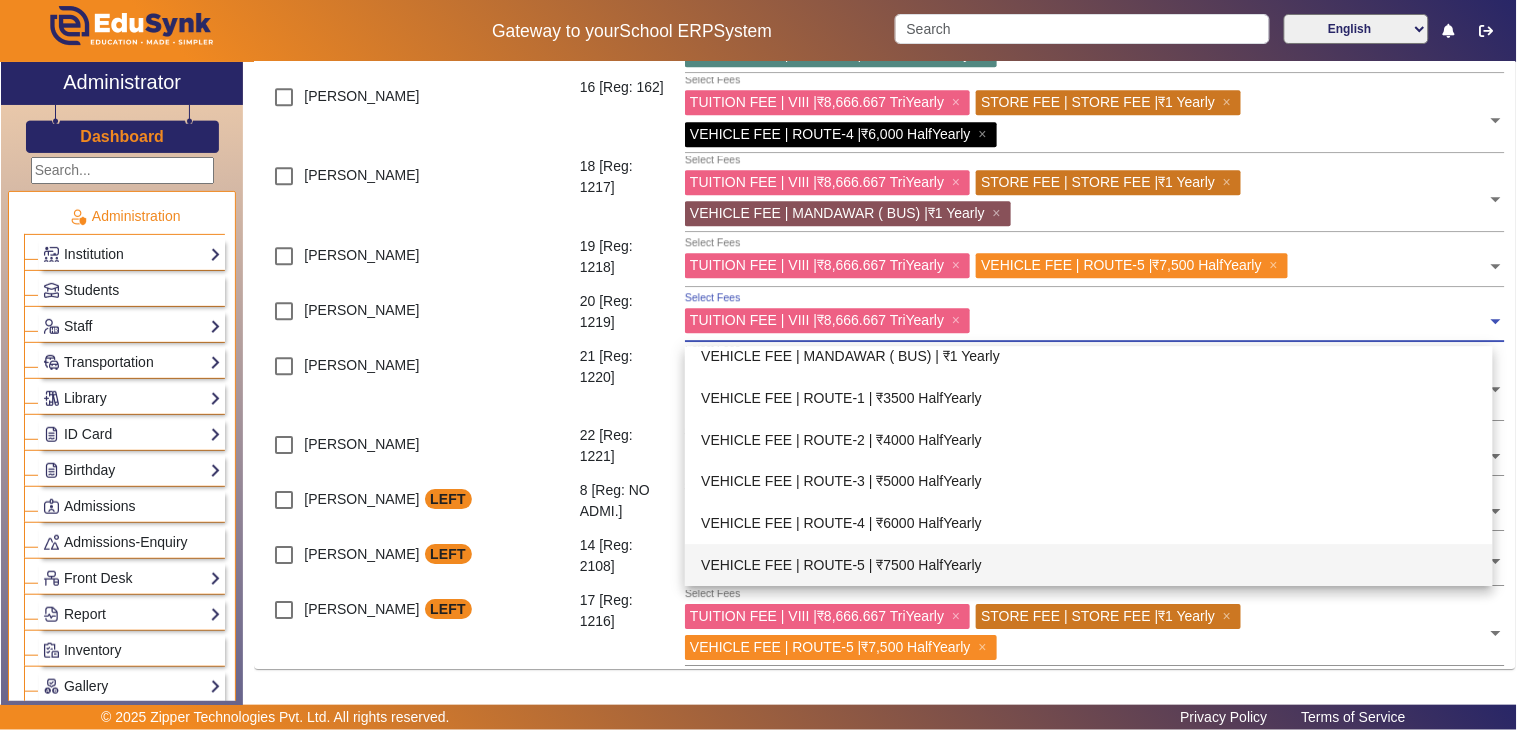 click on "VEHICLE FEE | ROUTE-5 | ₹7500 HalfYearly" at bounding box center (1089, 565) 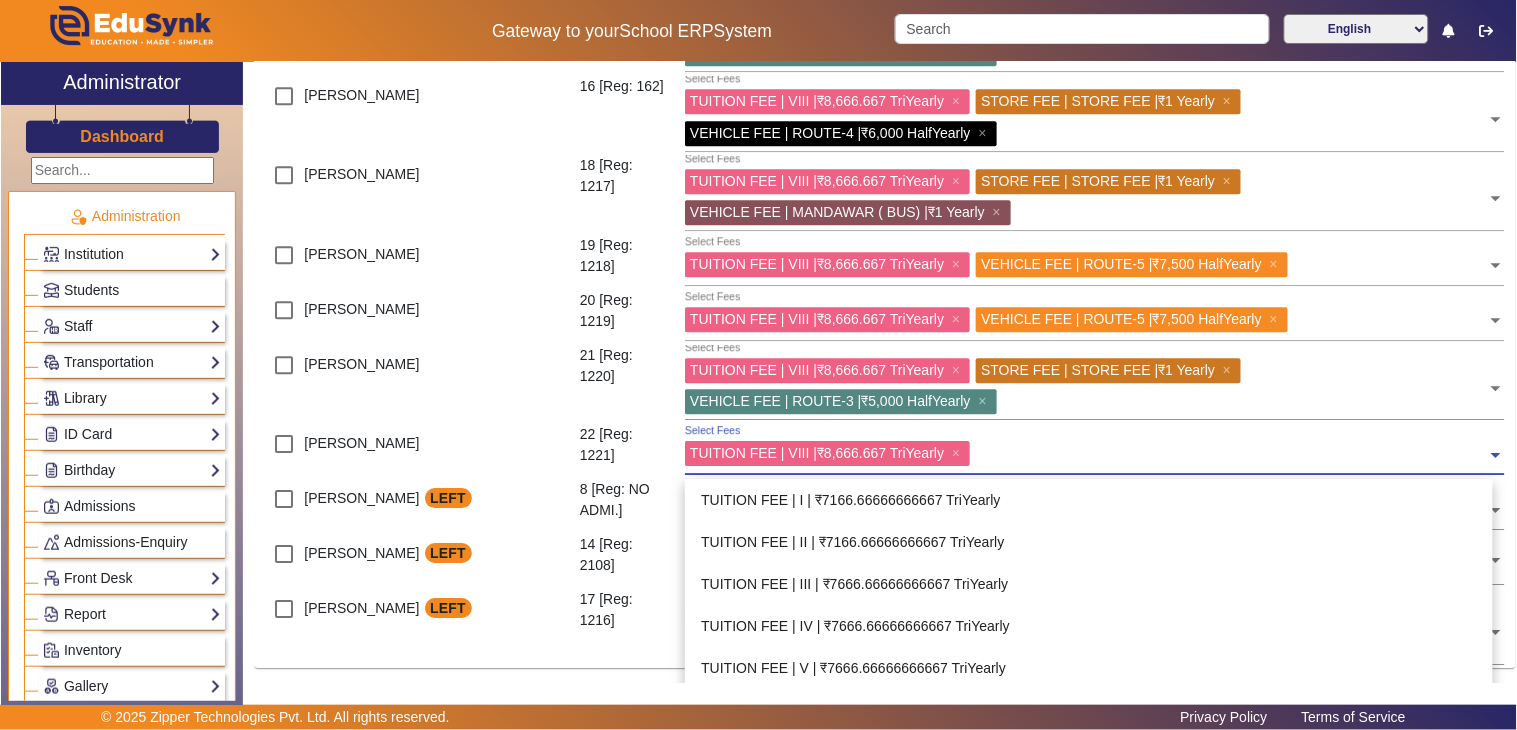 drag, startPoint x: 1077, startPoint y: 450, endPoint x: 1060, endPoint y: 488, distance: 41.62932 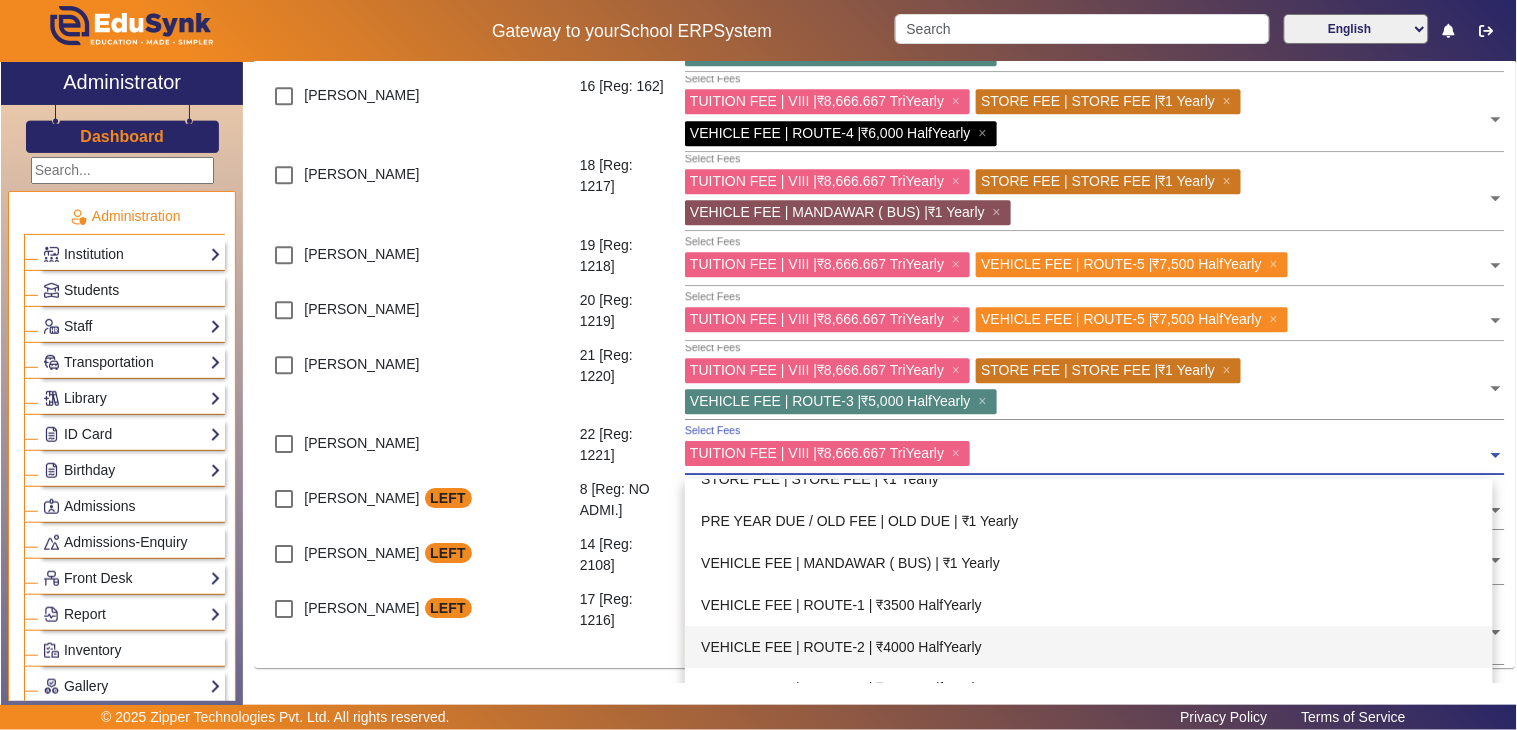 scroll, scrollTop: 852, scrollLeft: 0, axis: vertical 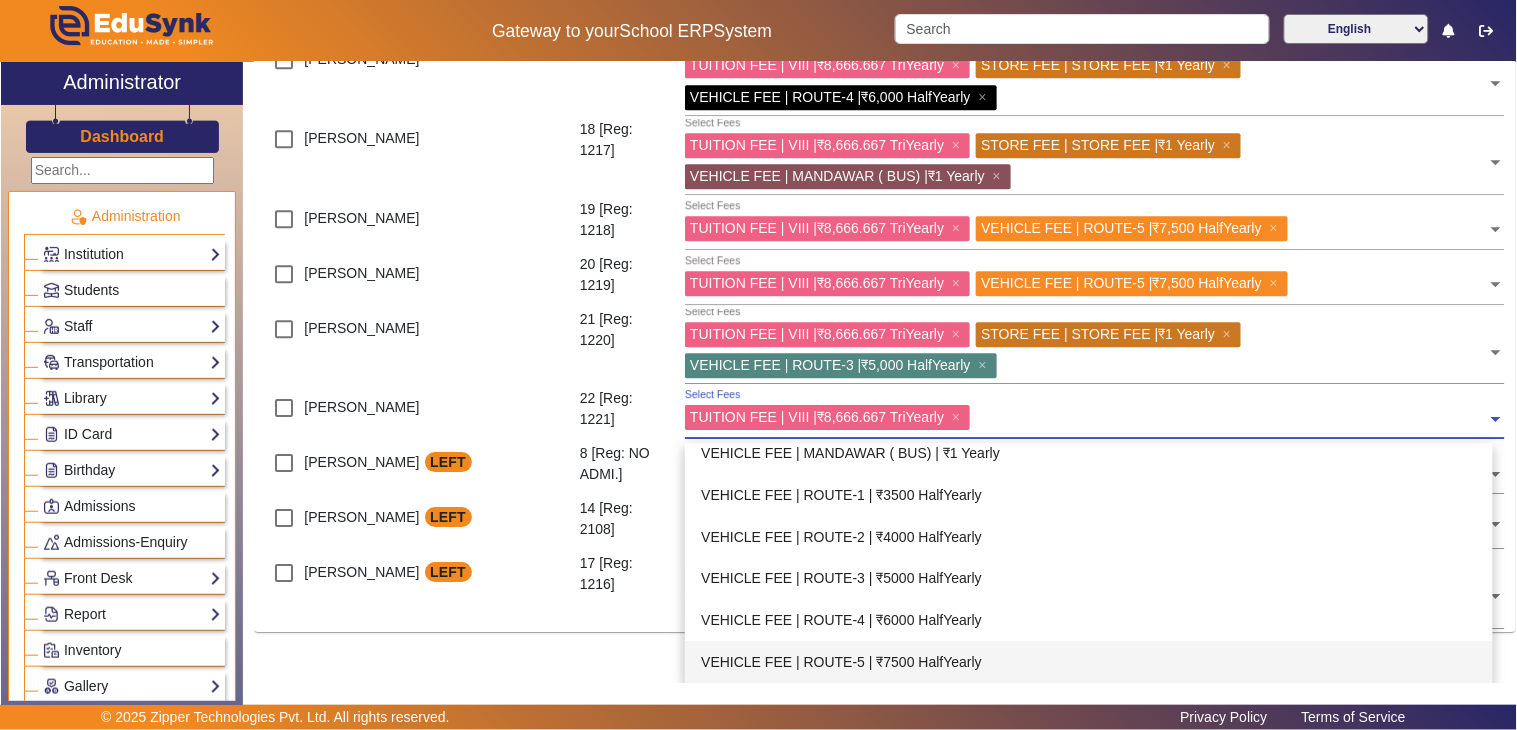 click on "VEHICLE FEE | ROUTE-5 | ₹7500 HalfYearly" at bounding box center (1089, 662) 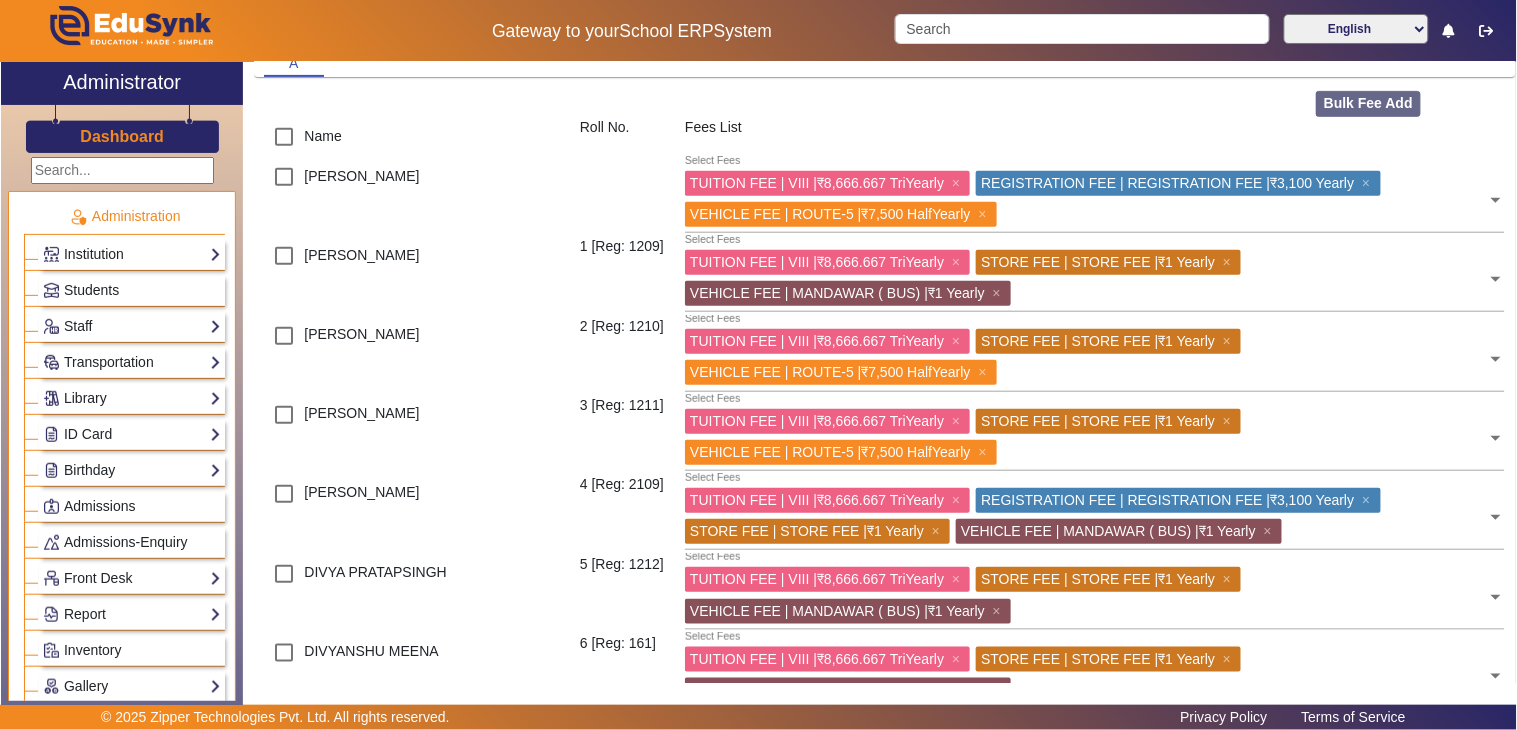 scroll, scrollTop: 0, scrollLeft: 0, axis: both 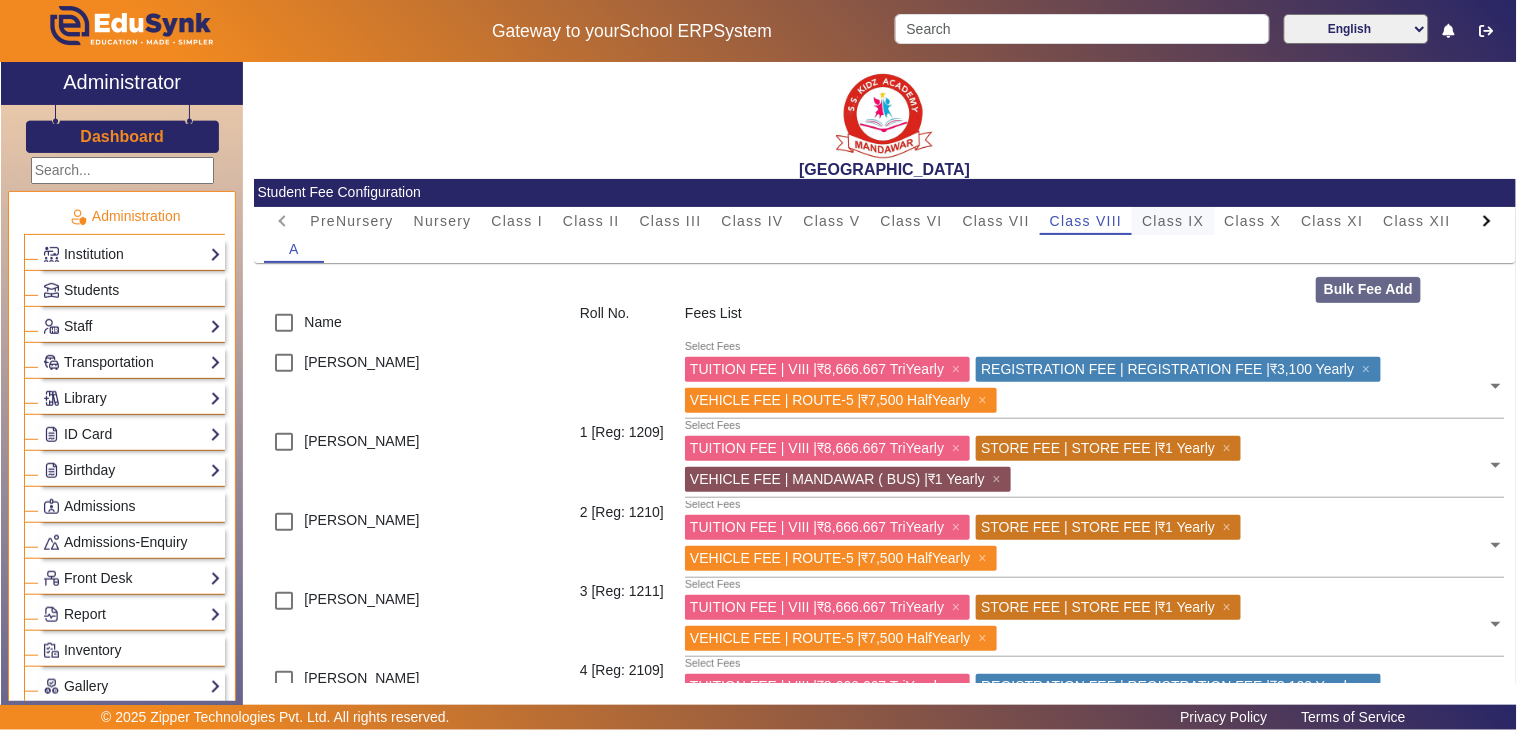 click on "Class IX" at bounding box center (1173, 221) 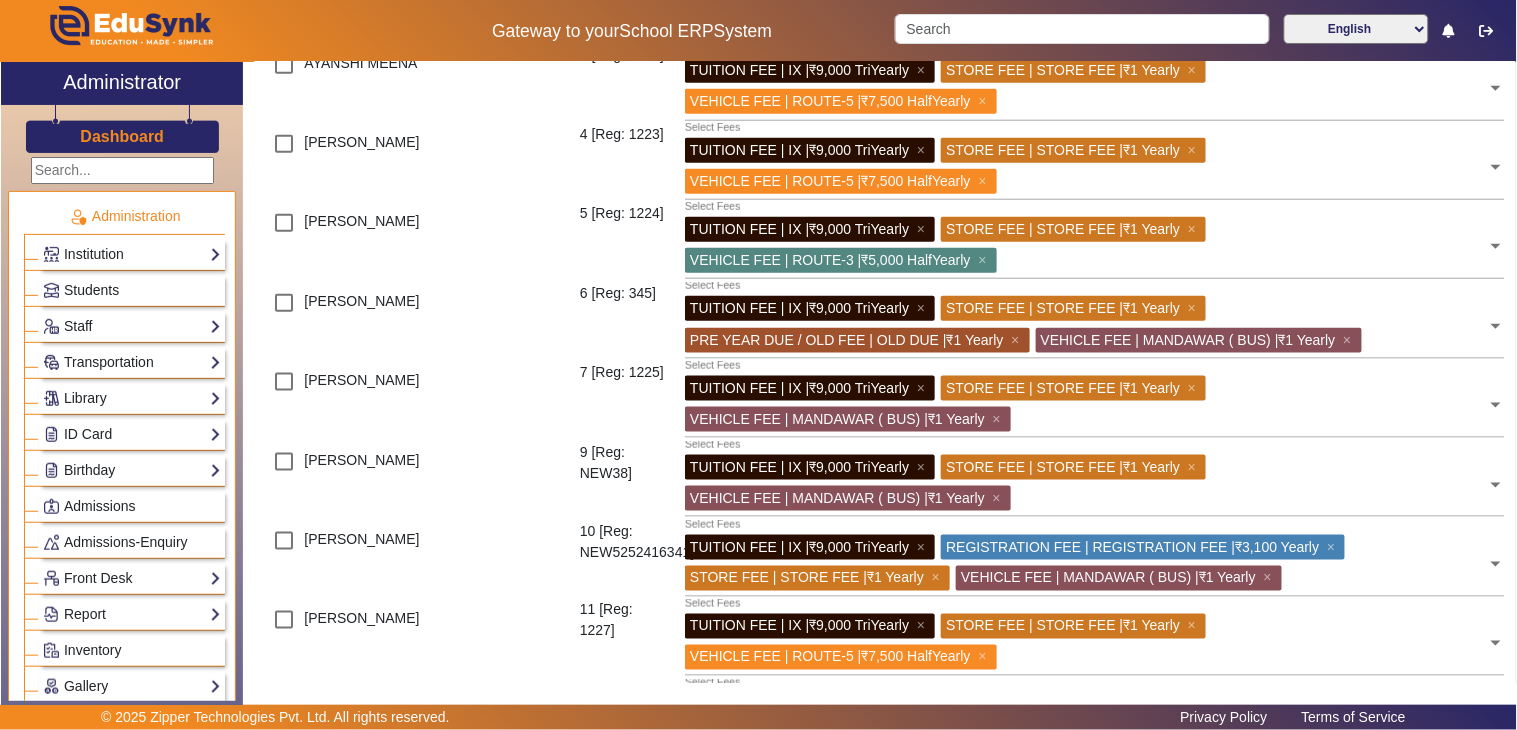 scroll, scrollTop: 0, scrollLeft: 0, axis: both 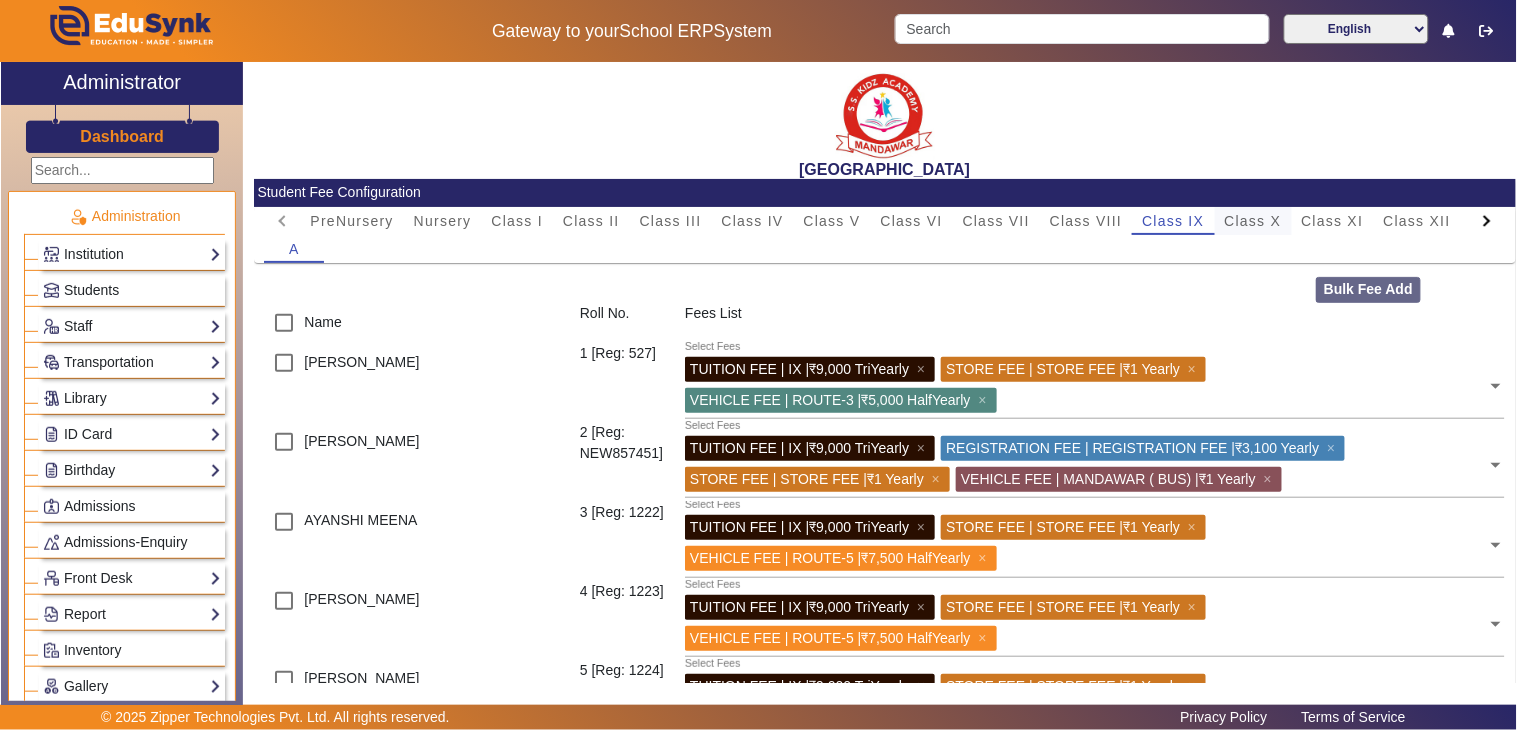 click on "Class X" at bounding box center (1253, 221) 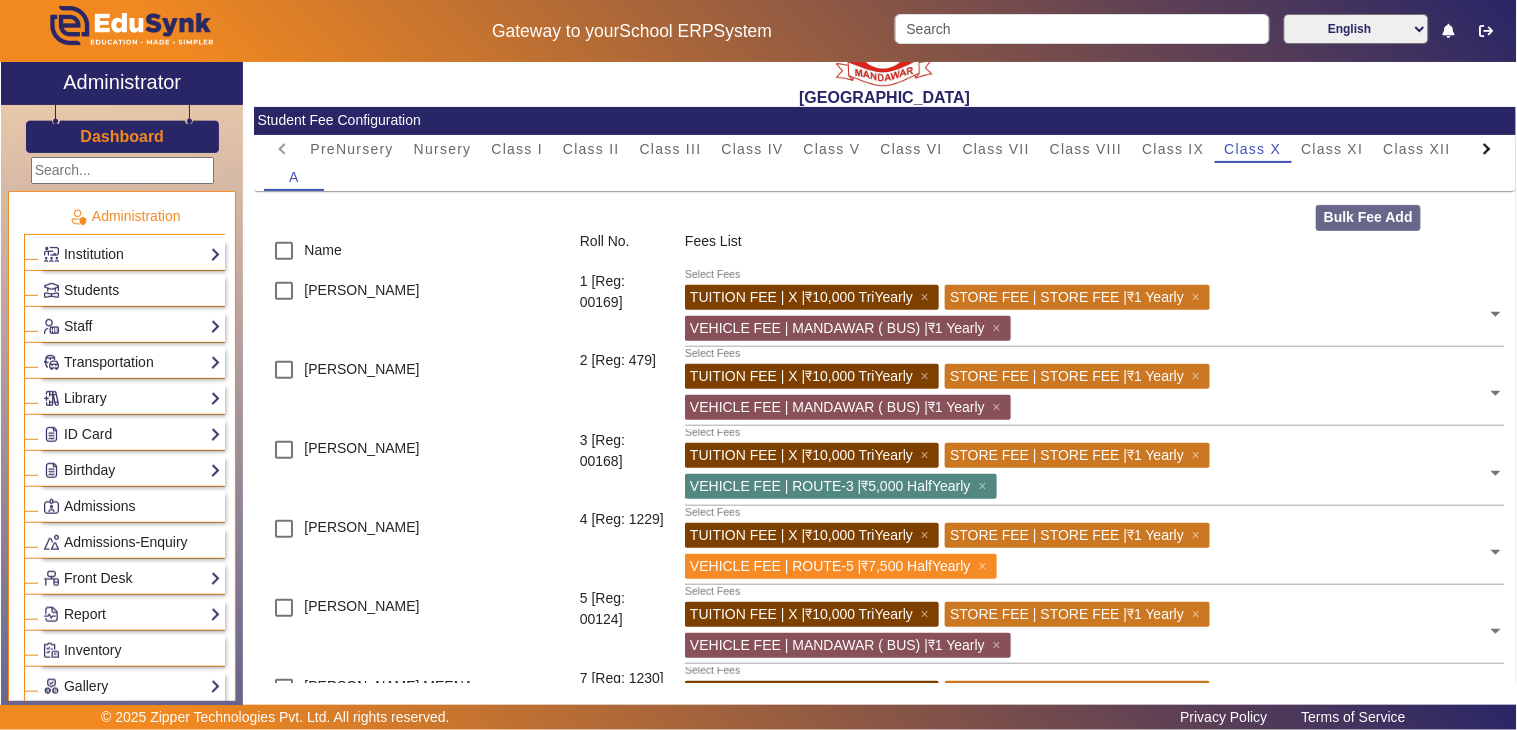 scroll, scrollTop: 111, scrollLeft: 0, axis: vertical 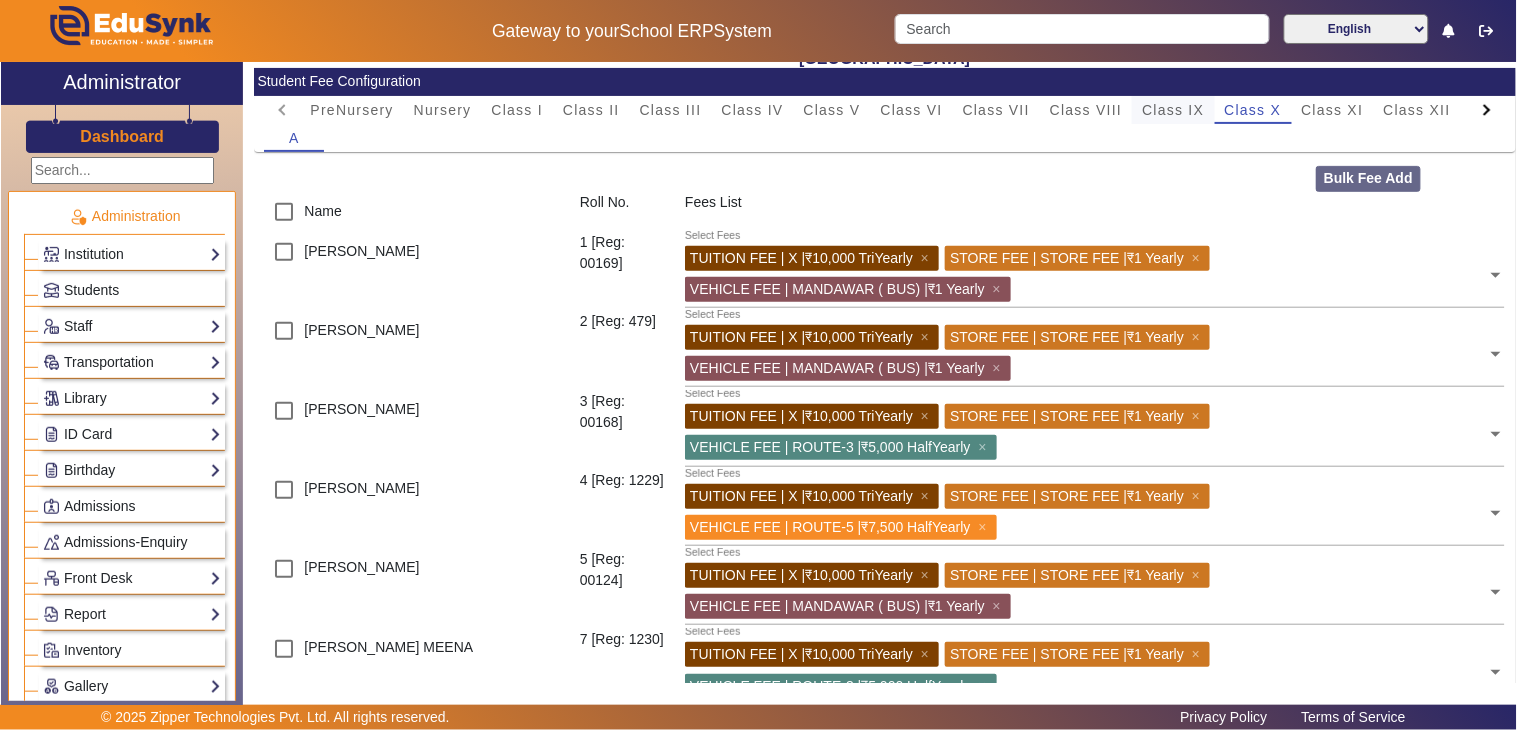 click on "Class IX" at bounding box center [1173, 110] 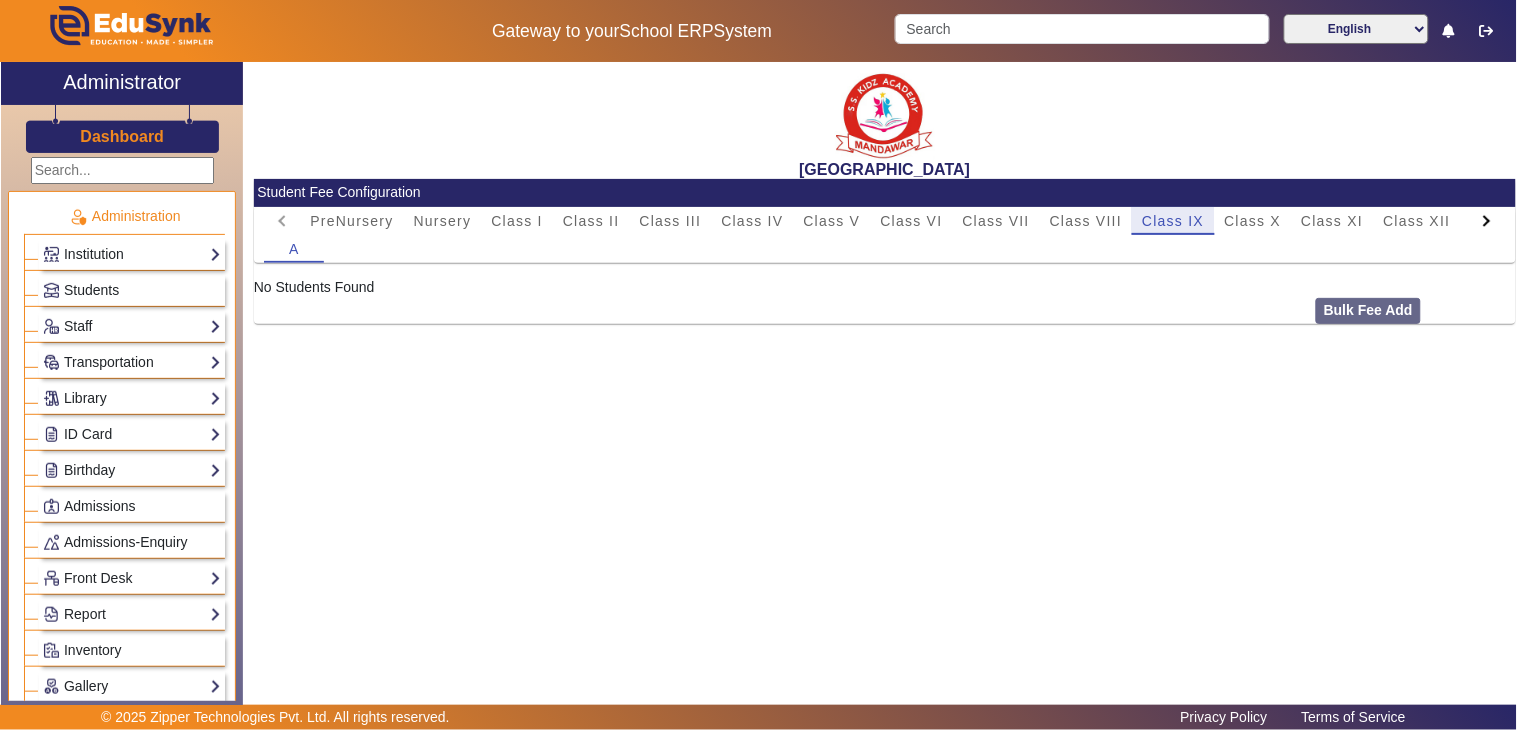 scroll, scrollTop: 0, scrollLeft: 0, axis: both 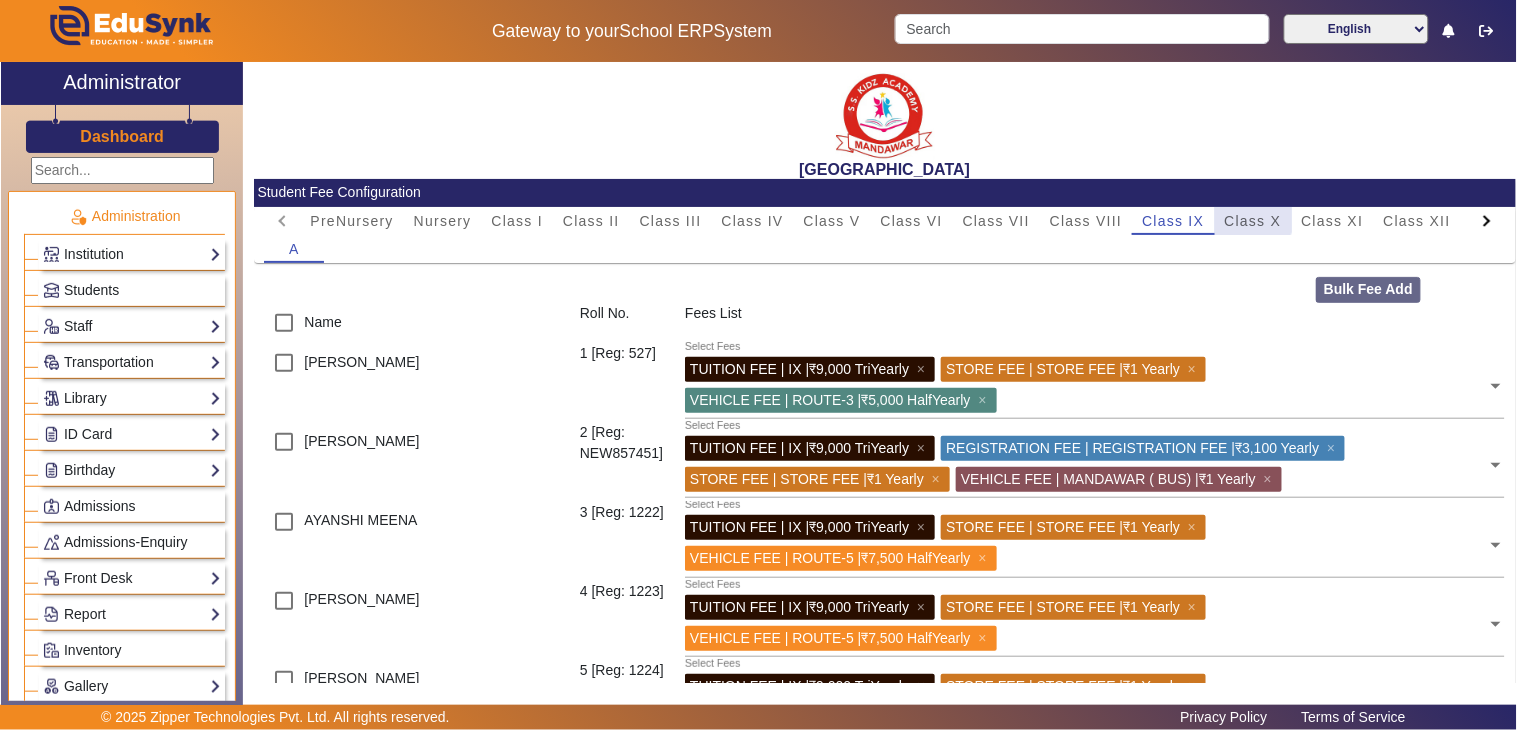 click on "Class X" at bounding box center (1253, 221) 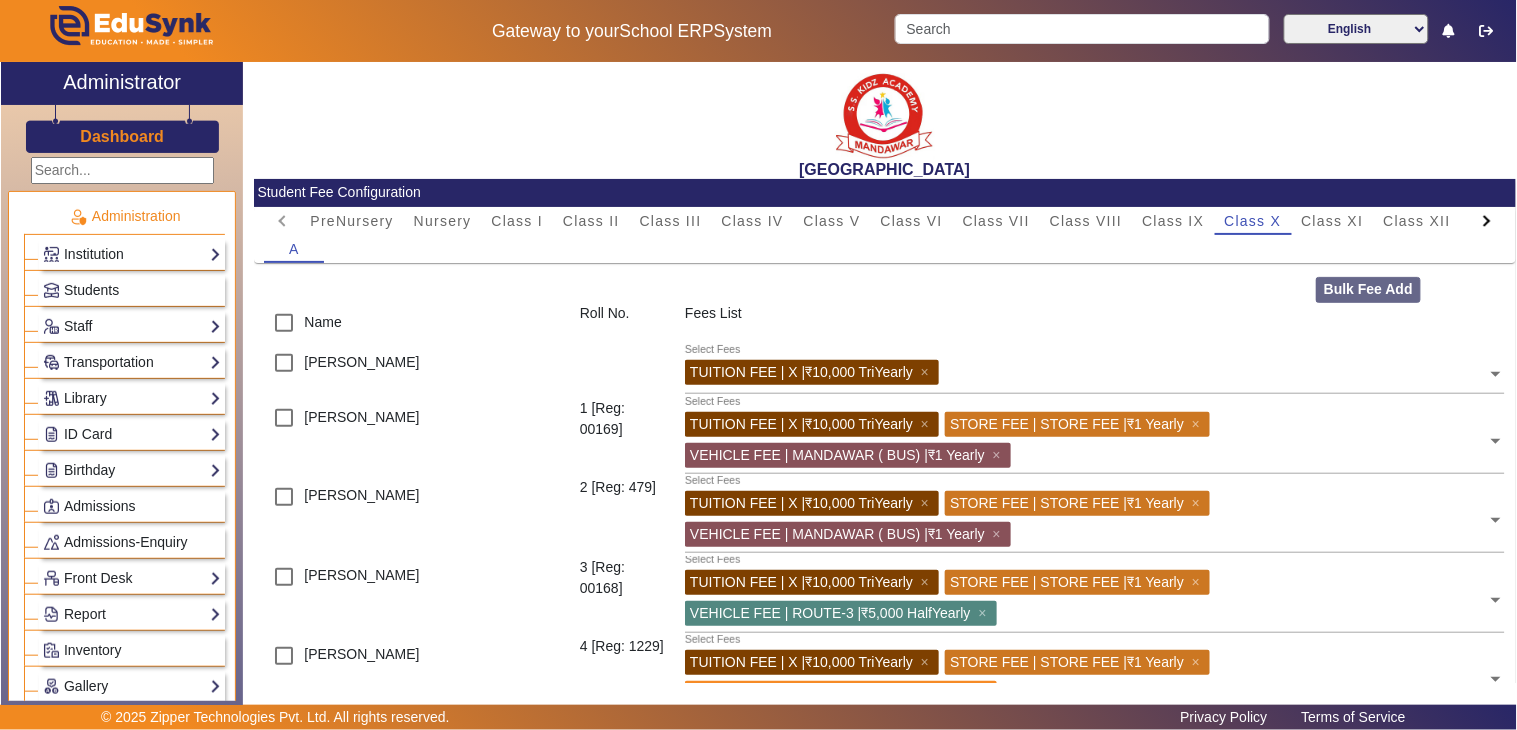 scroll, scrollTop: 222, scrollLeft: 0, axis: vertical 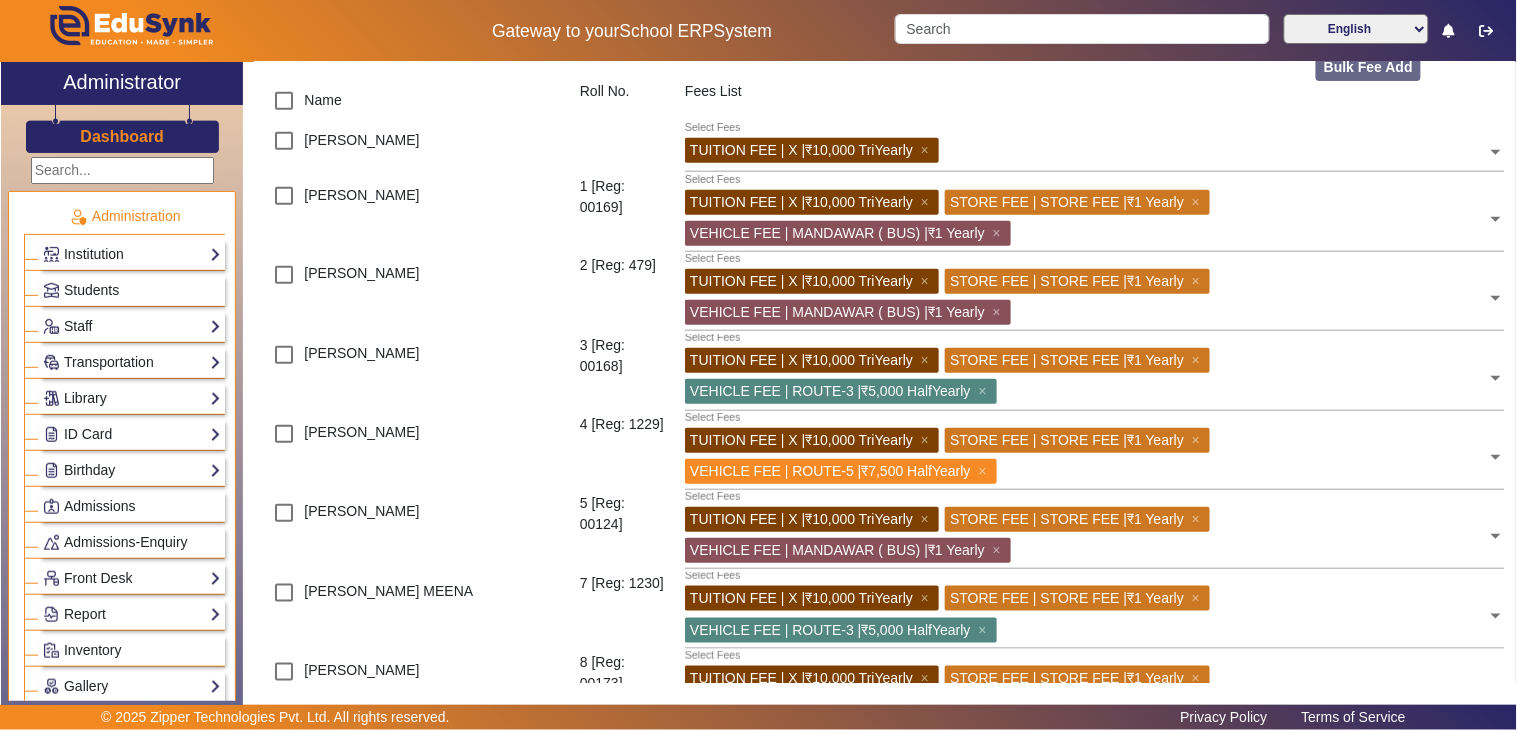 click 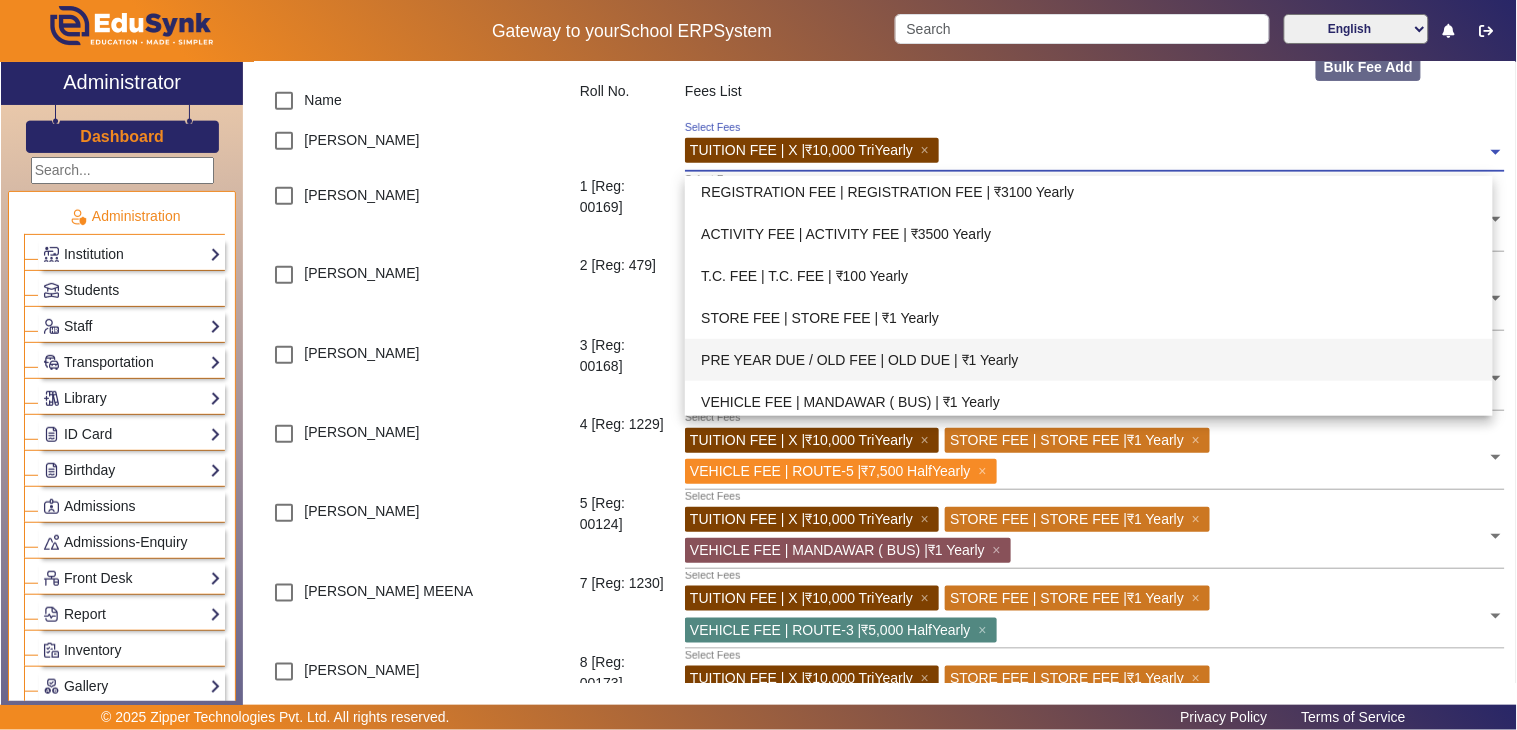 scroll, scrollTop: 852, scrollLeft: 0, axis: vertical 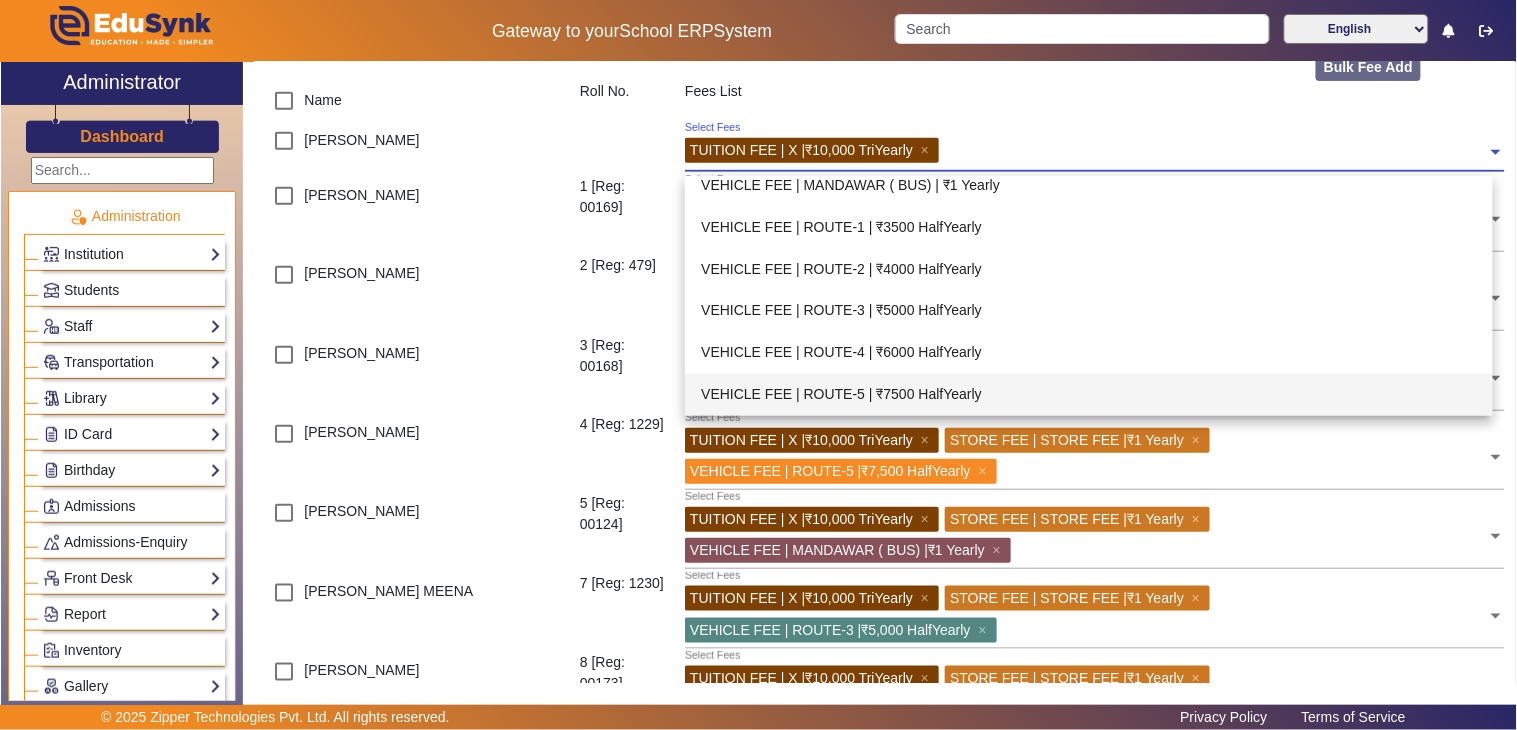 click on "VEHICLE FEE | ROUTE-5 | ₹7500 HalfYearly" at bounding box center [1089, 395] 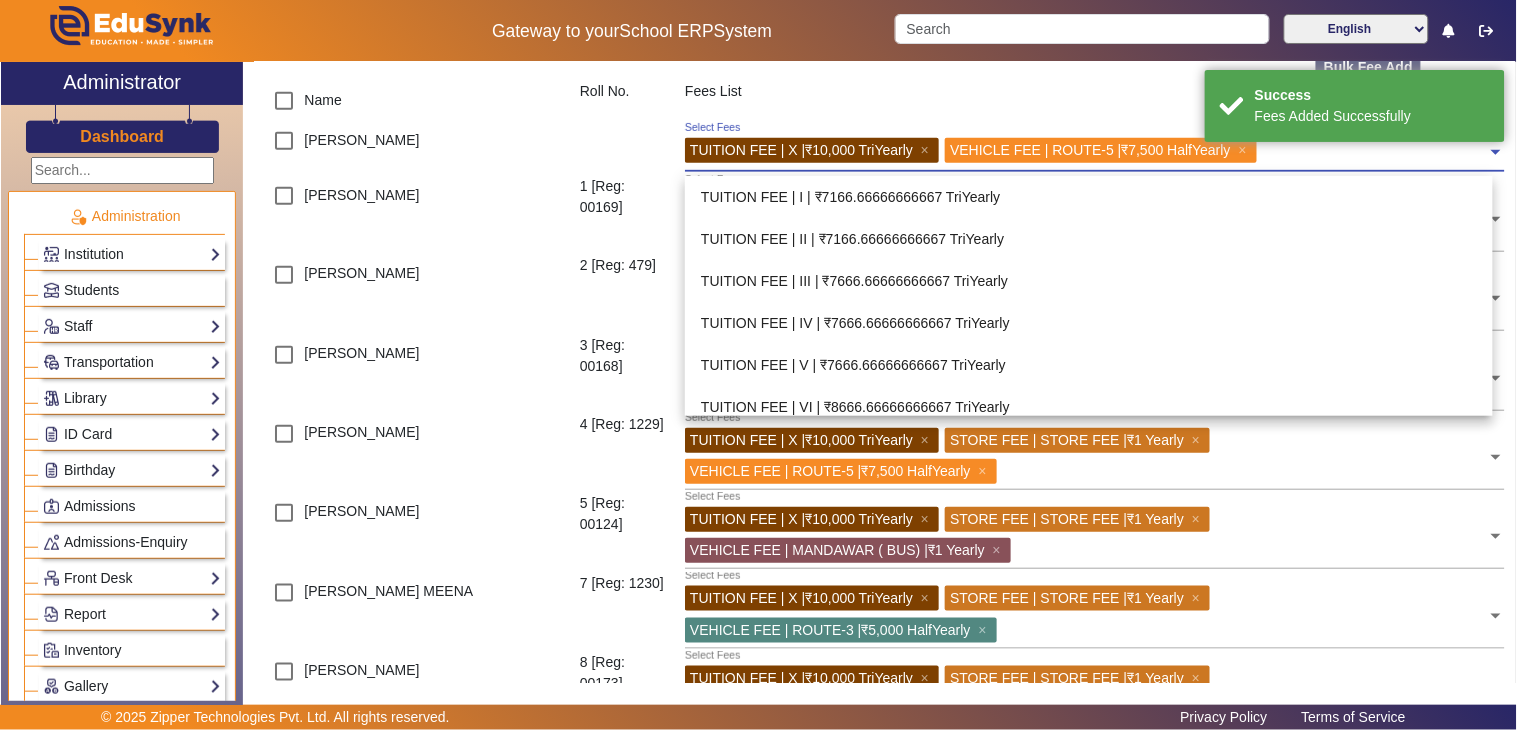 click 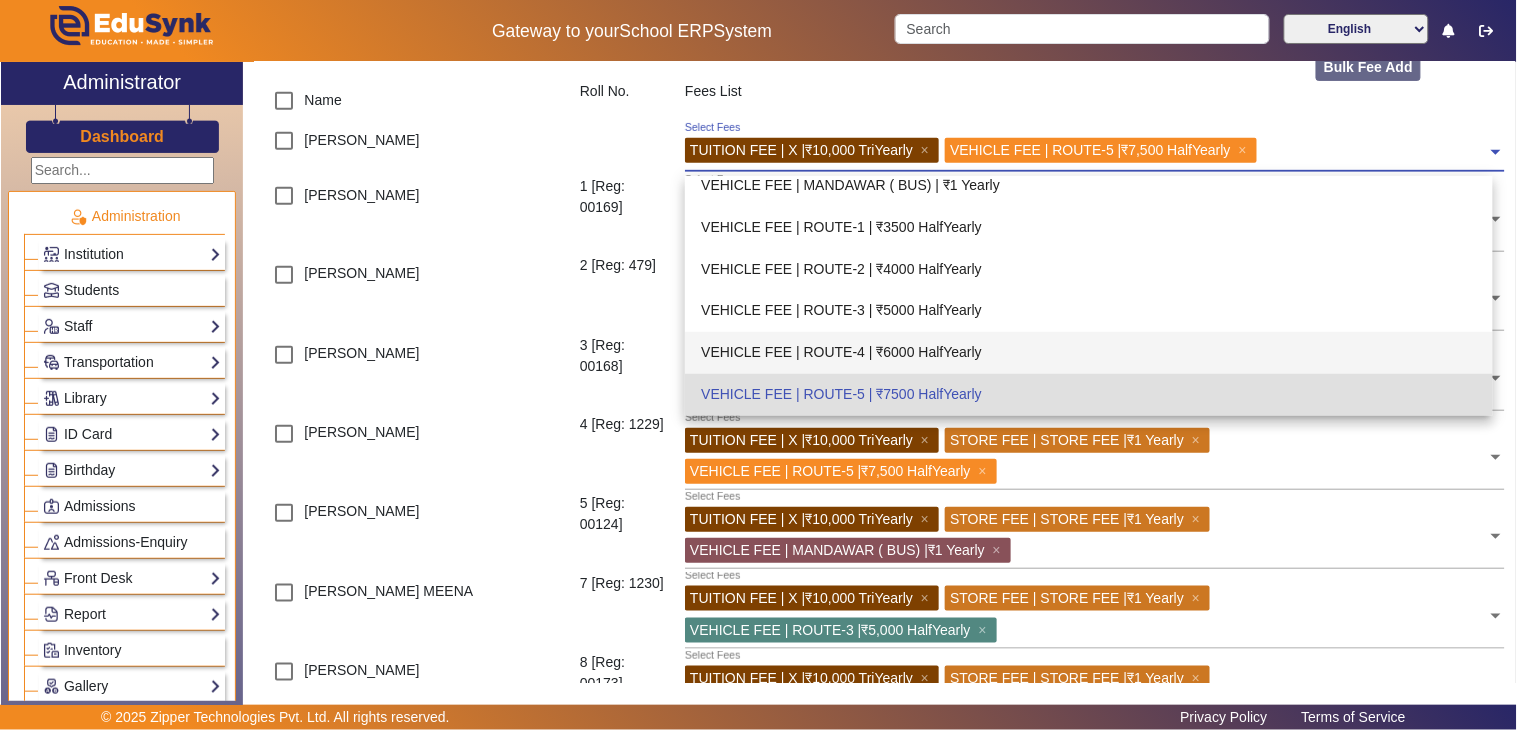 scroll, scrollTop: 518, scrollLeft: 0, axis: vertical 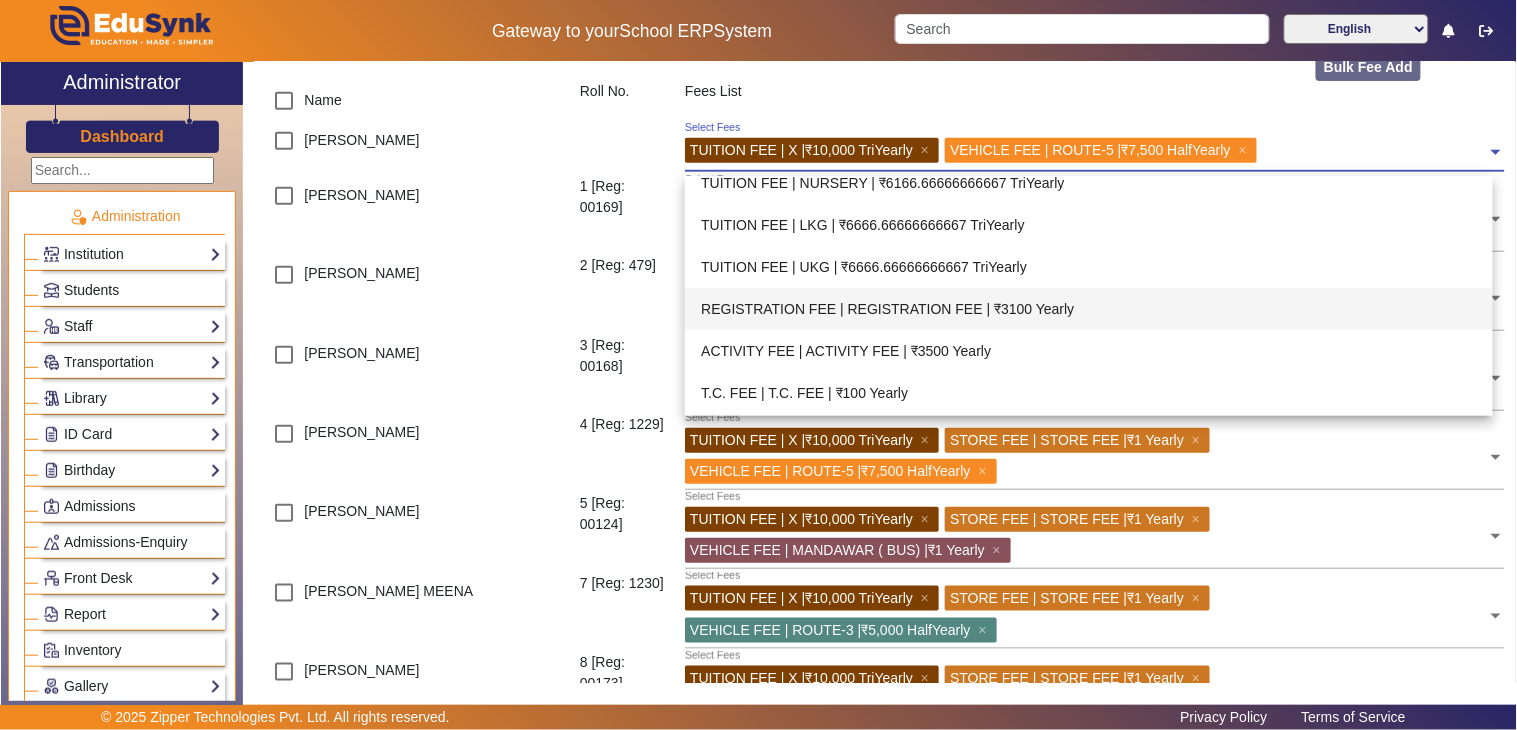 click on "REGISTRATION FEE | REGISTRATION FEE | ₹3100 Yearly" at bounding box center [1089, 309] 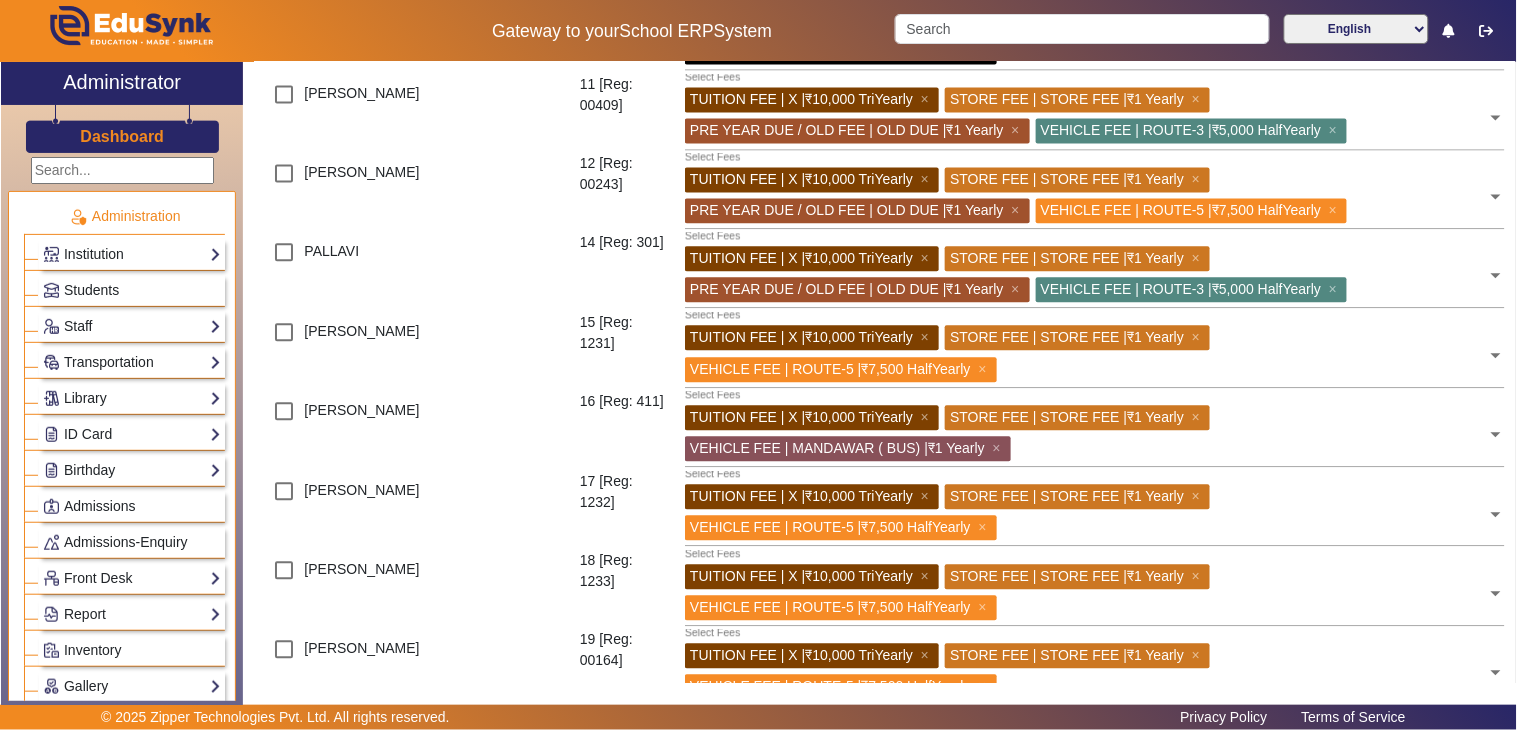 scroll, scrollTop: 1111, scrollLeft: 0, axis: vertical 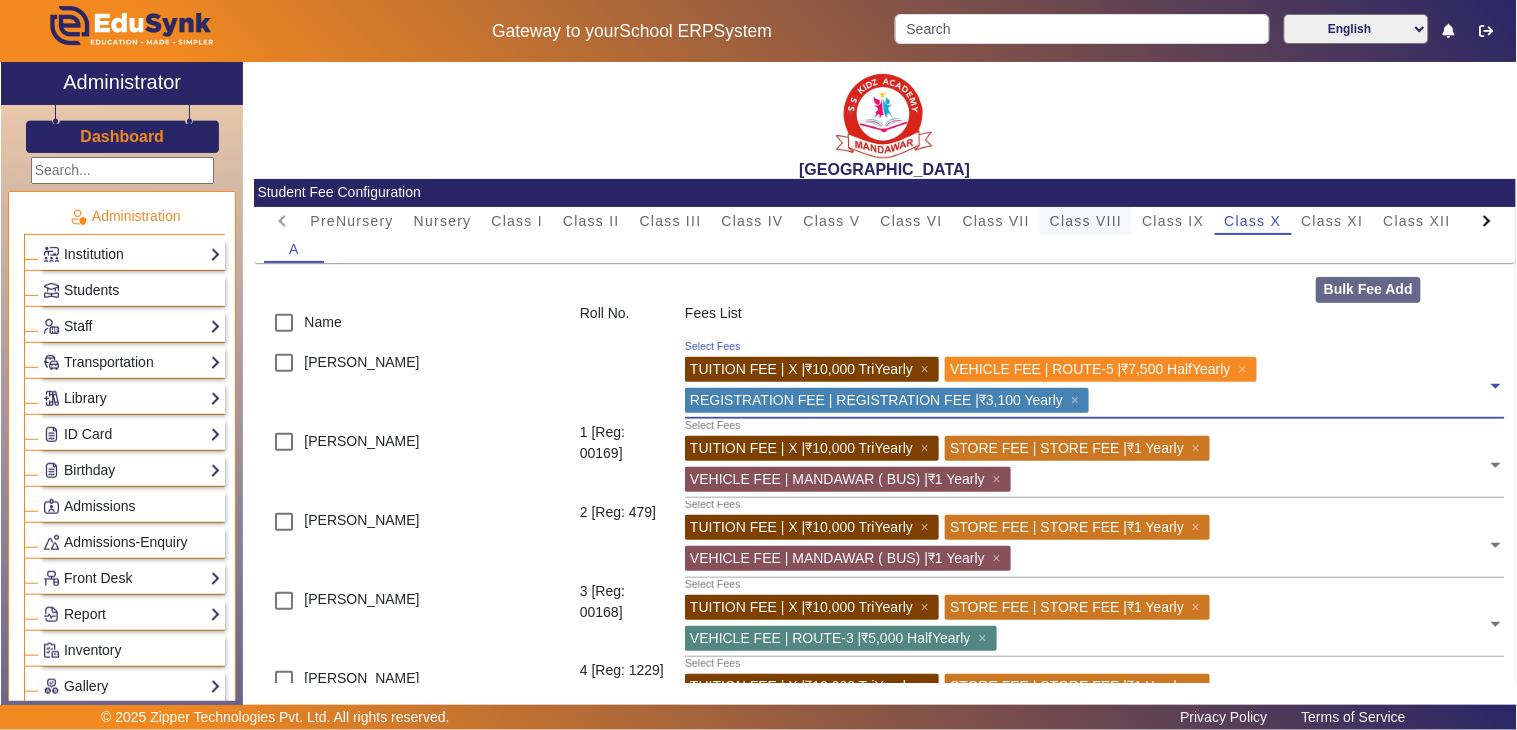 click on "Class VIII" at bounding box center [1086, 221] 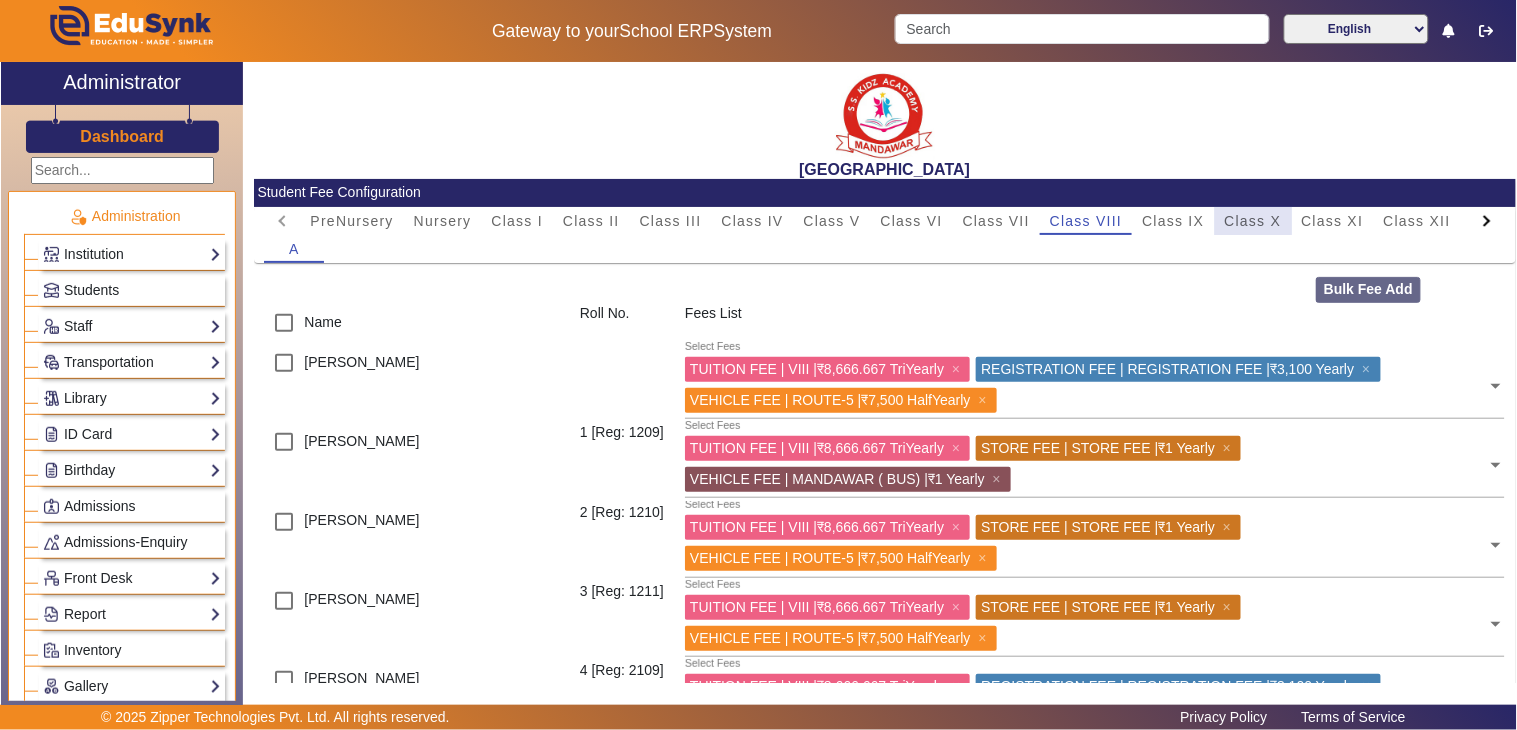 click on "Class X" at bounding box center [1253, 221] 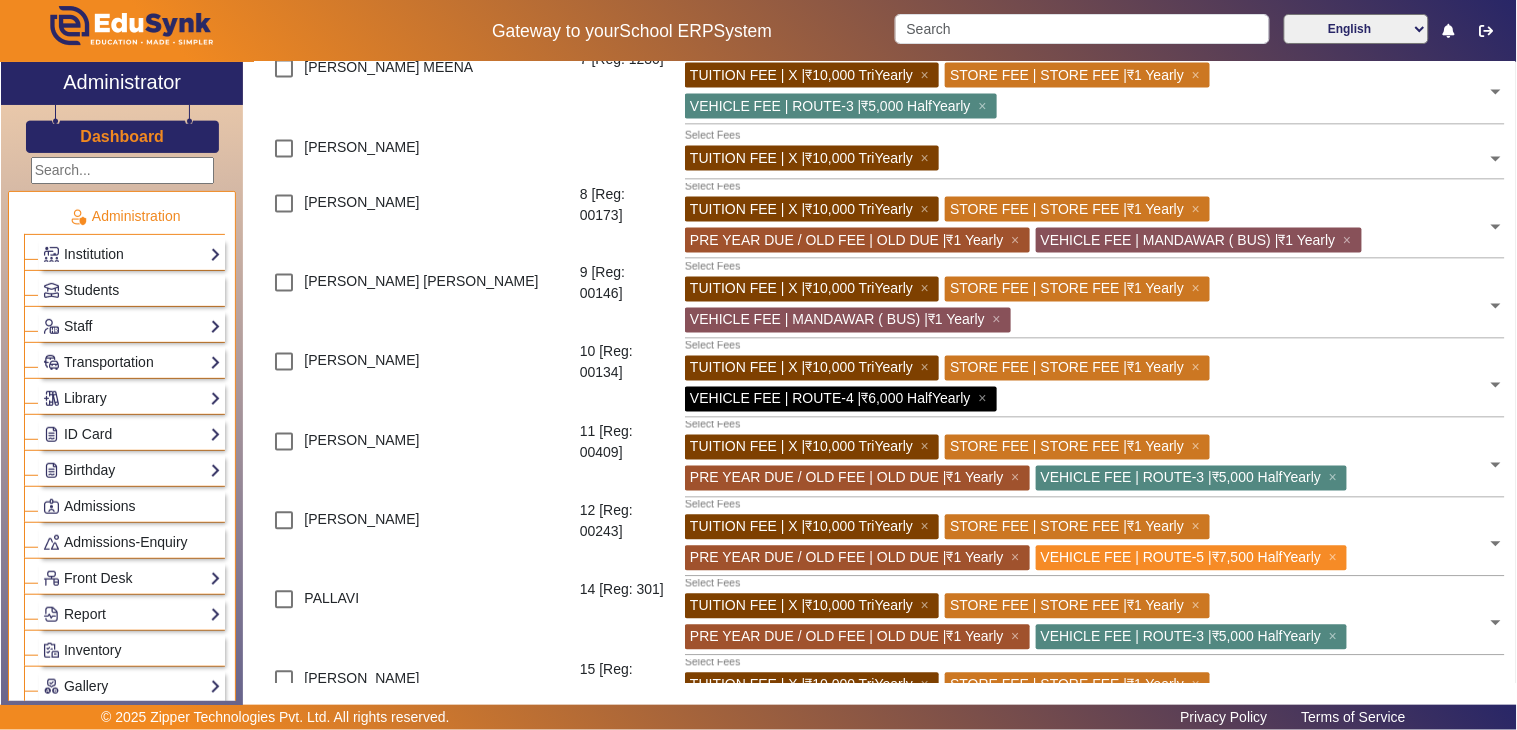 scroll, scrollTop: 761, scrollLeft: 0, axis: vertical 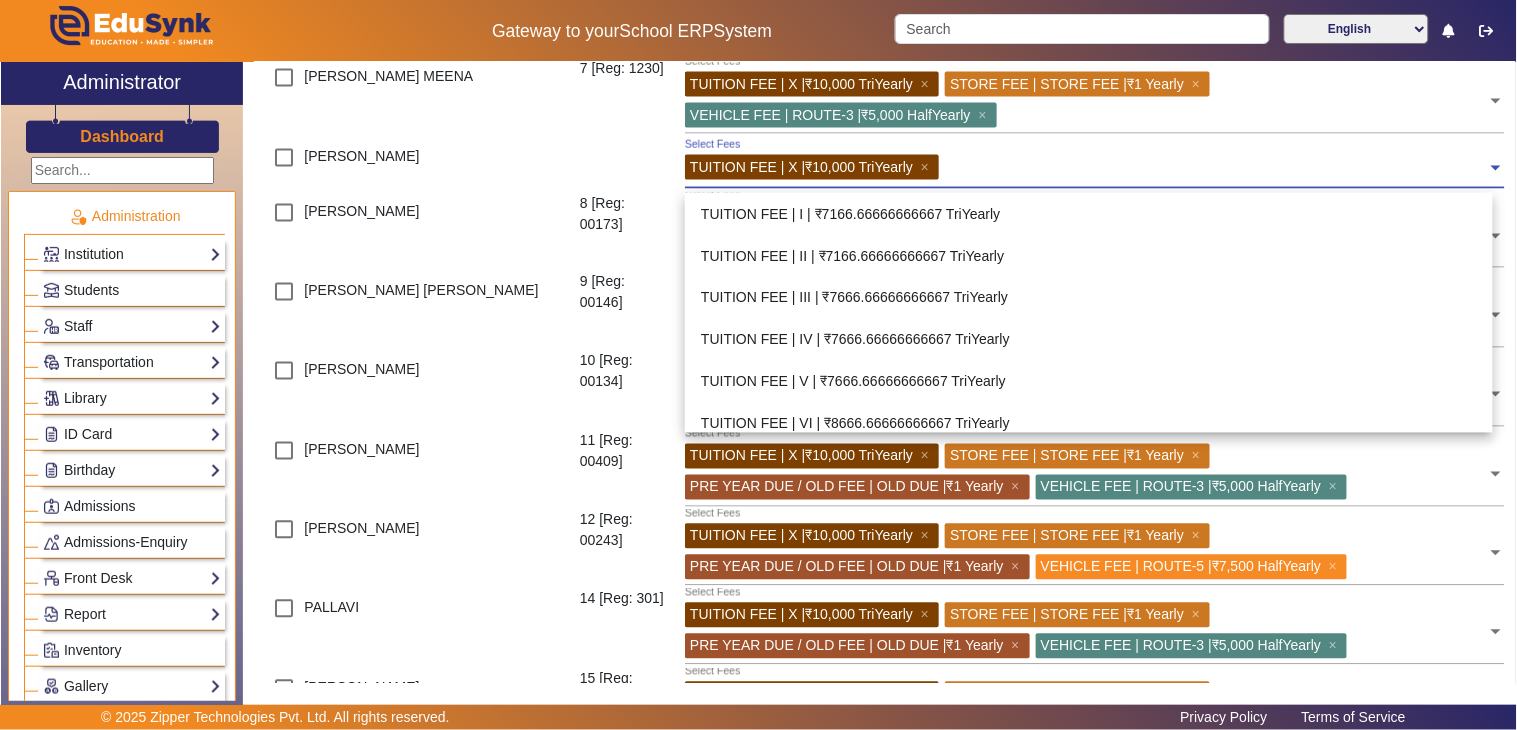click 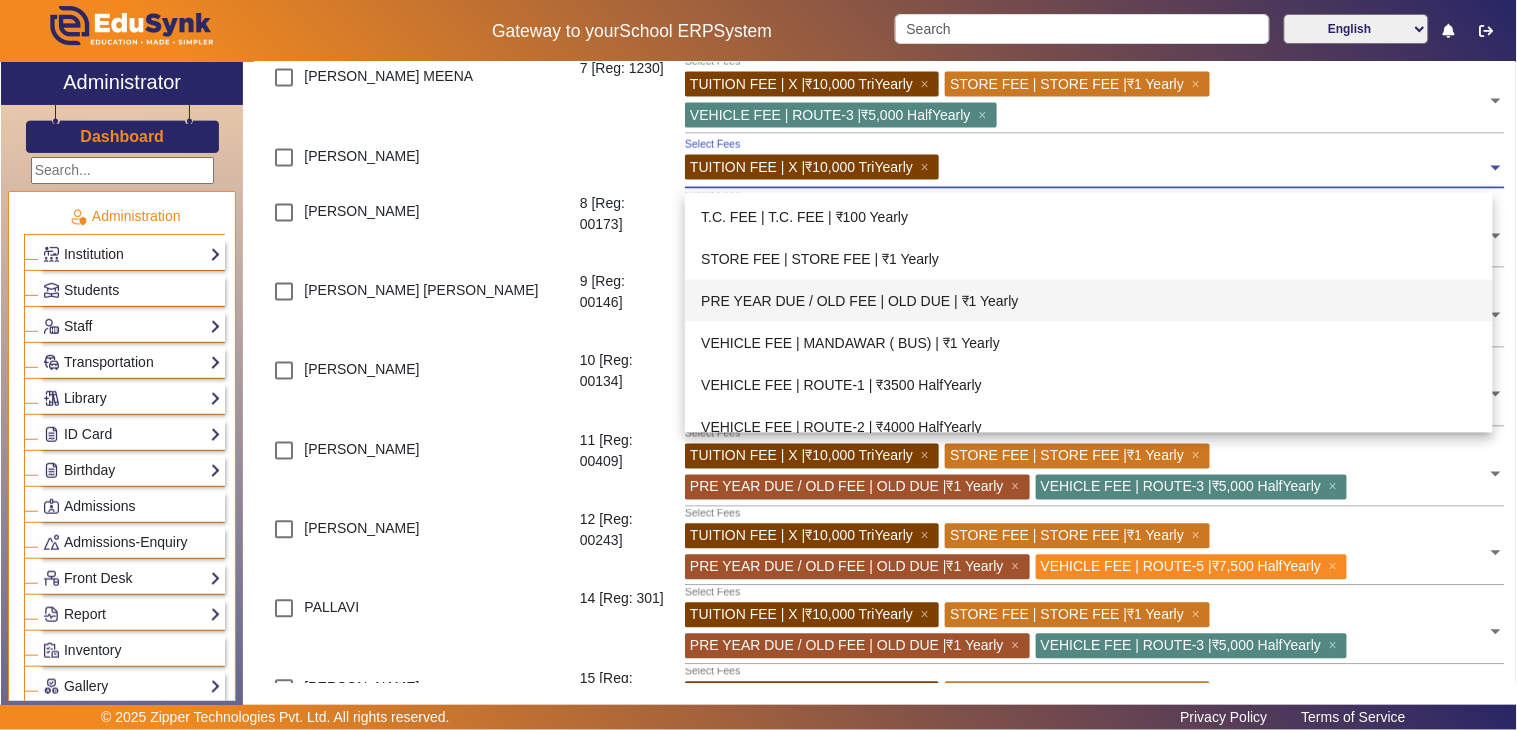 scroll, scrollTop: 600, scrollLeft: 0, axis: vertical 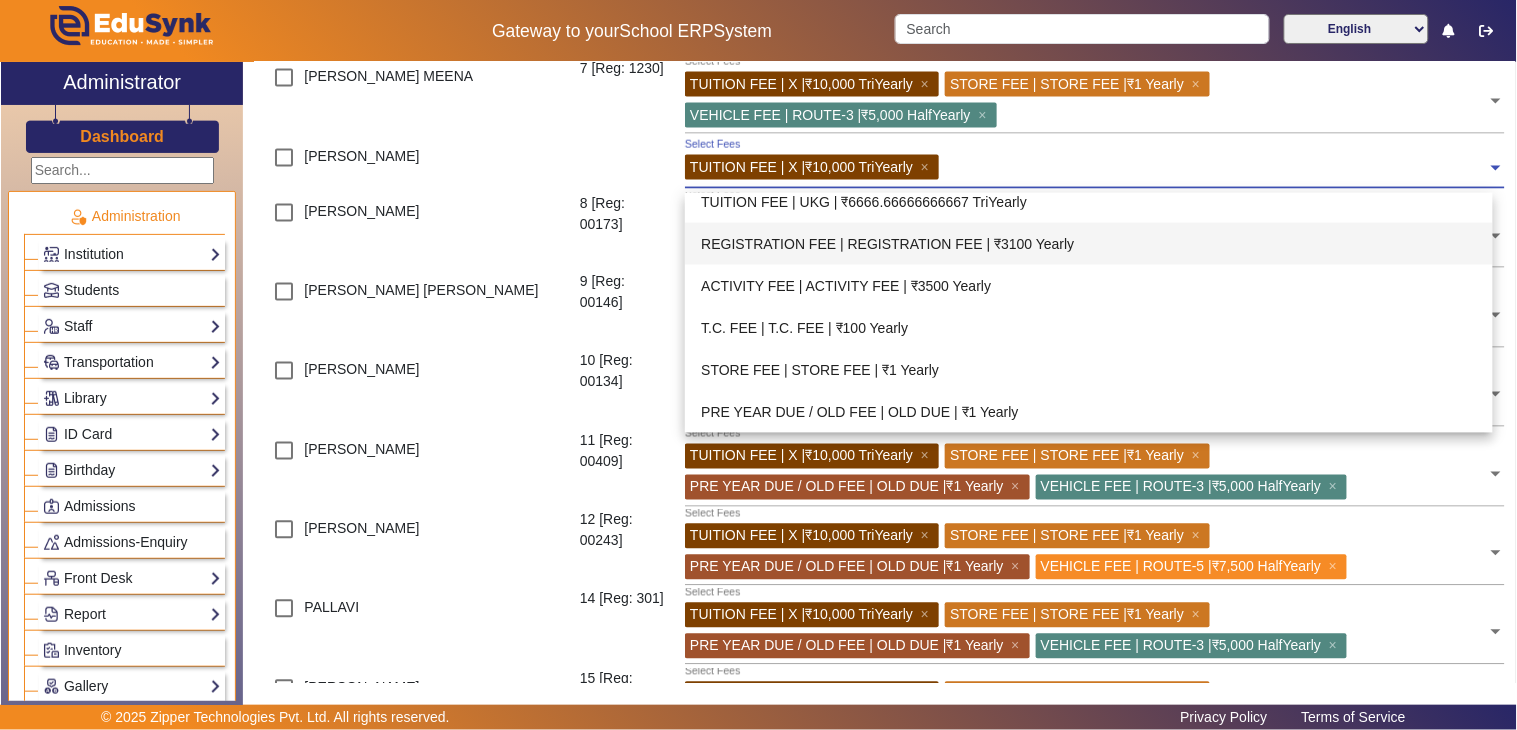 click on "REGISTRATION FEE | REGISTRATION FEE | ₹3100 Yearly" at bounding box center [1089, 244] 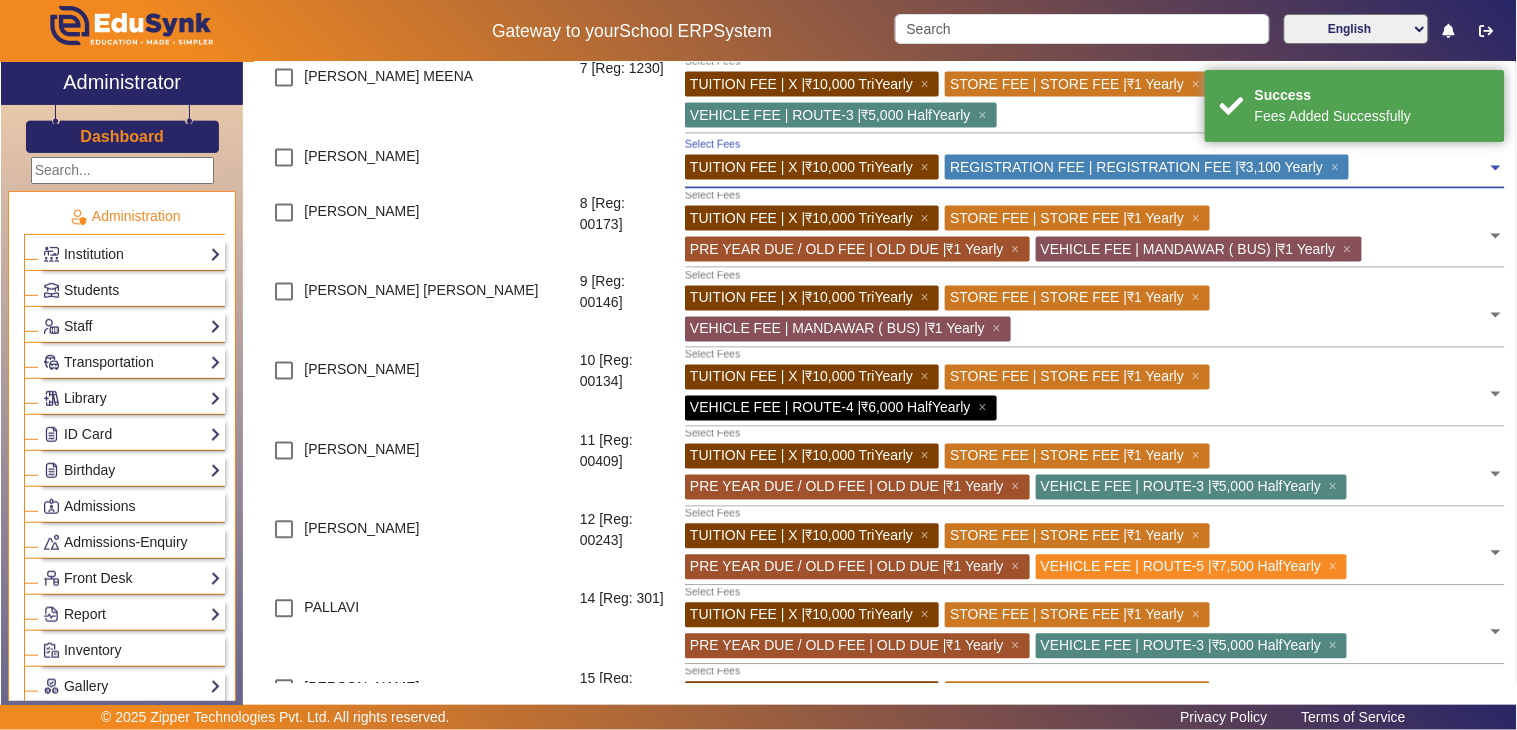 click 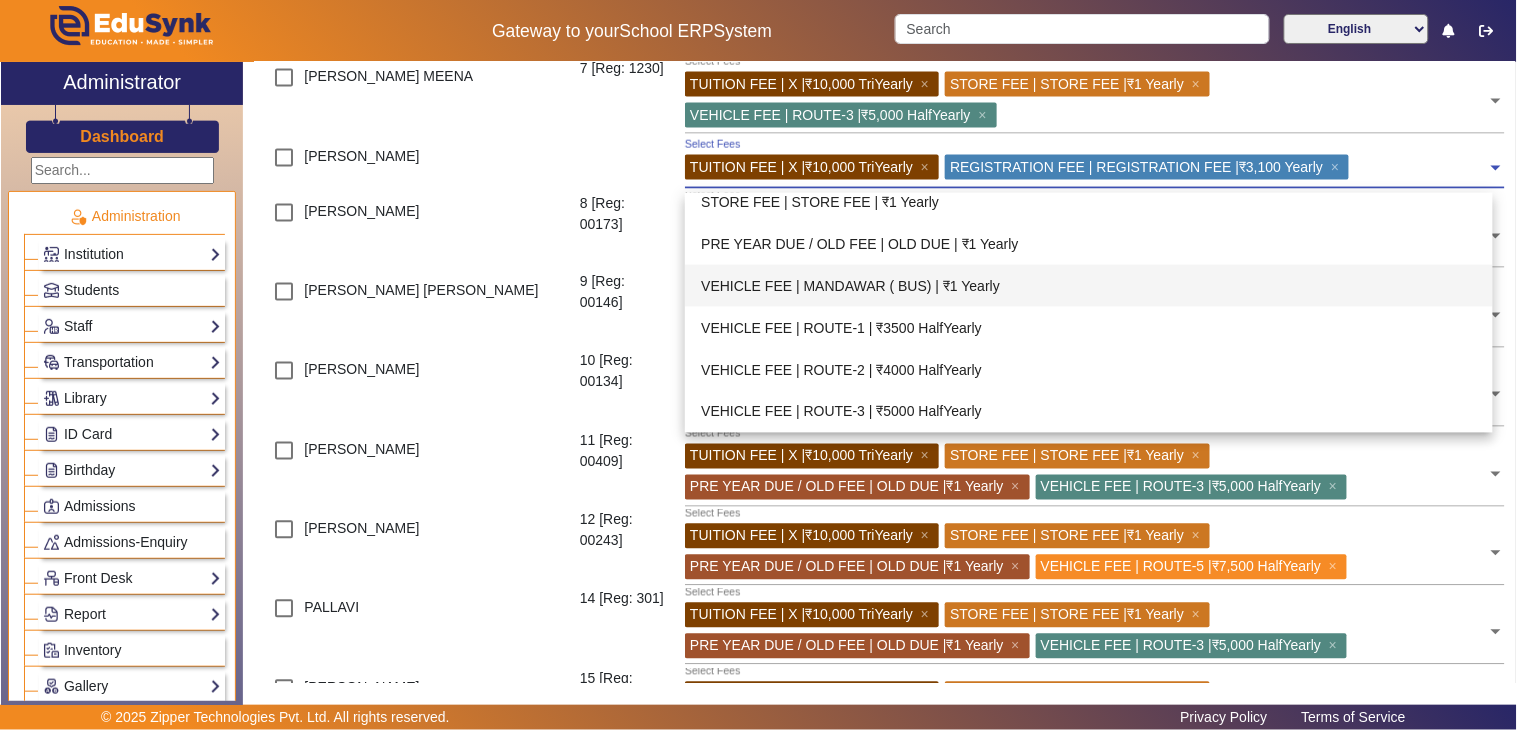 scroll, scrollTop: 851, scrollLeft: 0, axis: vertical 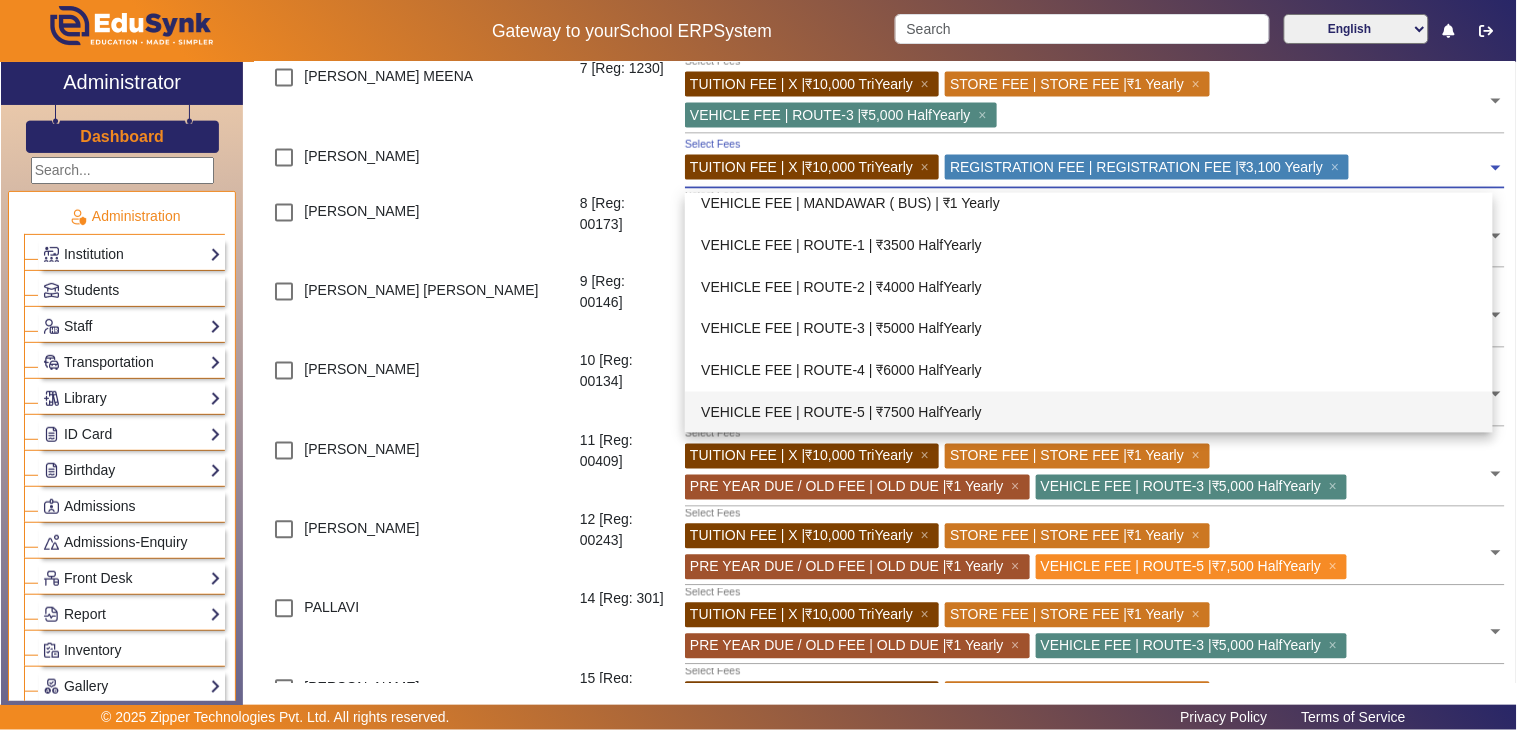 click on "VEHICLE FEE | ROUTE-5 | ₹7500 HalfYearly" at bounding box center (1089, 413) 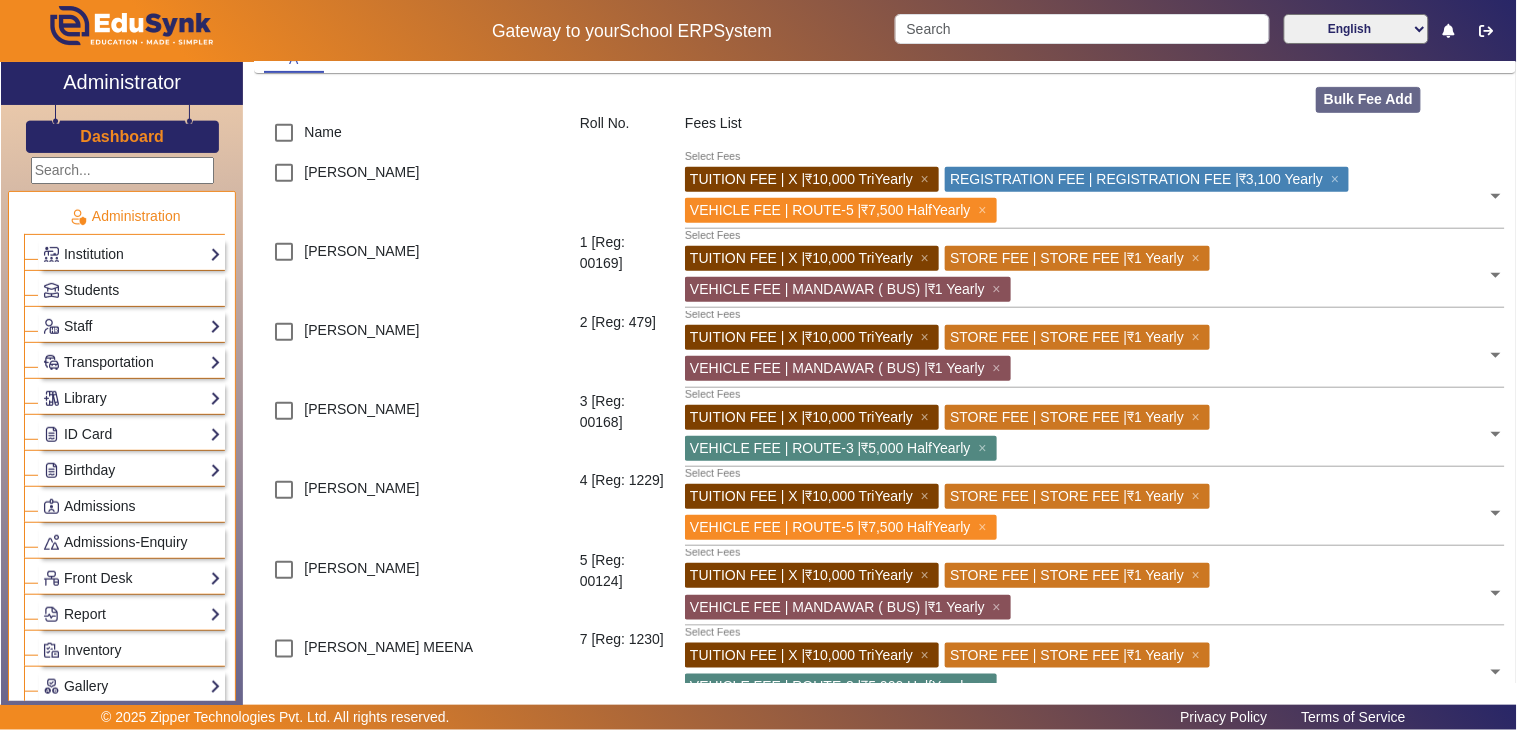 scroll, scrollTop: 0, scrollLeft: 0, axis: both 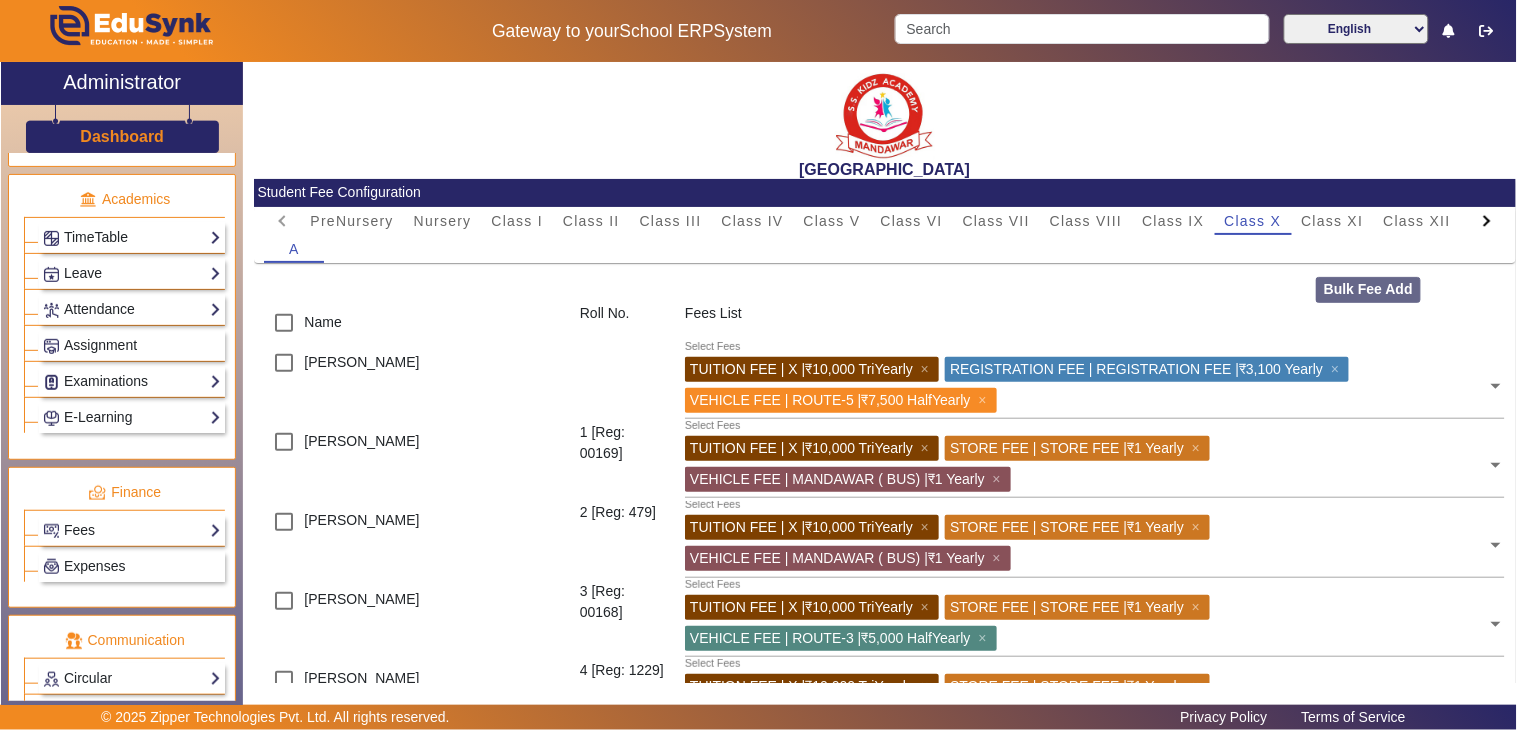 click on "Fees  Institution Fee Setup   Class Fee Setup   Student Fee Setup   Fee Audit   Payment Report   Institution Bank Detail" 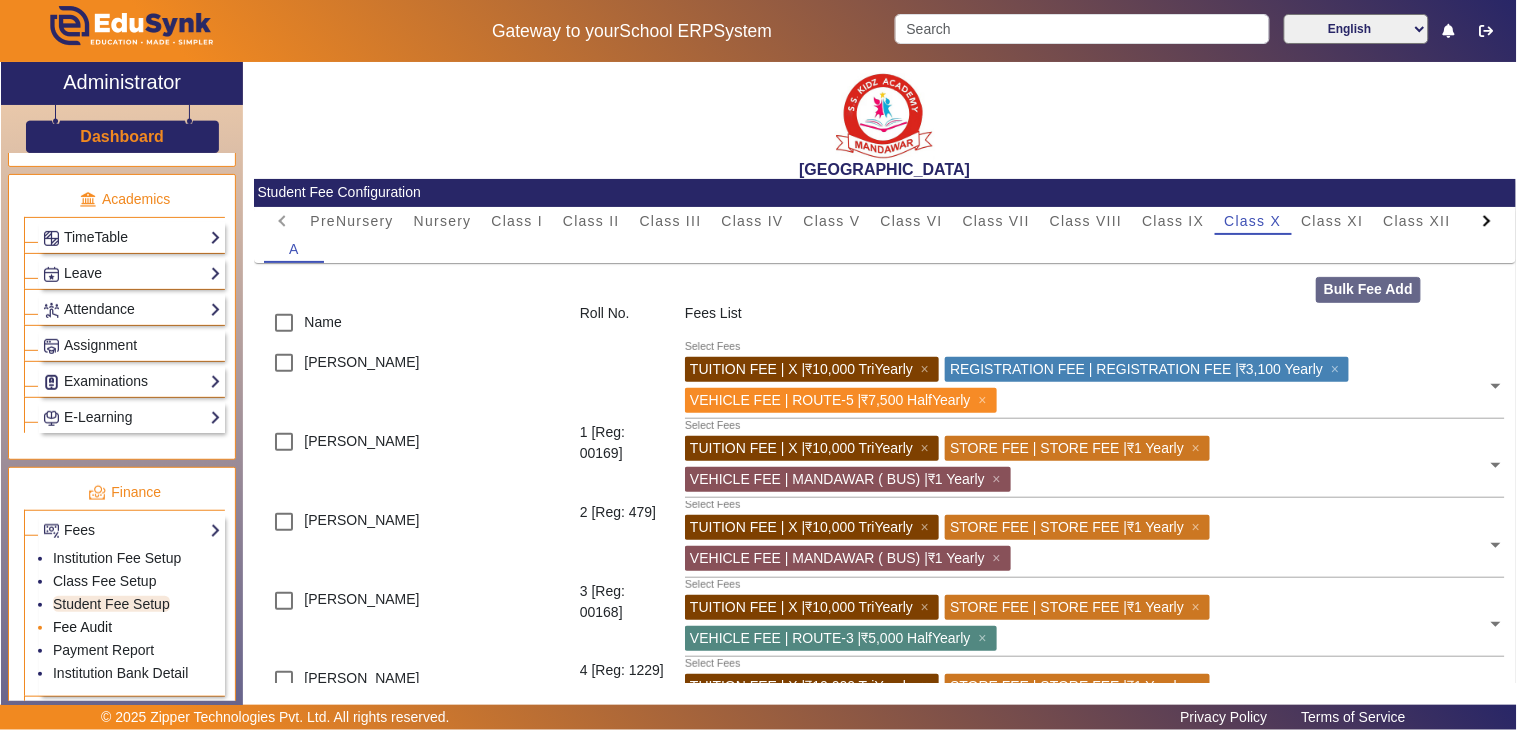 click on "Fee Audit" 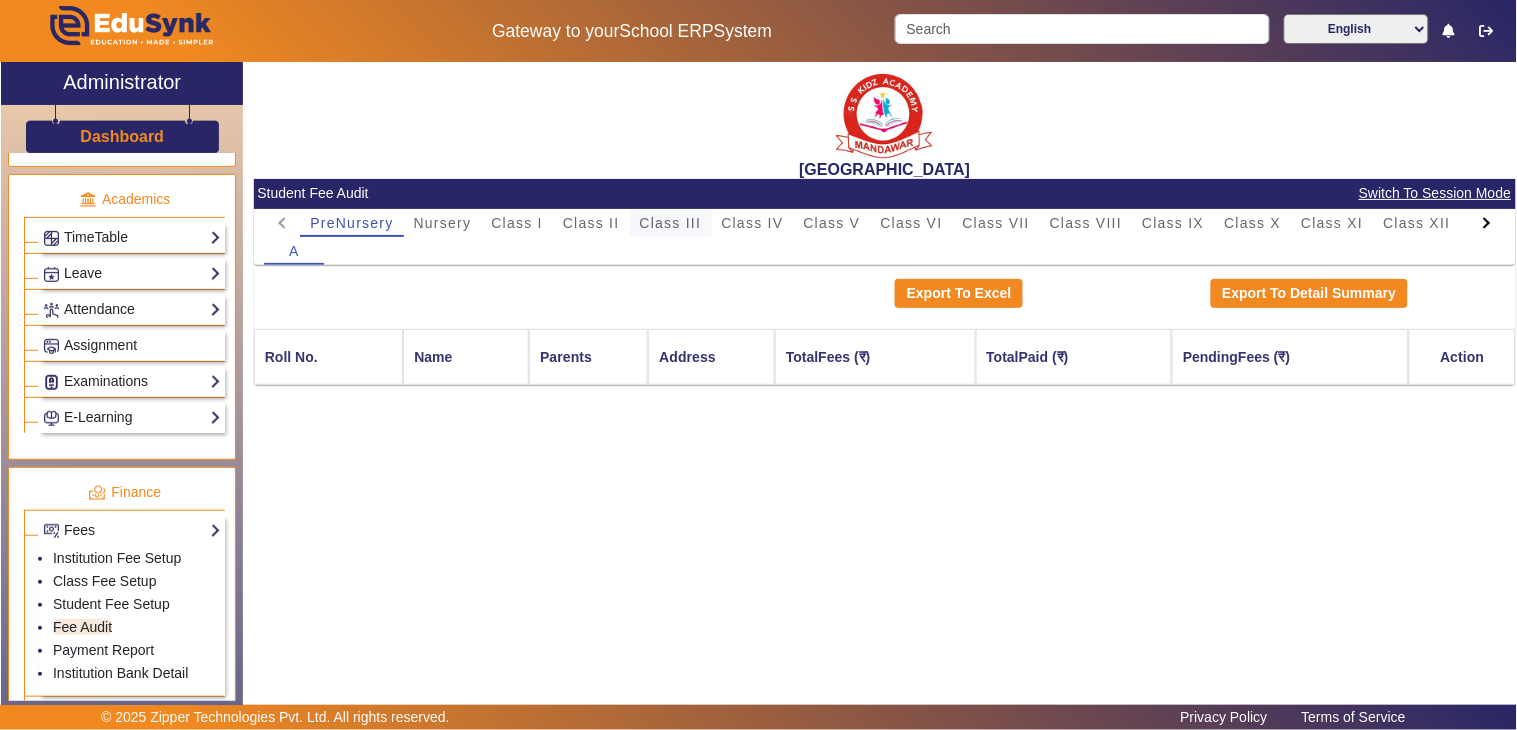 click on "Class III" at bounding box center [671, 223] 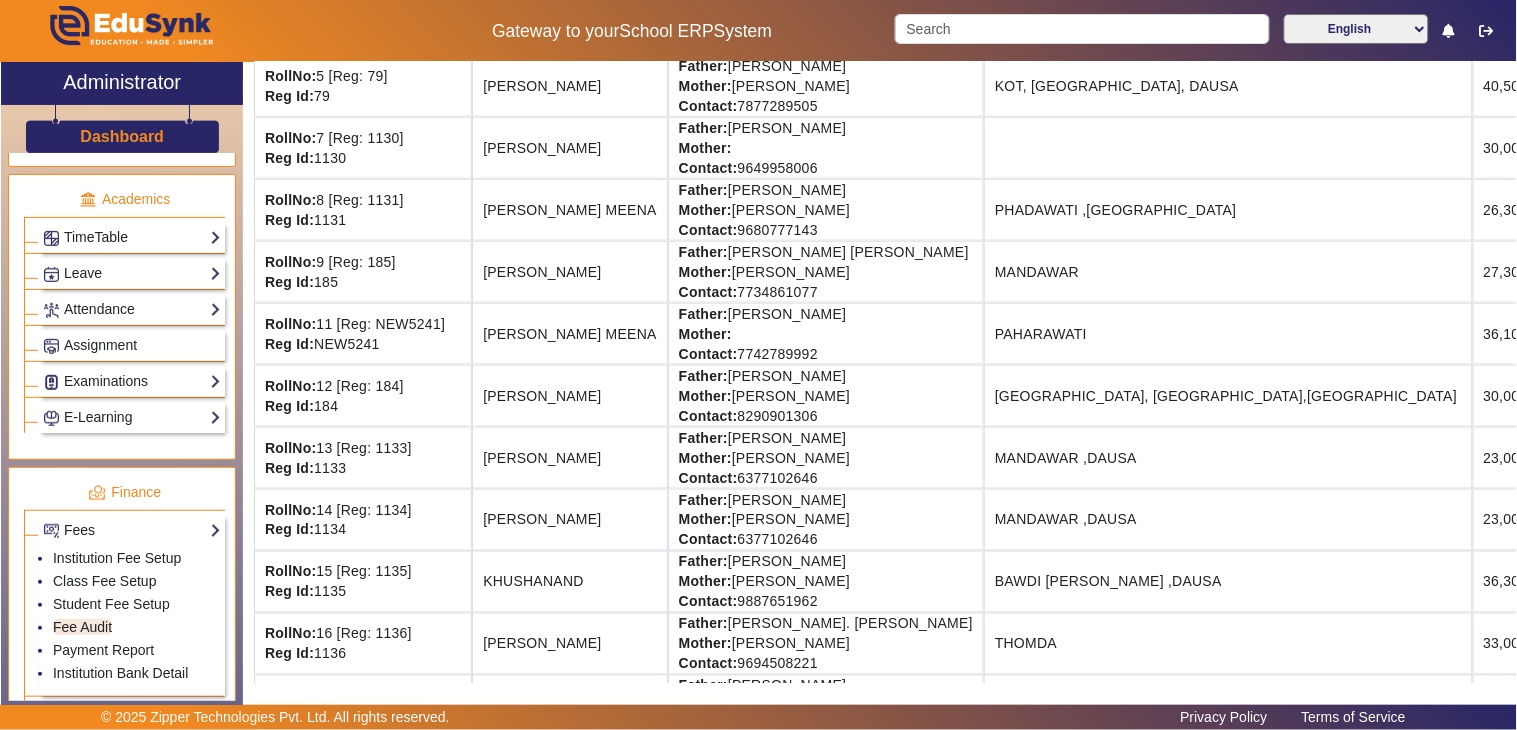 scroll, scrollTop: 555, scrollLeft: 0, axis: vertical 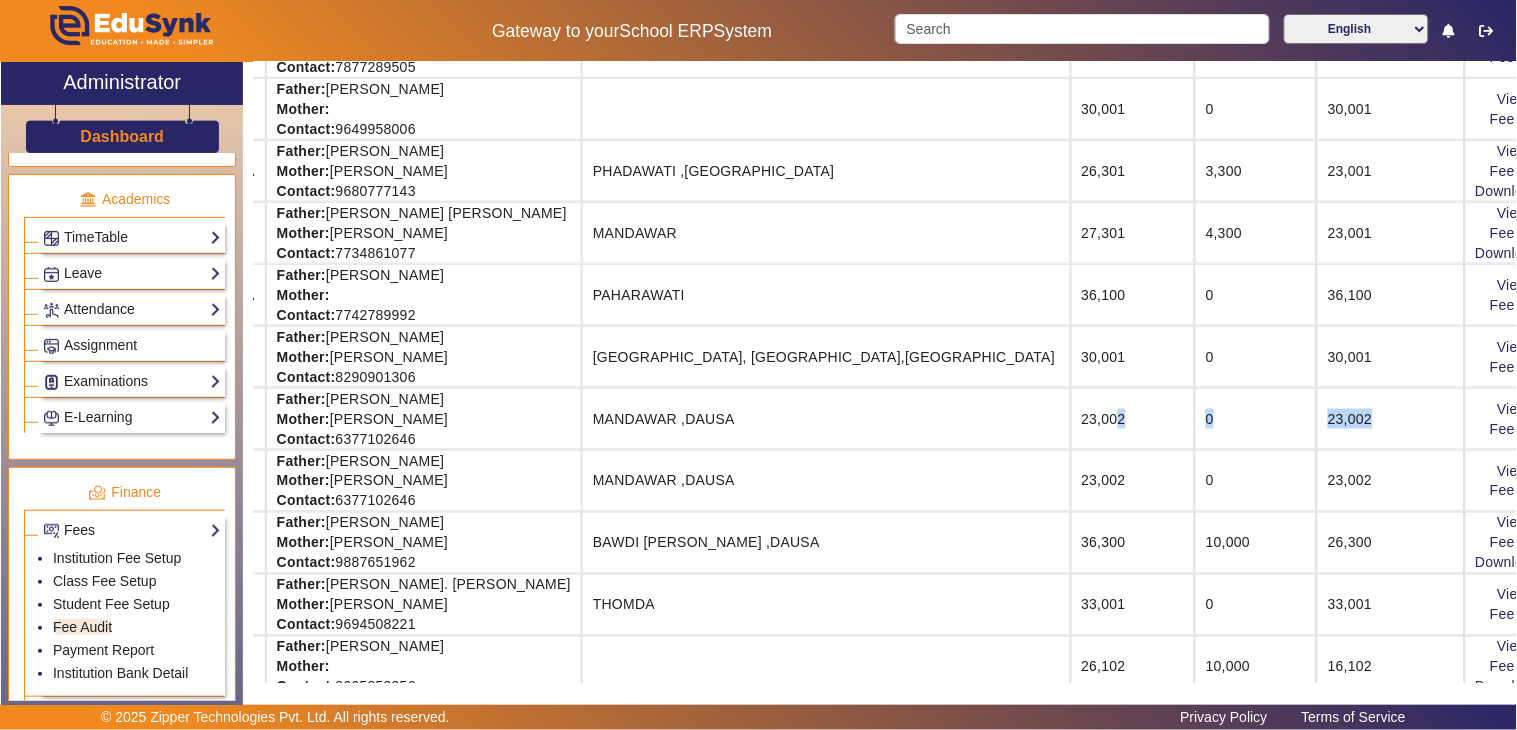 drag, startPoint x: 1408, startPoint y: 433, endPoint x: 1516, endPoint y: 418, distance: 109.03669 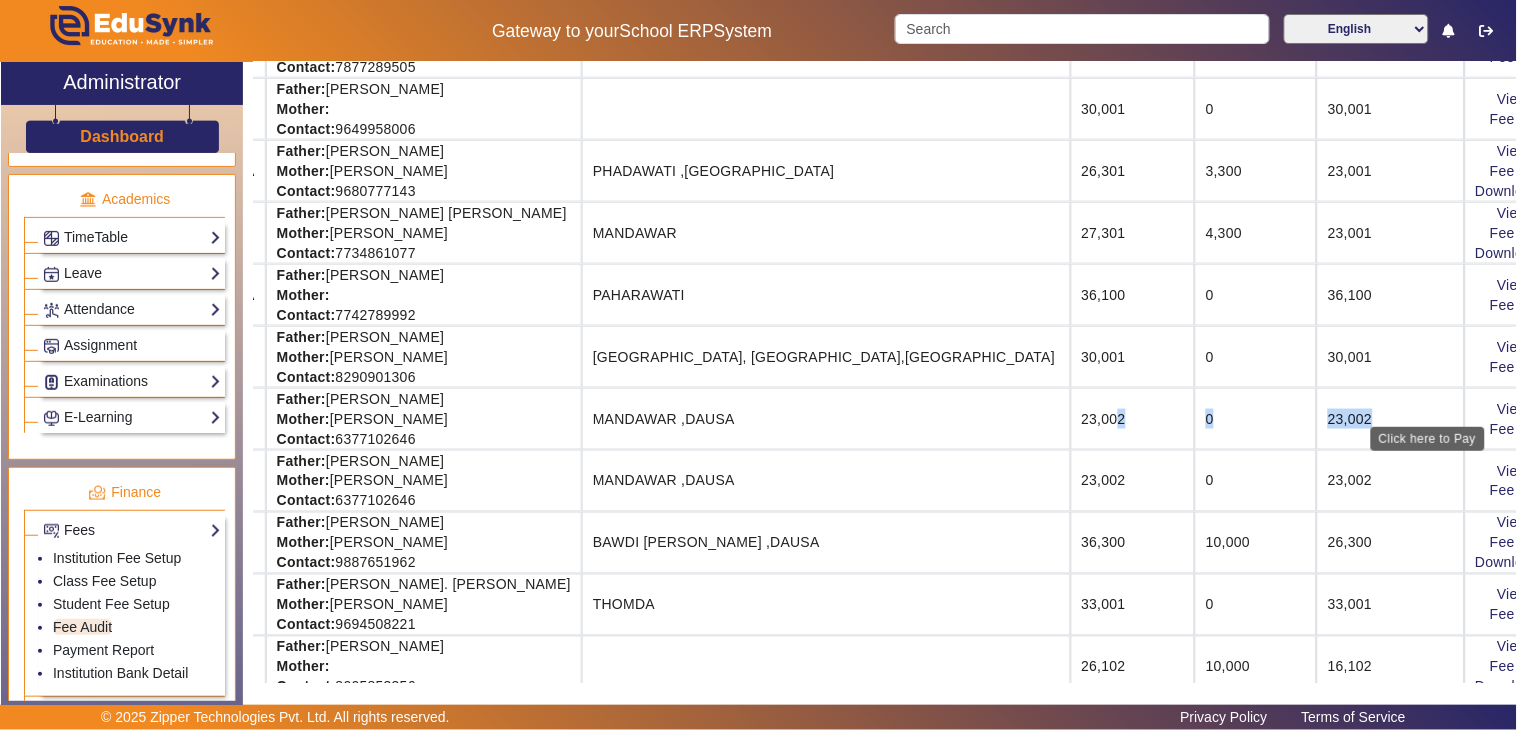 click on "View & Pay   Fee Structure" 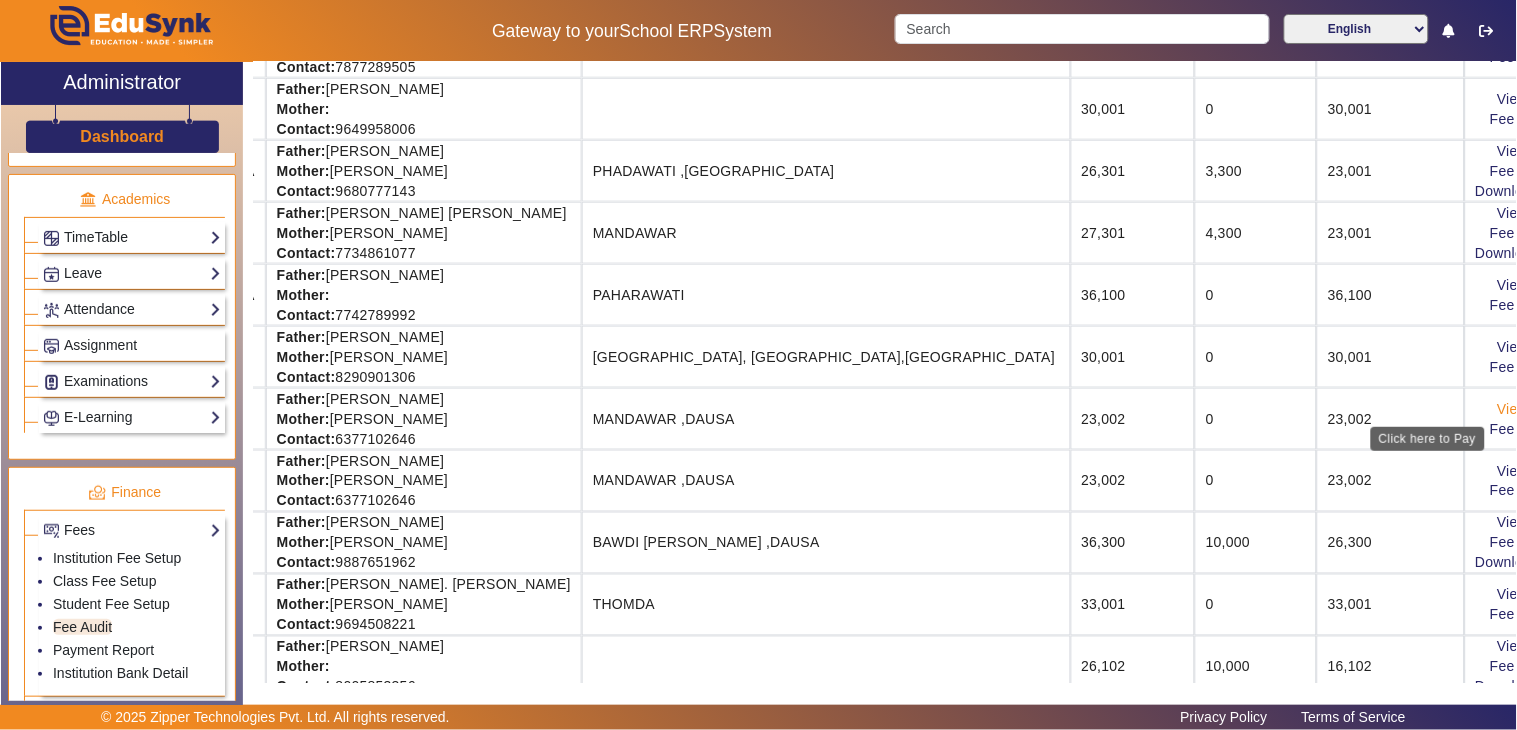 click on "View & Pay" 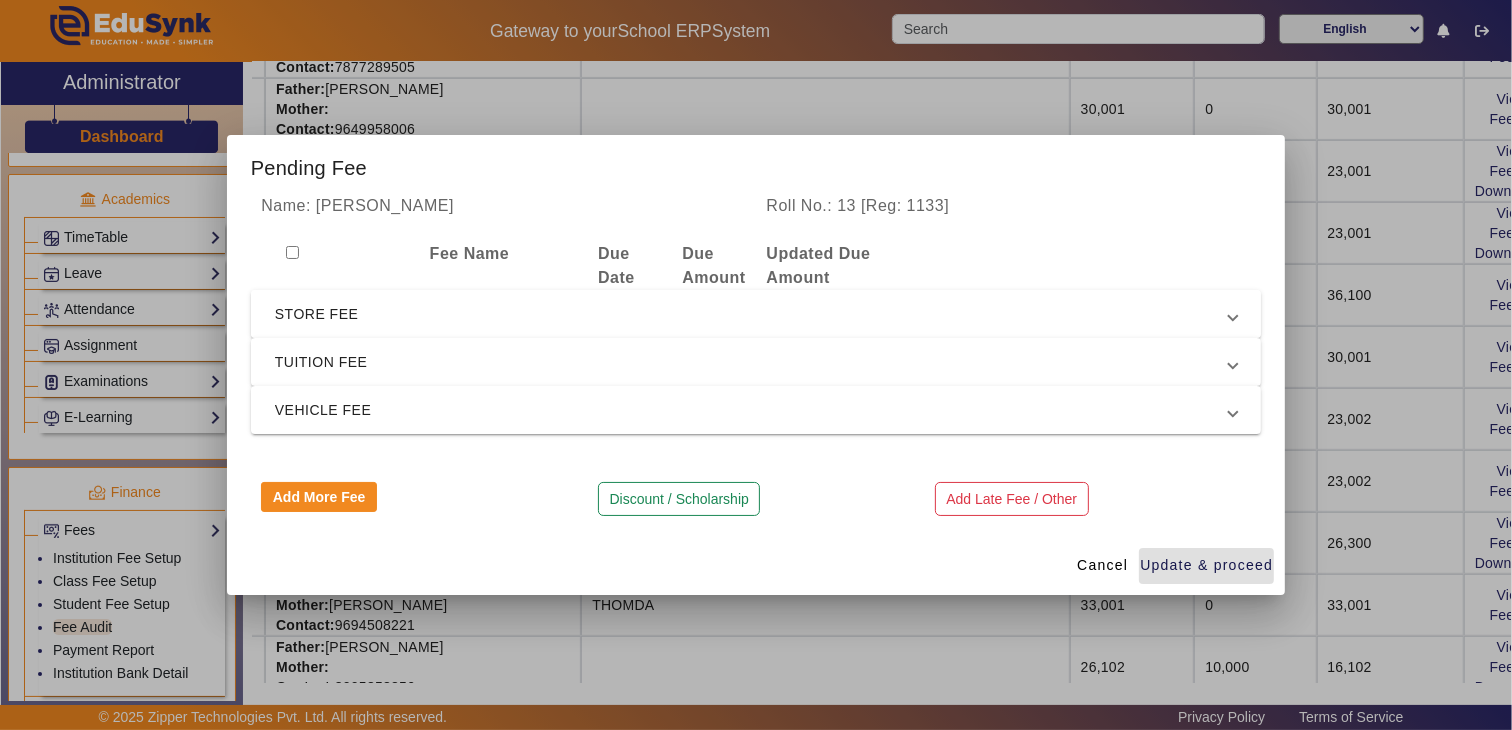 click on "STORE FEE" at bounding box center [756, 314] 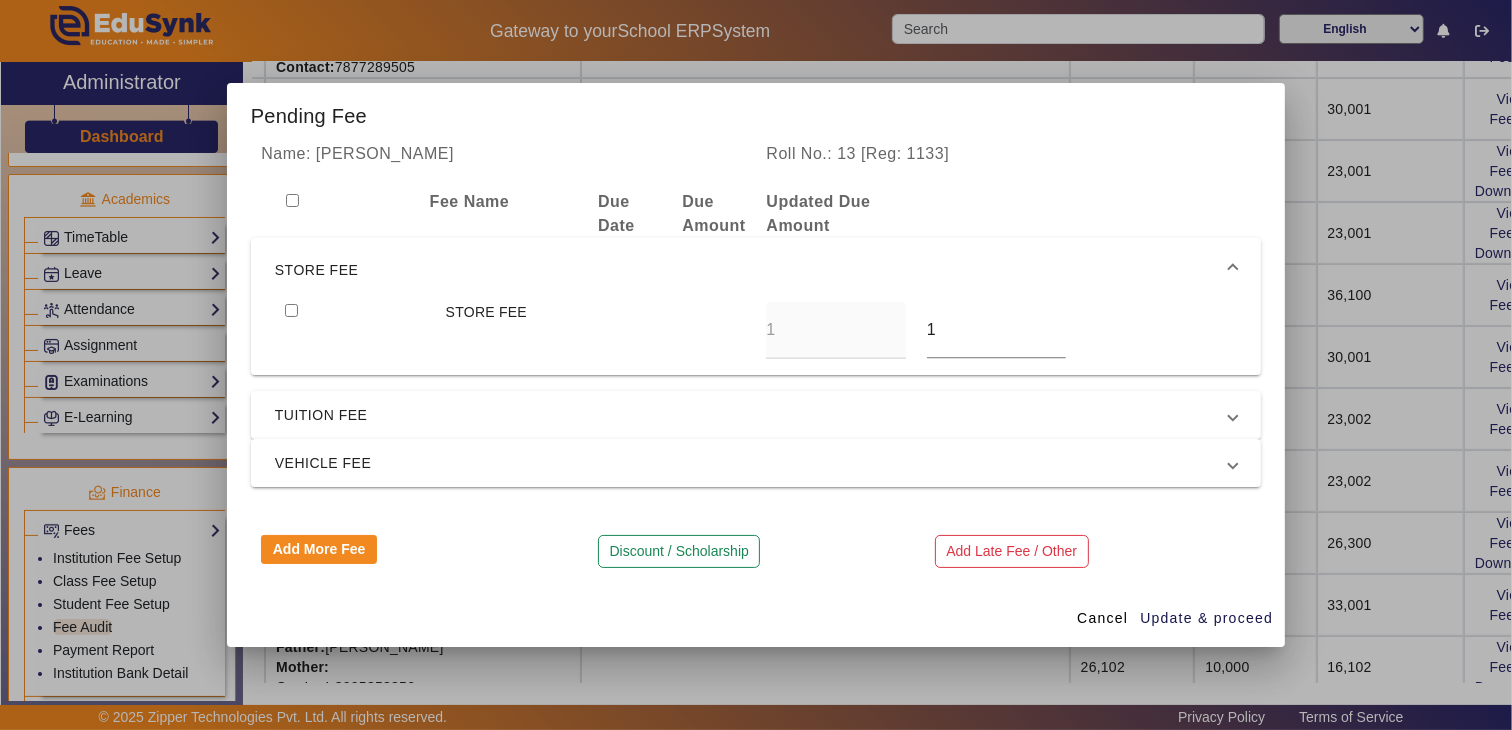 click at bounding box center (355, 330) 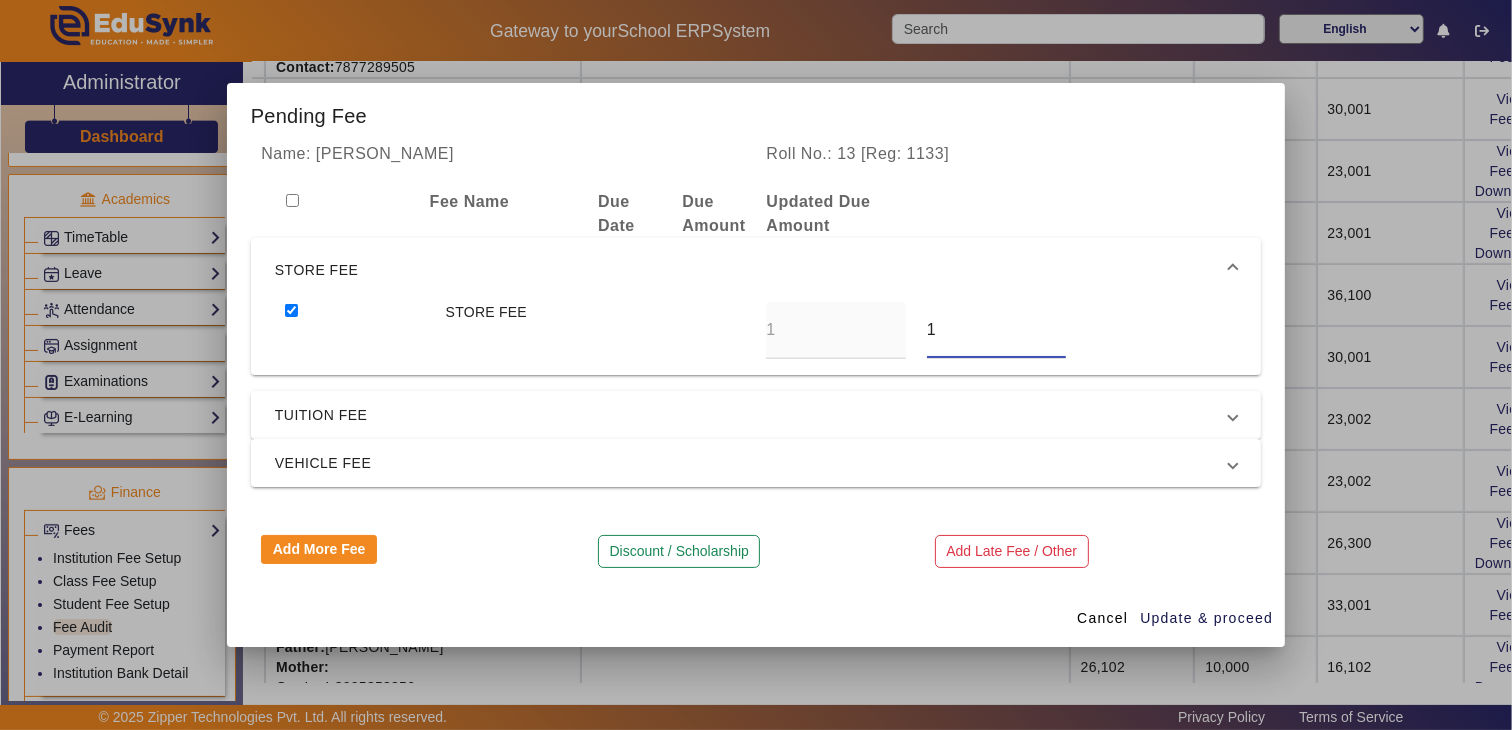 drag, startPoint x: 942, startPoint y: 337, endPoint x: 826, endPoint y: 358, distance: 117.88554 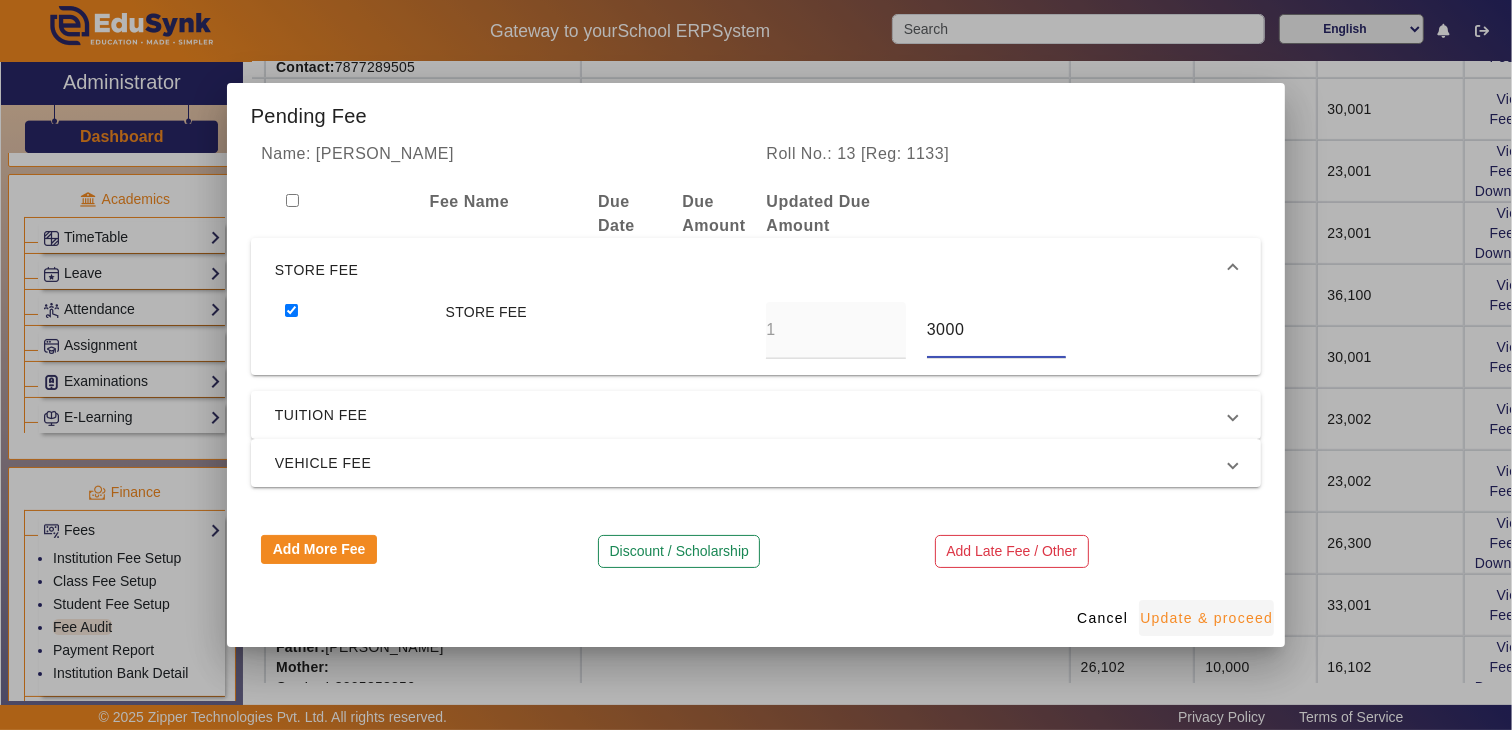 type on "3000" 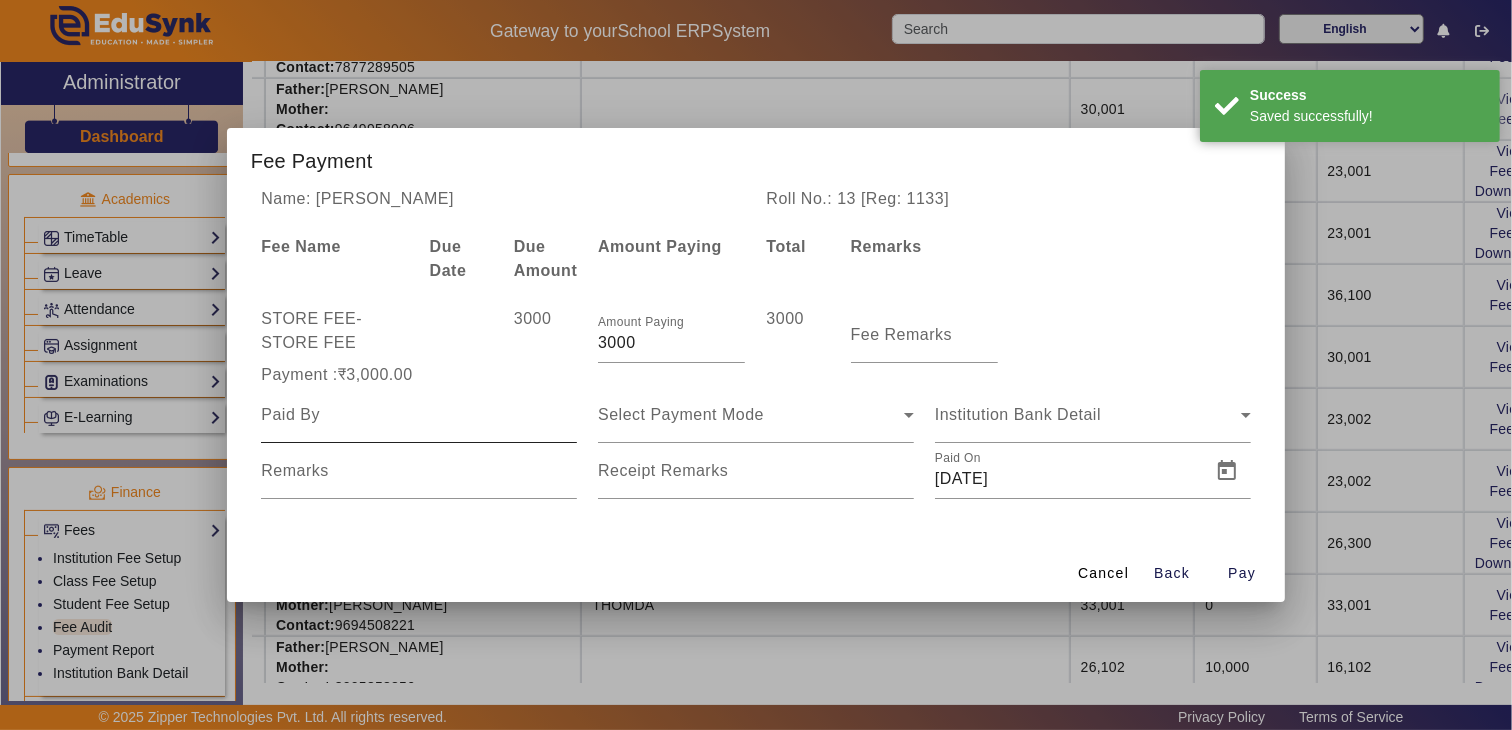 click at bounding box center (419, 415) 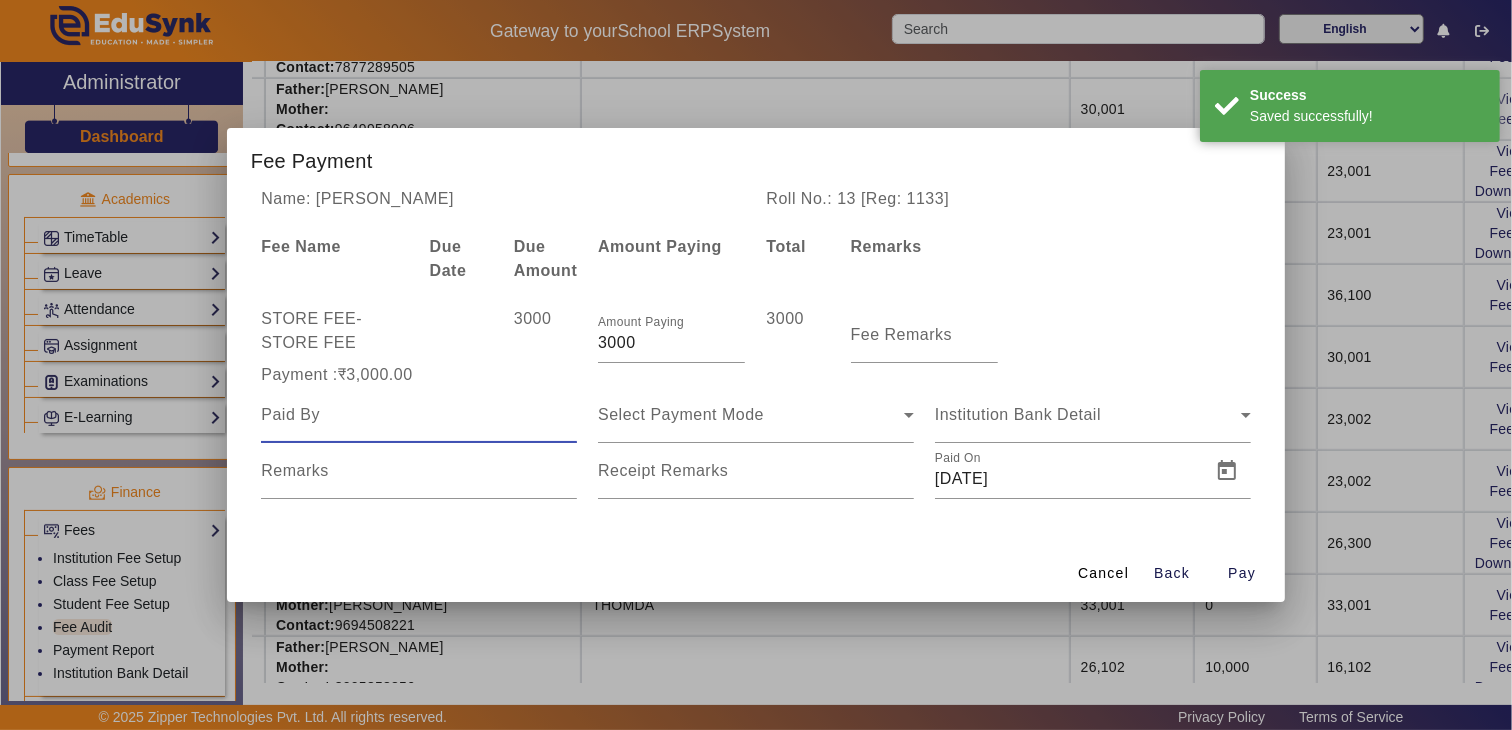 click at bounding box center (419, 415) 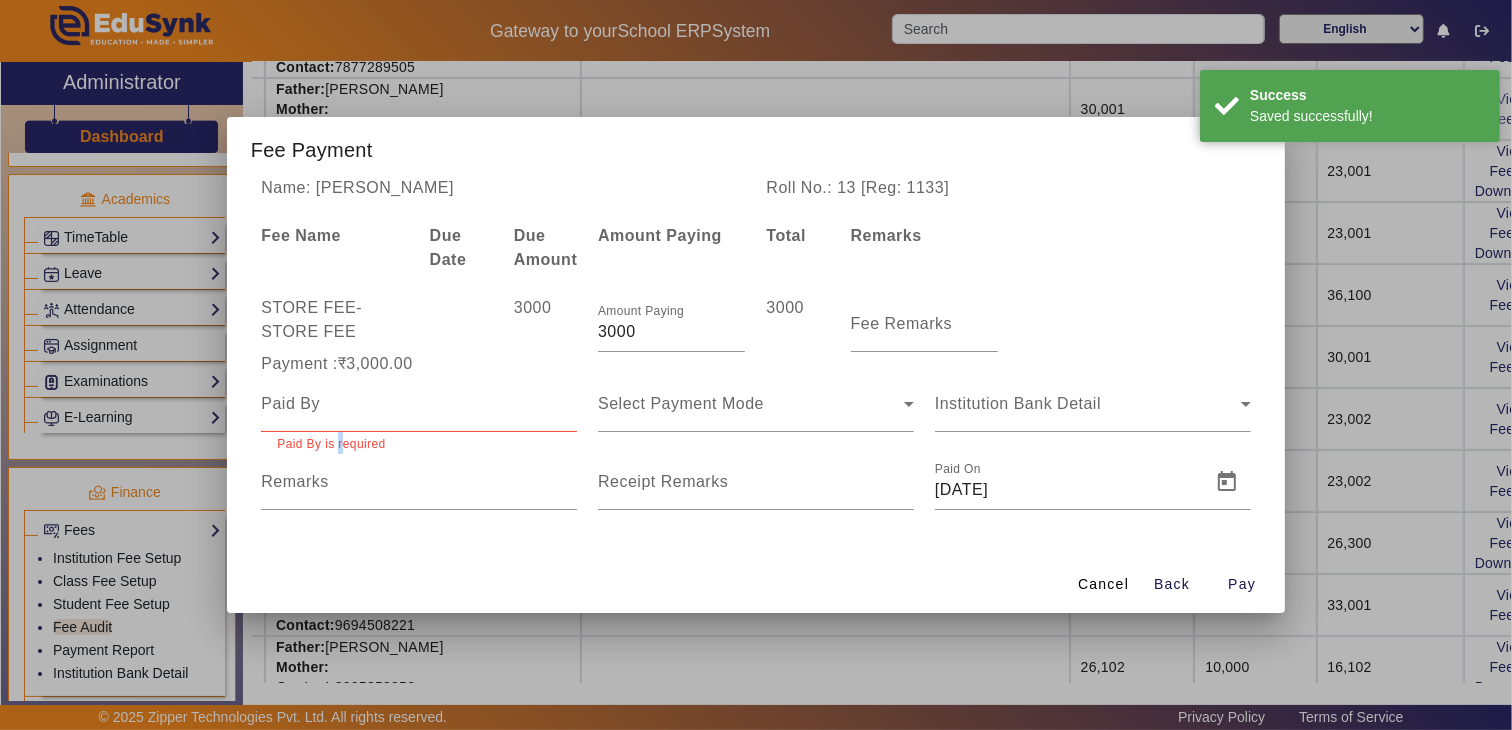 click on "Paid By is required" at bounding box center [419, 415] 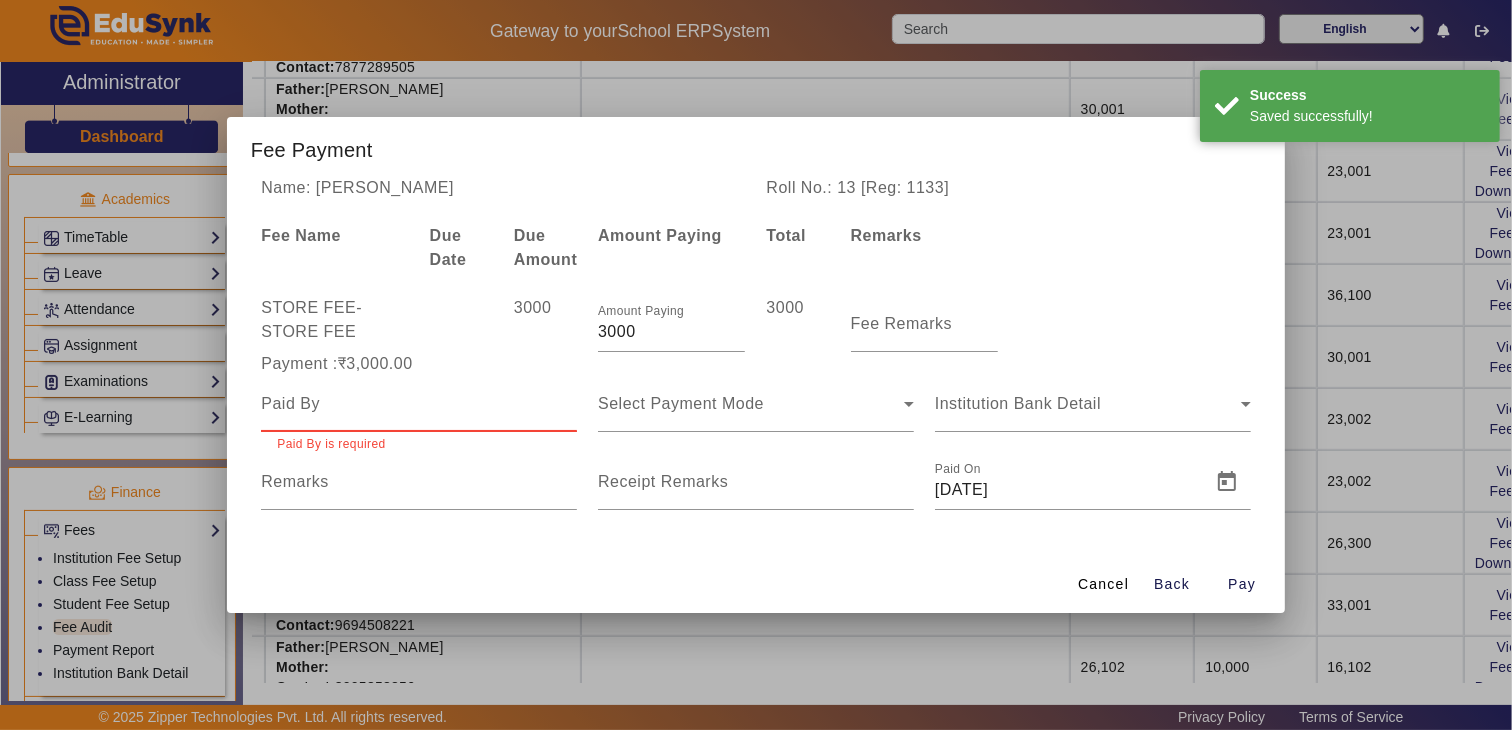 click at bounding box center (419, 404) 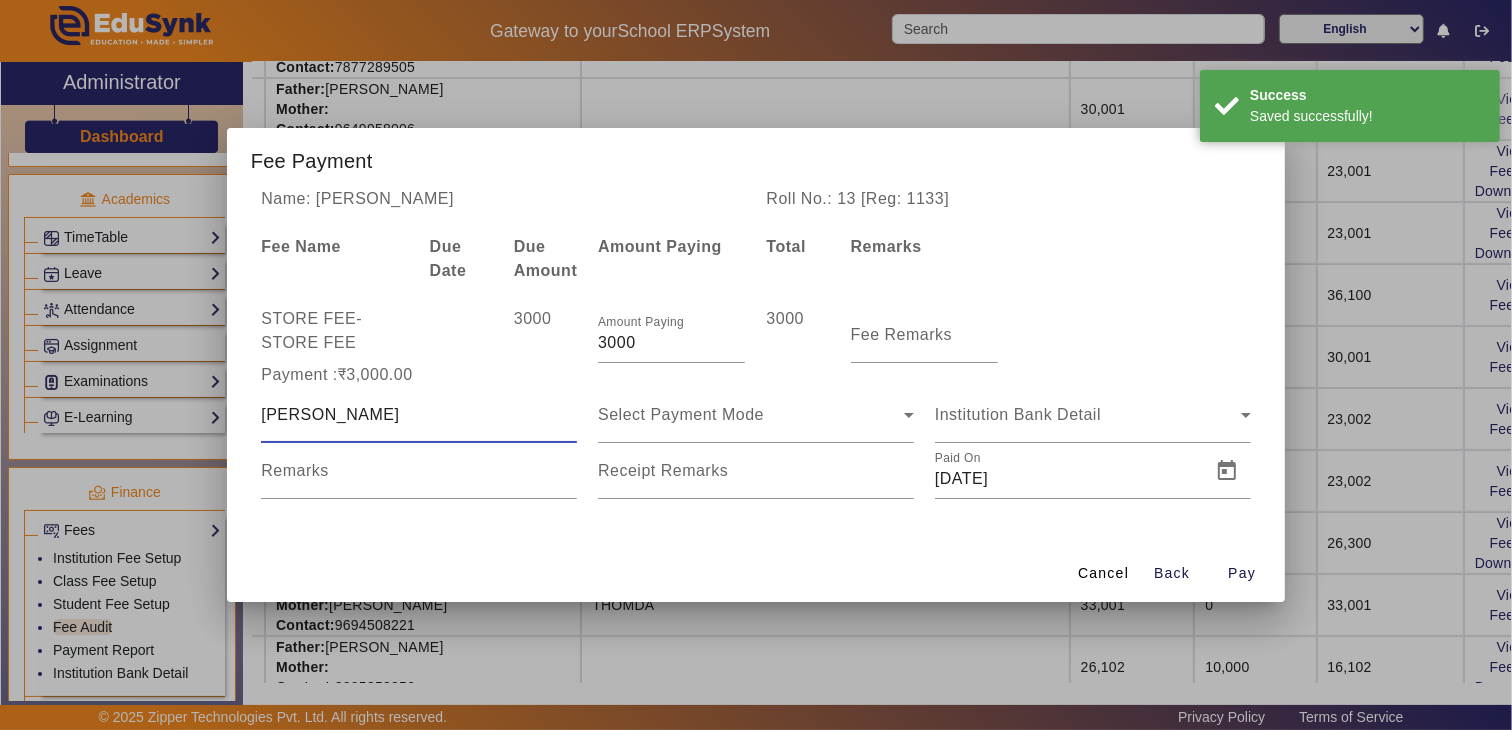 type on "KAVYA" 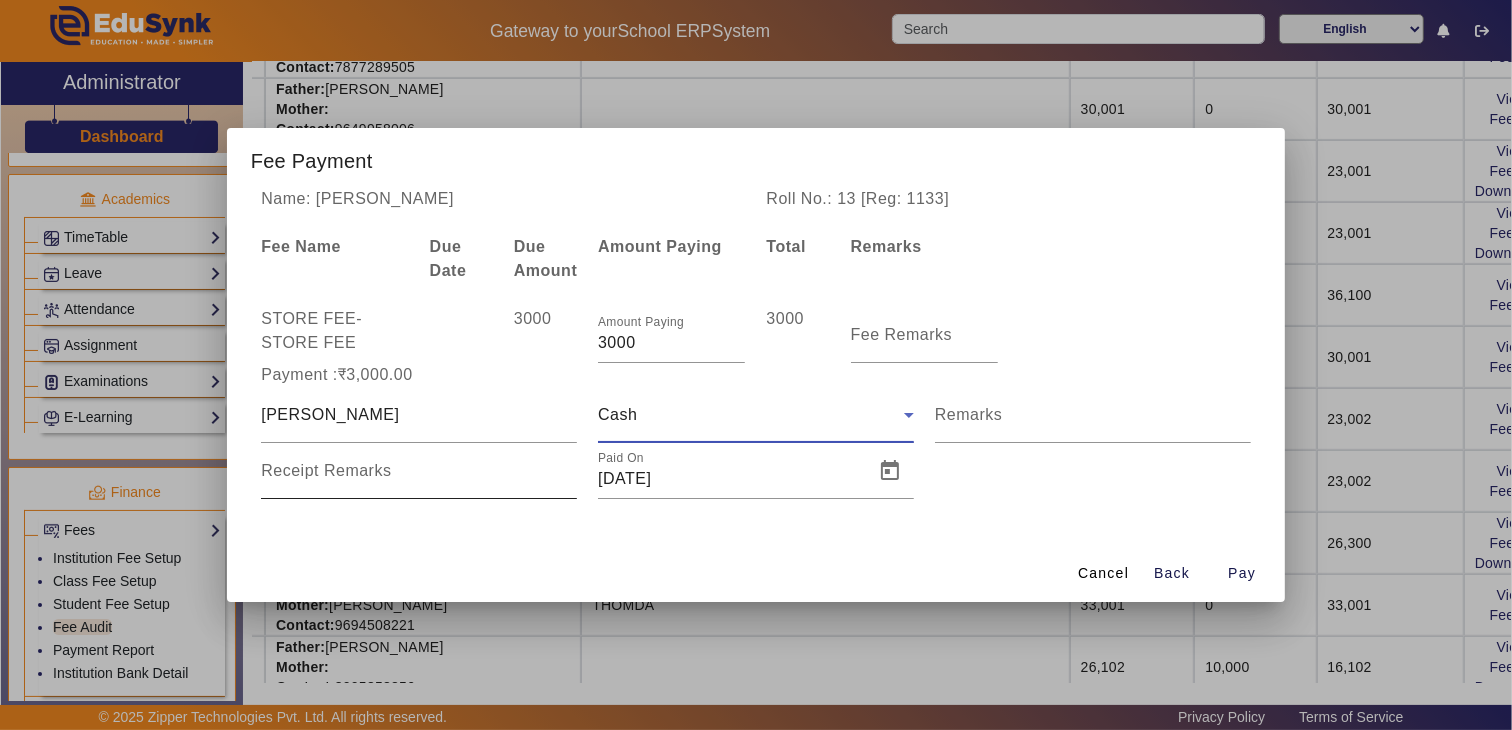 click on "Name: KAVYA  GARG   Roll No.: 13 [Reg: 1133]  Fee Name Due Date Due Amount  Amount Paying  Total  Remarks  STORE FEE   - STORE FEE     3000 Amount Paying 3000  3000  Fee Remarks  Payment :₹3,000.00  KAVYA Cash Remarks Receipt Remarks Paid On 12/07/2025" at bounding box center (756, 365) 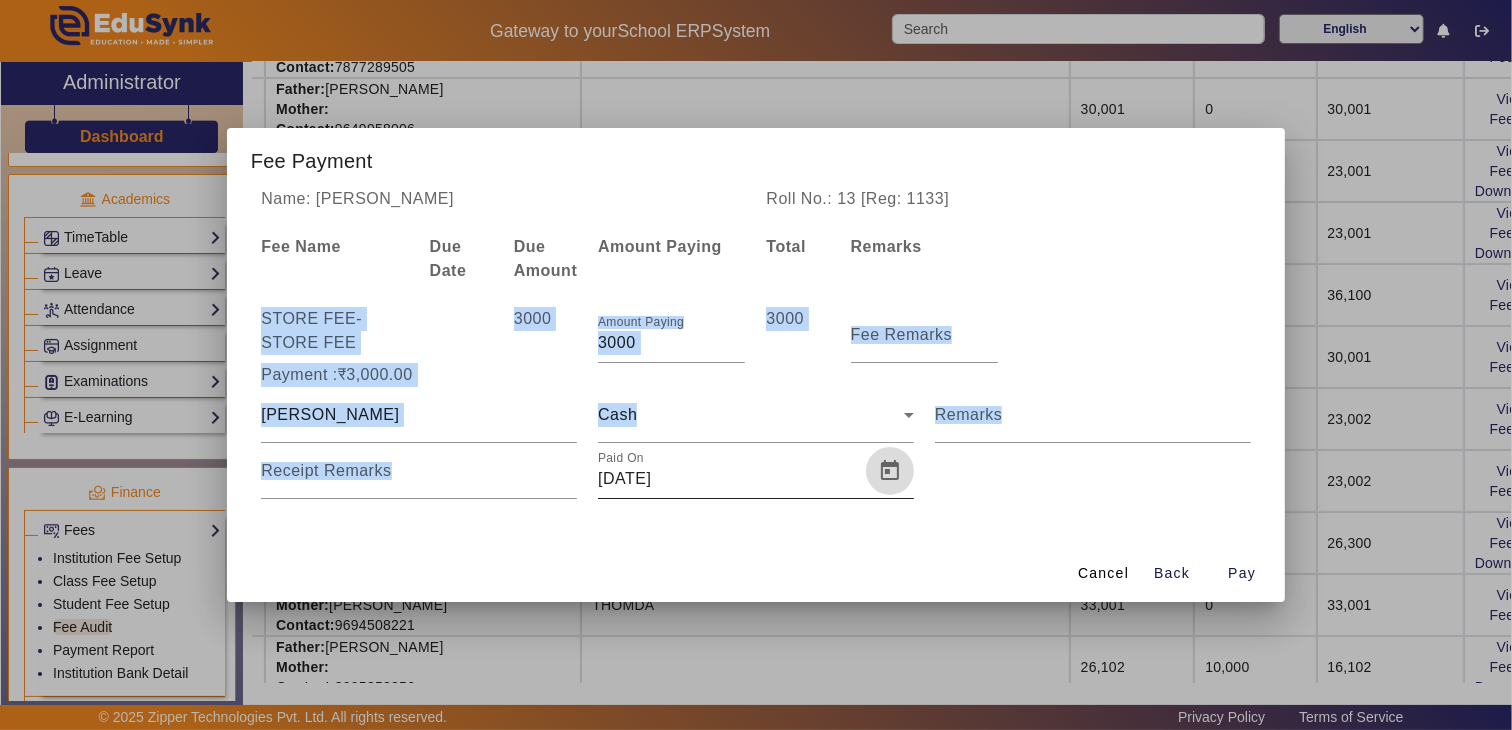 click at bounding box center [890, 471] 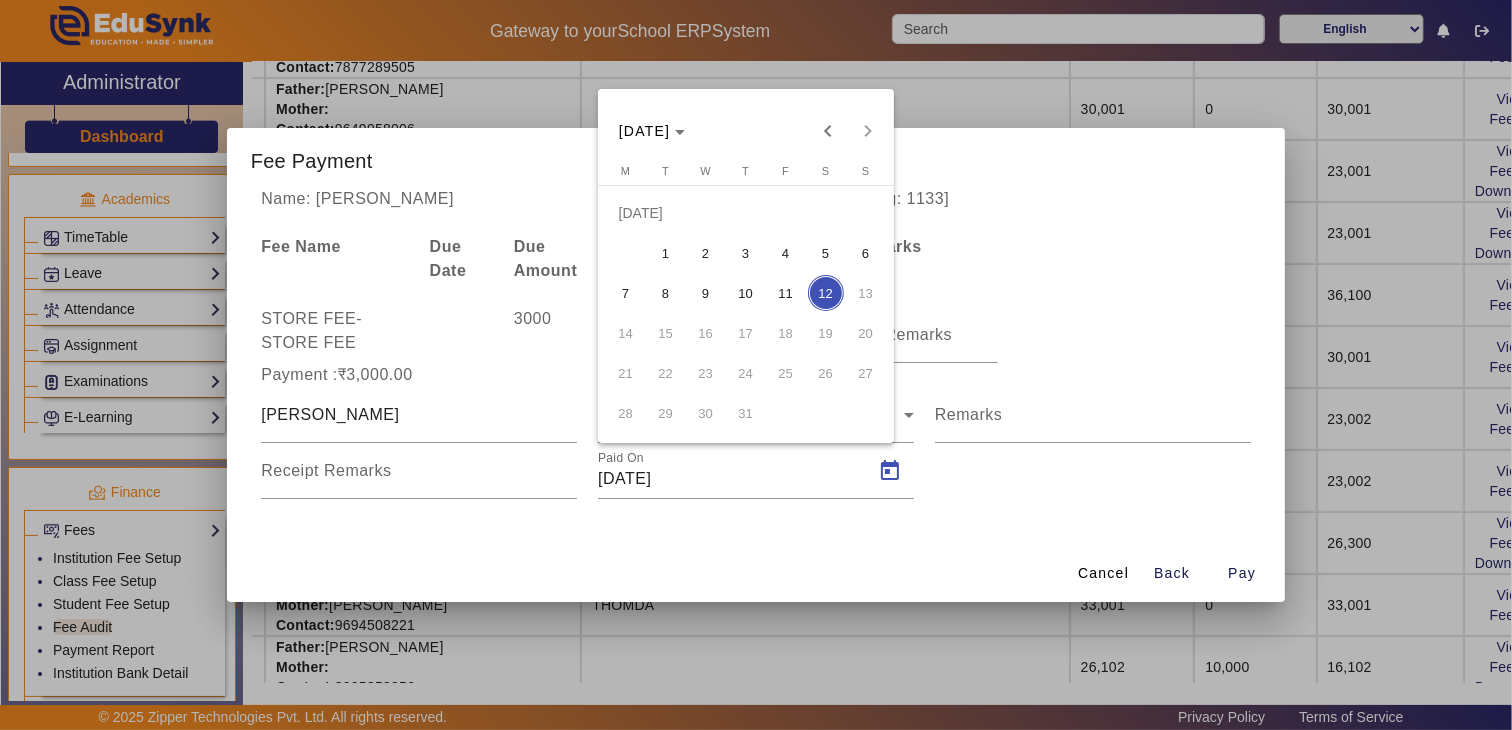 click at bounding box center [756, 365] 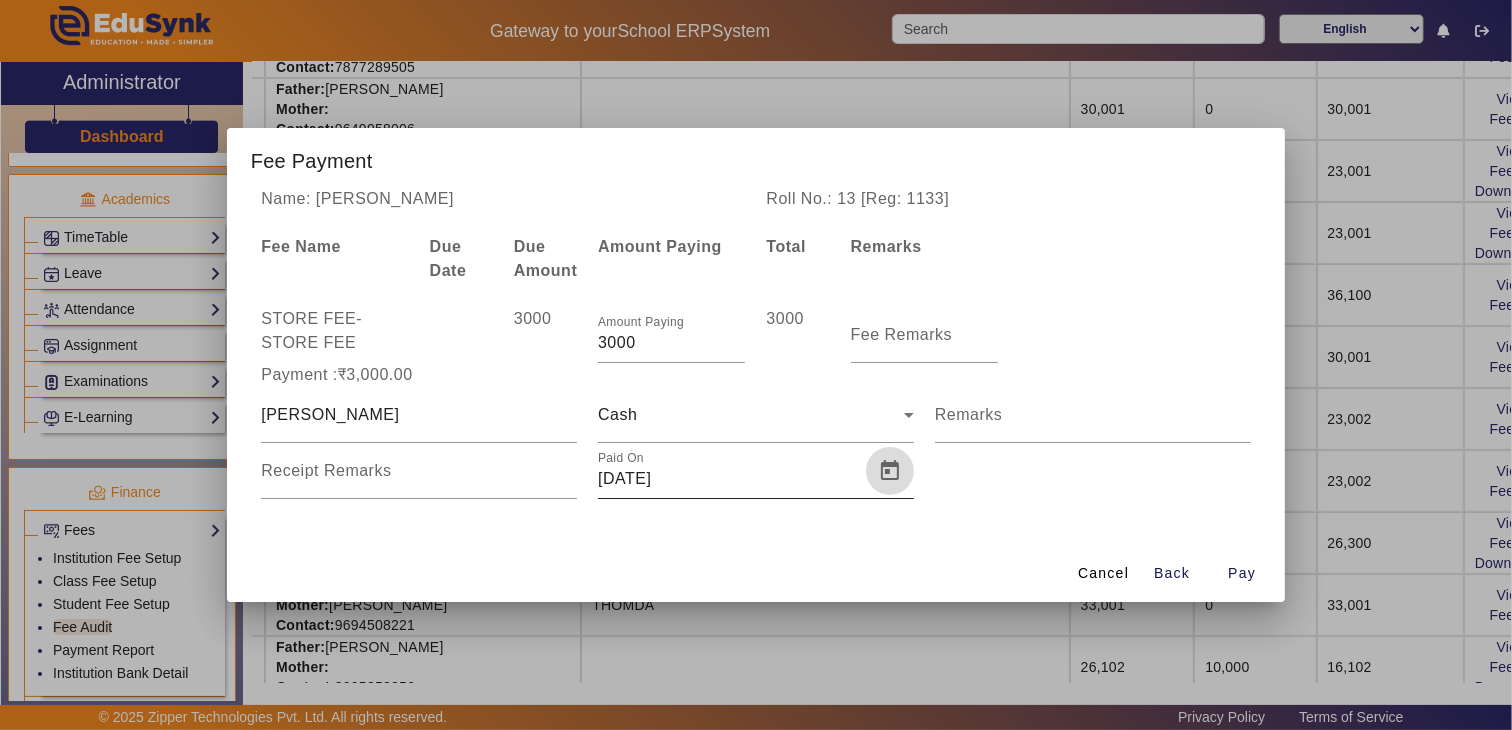 click at bounding box center (890, 471) 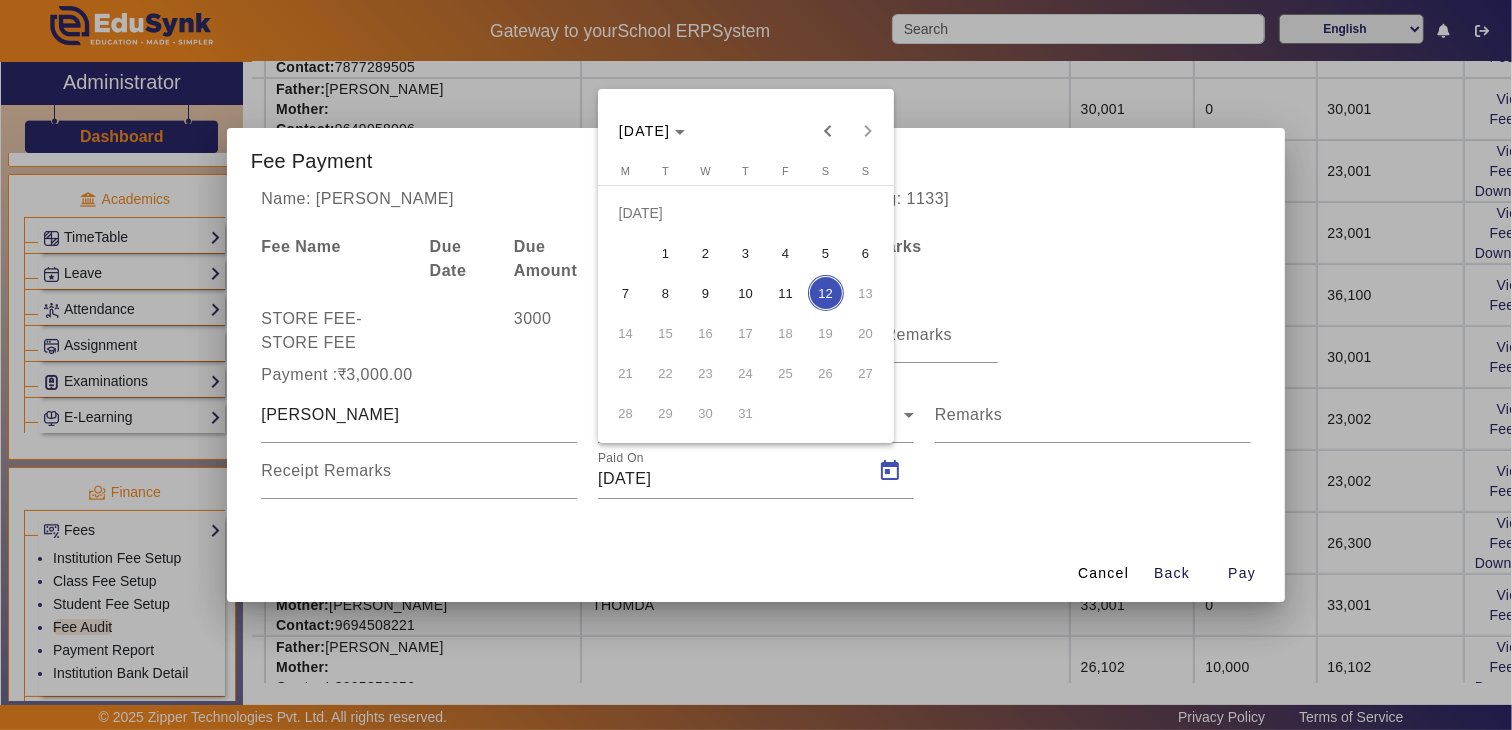 click on "11" at bounding box center [786, 293] 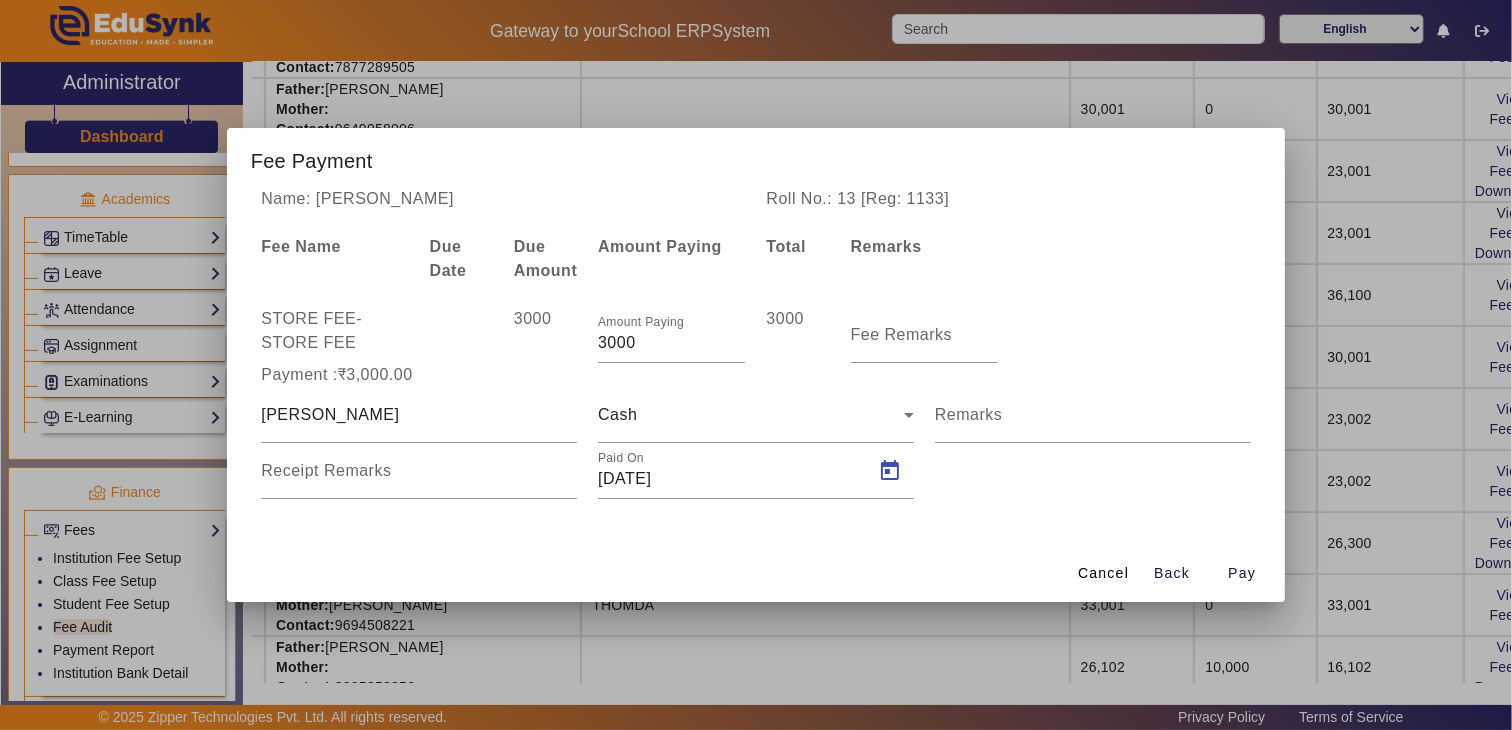 type on "11/07/2025" 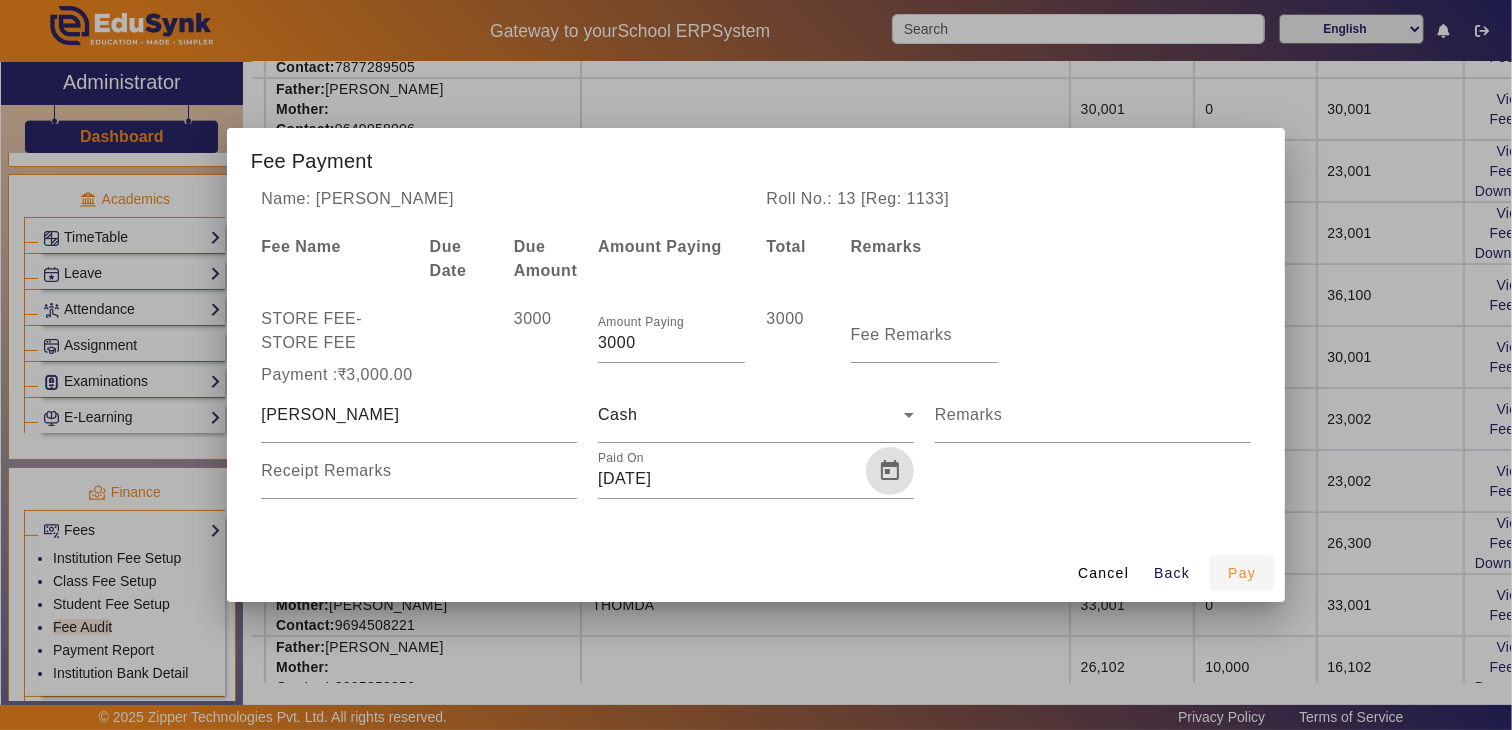 click on "Pay" at bounding box center [1242, 573] 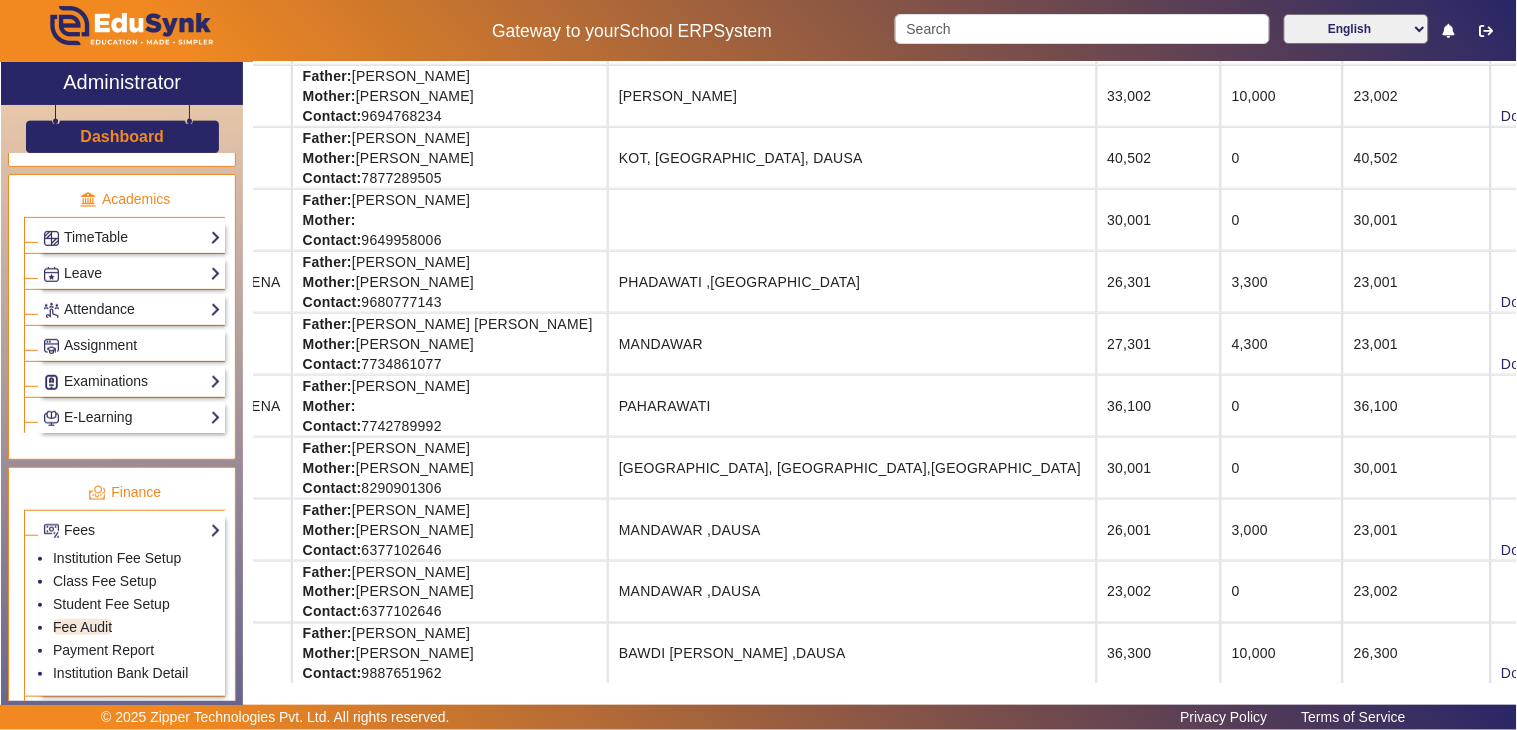 scroll, scrollTop: 444, scrollLeft: 402, axis: both 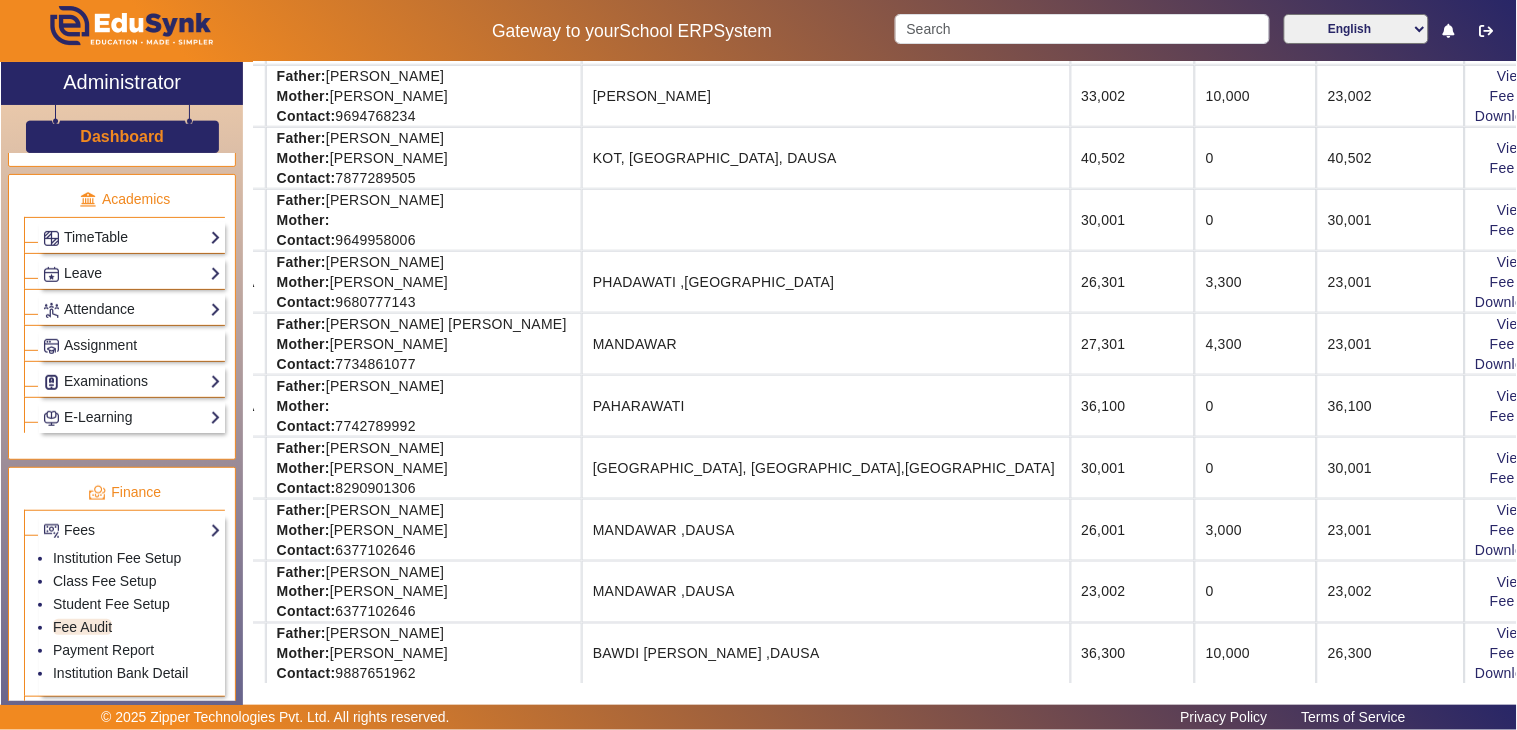 drag, startPoint x: 1414, startPoint y: 597, endPoint x: 1507, endPoint y: 597, distance: 93 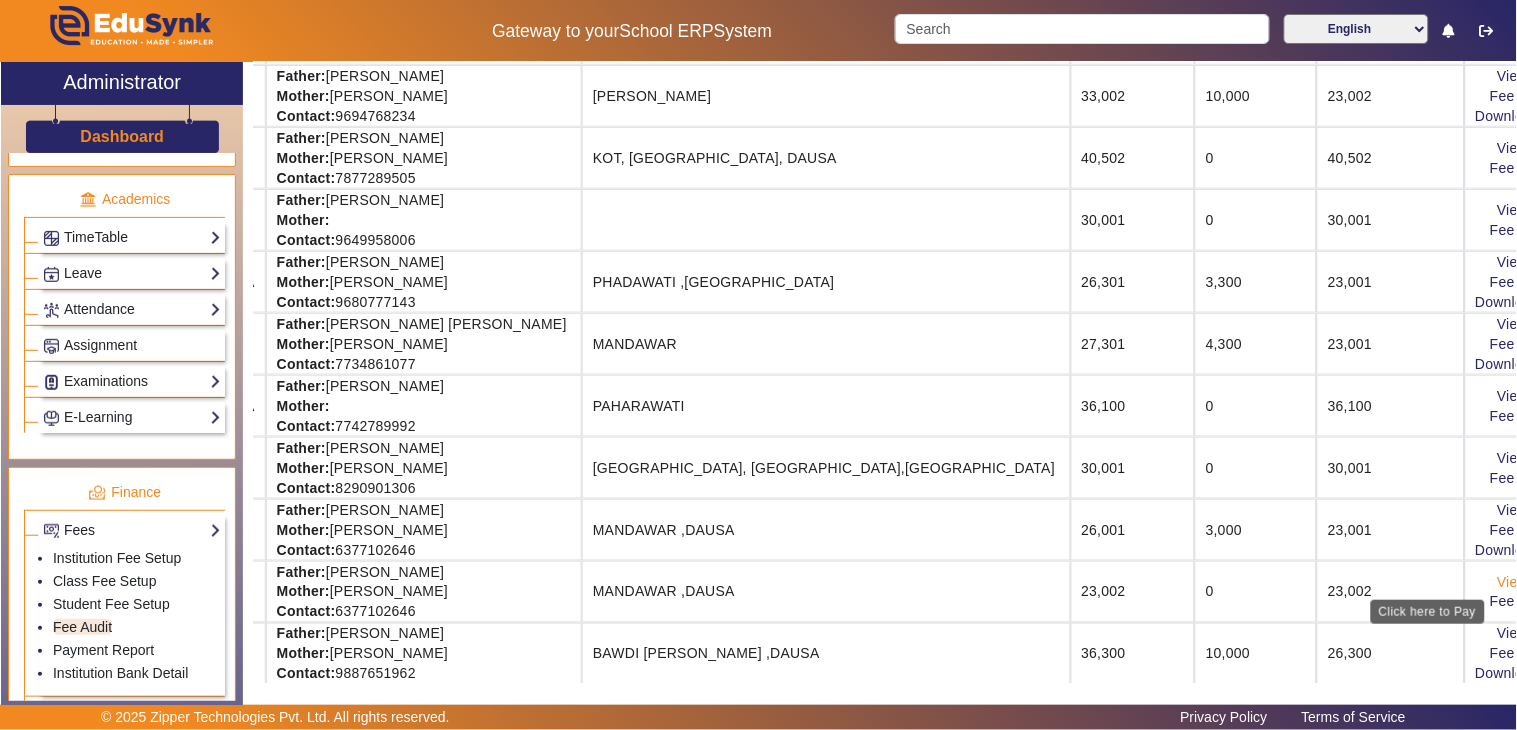 click on "View & Pay" 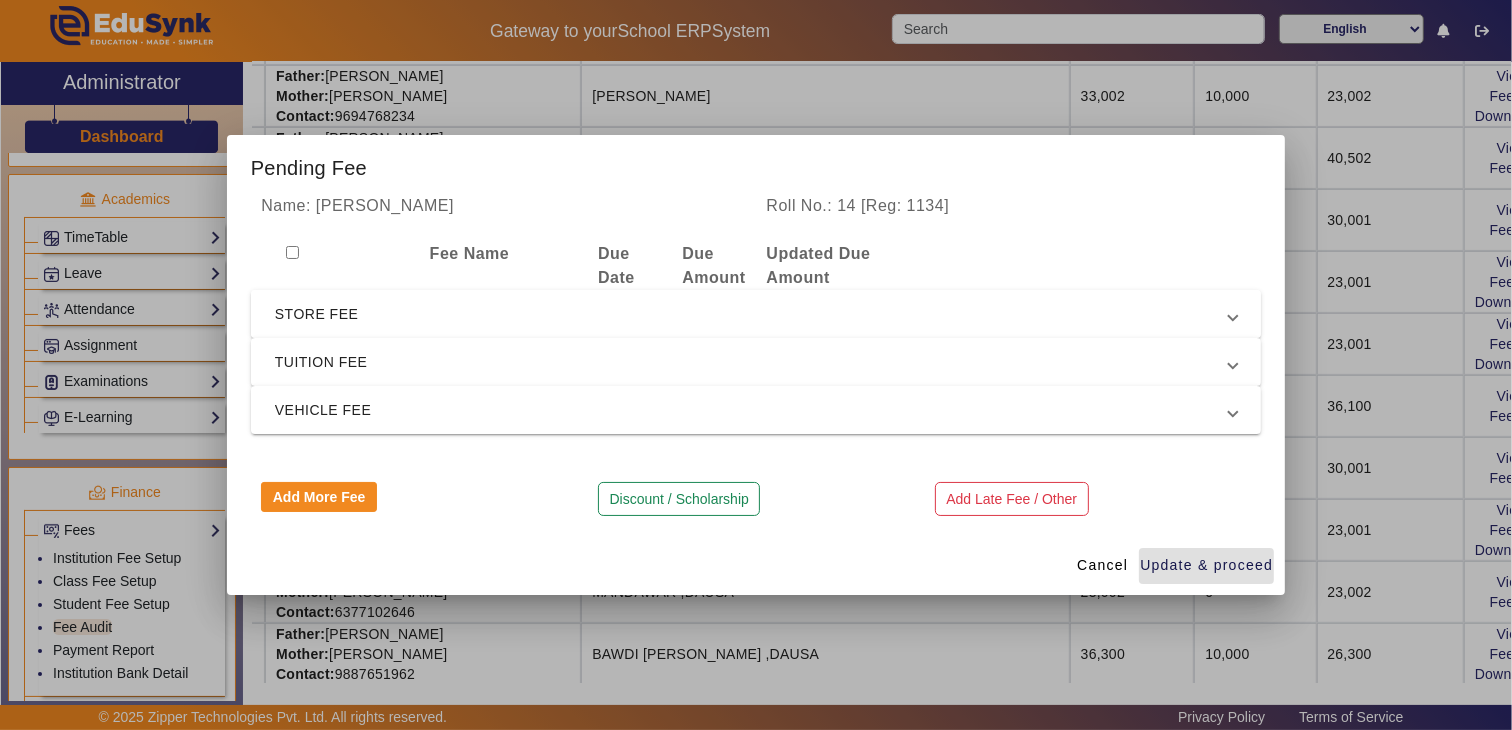 click on "STORE FEE" at bounding box center [752, 314] 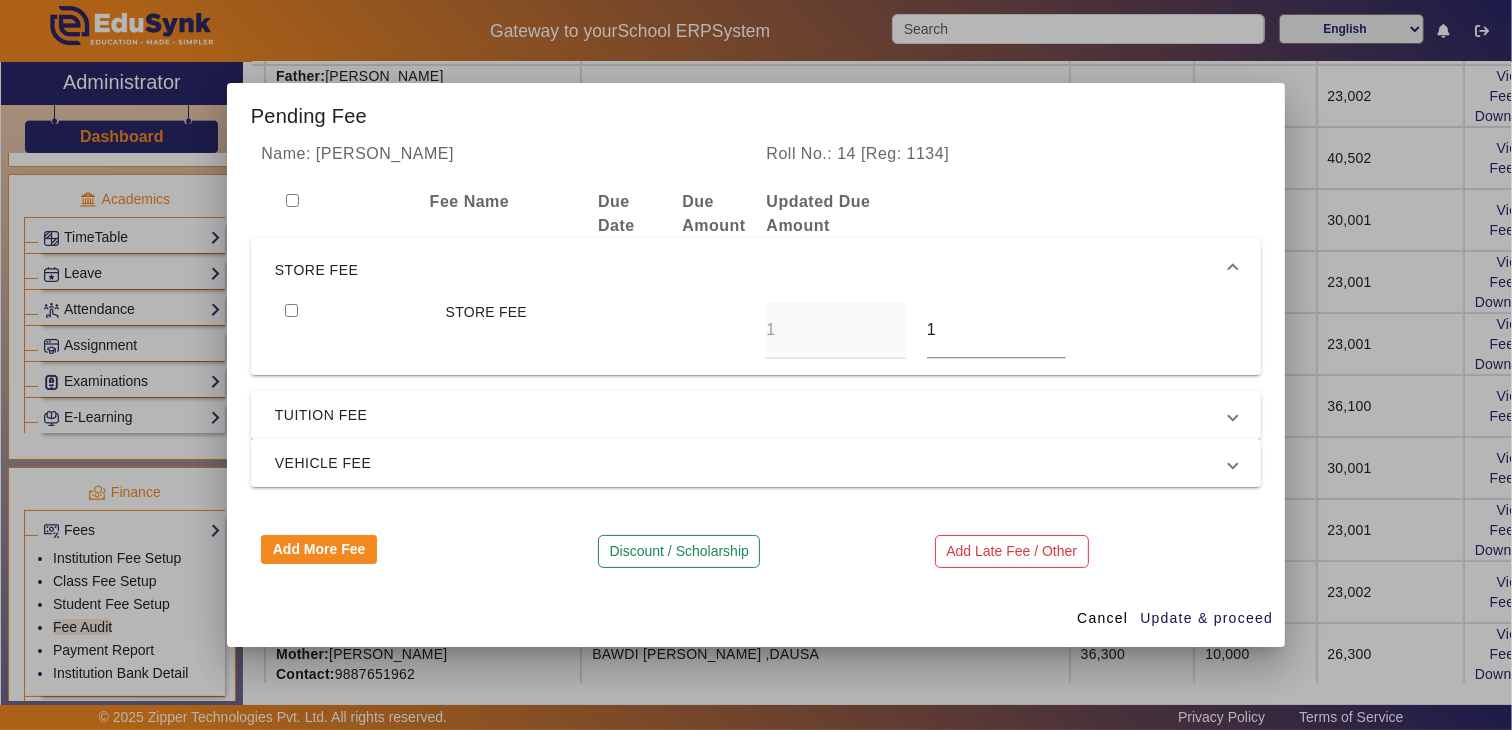 click at bounding box center [291, 310] 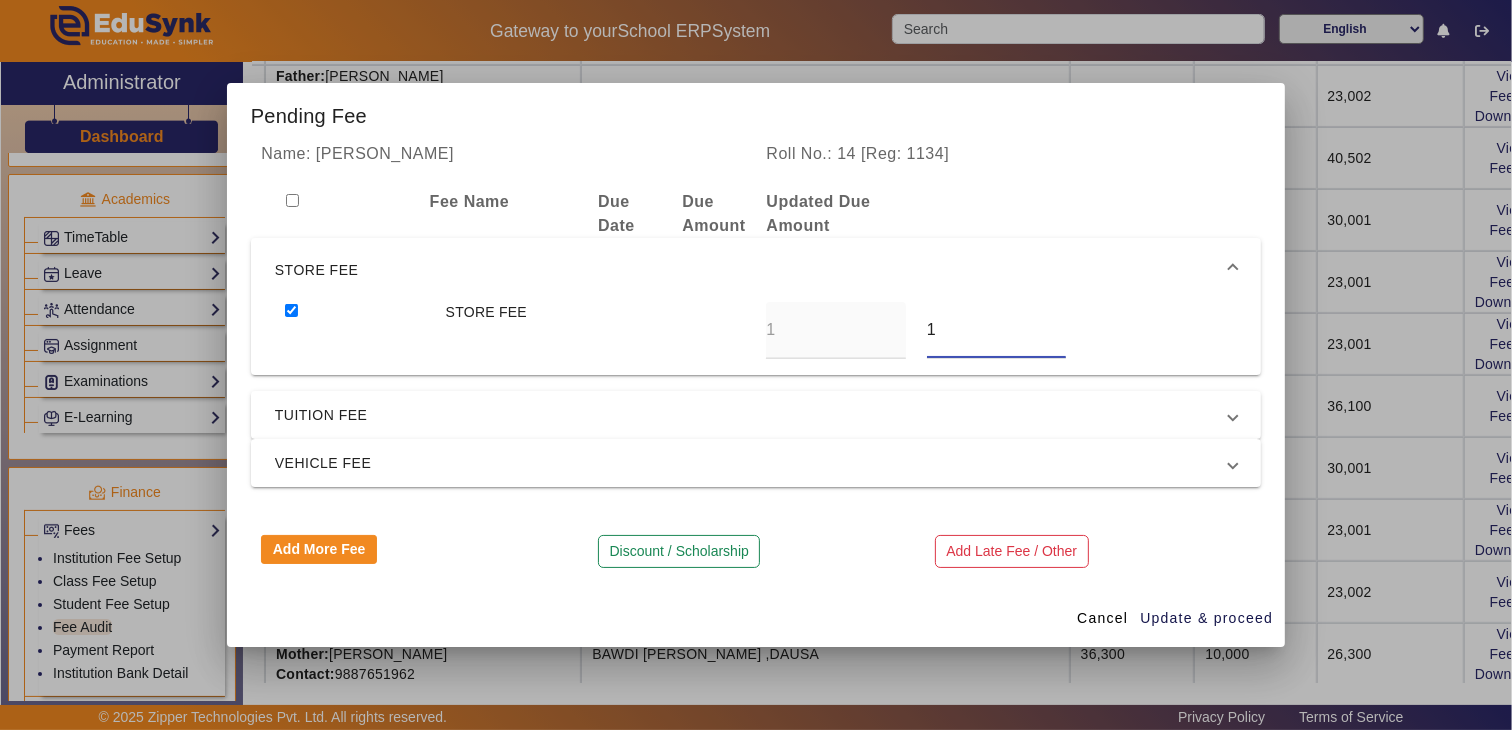 drag, startPoint x: 867, startPoint y: 332, endPoint x: 832, endPoint y: 360, distance: 44.82187 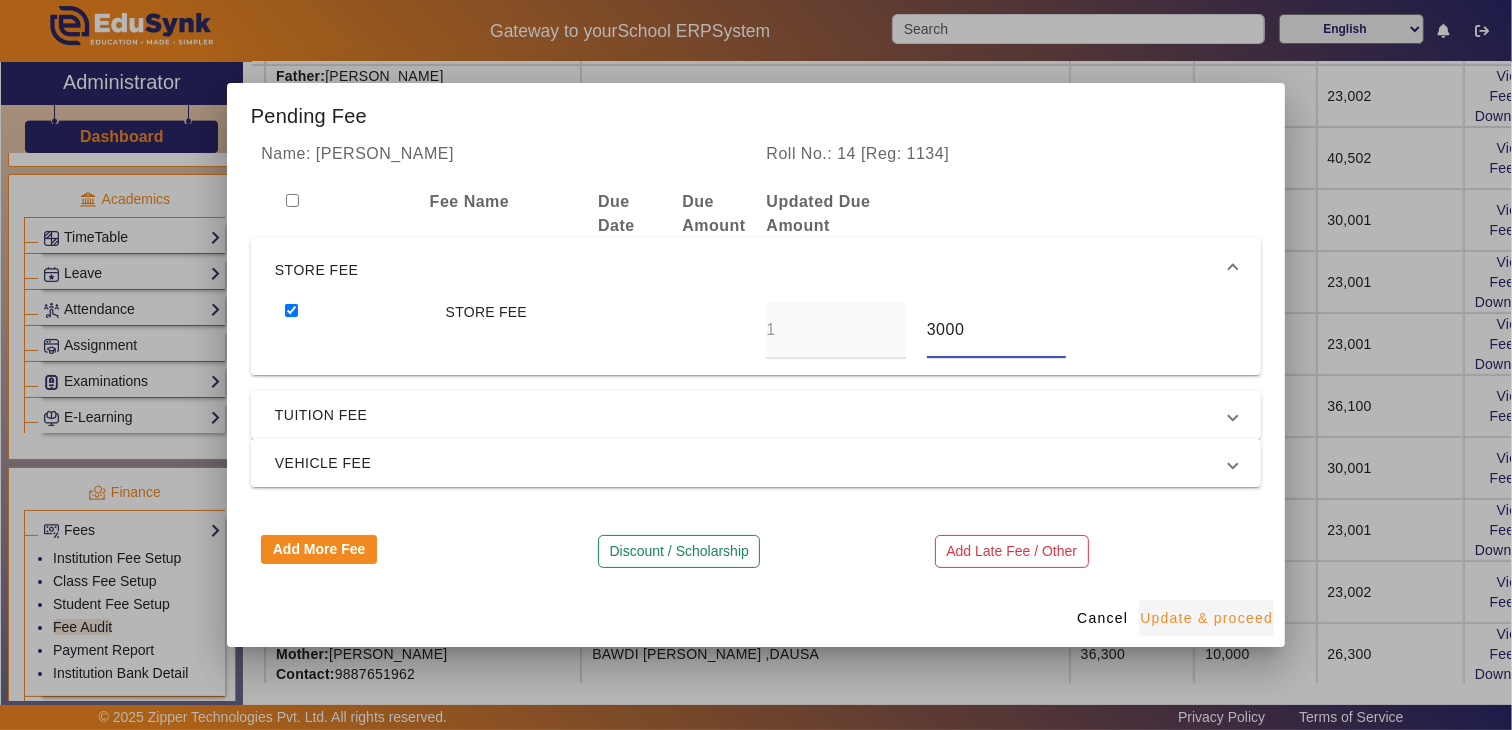 type on "3000" 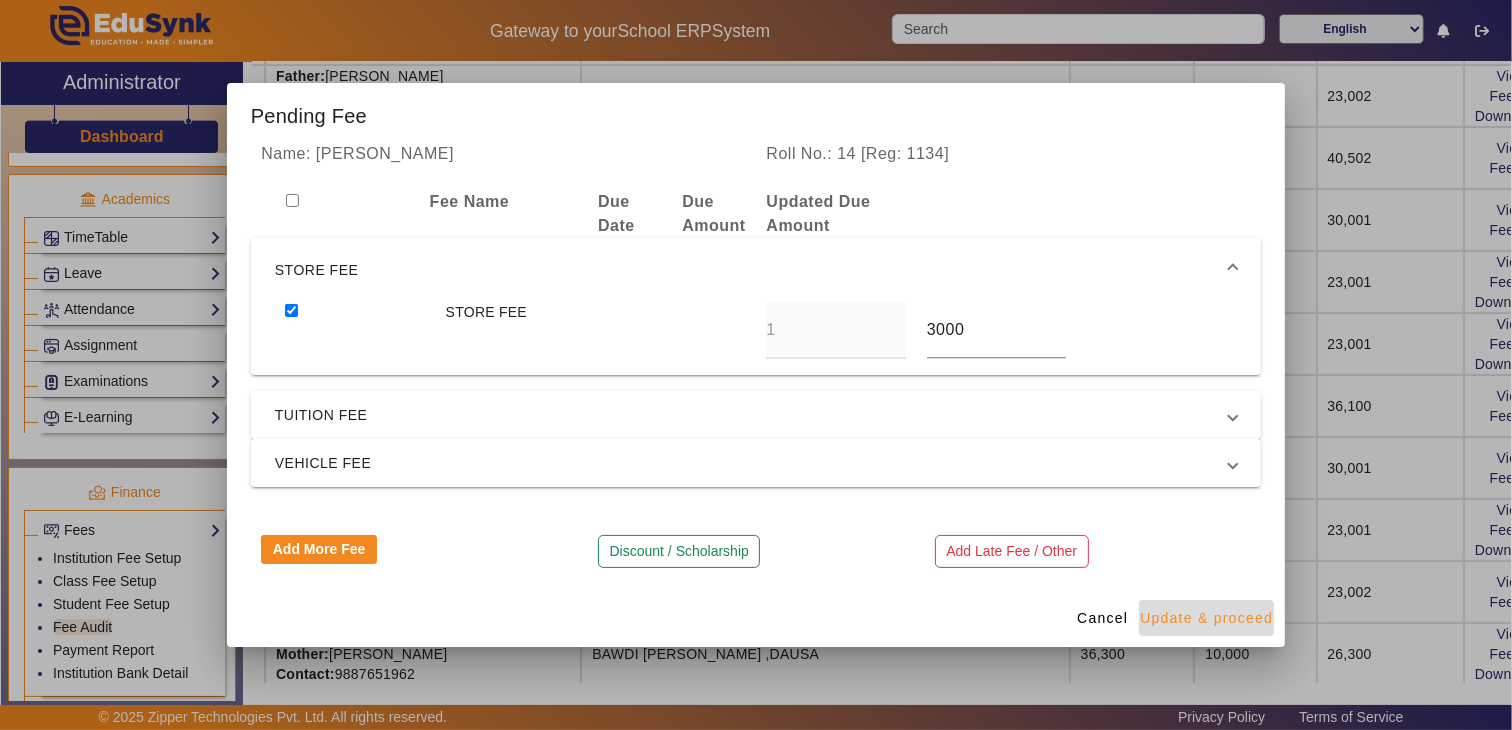 type on "3000" 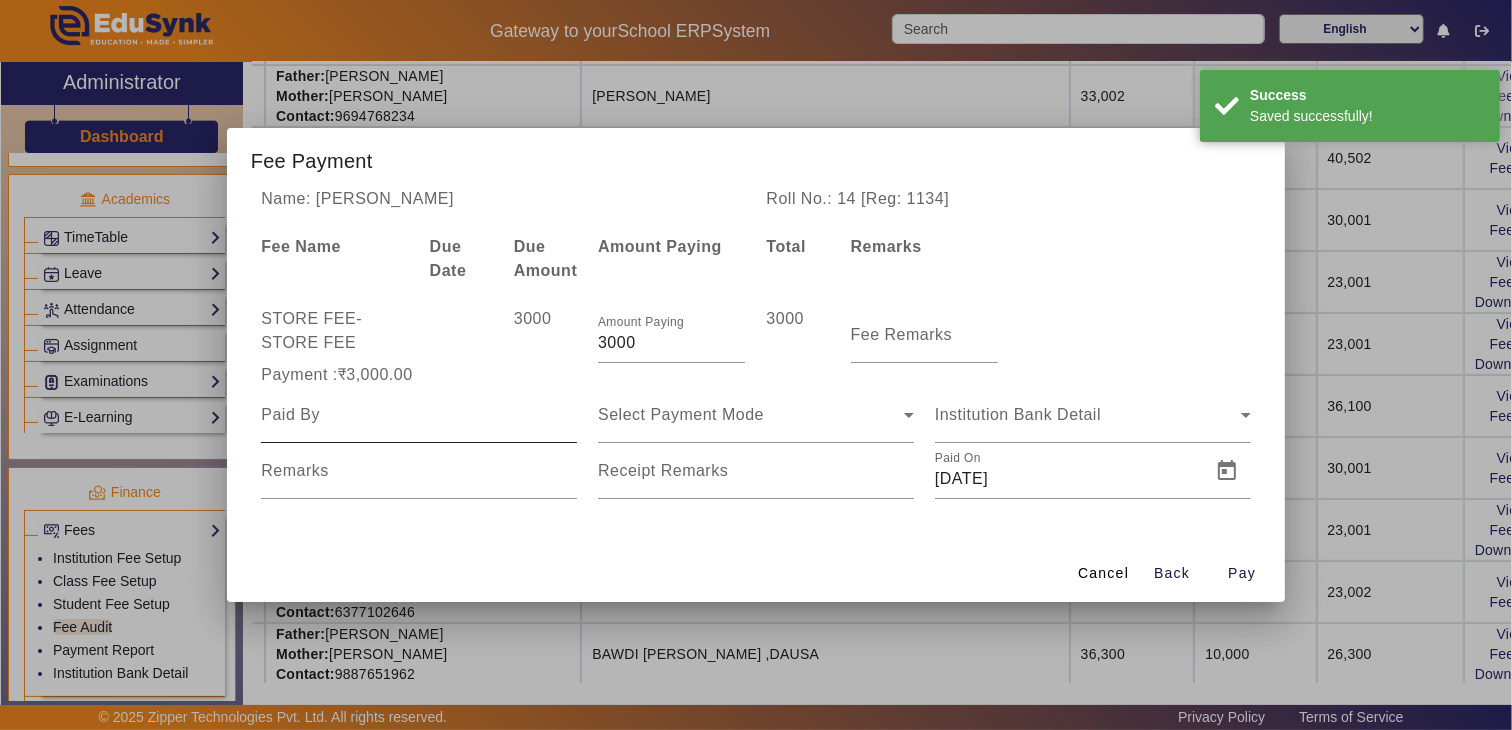 click at bounding box center (419, 415) 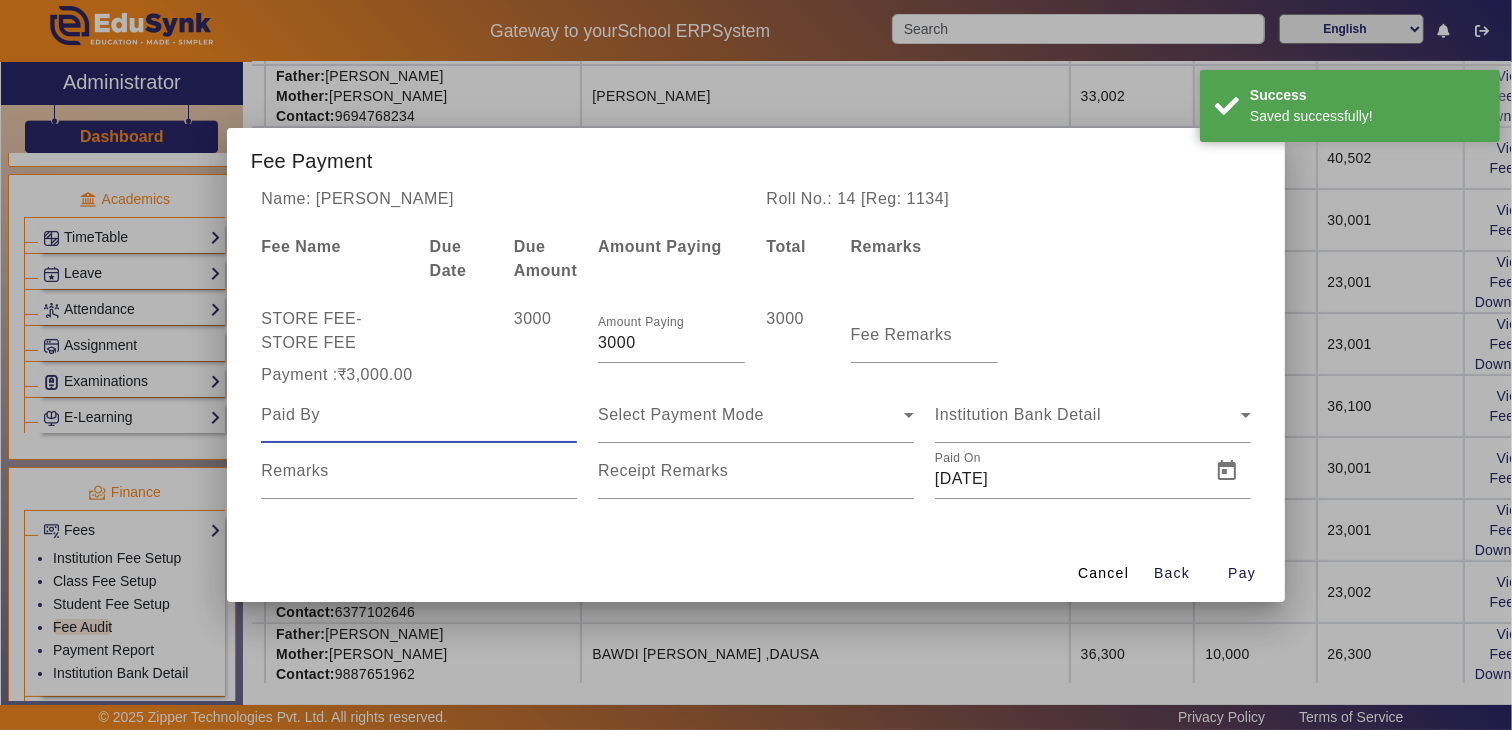 click at bounding box center (419, 415) 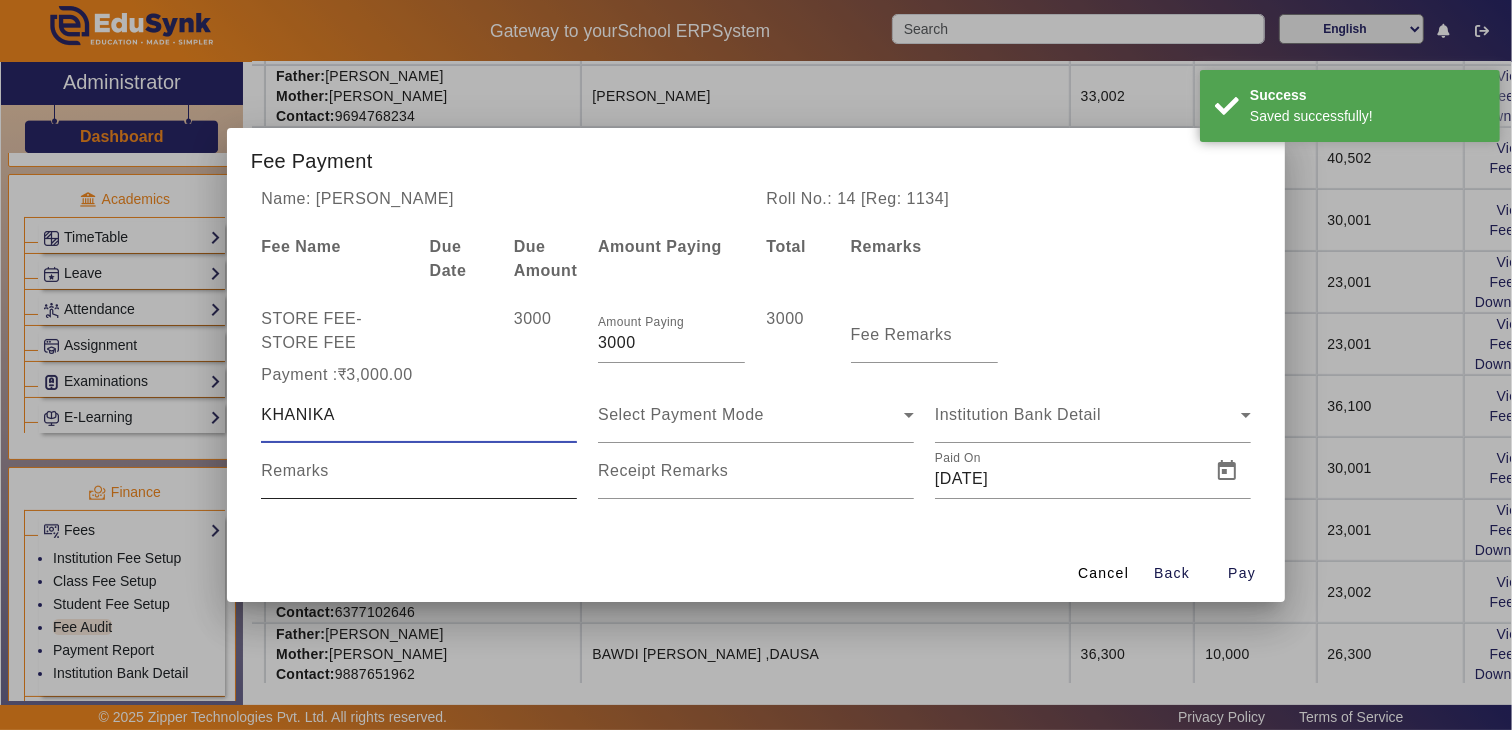 type on "KHANIKA" 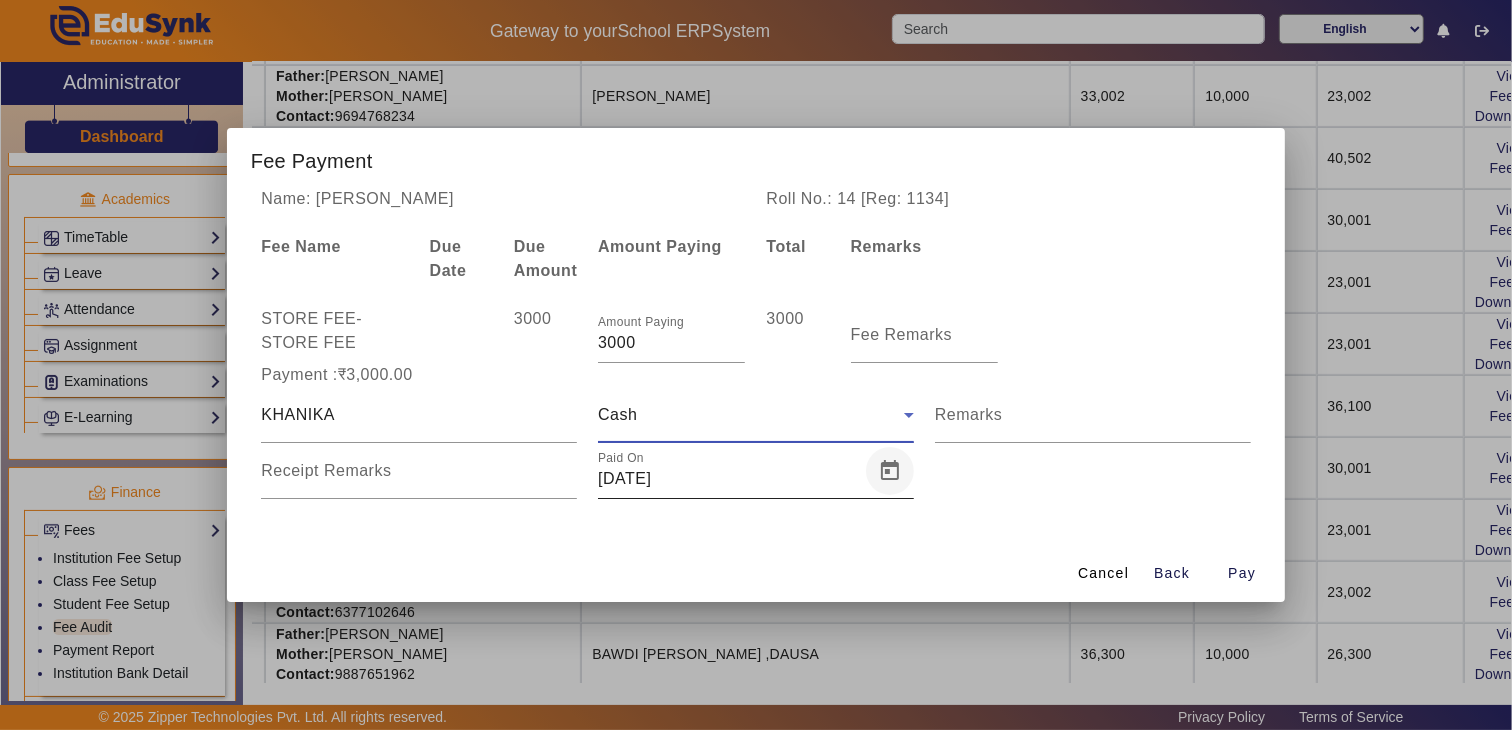 click at bounding box center (890, 471) 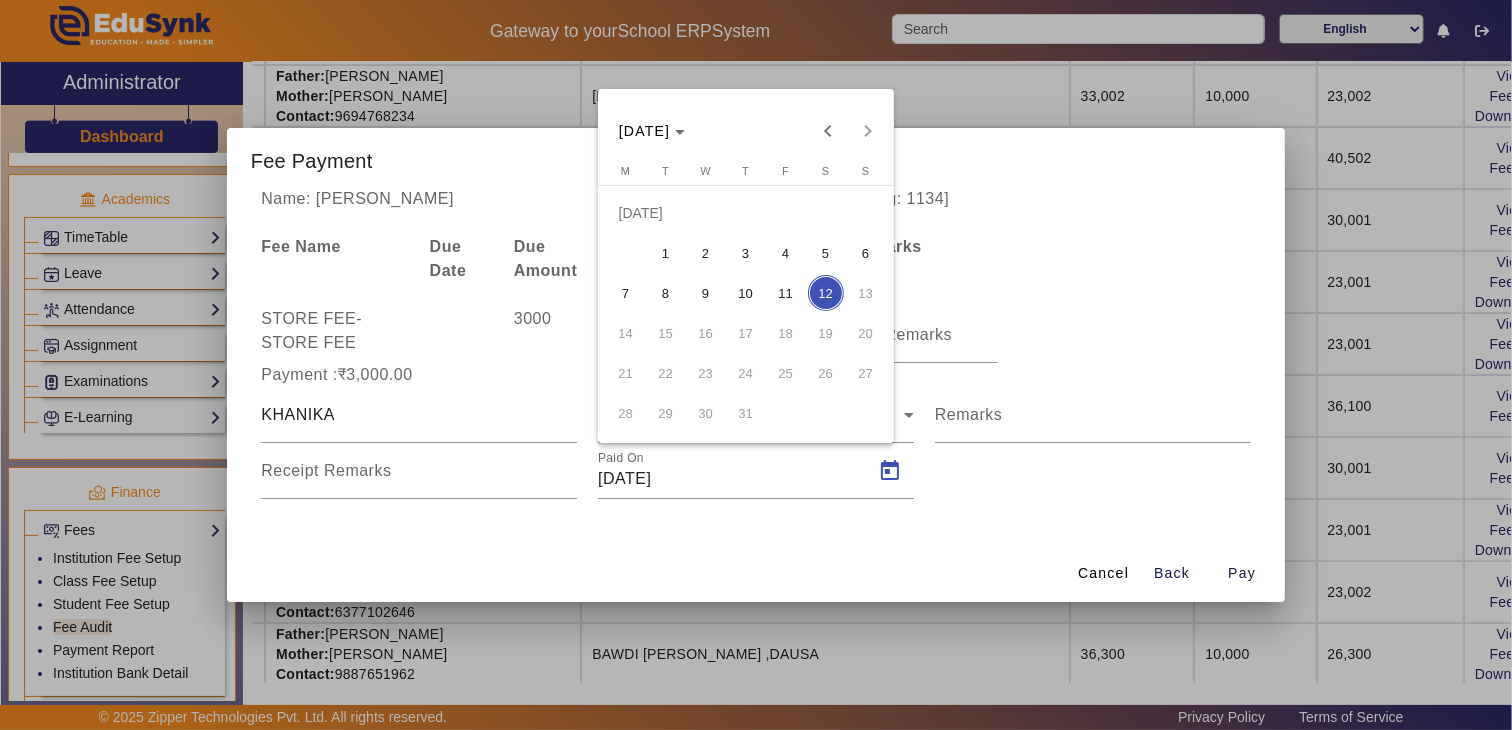 click on "11" at bounding box center [786, 293] 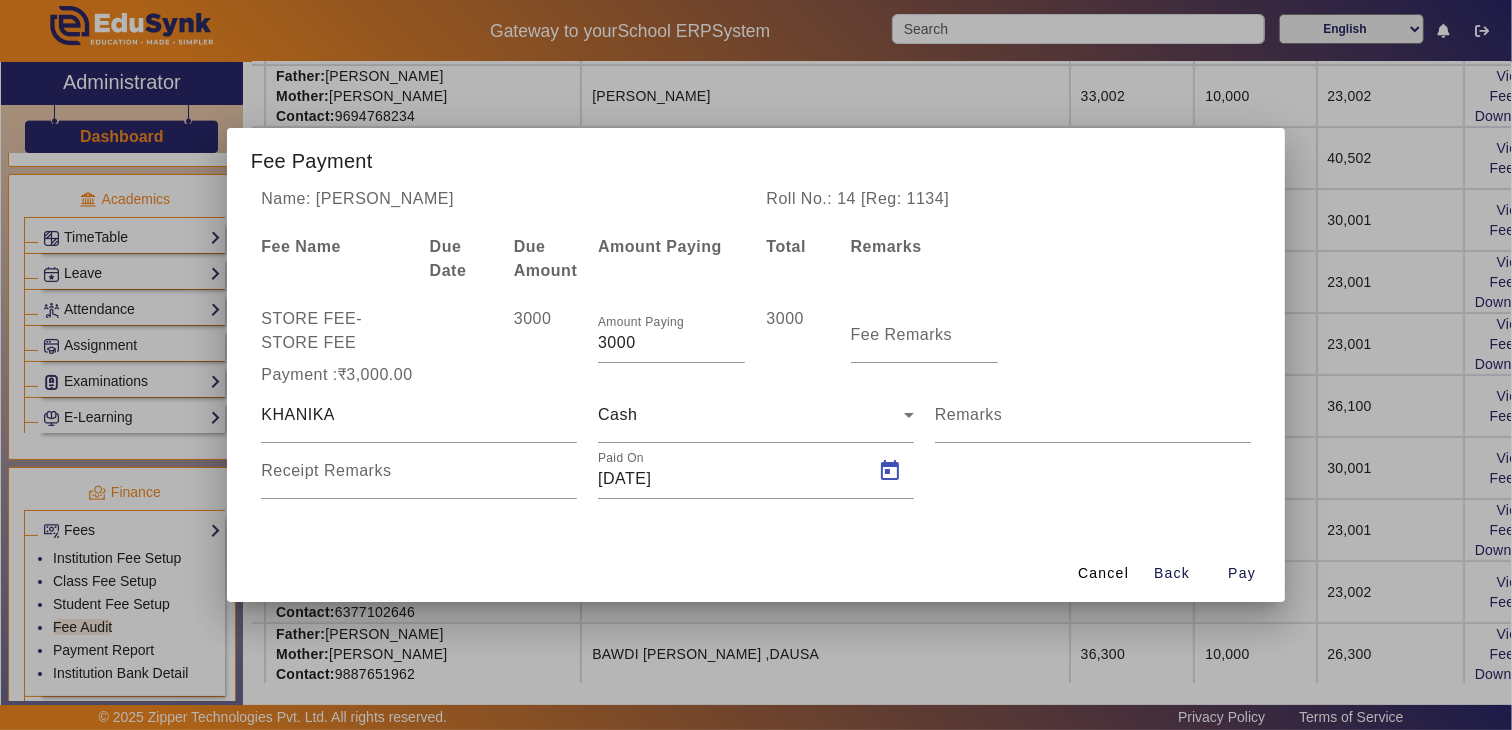 type on "11/07/2025" 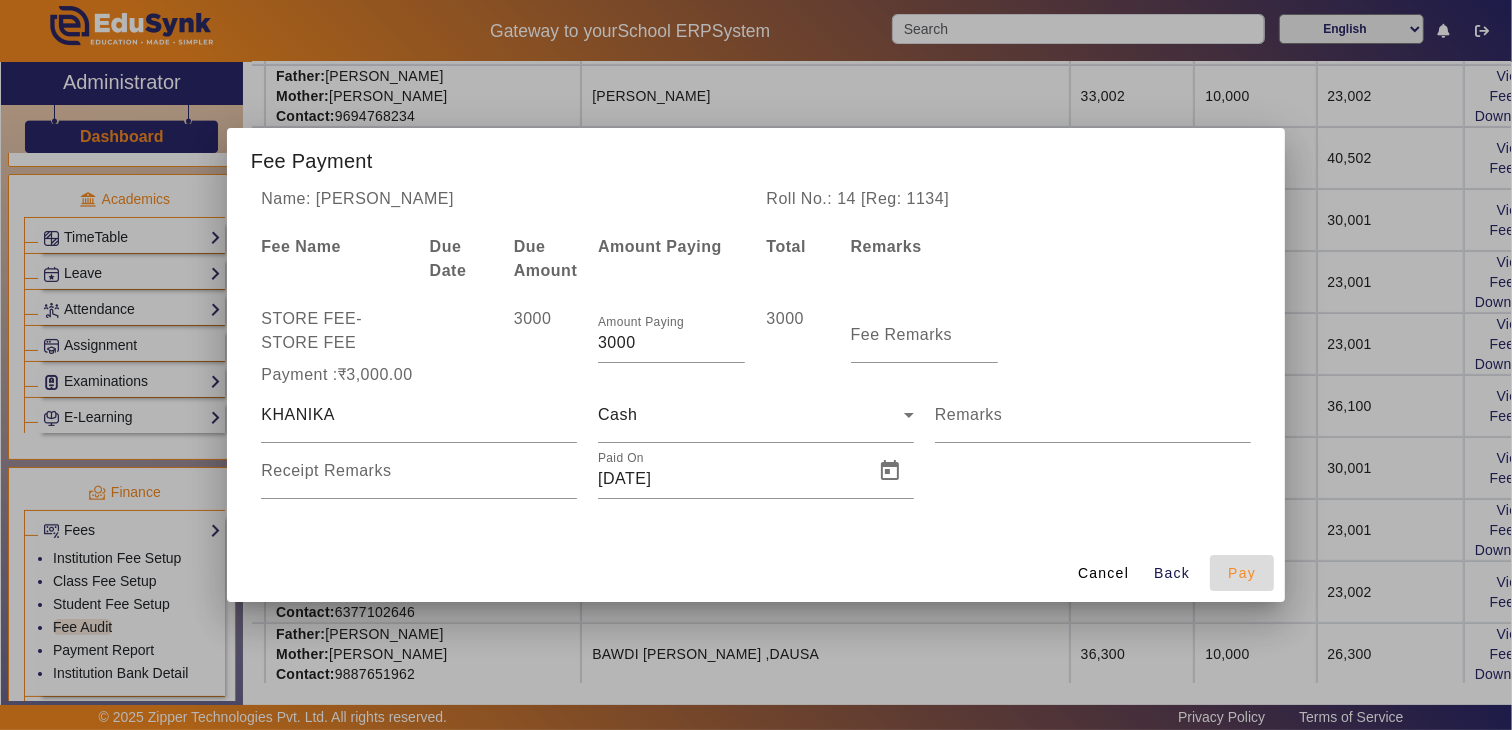click on "Pay" at bounding box center (1242, 573) 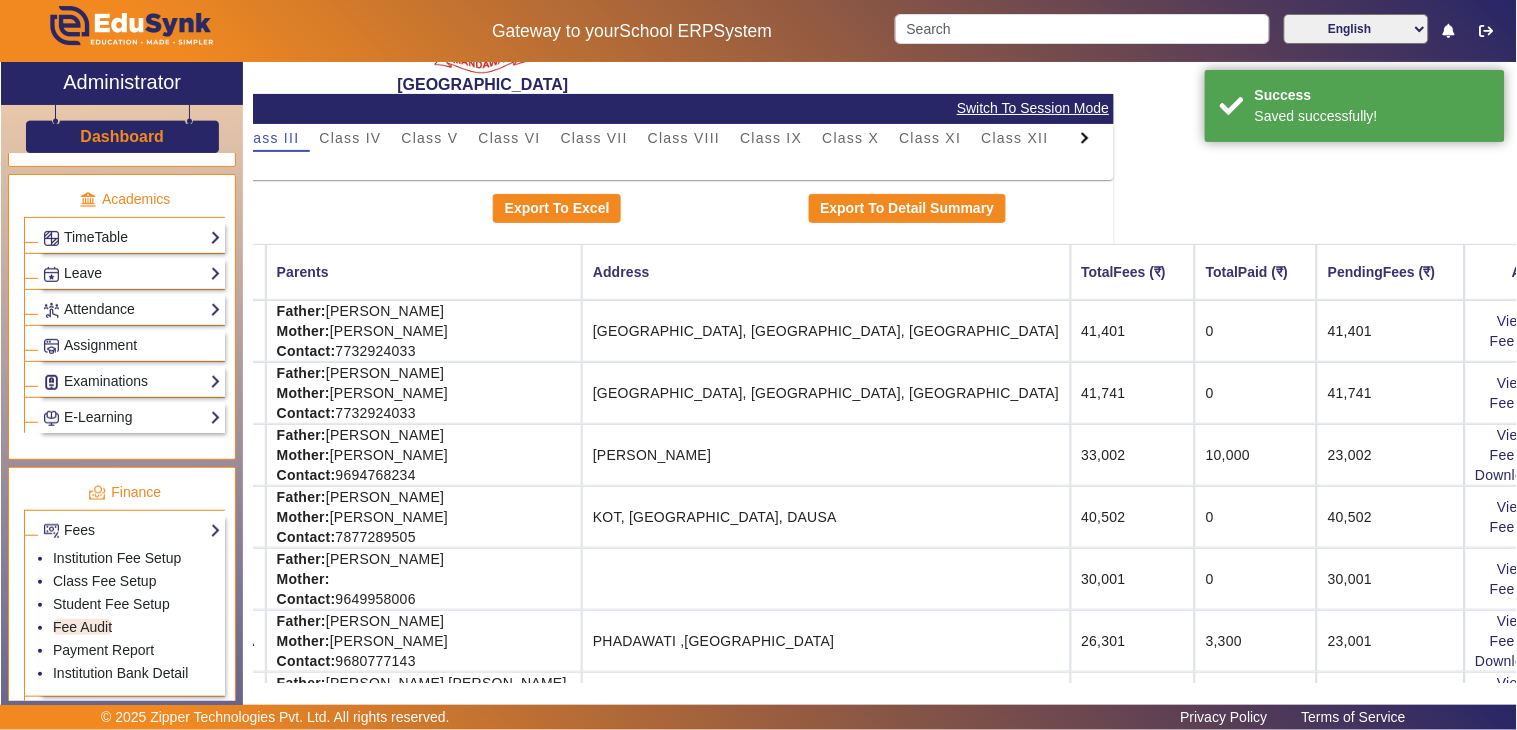 scroll, scrollTop: 0, scrollLeft: 402, axis: horizontal 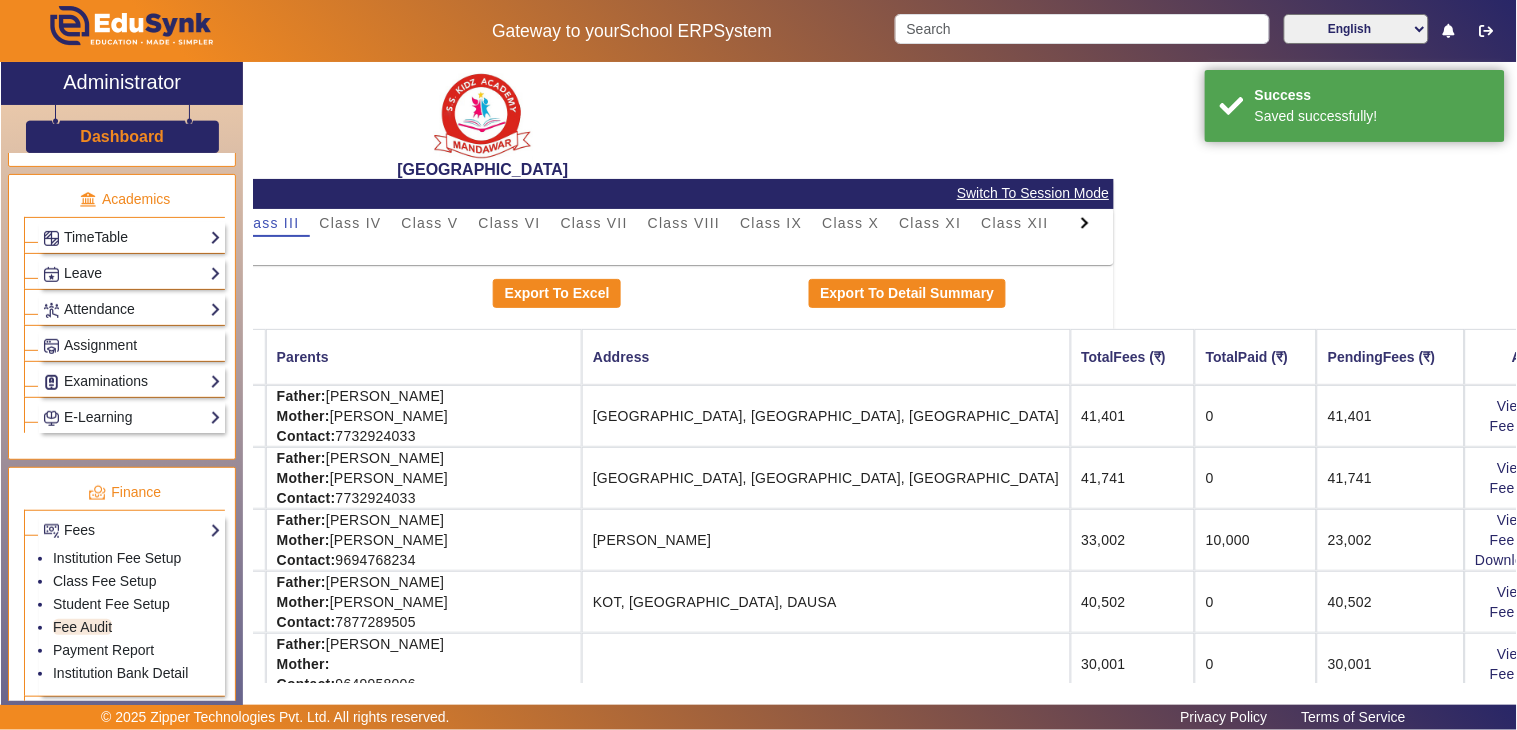 drag, startPoint x: 378, startPoint y: 216, endPoint x: 434, endPoint y: 273, distance: 79.9062 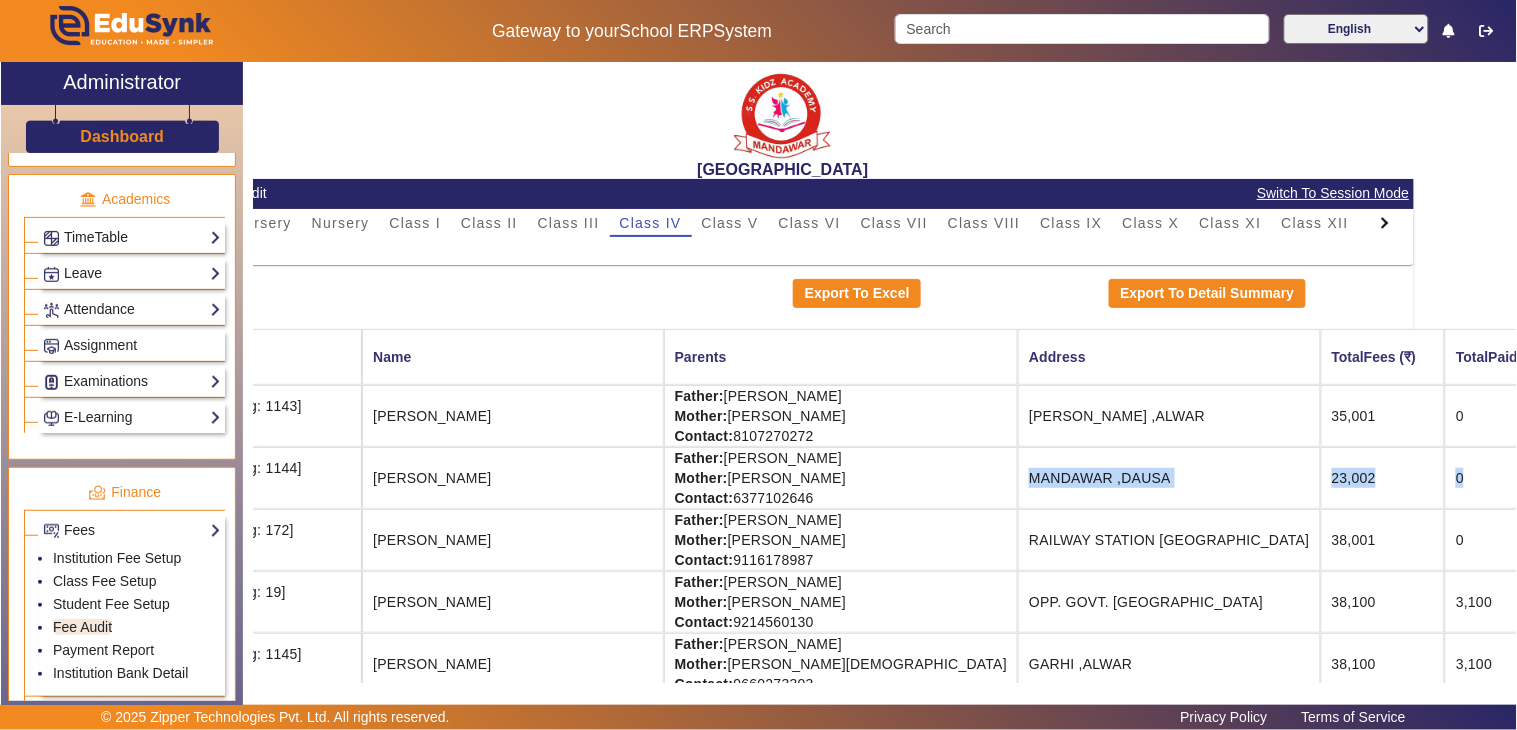 scroll, scrollTop: 0, scrollLeft: 327, axis: horizontal 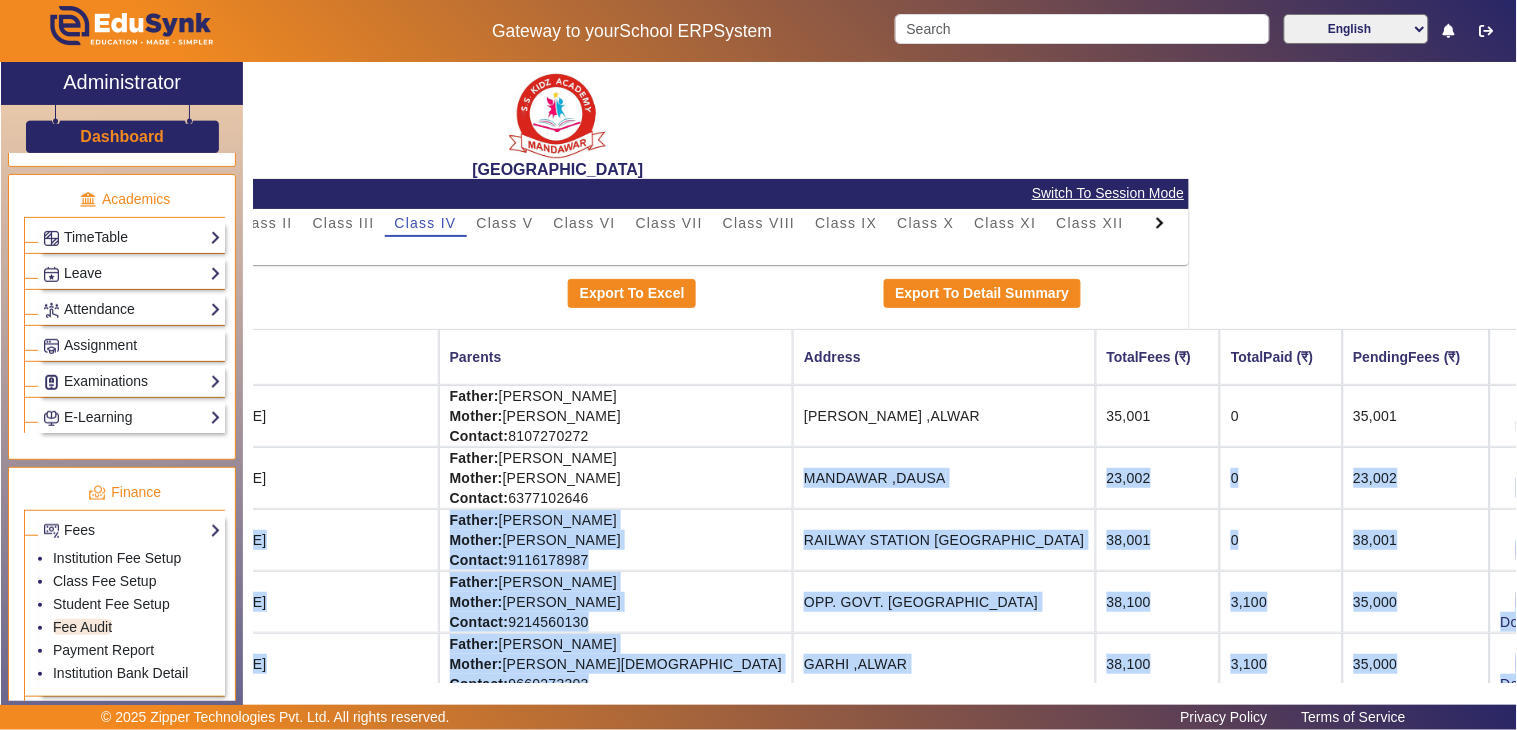 drag, startPoint x: 1127, startPoint y: 470, endPoint x: 1442, endPoint y: 481, distance: 315.19202 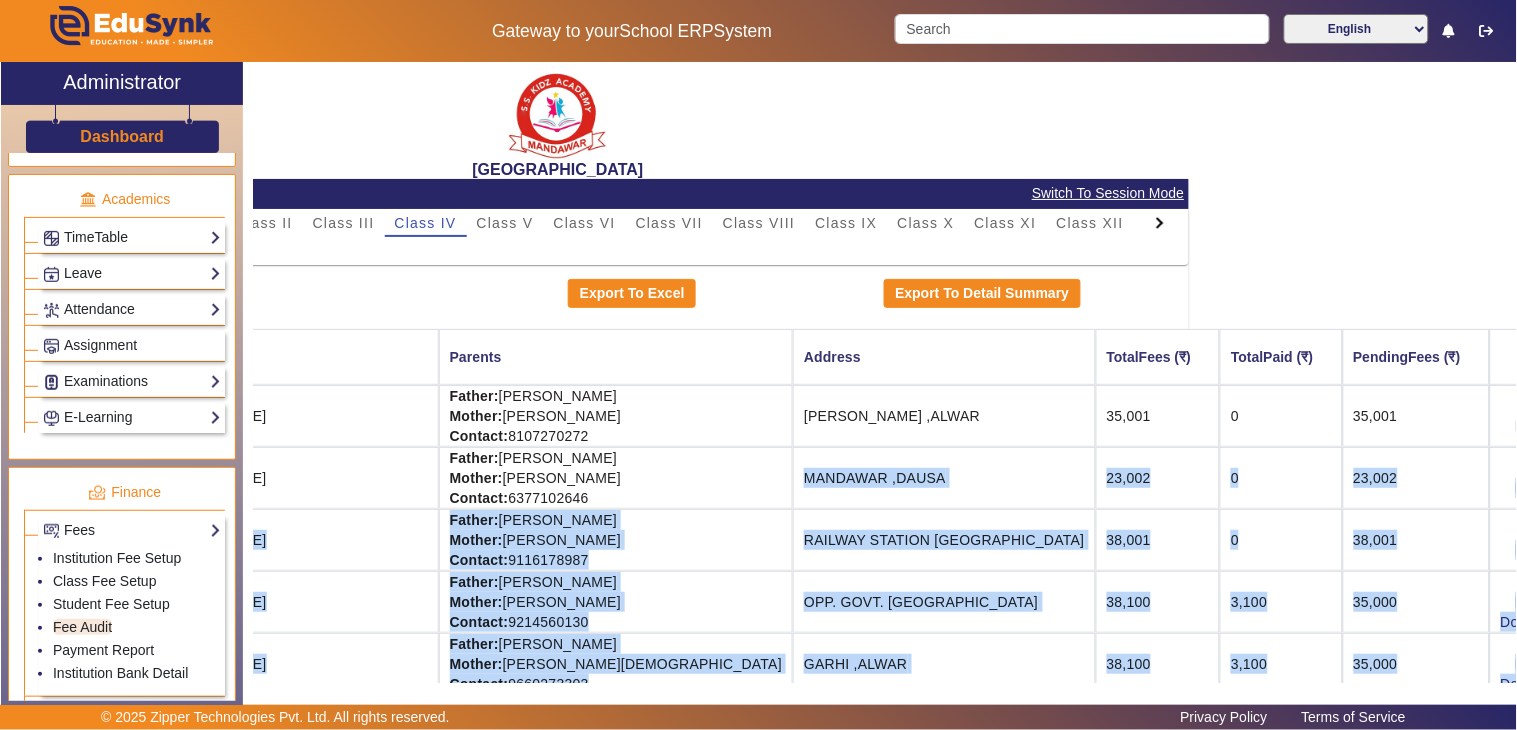 click on "View & Pay" 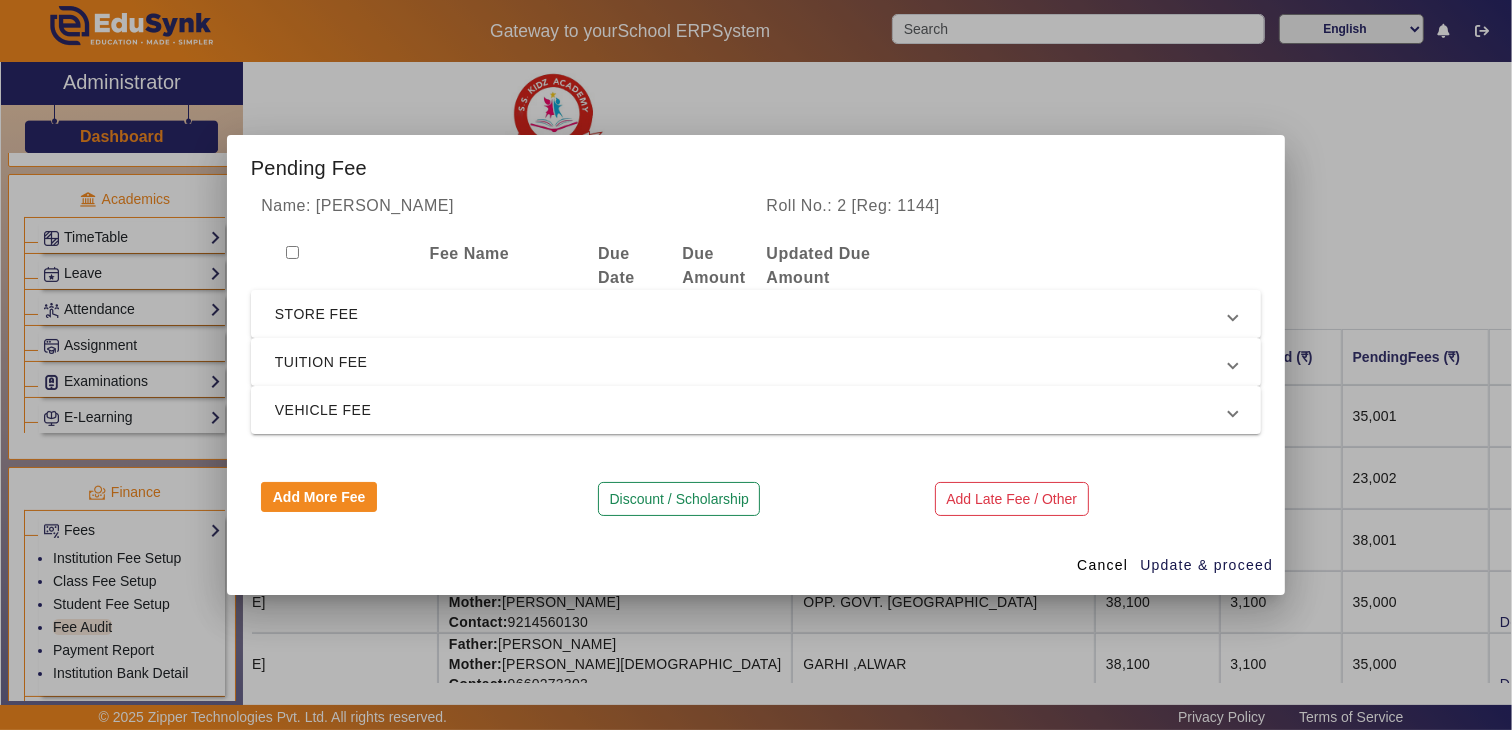click at bounding box center [756, 365] 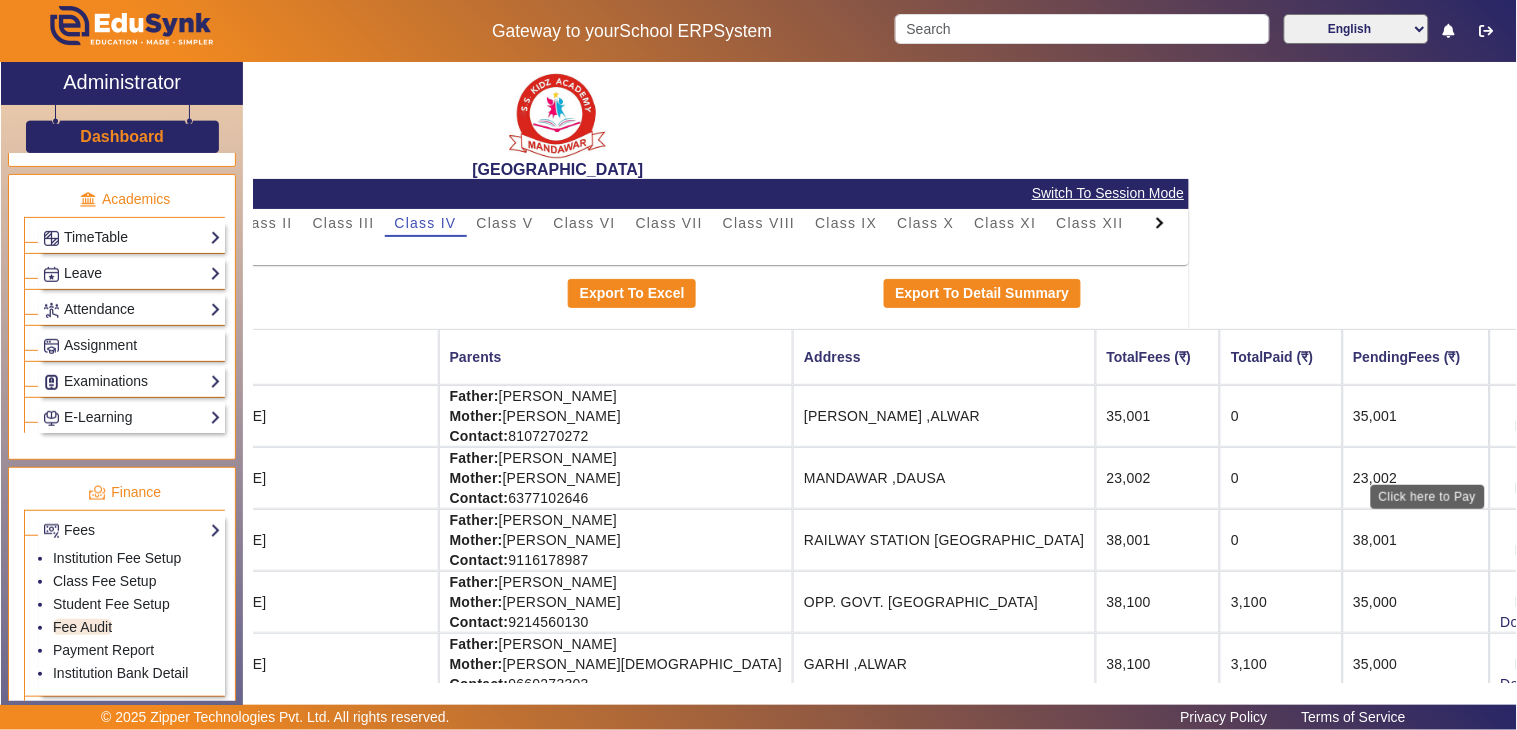 click on "View & Pay" 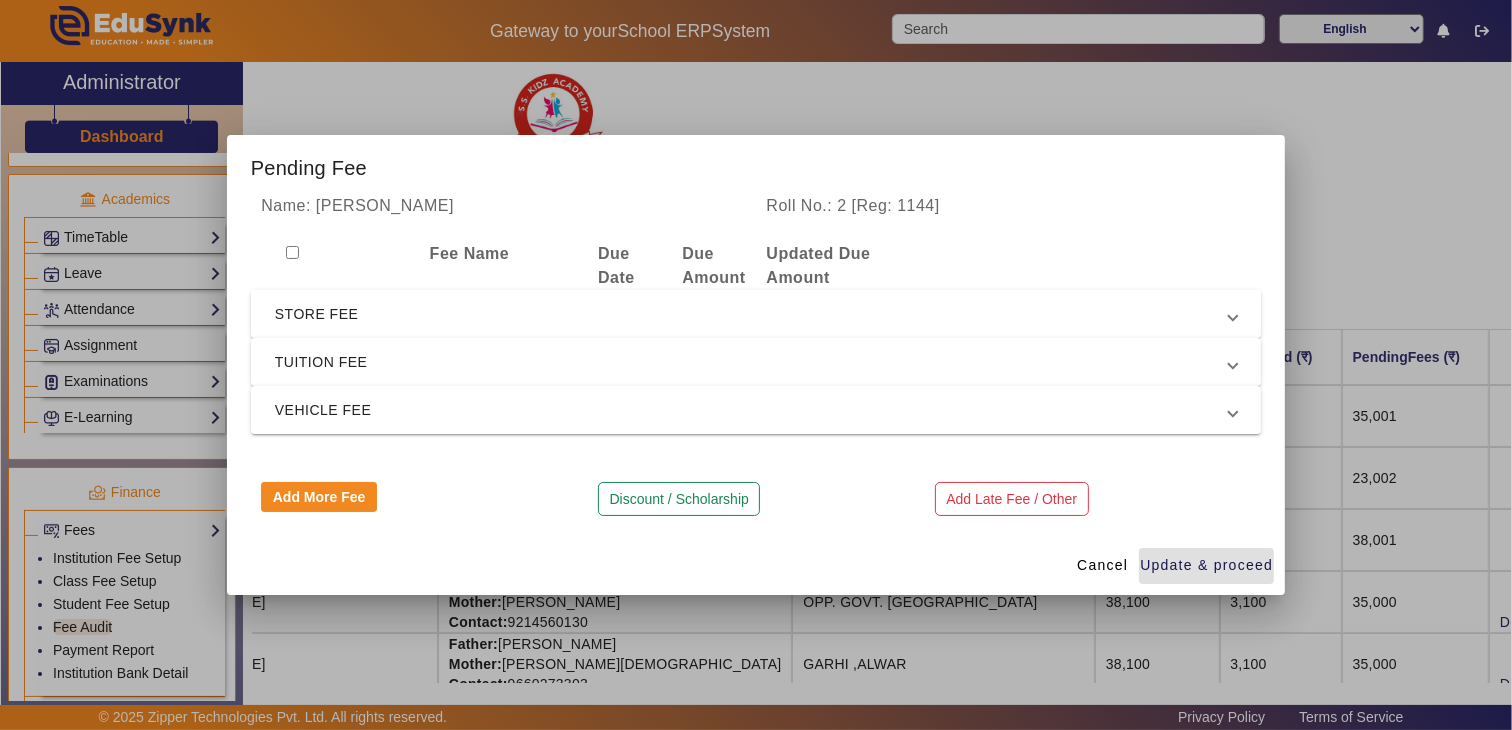 click on "STORE FEE" at bounding box center [752, 314] 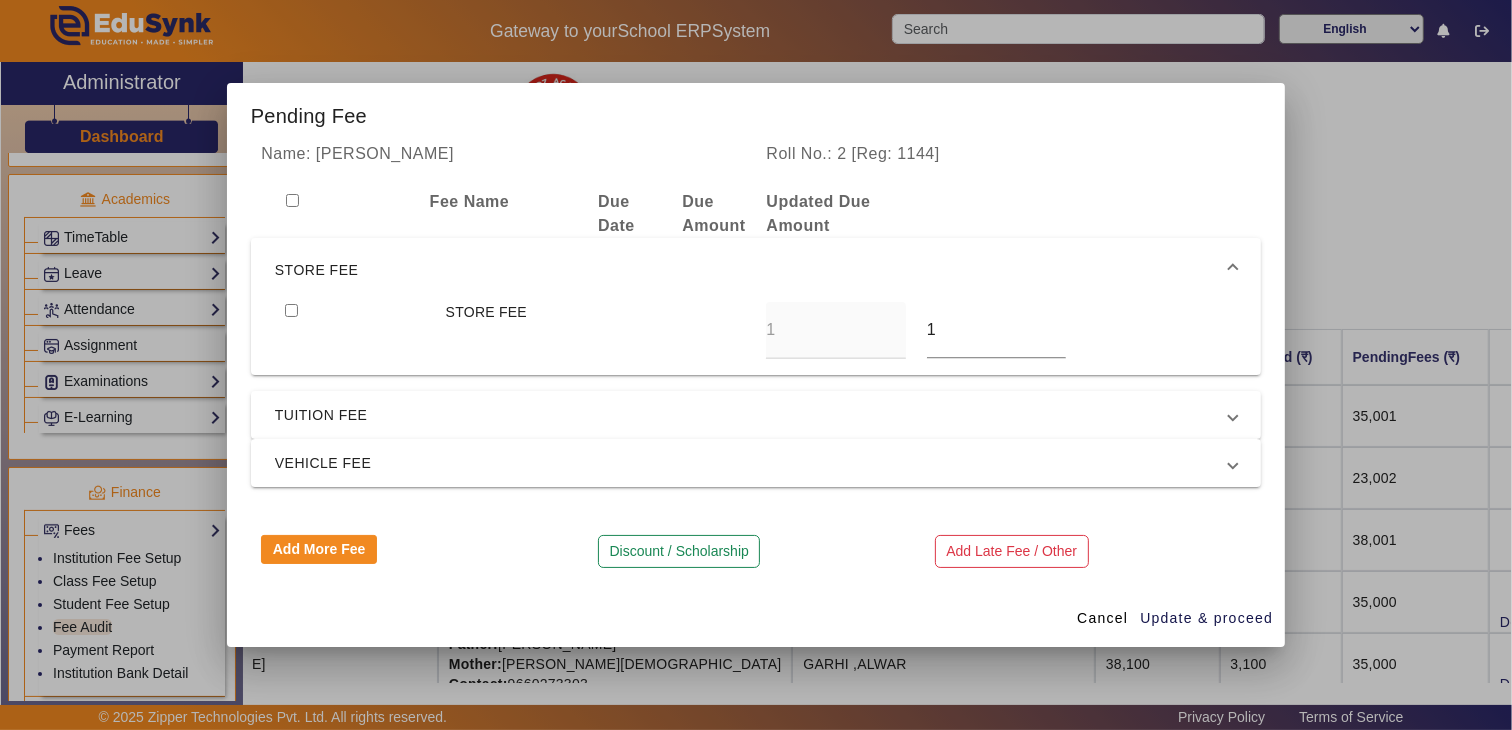click at bounding box center [291, 310] 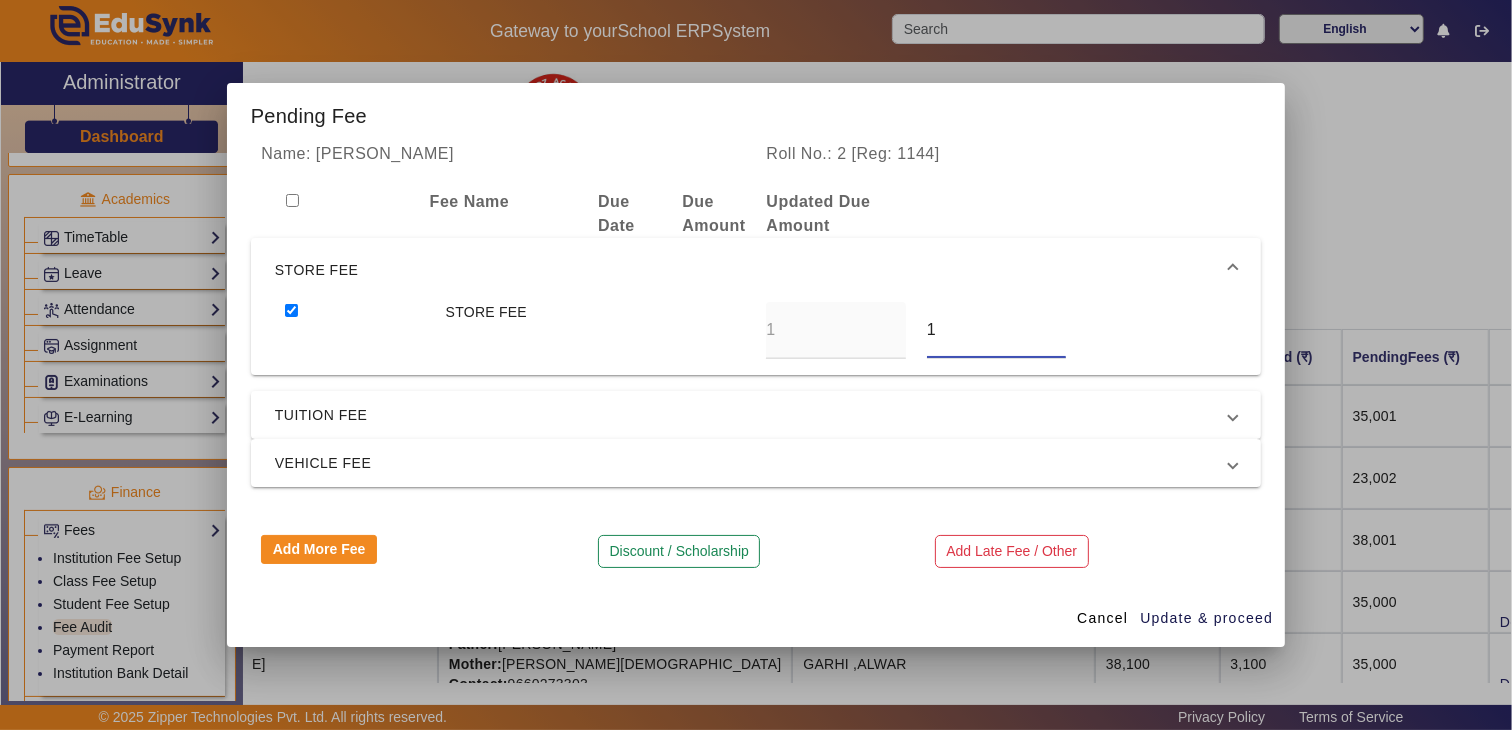 drag, startPoint x: 983, startPoint y: 335, endPoint x: 843, endPoint y: 354, distance: 141.2834 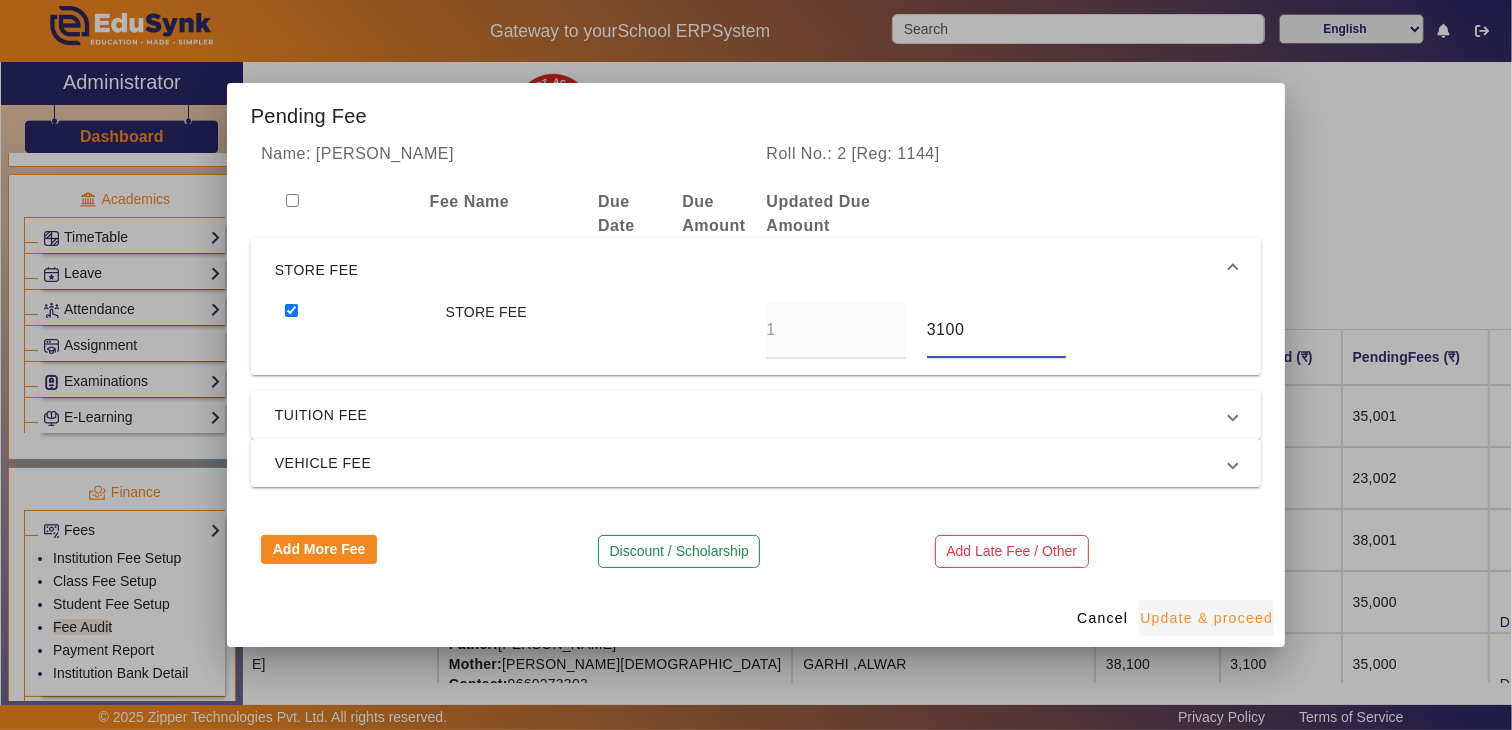 type on "3100" 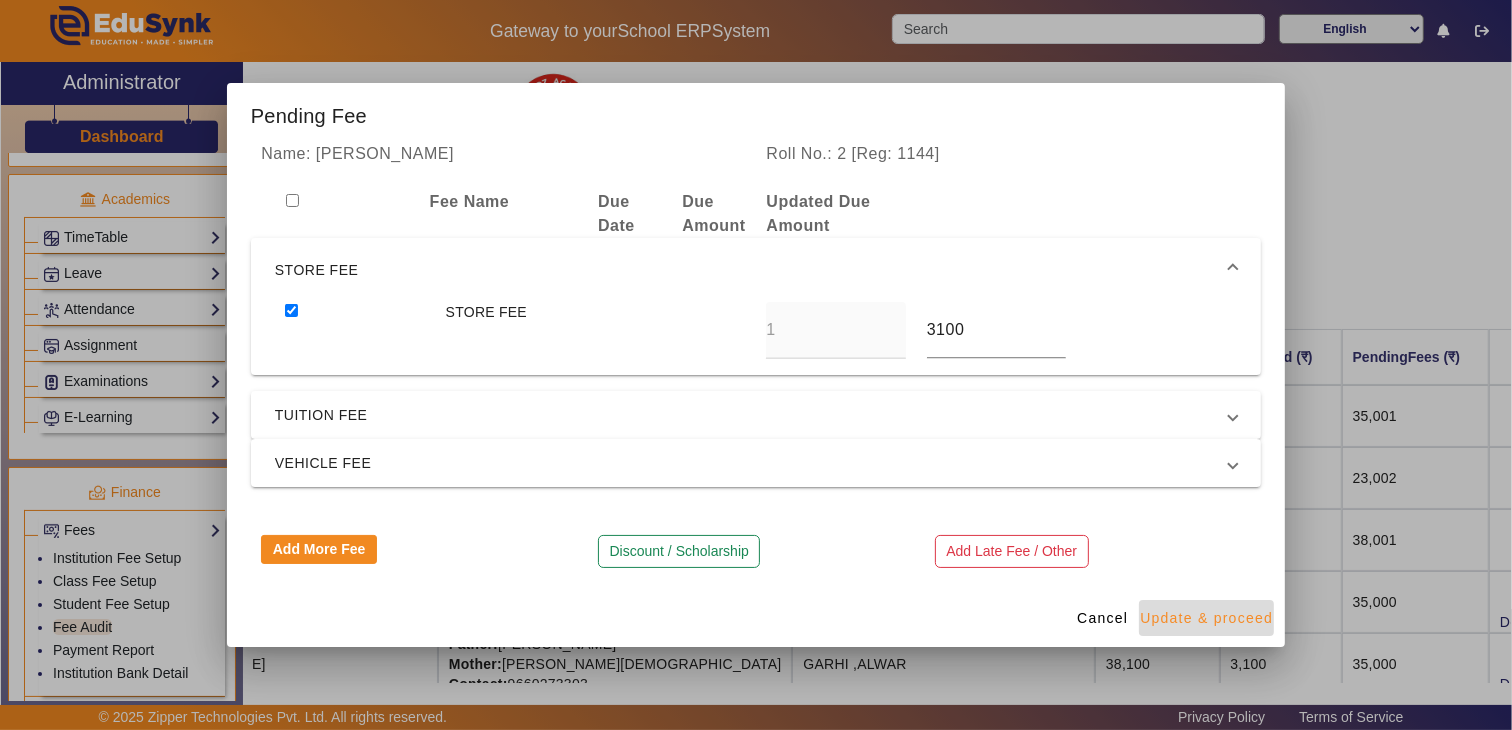 type on "3100" 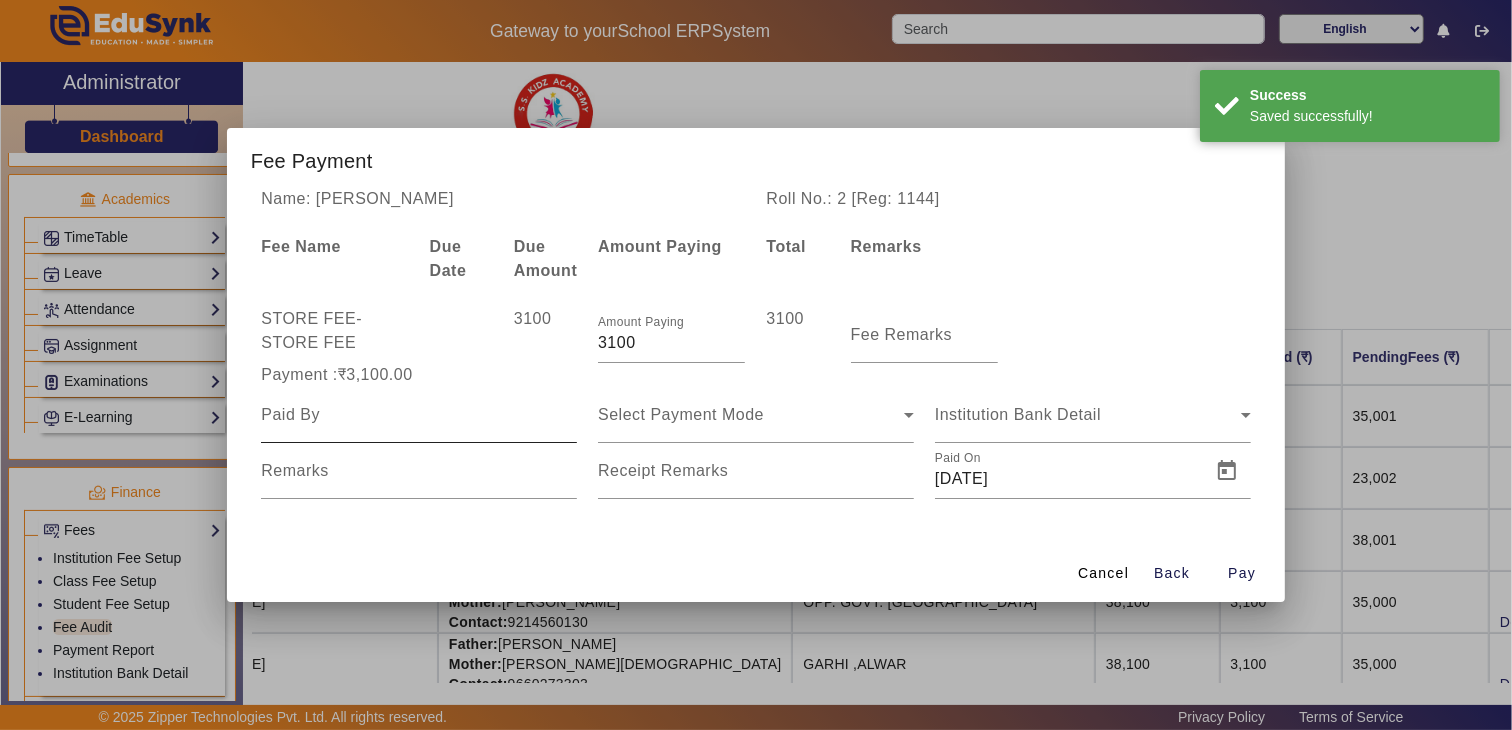 click at bounding box center (419, 415) 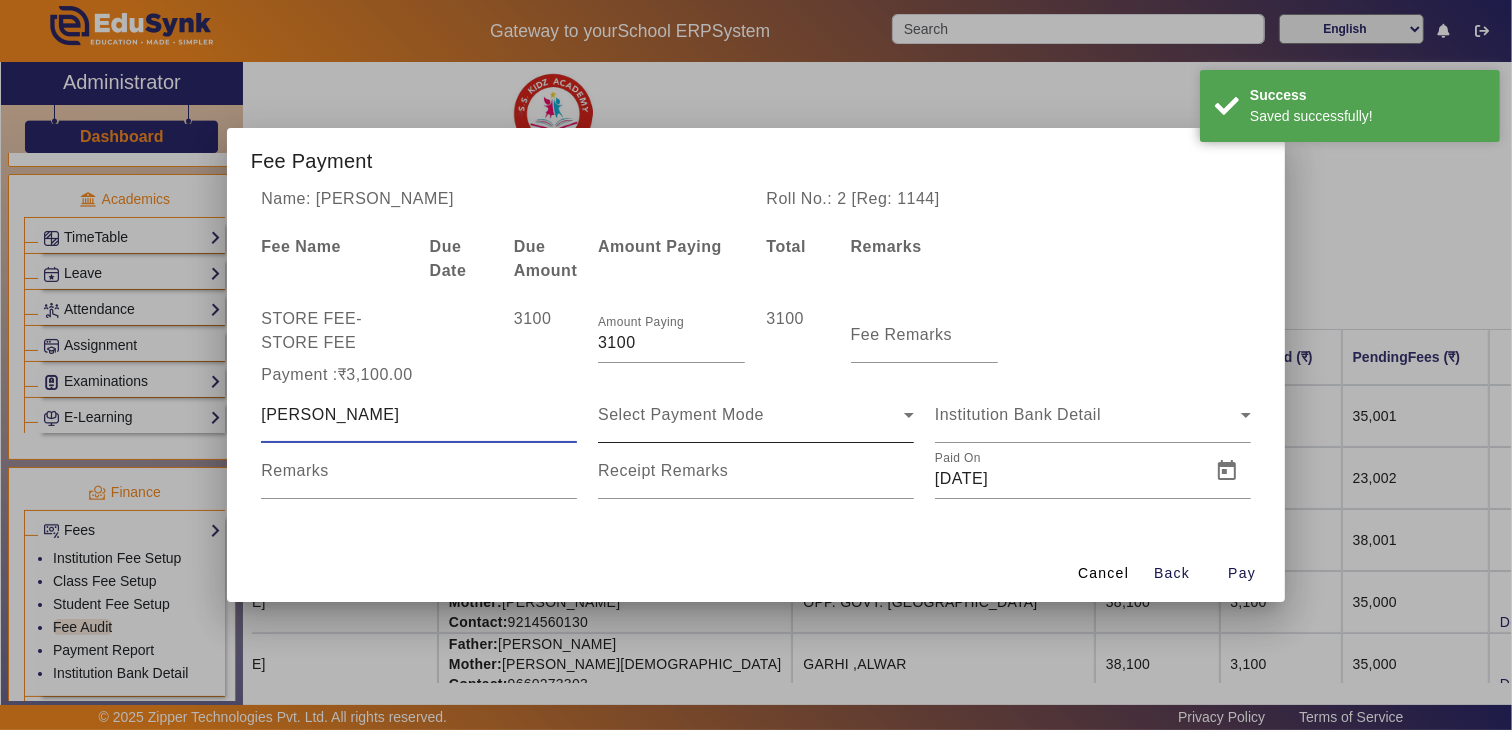 type on "ANSH" 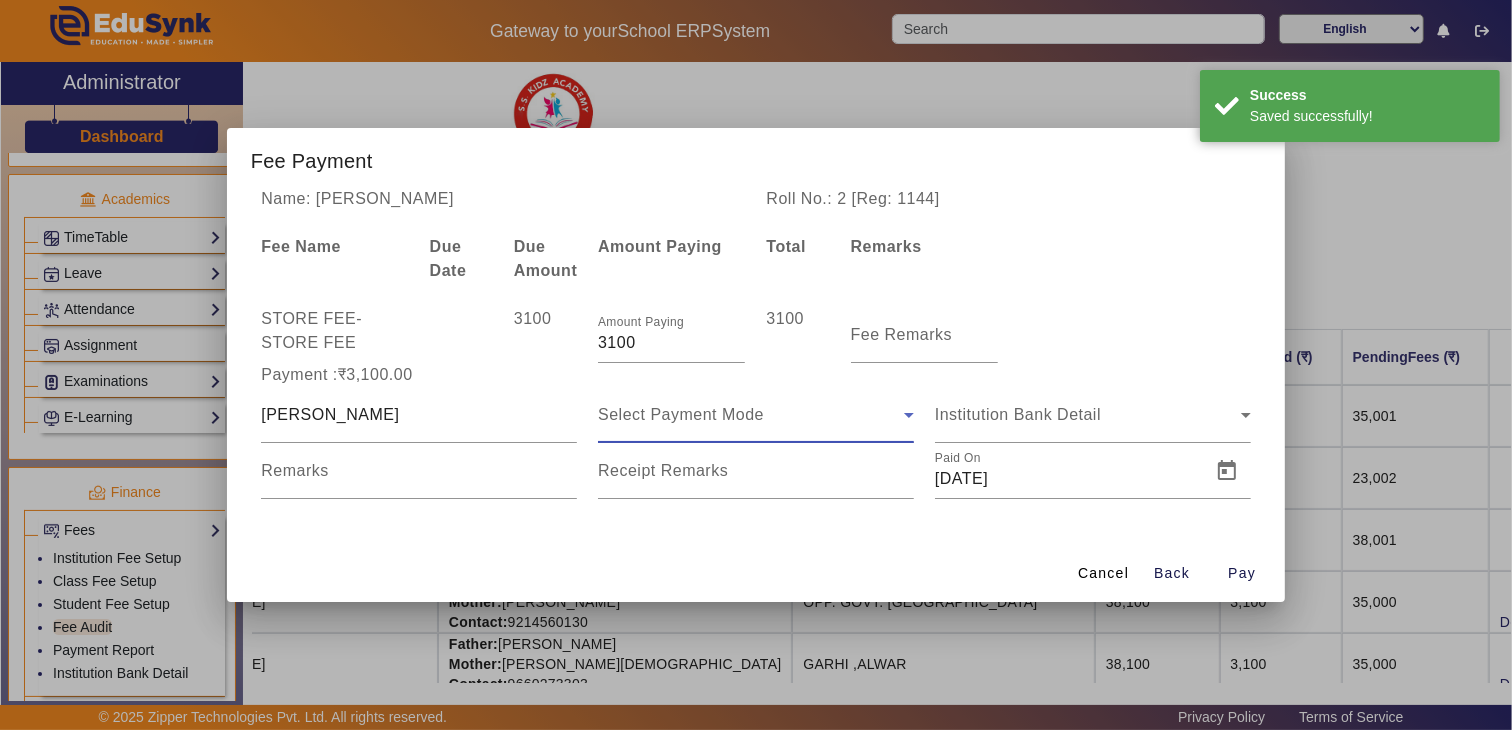 click on "Select Payment Mode" at bounding box center (751, 415) 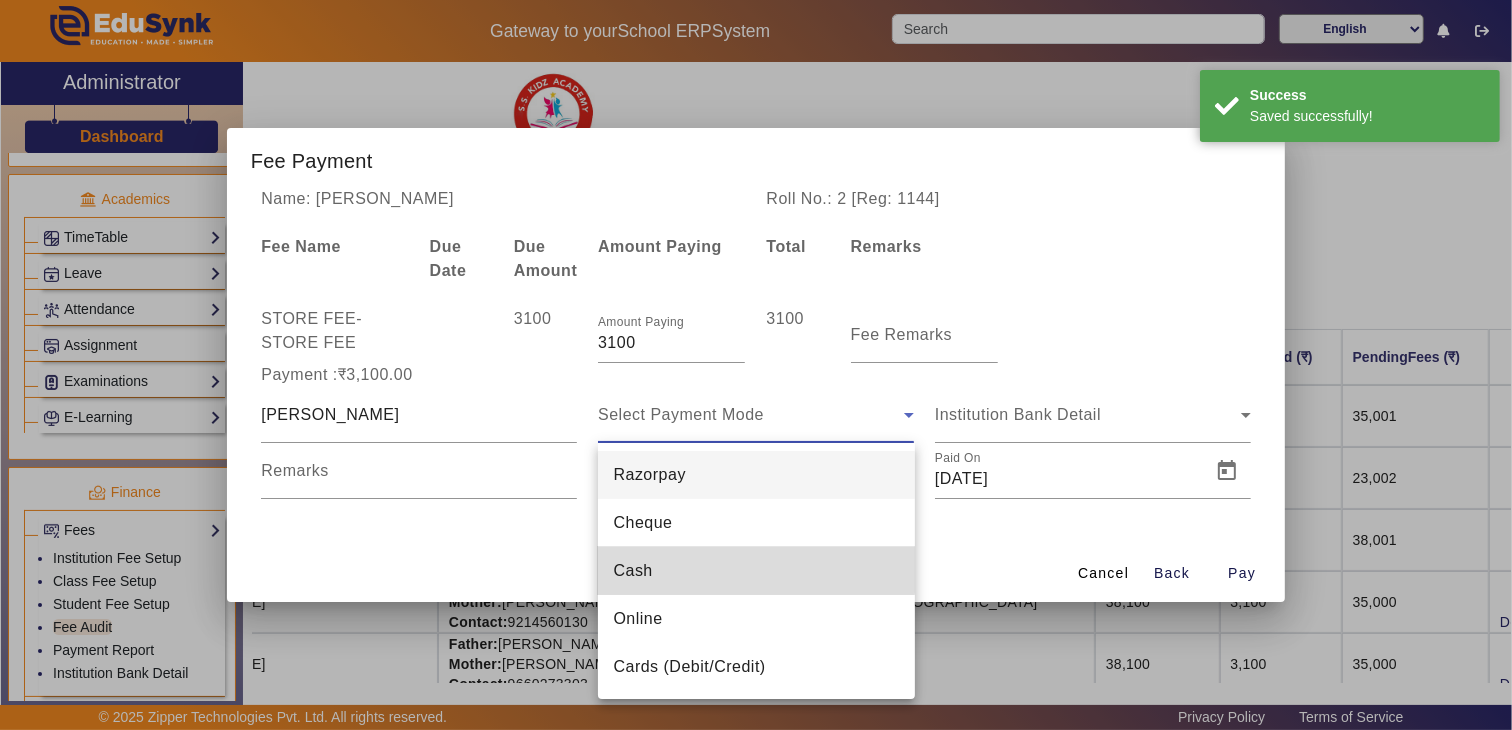 click on "Cash" at bounding box center (756, 571) 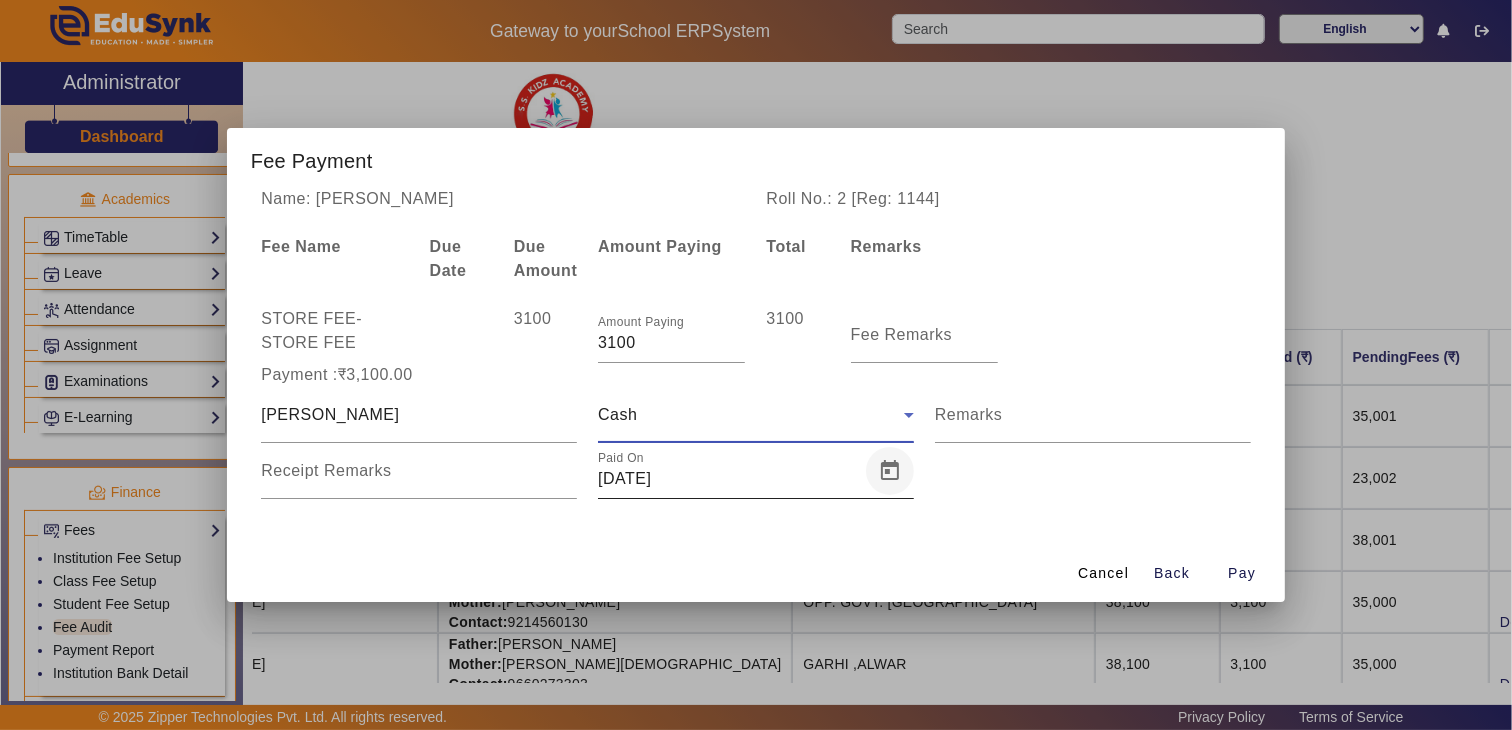 click at bounding box center (890, 471) 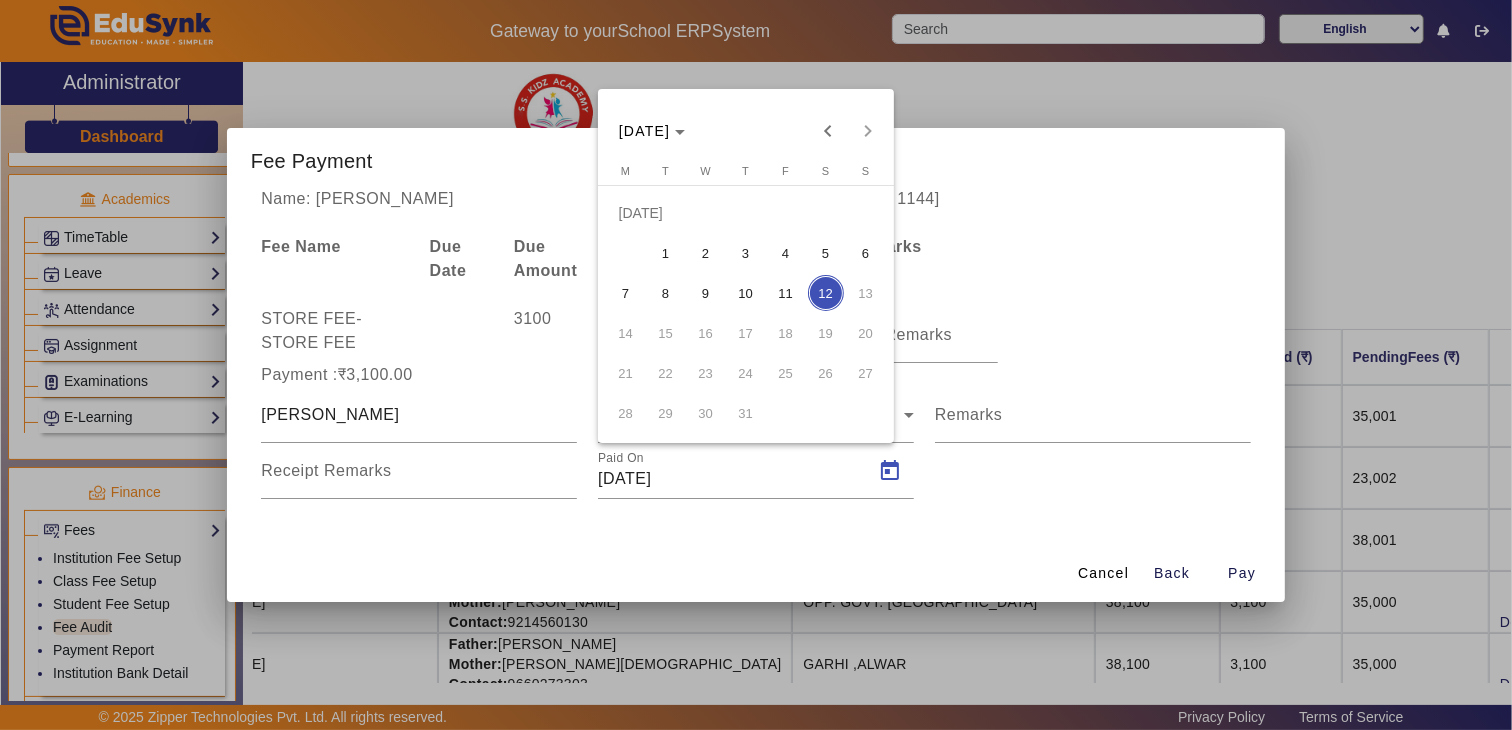 click on "11" at bounding box center (786, 293) 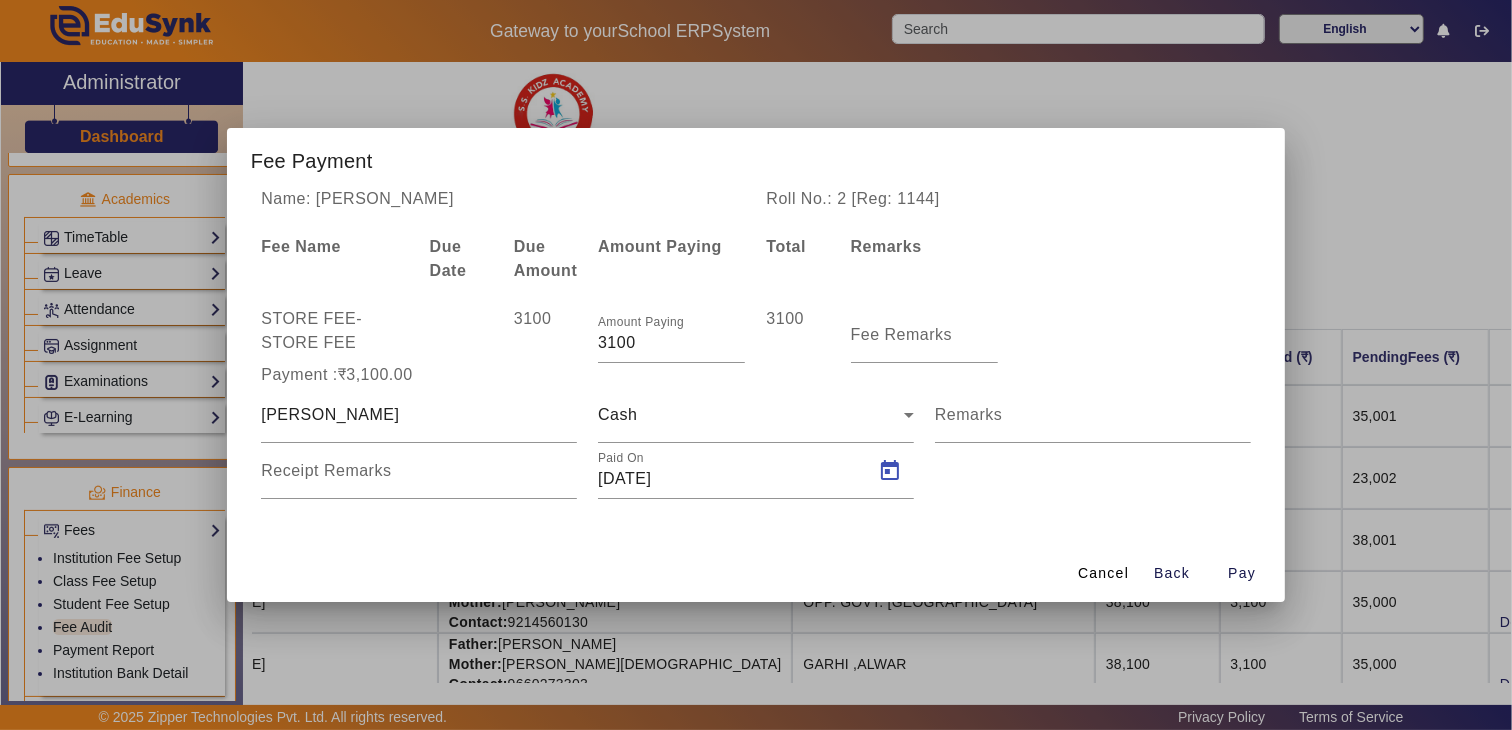 type on "11/07/2025" 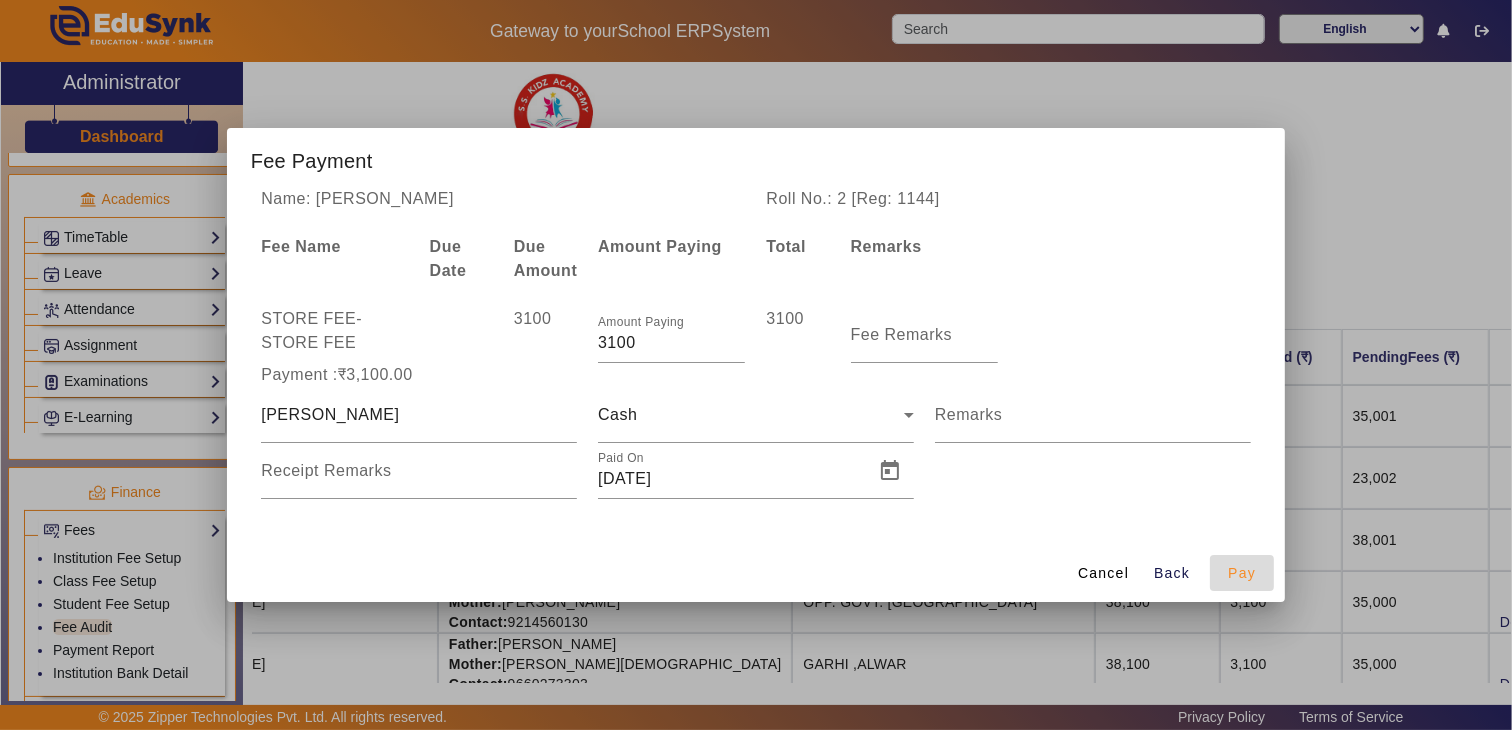 click on "Pay" at bounding box center [1242, 573] 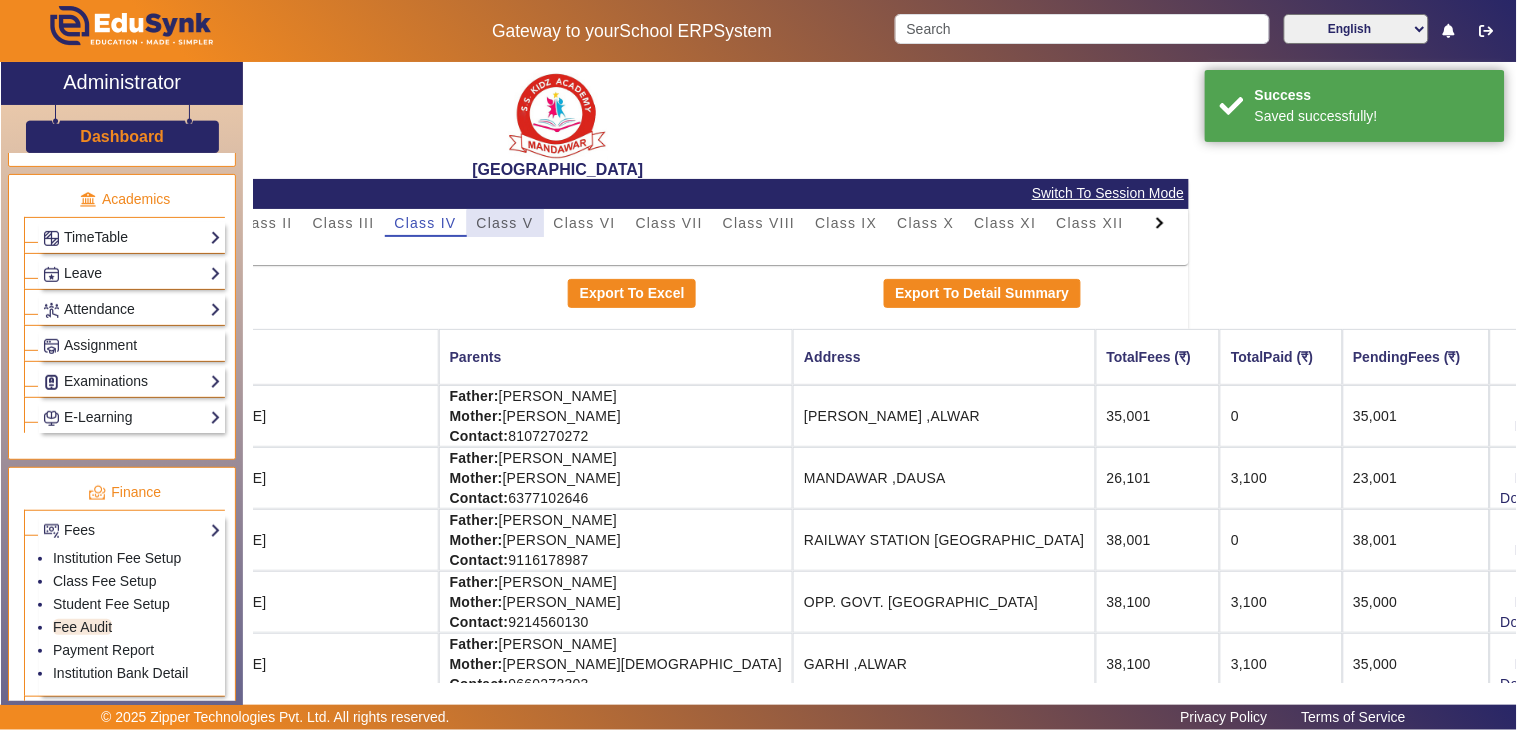 click on "Class V" at bounding box center [505, 223] 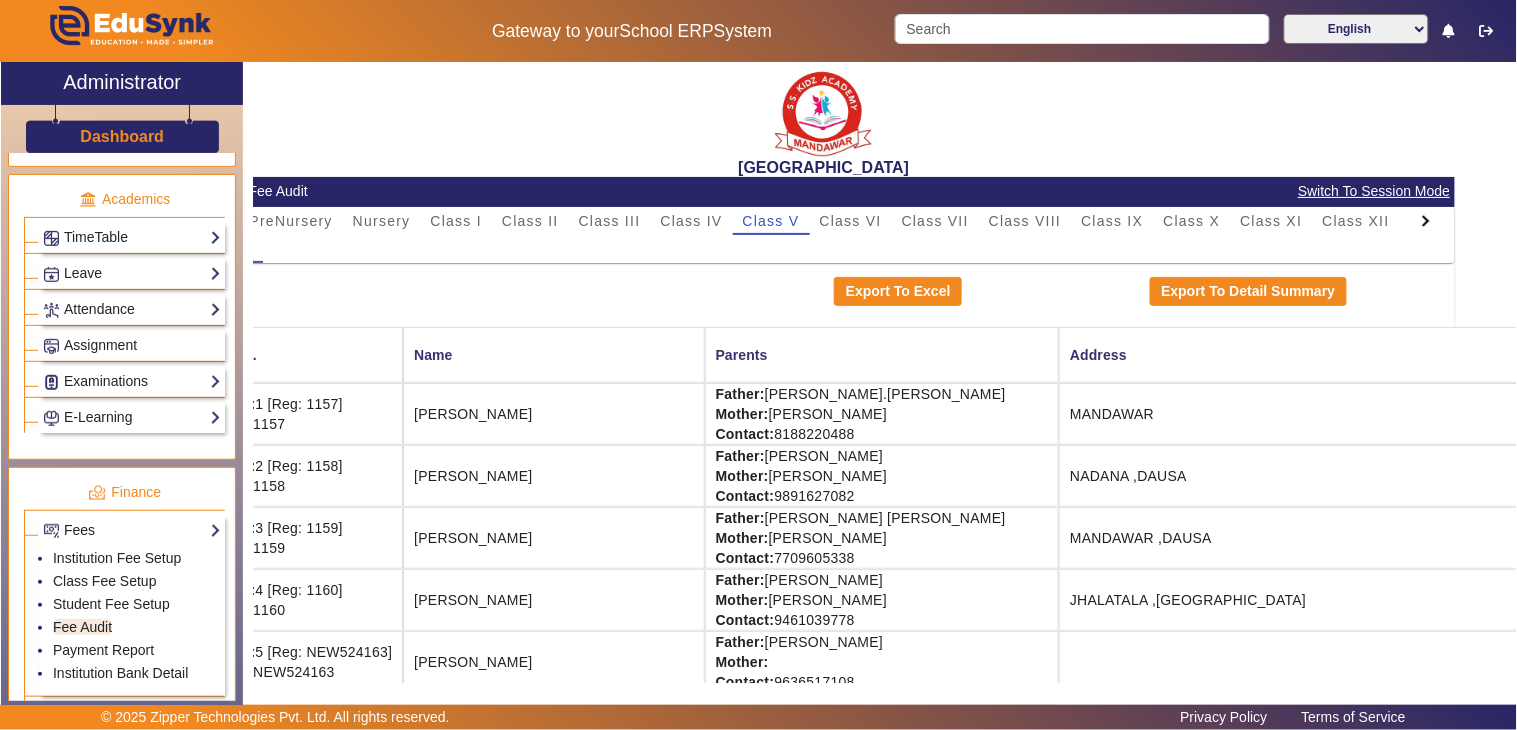 scroll, scrollTop: 0, scrollLeft: 61, axis: horizontal 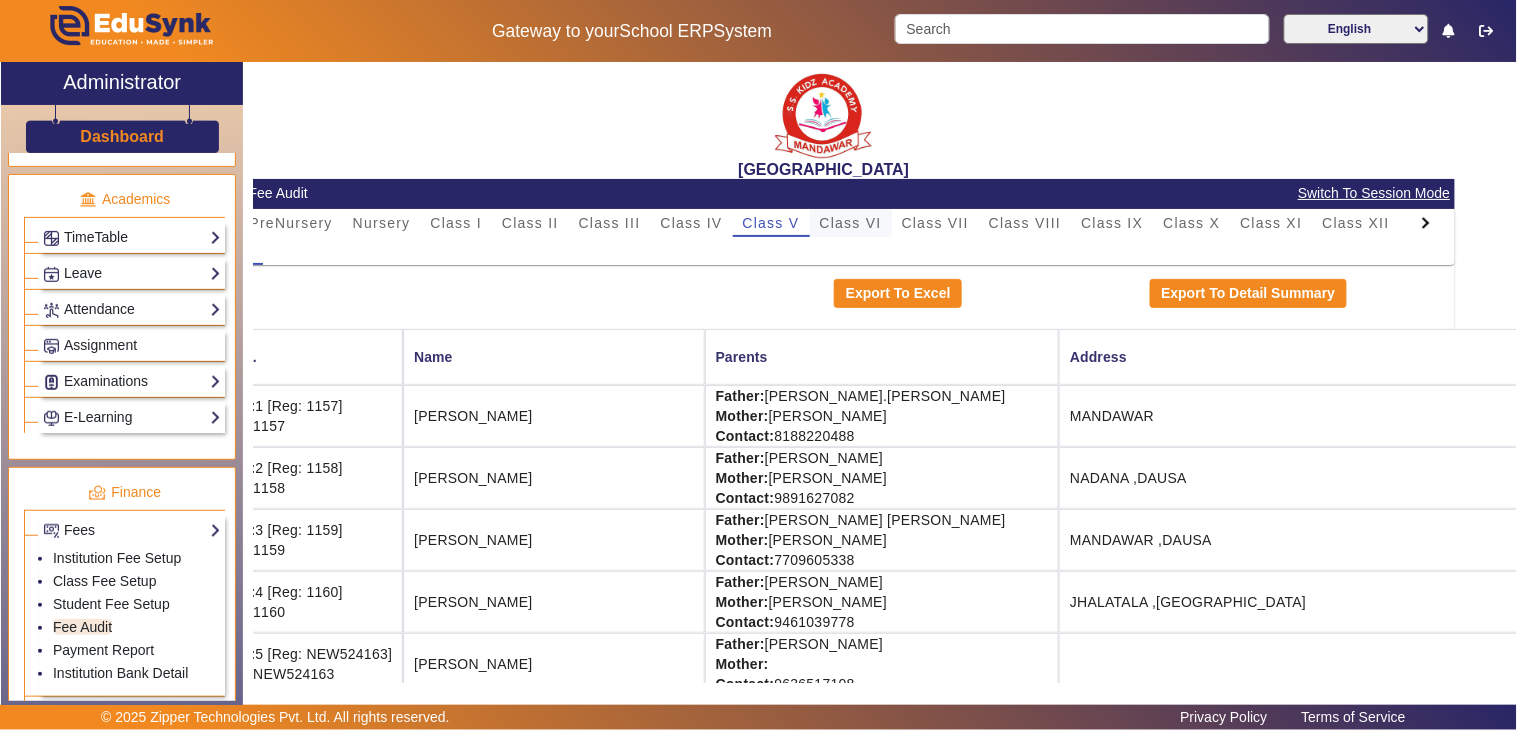 click on "Class VI" at bounding box center (851, 223) 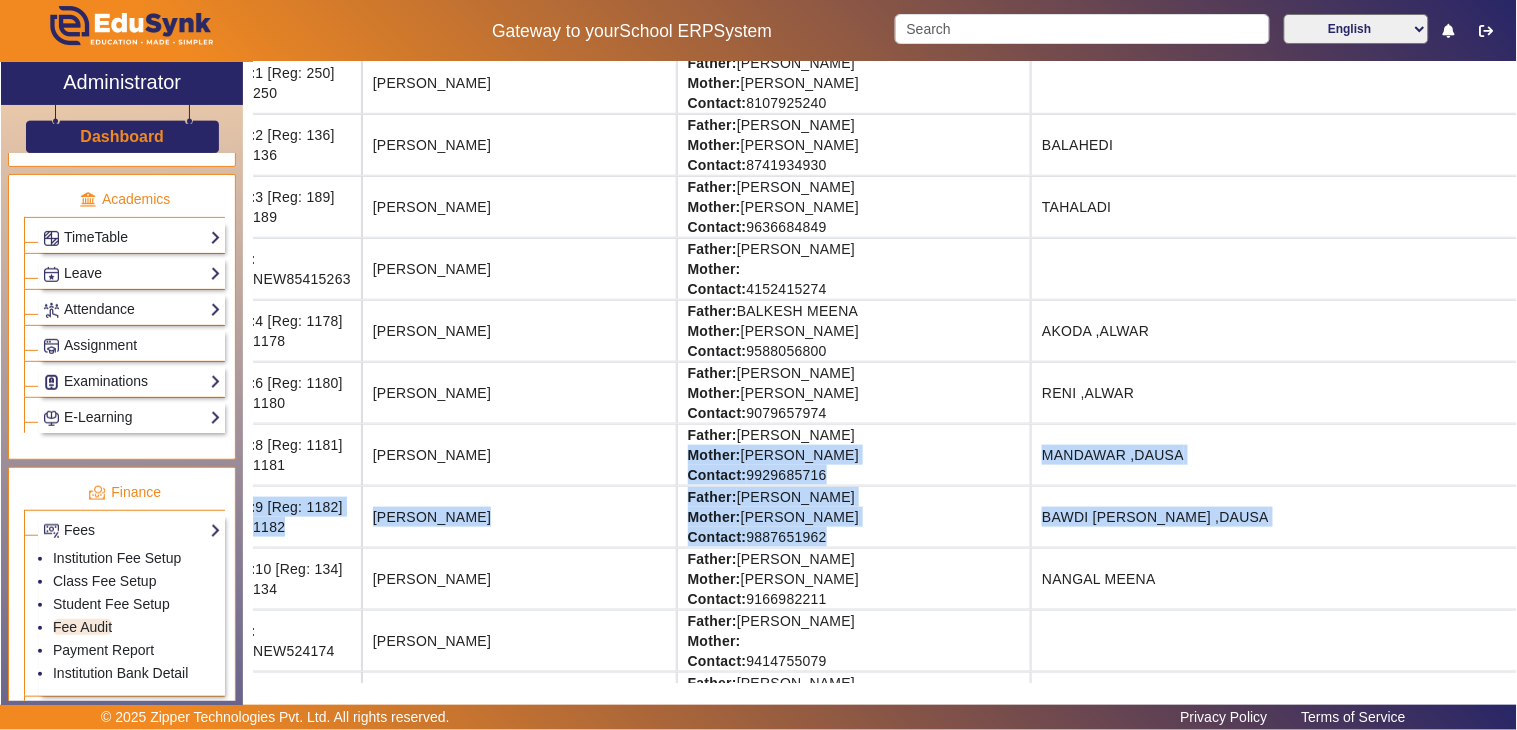 scroll, scrollTop: 333, scrollLeft: 301, axis: both 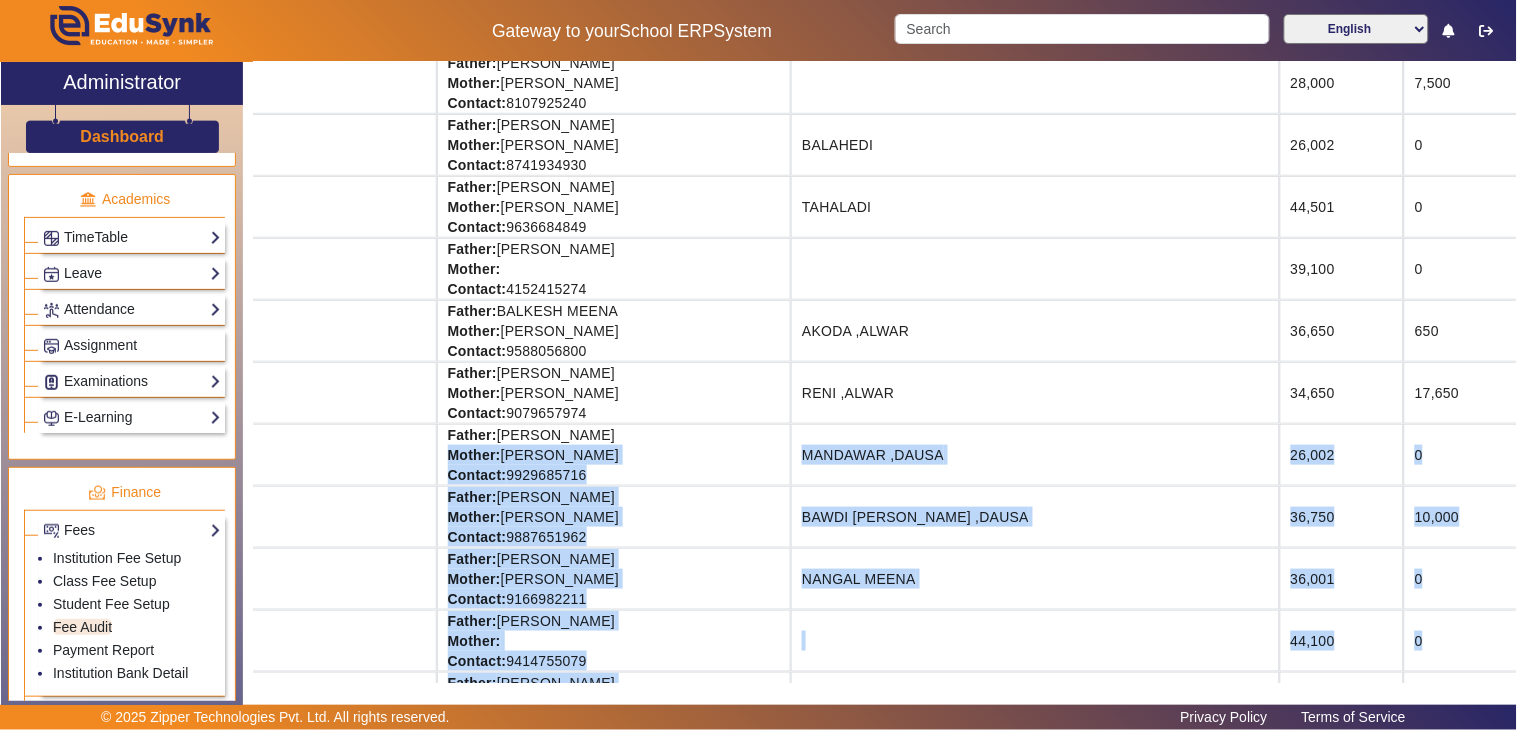 drag, startPoint x: 884, startPoint y: 466, endPoint x: 1446, endPoint y: 467, distance: 562.0009 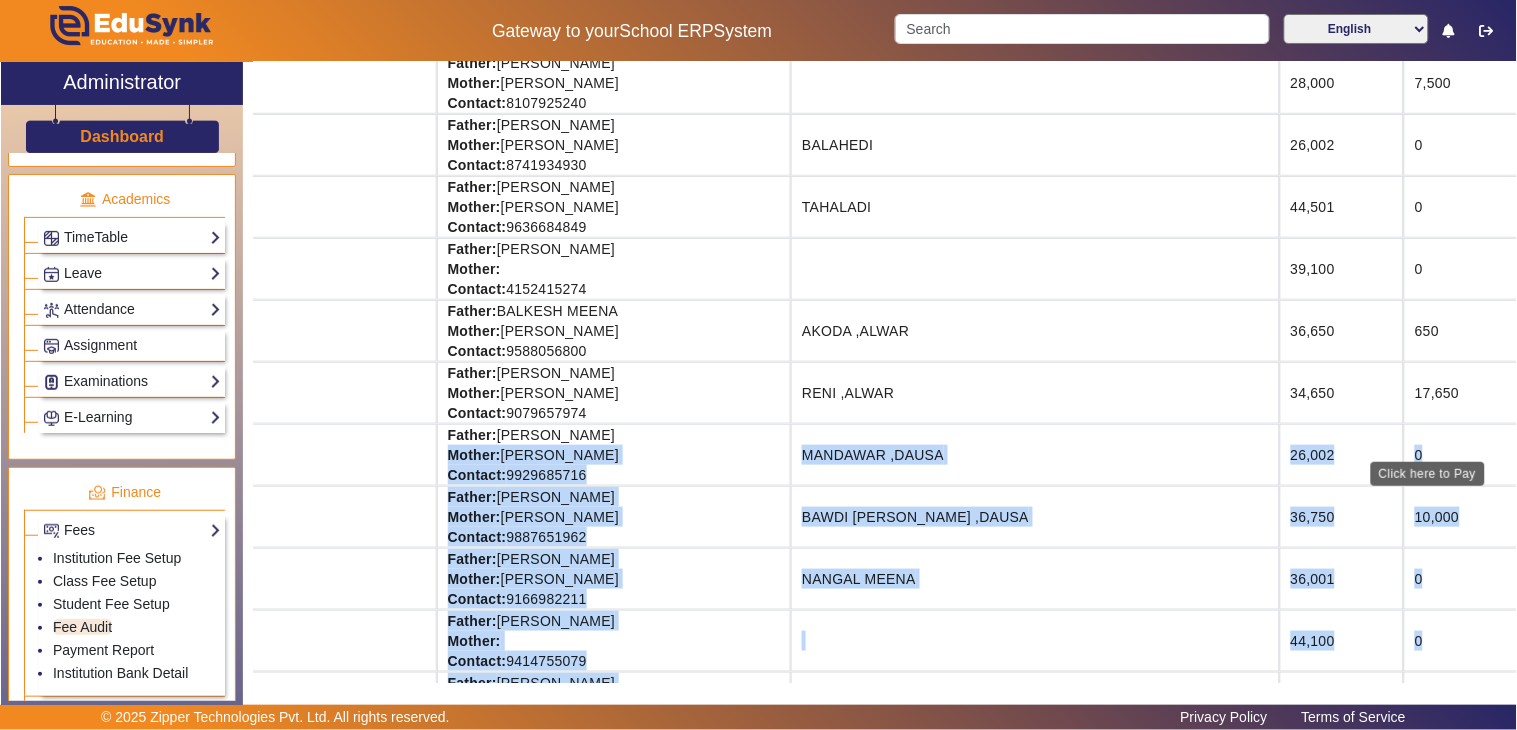 click on "View & Pay" 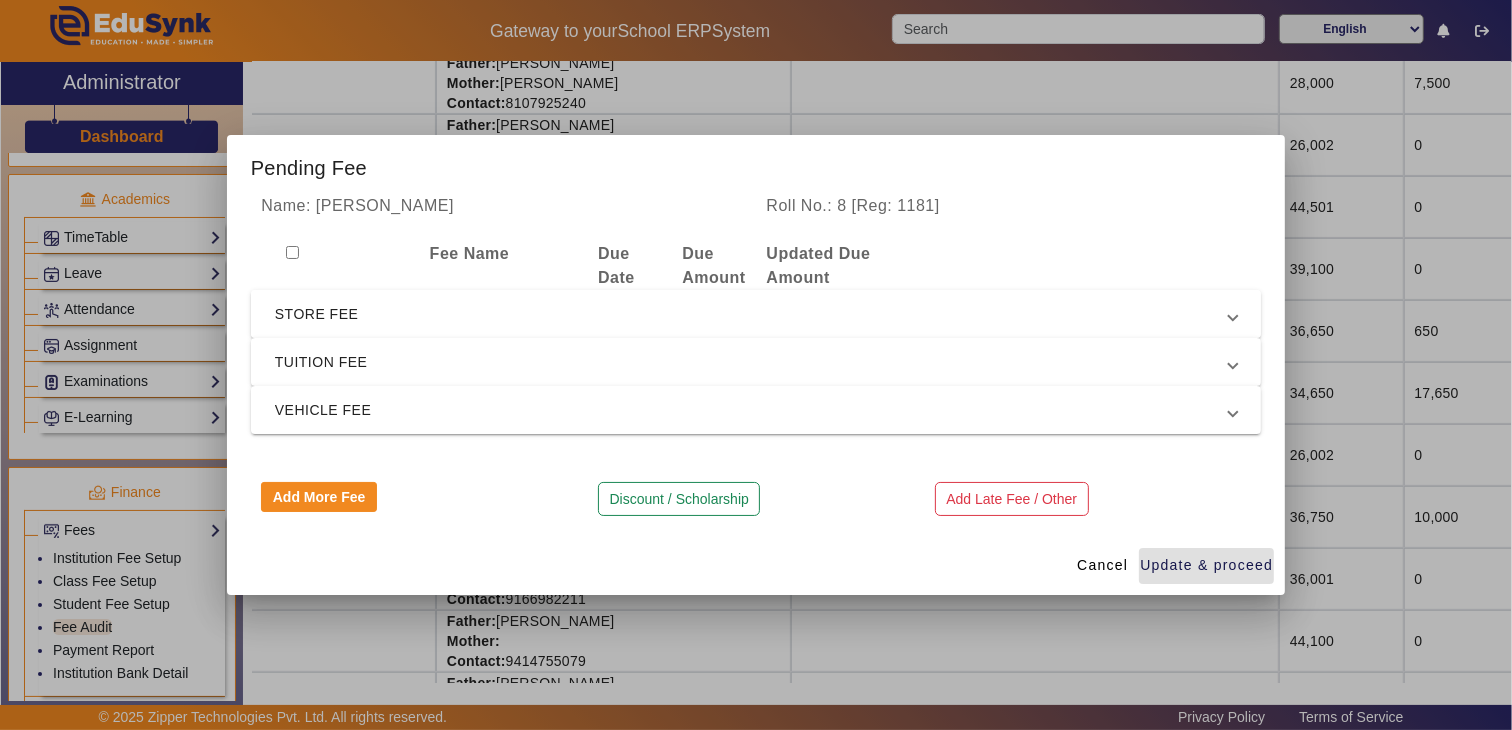 click on "STORE FEE" at bounding box center (752, 314) 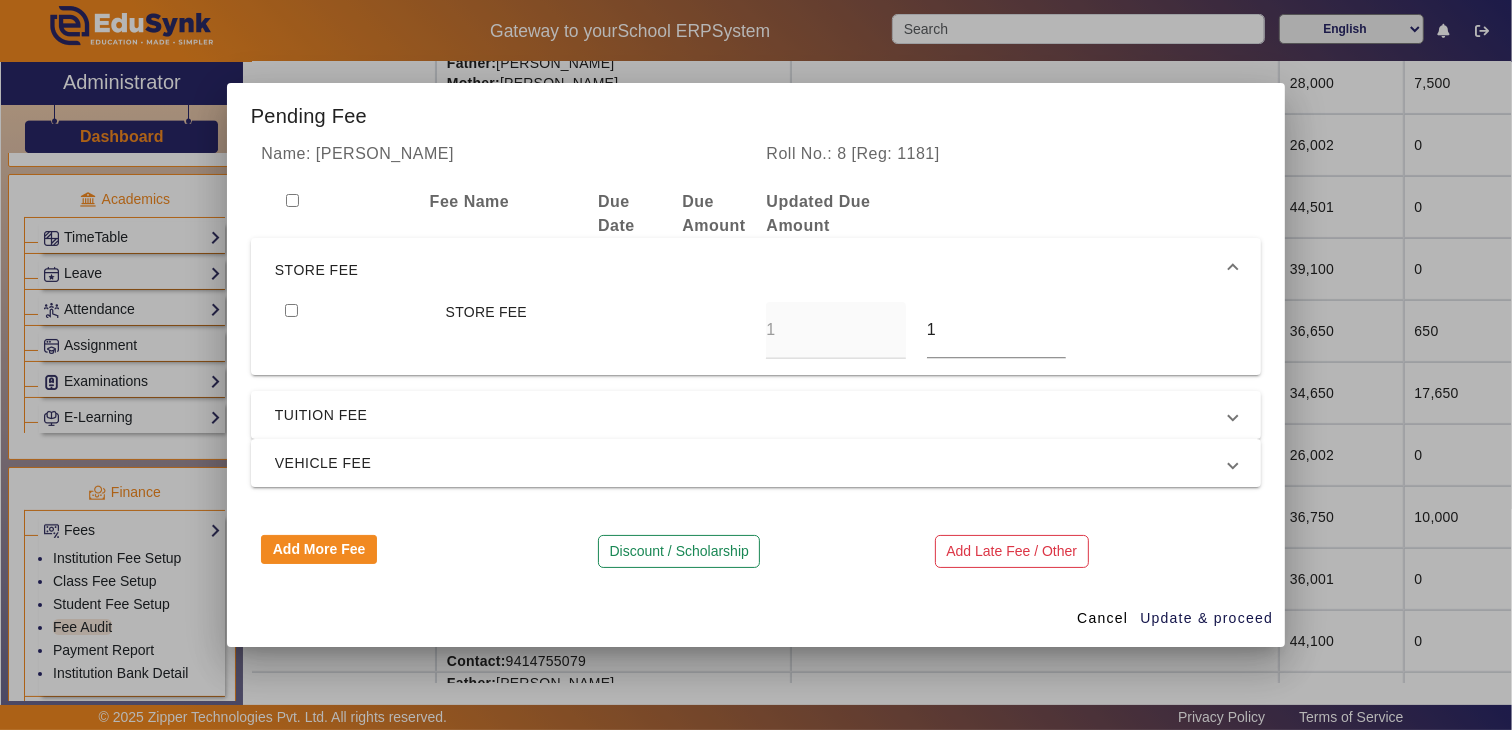 click at bounding box center (355, 330) 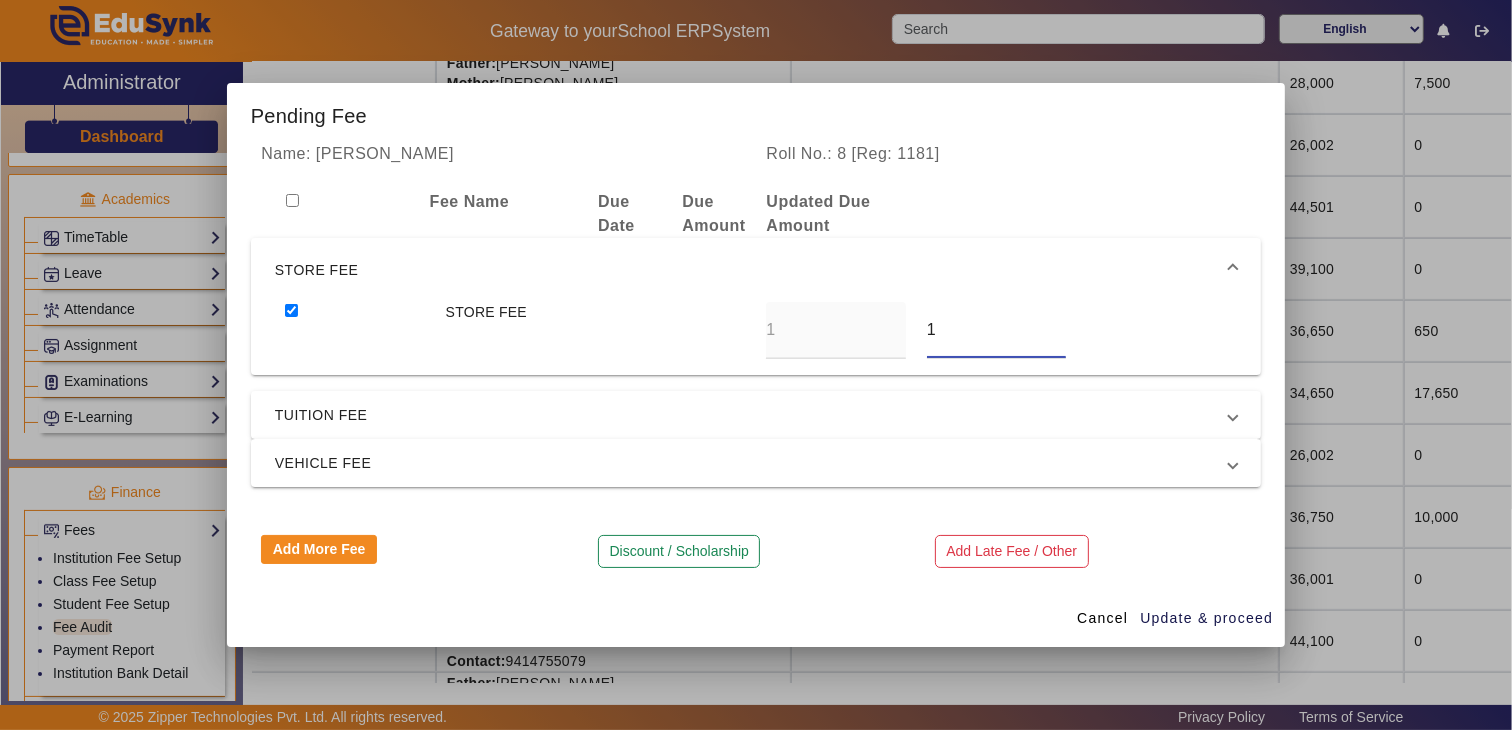 drag, startPoint x: 975, startPoint y: 327, endPoint x: 858, endPoint y: 338, distance: 117.51595 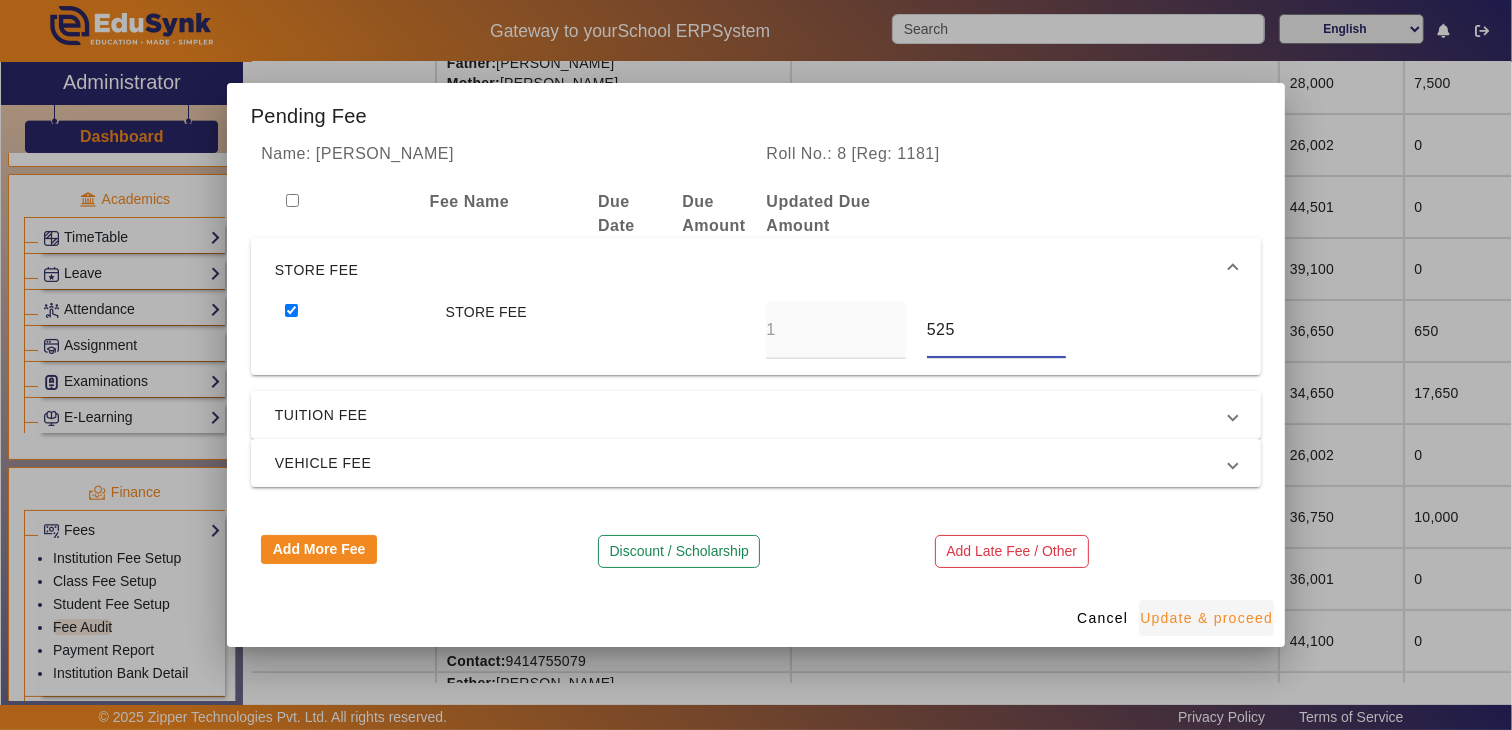 type on "525" 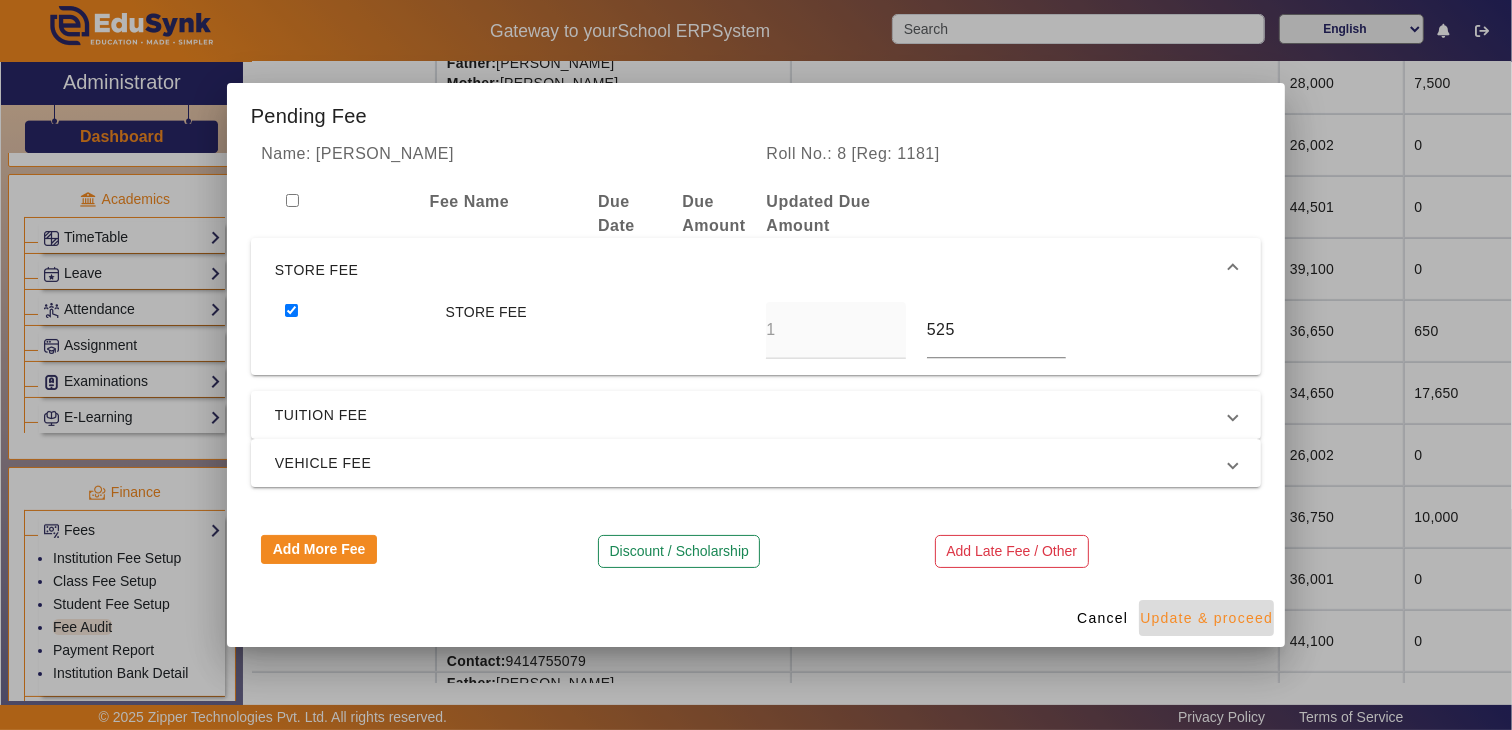type on "525" 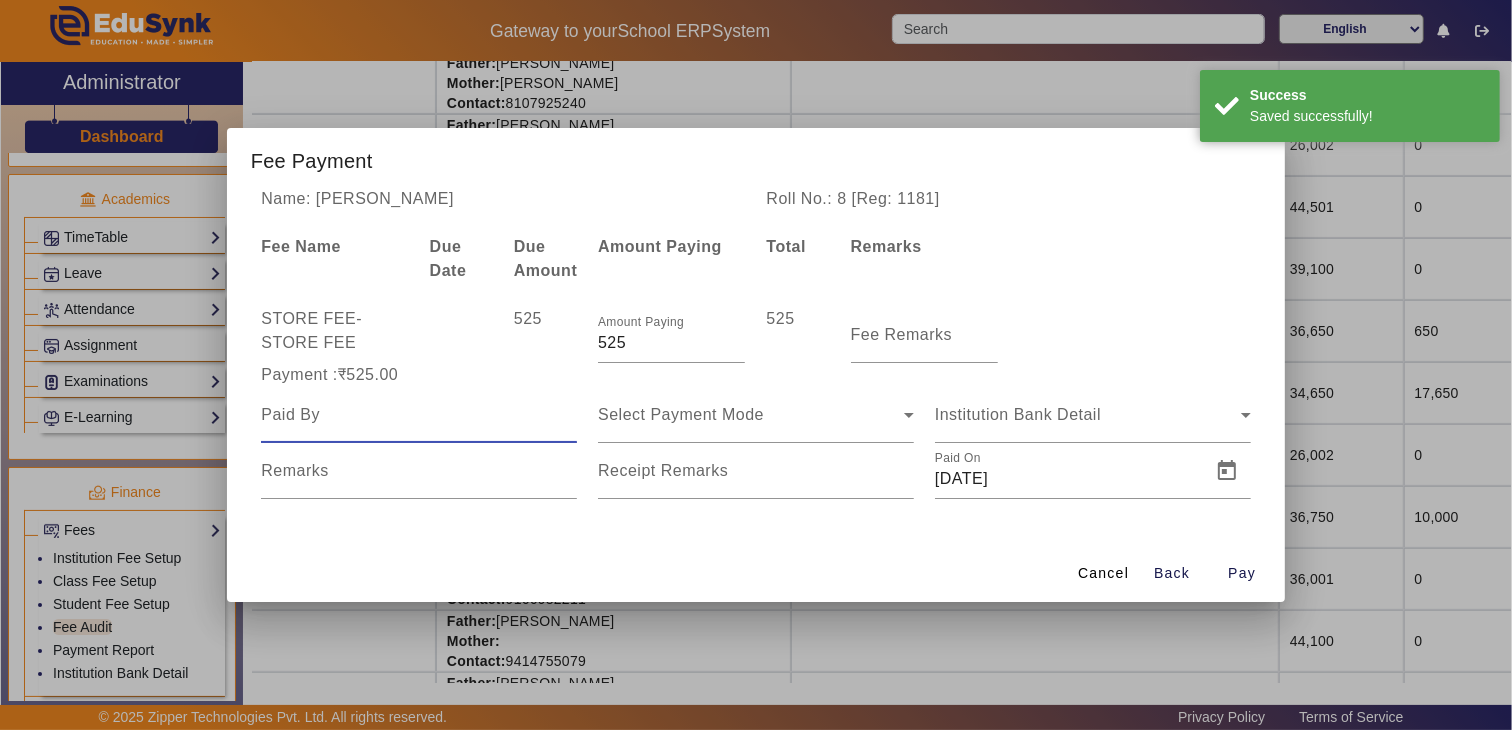click at bounding box center (419, 415) 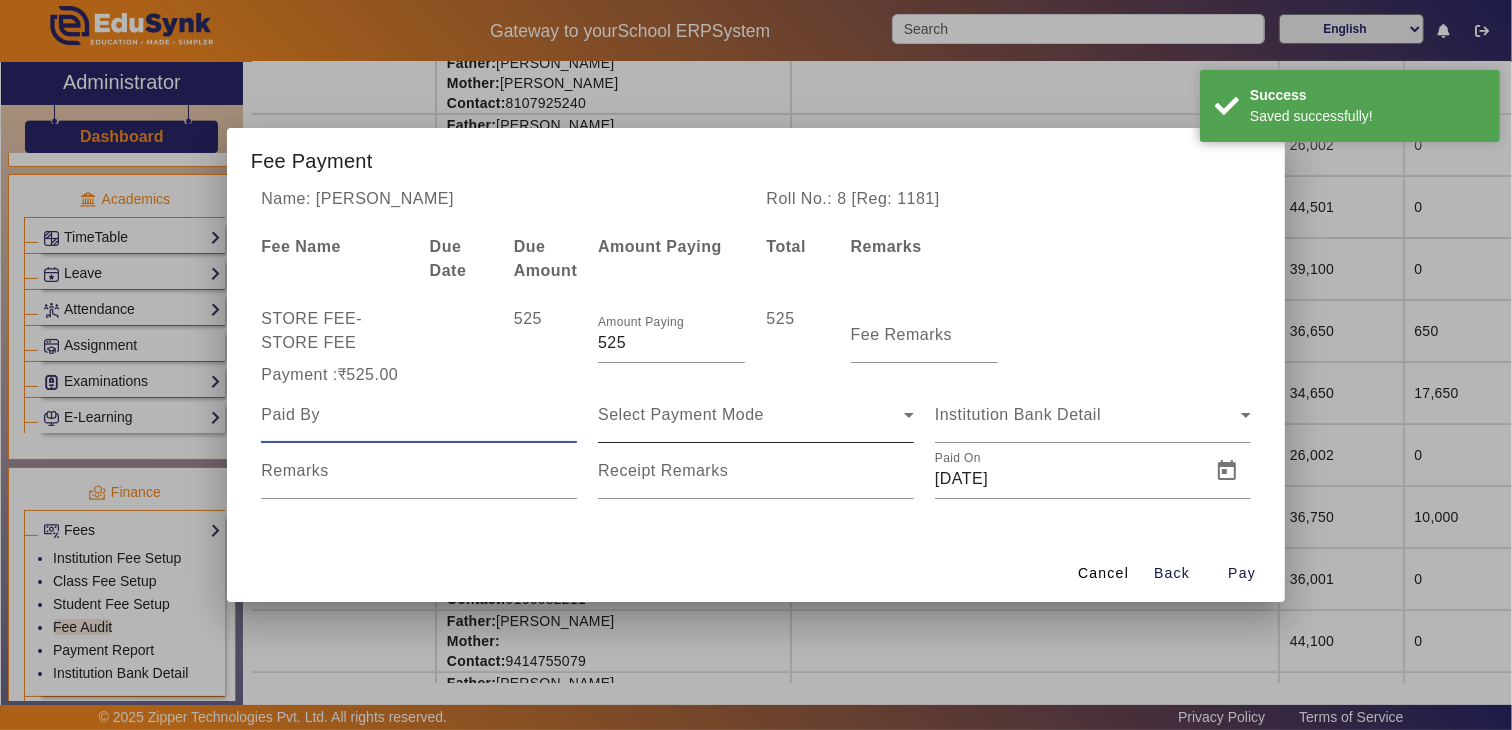 click on "Select Payment Mode" at bounding box center (756, 415) 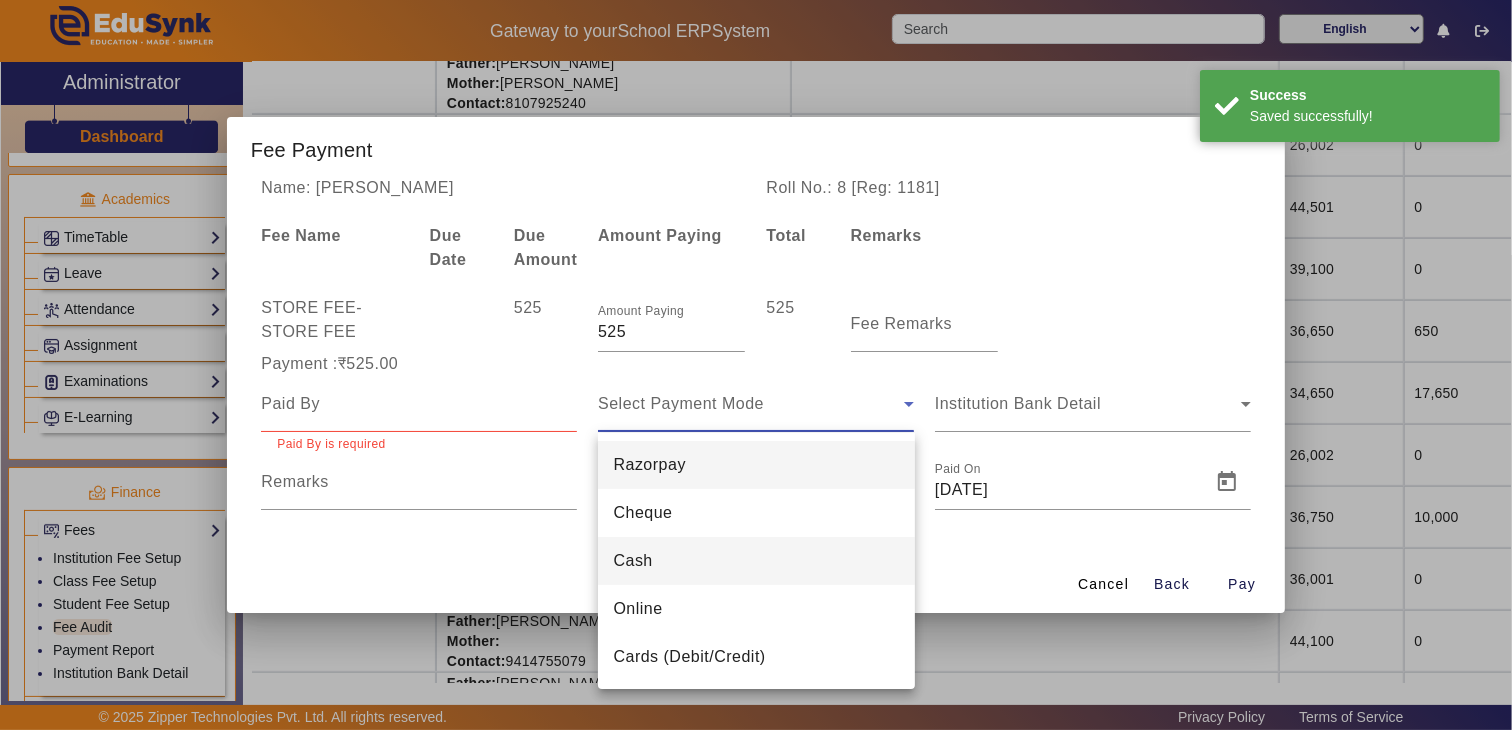 click on "Cash" at bounding box center [756, 561] 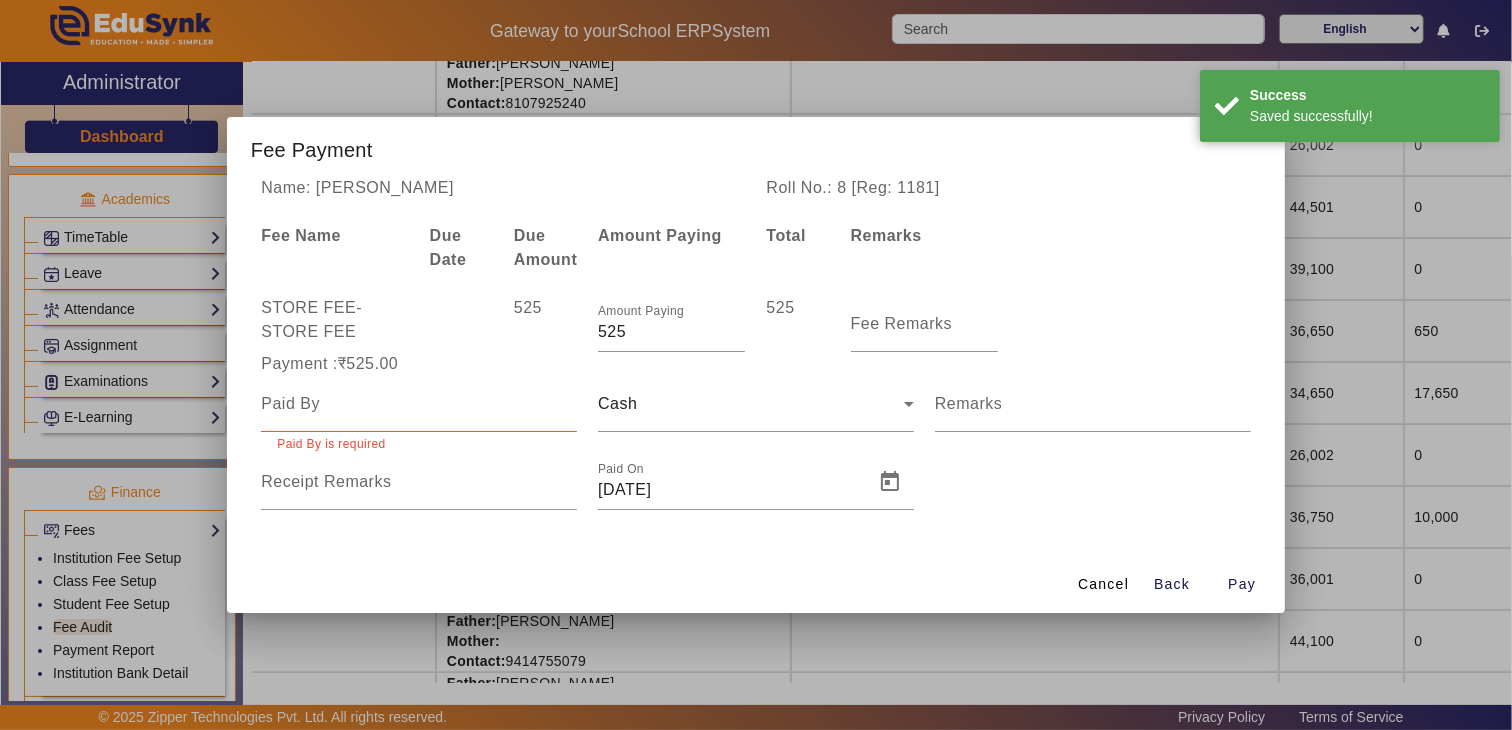 drag, startPoint x: 475, startPoint y: 432, endPoint x: 461, endPoint y: 423, distance: 16.643316 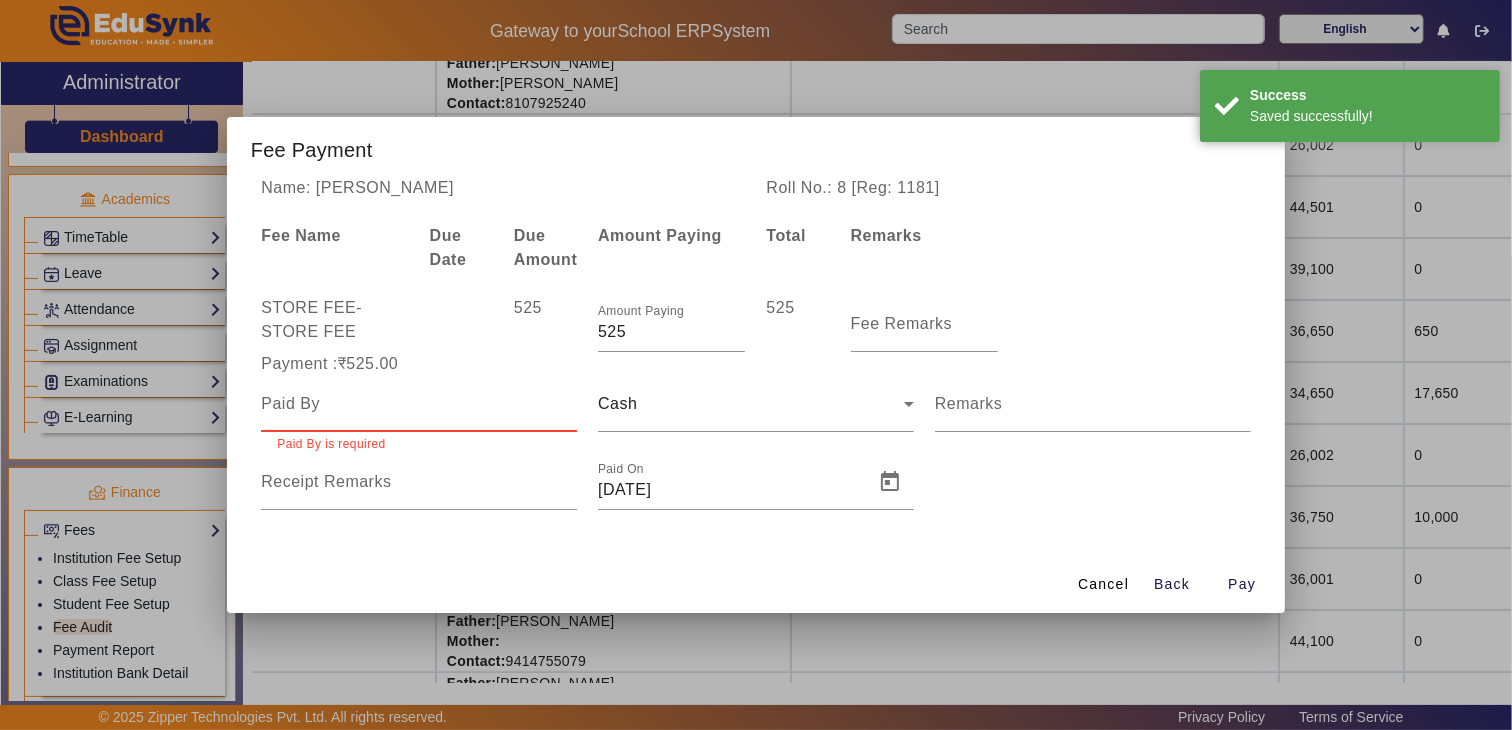 click at bounding box center (419, 404) 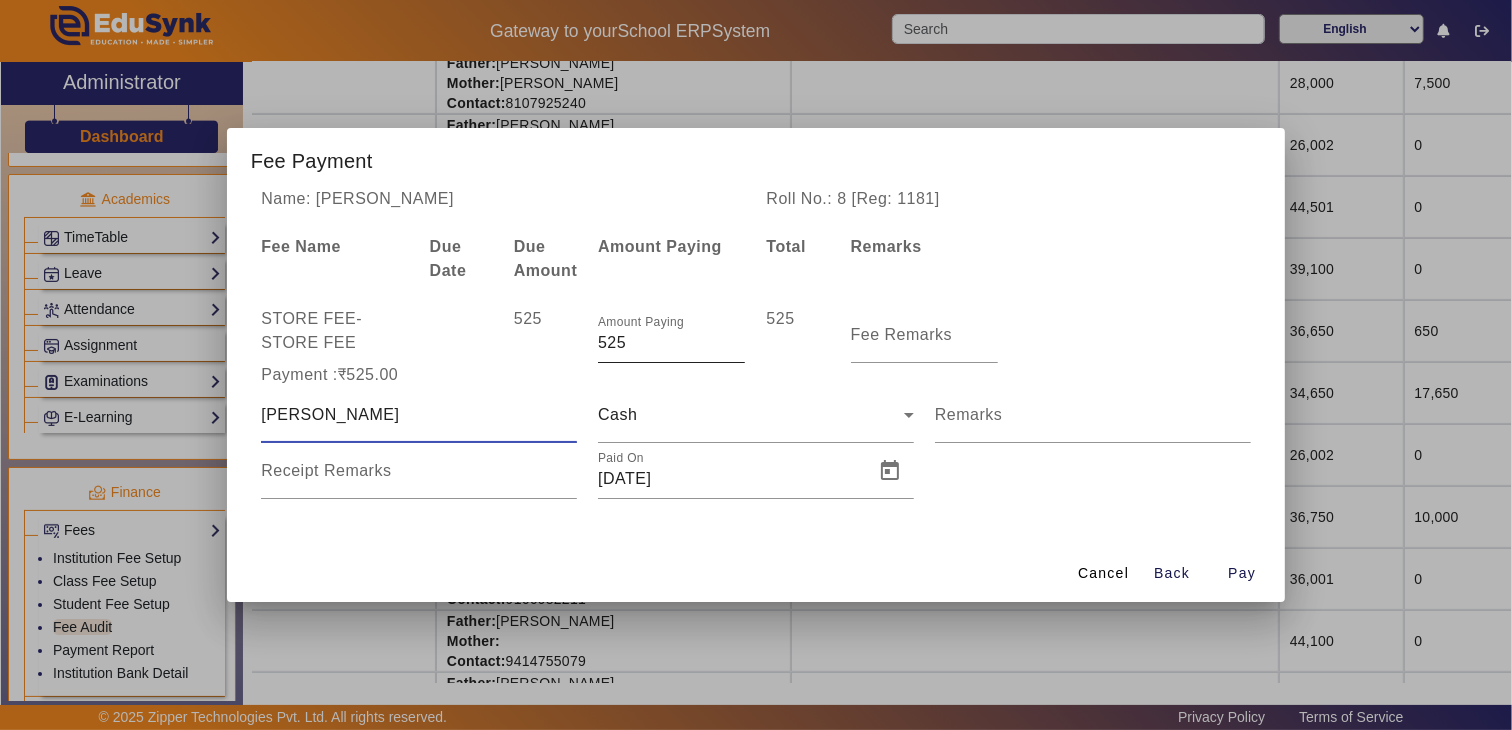 type on "DEVANSH" 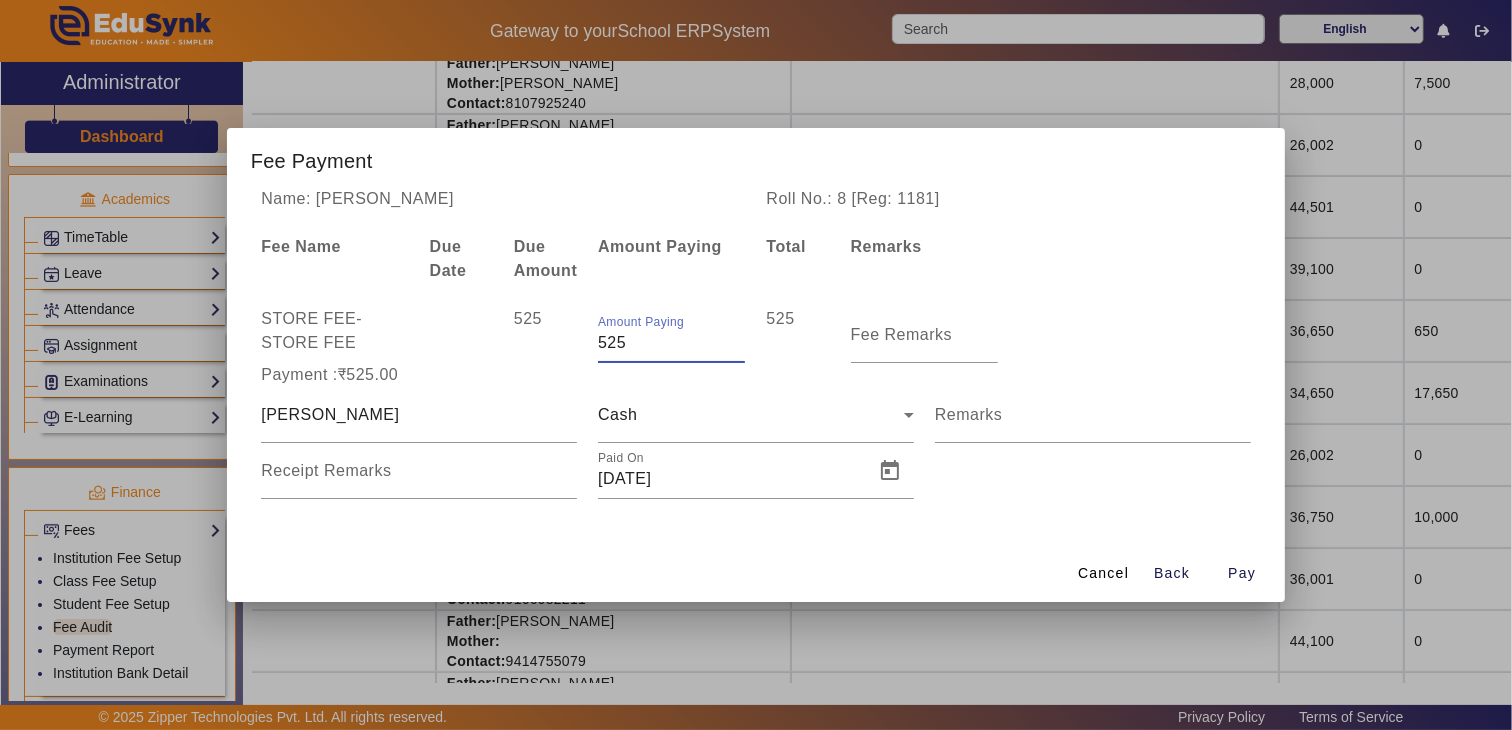 drag, startPoint x: 635, startPoint y: 345, endPoint x: 497, endPoint y: 345, distance: 138 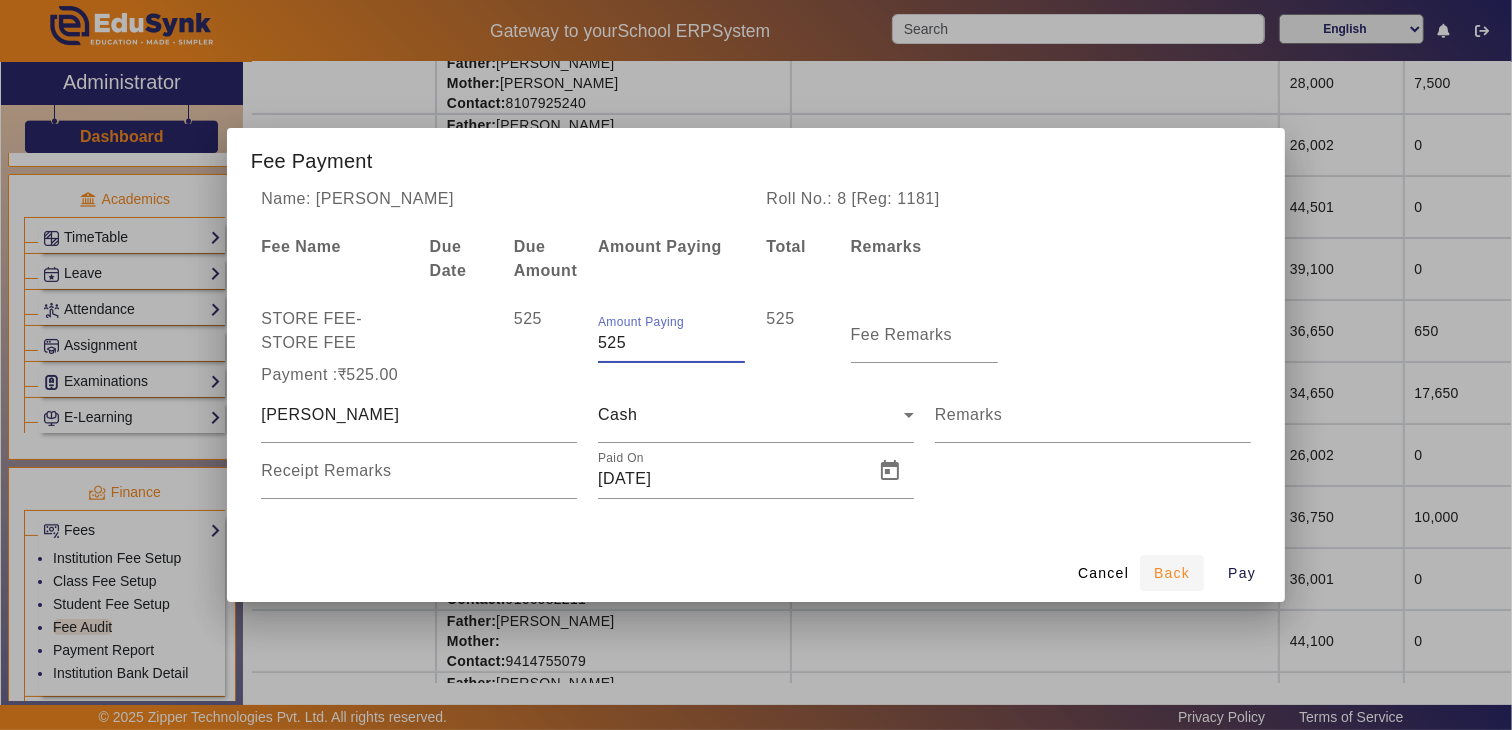 click on "Back" at bounding box center (1172, 573) 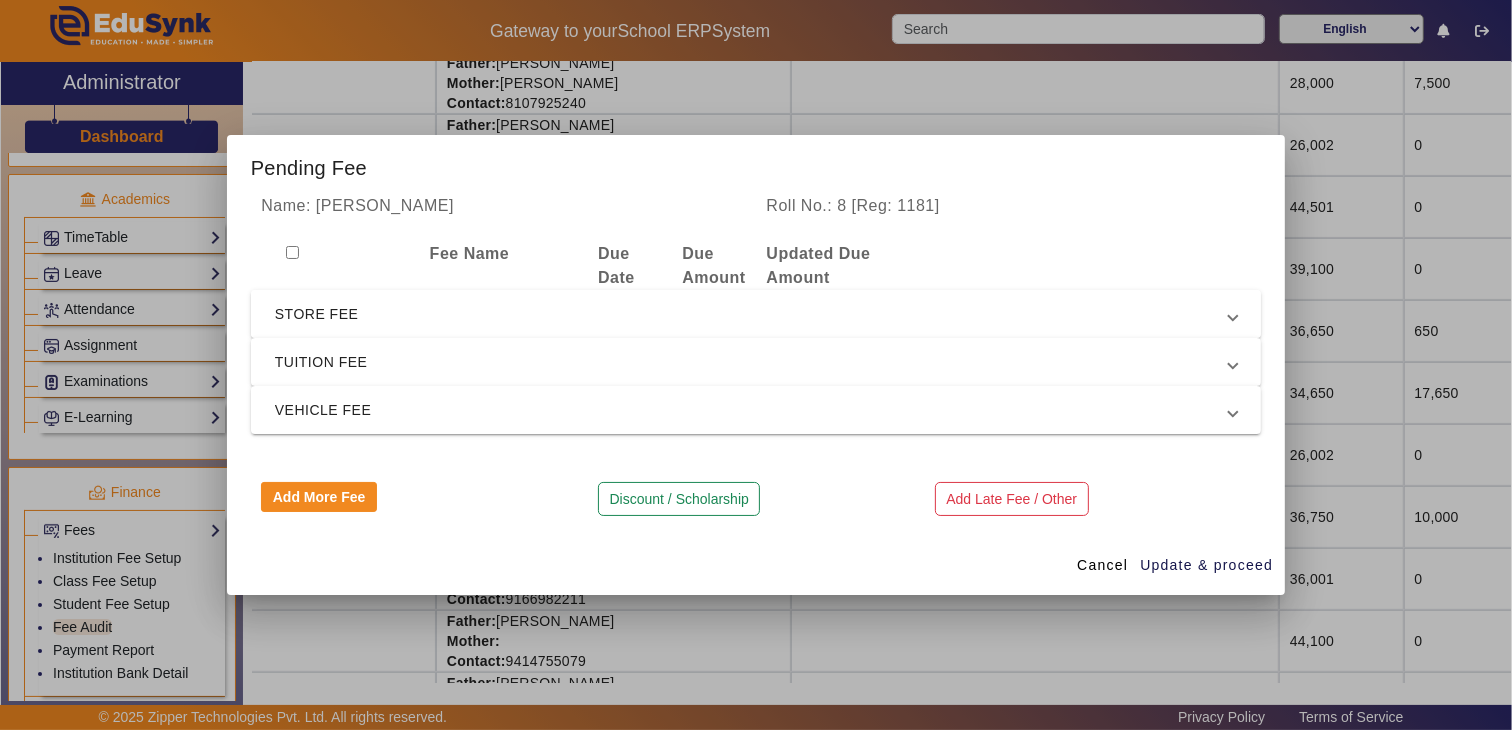 click on "STORE FEE" at bounding box center (752, 314) 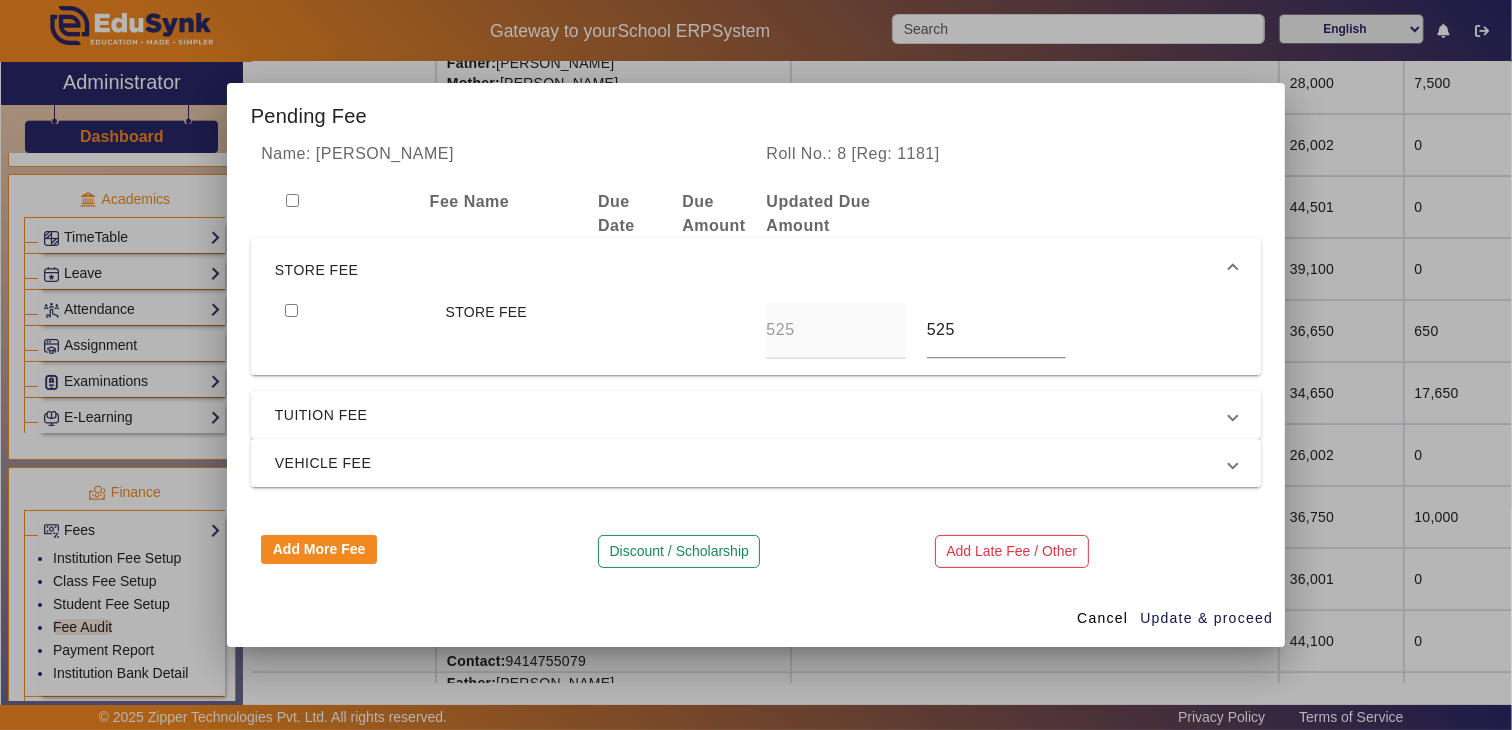click at bounding box center (291, 310) 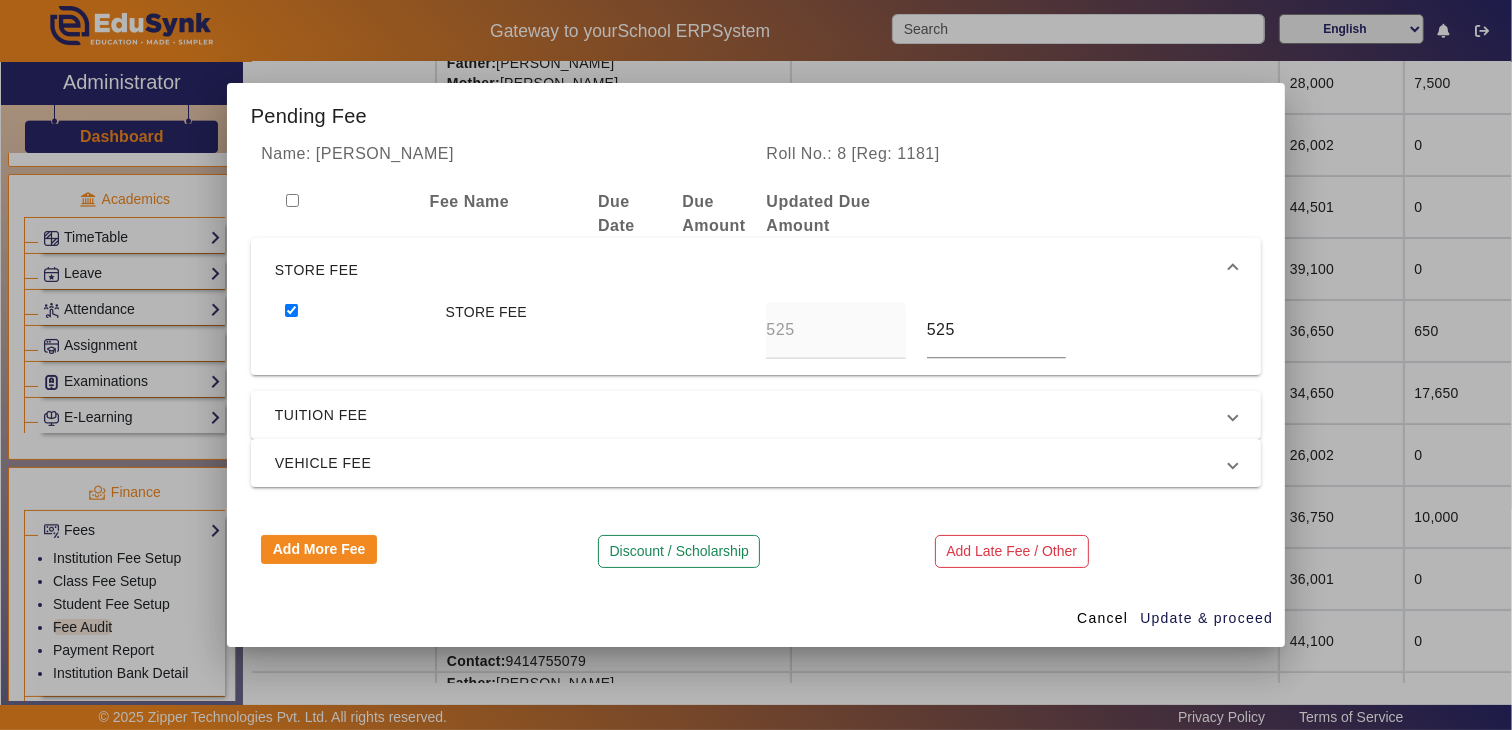 drag, startPoint x: 958, startPoint y: 334, endPoint x: 801, endPoint y: 334, distance: 157 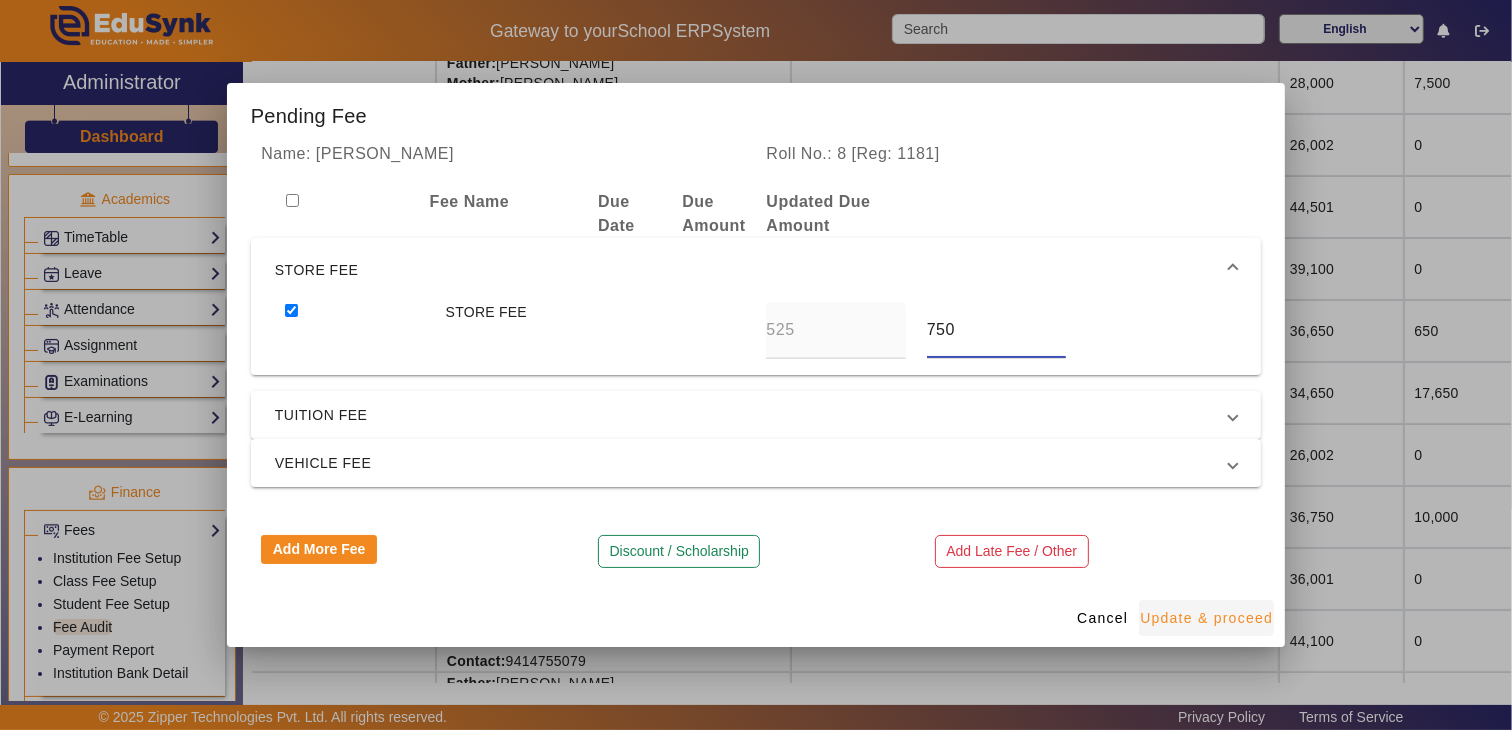 type on "750" 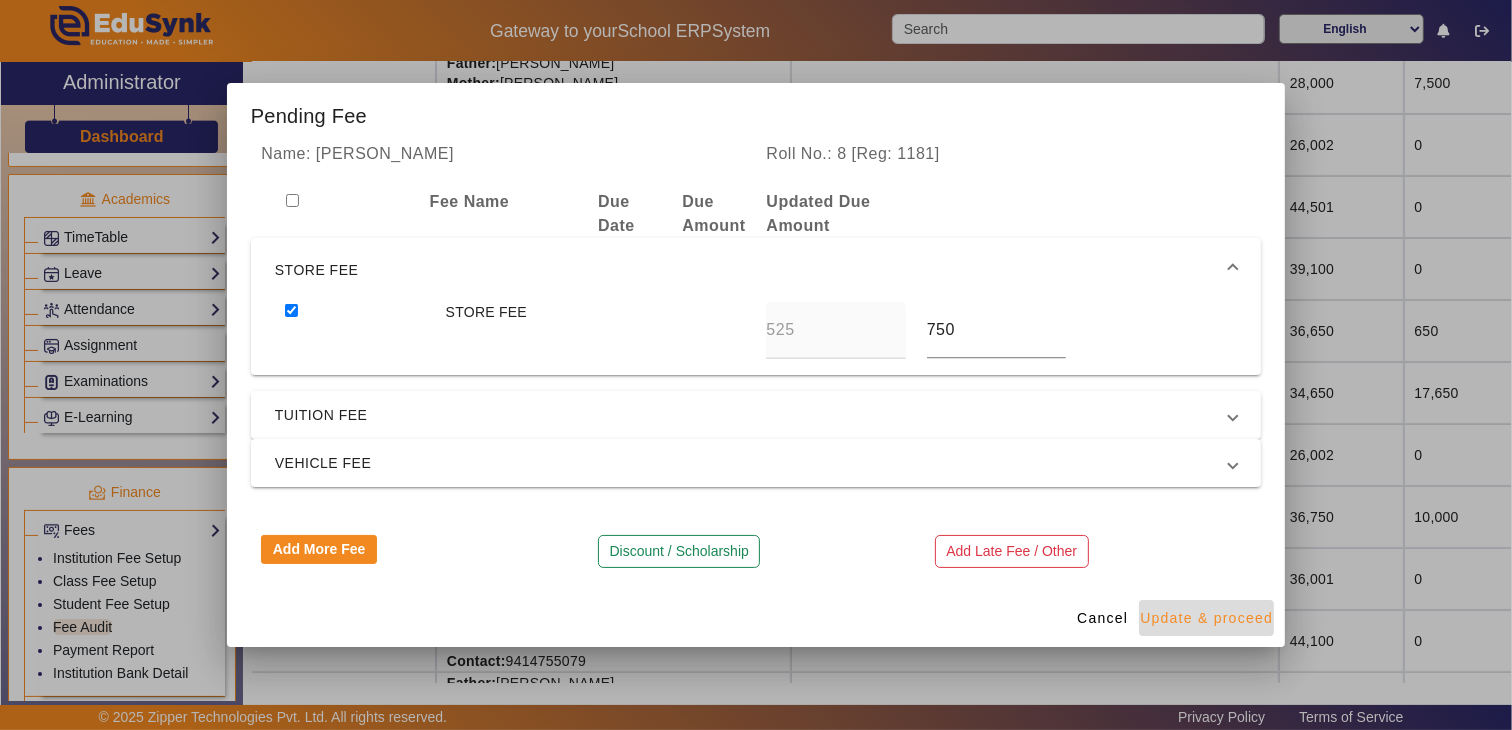 click on "Update & proceed" at bounding box center (1206, 618) 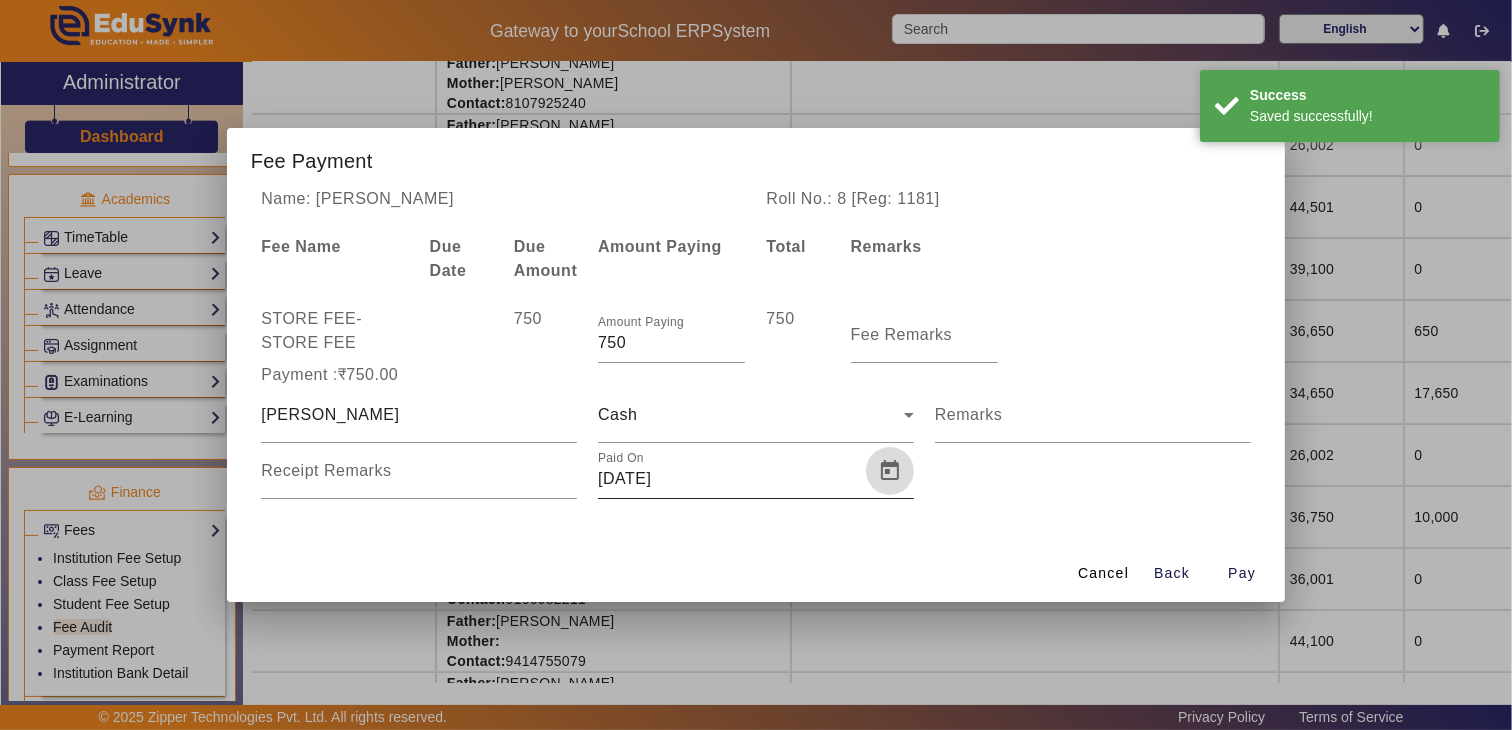 click at bounding box center [890, 471] 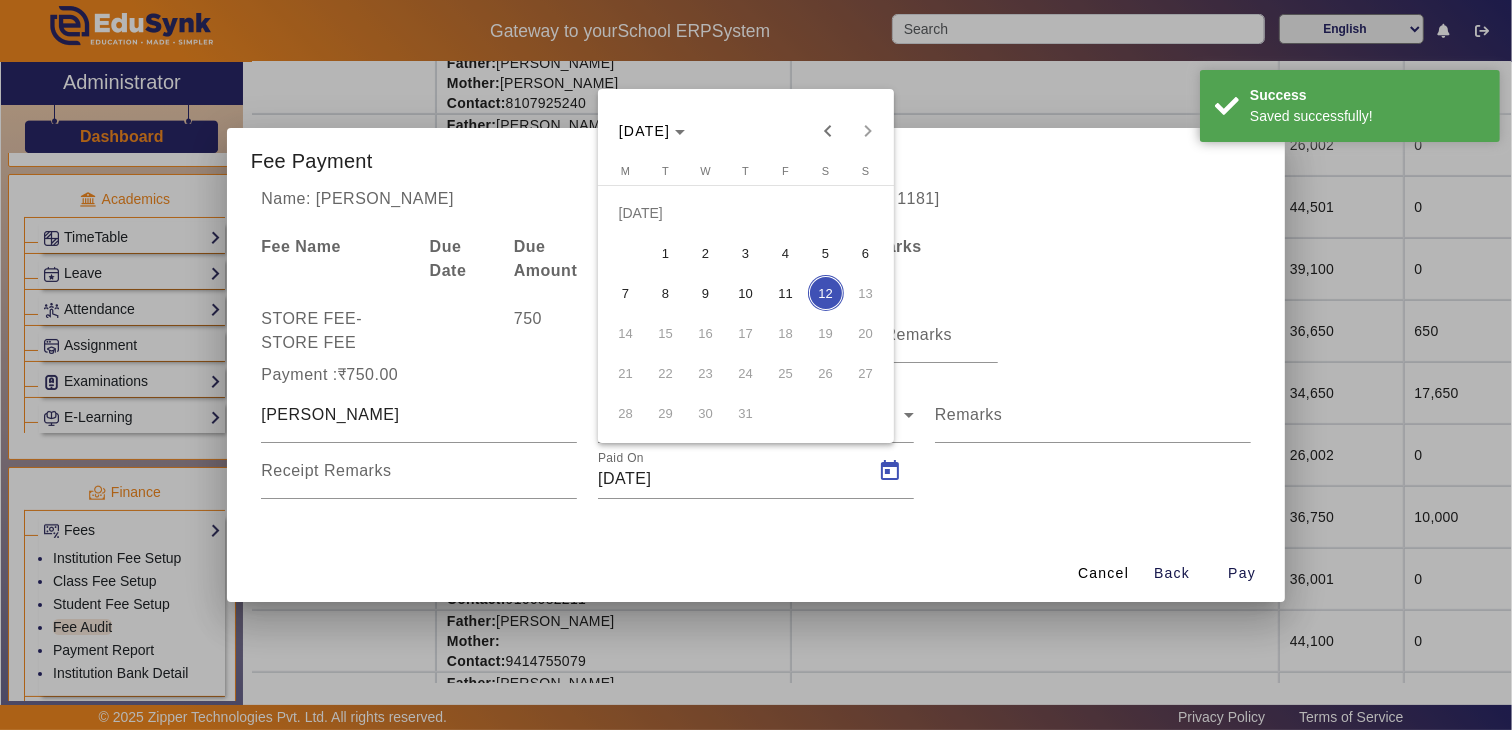 click on "11" at bounding box center (786, 293) 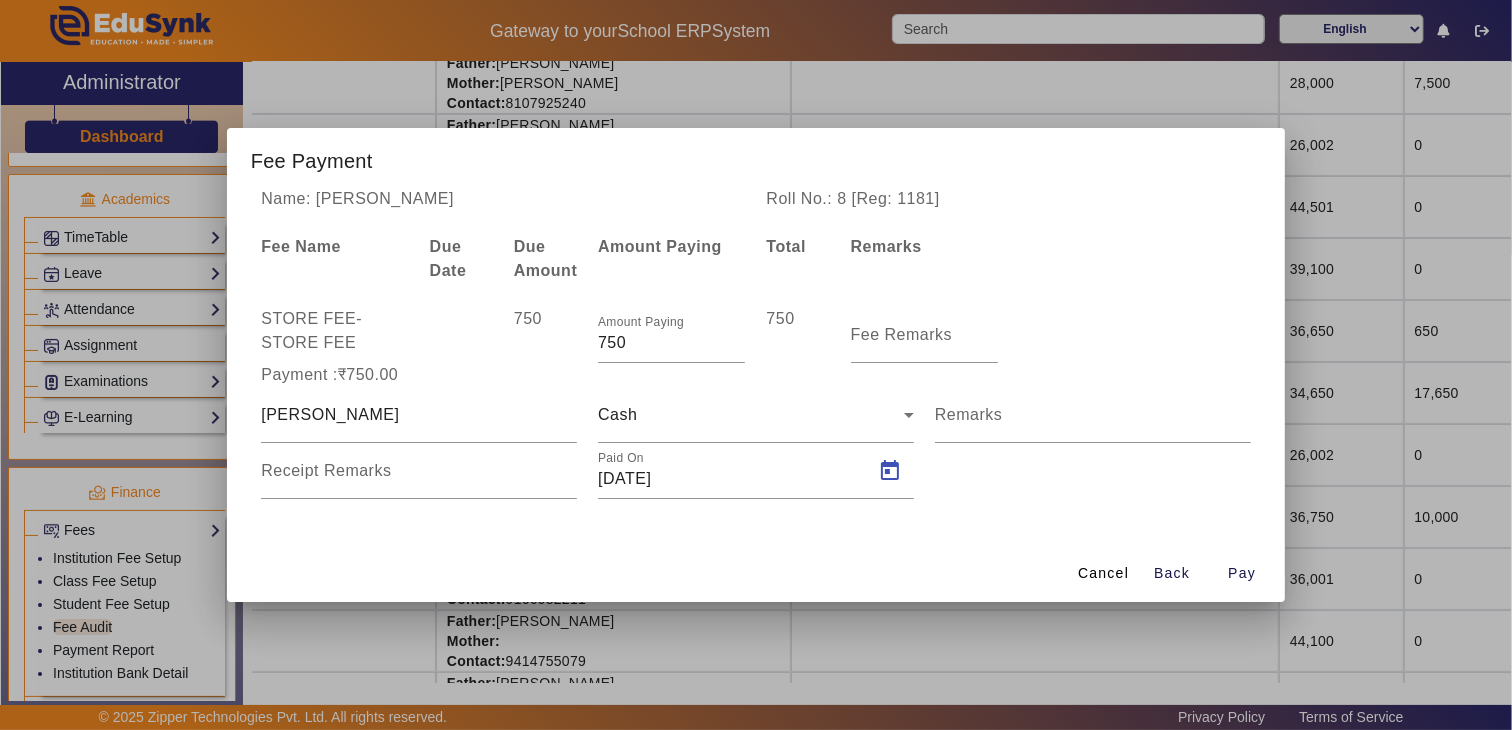 type on "11/07/2025" 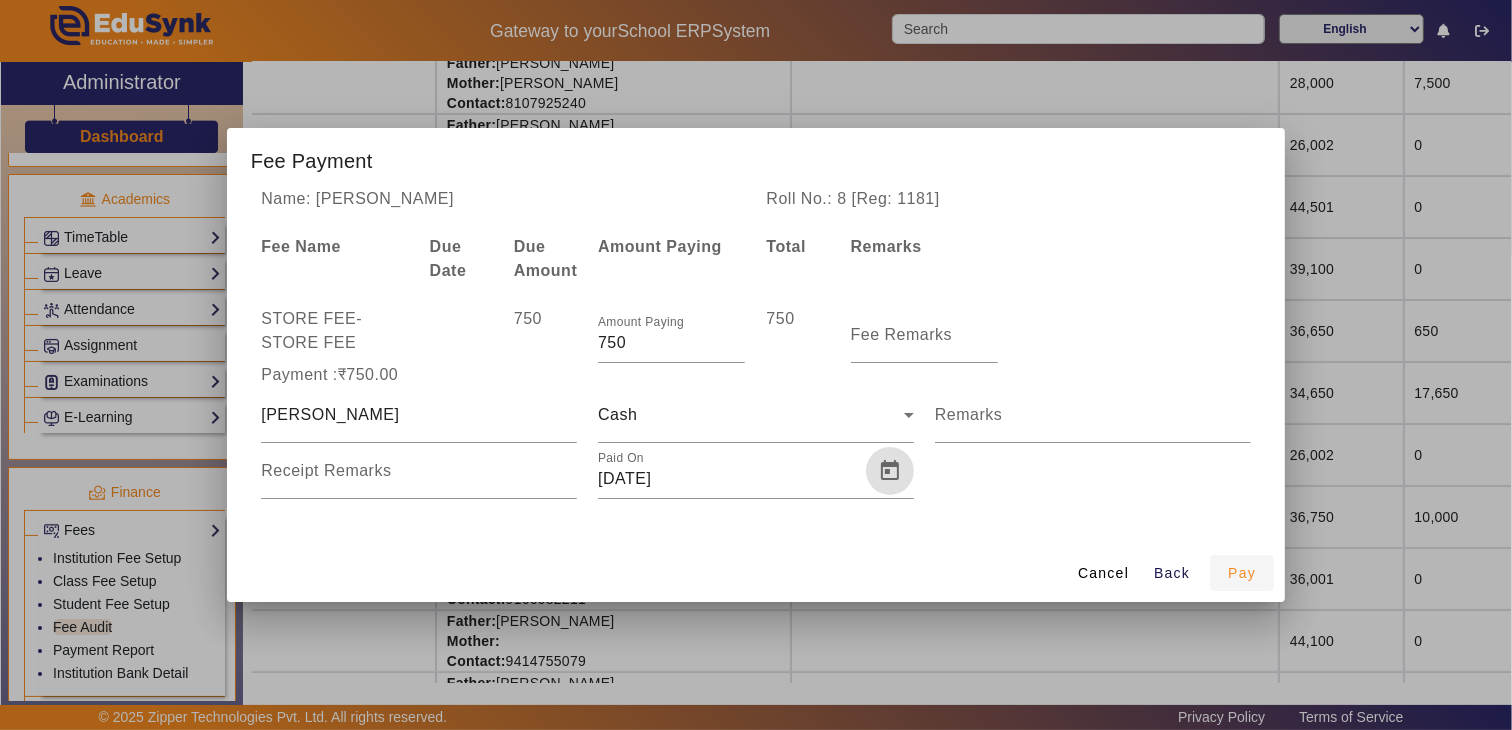 click on "Pay" at bounding box center (1242, 573) 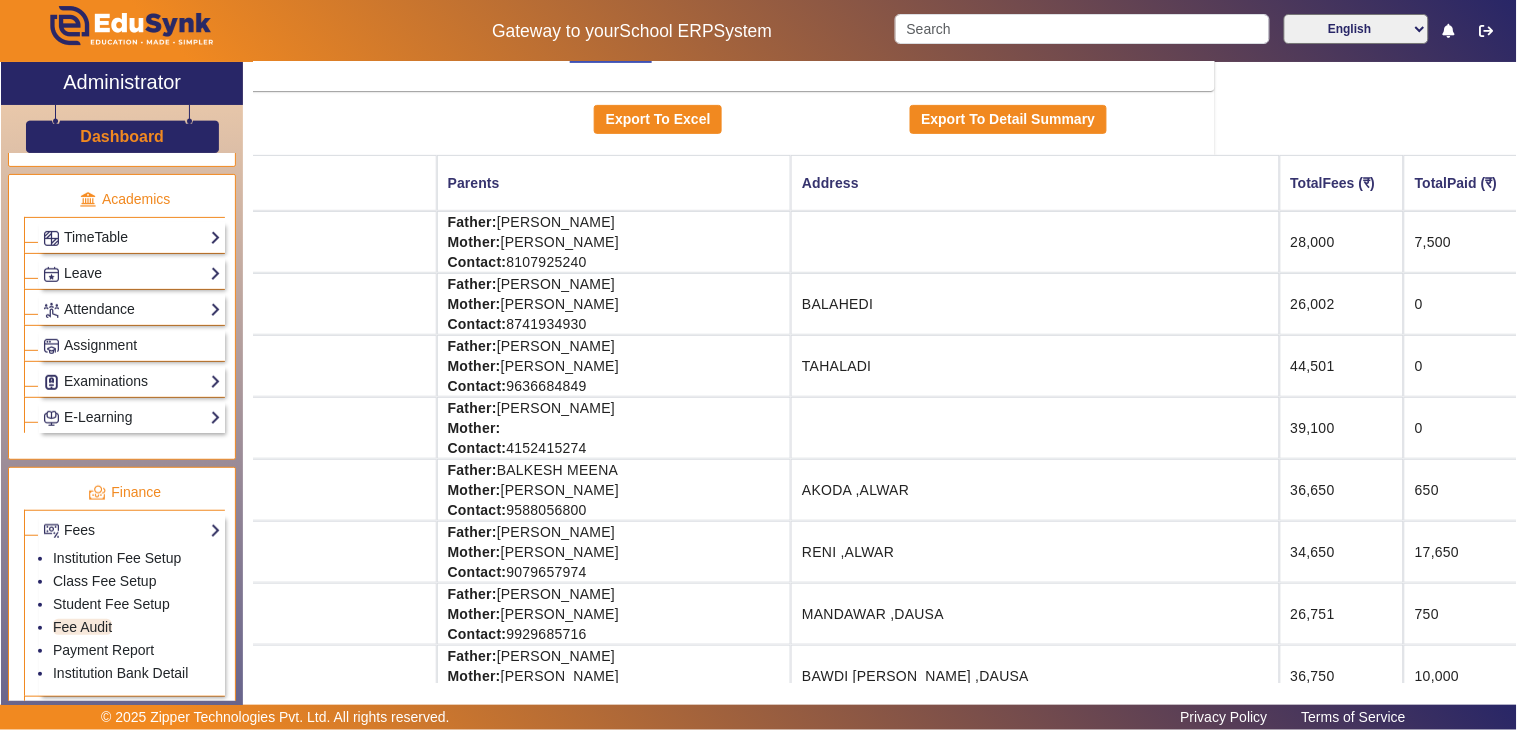 scroll, scrollTop: 0, scrollLeft: 301, axis: horizontal 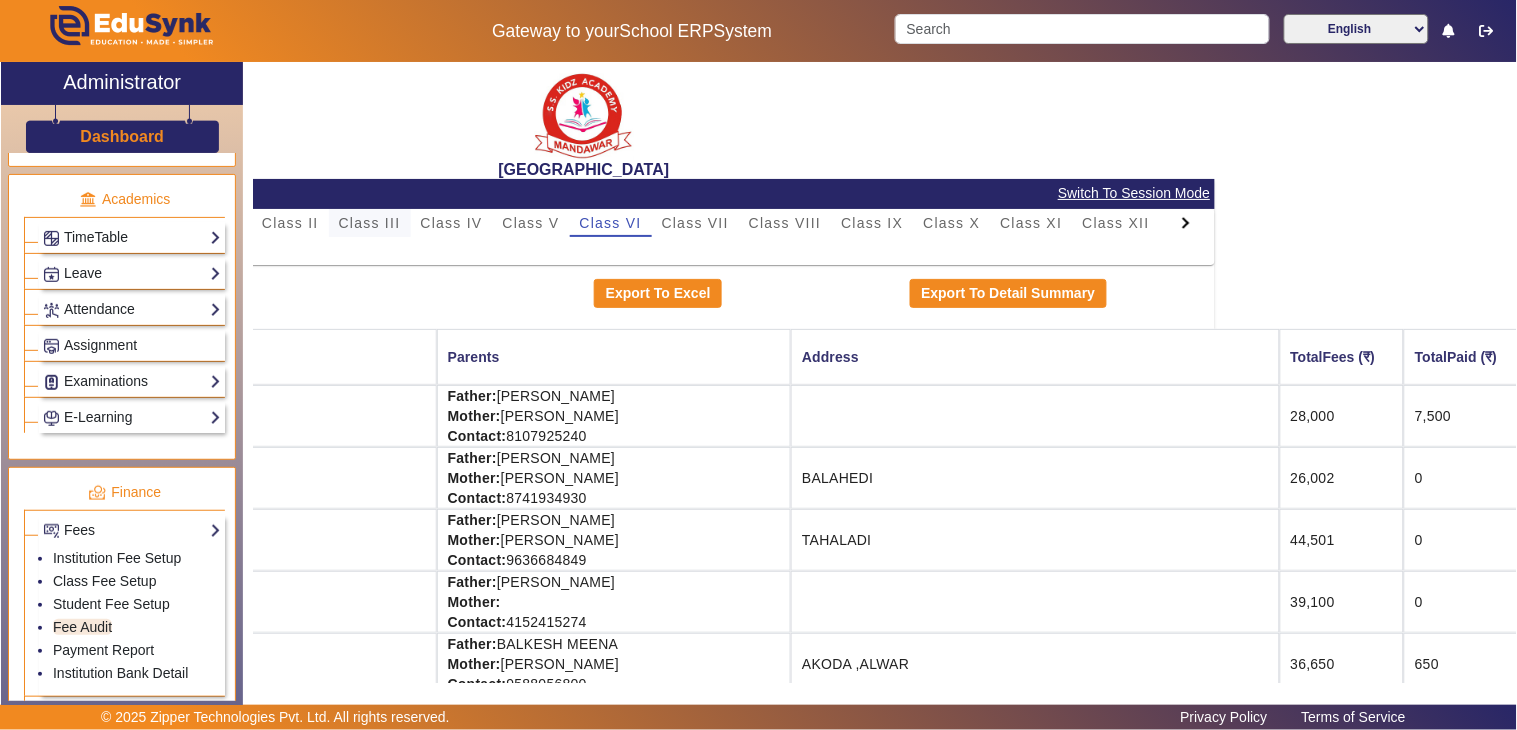 click on "Class III" at bounding box center (370, 223) 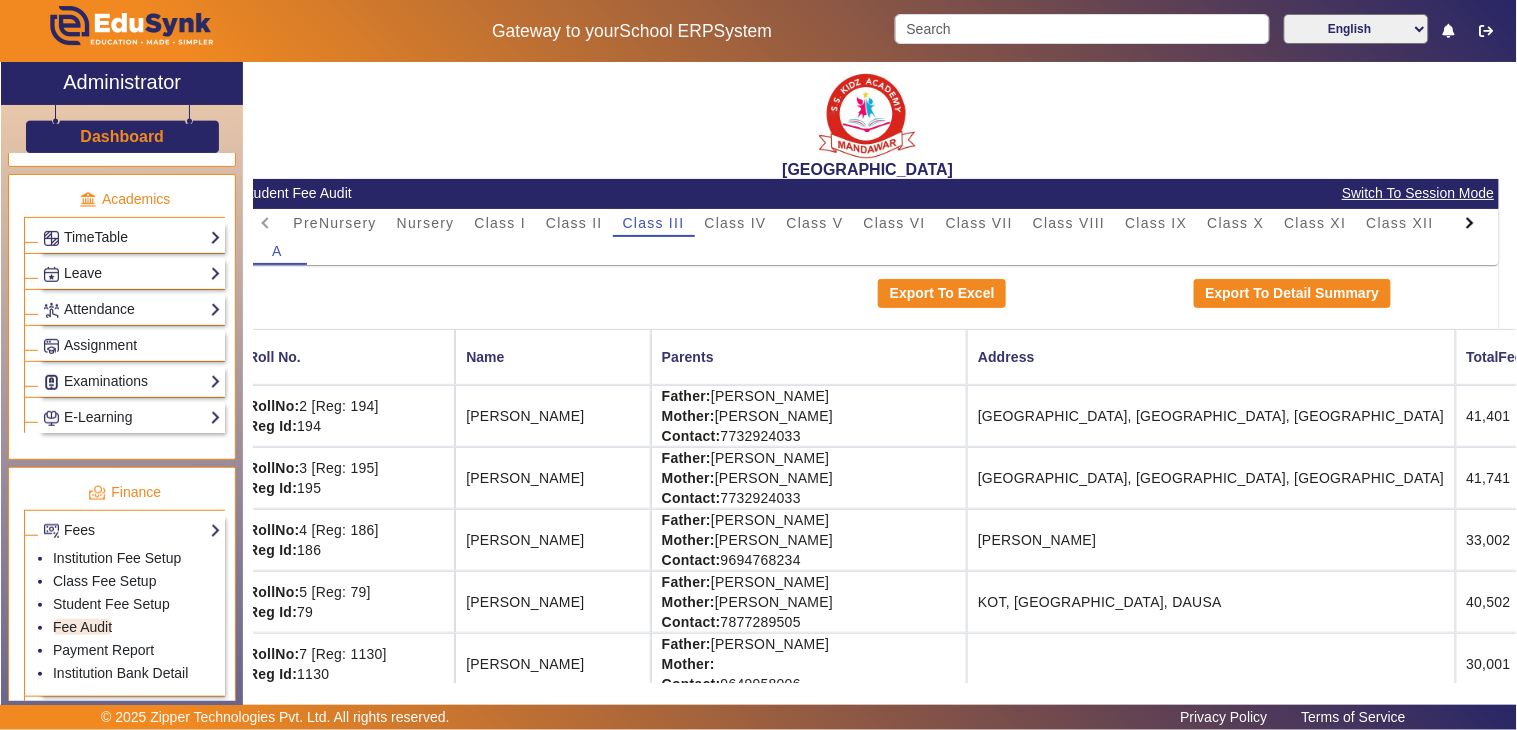 scroll, scrollTop: 0, scrollLeft: 0, axis: both 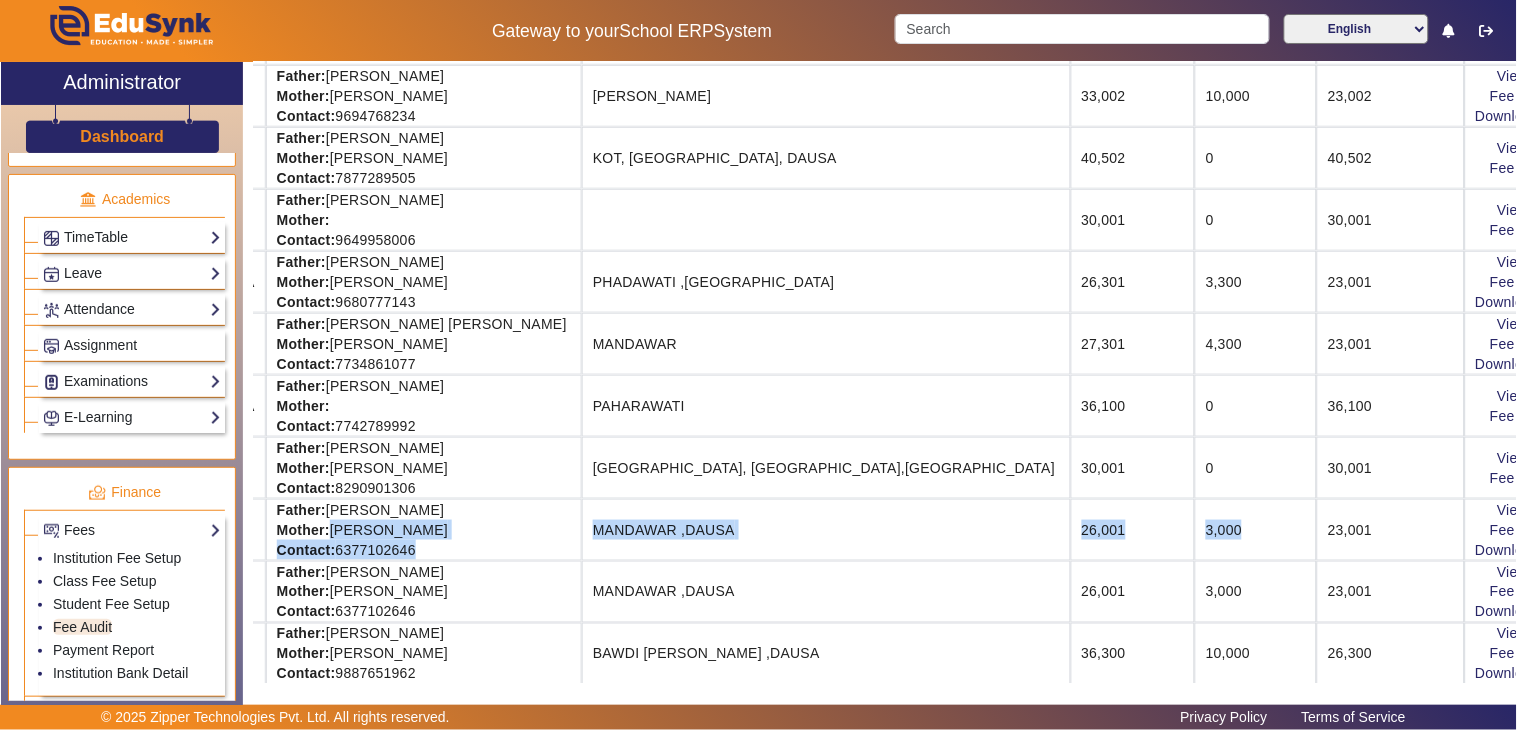 drag, startPoint x: 1020, startPoint y: 545, endPoint x: 1516, endPoint y: 550, distance: 496.0252 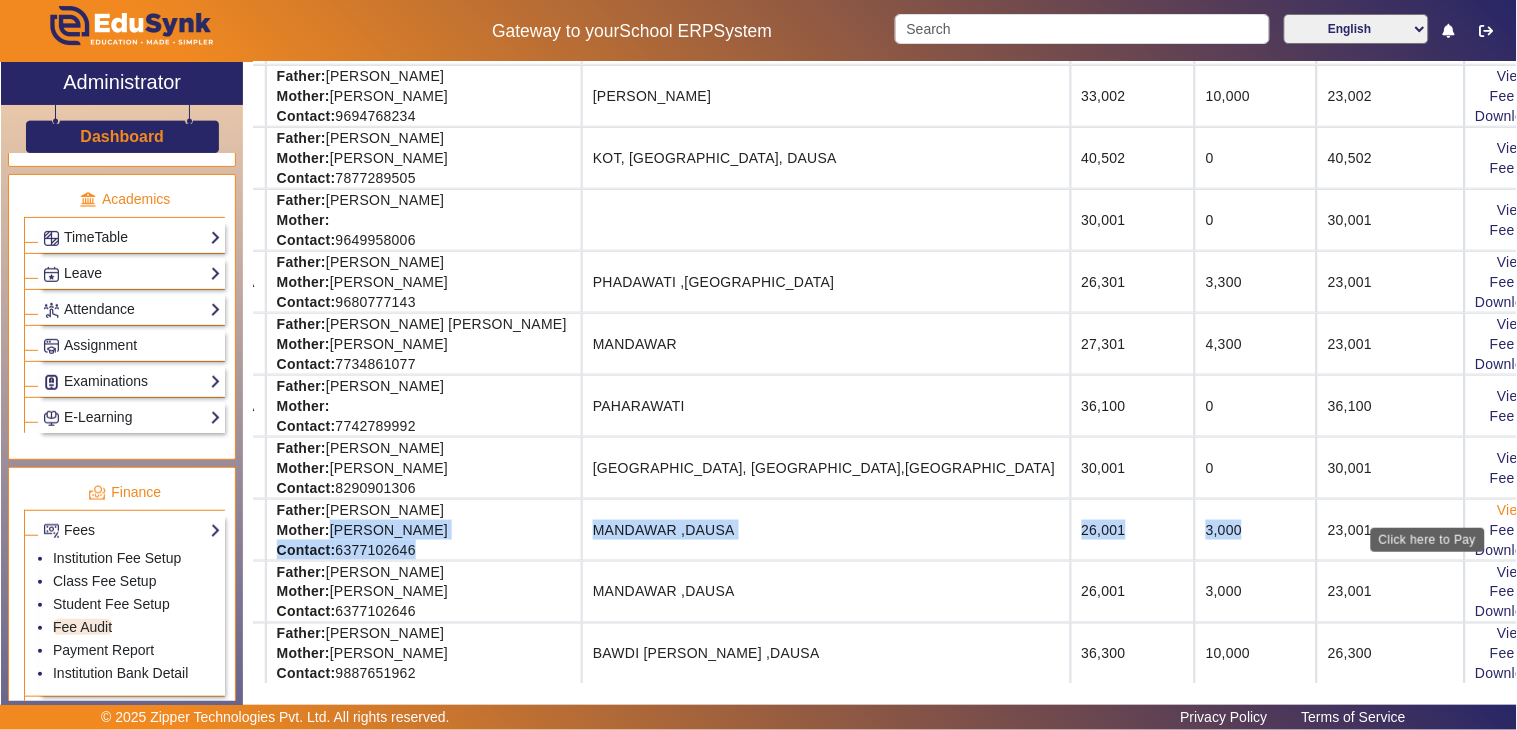 click on "View & Pay" 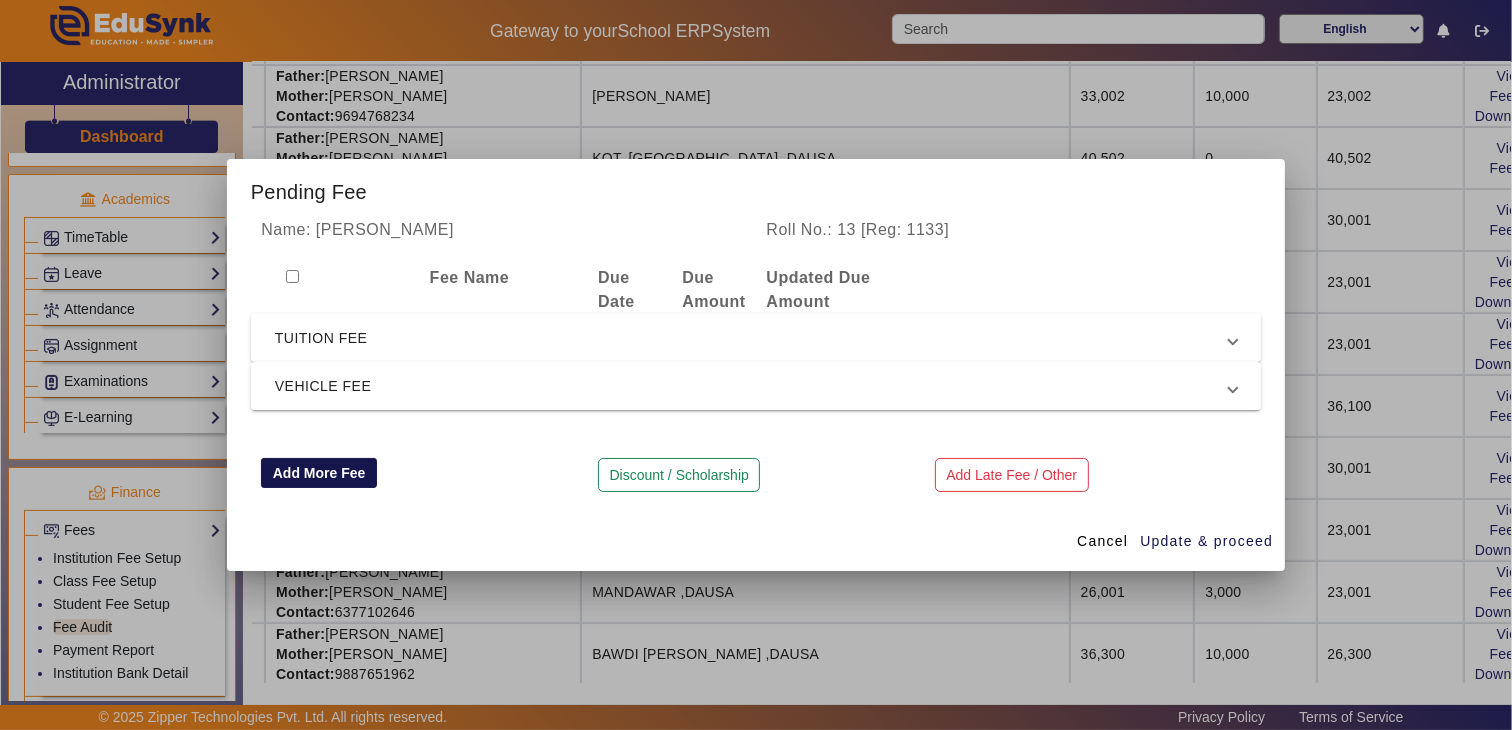 click on "Add More Fee" at bounding box center [319, 473] 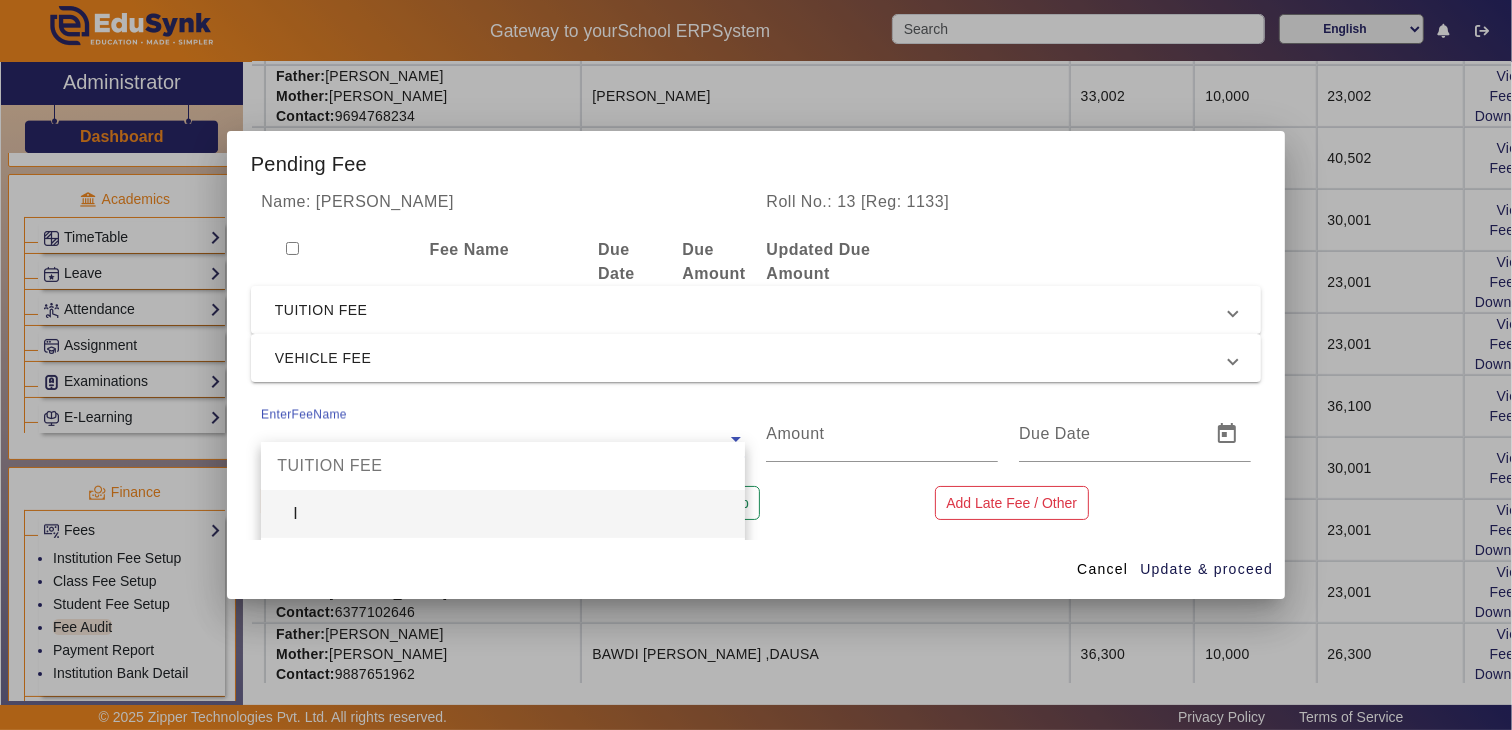 click on "EnterFeeName  TUITION FEE   I   II   III   IV   V   VI   VII   VIII   IX   X   XI   XII   NURSERY   LKG   UKG   REGISTRATION FEE   REGISTRATION FEE   ACTIVITY FEE   ACTIVITY FEE   T.C. FEE   T.C. FEE   STORE FEE   STORE FEE   PRE YEAR DUE  / OLD FEE   OLD DUE   VEHICLE FEE   MANDAWAR ( BUS)   ROUTE-1   ROUTE-2   ROUTE-3   ROUTE-4   ROUTE-5" at bounding box center (503, 434) 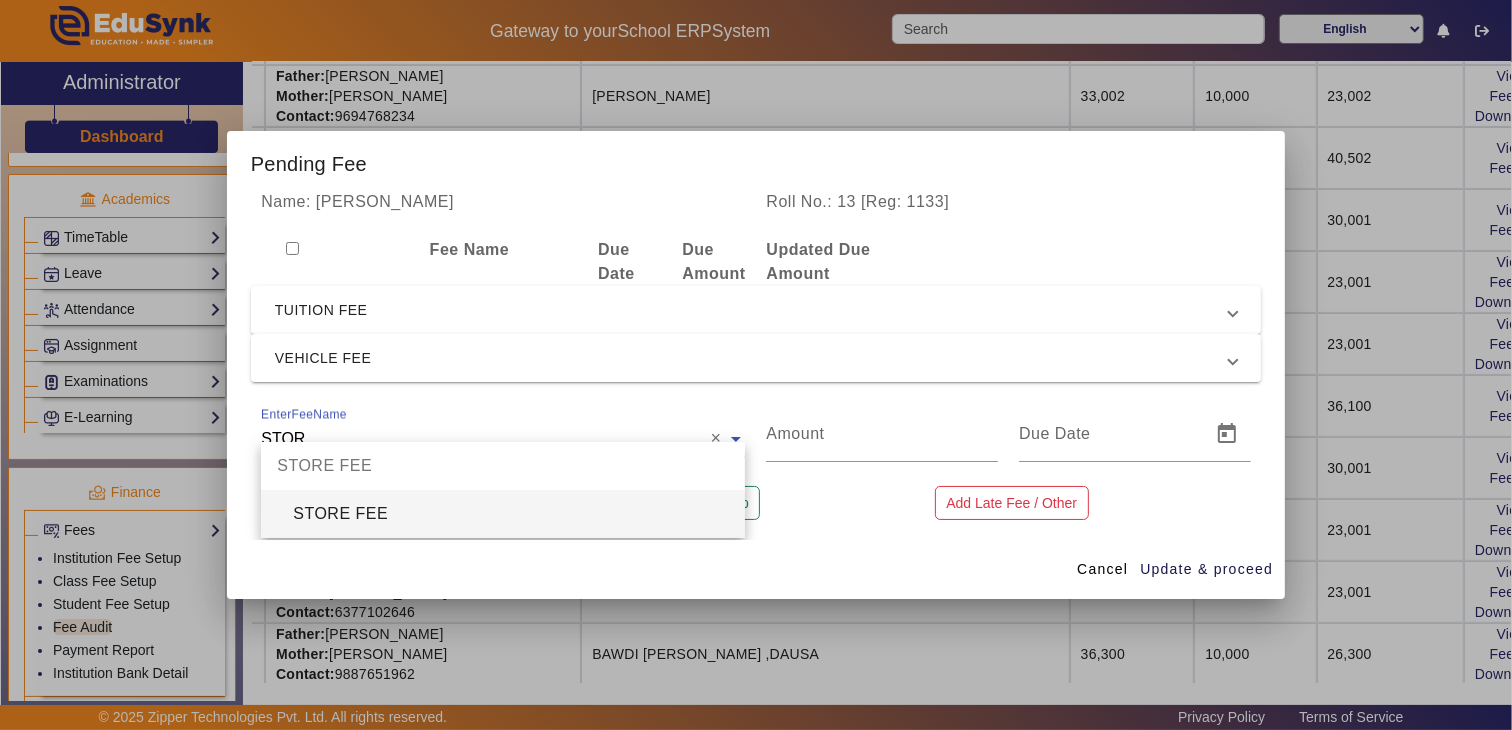 type on "STORE" 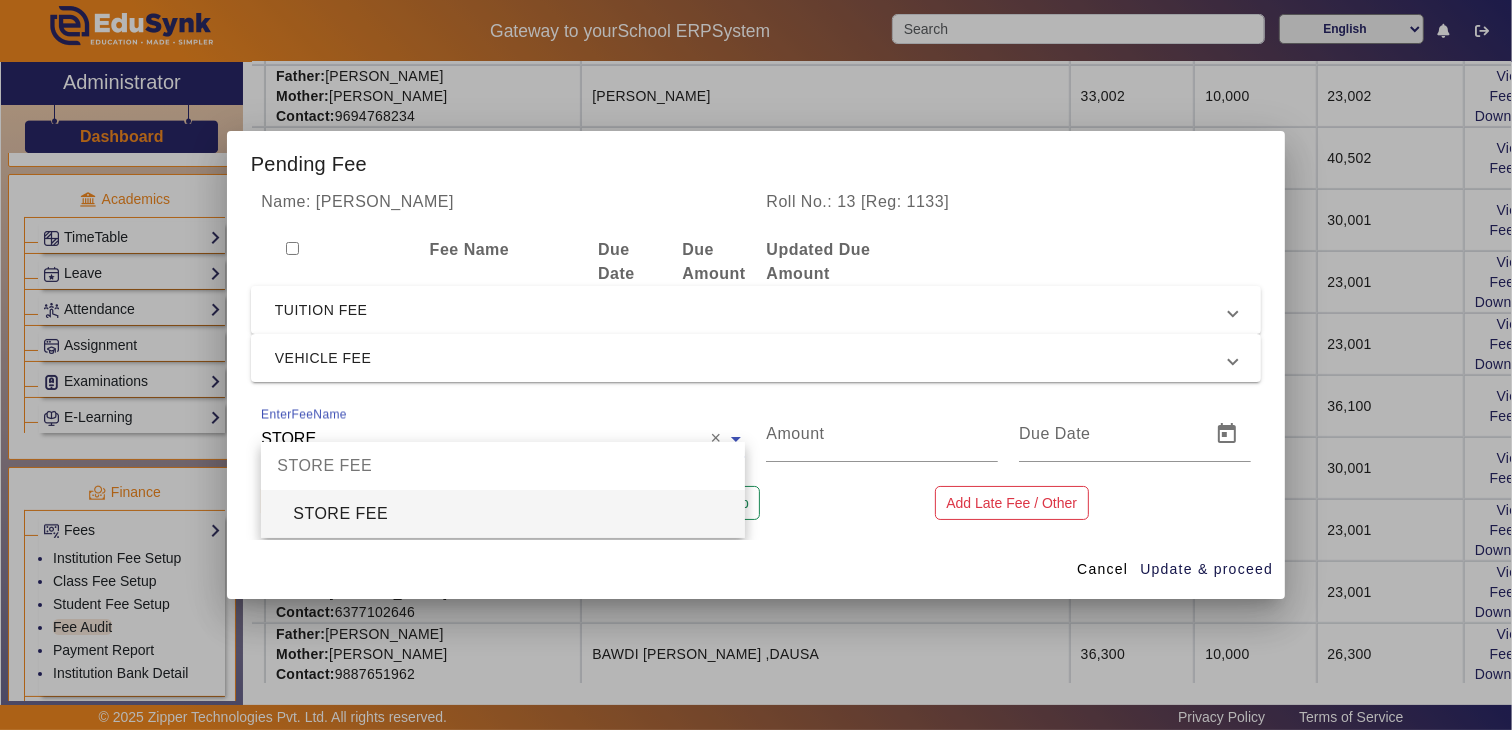 click on "STORE FEE" at bounding box center (503, 514) 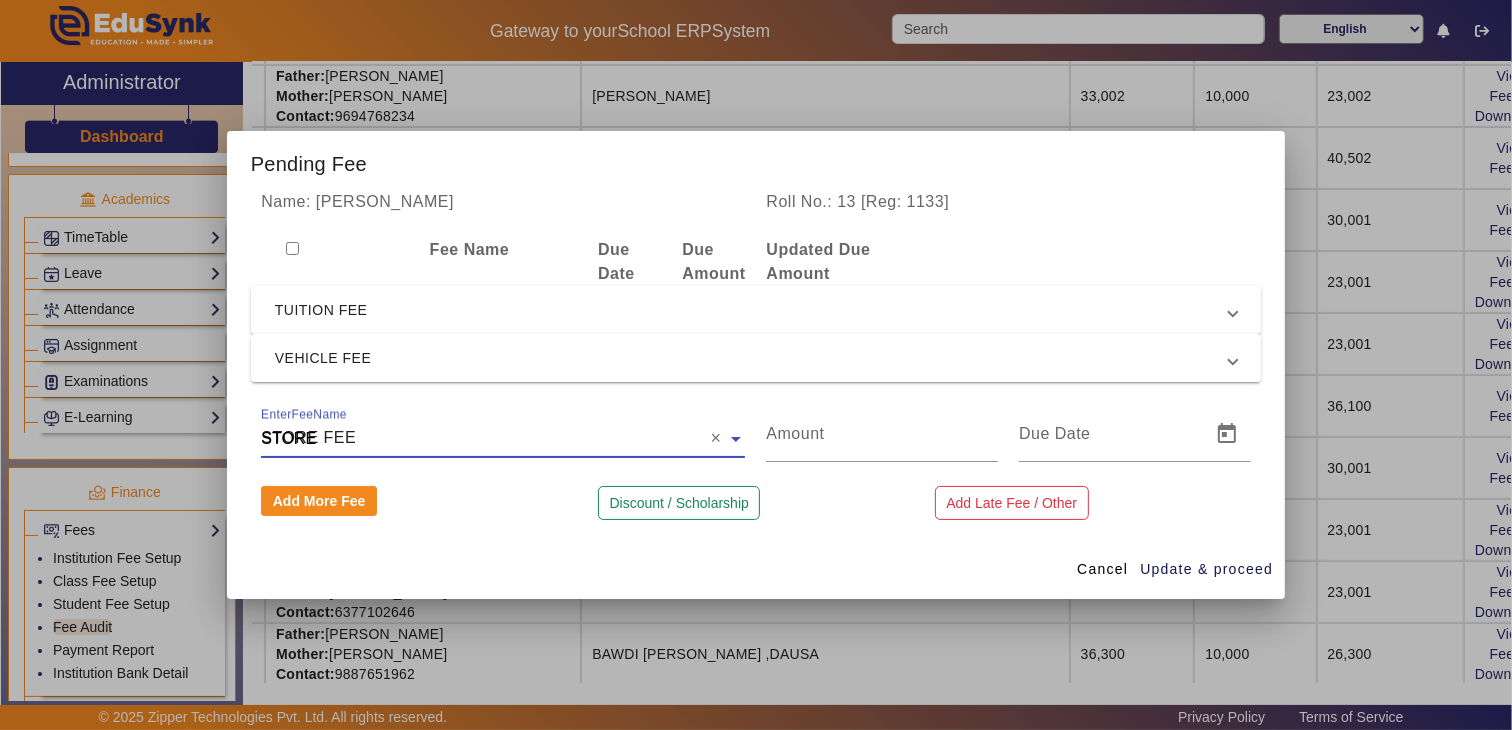 type 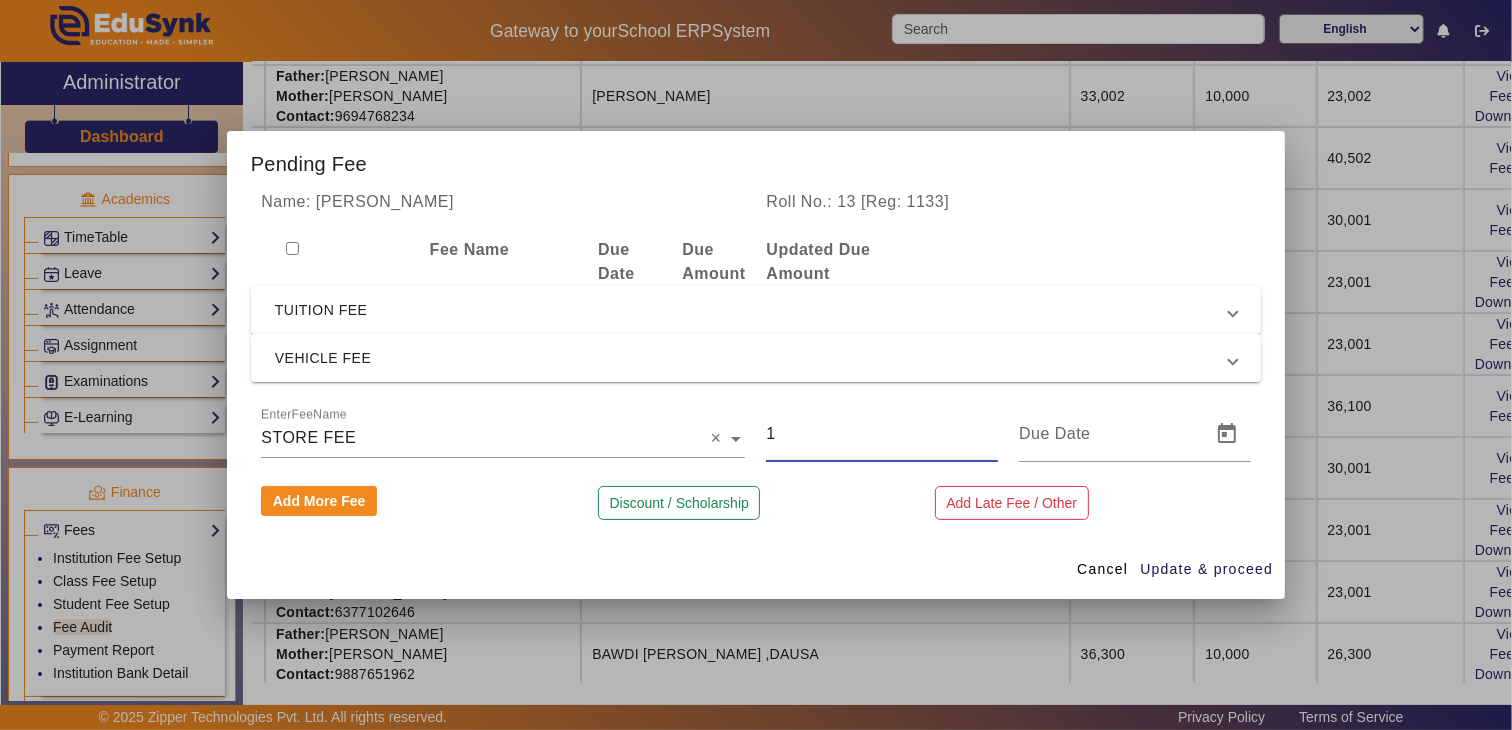 drag, startPoint x: 785, startPoint y: 438, endPoint x: 747, endPoint y: 436, distance: 38.052597 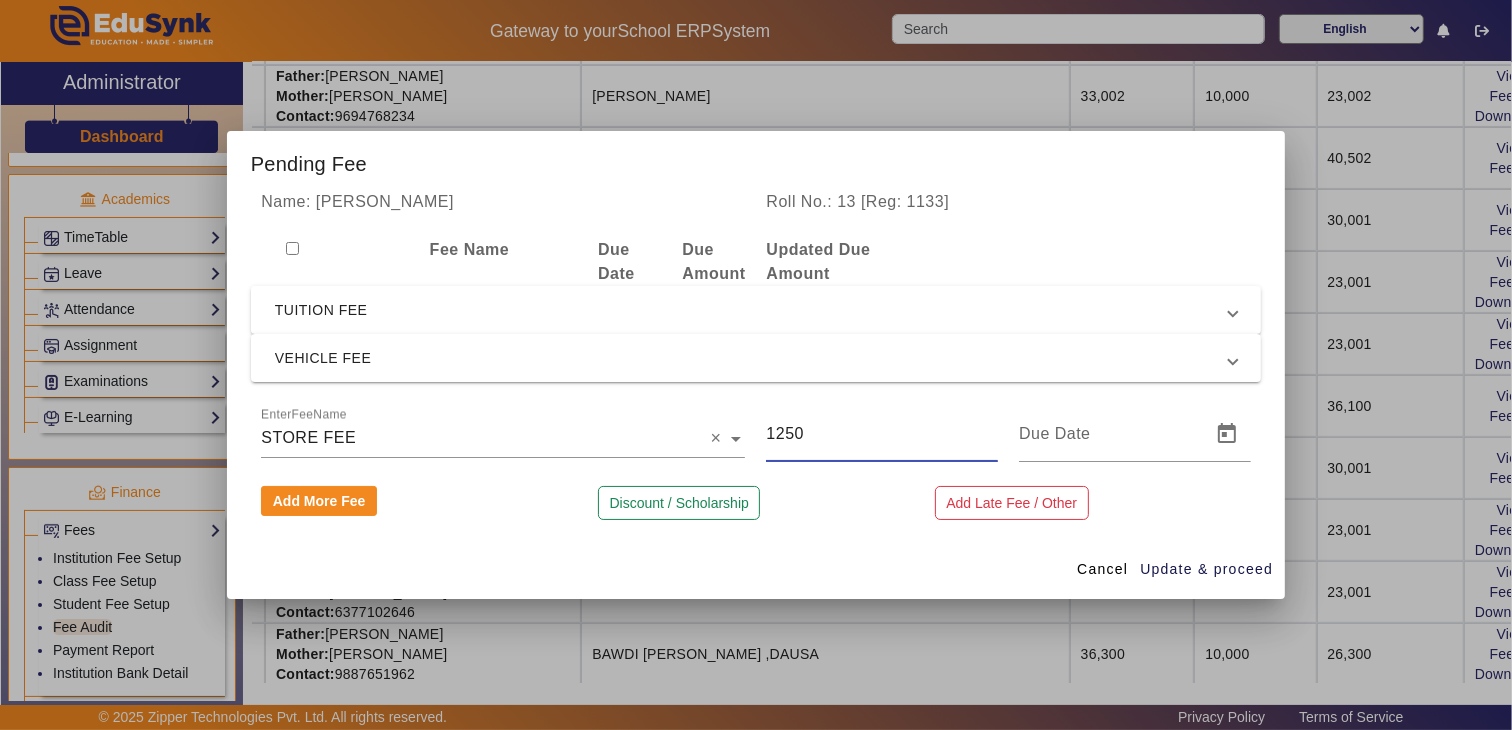 type on "1250" 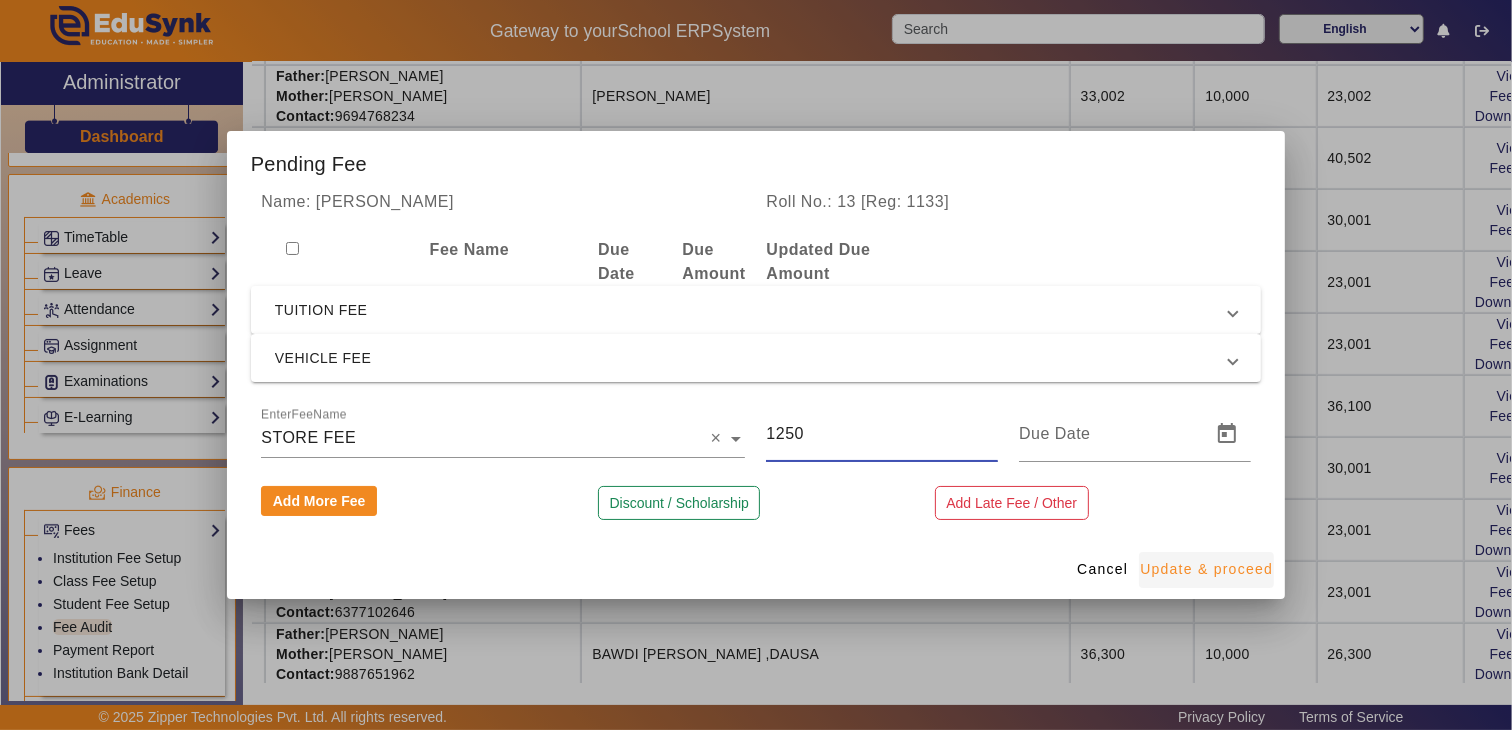 click on "Update & proceed" at bounding box center (1206, 569) 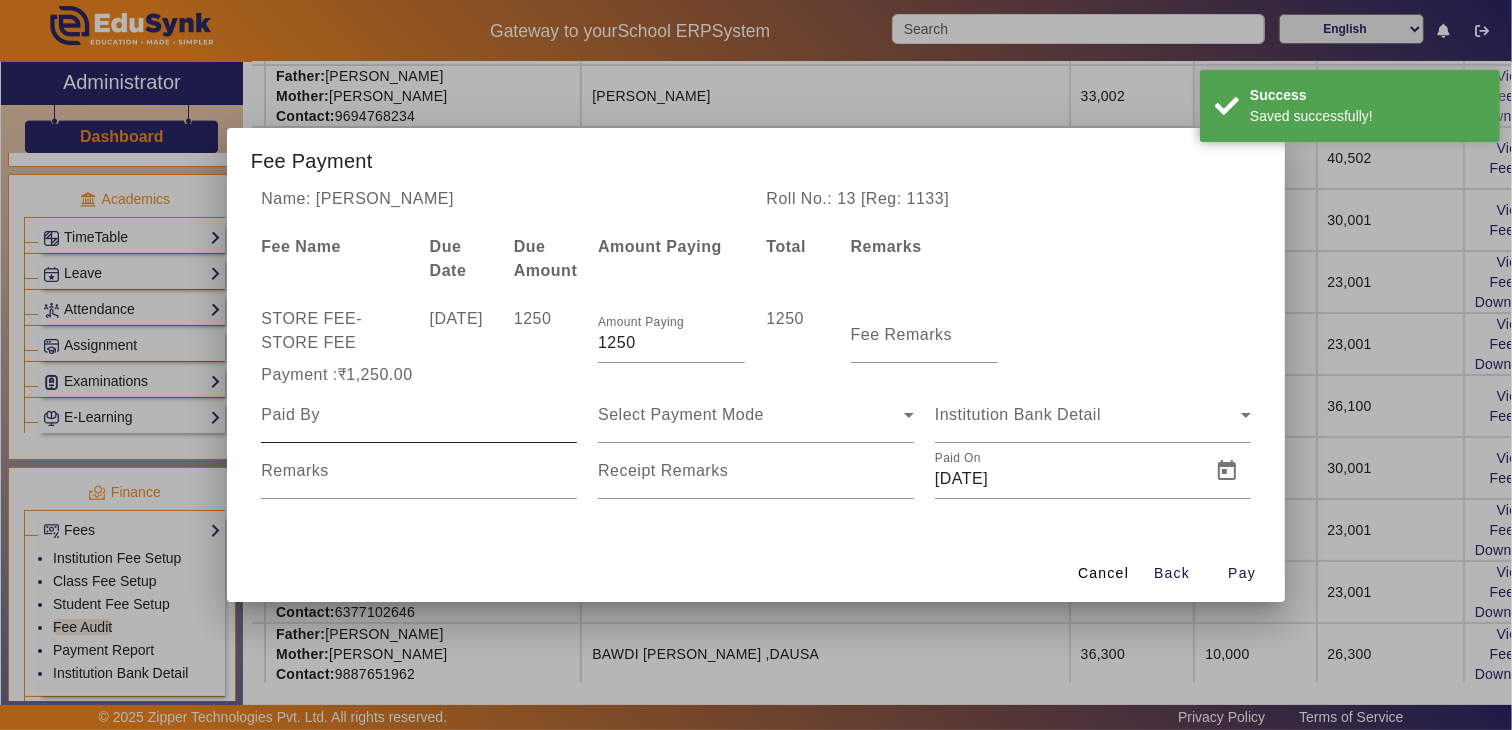 click at bounding box center (419, 415) 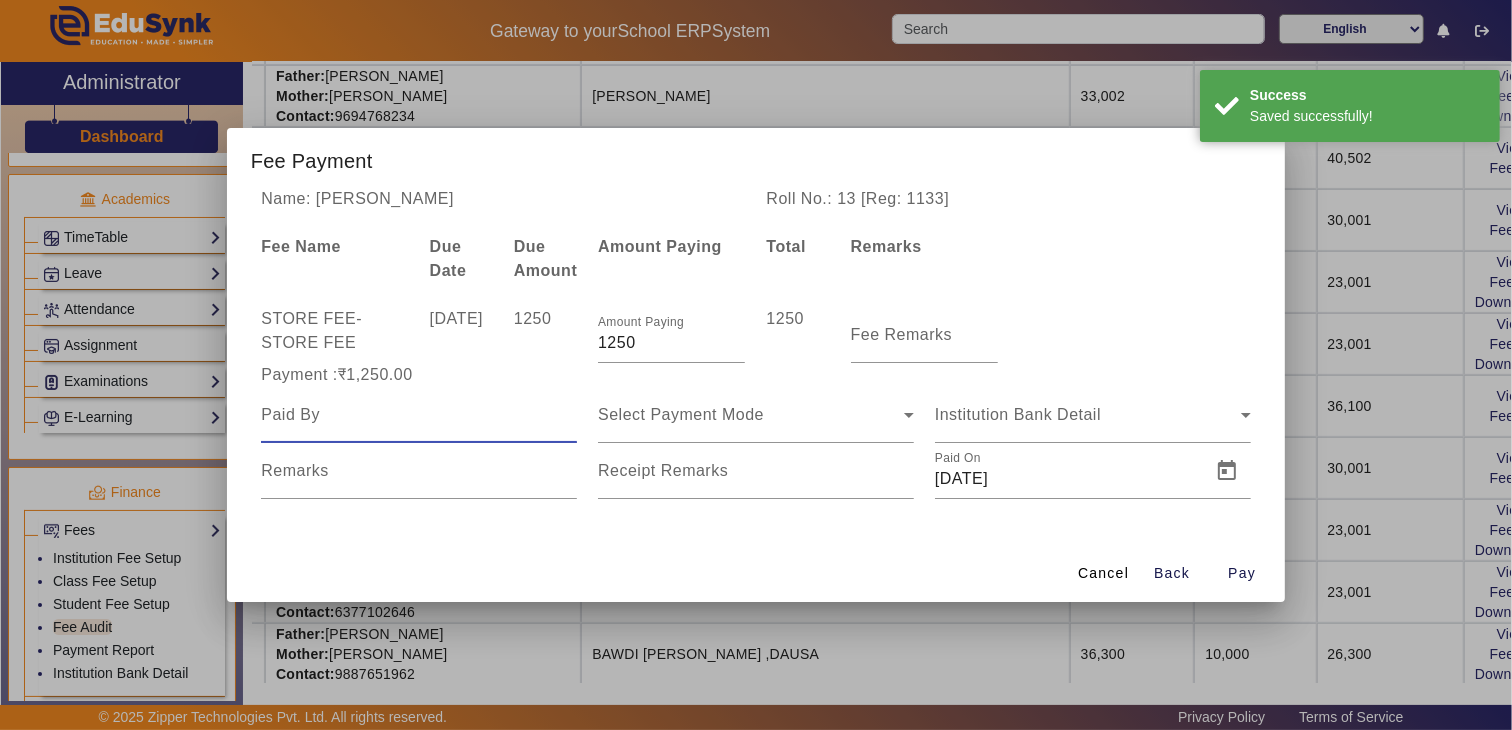 click at bounding box center [419, 415] 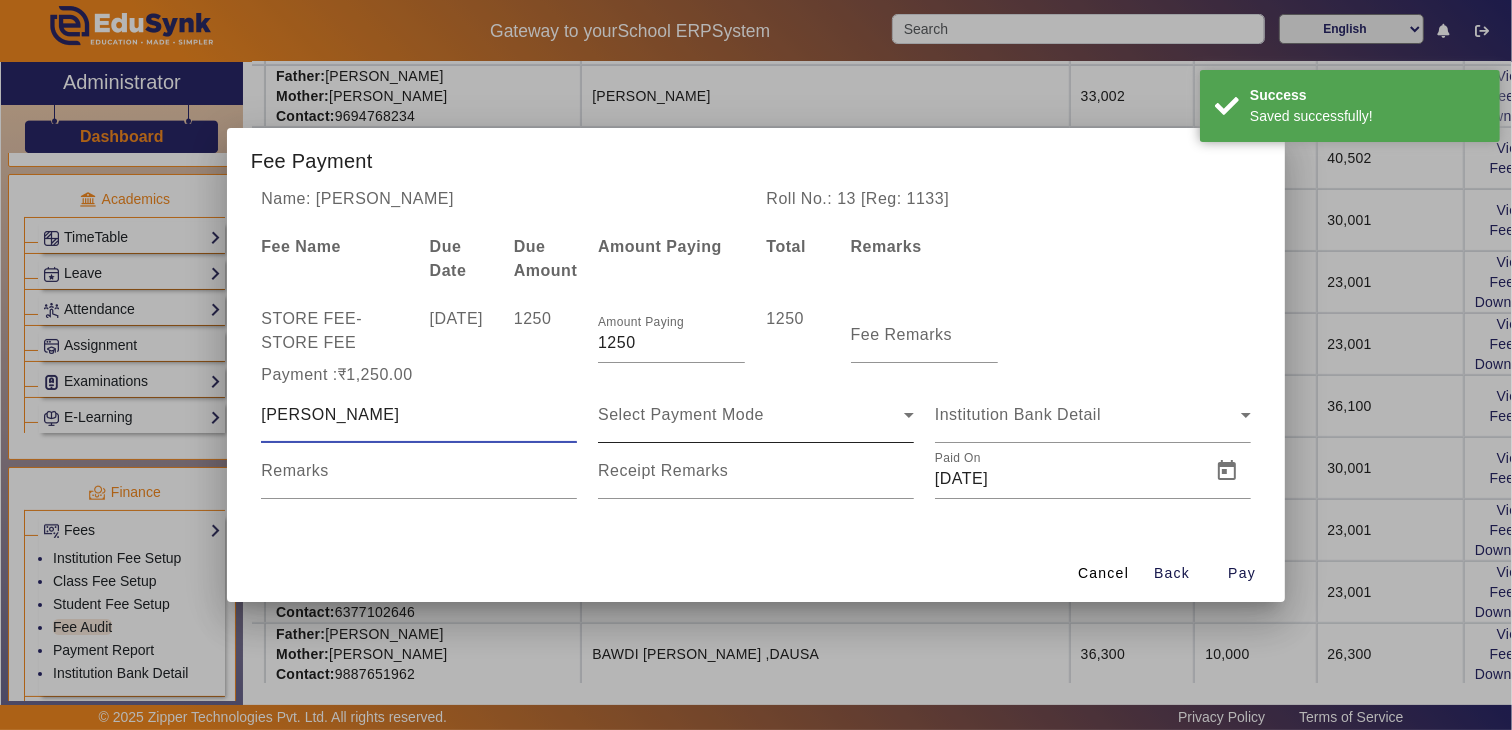 type on "KAVYA" 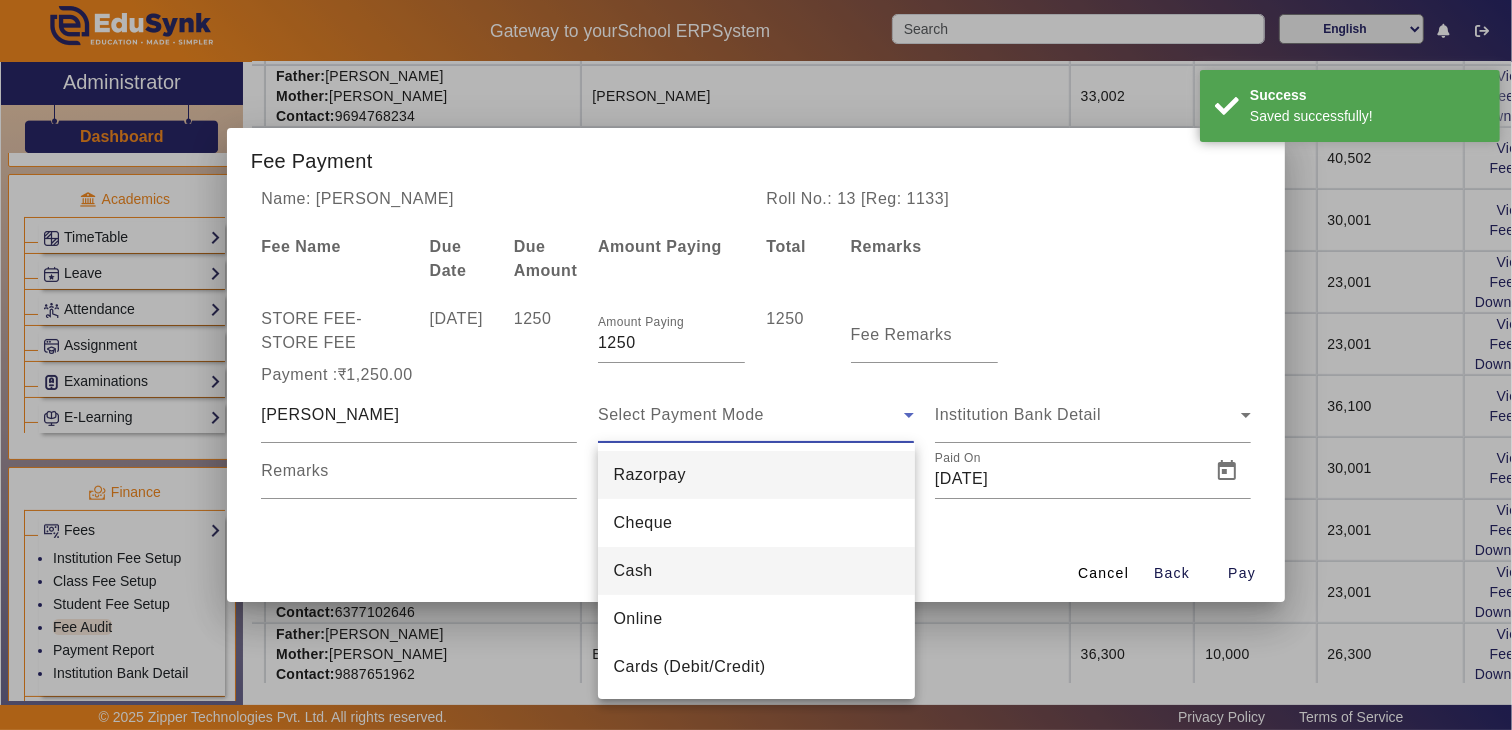 click on "Cash" at bounding box center [756, 571] 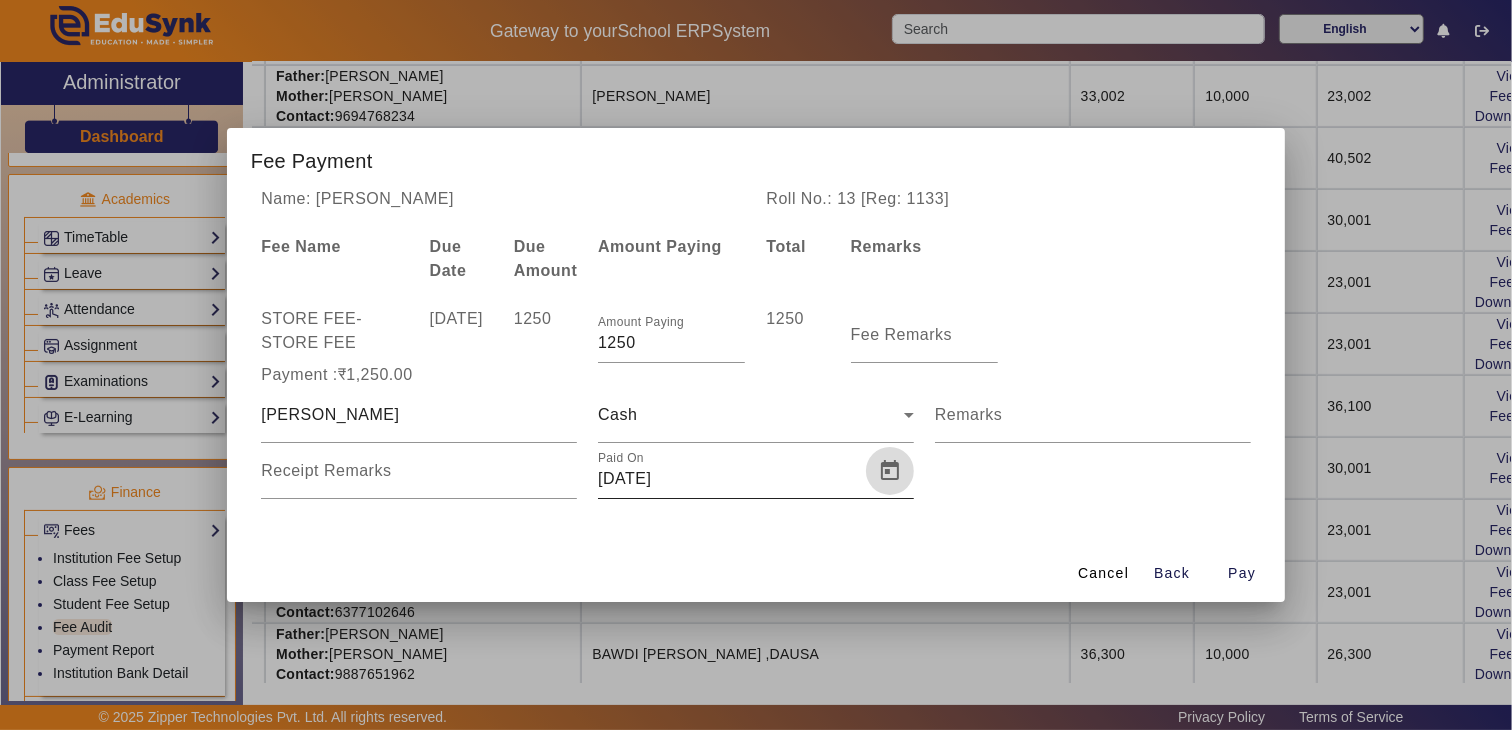 click at bounding box center (890, 471) 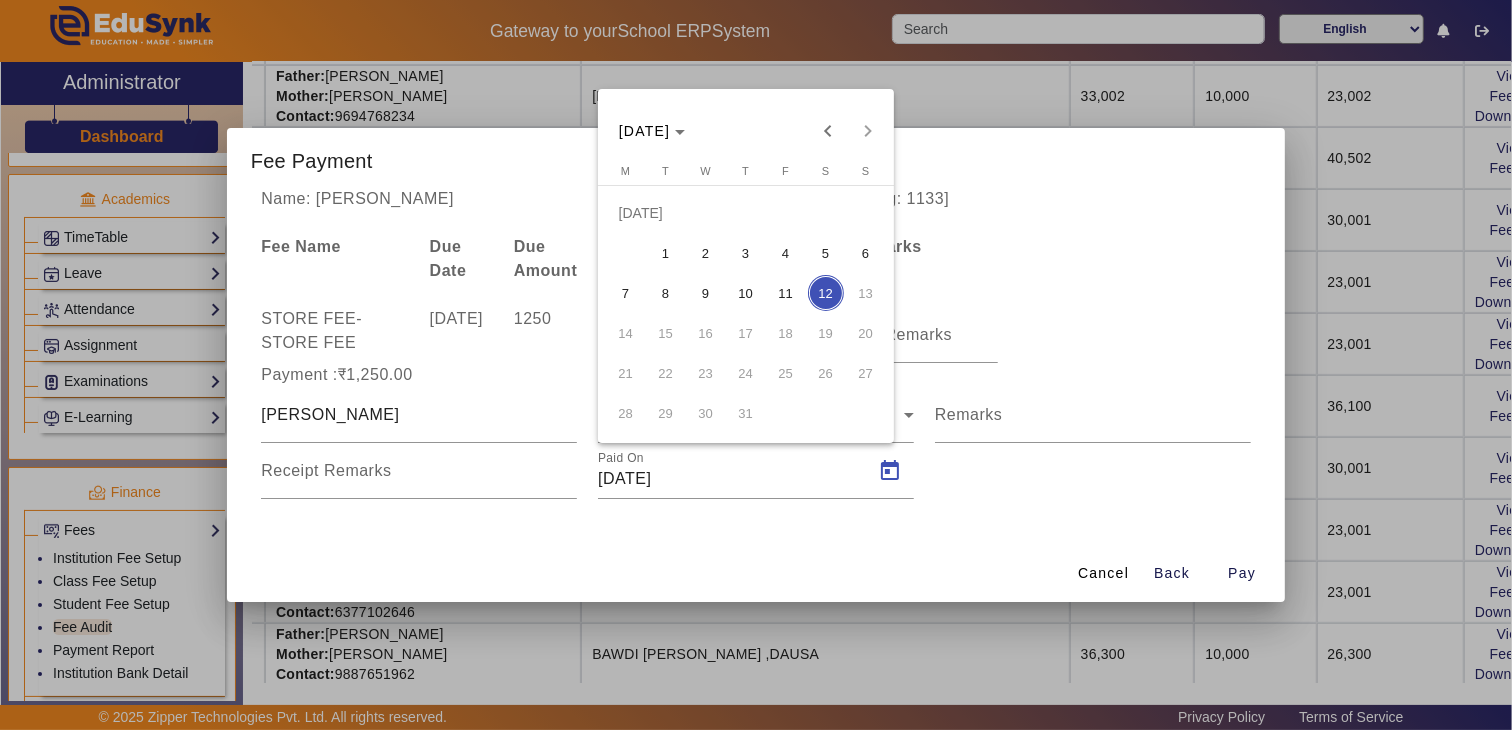 click on "11" at bounding box center [786, 293] 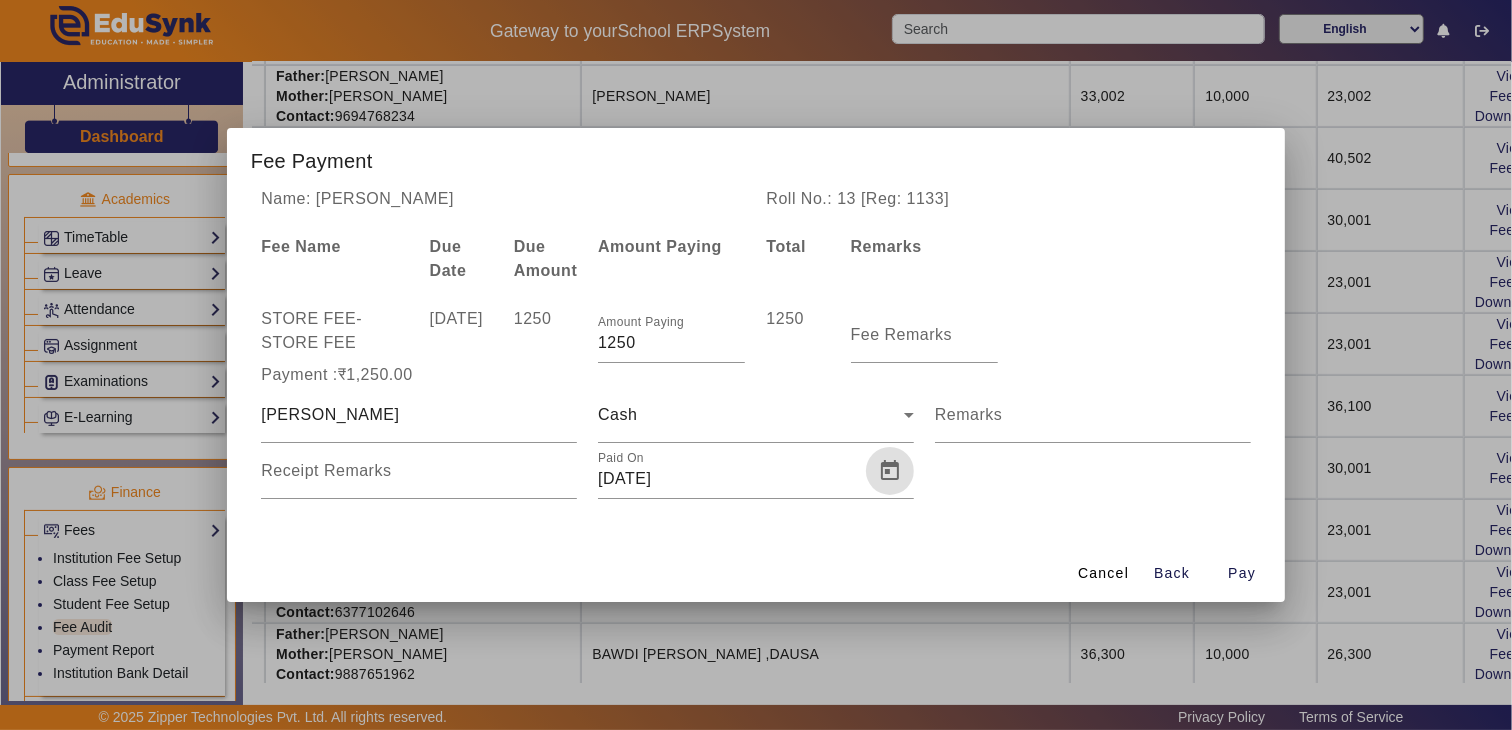 drag, startPoint x: 1252, startPoint y: 568, endPoint x: 1210, endPoint y: 574, distance: 42.426407 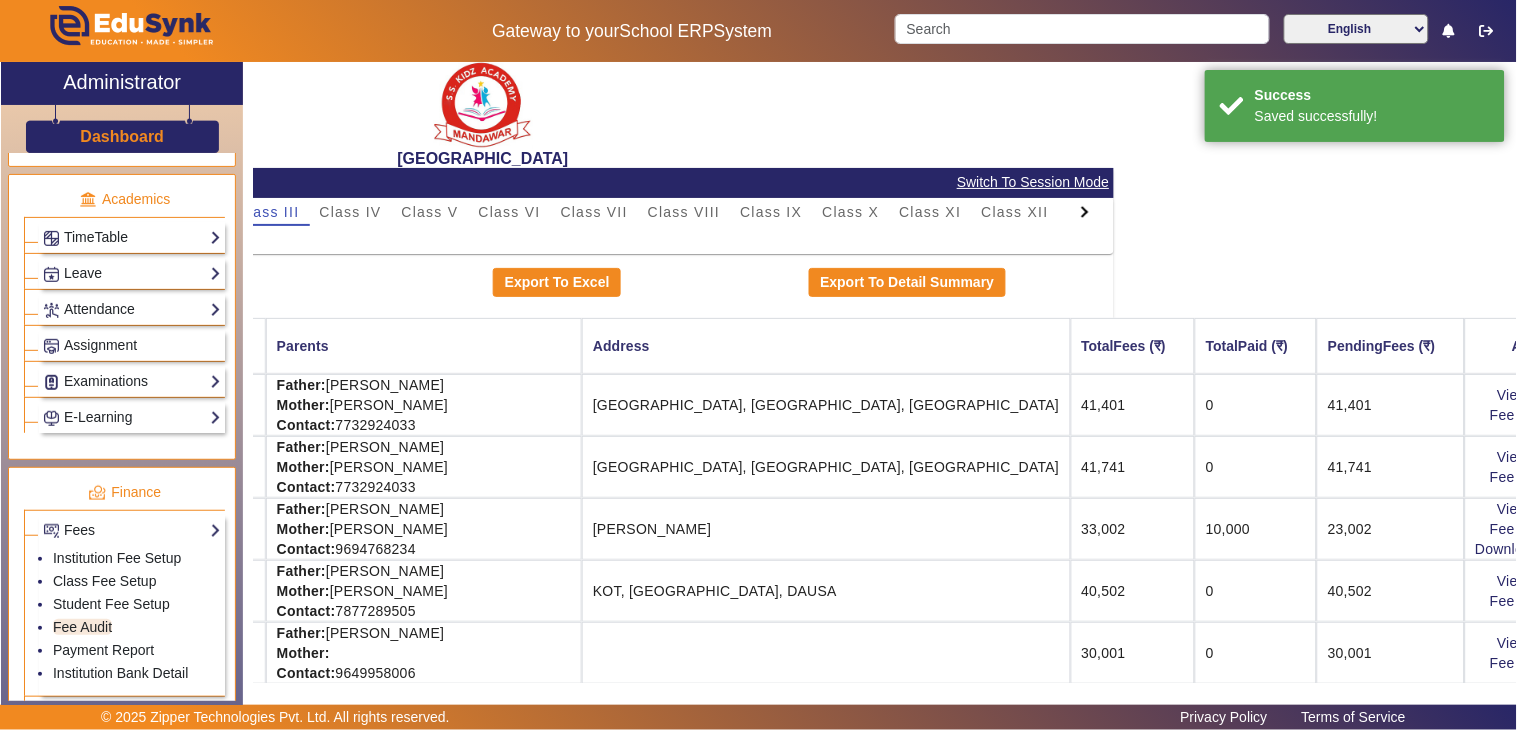 scroll, scrollTop: 0, scrollLeft: 402, axis: horizontal 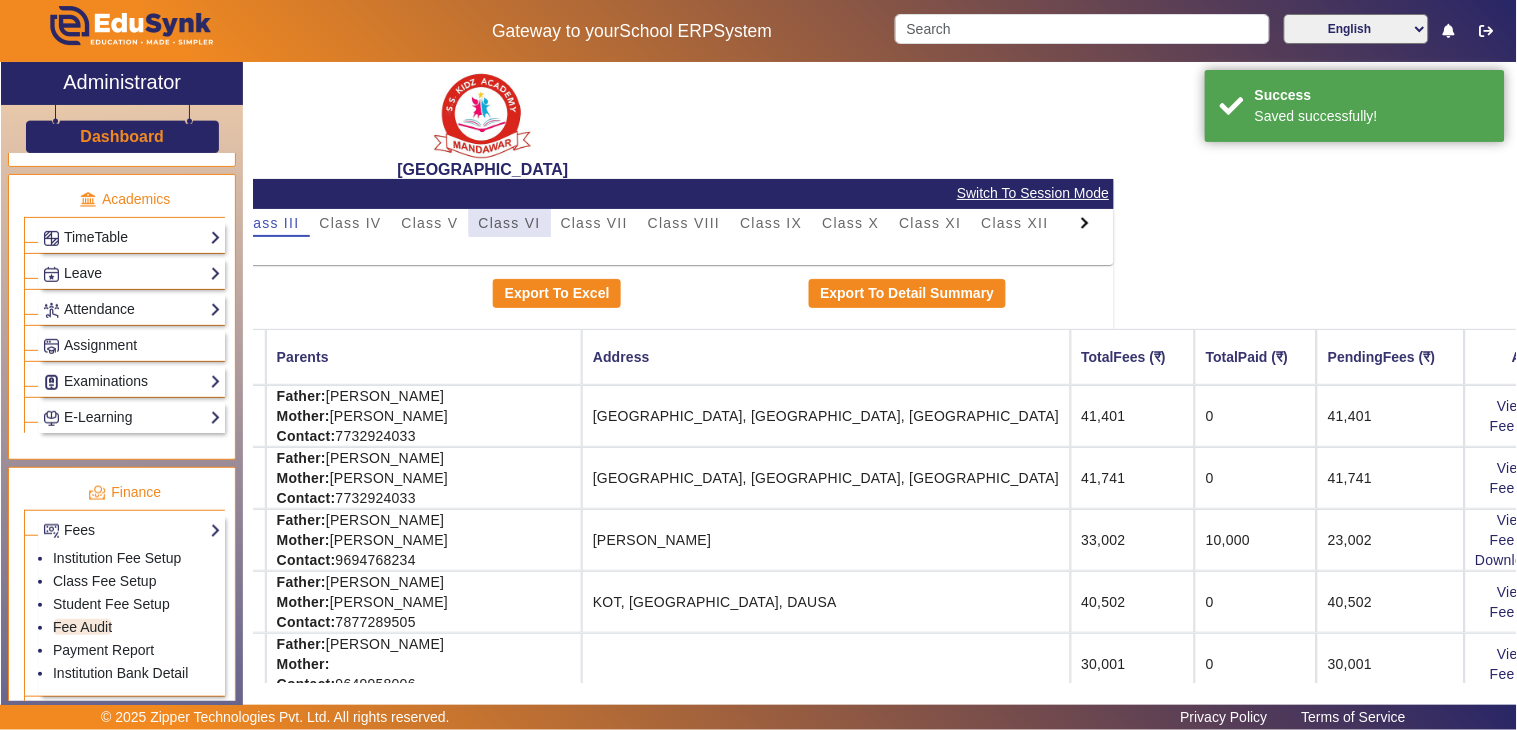 click on "Class VI" at bounding box center [510, 223] 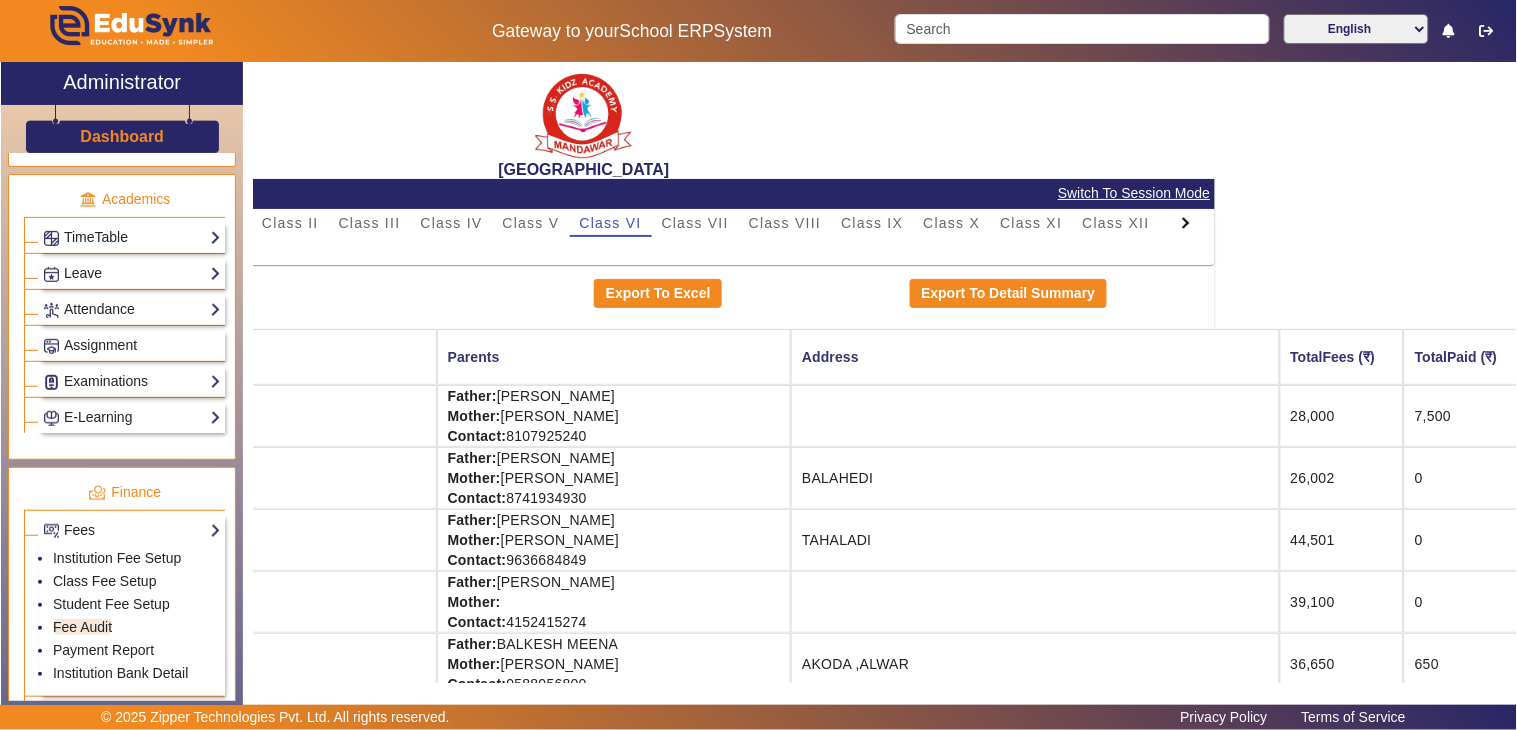 scroll, scrollTop: 111, scrollLeft: 301, axis: both 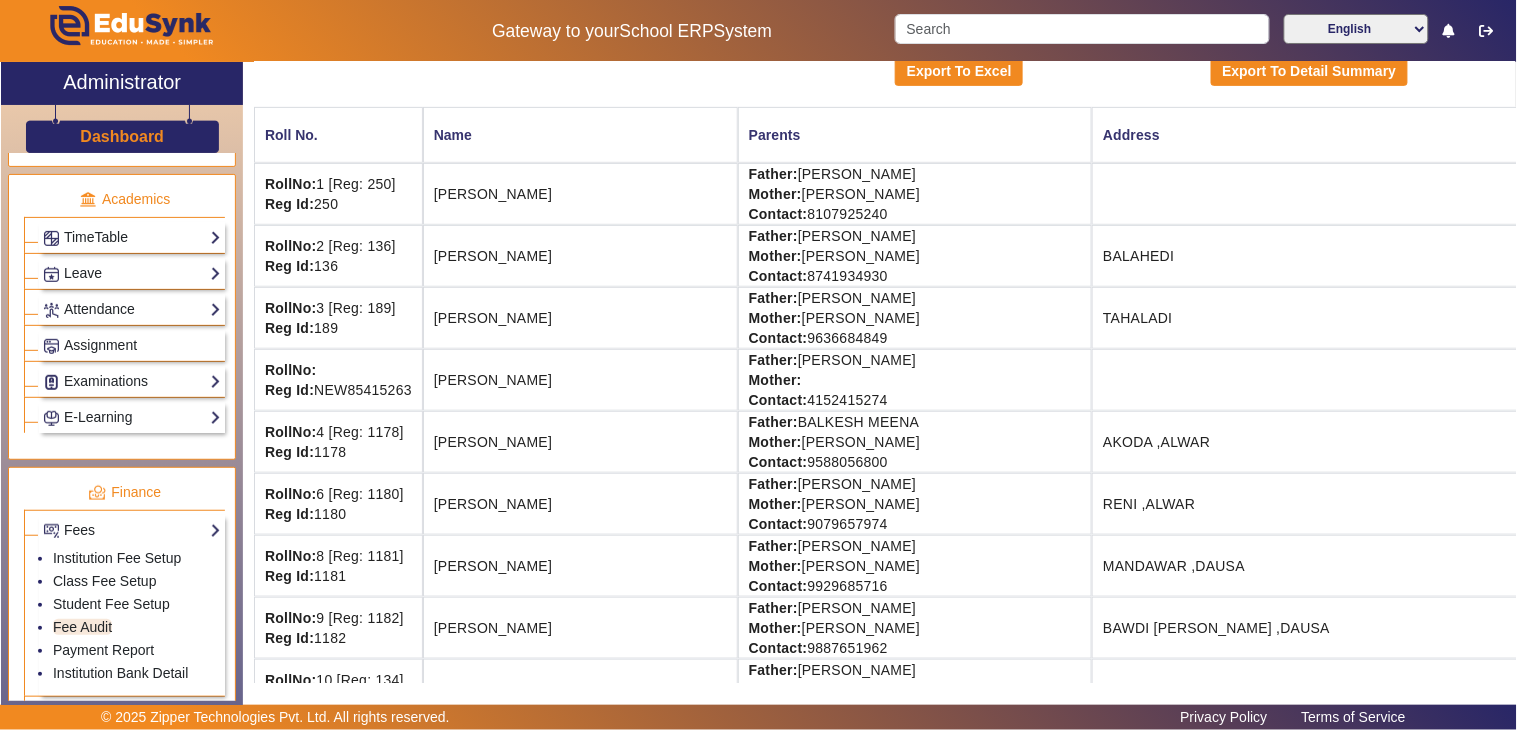 drag, startPoint x: 500, startPoint y: 566, endPoint x: 481, endPoint y: 592, distance: 32.202484 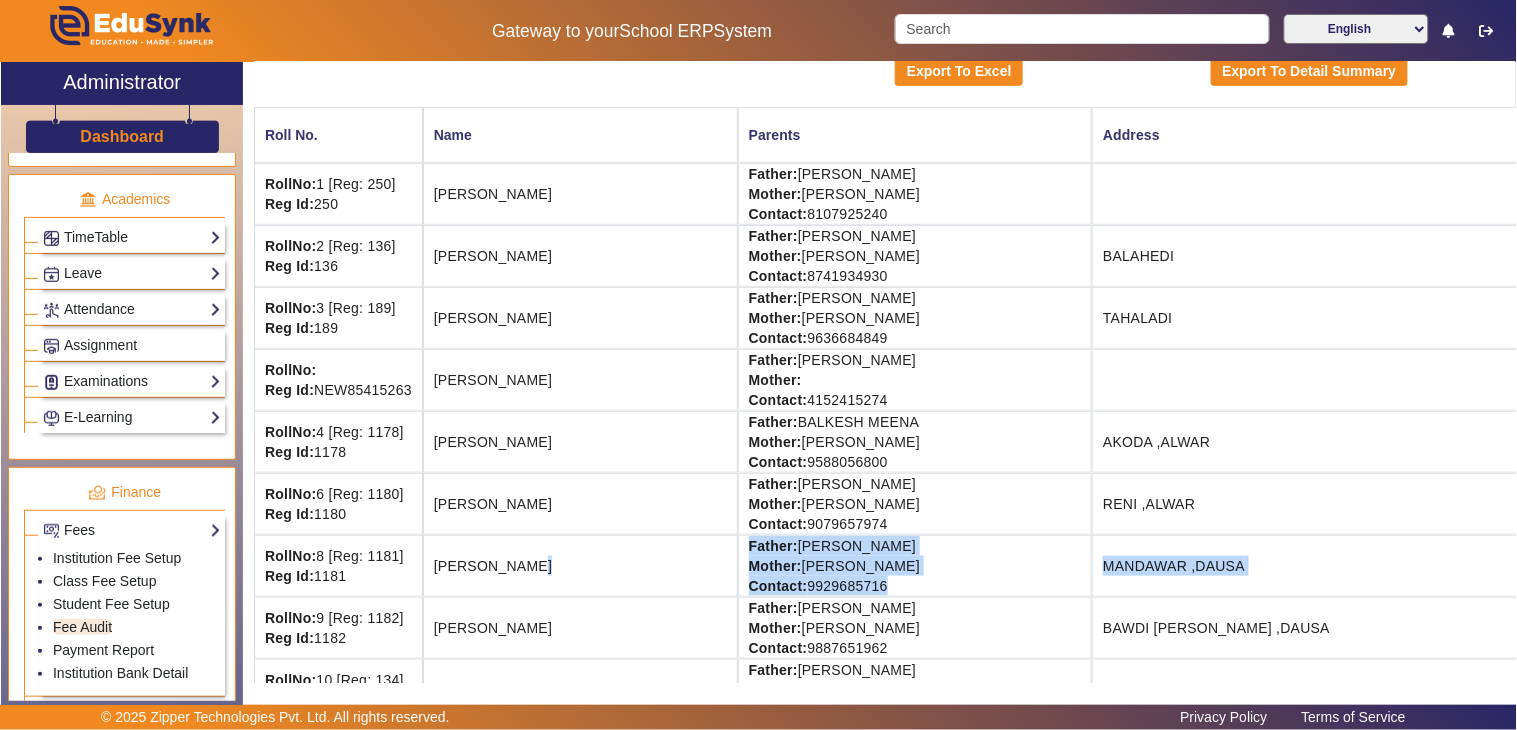 scroll, scrollTop: 222, scrollLeft: 301, axis: both 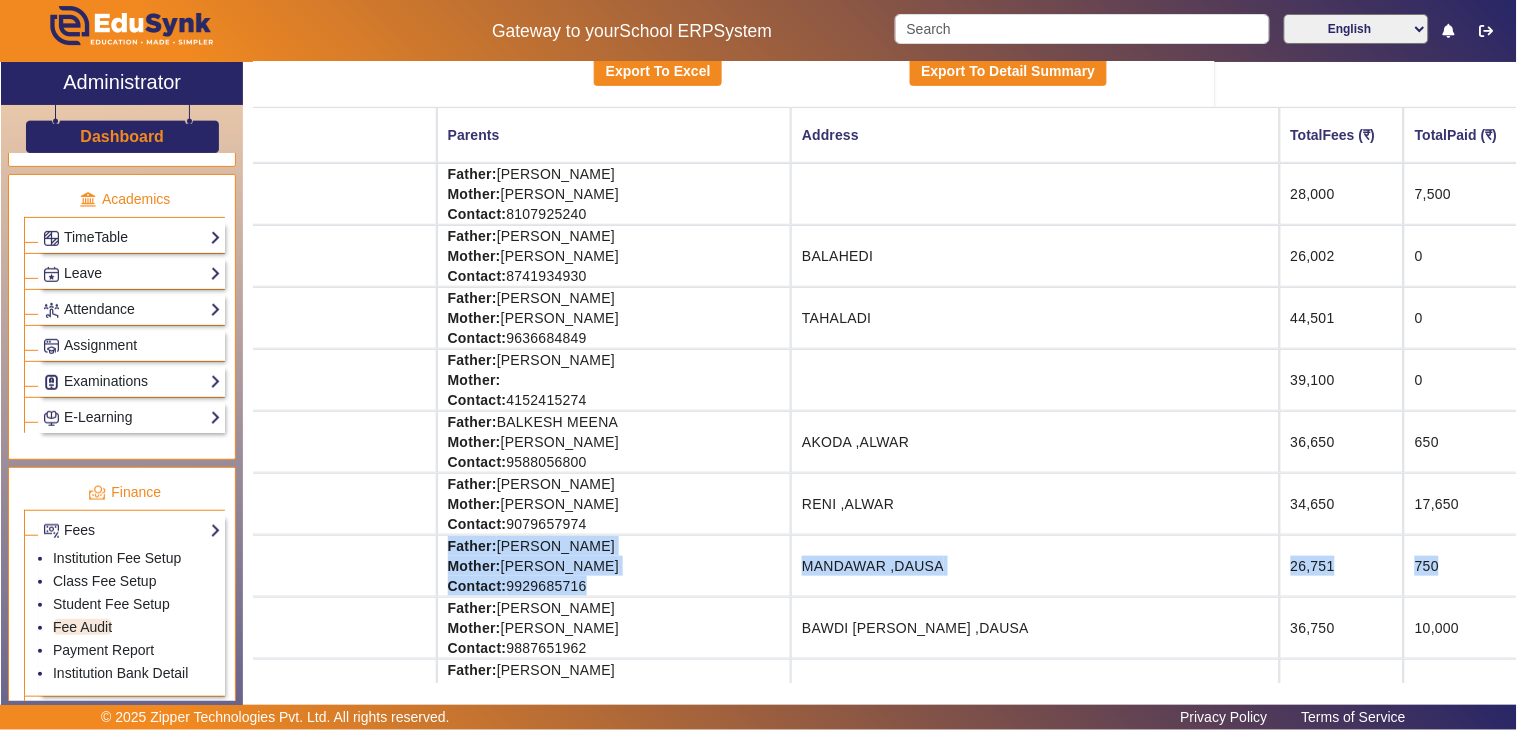 drag, startPoint x: 587, startPoint y: 572, endPoint x: 1486, endPoint y: 575, distance: 899.005 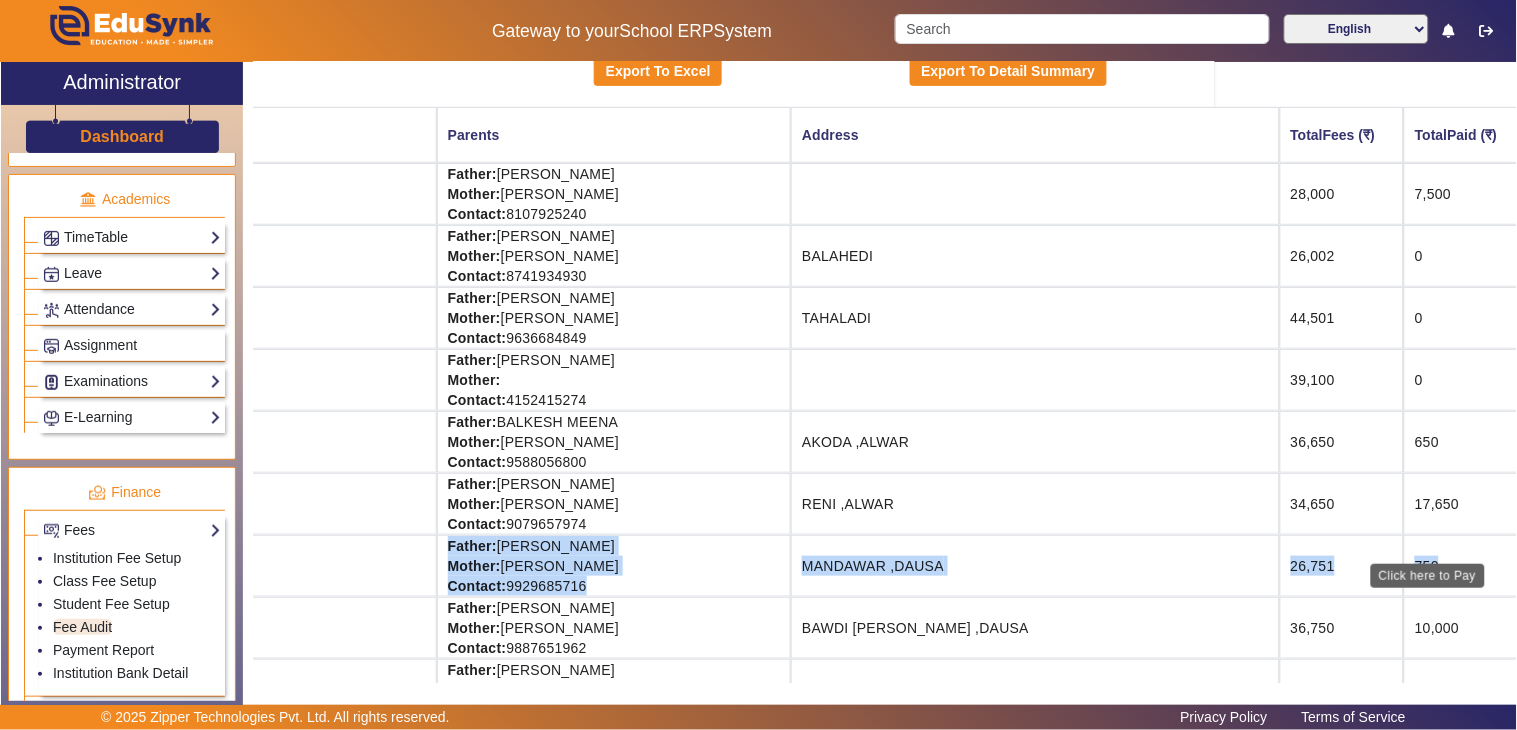 click on "View & Pay" 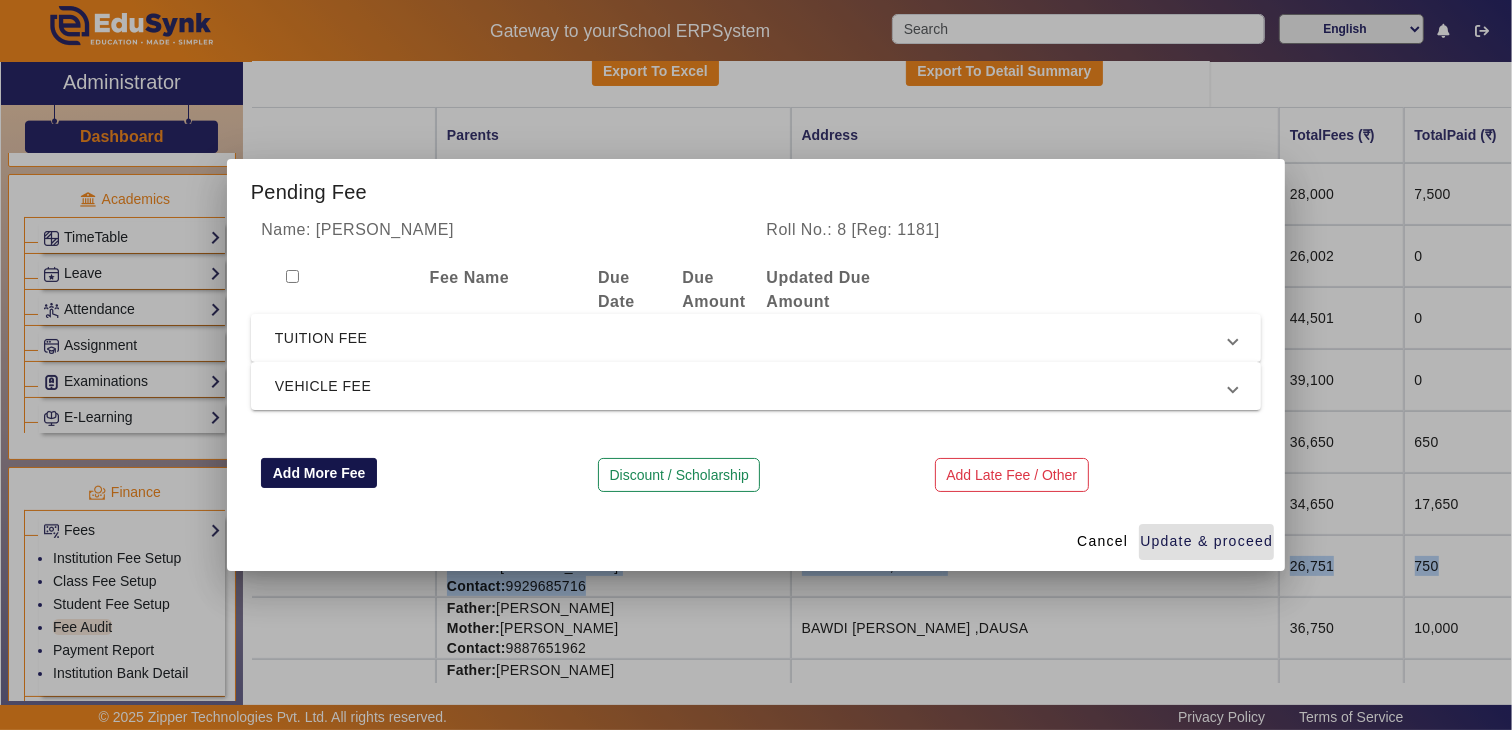 click on "Add More Fee" at bounding box center [319, 473] 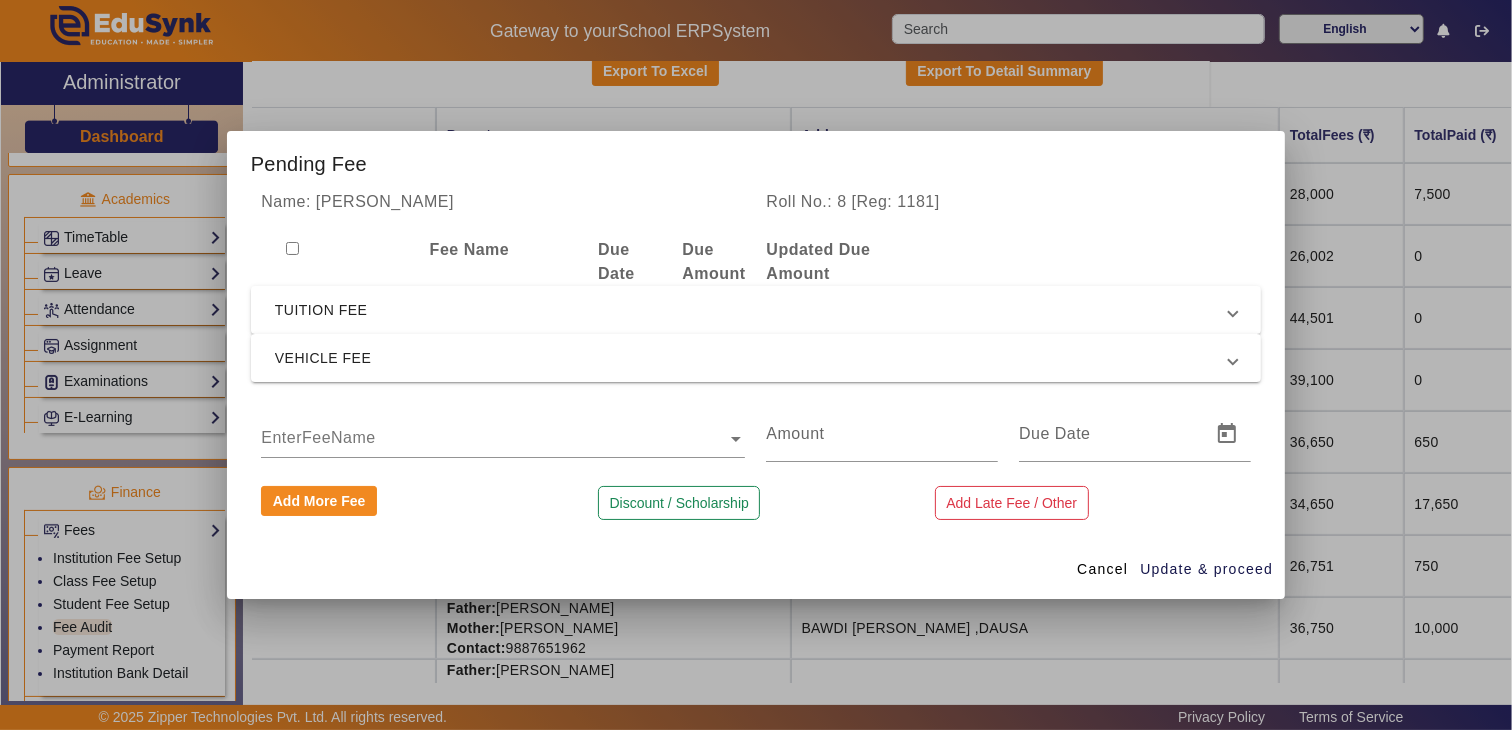 click at bounding box center [503, 439] 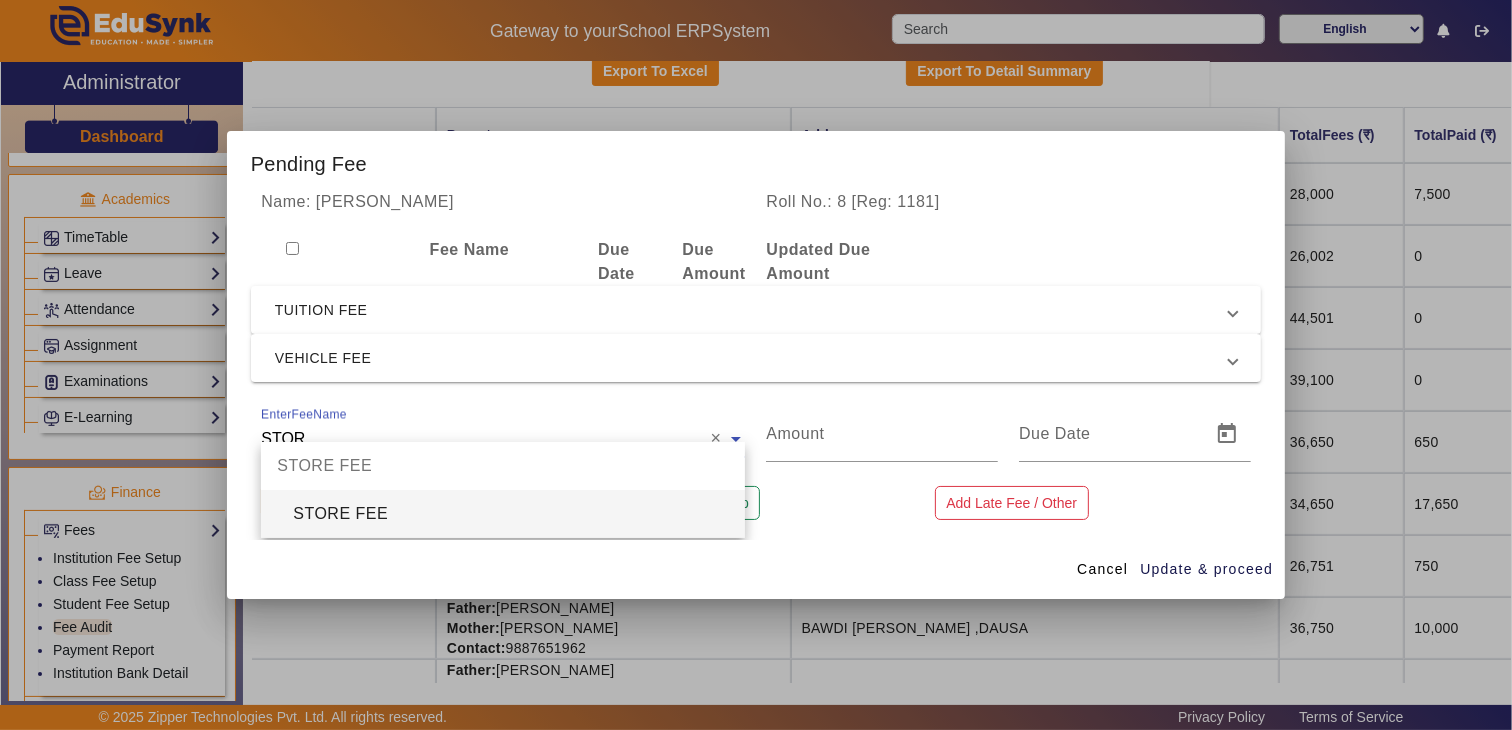 type on "STORE" 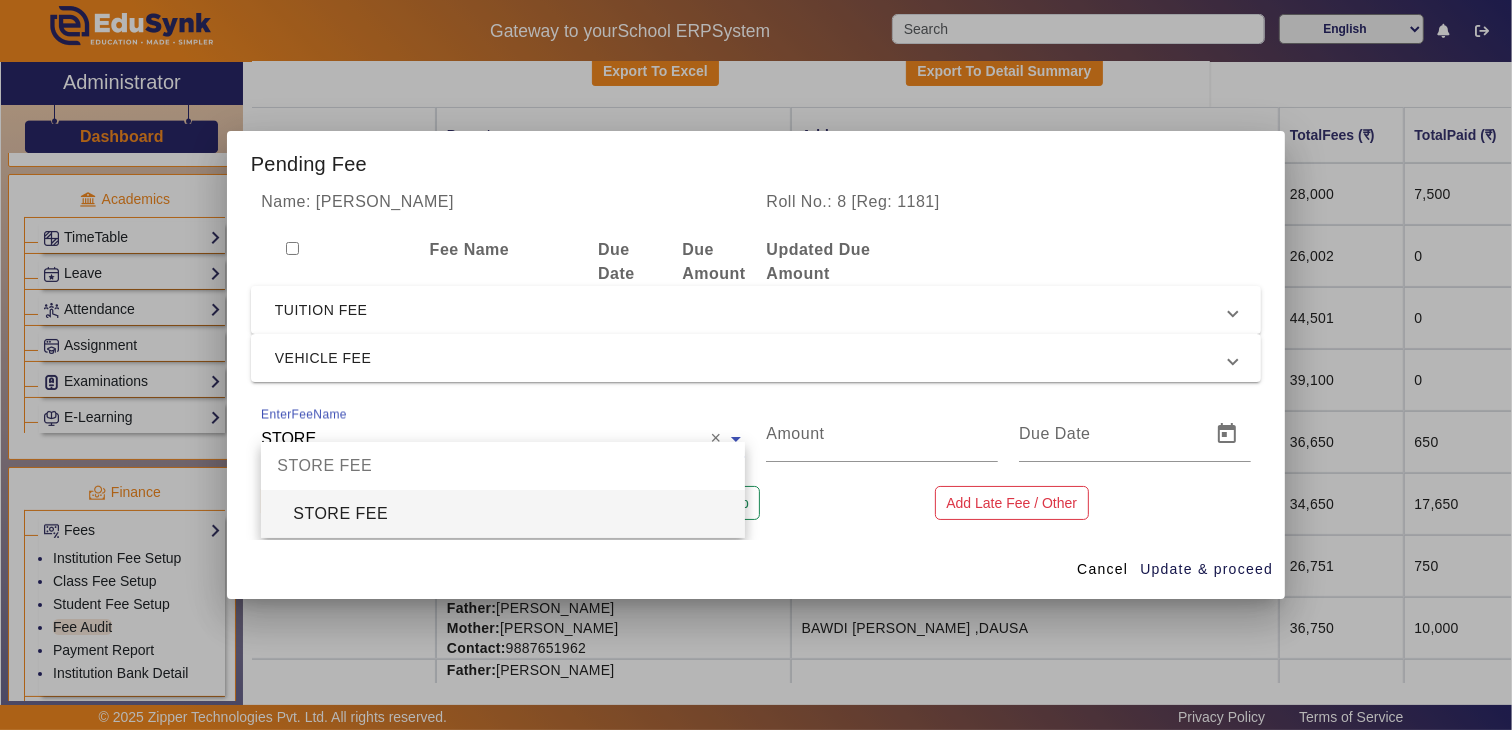 click on "STORE FEE" at bounding box center [503, 514] 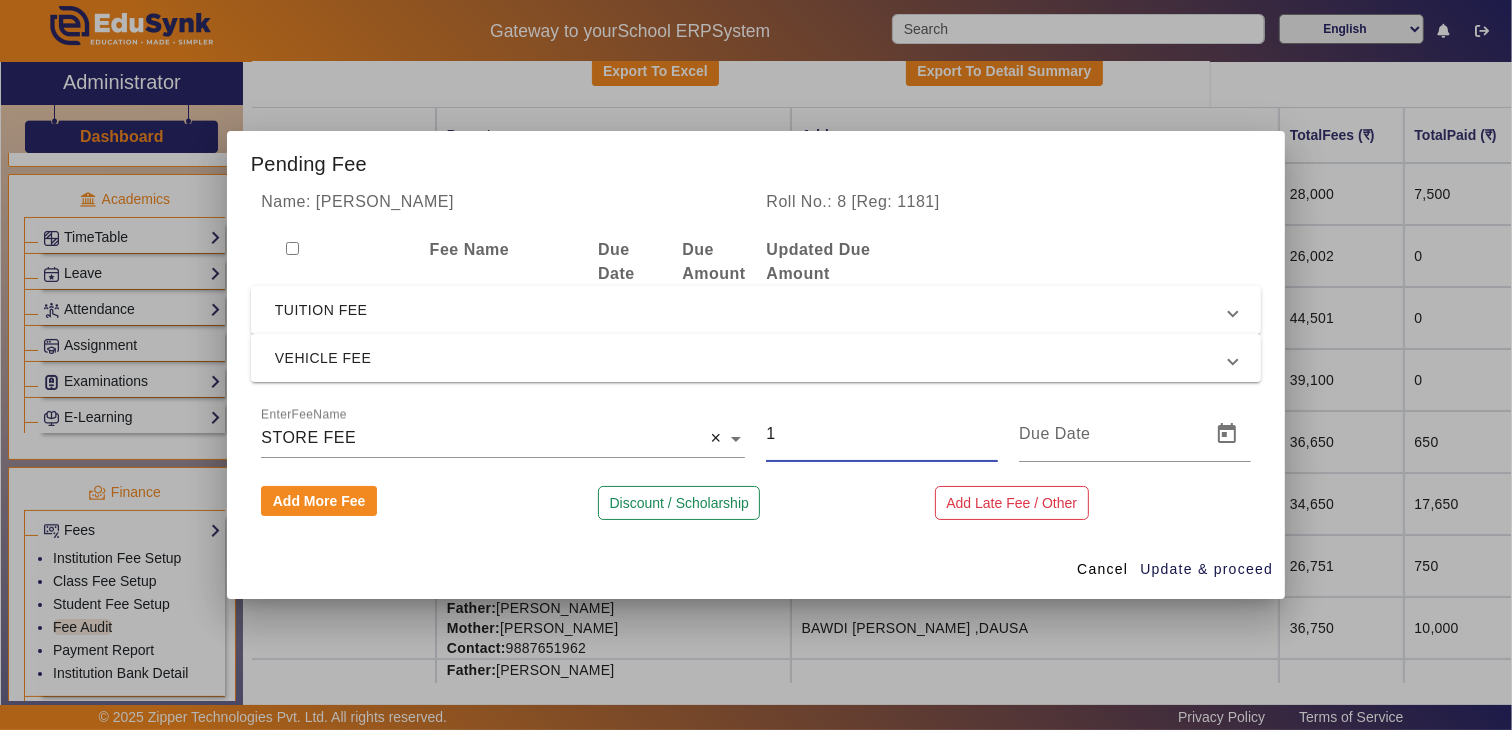 drag, startPoint x: 816, startPoint y: 435, endPoint x: 720, endPoint y: 435, distance: 96 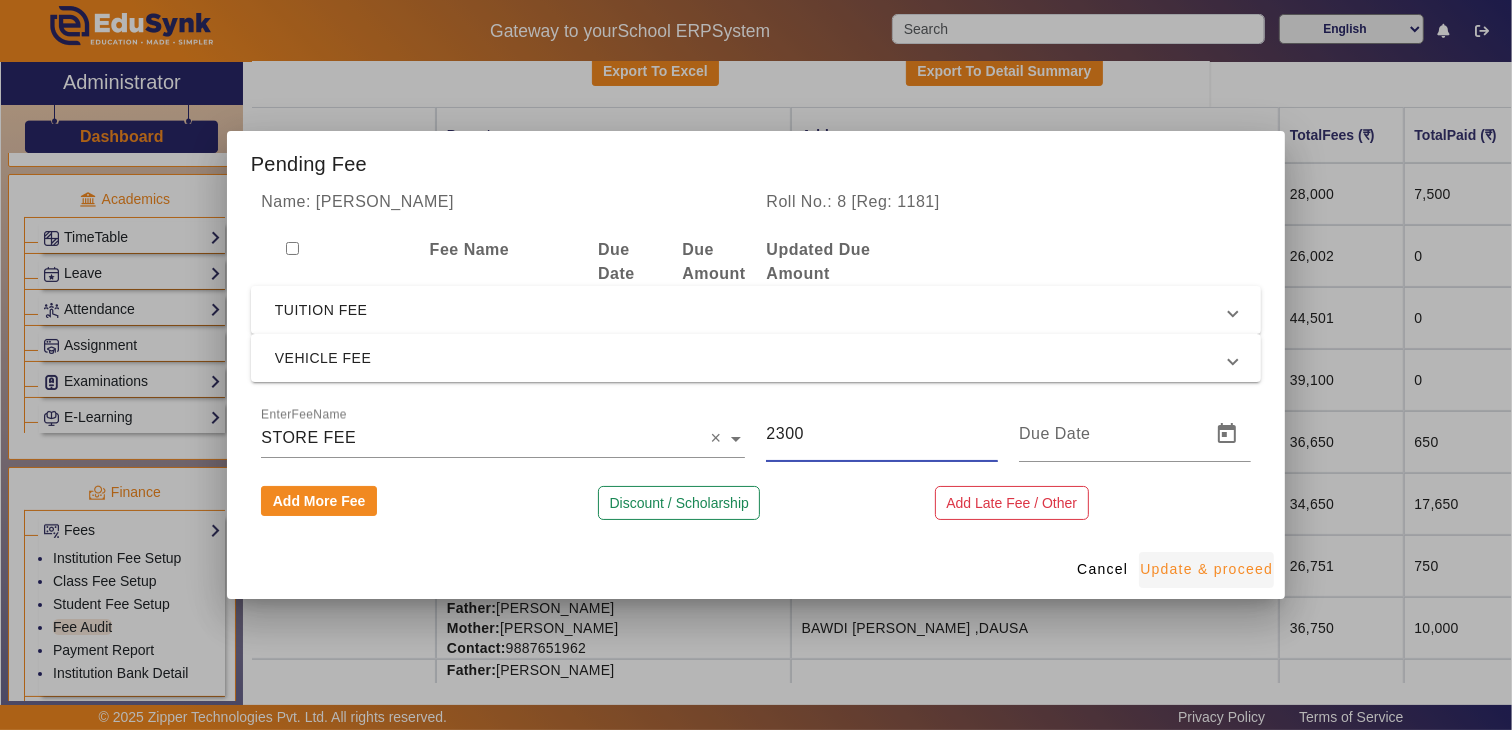 type on "2300" 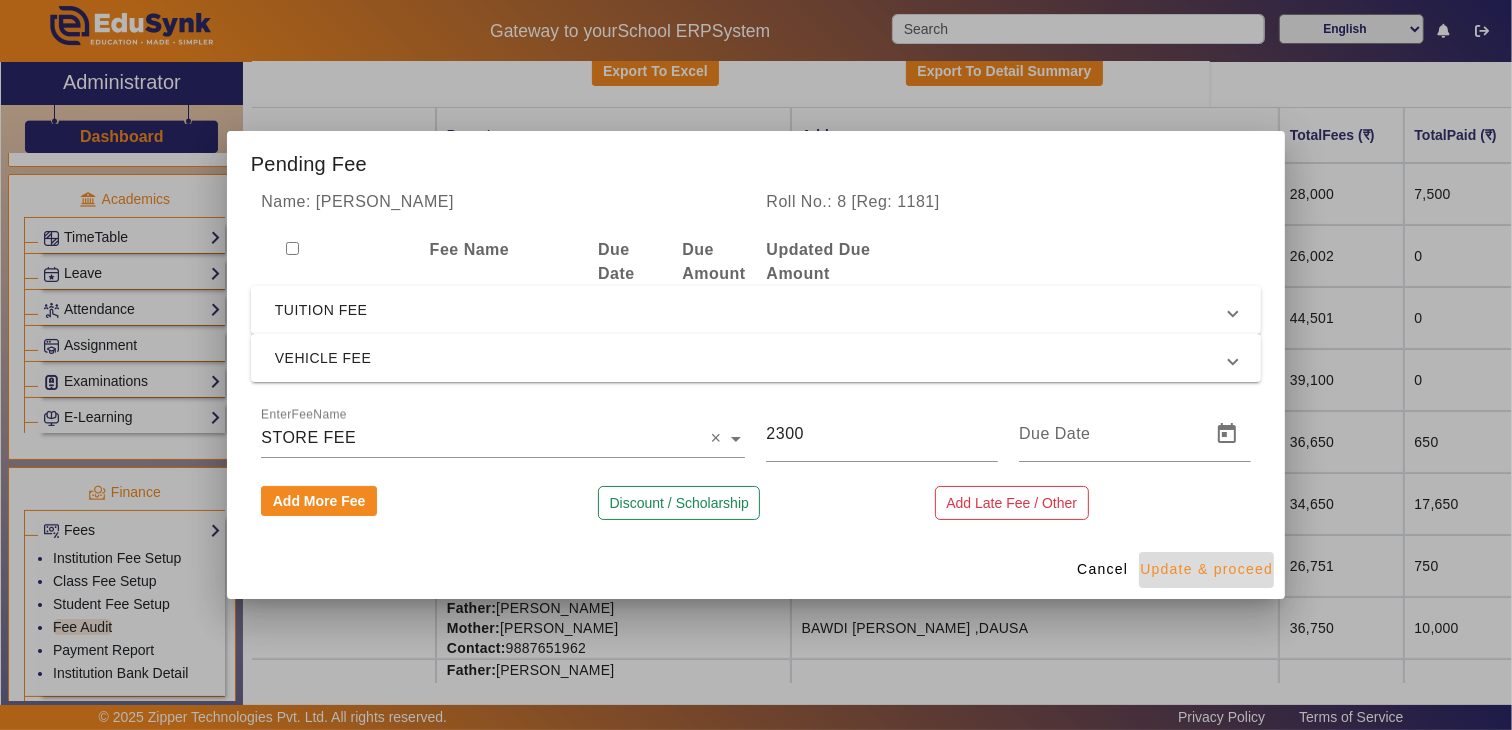 click on "Update & proceed" at bounding box center (1206, 569) 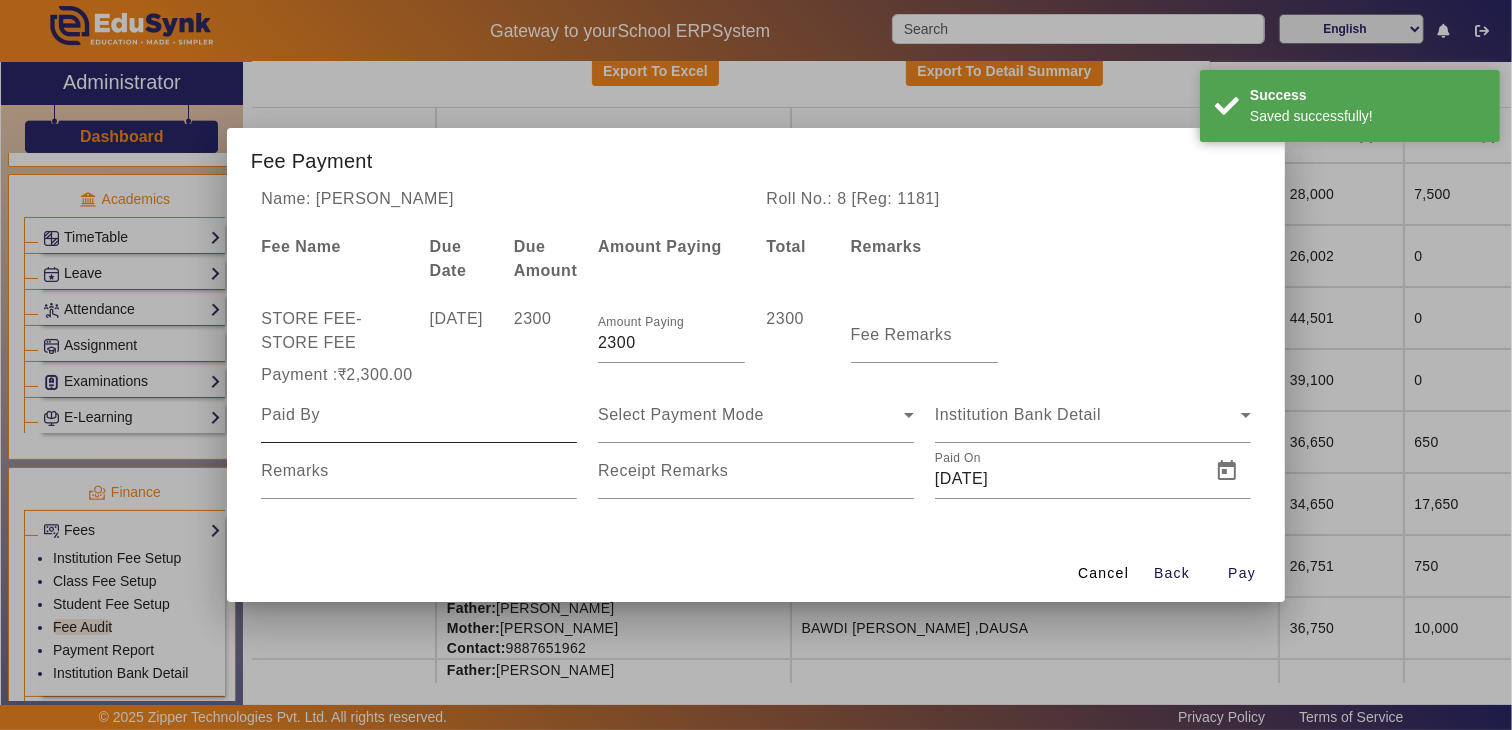 click at bounding box center [419, 415] 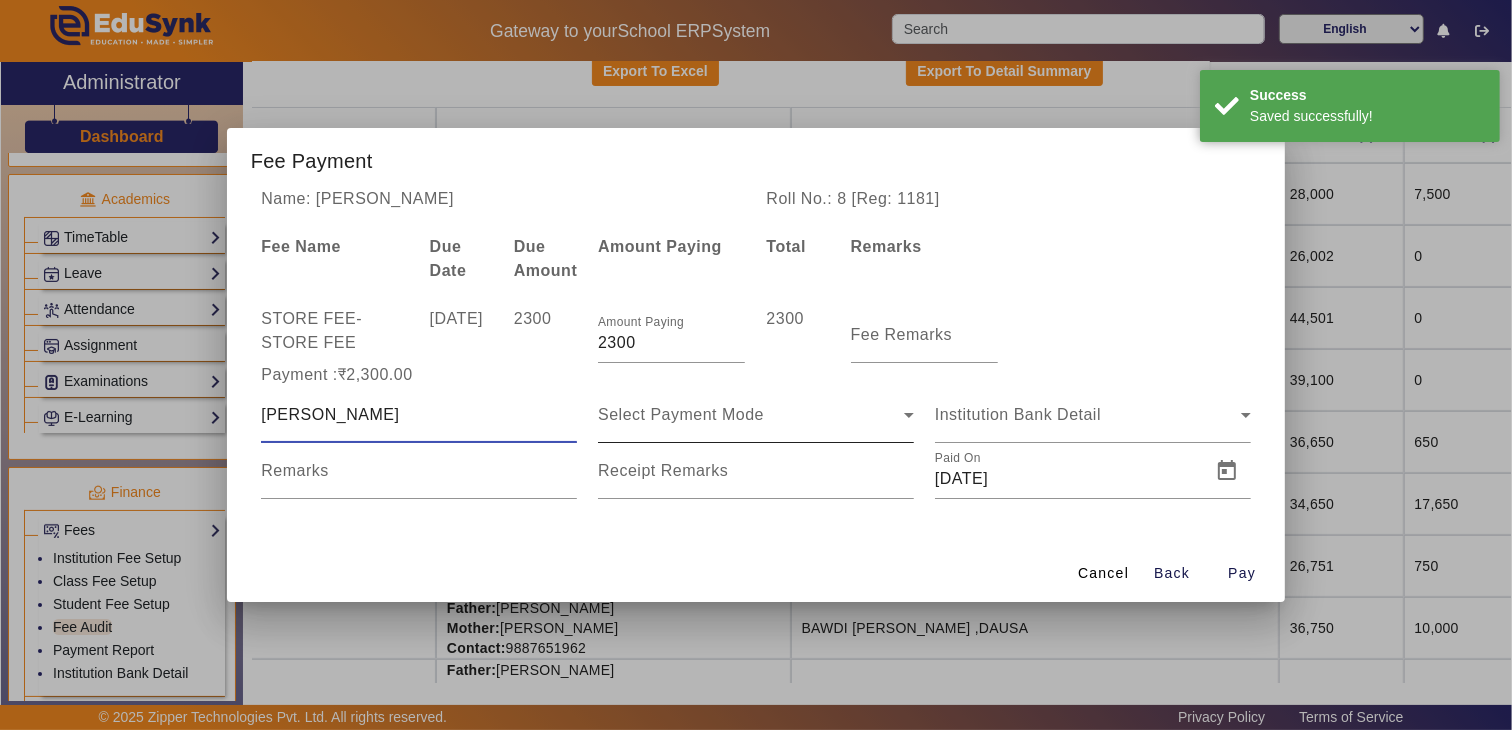 type on "DEVANSH" 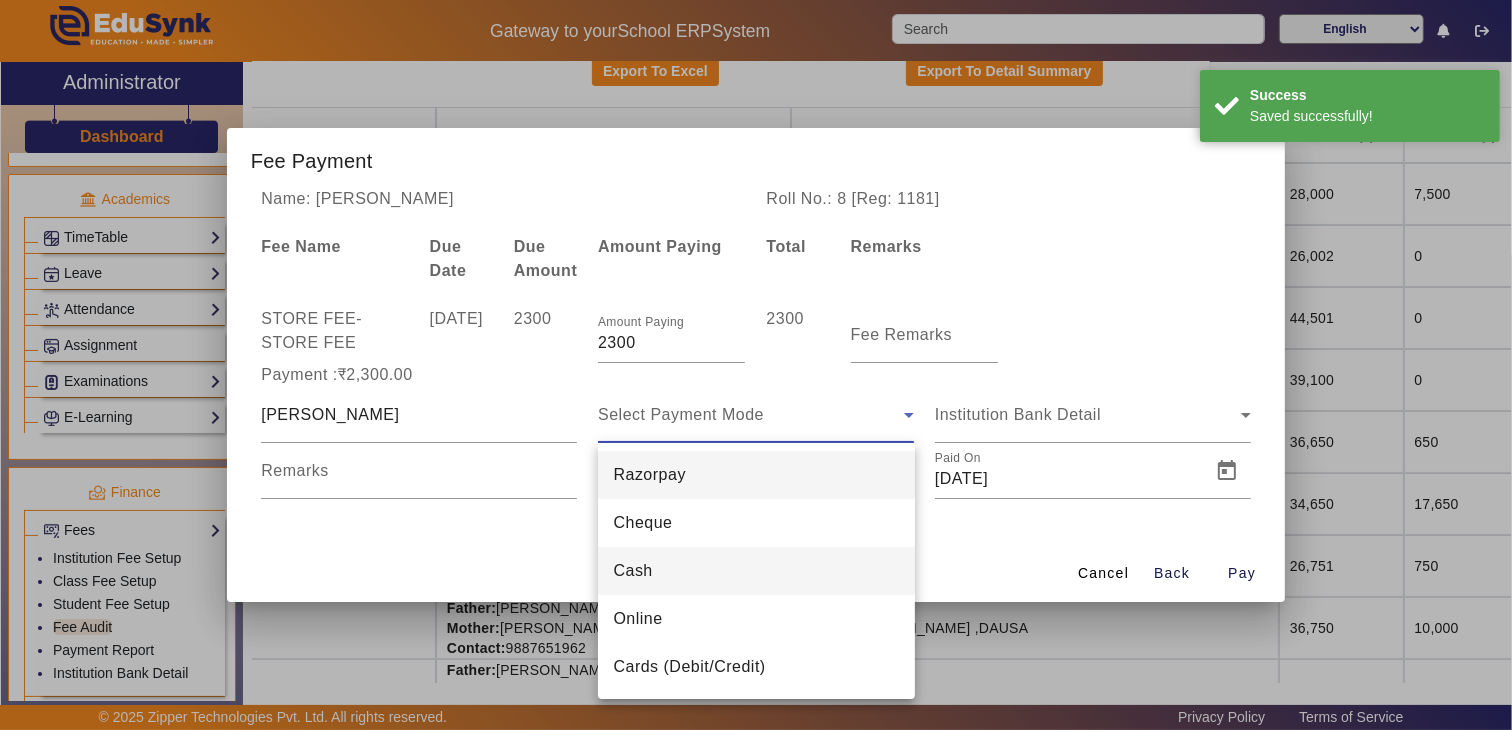 click on "Cash" at bounding box center [633, 571] 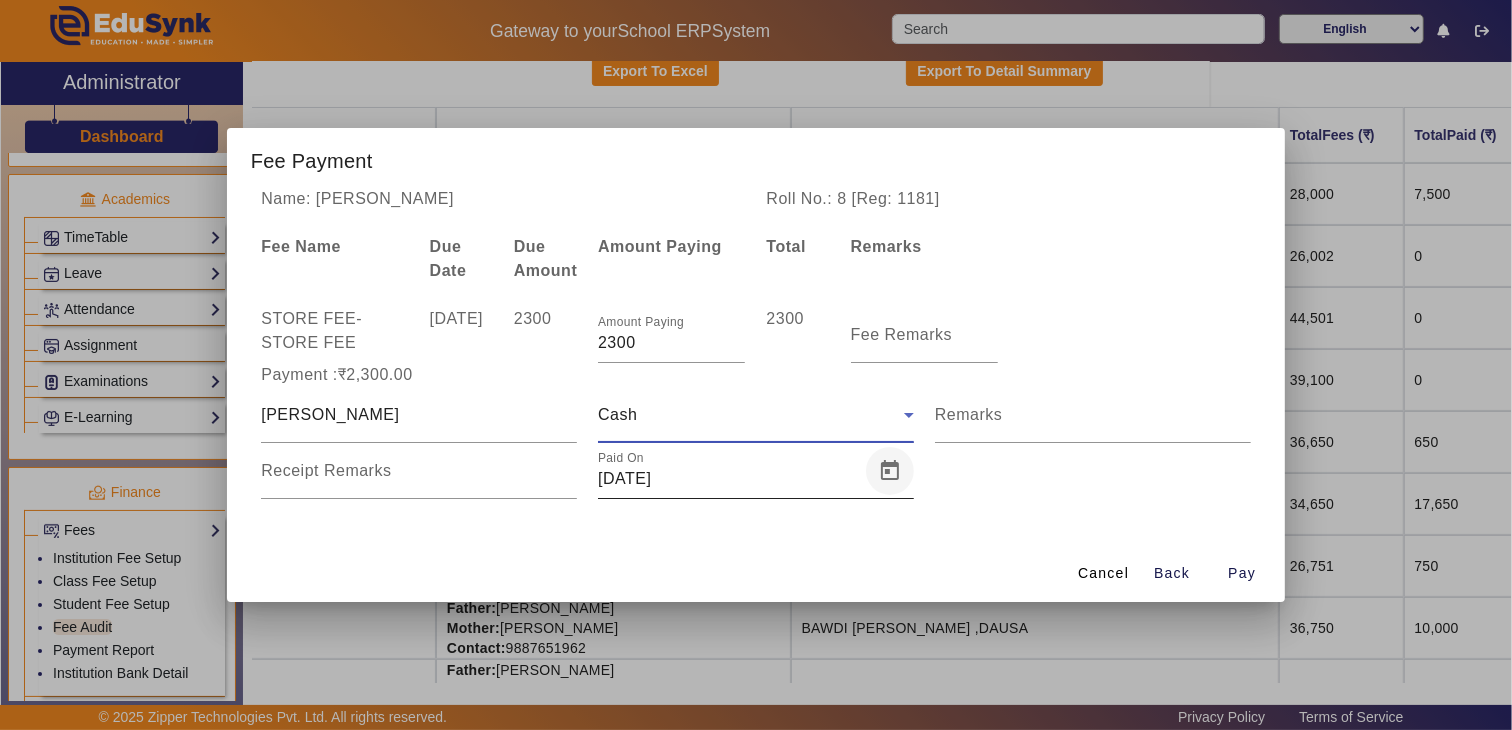 click at bounding box center (890, 471) 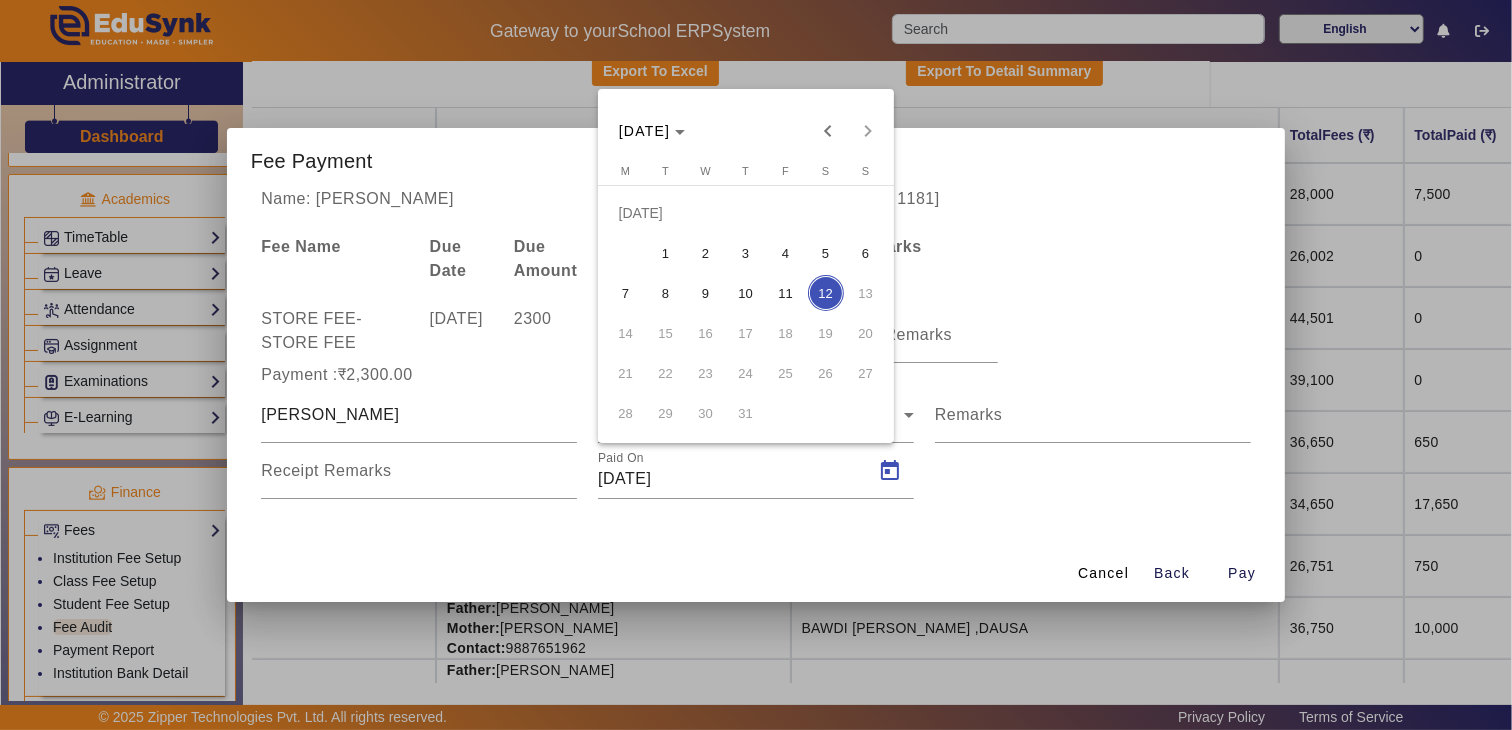 click on "11" at bounding box center (786, 293) 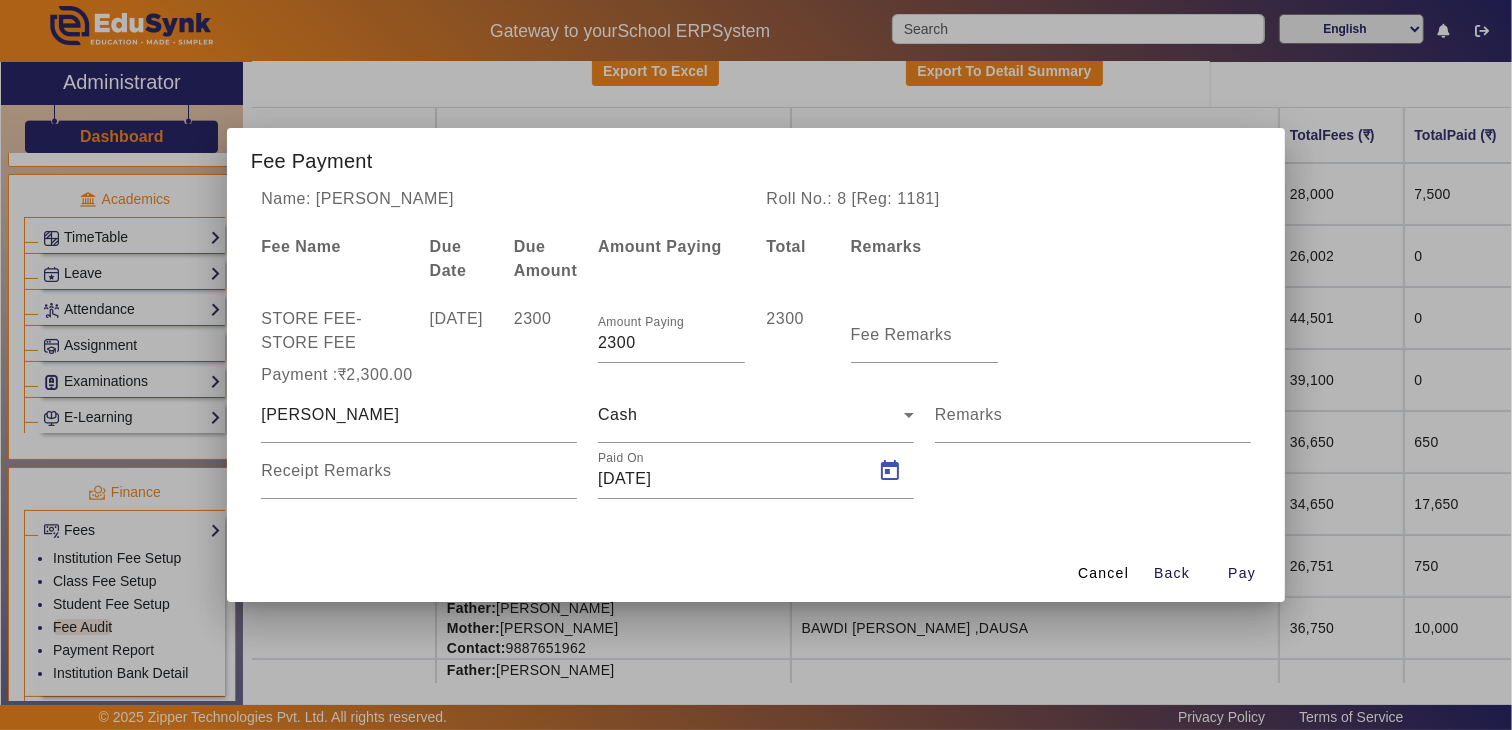 type on "11/07/2025" 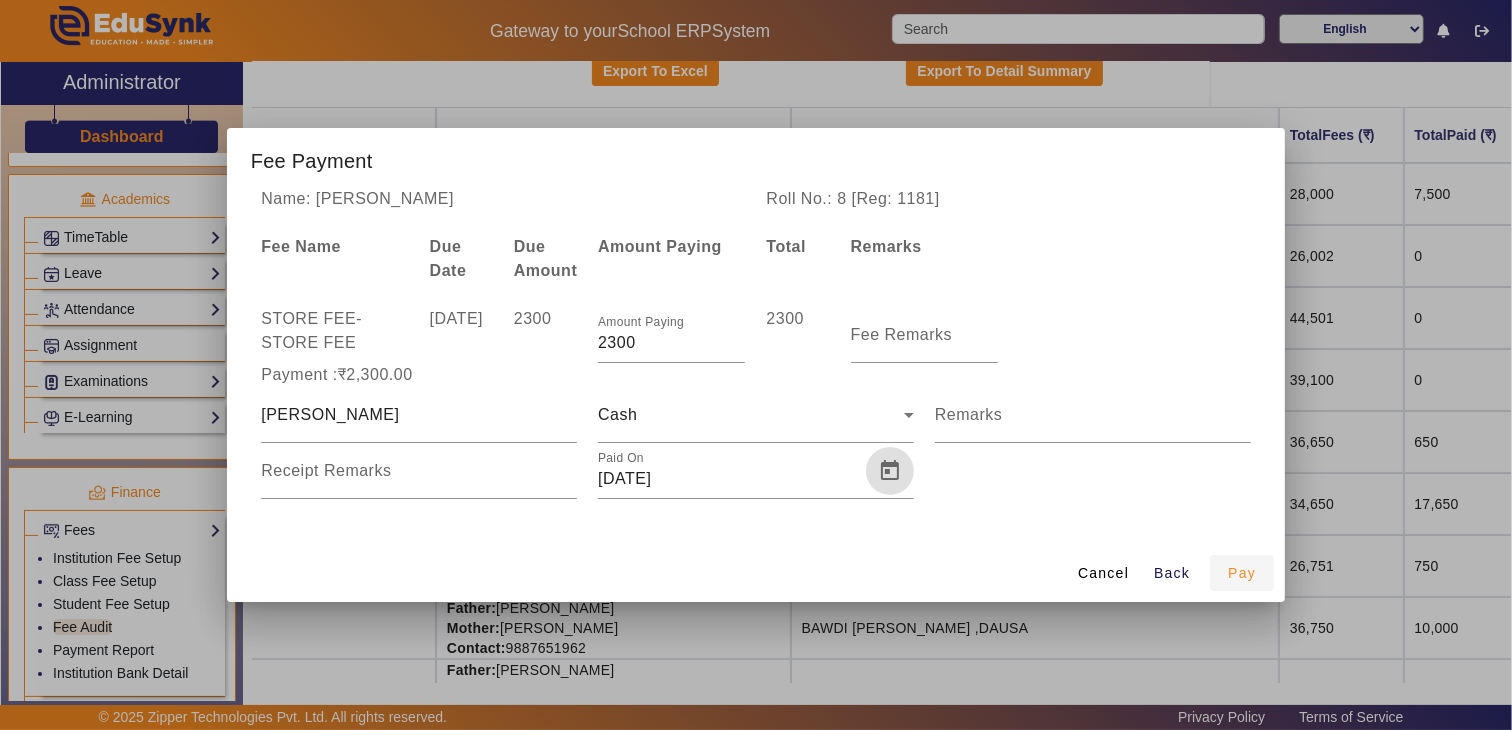 click on "Pay" at bounding box center (1242, 573) 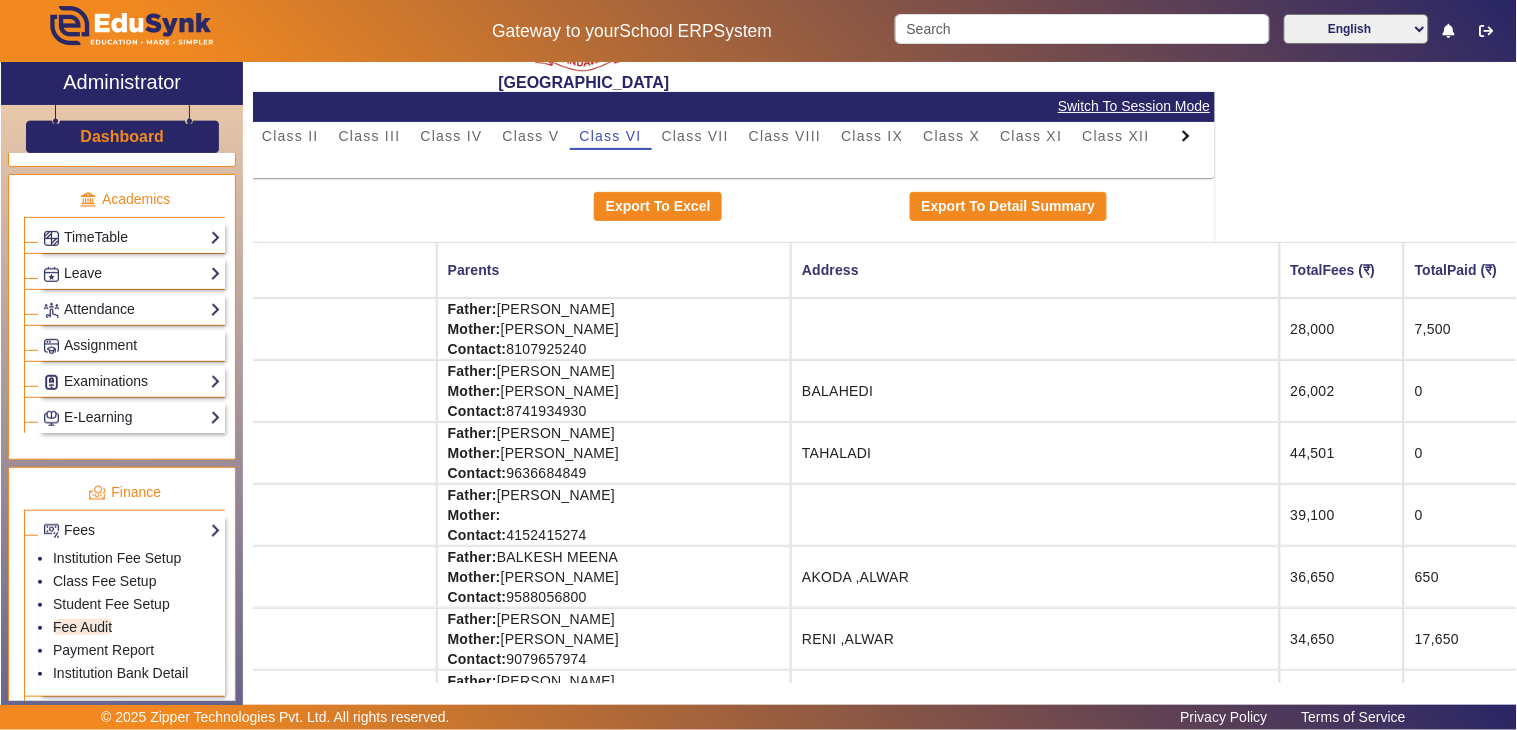 scroll, scrollTop: 0, scrollLeft: 301, axis: horizontal 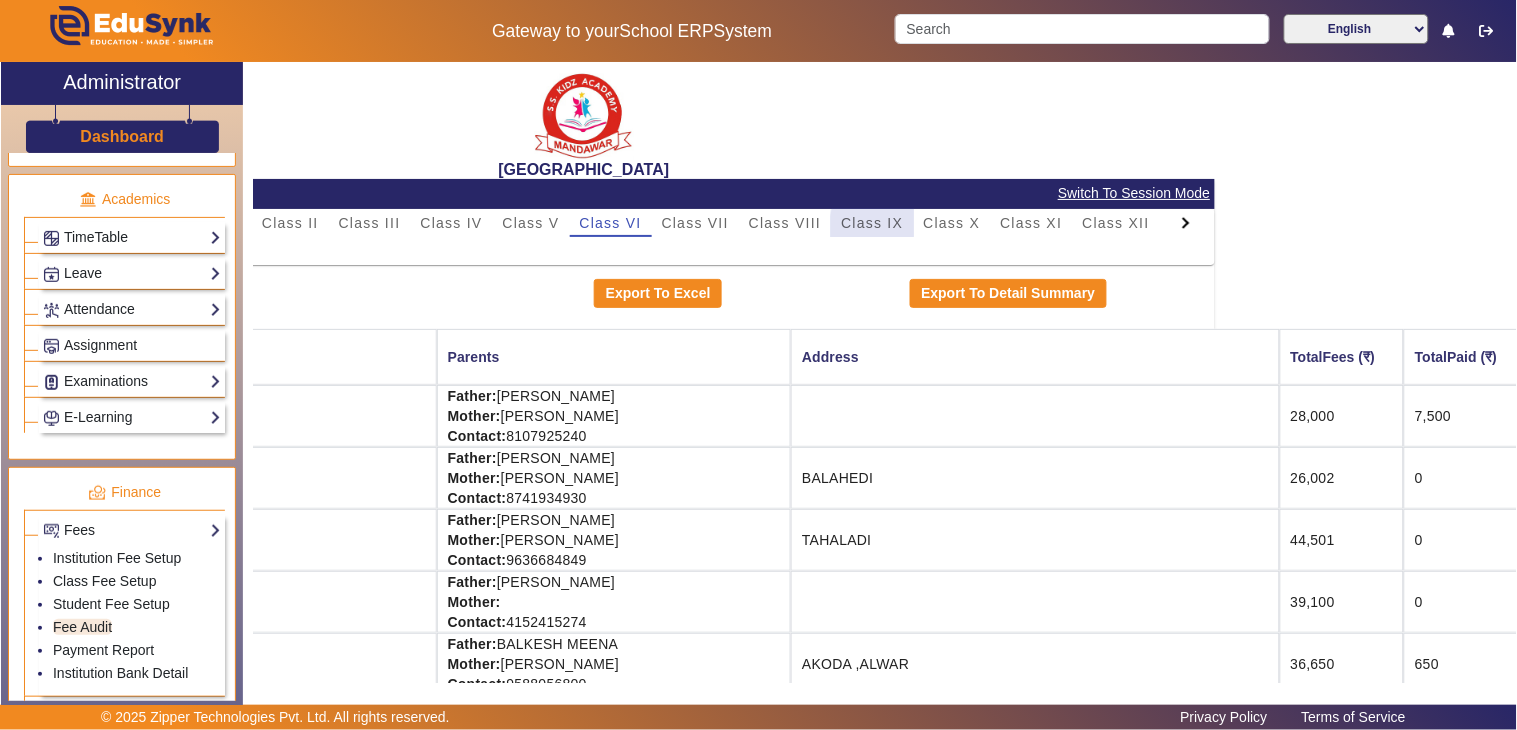 click on "Class IX" at bounding box center [872, 223] 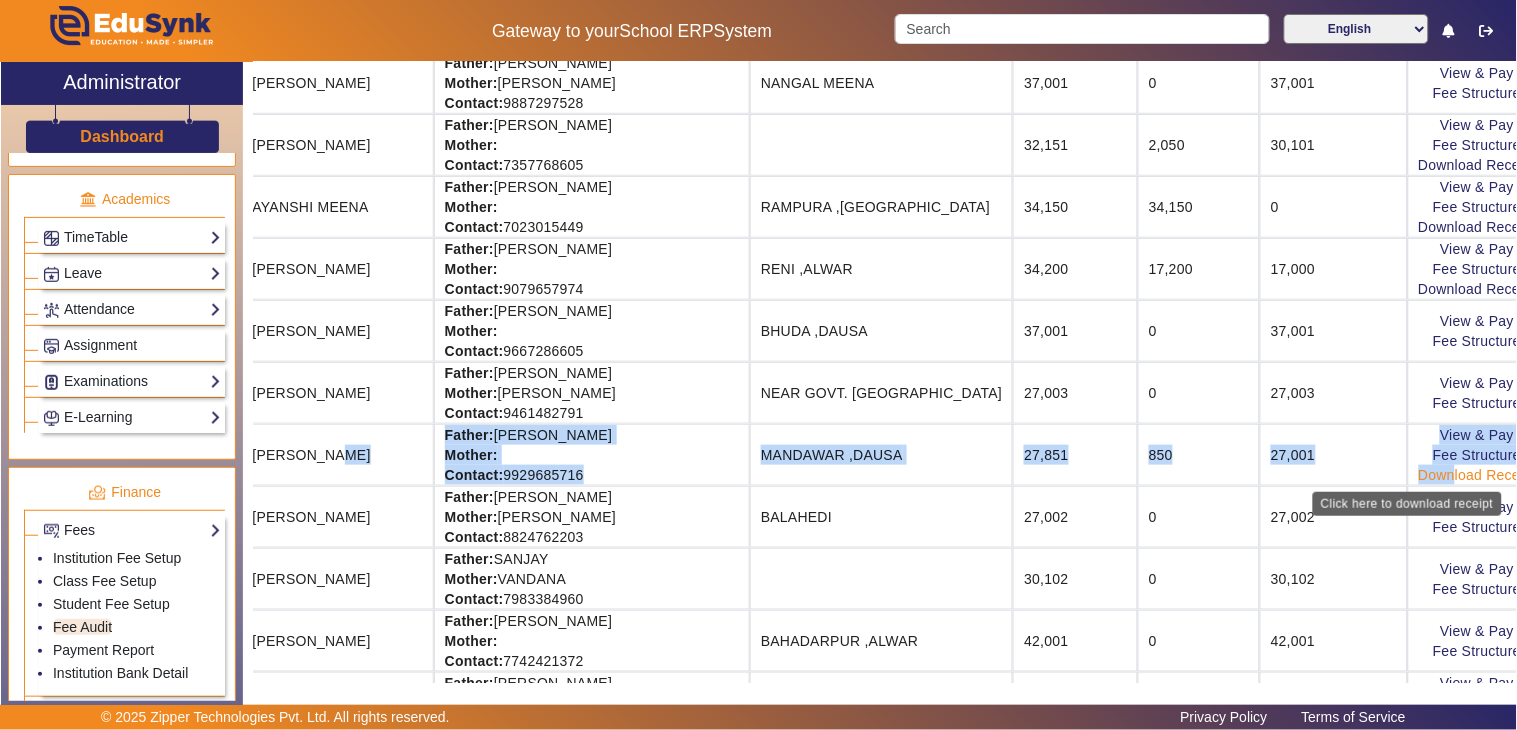 scroll, scrollTop: 333, scrollLeft: 330, axis: both 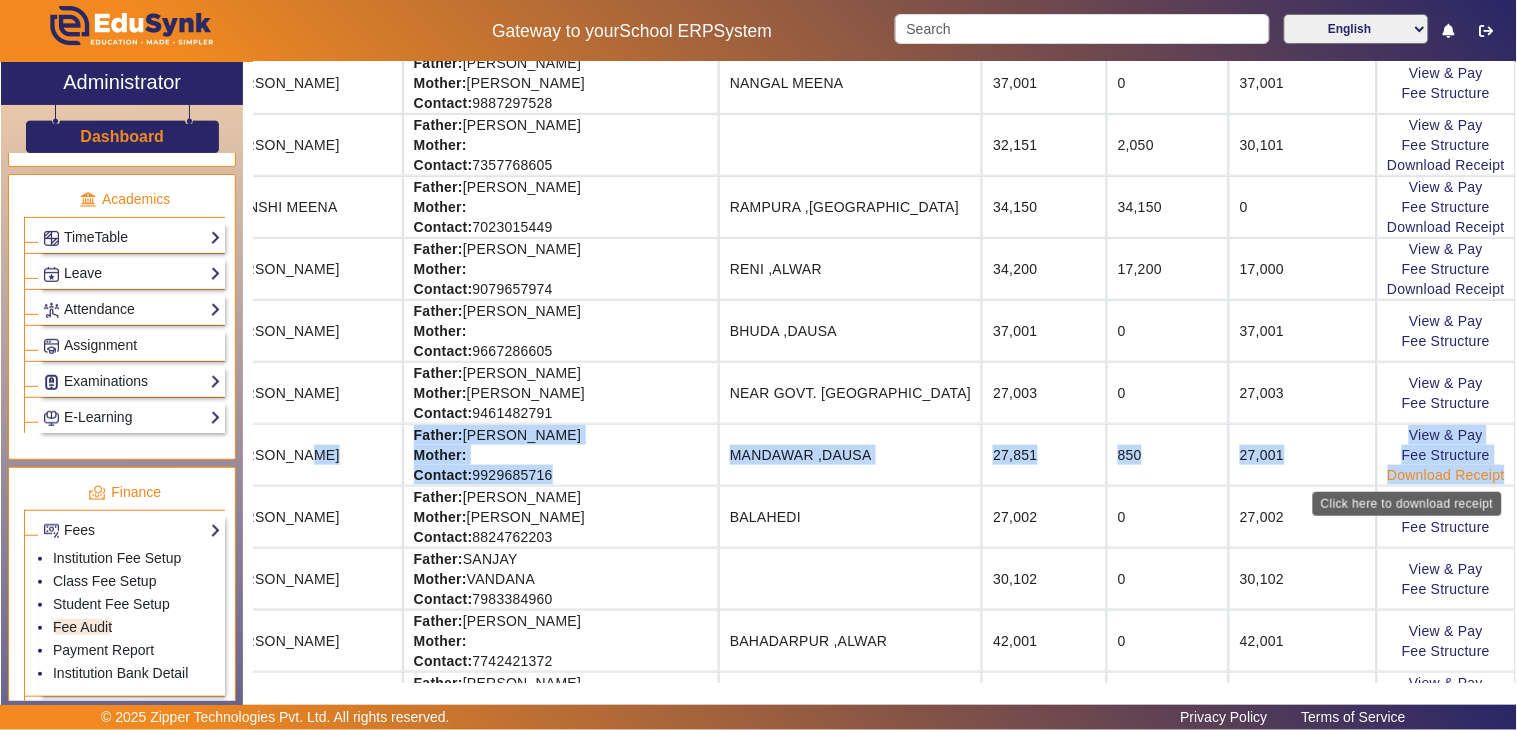 drag, startPoint x: 626, startPoint y: 454, endPoint x: 1494, endPoint y: 470, distance: 868.14746 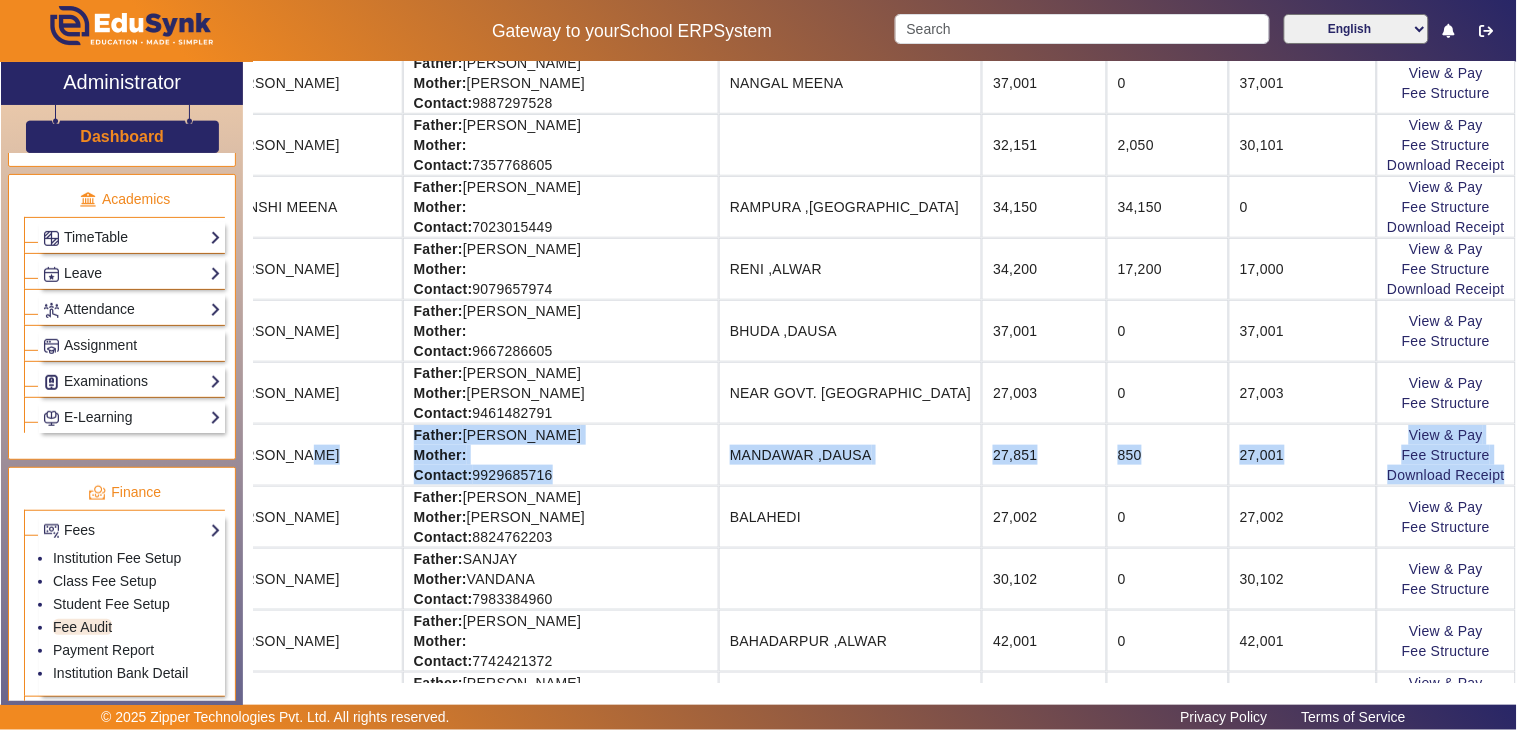 click on "View & Pay   Fee Structure  Download Receipt" 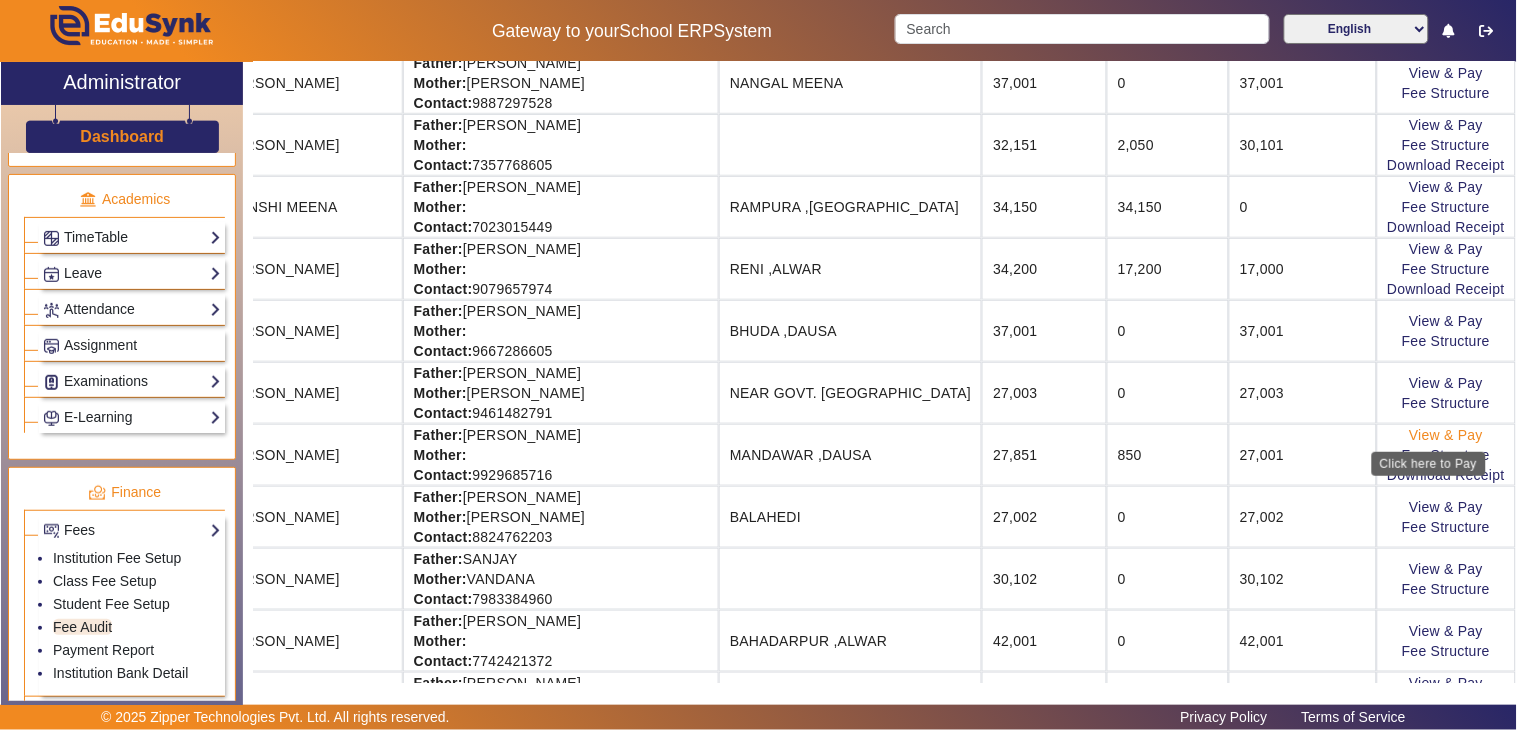 click on "View & Pay" 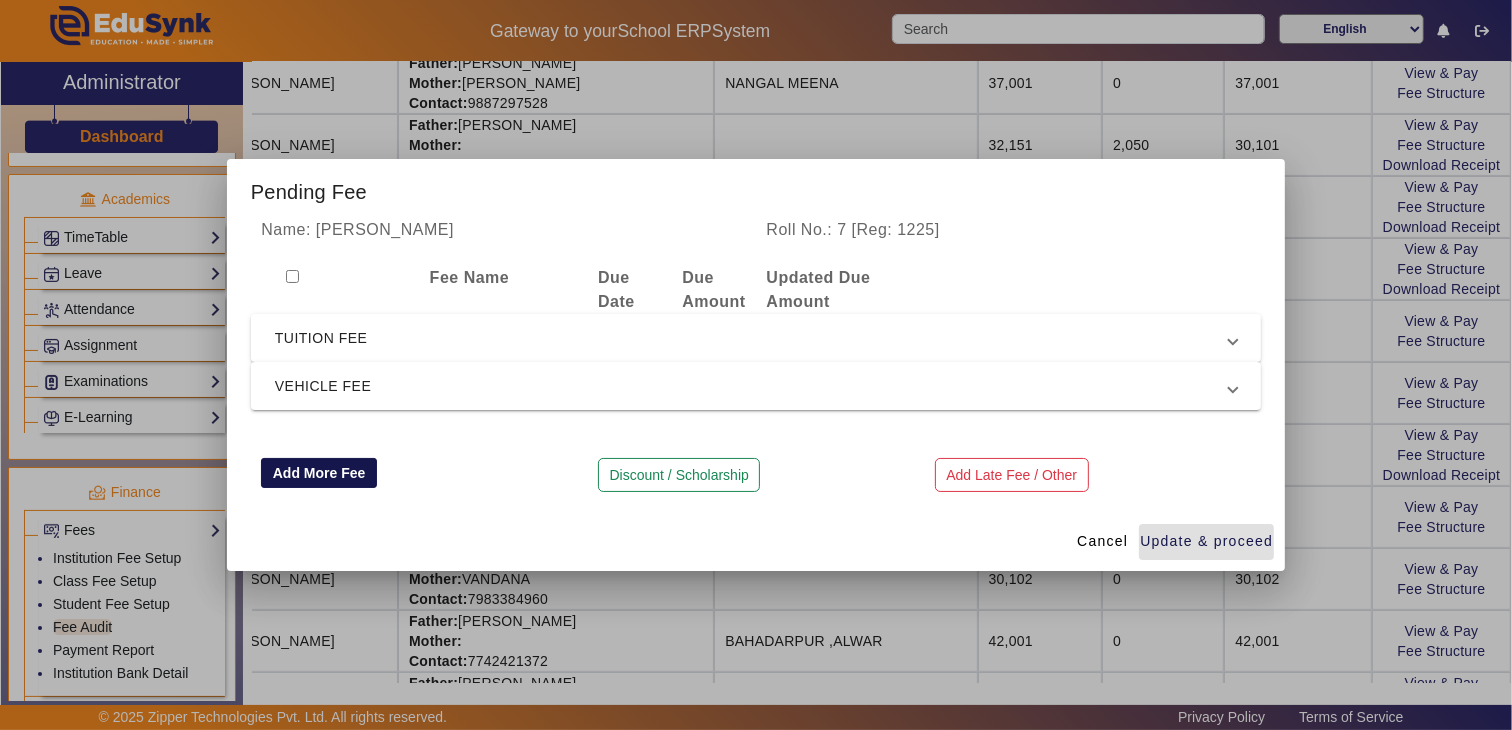 click on "Add More Fee" at bounding box center [319, 473] 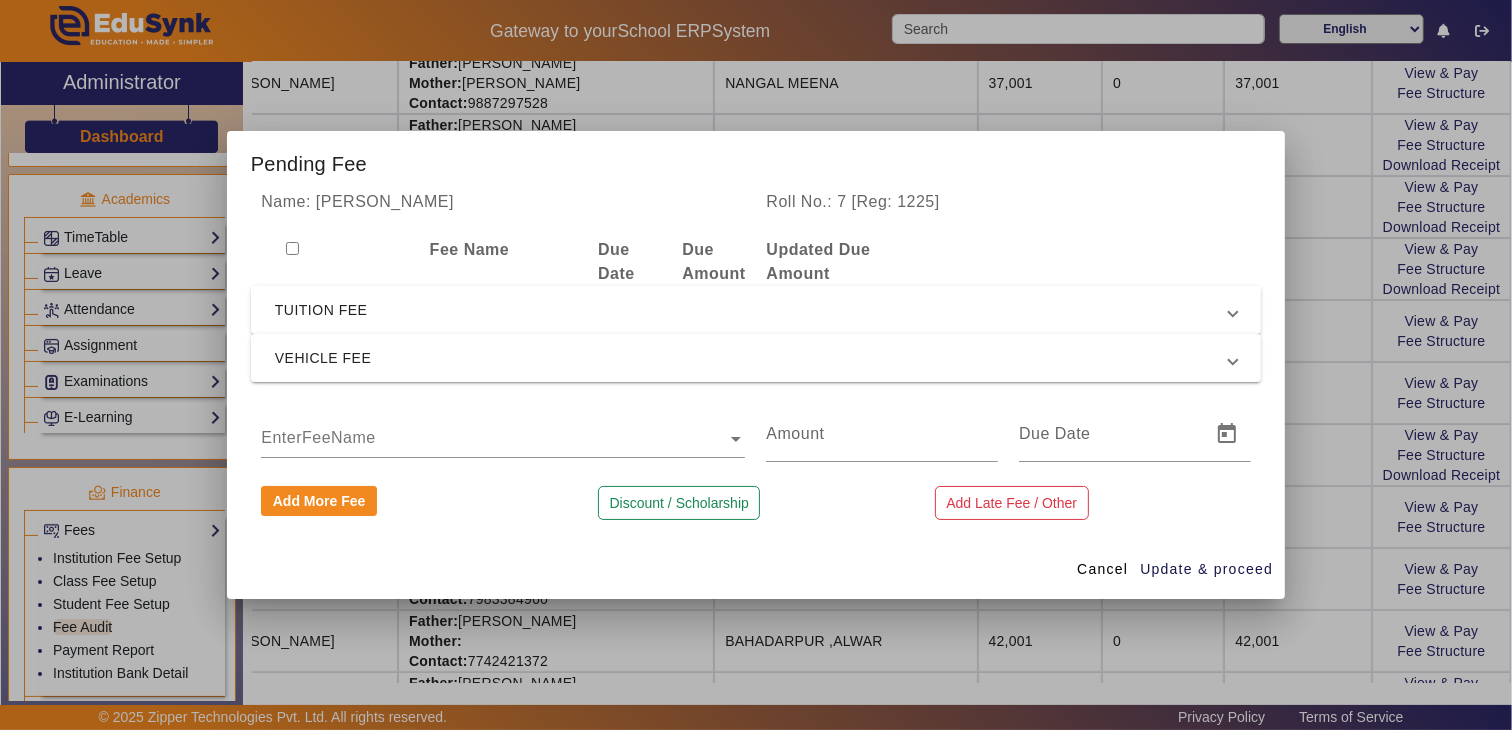 click on "EnterFeeName" at bounding box center [494, 419] 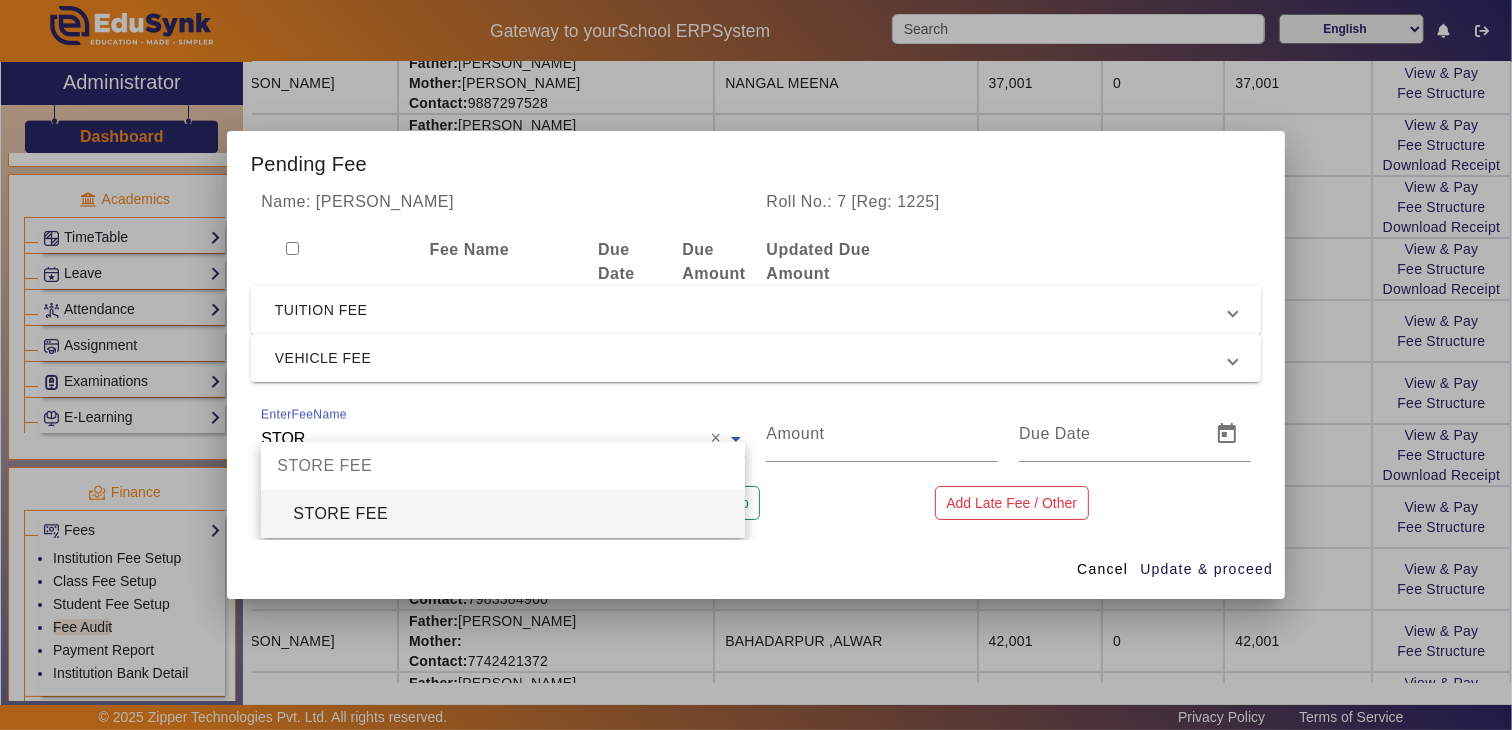 type on "STORE" 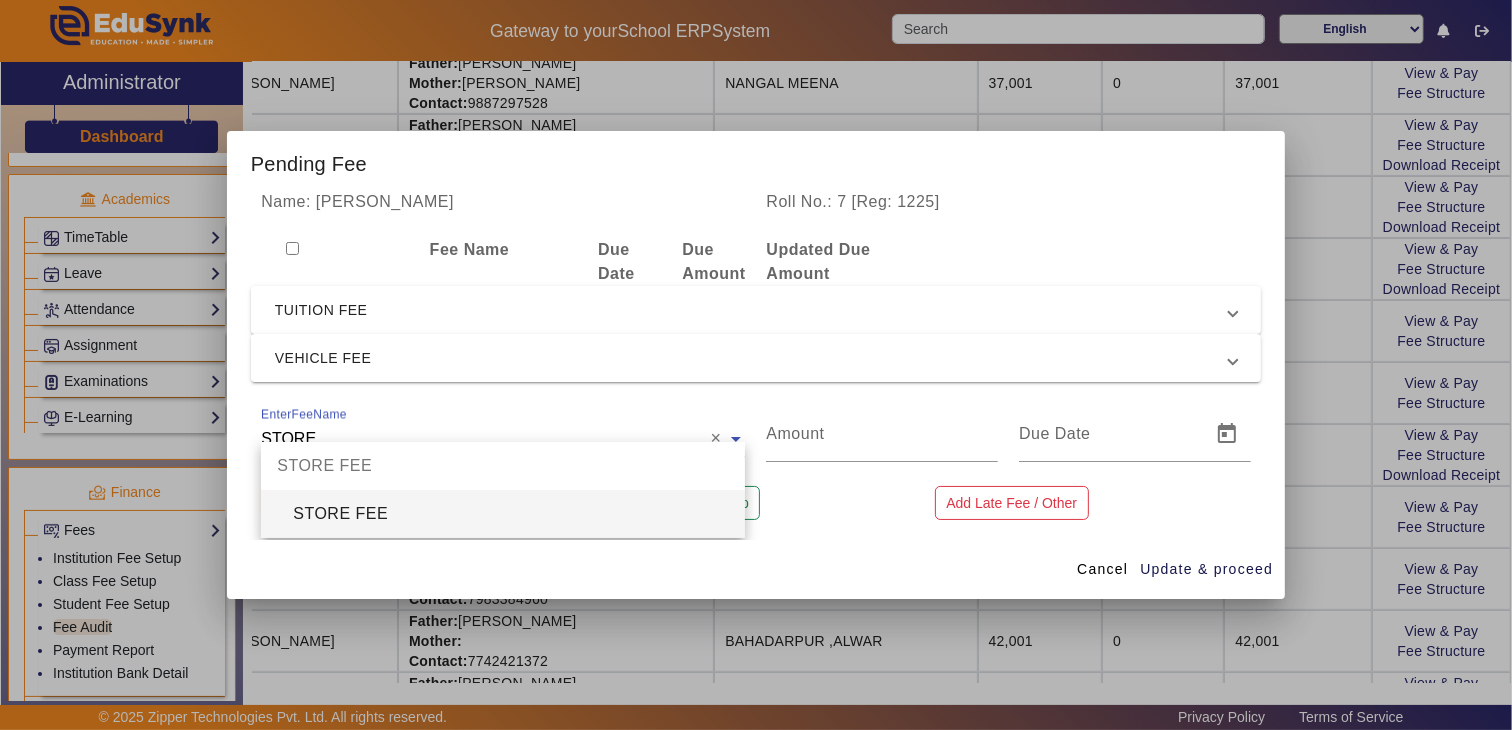 drag, startPoint x: 351, startPoint y: 527, endPoint x: 747, endPoint y: 465, distance: 400.82416 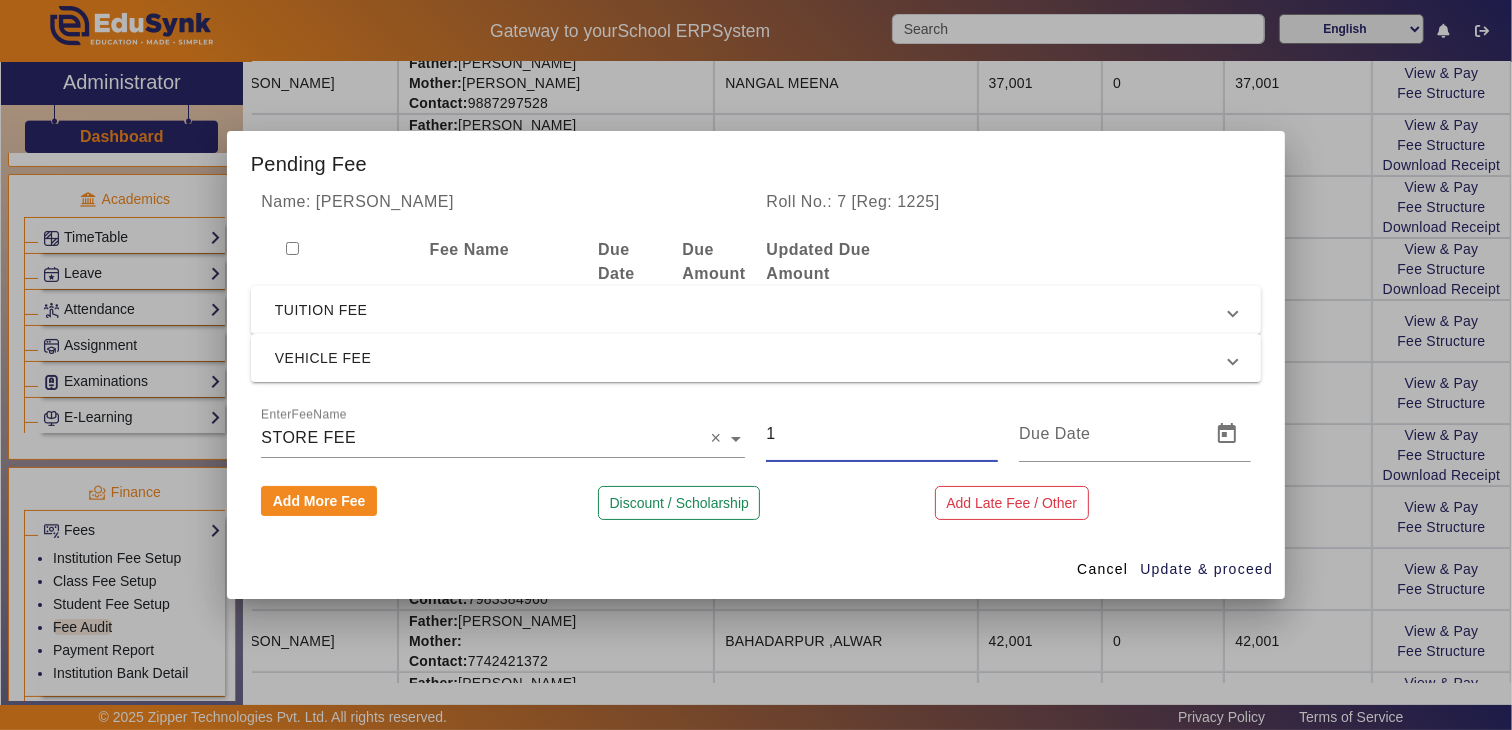 drag, startPoint x: 814, startPoint y: 434, endPoint x: 703, endPoint y: 437, distance: 111.040535 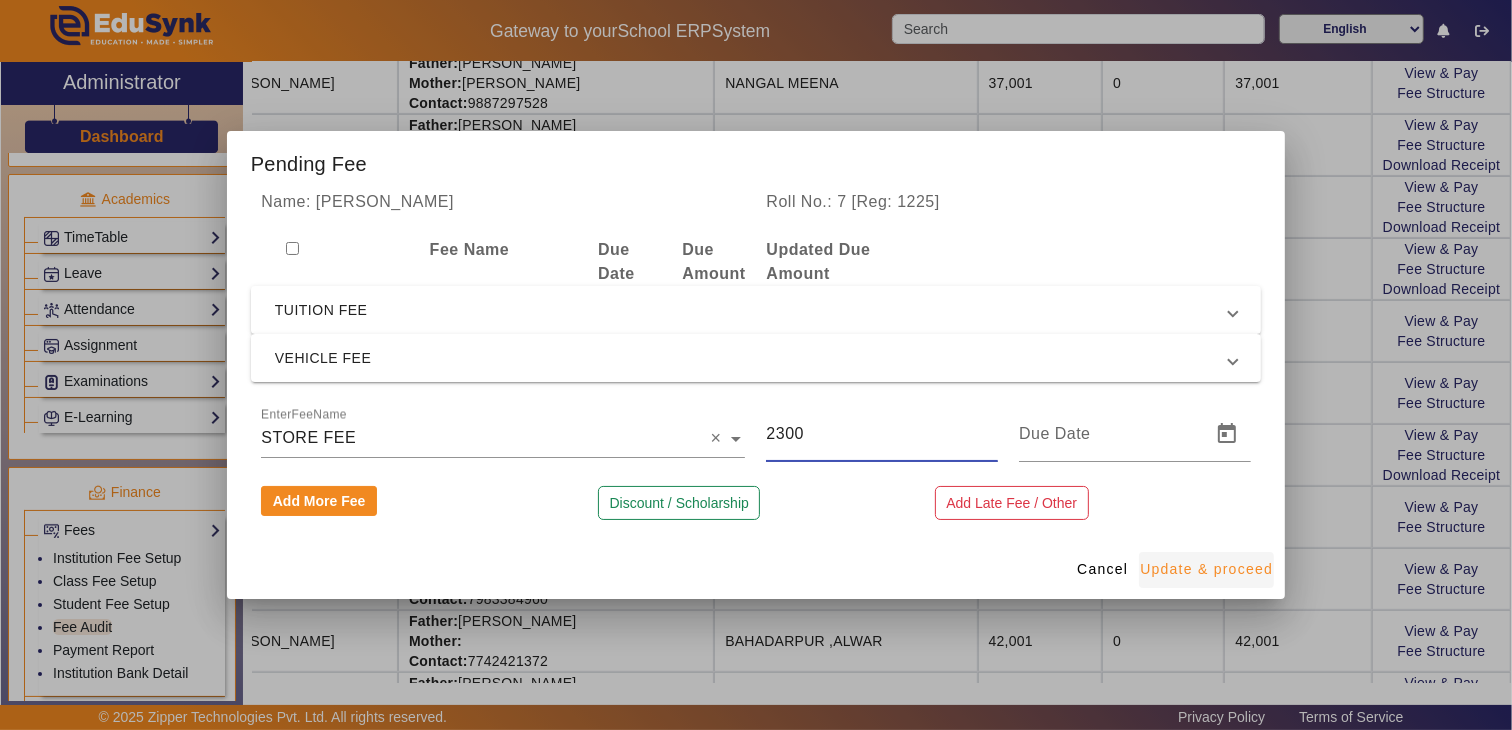 type on "2300" 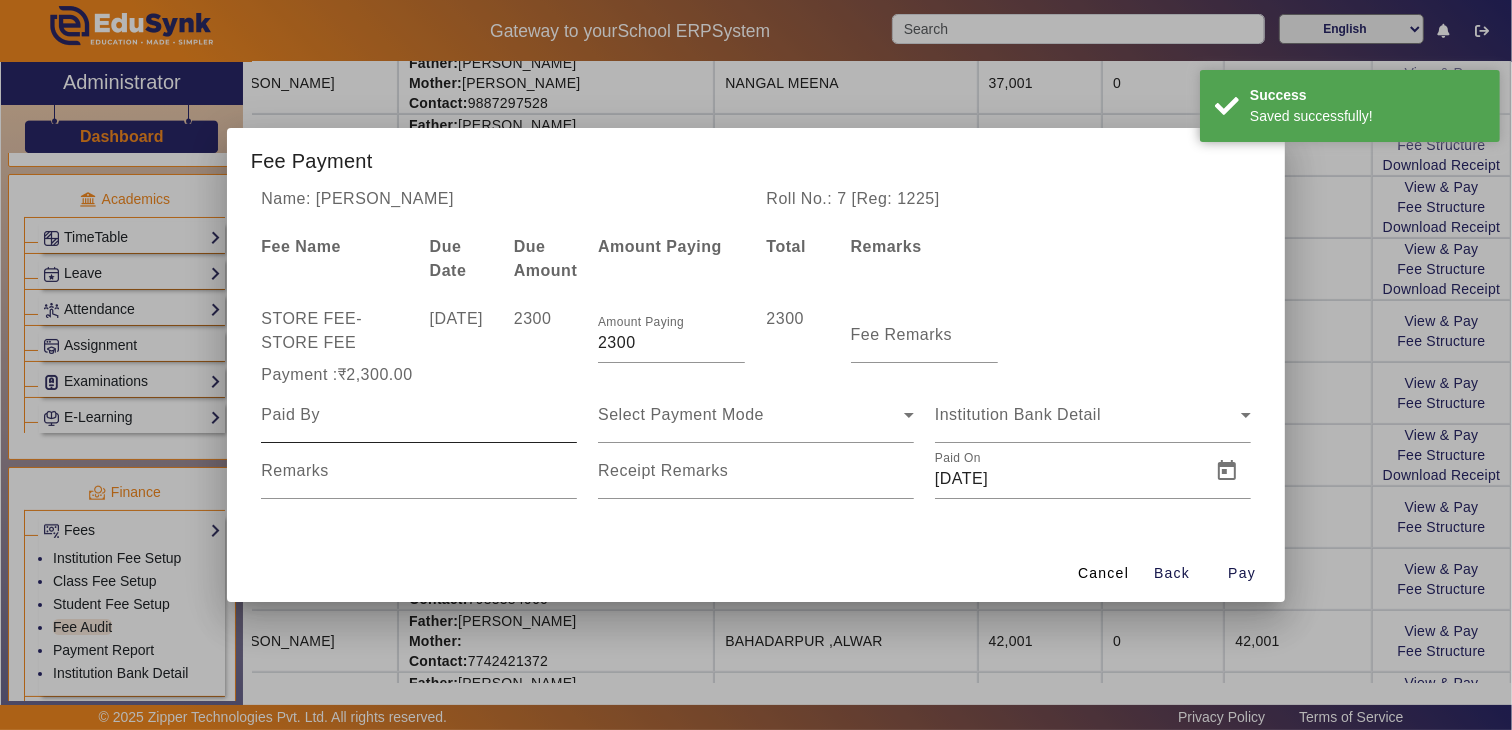 click at bounding box center [419, 415] 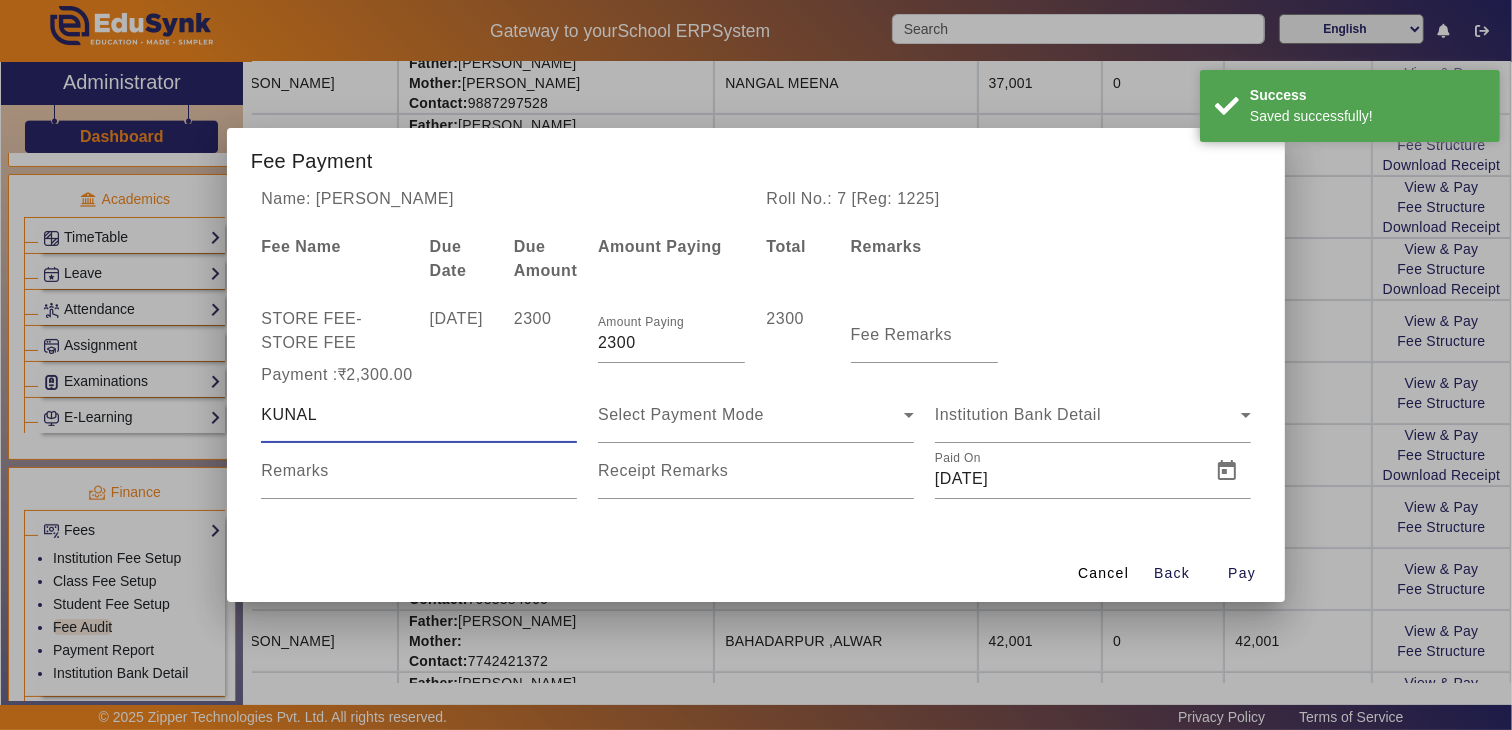 type on "KUNAL" 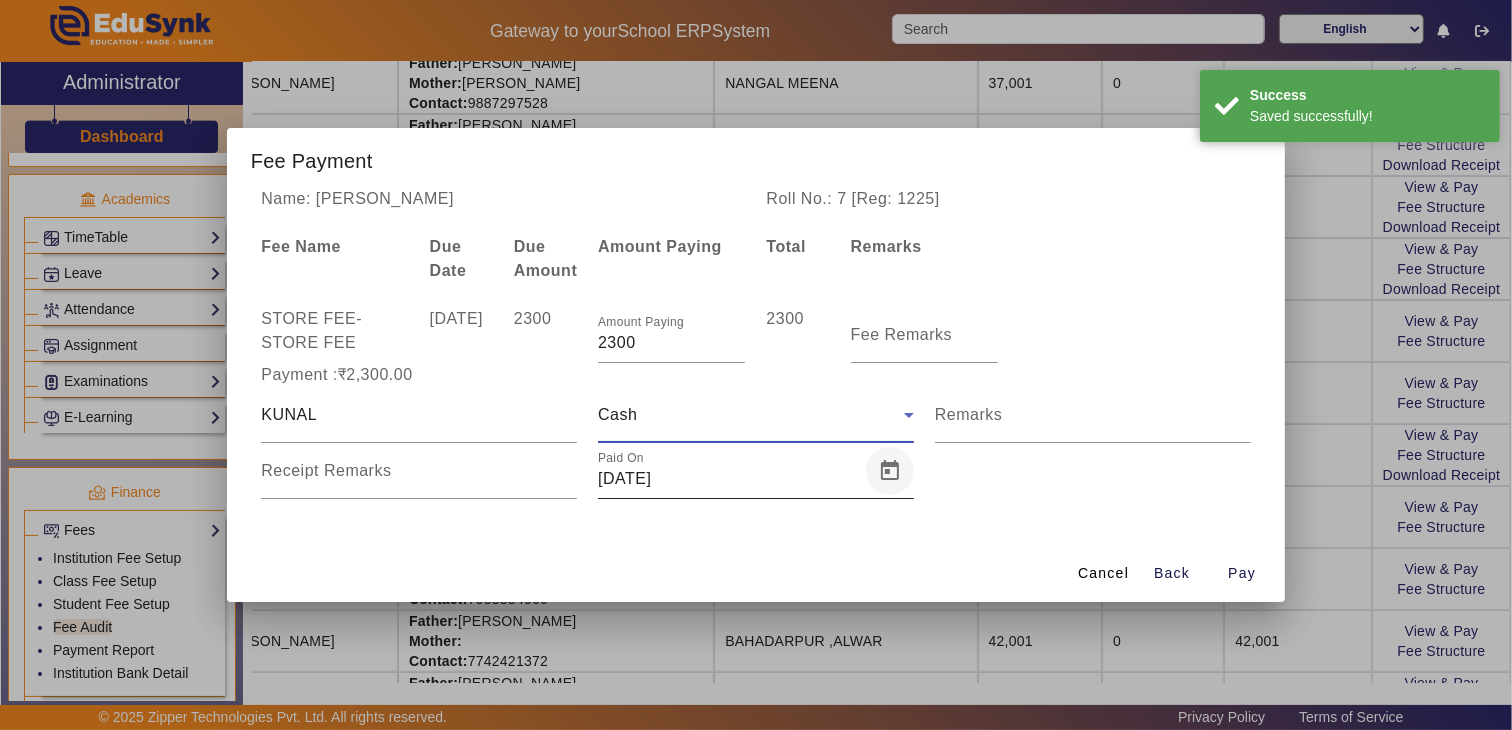 click at bounding box center (890, 471) 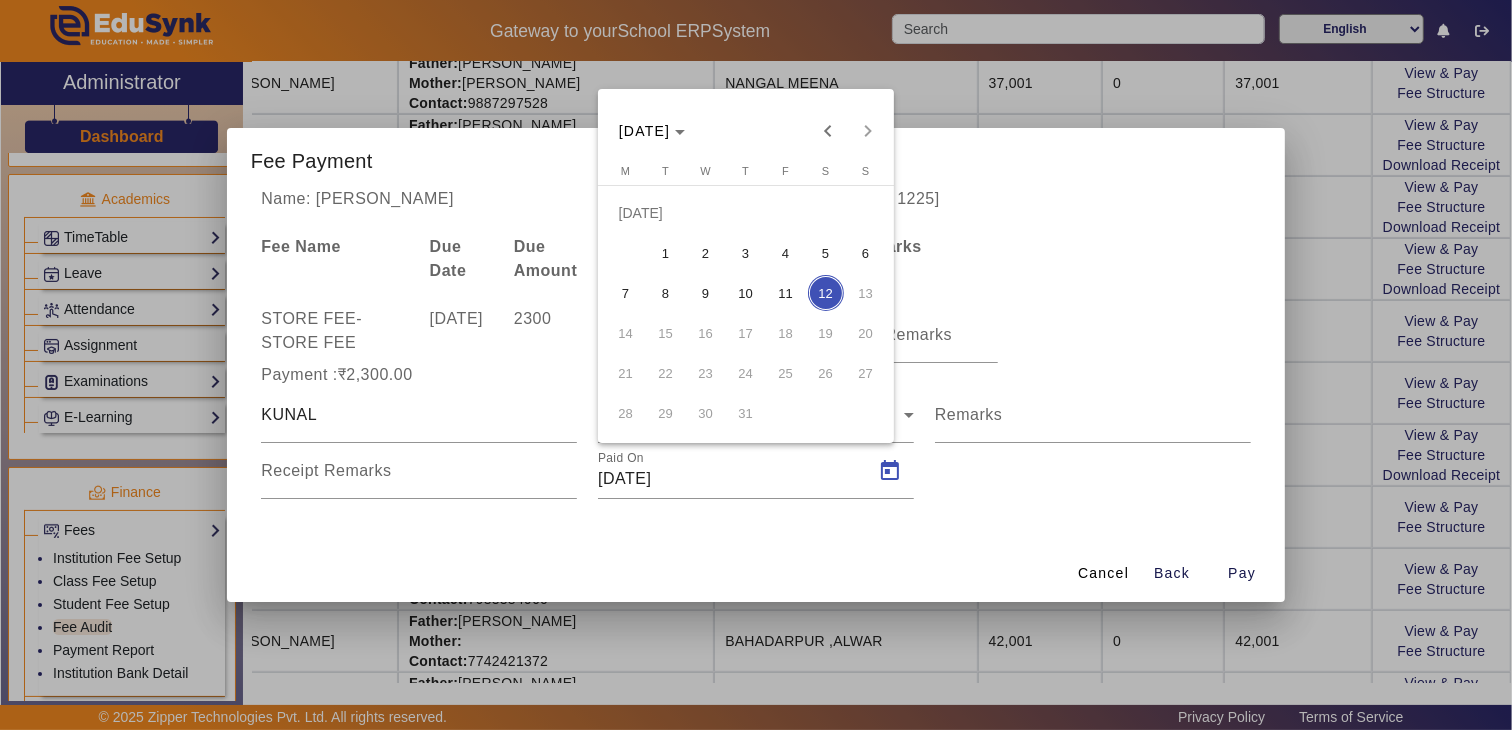 click on "11" at bounding box center (786, 293) 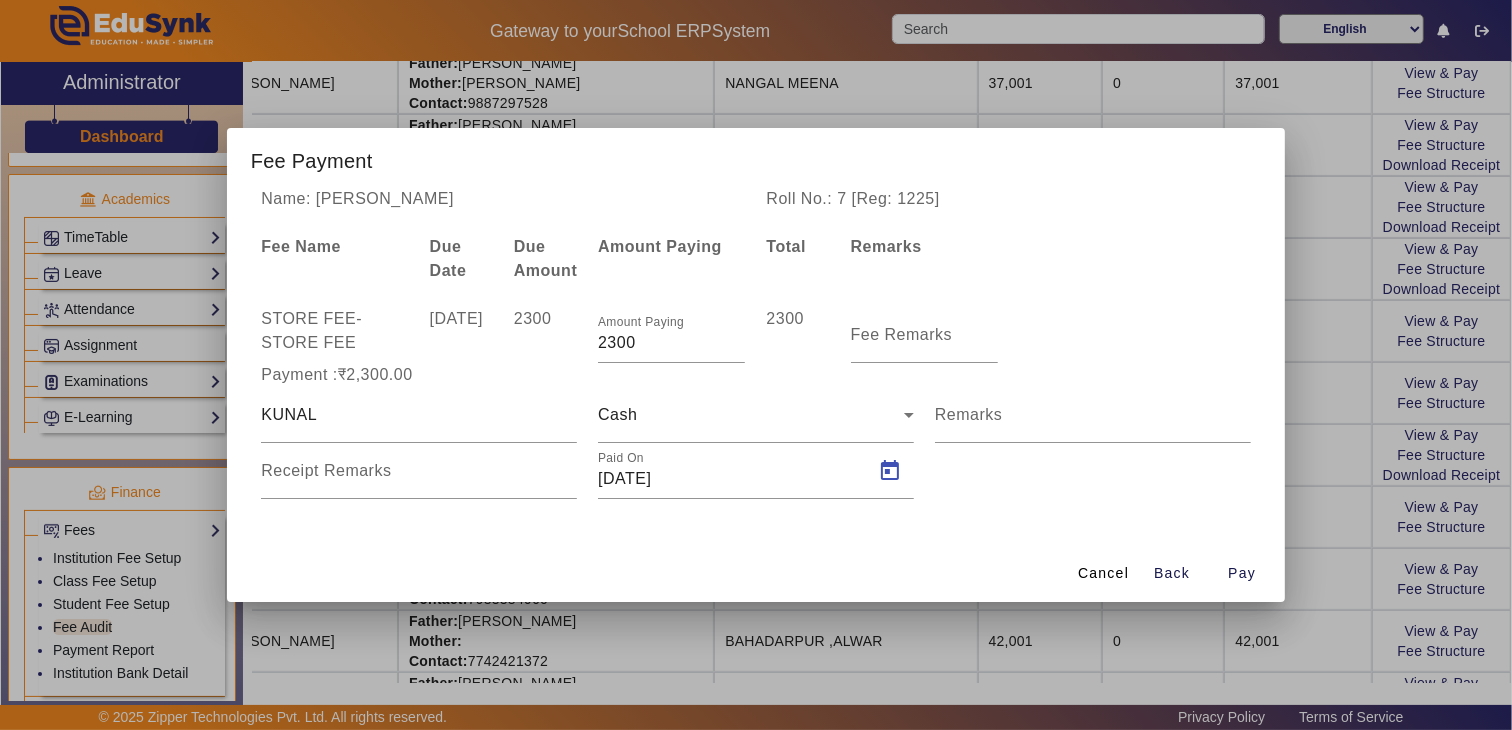 type on "11/07/2025" 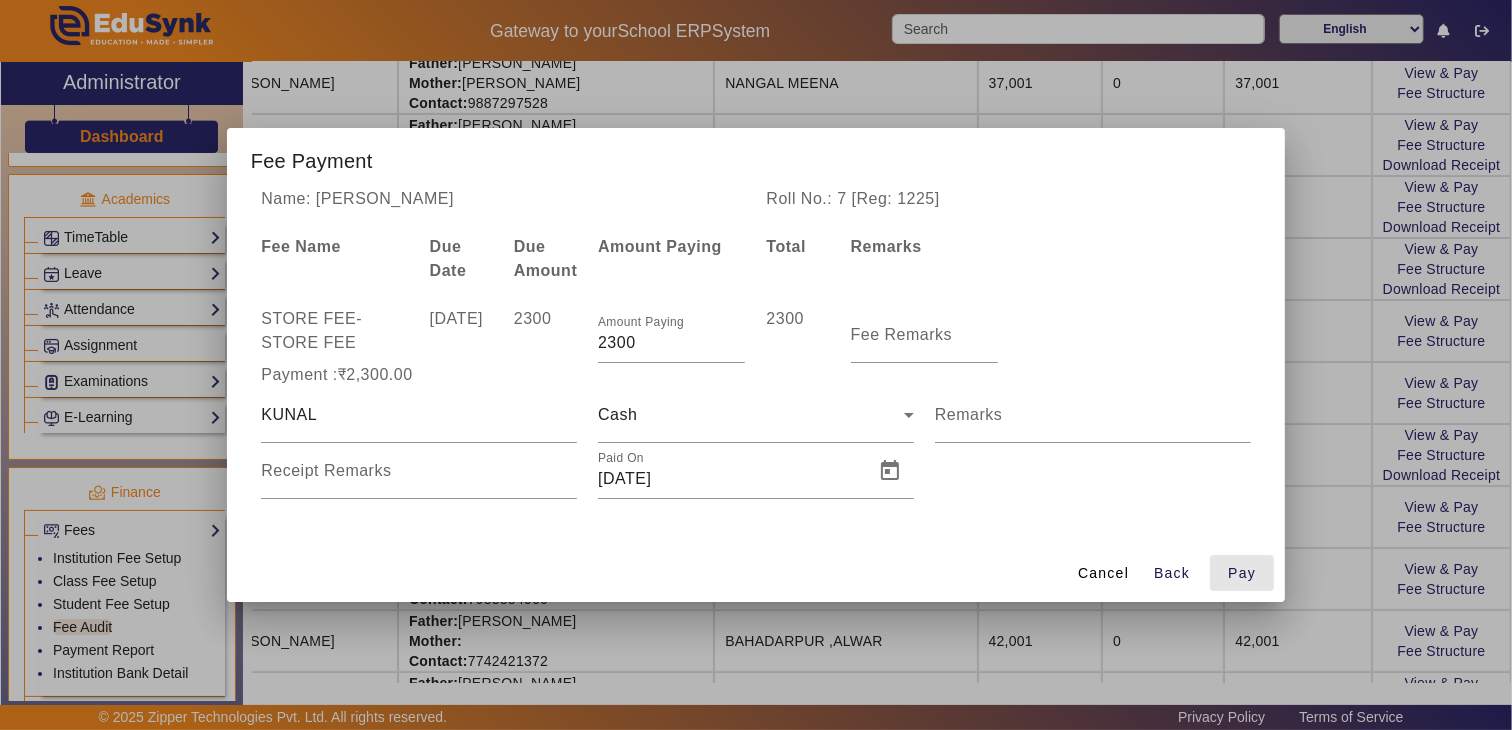 drag, startPoint x: 1241, startPoint y: 581, endPoint x: 1100, endPoint y: 465, distance: 182.58423 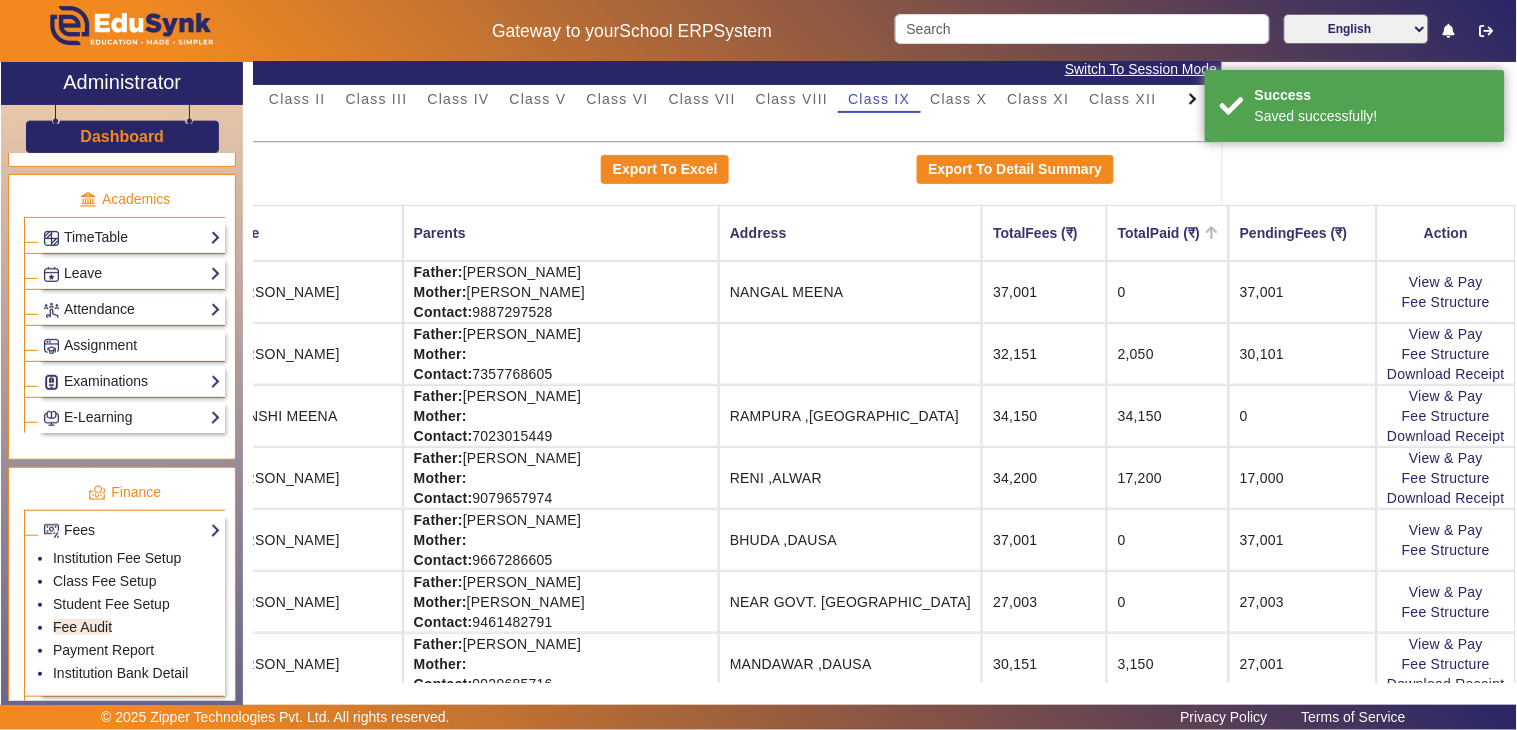 scroll, scrollTop: 0, scrollLeft: 330, axis: horizontal 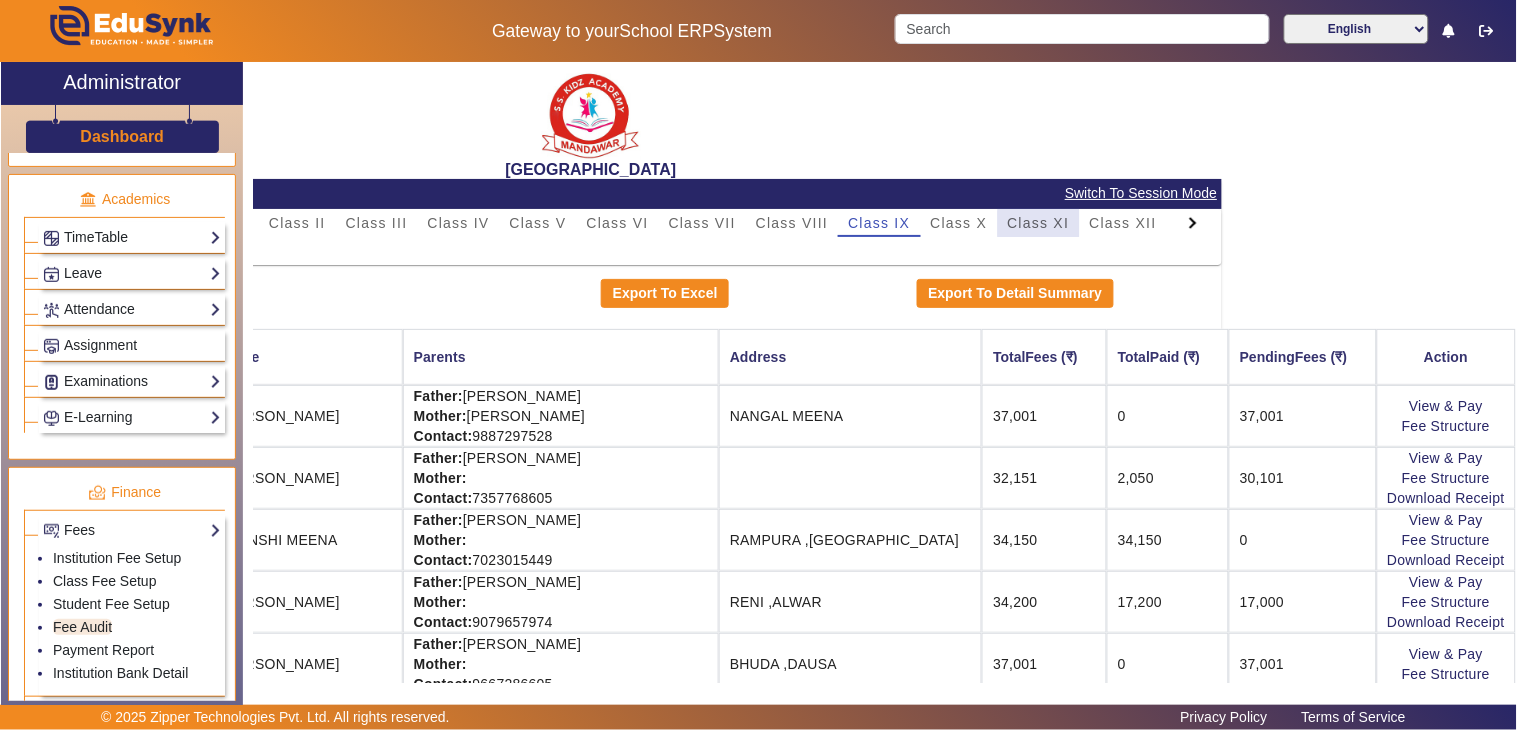 click on "Class XI" at bounding box center [1039, 223] 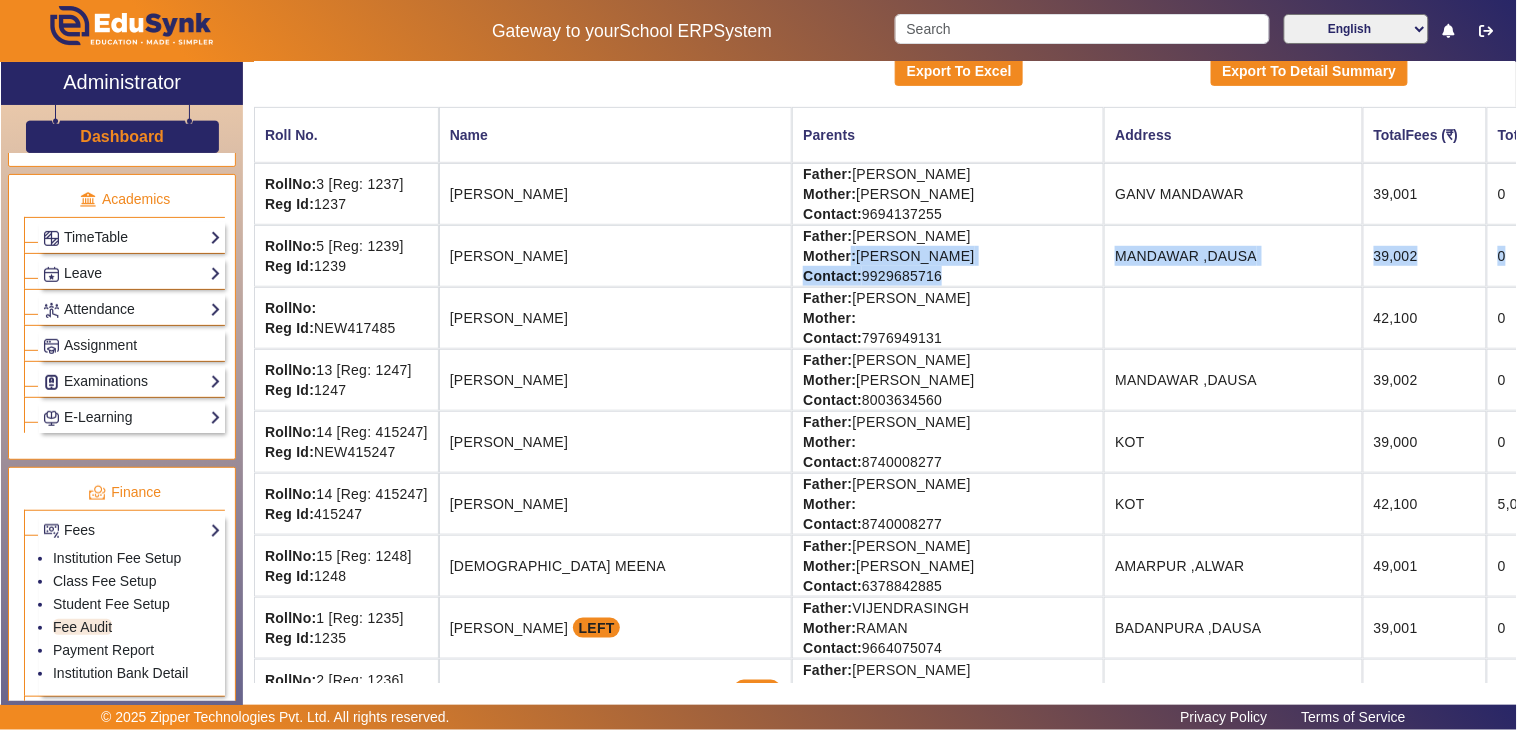 scroll, scrollTop: 222, scrollLeft: 178, axis: both 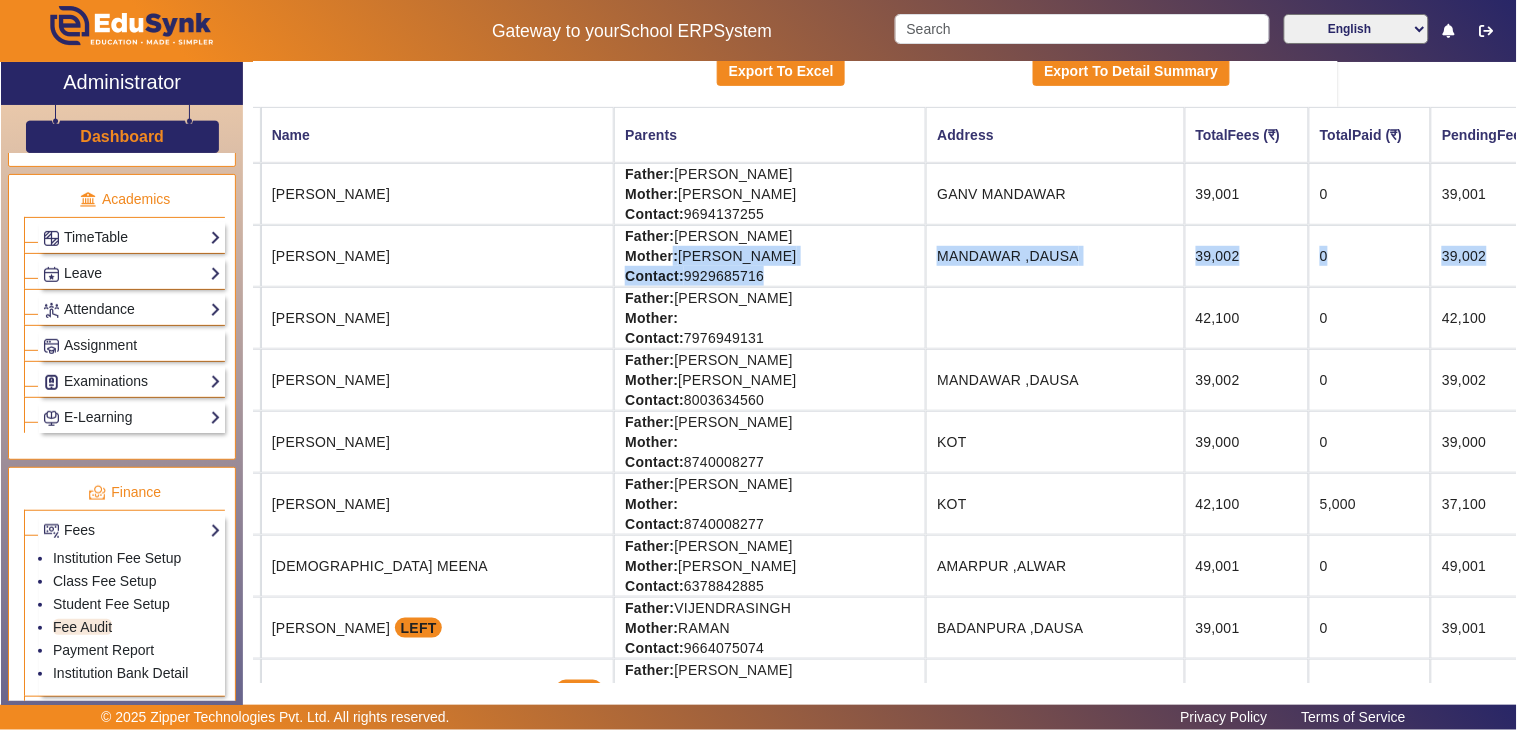 drag, startPoint x: 748, startPoint y: 253, endPoint x: 1516, endPoint y: 250, distance: 768.00586 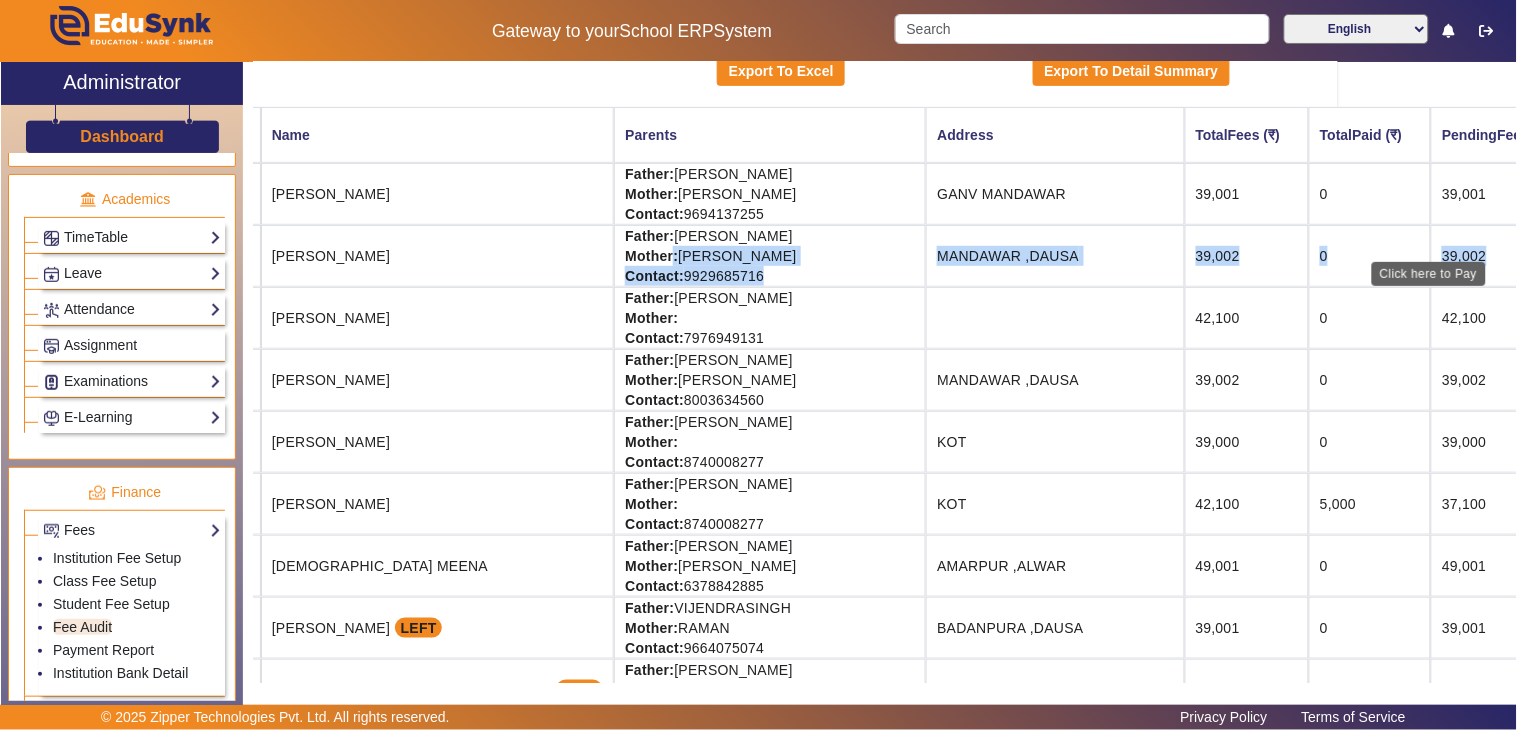 click on "View & Pay" 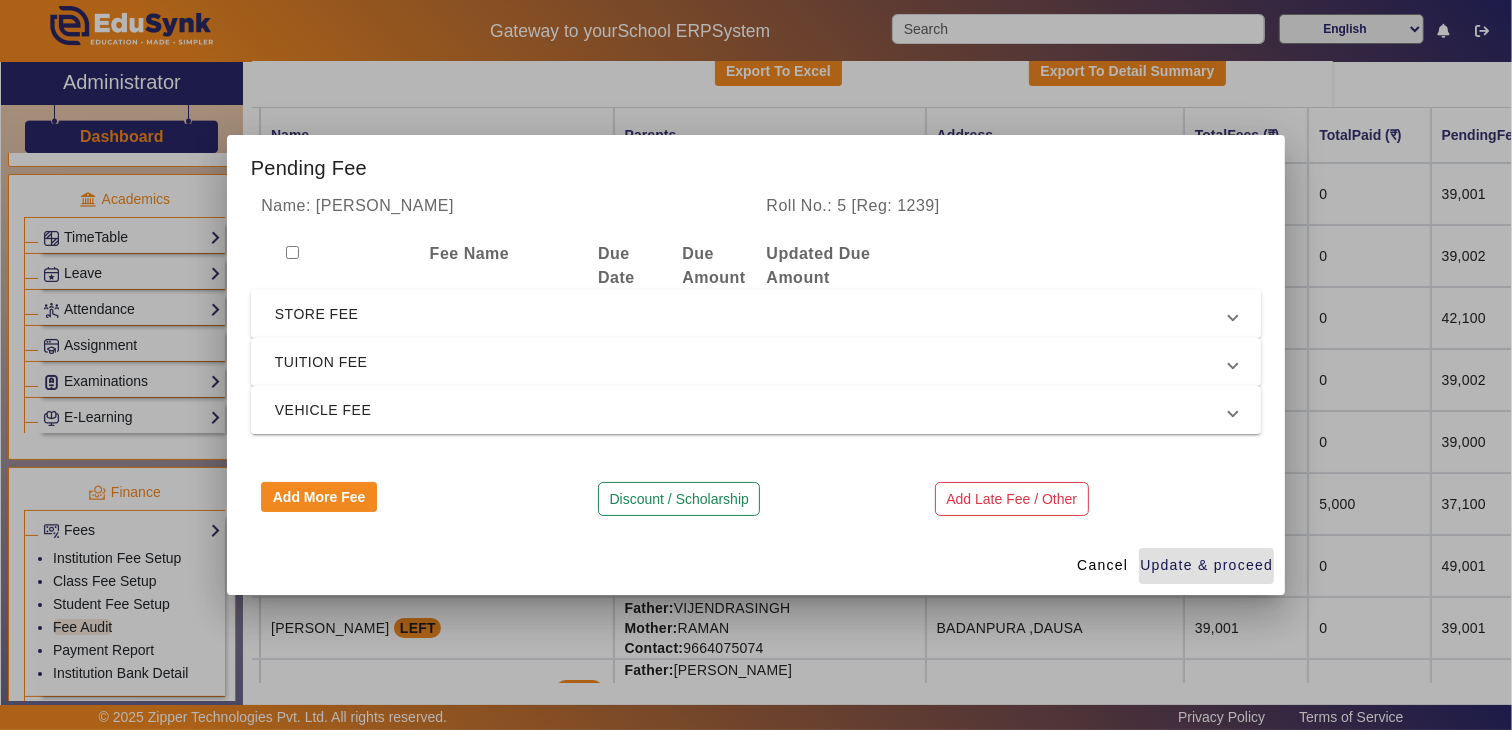 click on "STORE FEE" at bounding box center (752, 314) 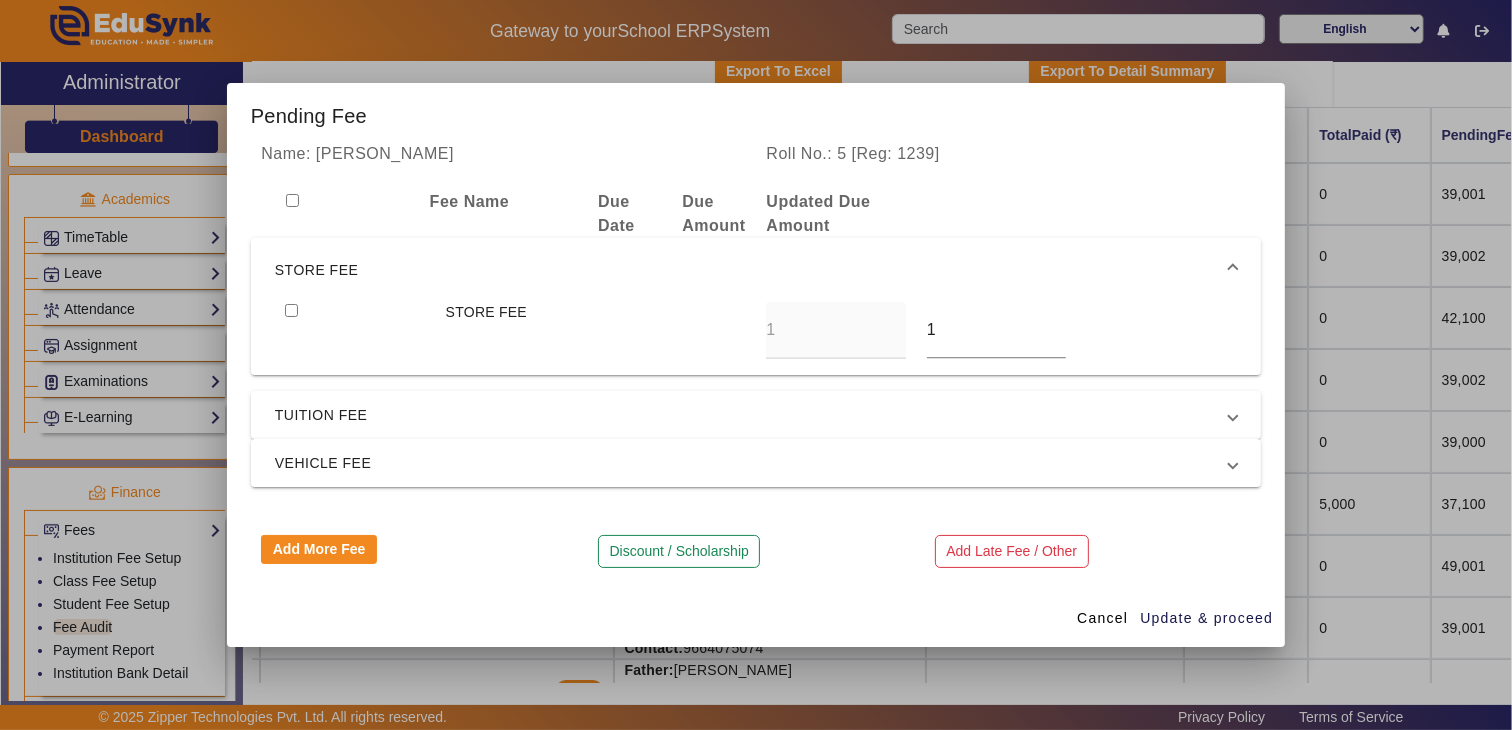 click at bounding box center [355, 330] 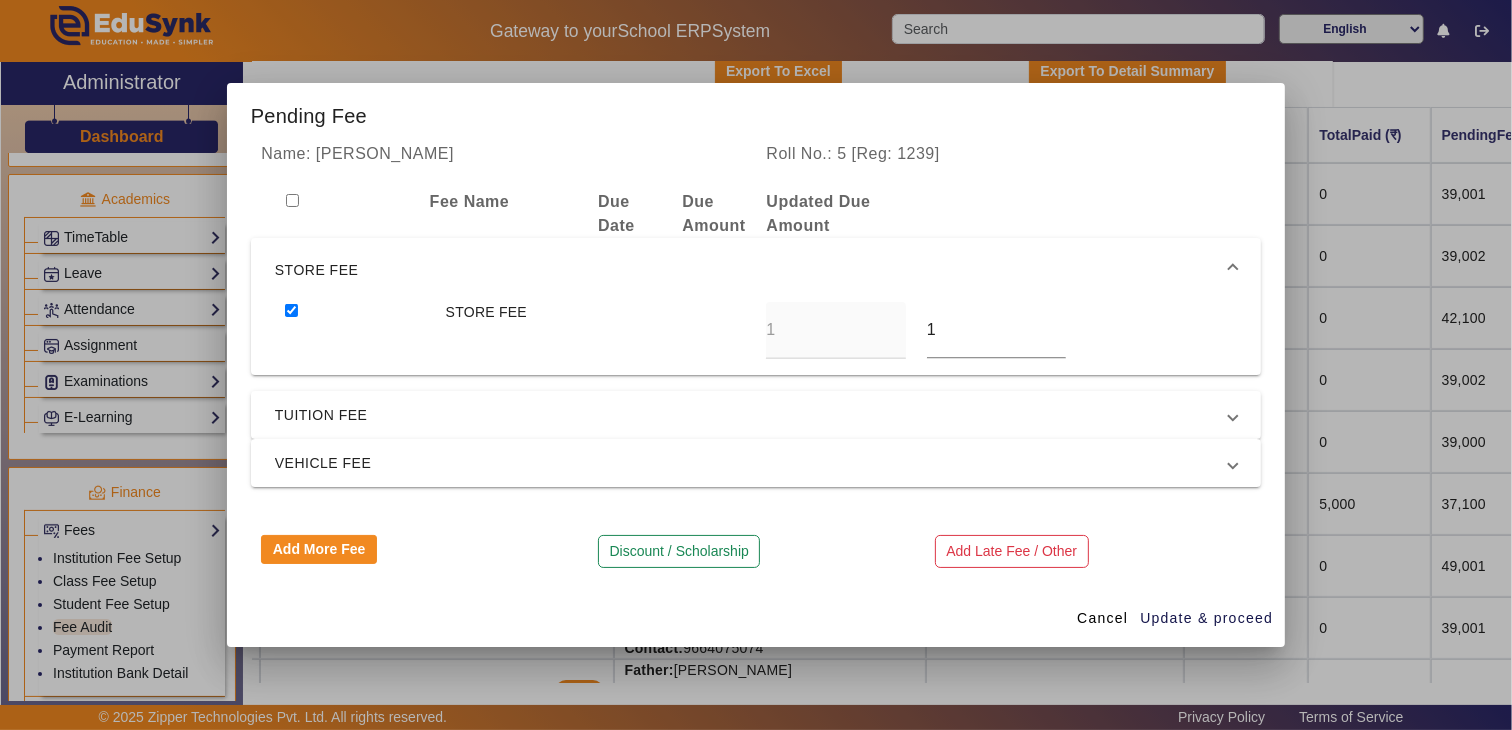 drag, startPoint x: 965, startPoint y: 334, endPoint x: 855, endPoint y: 331, distance: 110.0409 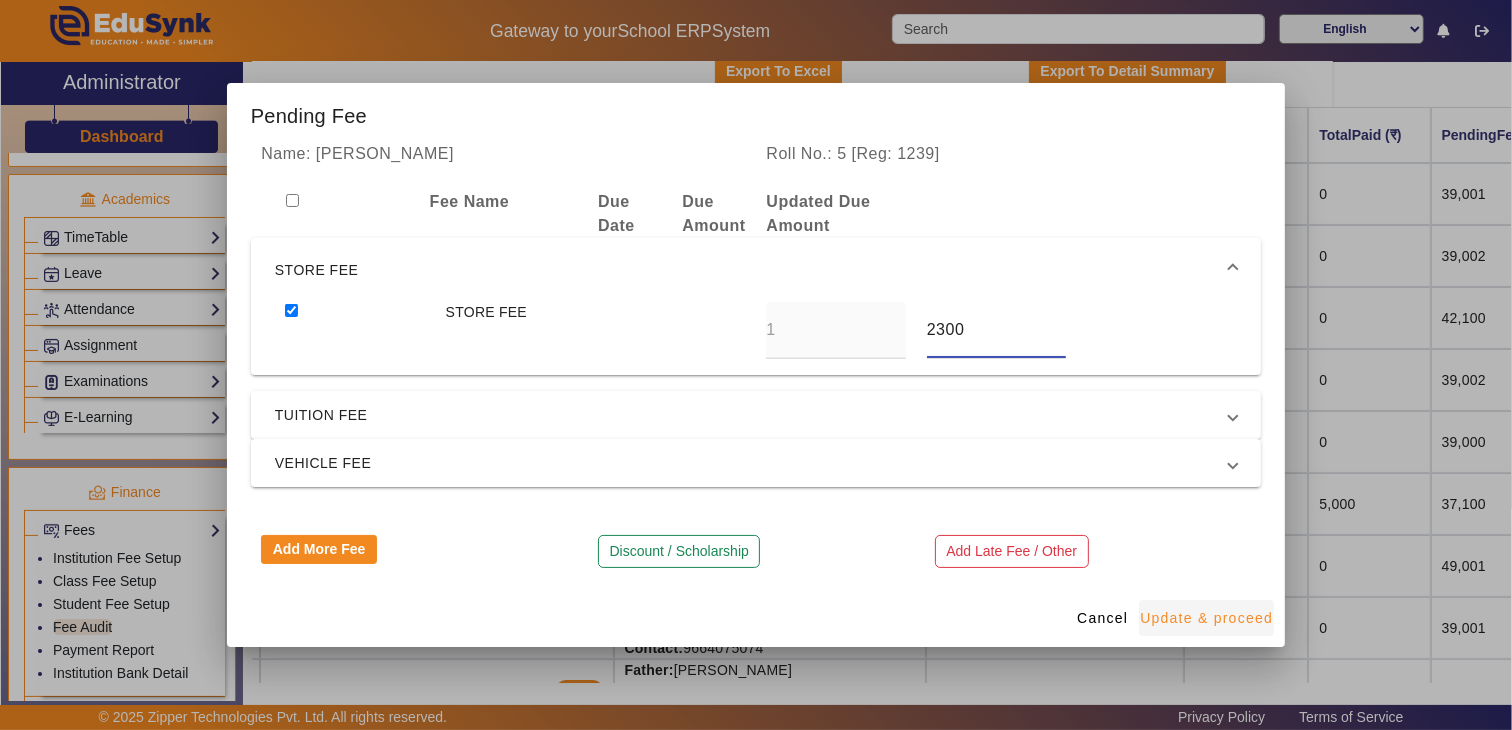 type on "2300" 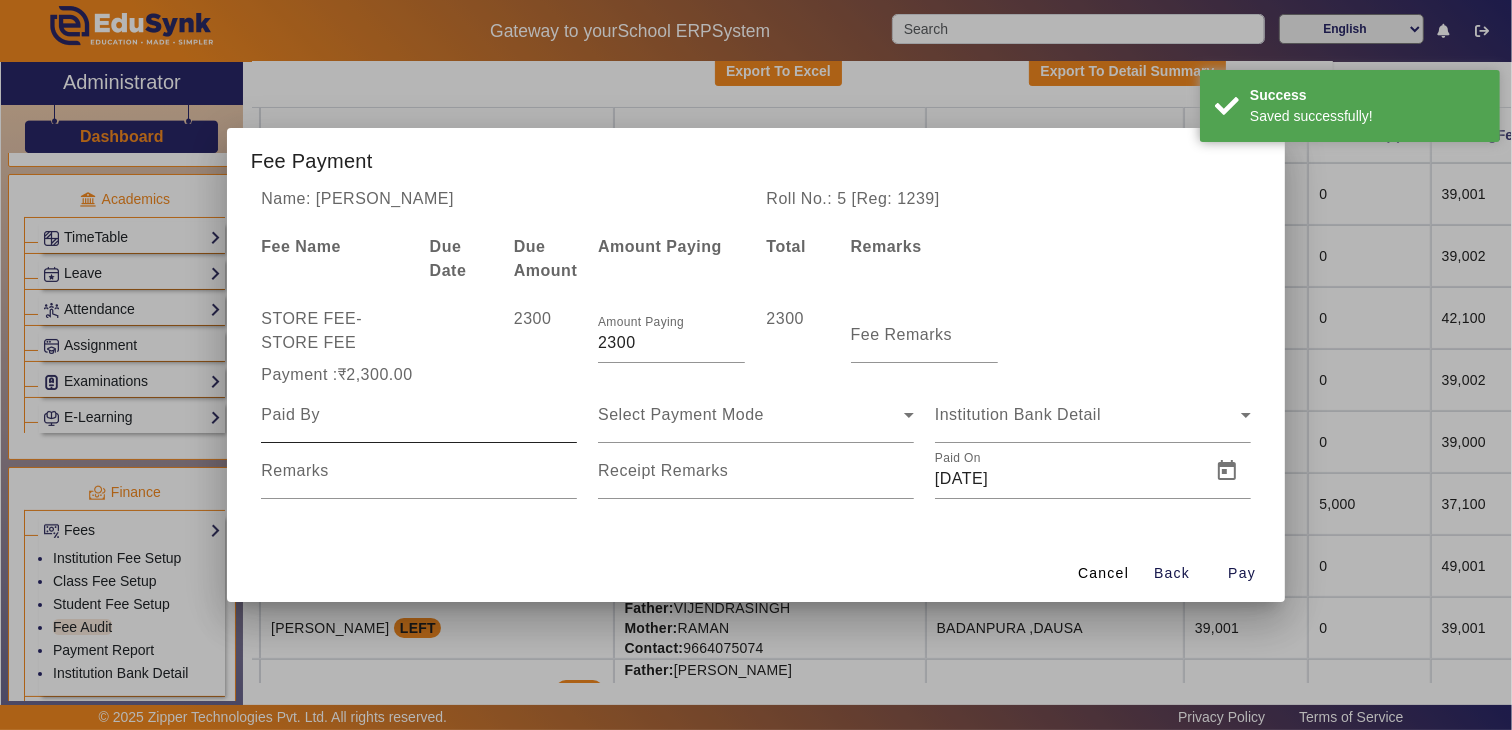 click at bounding box center [419, 415] 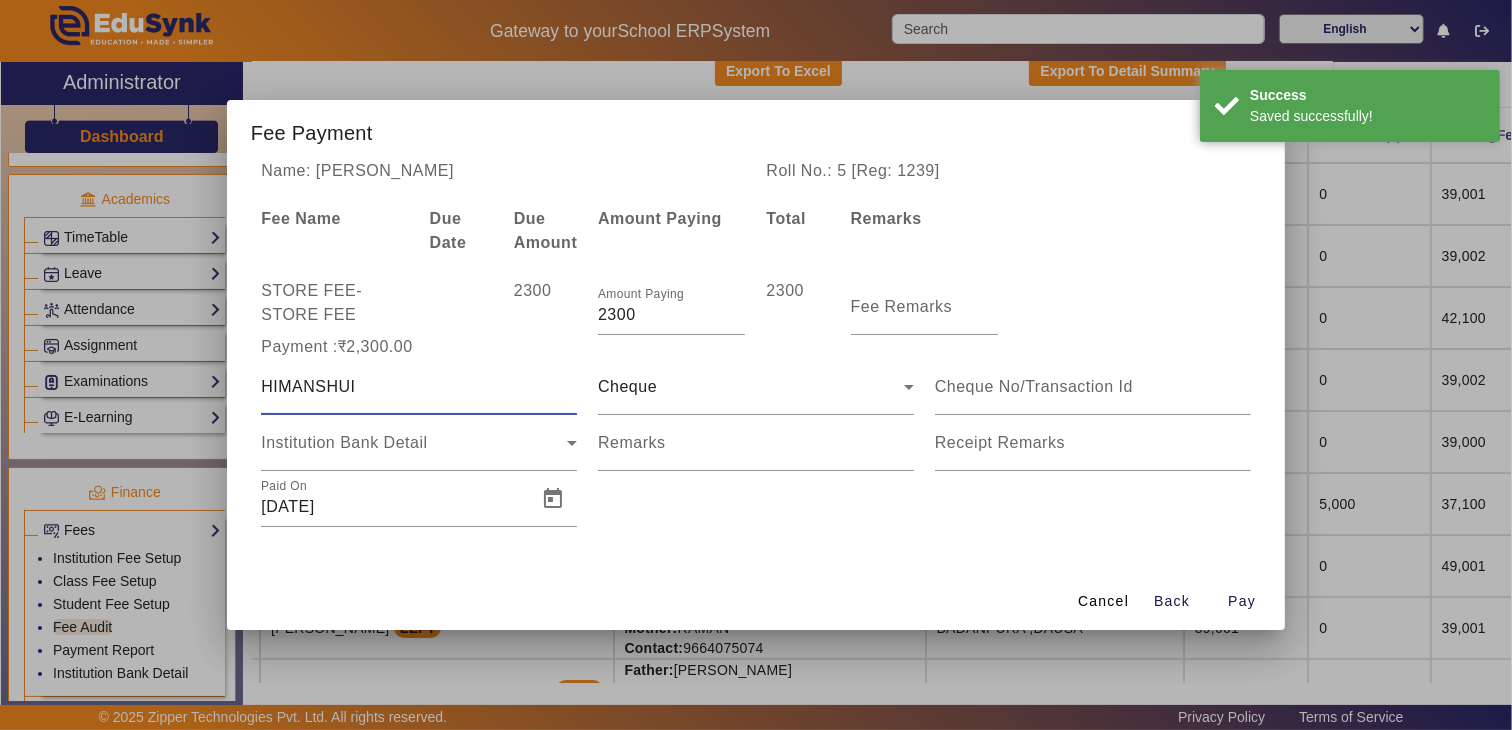click on "HIMANSHUI" at bounding box center [419, 387] 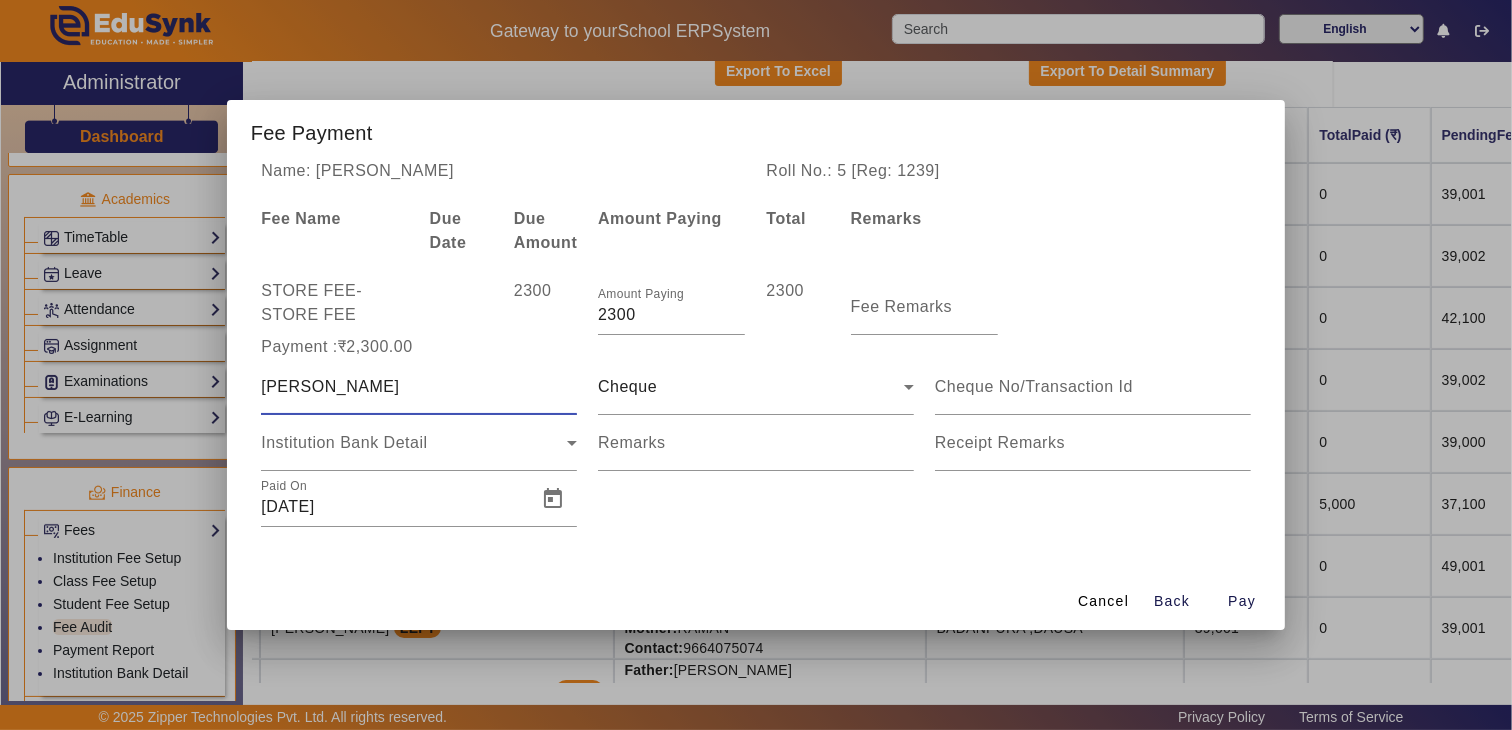 type on "HIMANSHU" 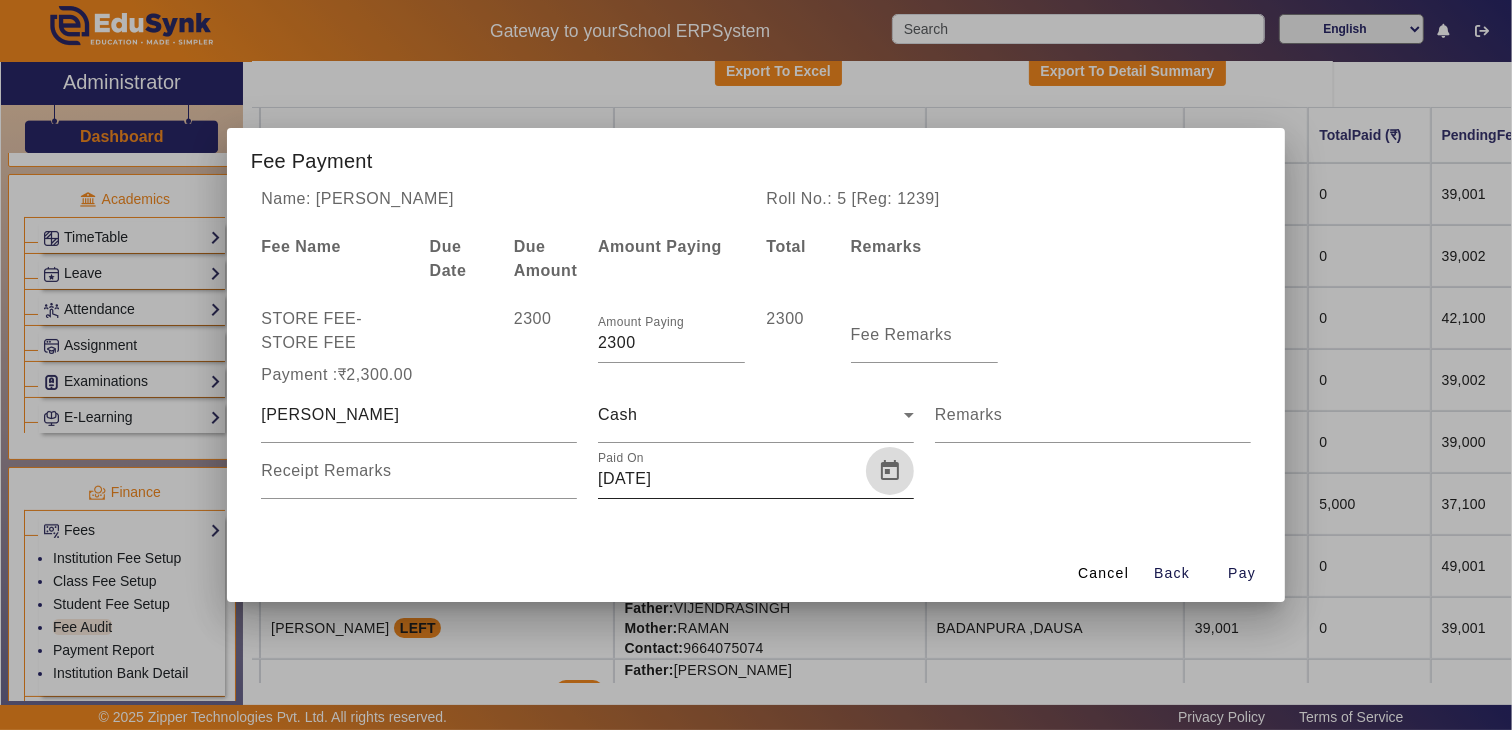 click at bounding box center [890, 471] 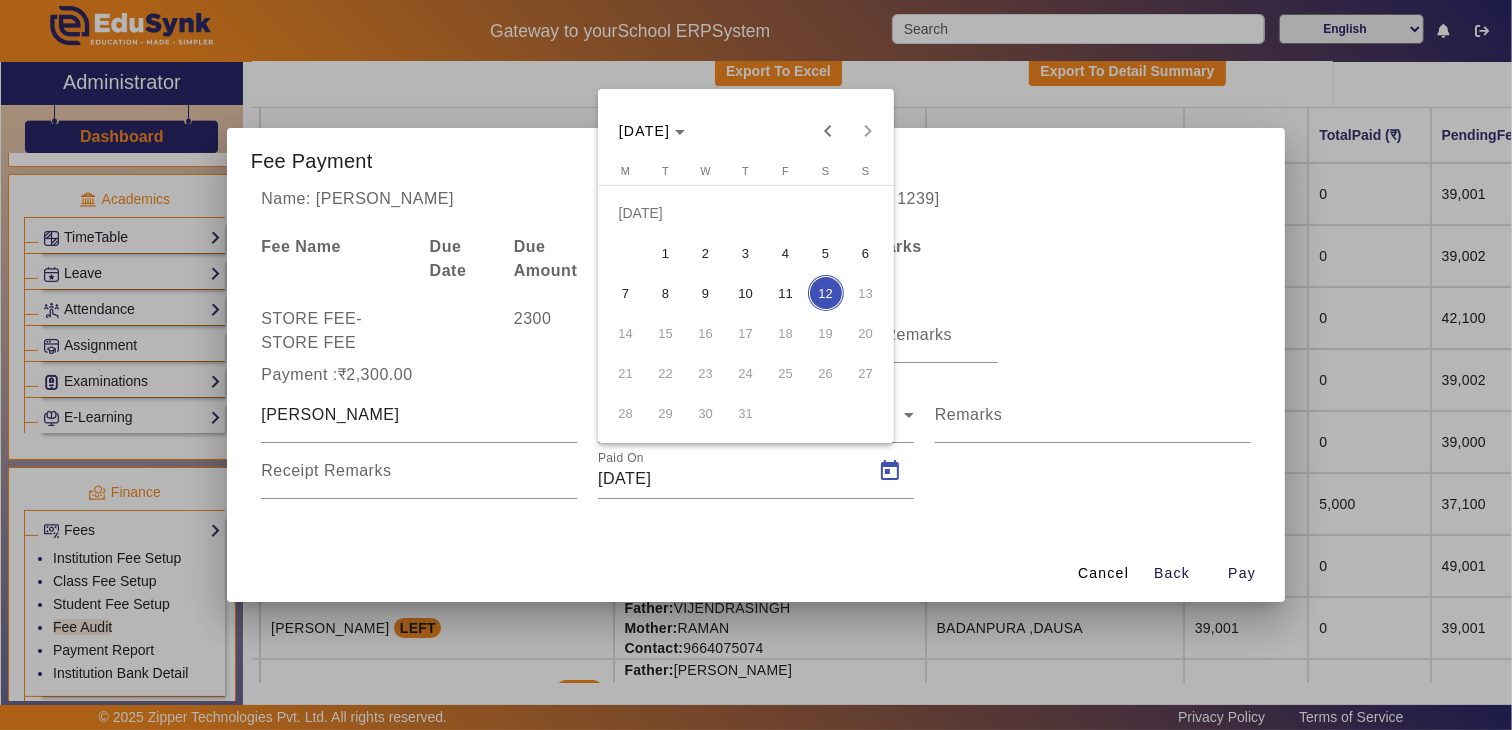 click on "11" at bounding box center [786, 293] 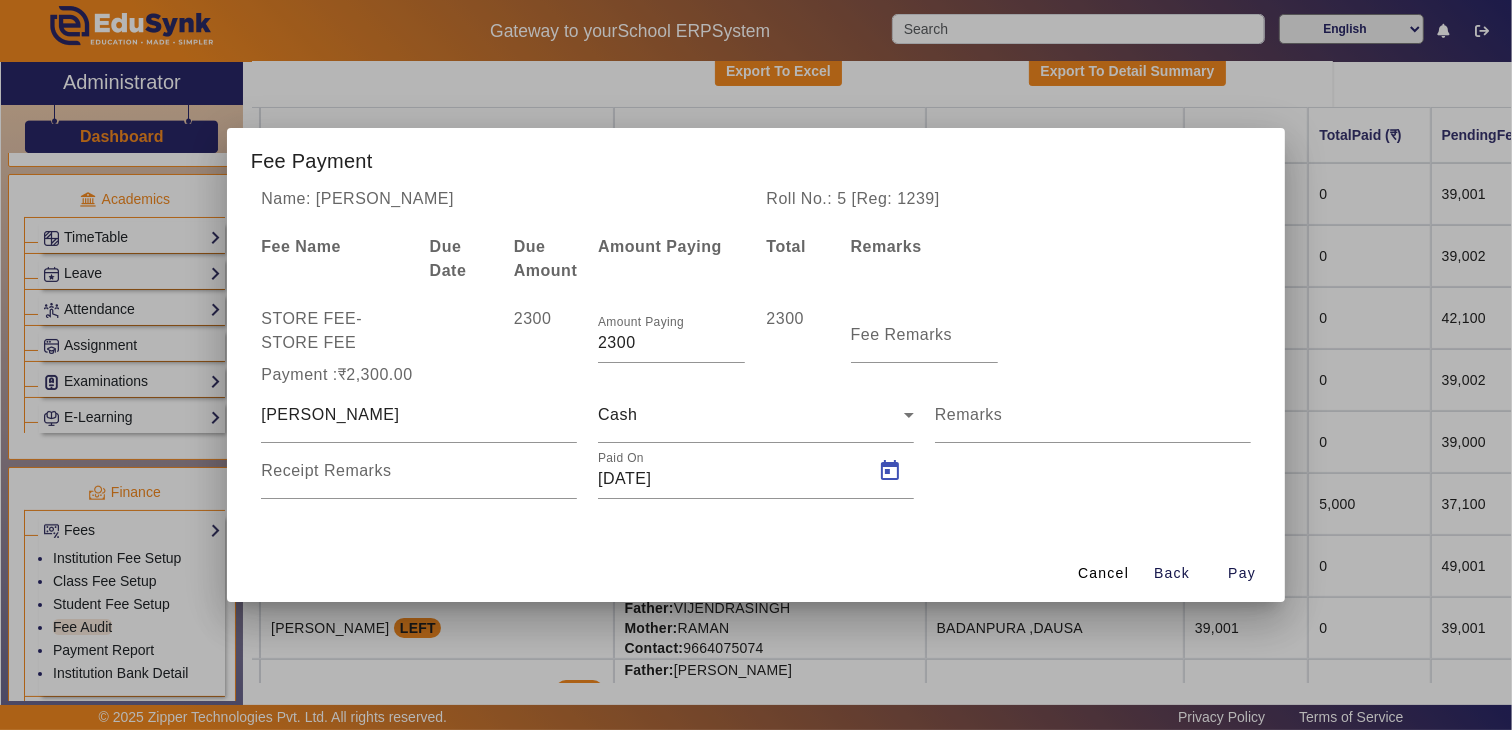 type on "11/07/2025" 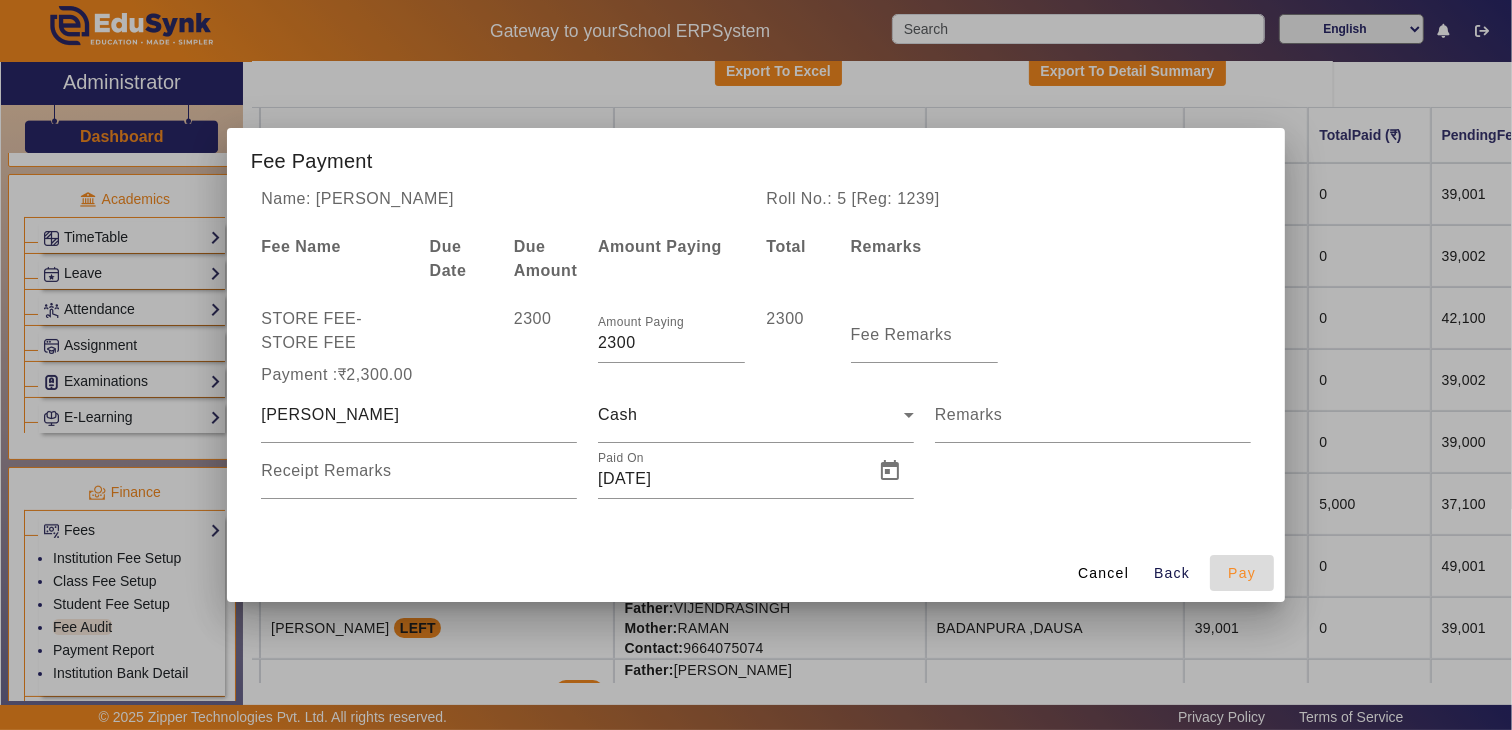 click on "Pay" at bounding box center (1242, 573) 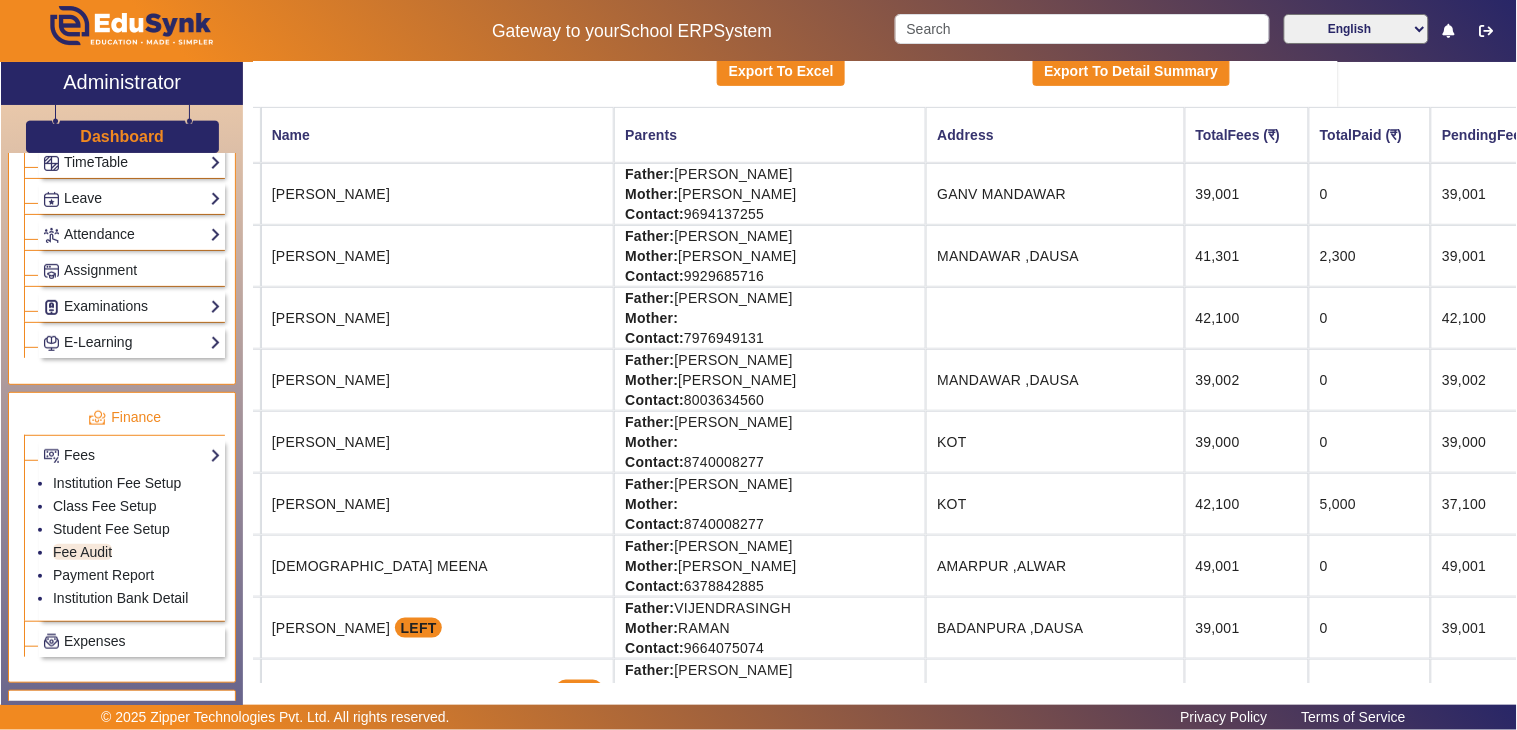 scroll, scrollTop: 1103, scrollLeft: 0, axis: vertical 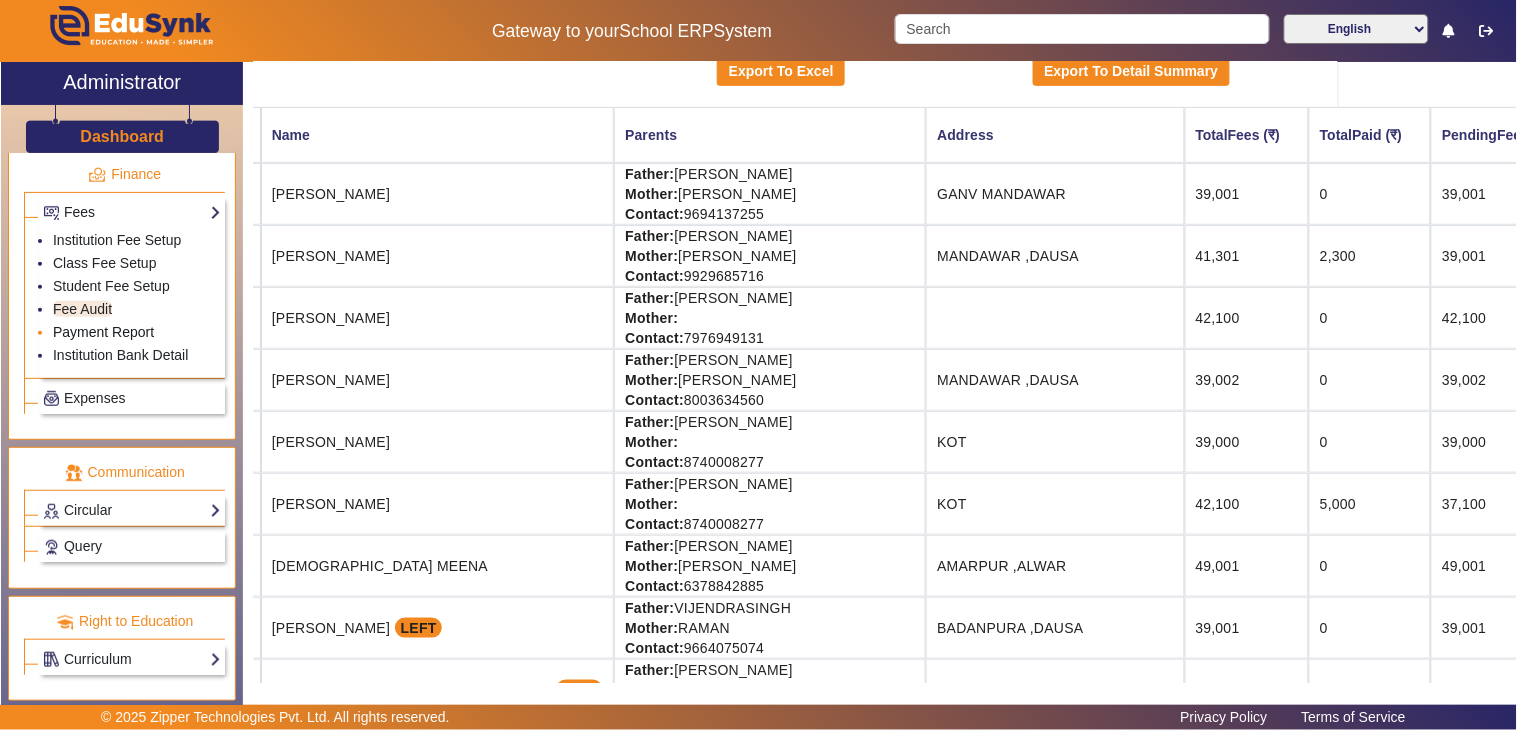 click on "Payment Report" 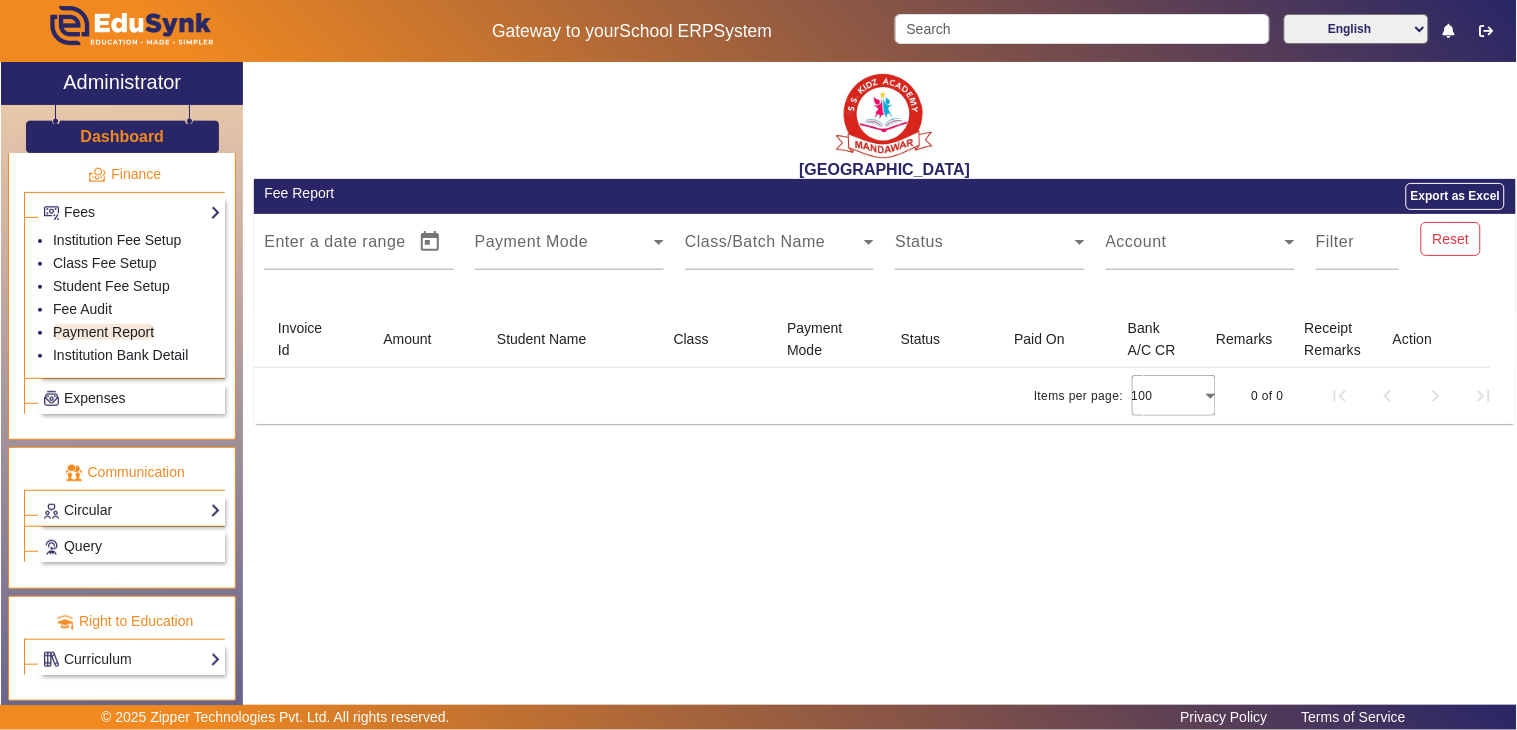 scroll, scrollTop: 0, scrollLeft: 0, axis: both 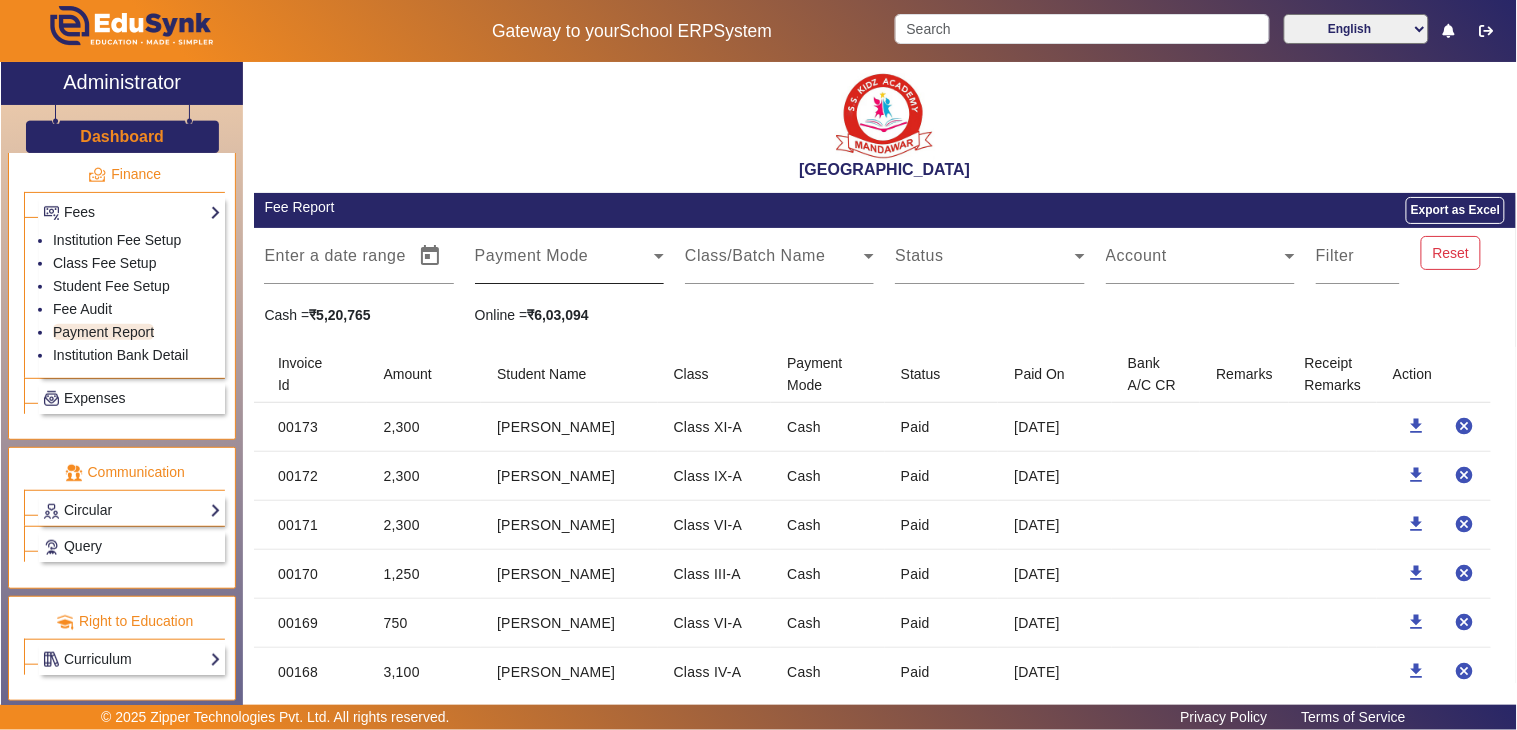 click at bounding box center [564, 264] 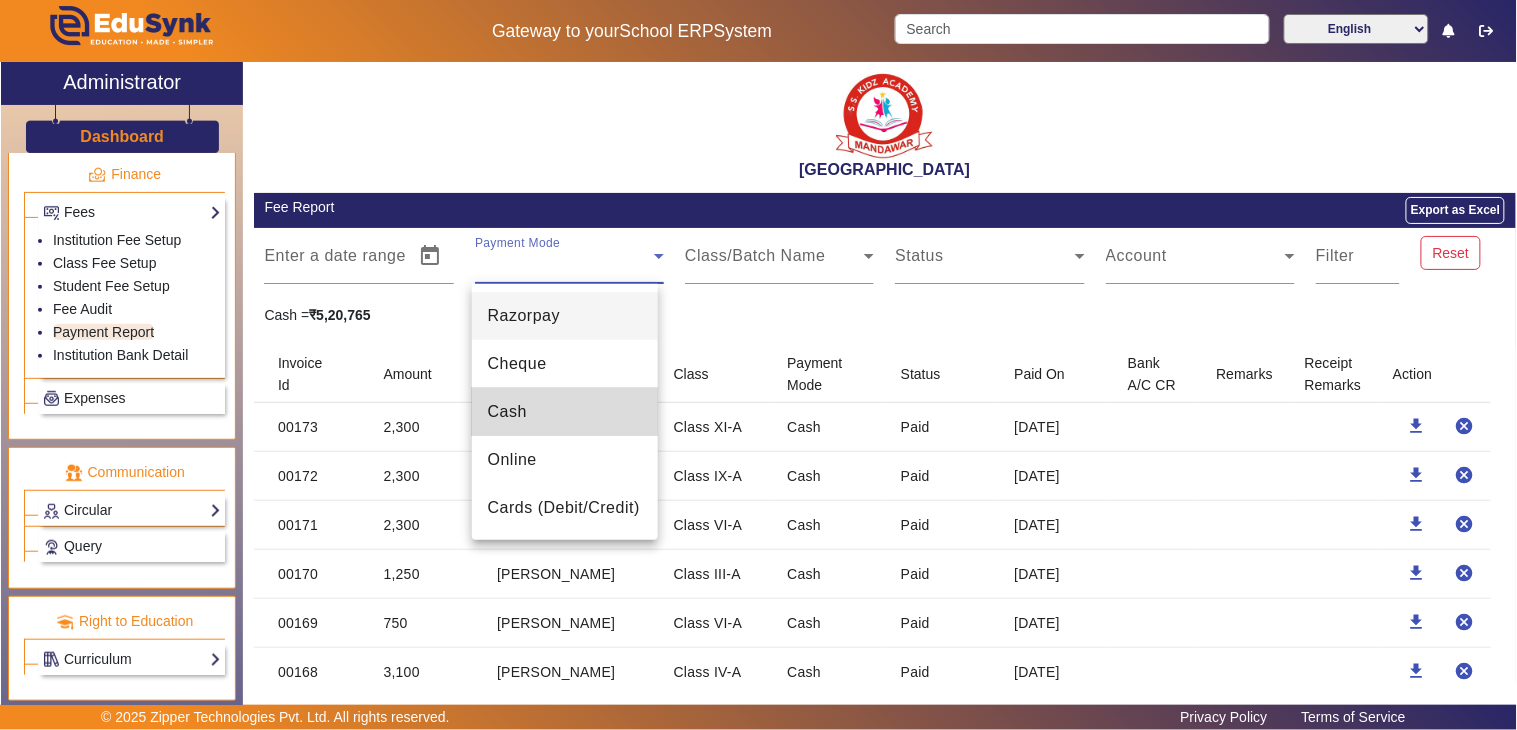 click on "Cash" at bounding box center (565, 412) 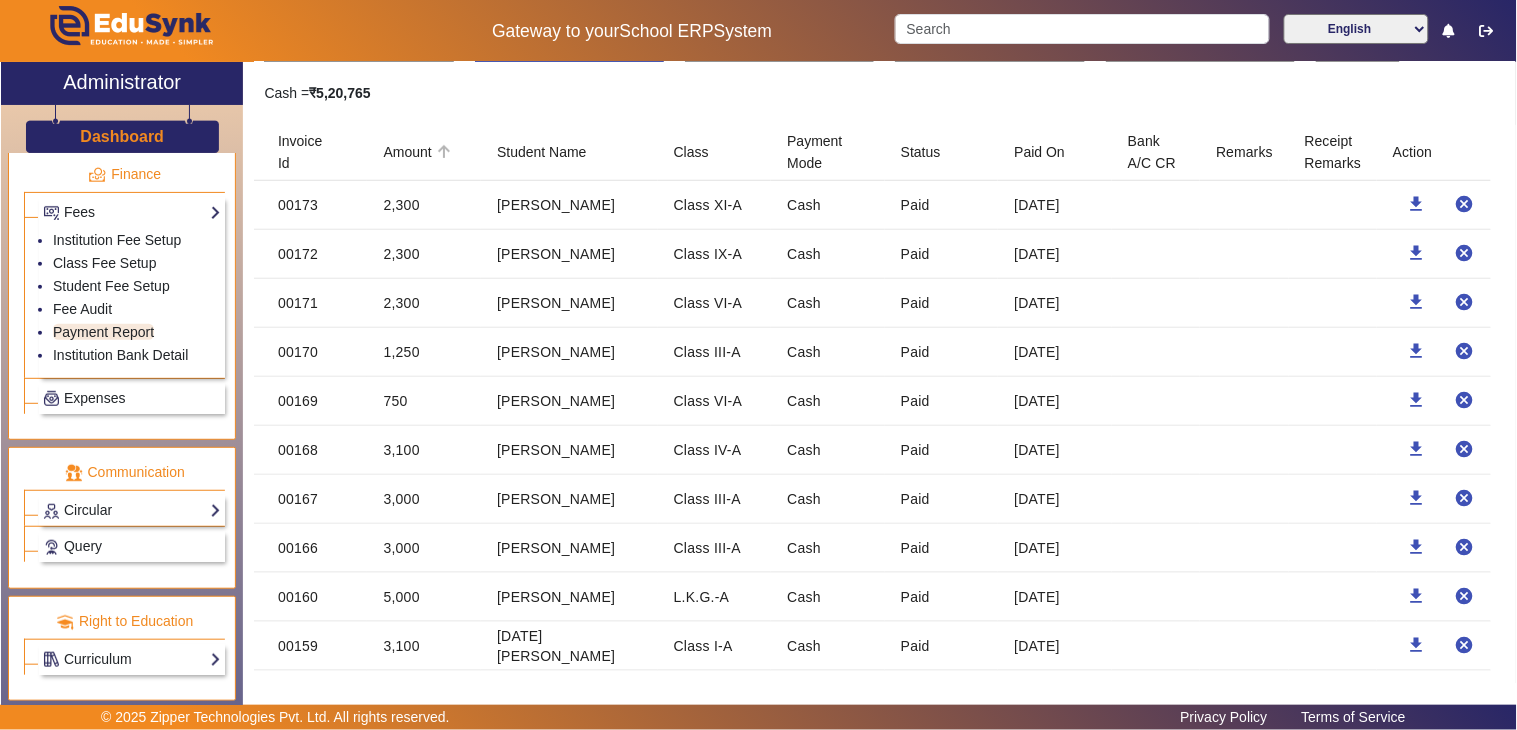 scroll, scrollTop: 0, scrollLeft: 0, axis: both 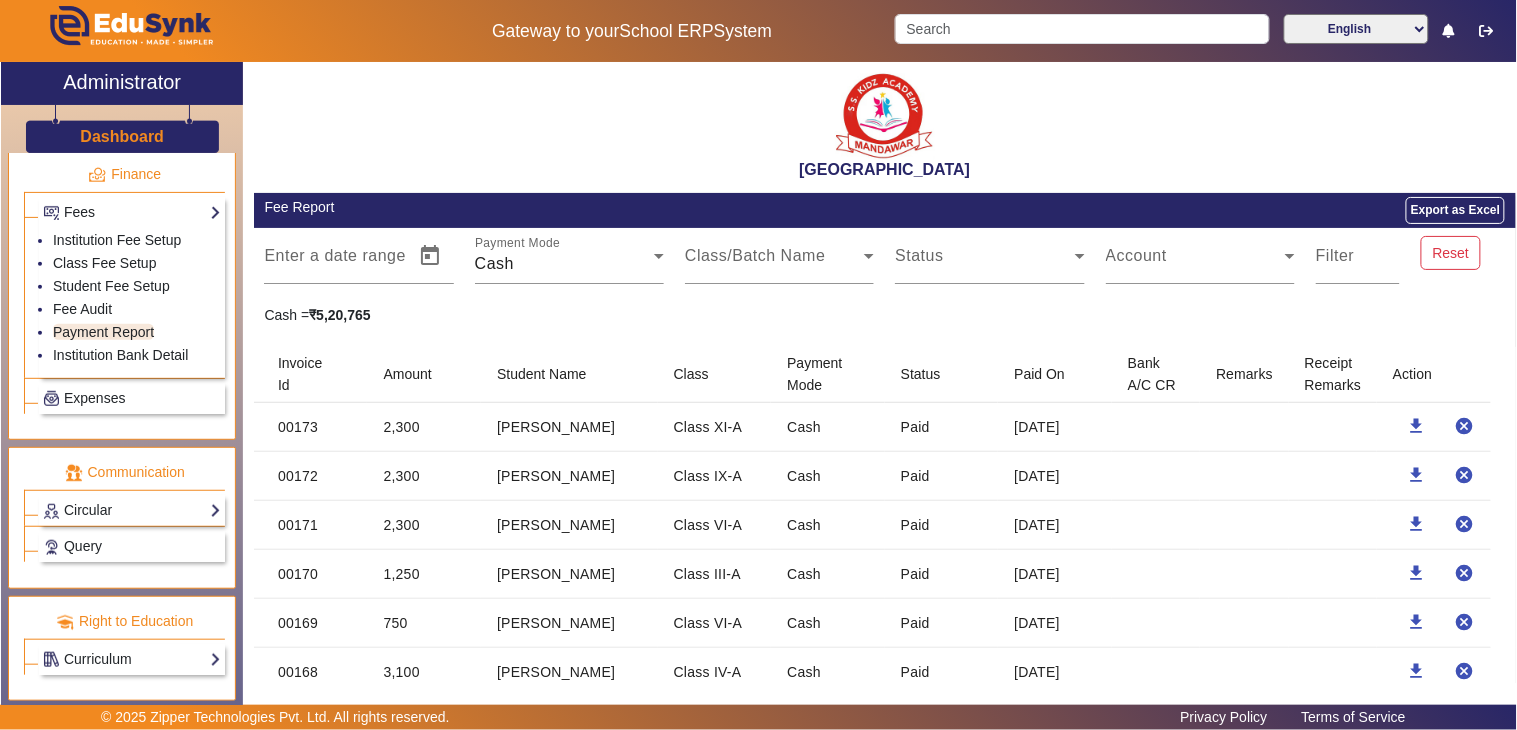 click on "Dashboard" 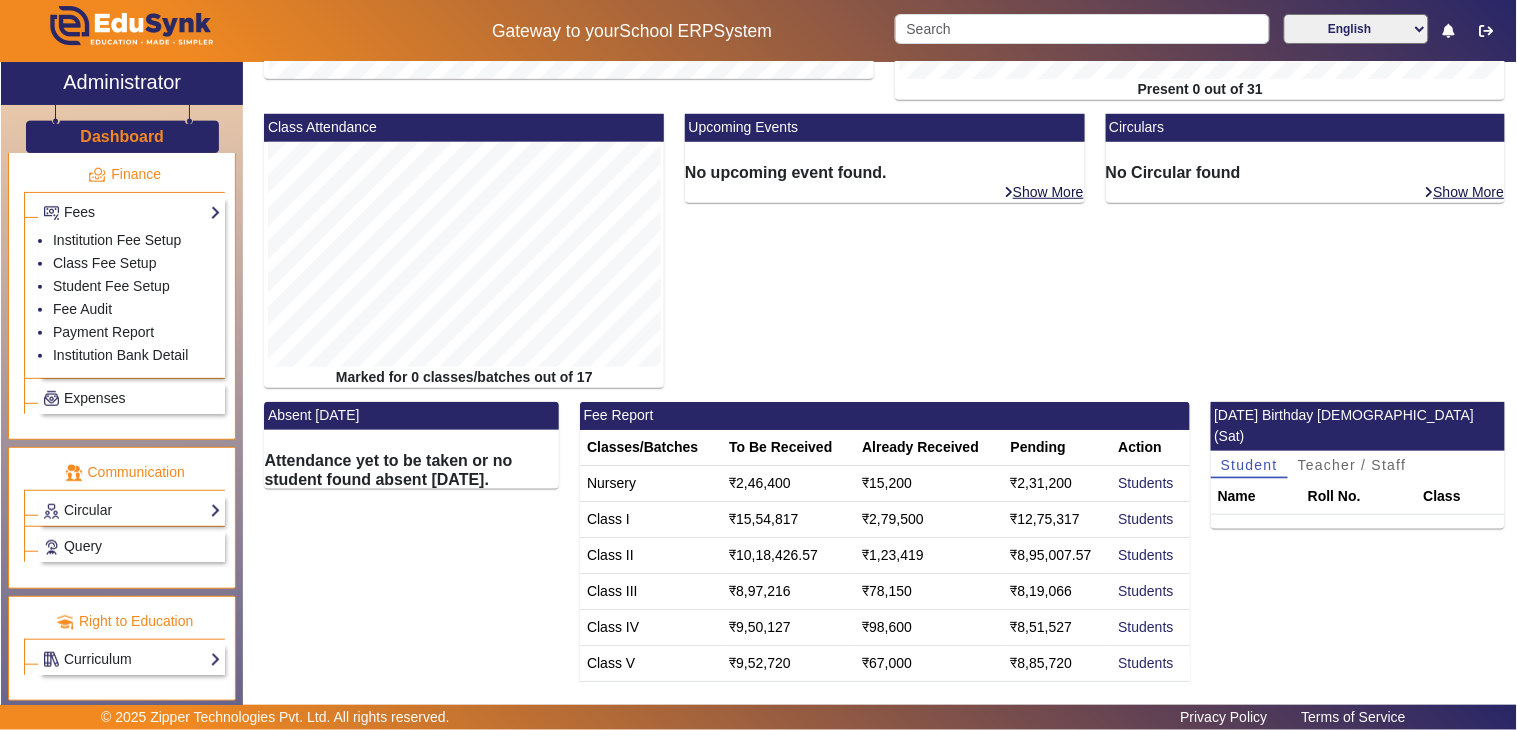 scroll, scrollTop: 386, scrollLeft: 0, axis: vertical 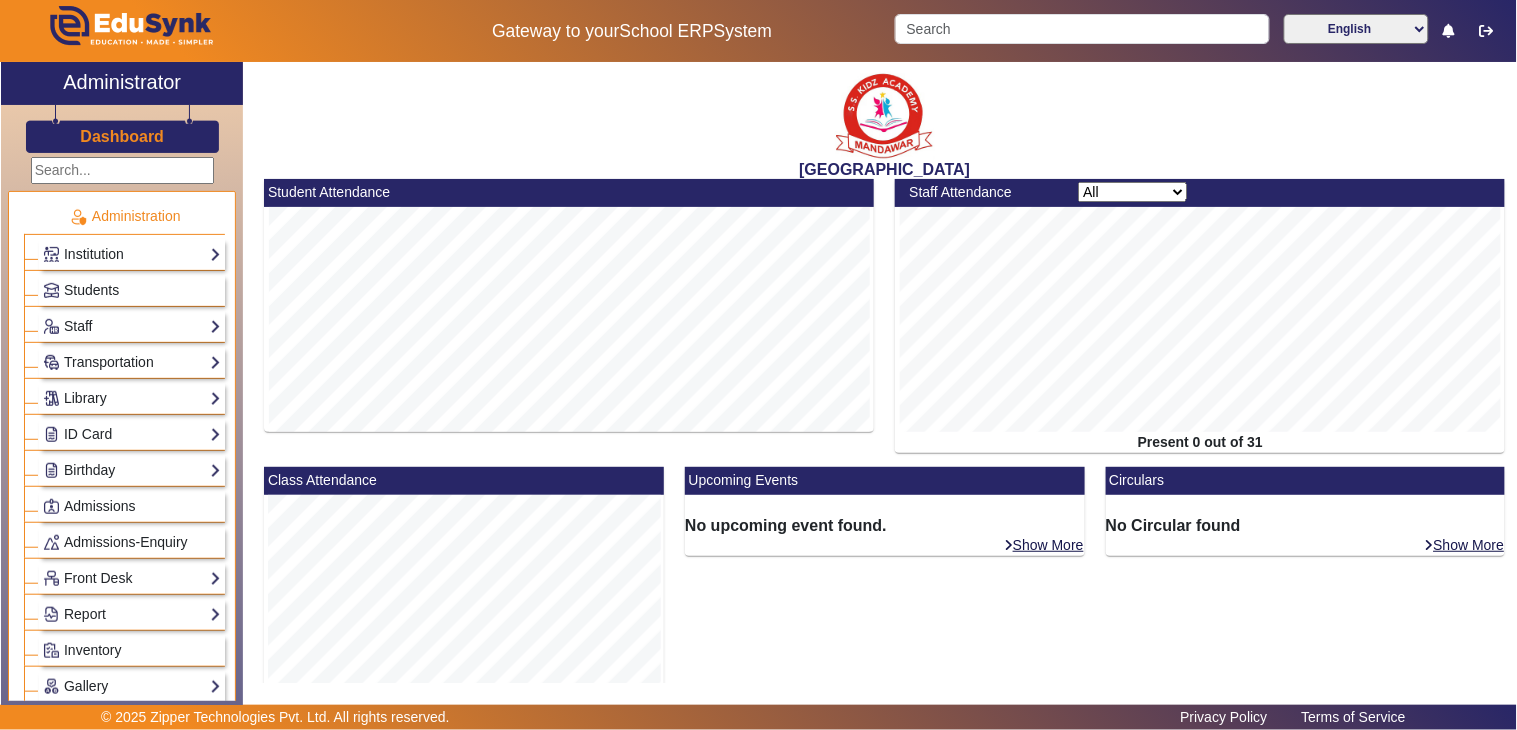 click on "Dashboard" 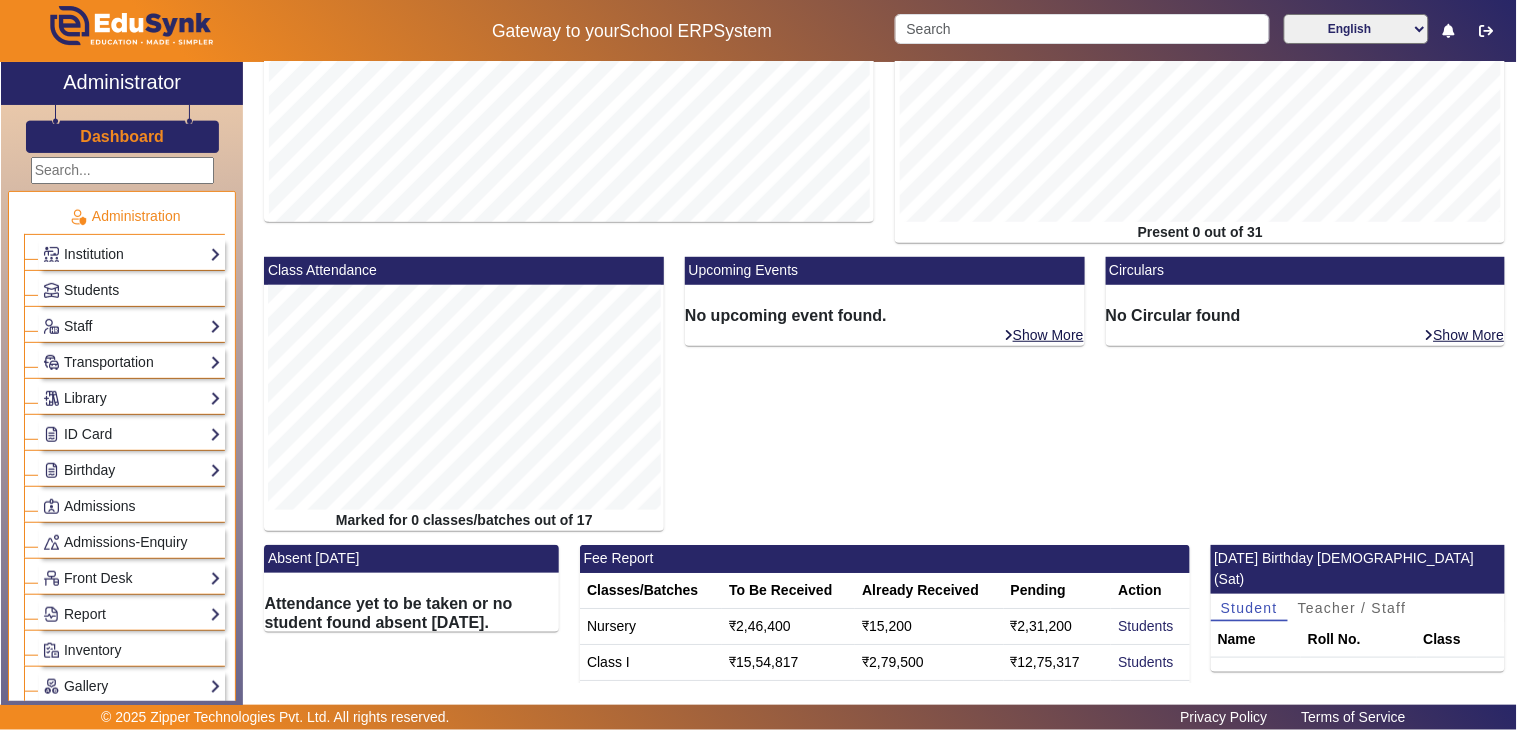 scroll, scrollTop: 386, scrollLeft: 0, axis: vertical 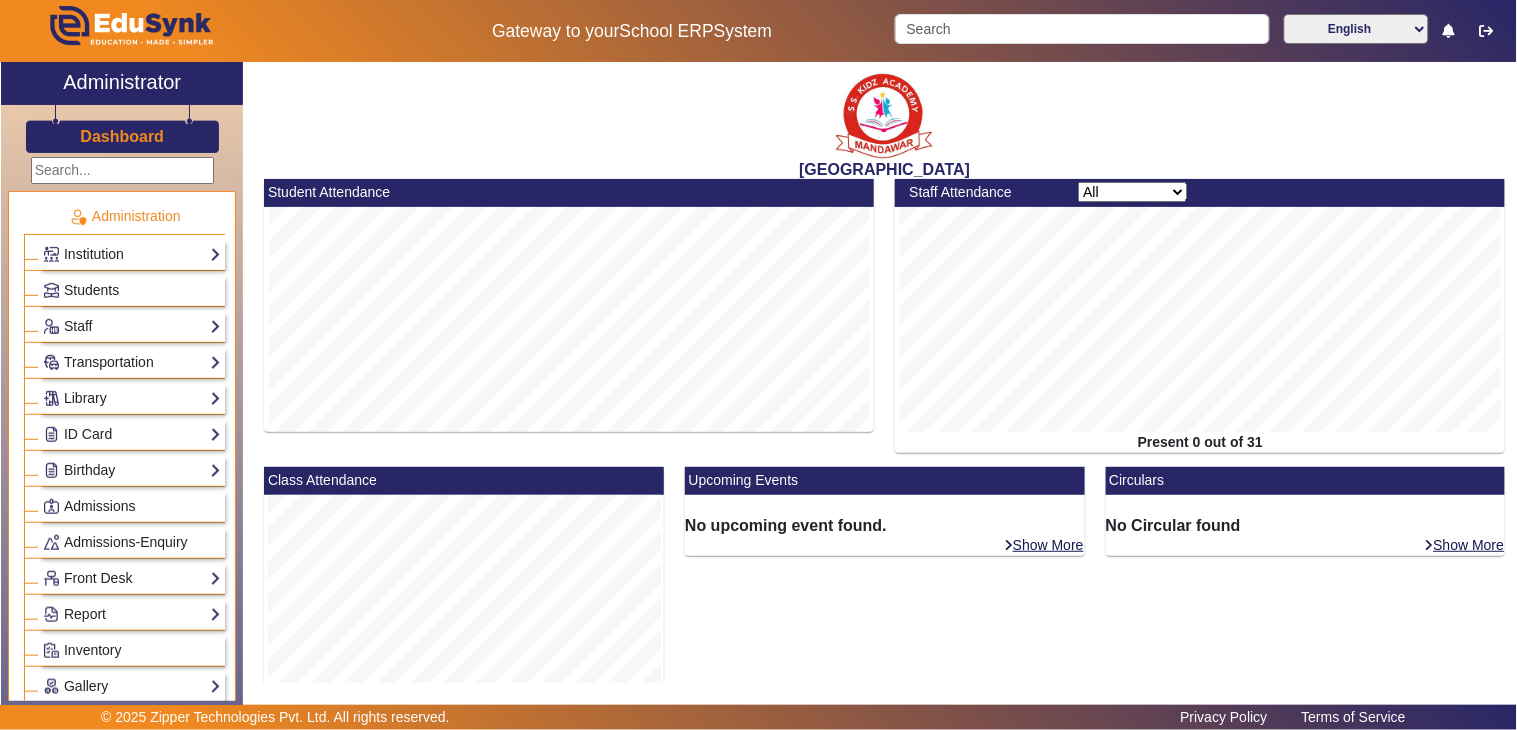 drag, startPoint x: 0, startPoint y: 457, endPoint x: 664, endPoint y: 125, distance: 742.3746 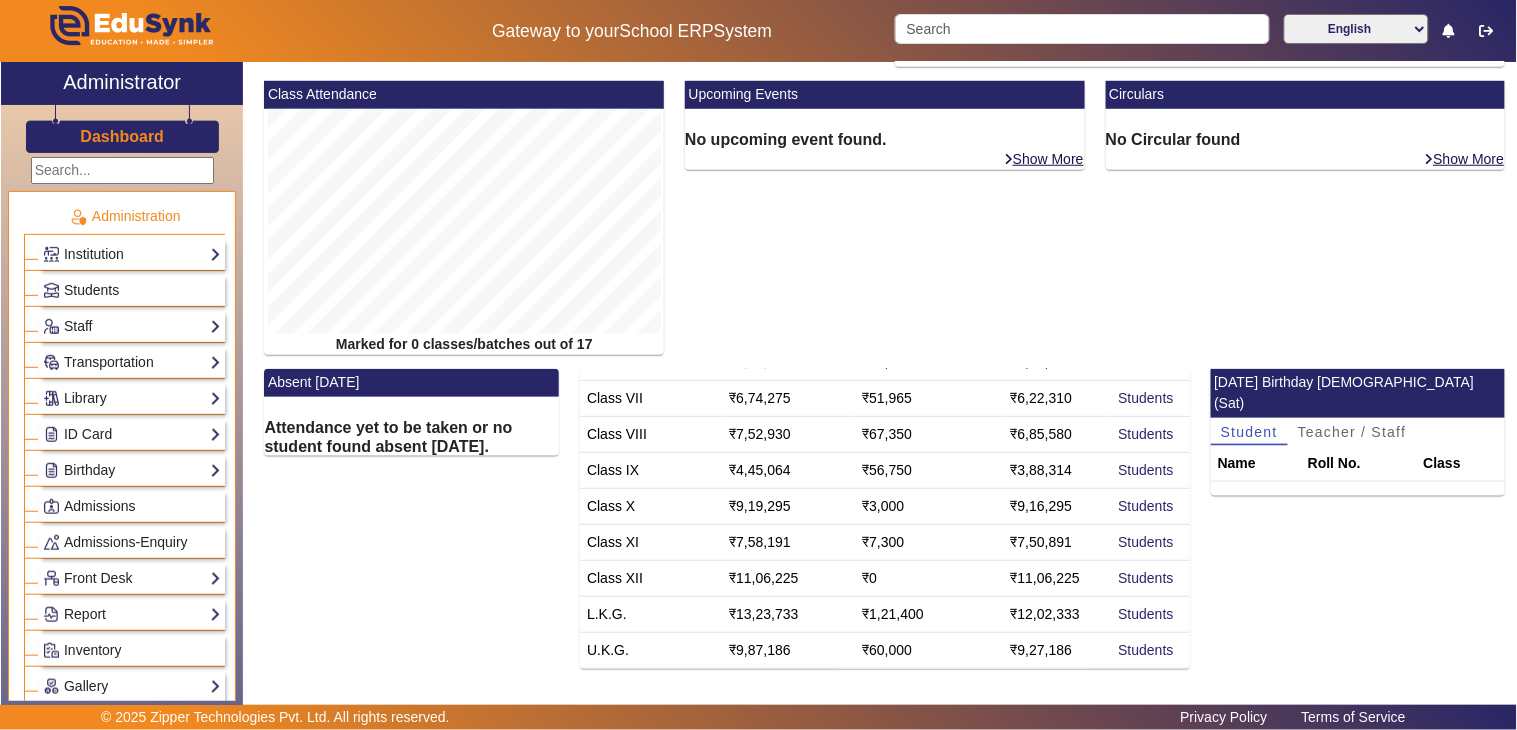 scroll, scrollTop: 0, scrollLeft: 0, axis: both 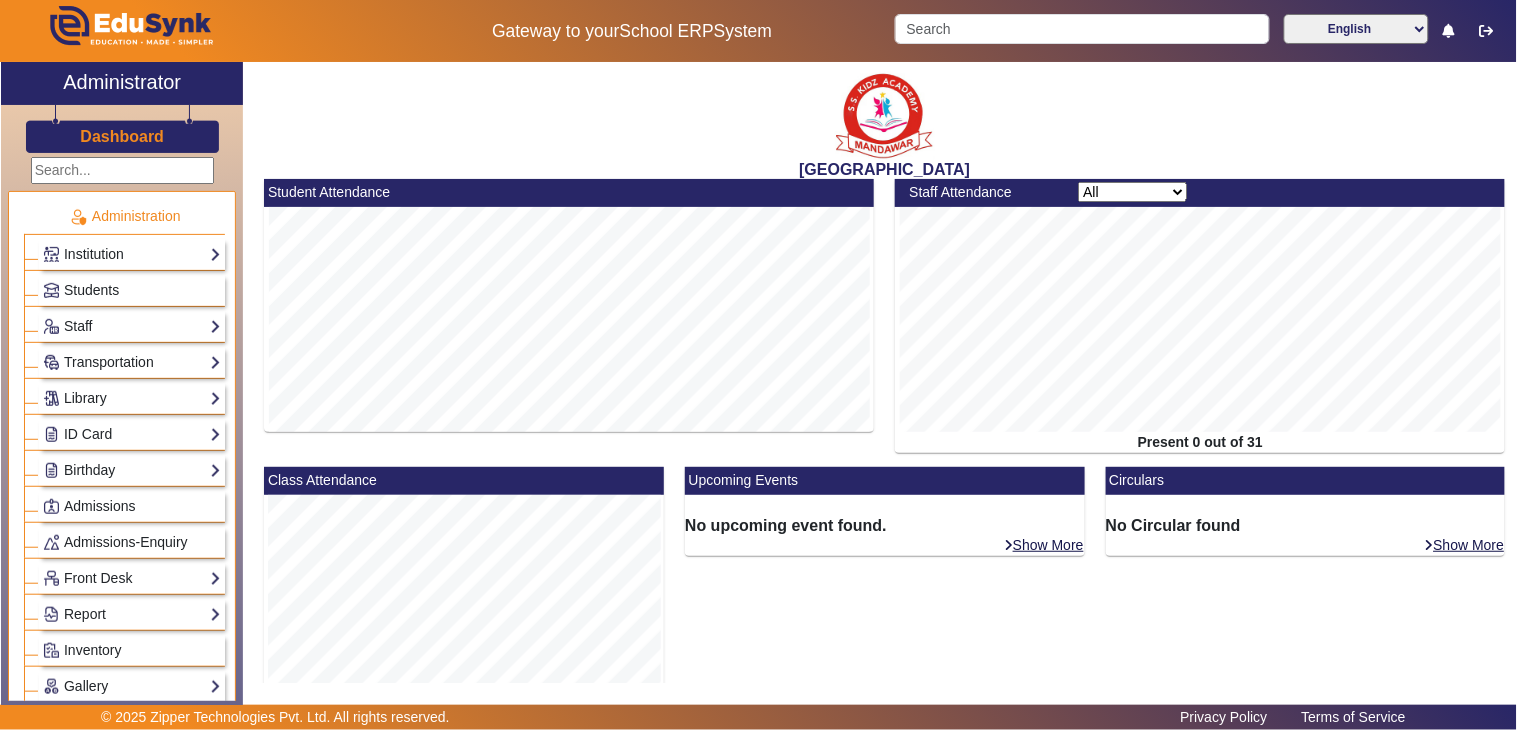 click on "Dashboard" 